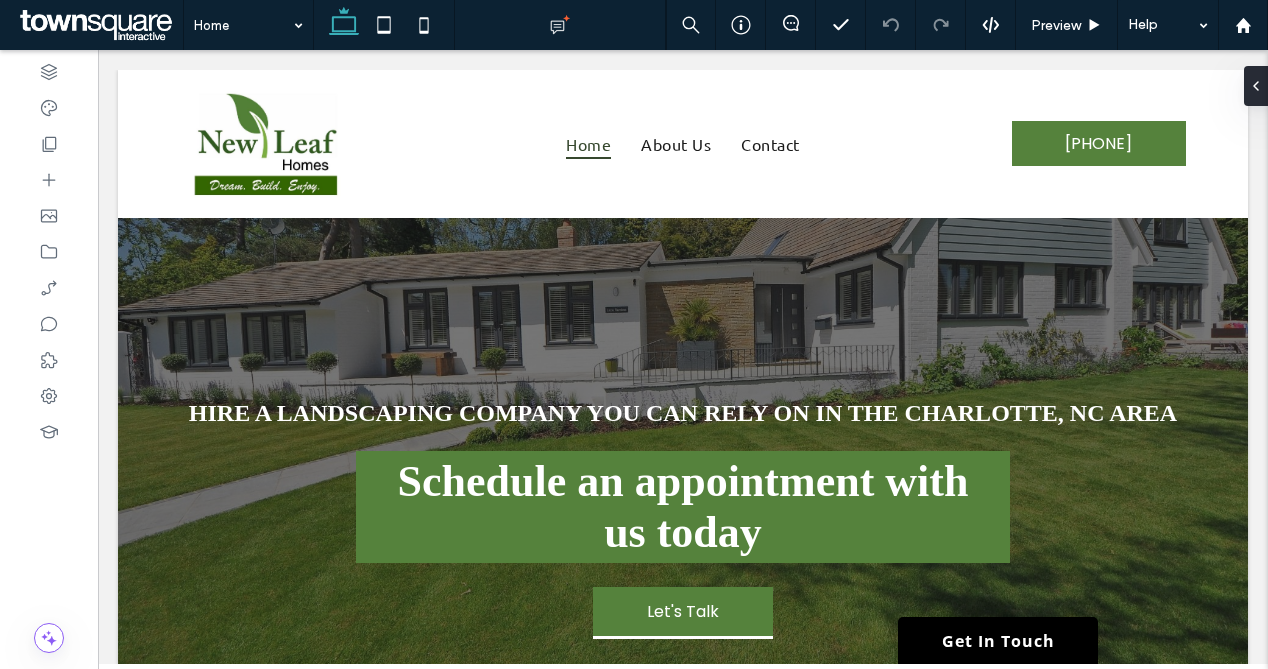 scroll, scrollTop: 0, scrollLeft: 0, axis: both 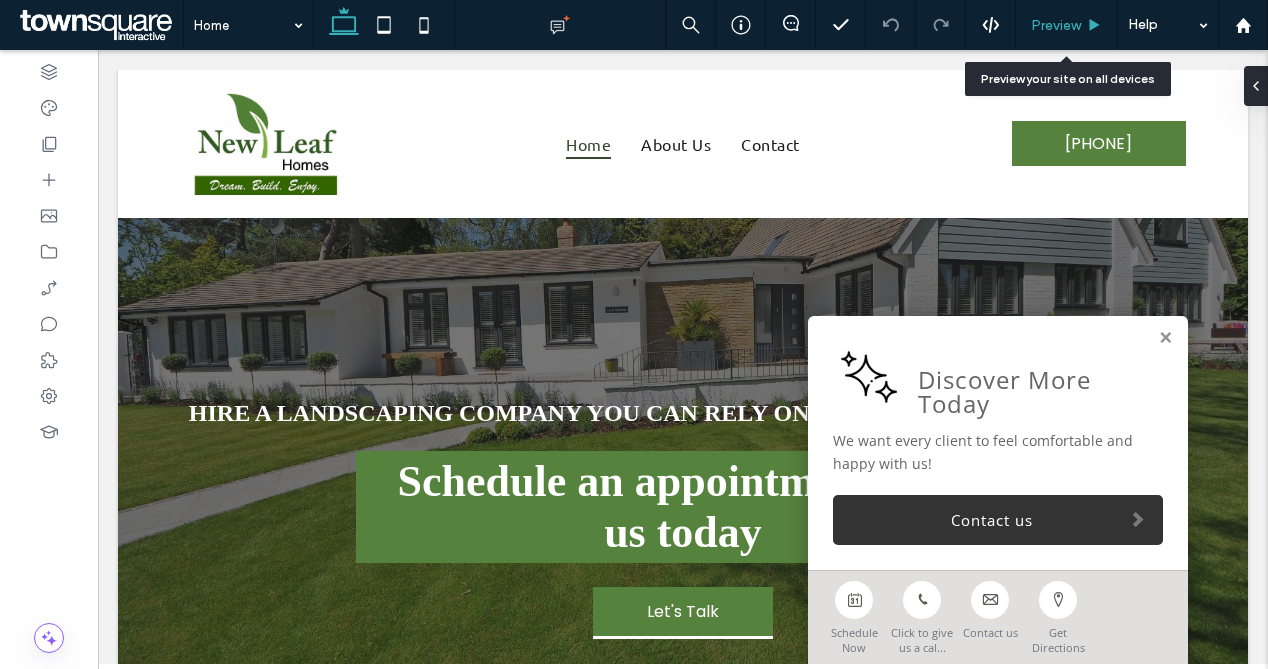 click on "Preview" at bounding box center [1056, 25] 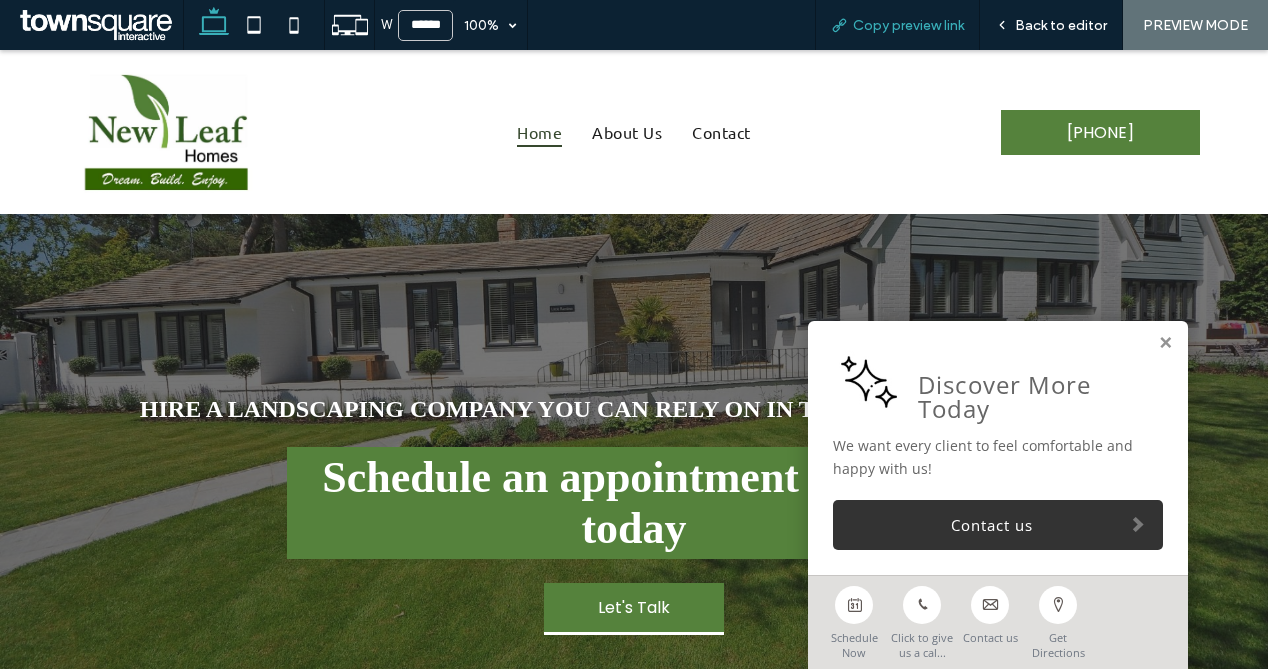 click on "Copy preview link" at bounding box center [908, 25] 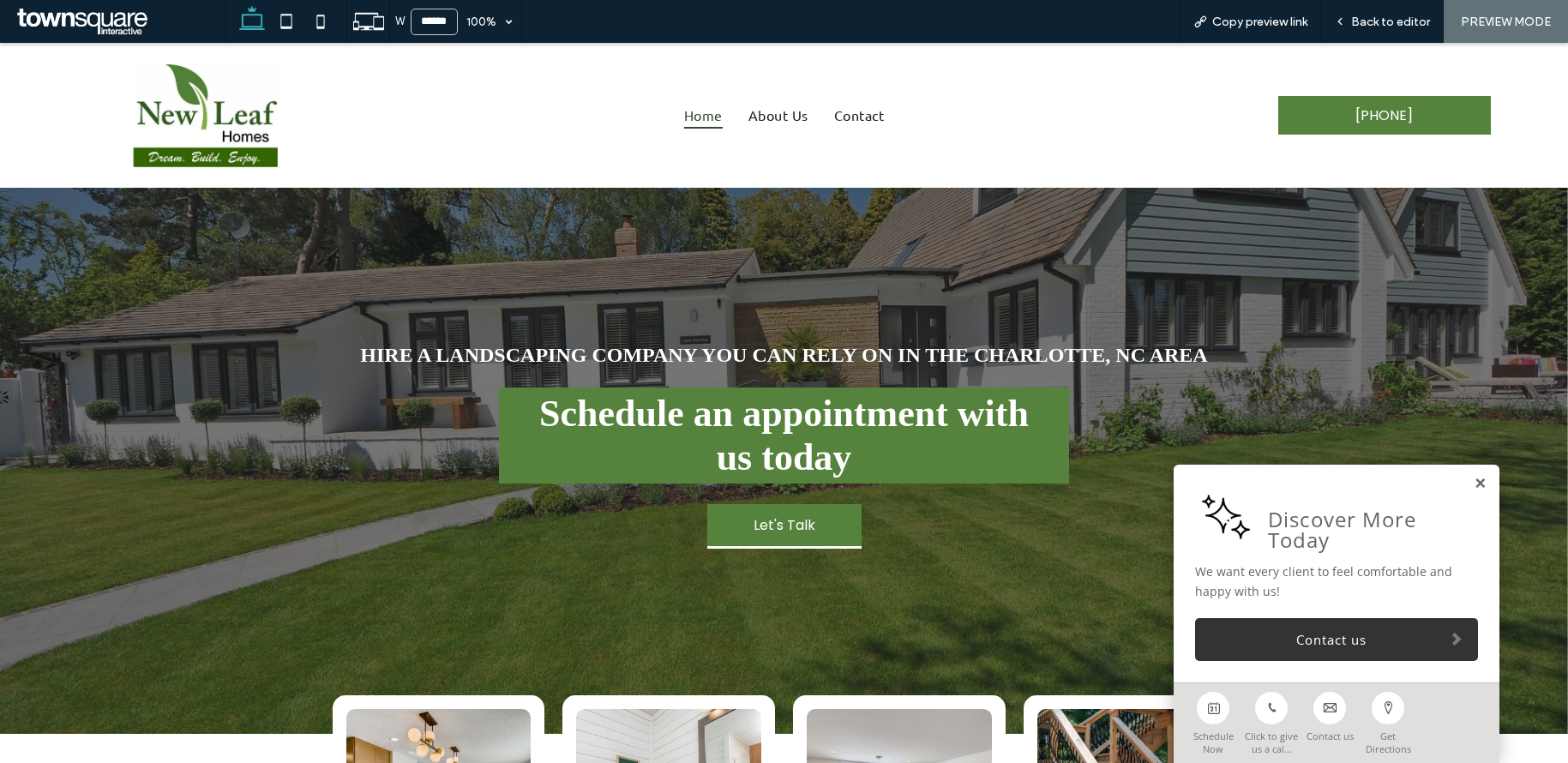click at bounding box center [1480, 484] 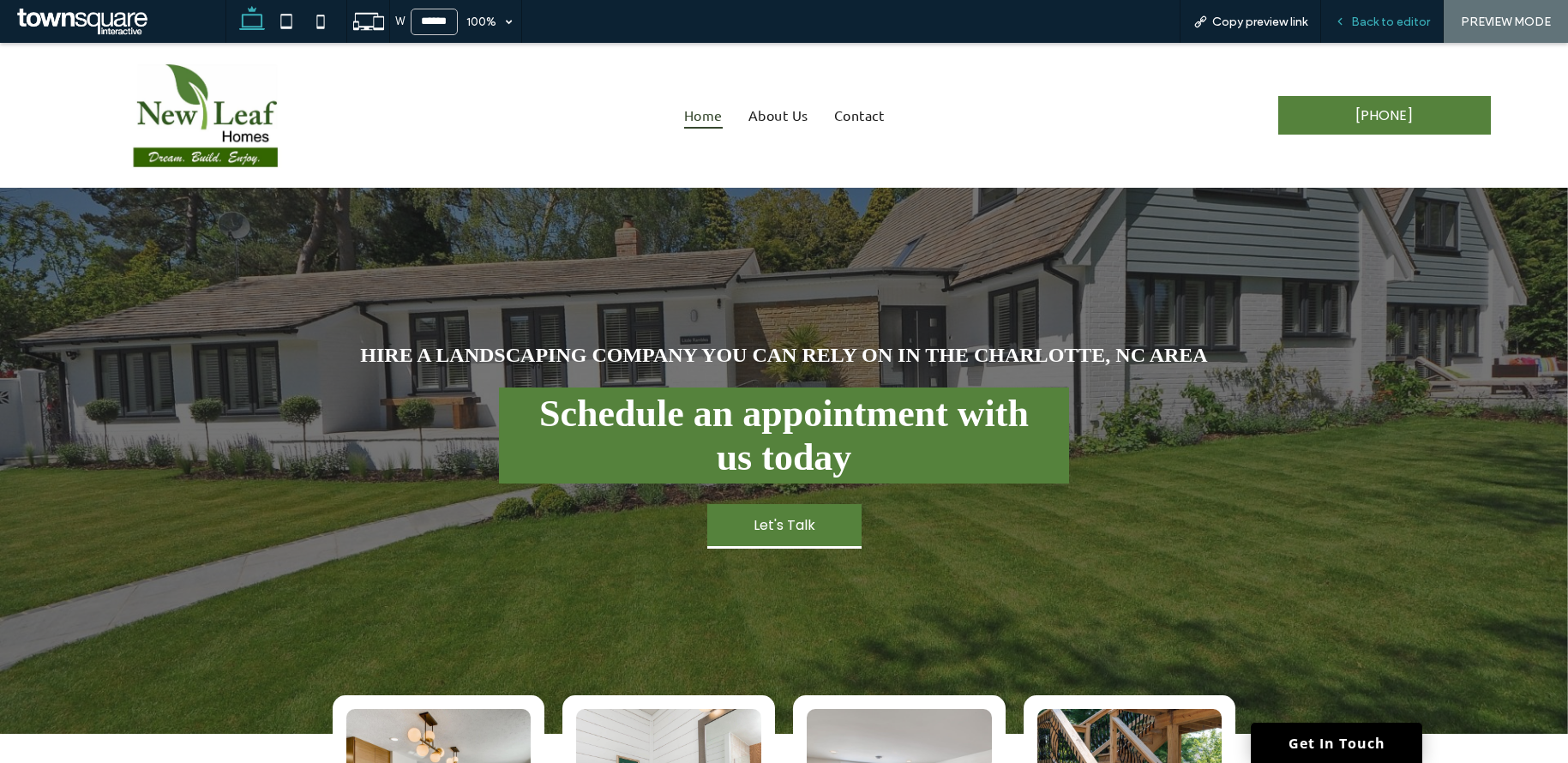 click on "Back to editor" at bounding box center (1391, 21) 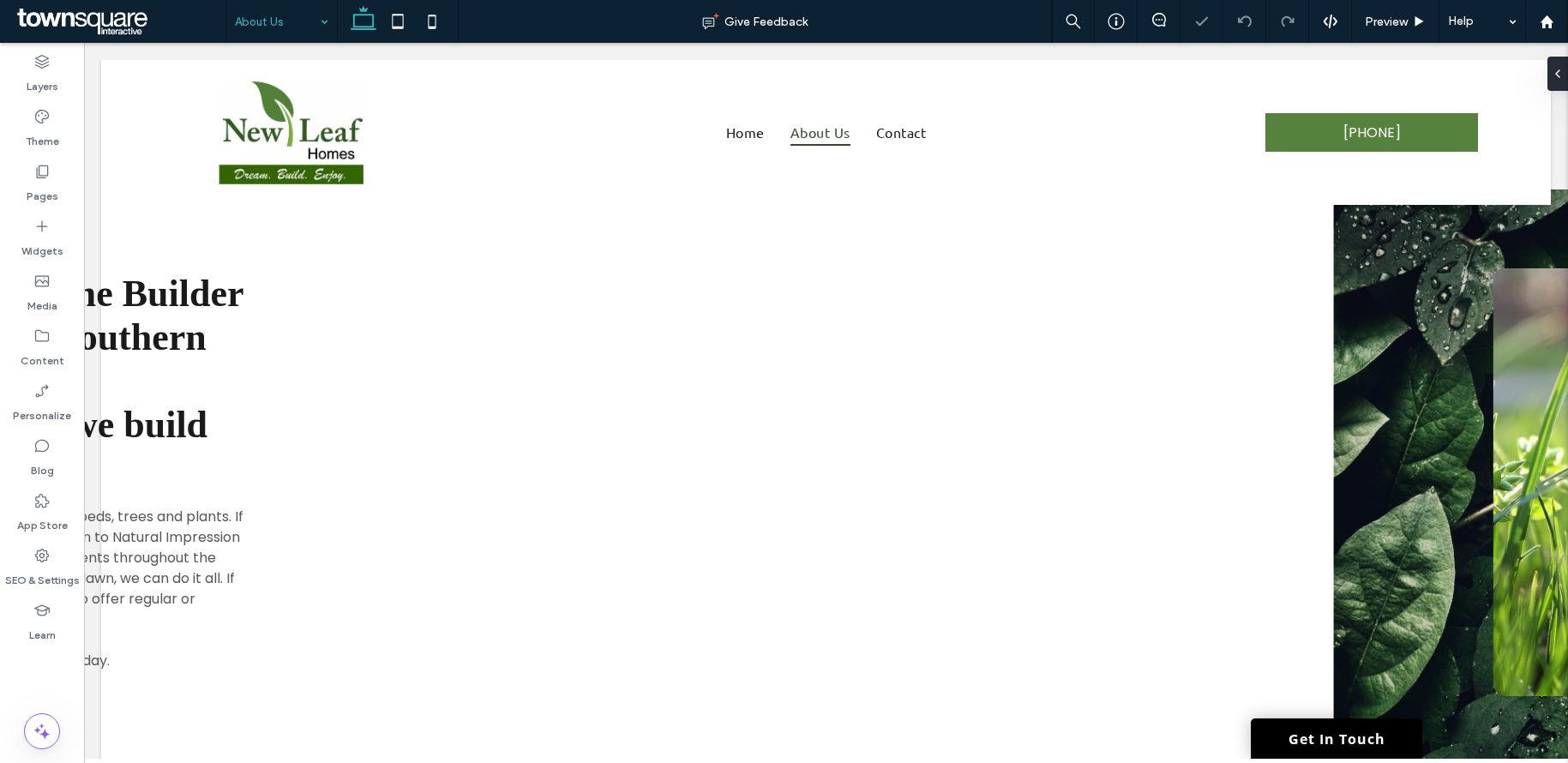 scroll, scrollTop: 0, scrollLeft: 0, axis: both 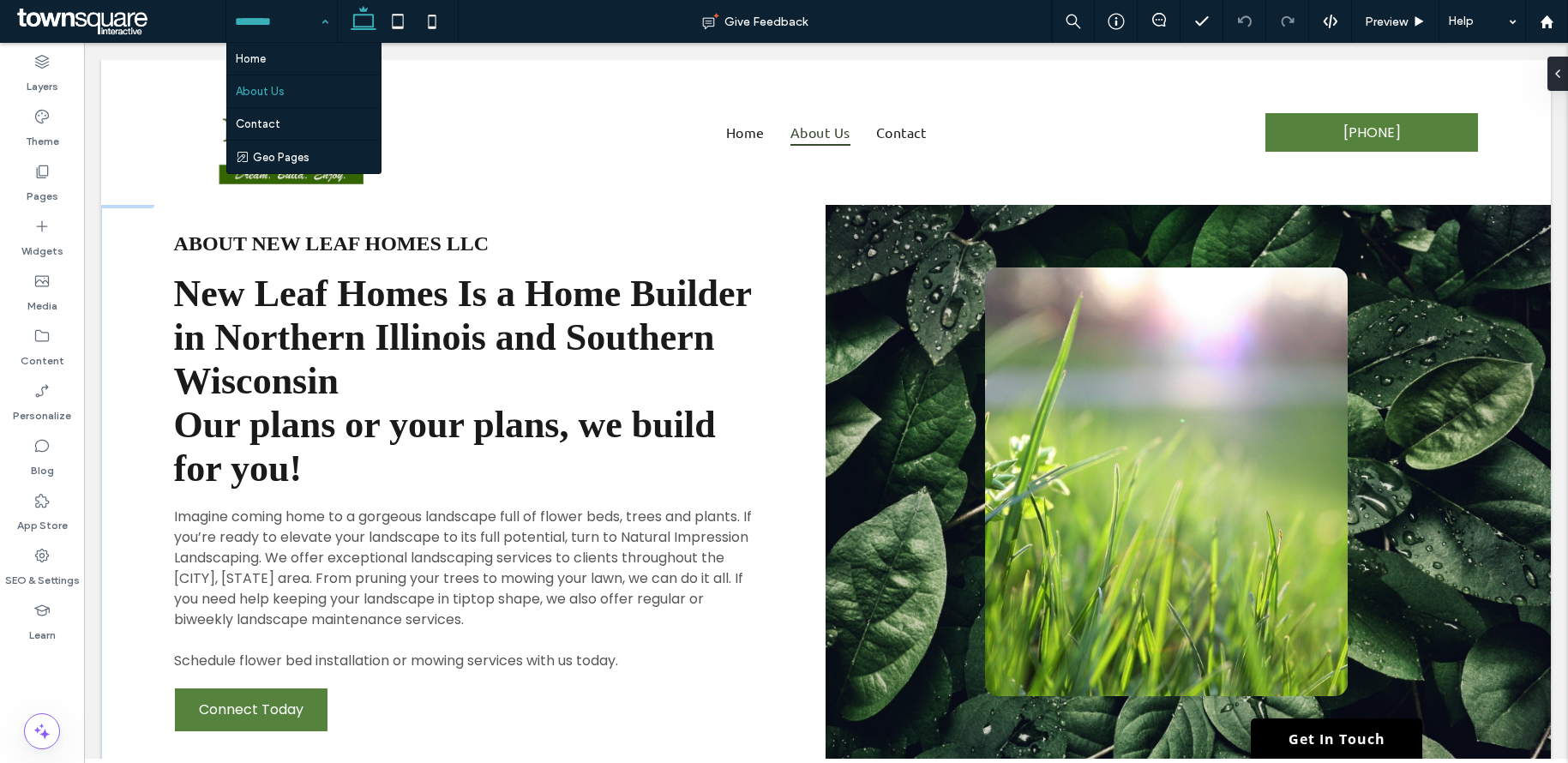 click on "Our plans or your plans, we build for you!" at bounding box center (445, 447) 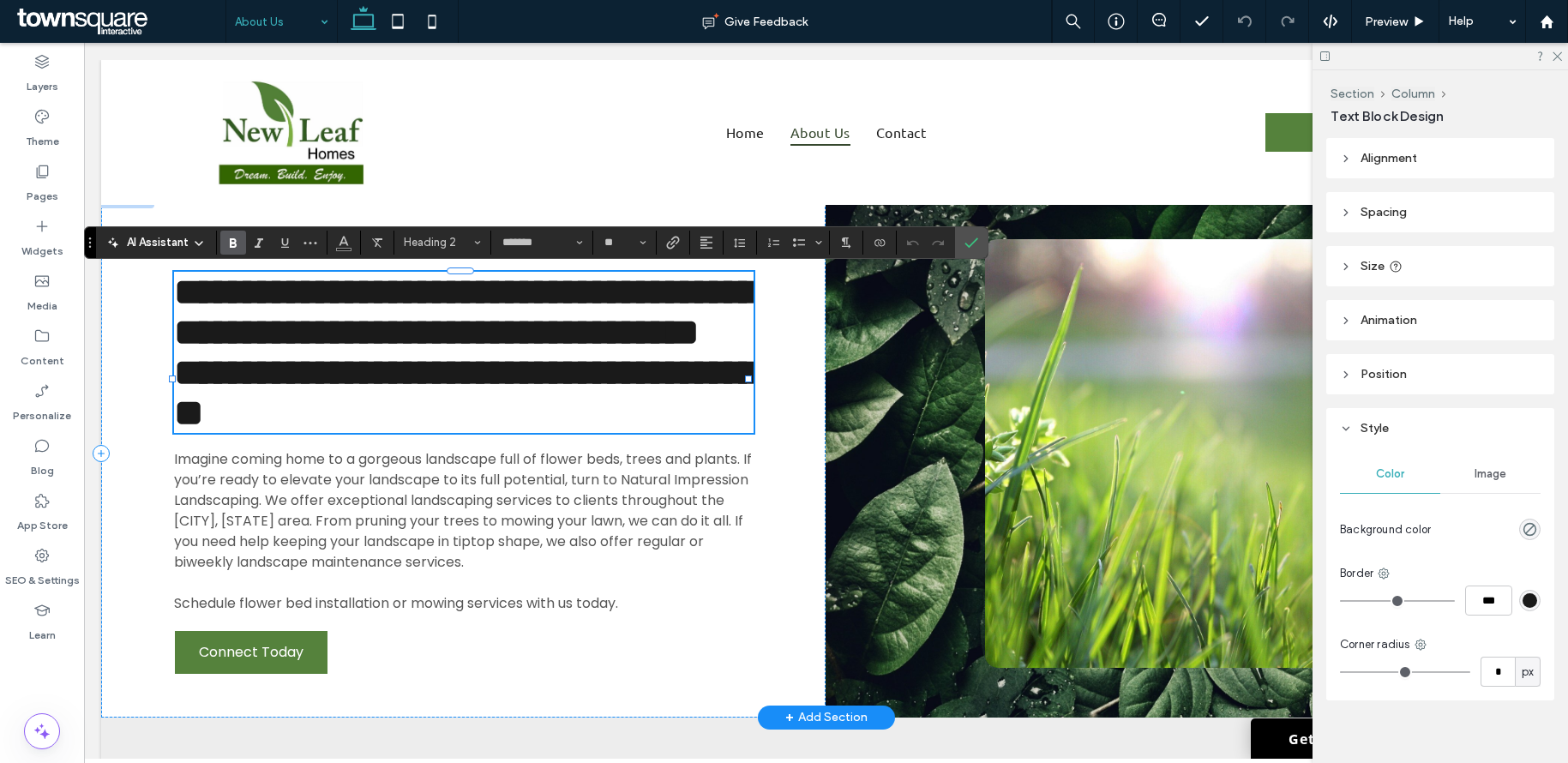 click on "**********" at bounding box center (466, 393) 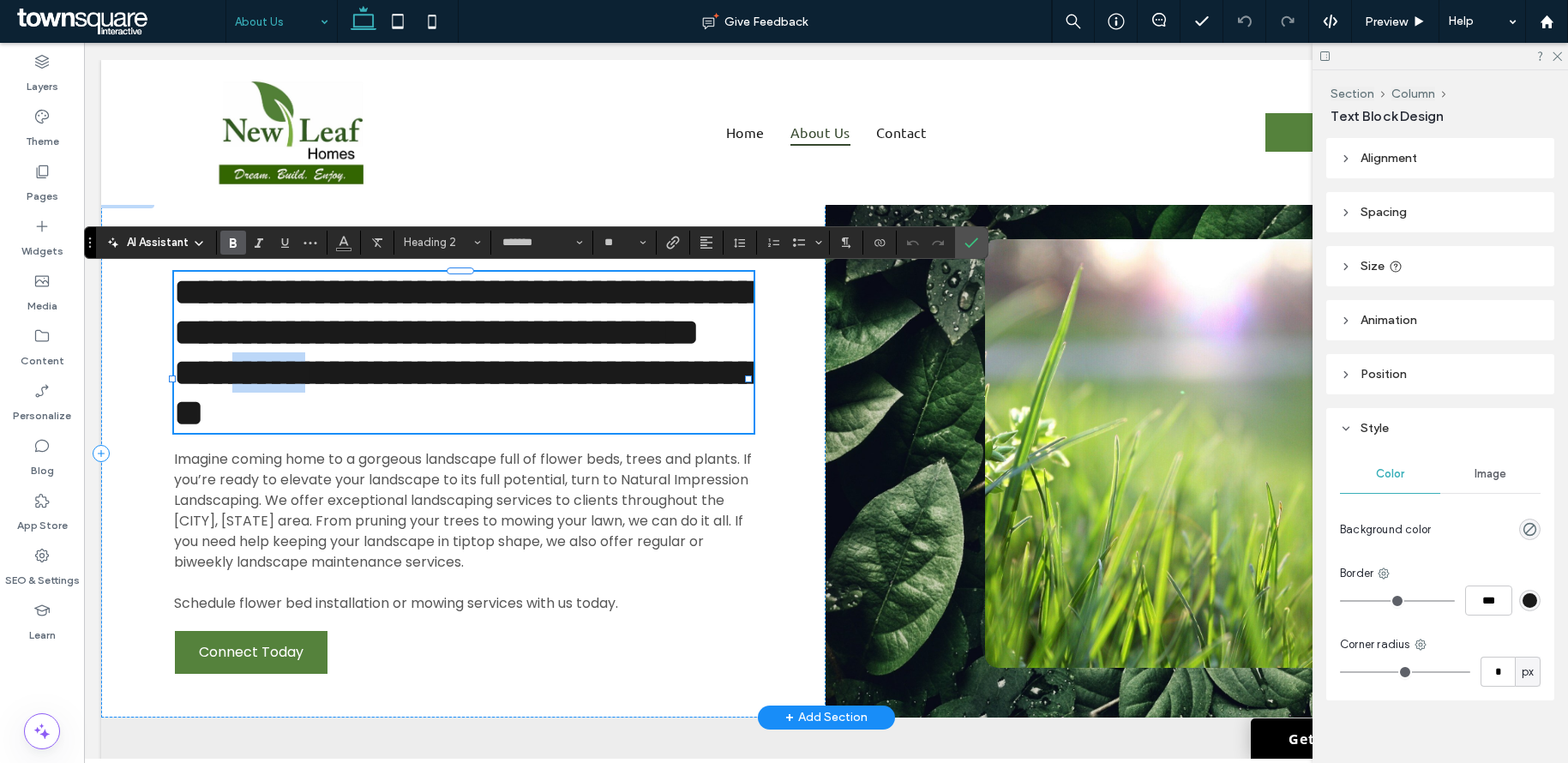 click on "**********" at bounding box center (466, 393) 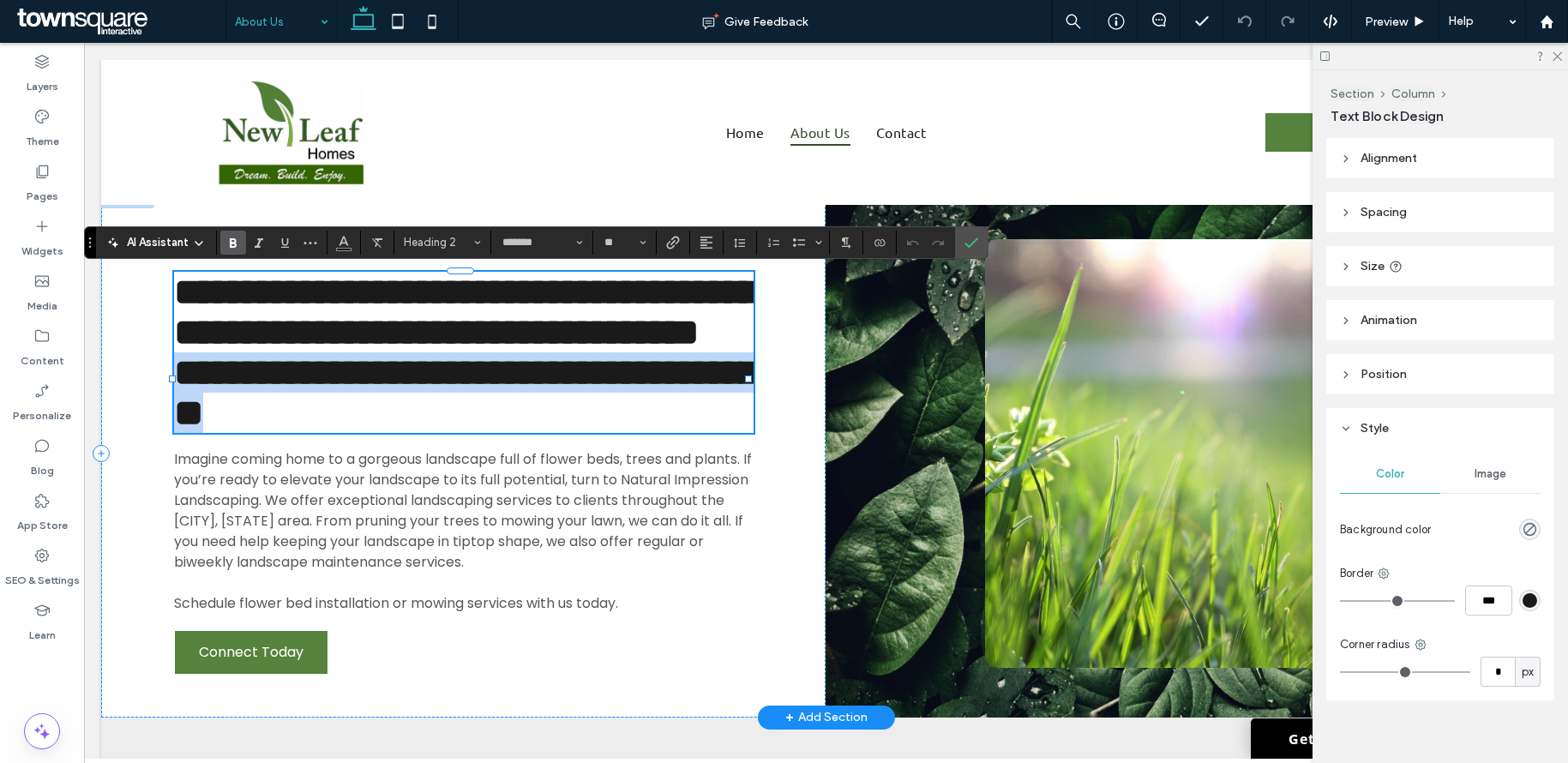 click on "**********" at bounding box center [466, 393] 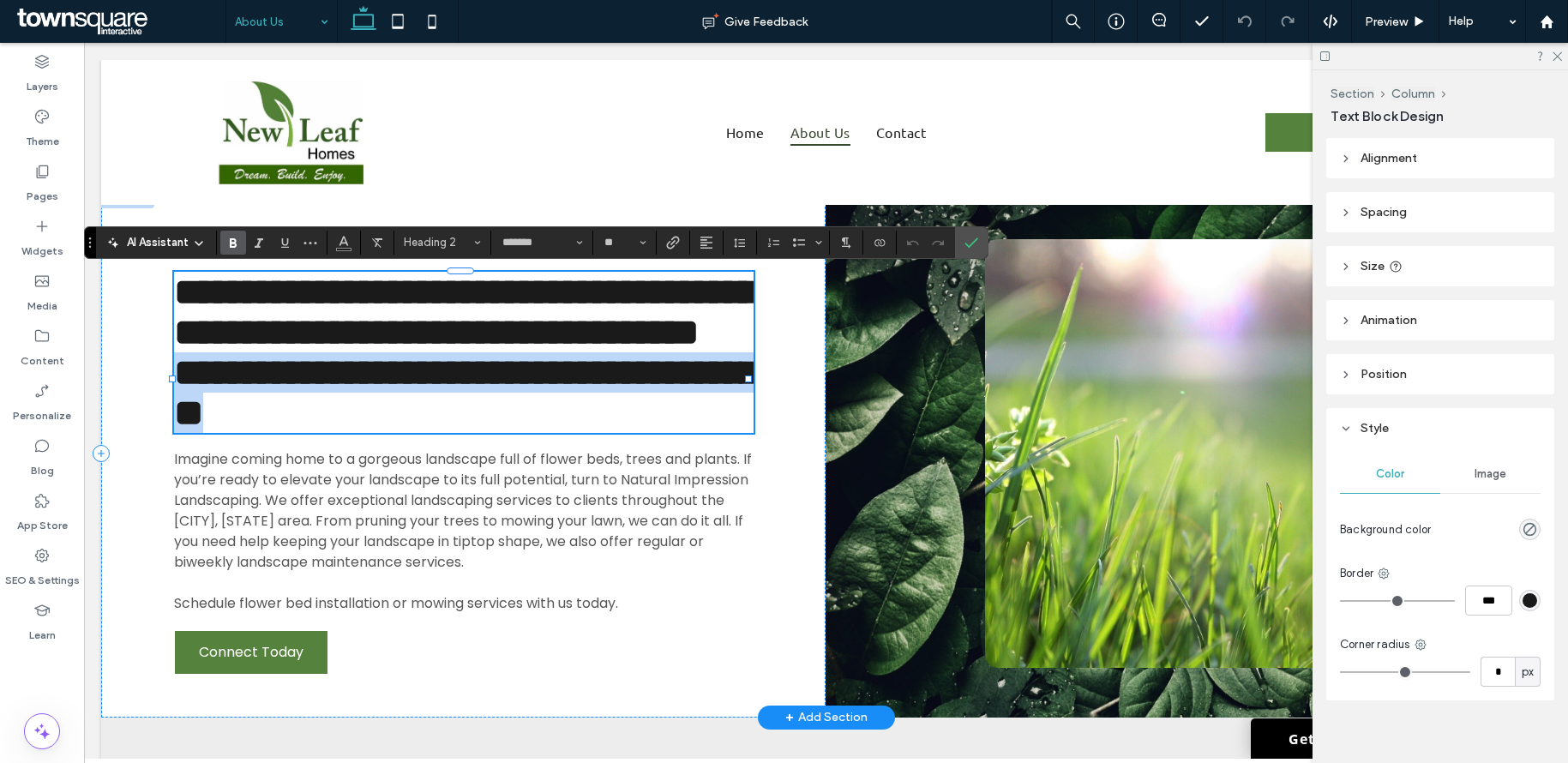click on "**********" at bounding box center (466, 393) 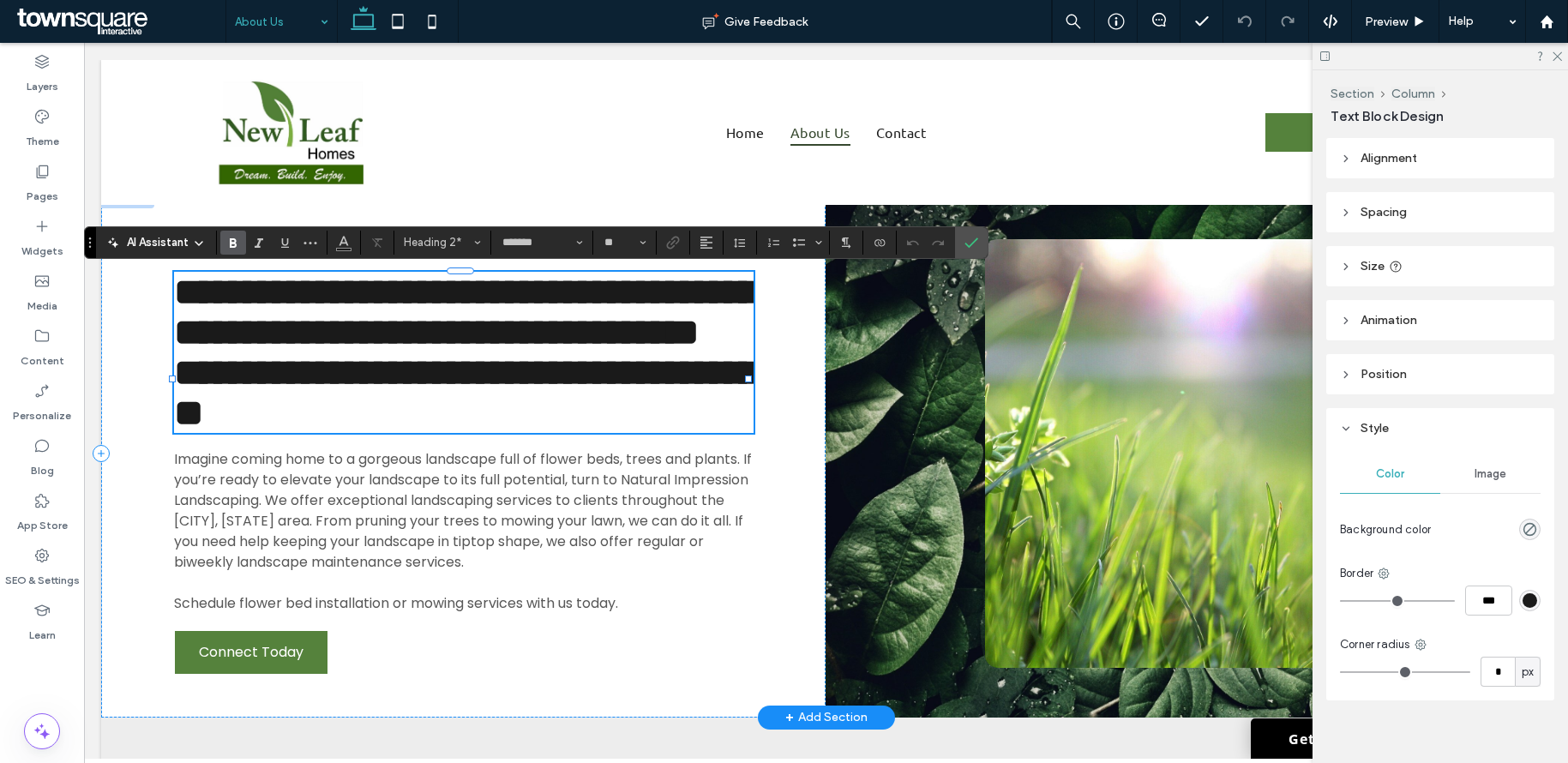 click on "**********" at bounding box center [466, 393] 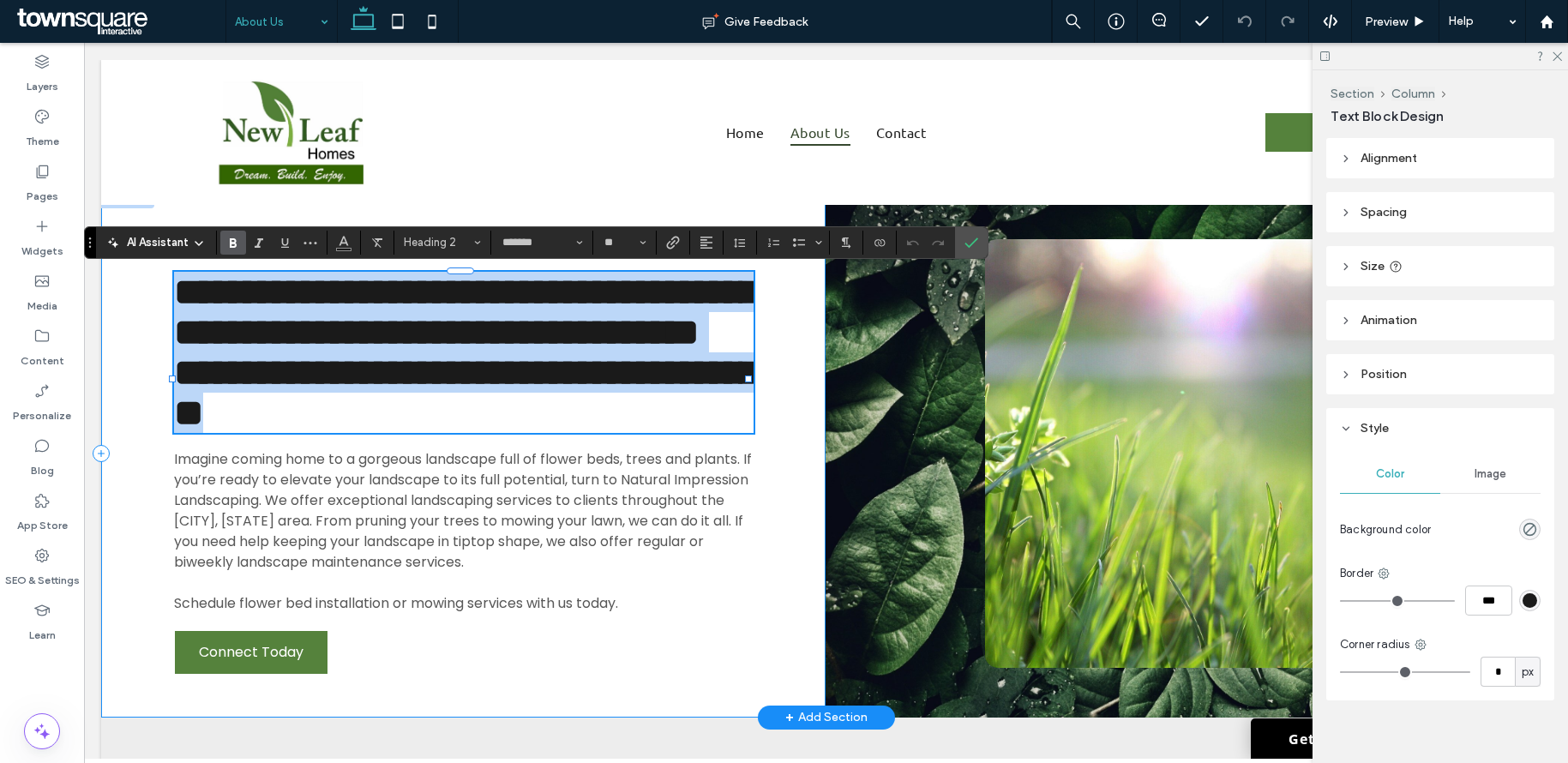 drag, startPoint x: 442, startPoint y: 465, endPoint x: 162, endPoint y: 307, distance: 321.5027 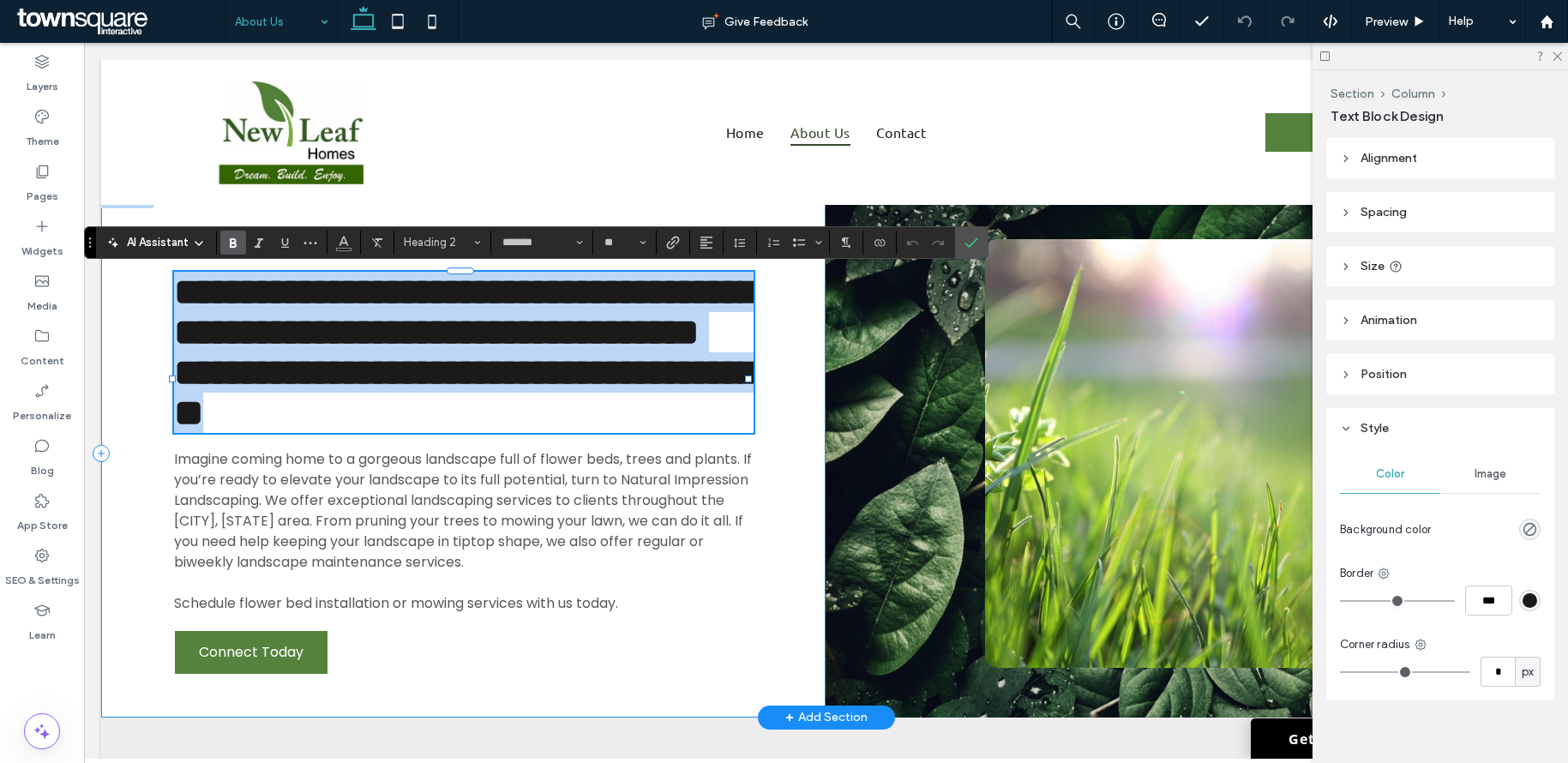 click on "**********" at bounding box center [463, 454] 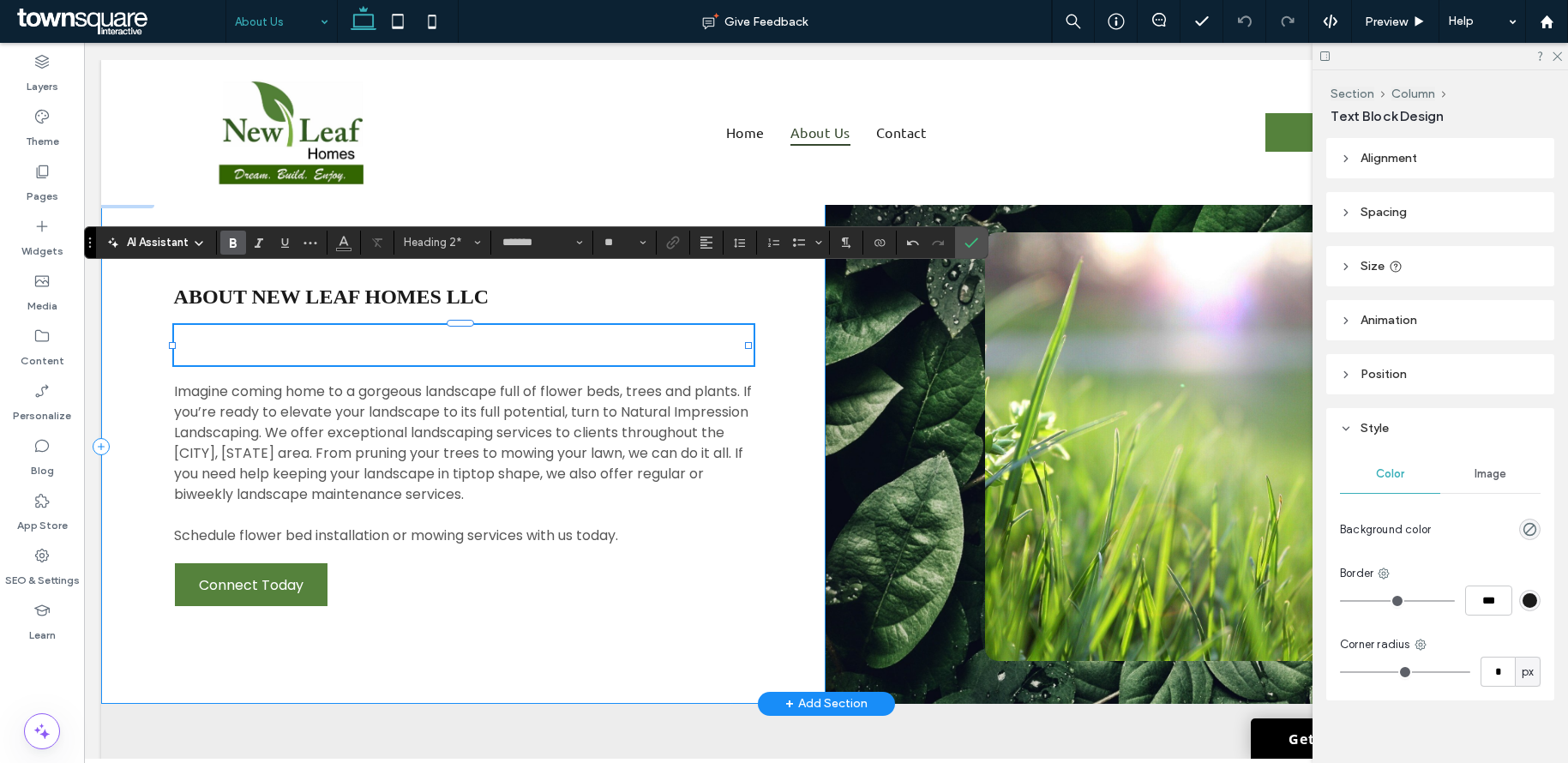 paste 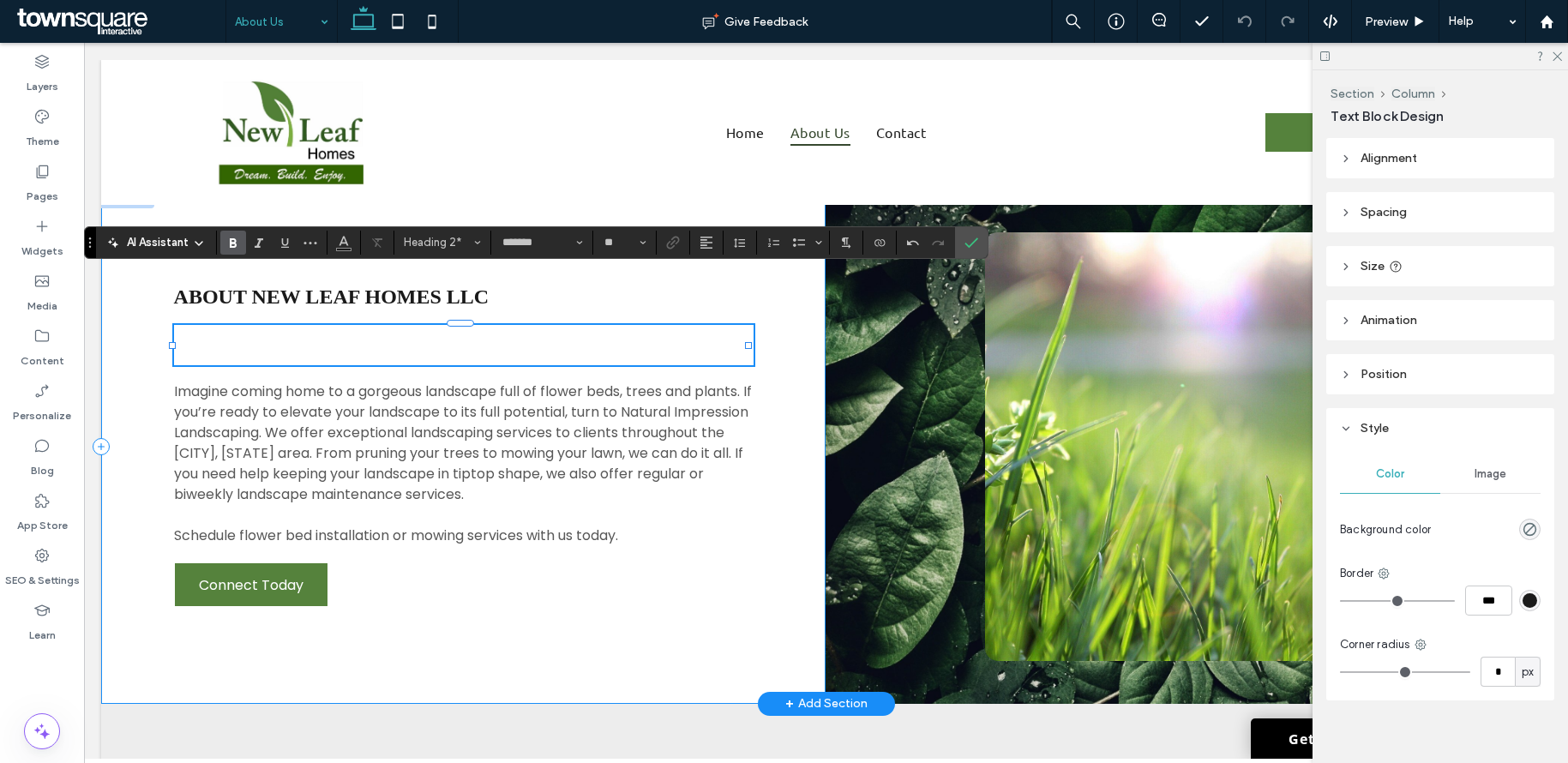 type 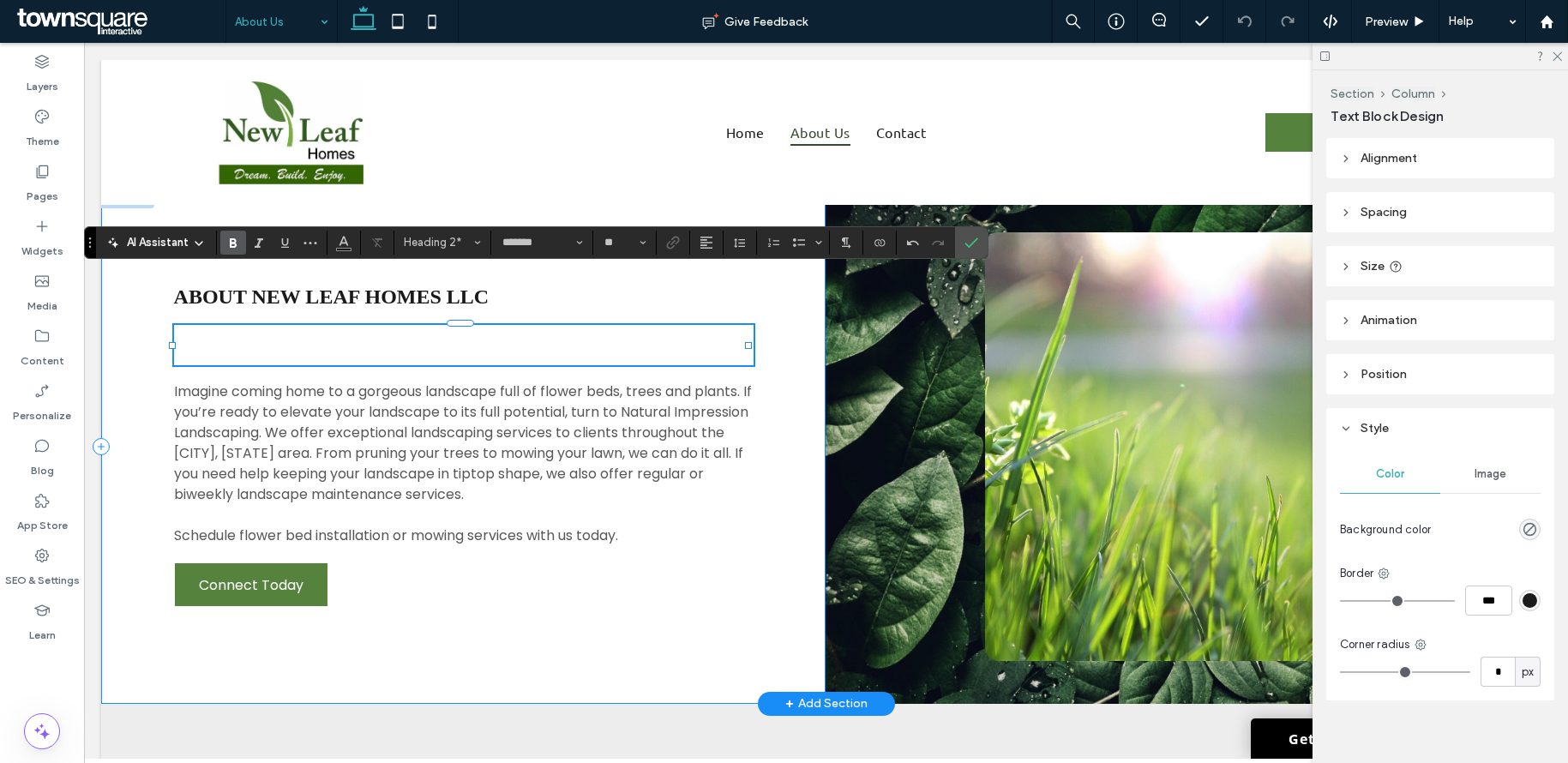 type on "**" 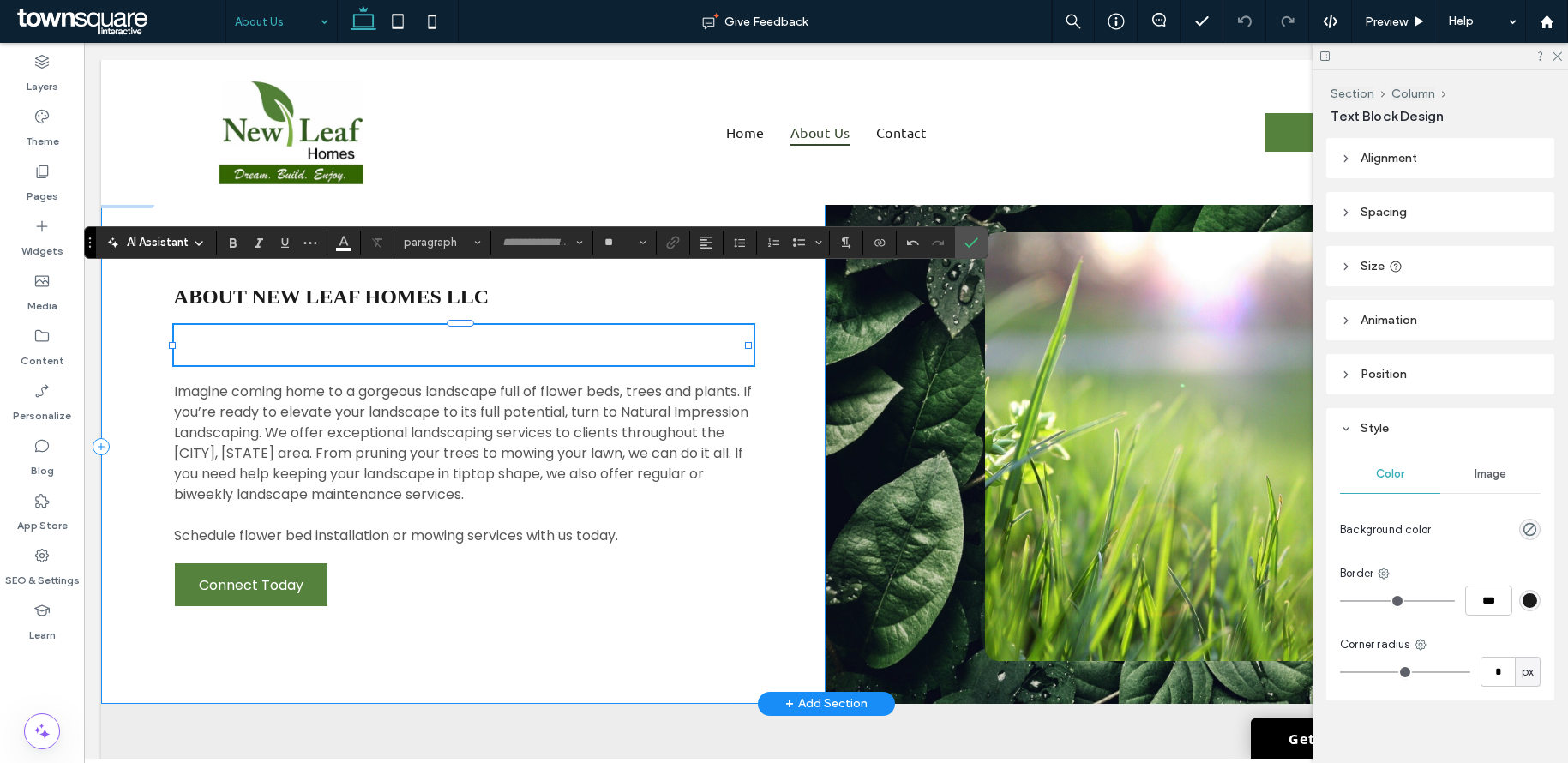 scroll, scrollTop: 21, scrollLeft: 0, axis: vertical 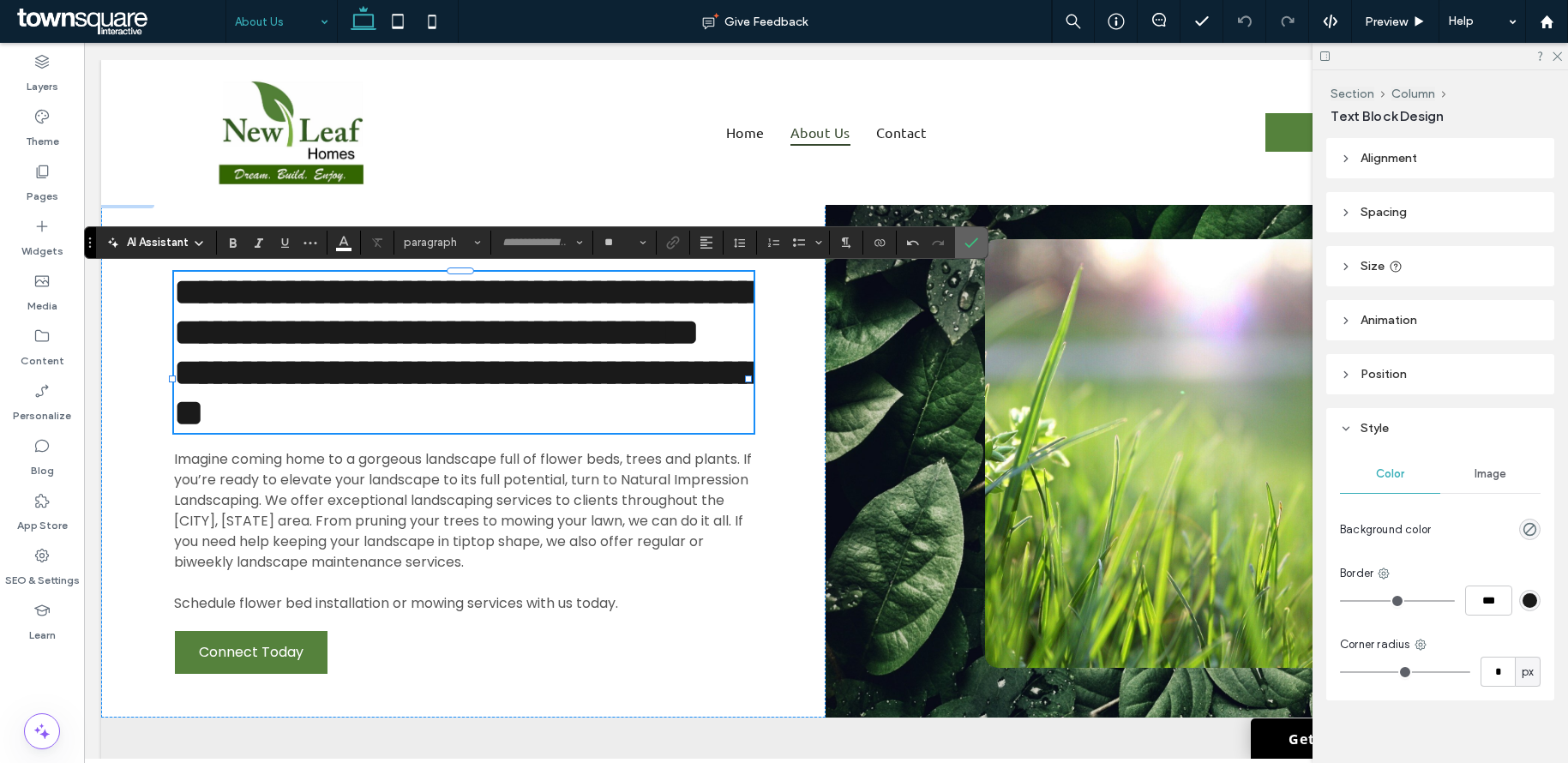 click 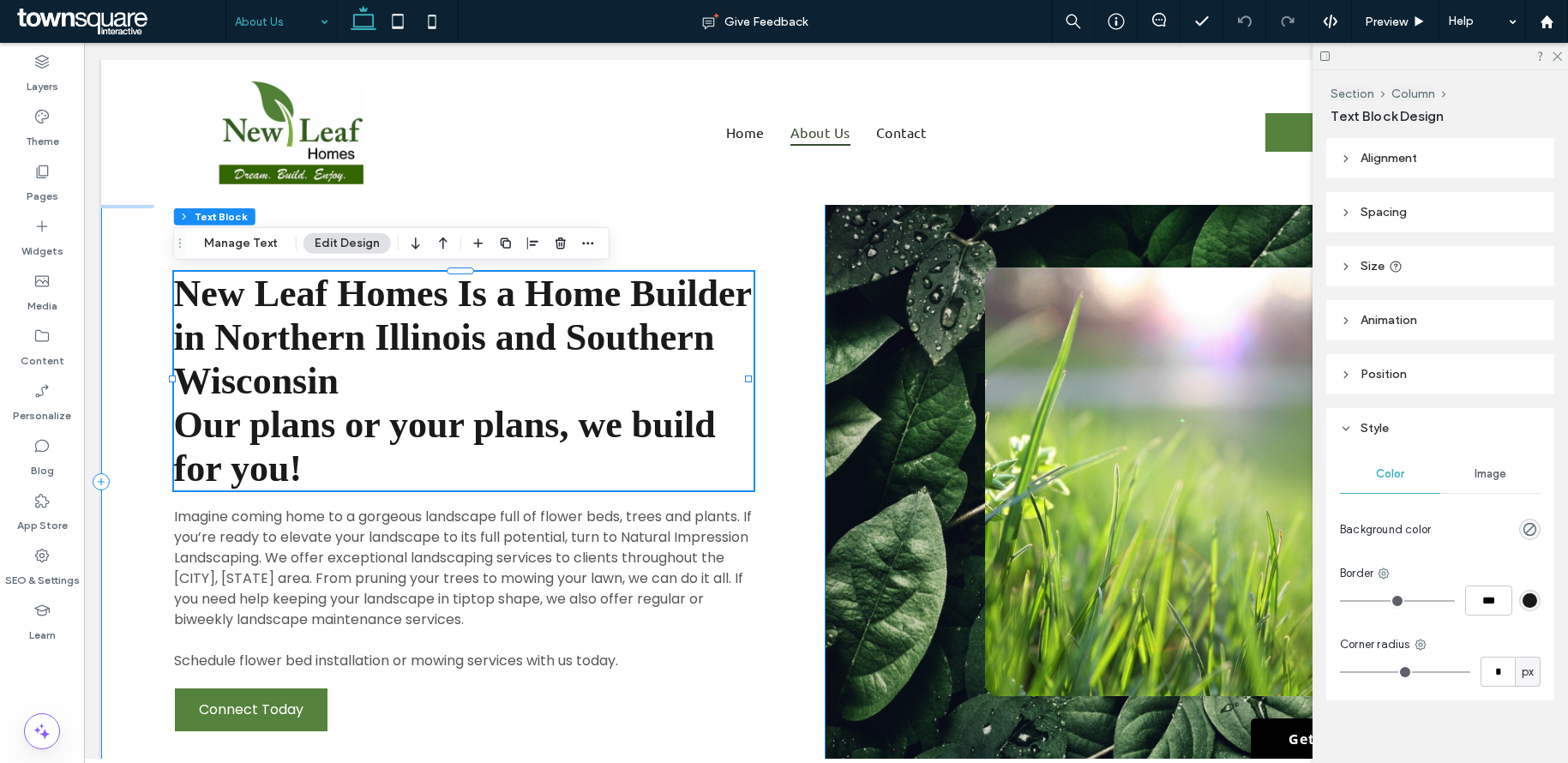 click on "About New Leaf Homes LLC
New Leaf Homes Is a Home Builder in Northern Illinois and Southern Wisconsin Our plans or your plans, we build for you!
Imagine coming home to a gorgeous landscape full of flower beds, trees and plants. If you’re ready to elevate your landscape to its full potential, turn to Natural Impression Landscaping. We offer exceptional landscaping services to clients throughout the Charlotte, NC area. From pruning your trees to mowing your lawn, we can do it all. If you need help keeping your landscape in tiptop shape, we also offer regular or biweekly landscape maintenance services.     Schedule flower bed installation or mowing services with us today.
Connect Today" at bounding box center [463, 482] 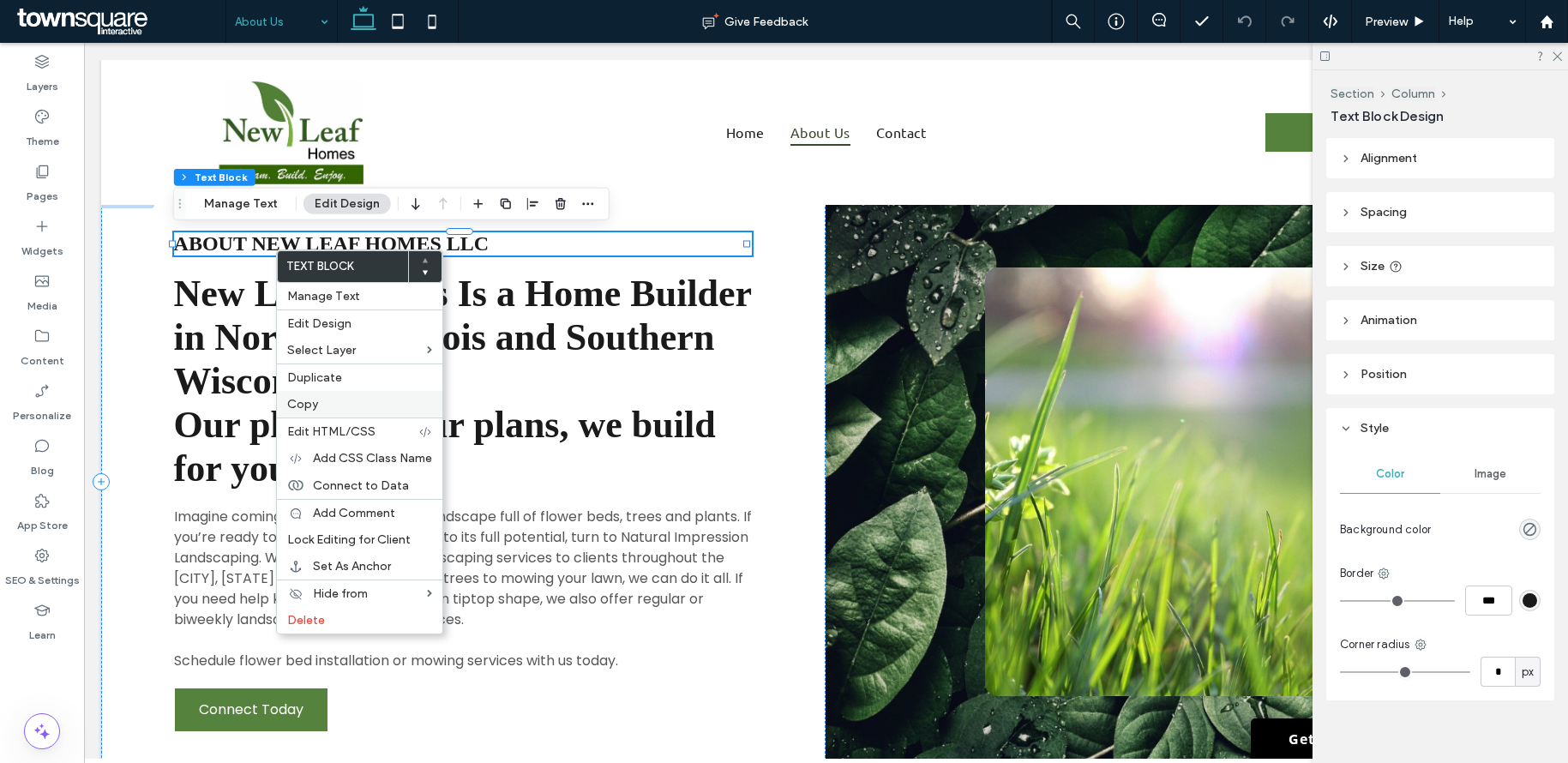 click on "Copy" at bounding box center (359, 404) 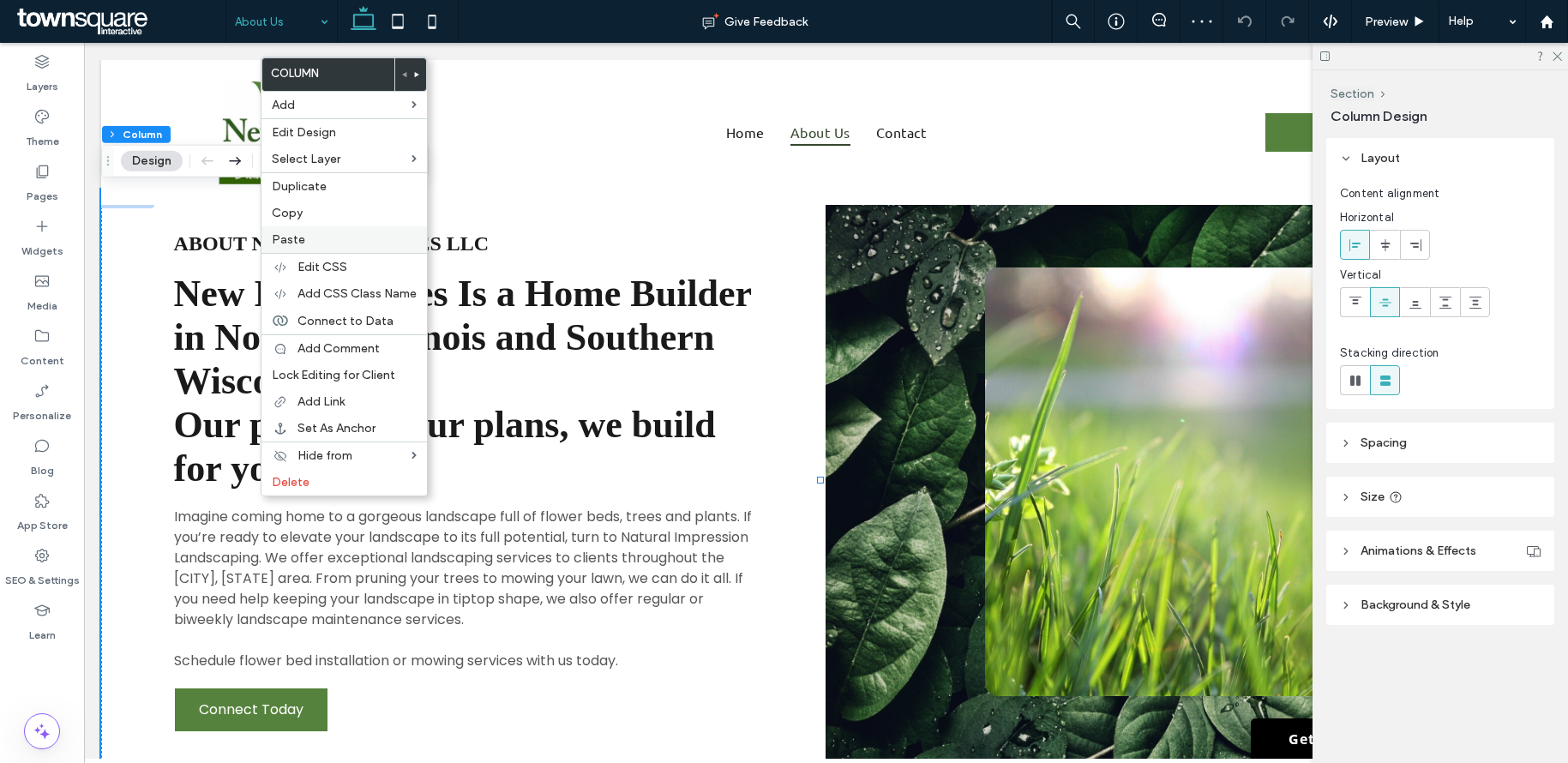 click on "Paste" at bounding box center [344, 239] 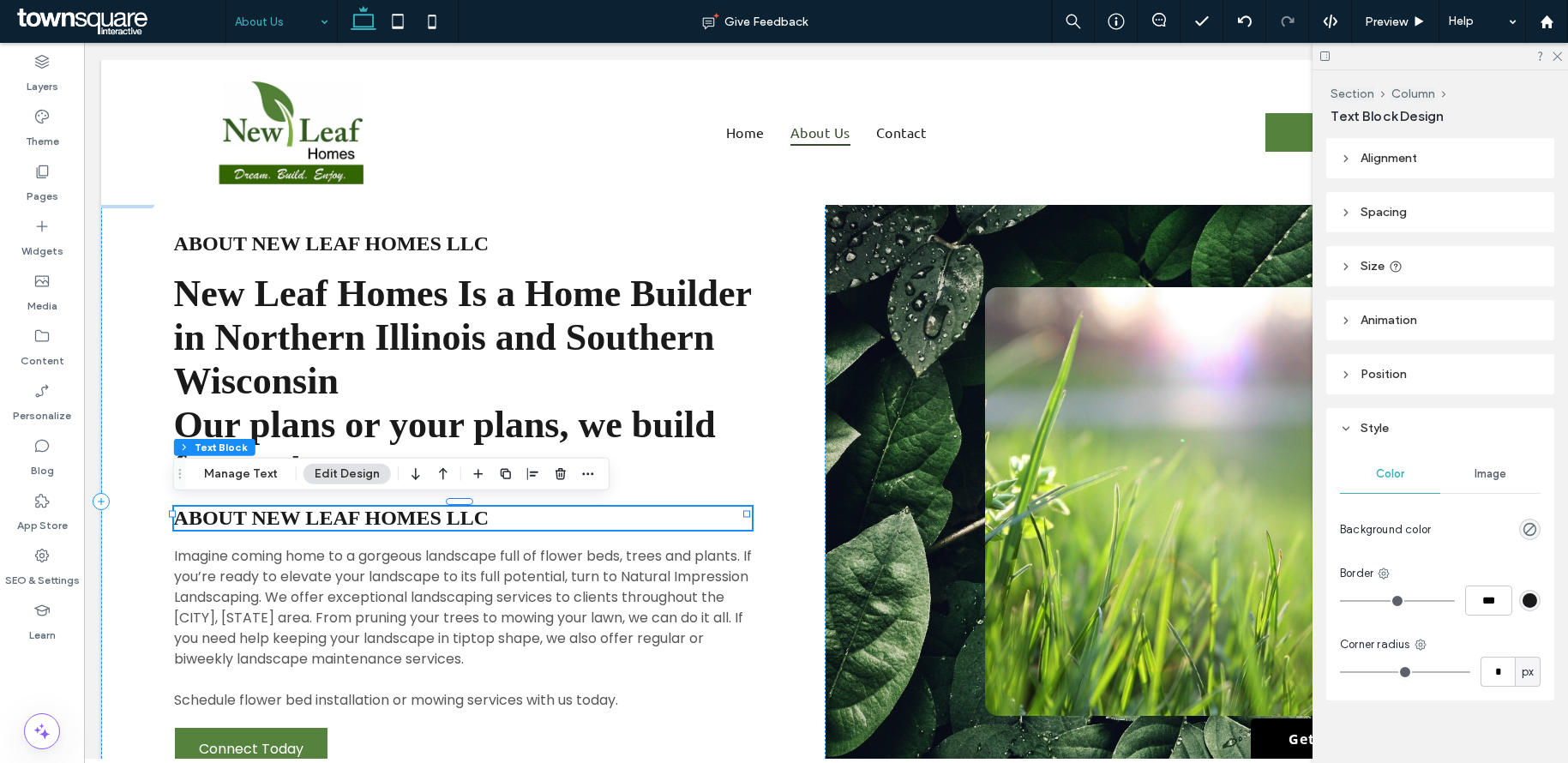 click on "About New Leaf Homes LLC" at bounding box center [332, 518] 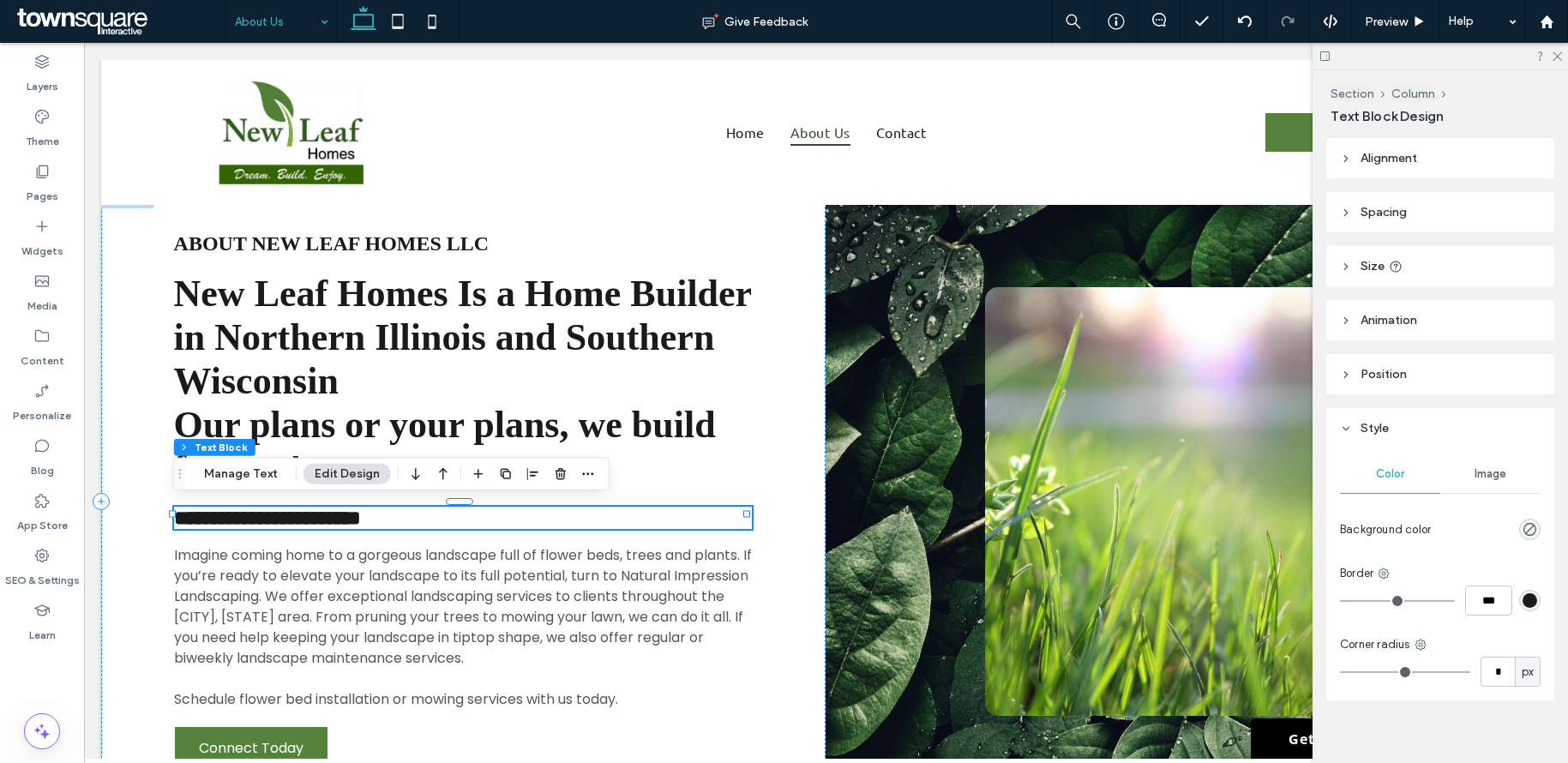 click on "**********" at bounding box center [267, 518] 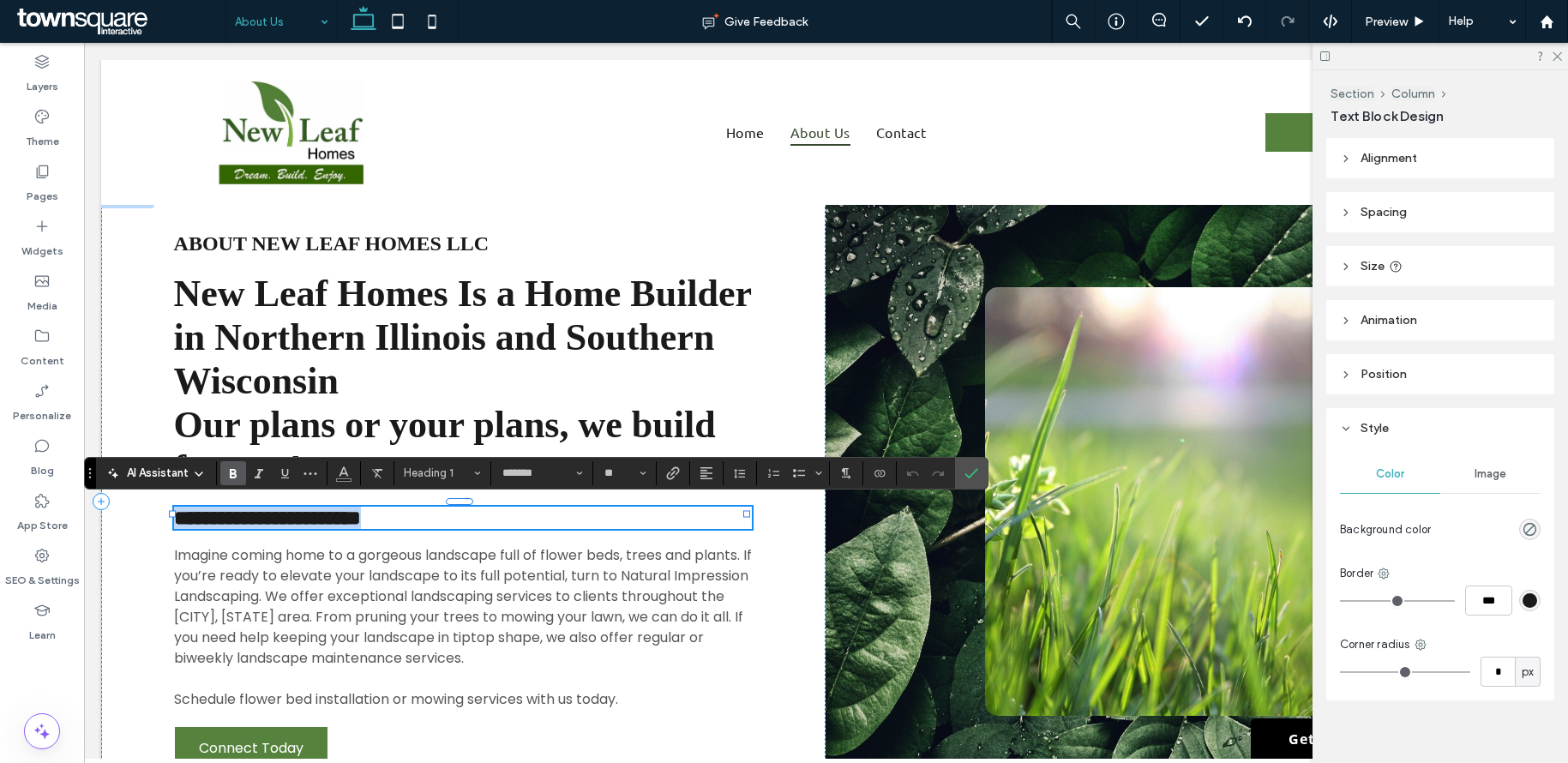 click on "**********" at bounding box center [267, 518] 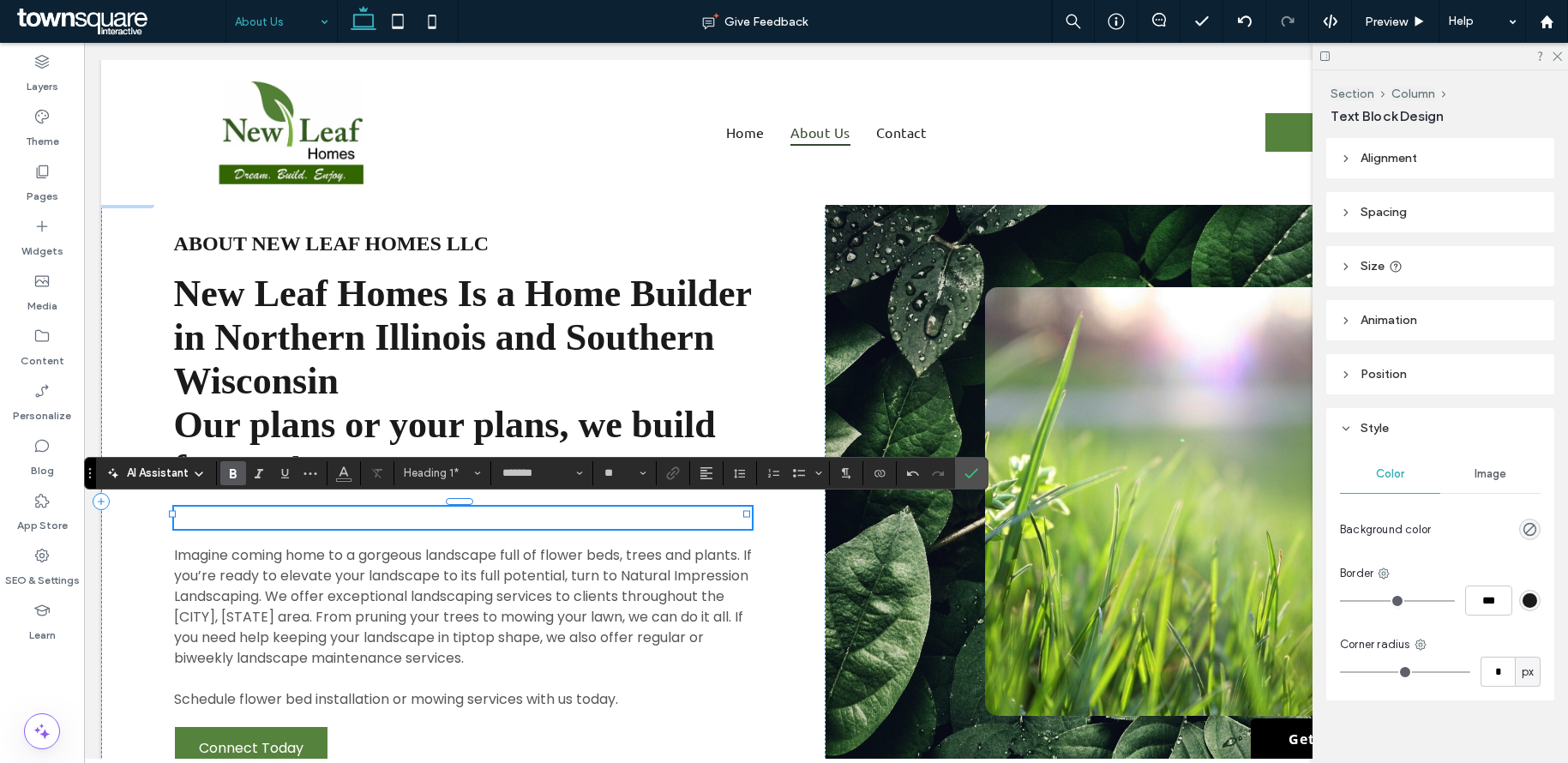 paste 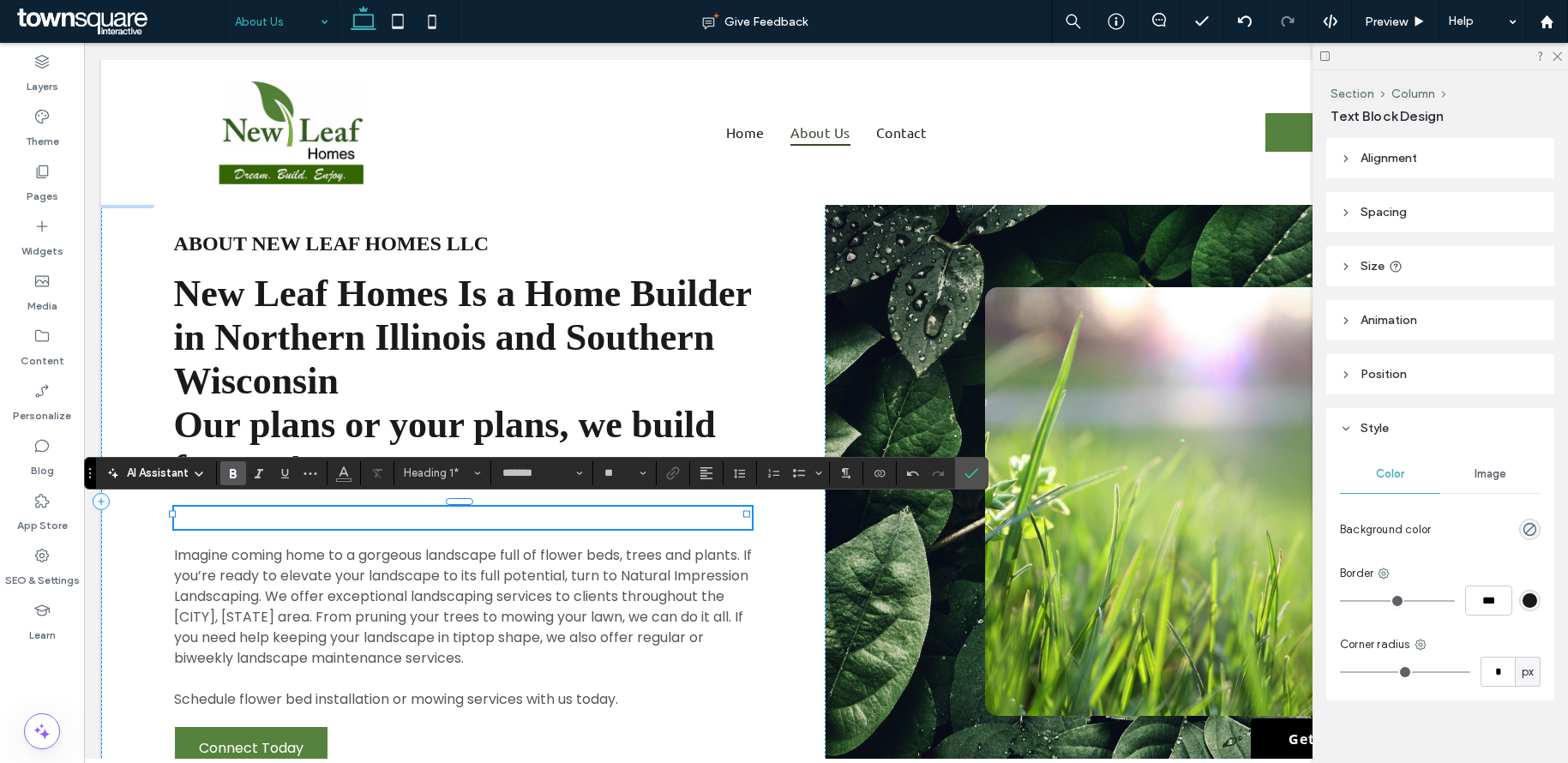 scroll, scrollTop: 119, scrollLeft: 0, axis: vertical 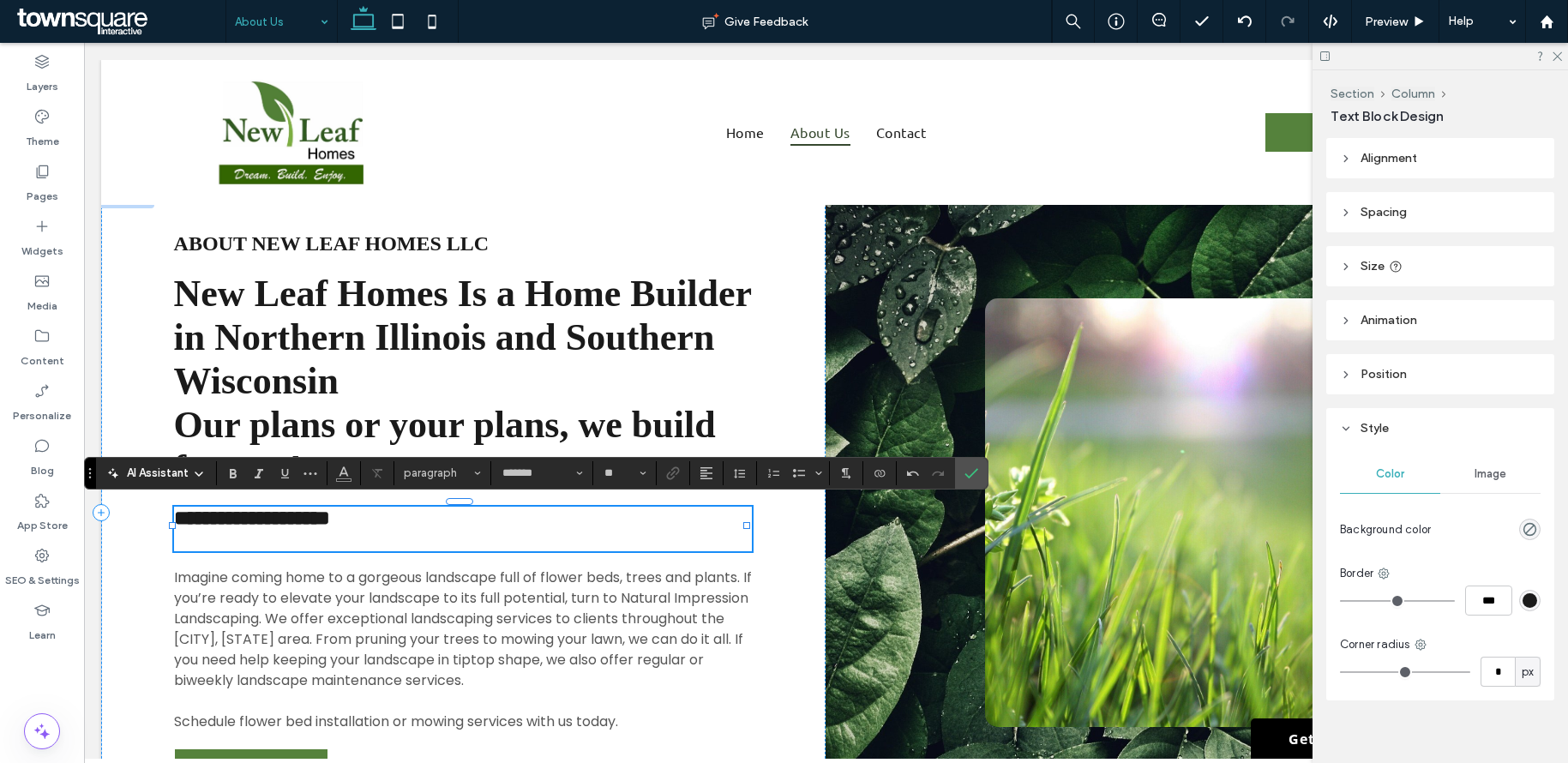 type on "*******" 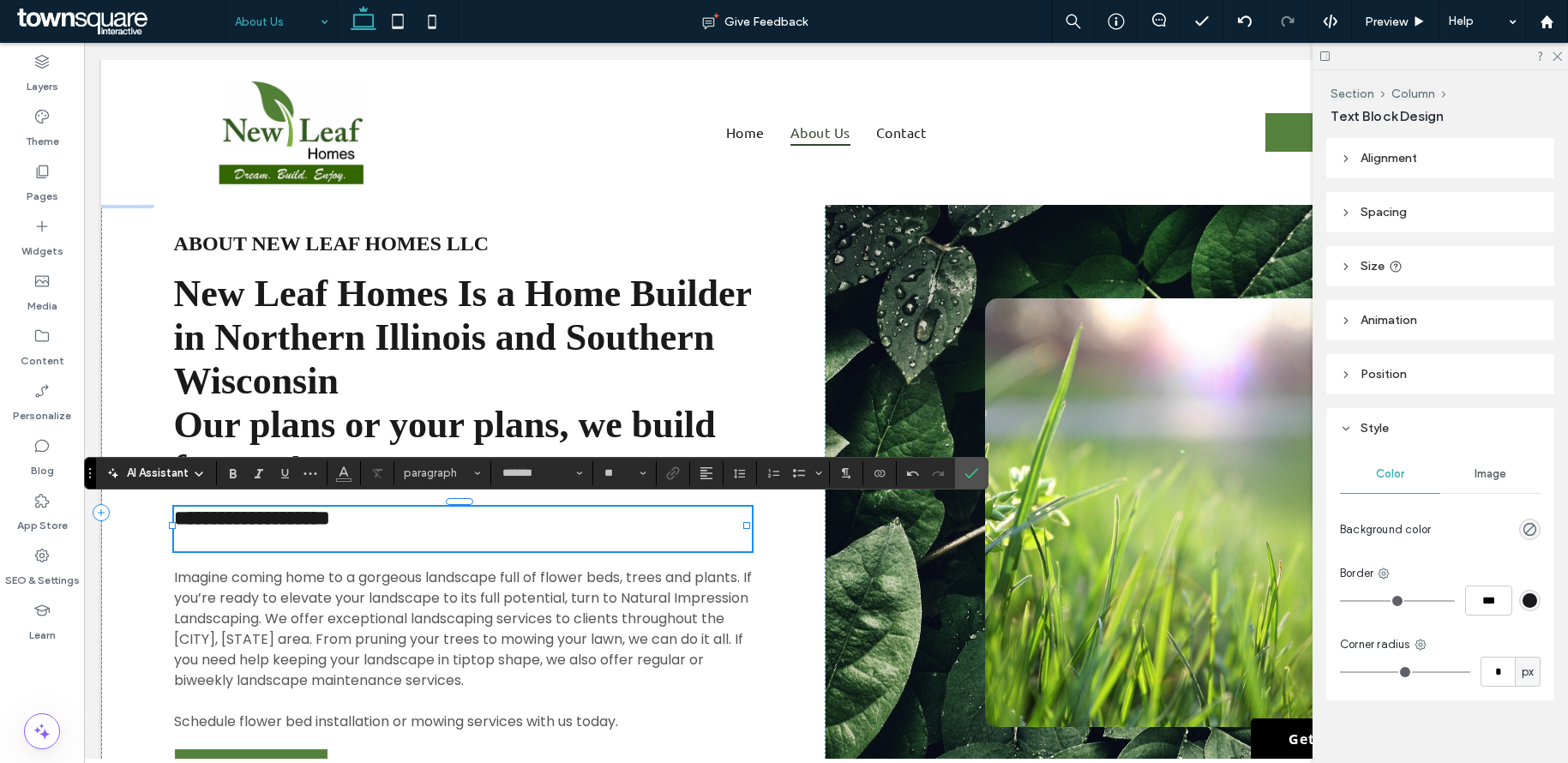 type on "**" 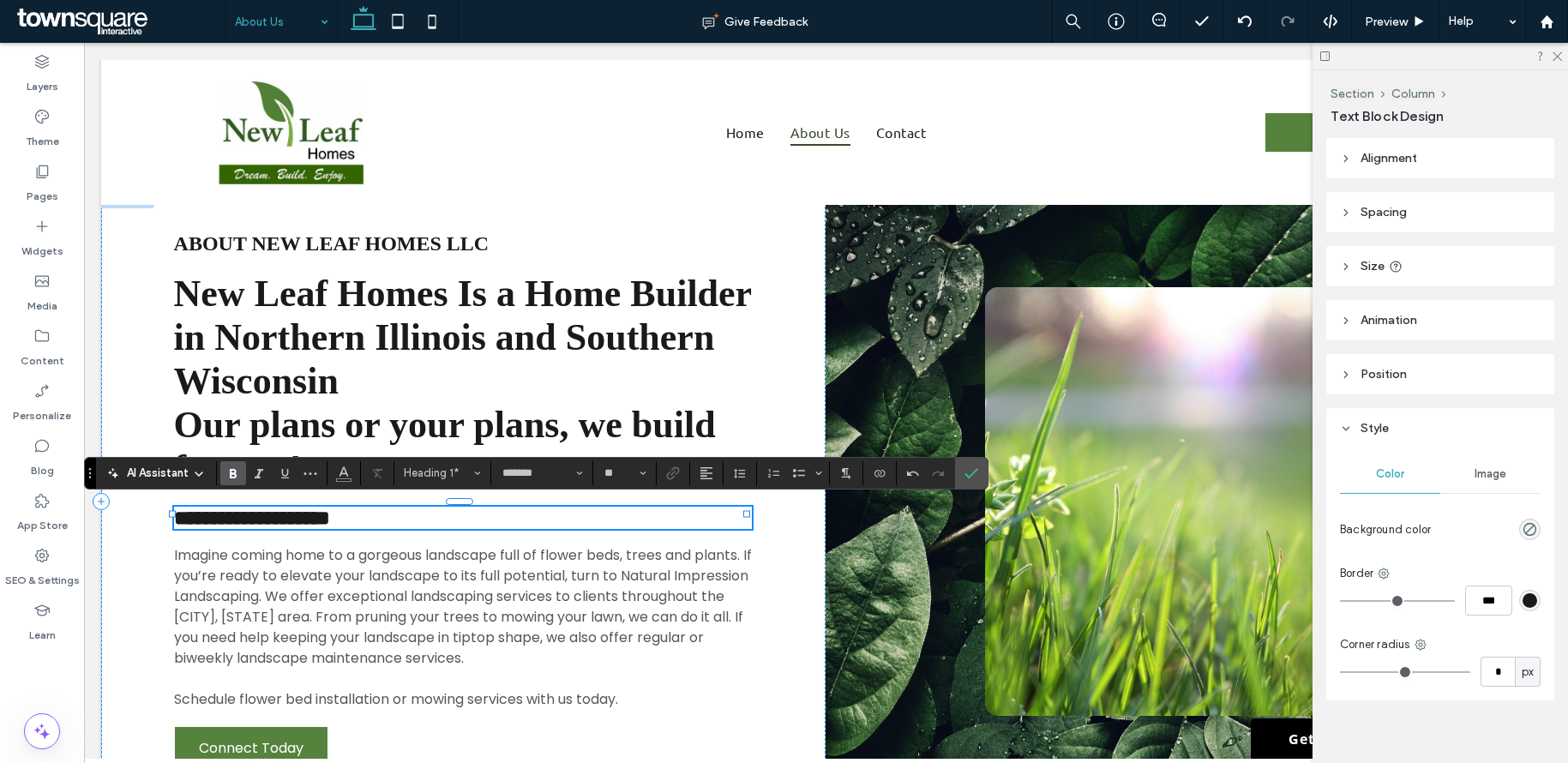 click on "Imagine coming home to a gorgeous landscape full of flower beds, trees and plants. If you’re ready to elevate your landscape to its full potential, turn to Natural Impression Landscaping. We offer exceptional landscaping services to clients throughout the Charlotte, NC area. From pruning your trees to mowing your lawn, we can do it all. If you need help keeping your landscape in tiptop shape, we also offer regular or biweekly landscape maintenance services." at bounding box center (463, 606) 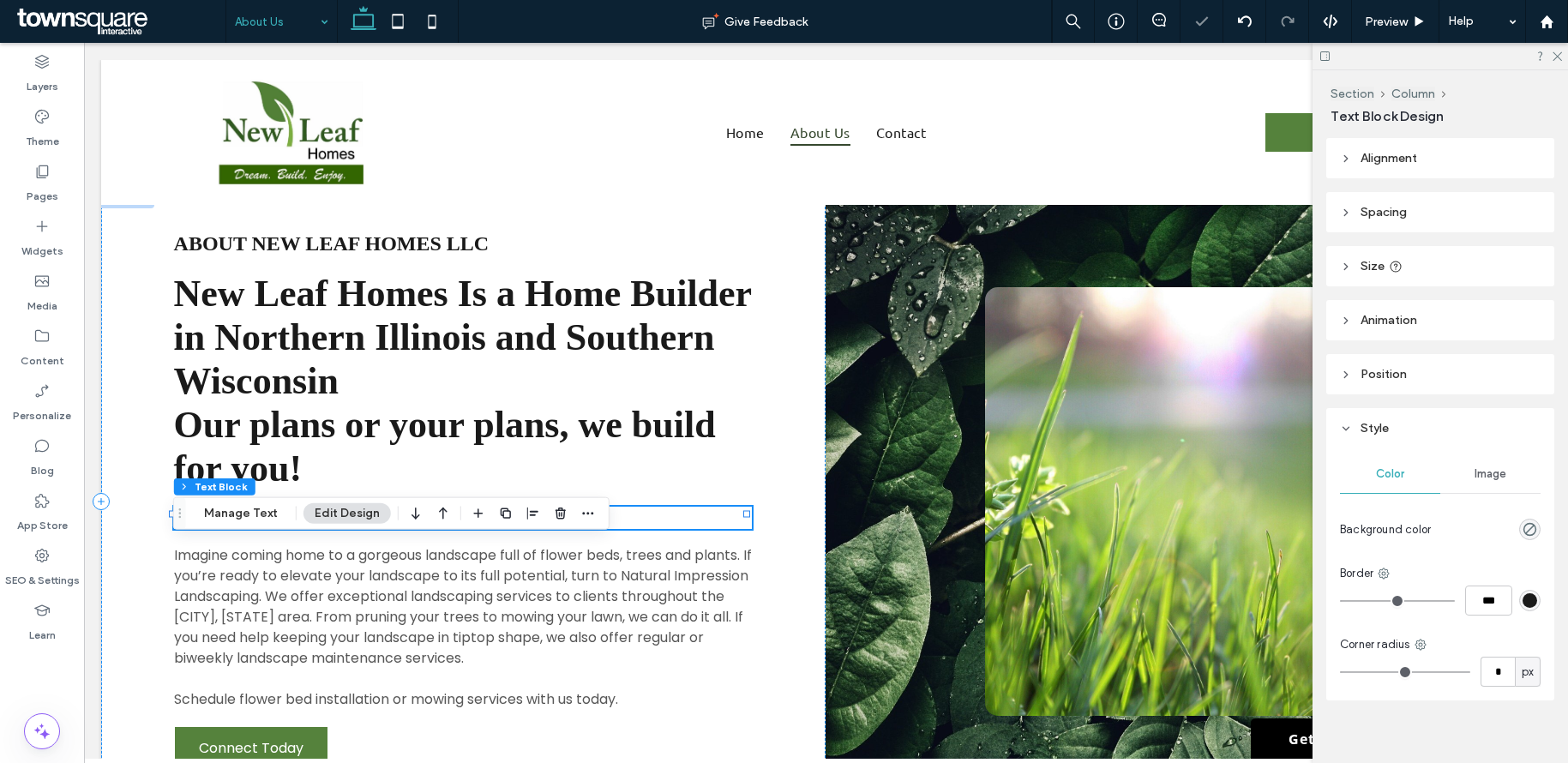click on "Imagine coming home to a gorgeous landscape full of flower beds, trees and plants. If you’re ready to elevate your landscape to its full potential, turn to Natural Impression Landscaping. We offer exceptional landscaping services to clients throughout the Charlotte, NC area. From pruning your trees to mowing your lawn, we can do it all. If you need help keeping your landscape in tiptop shape, we also offer regular or biweekly landscape maintenance services." at bounding box center [463, 606] 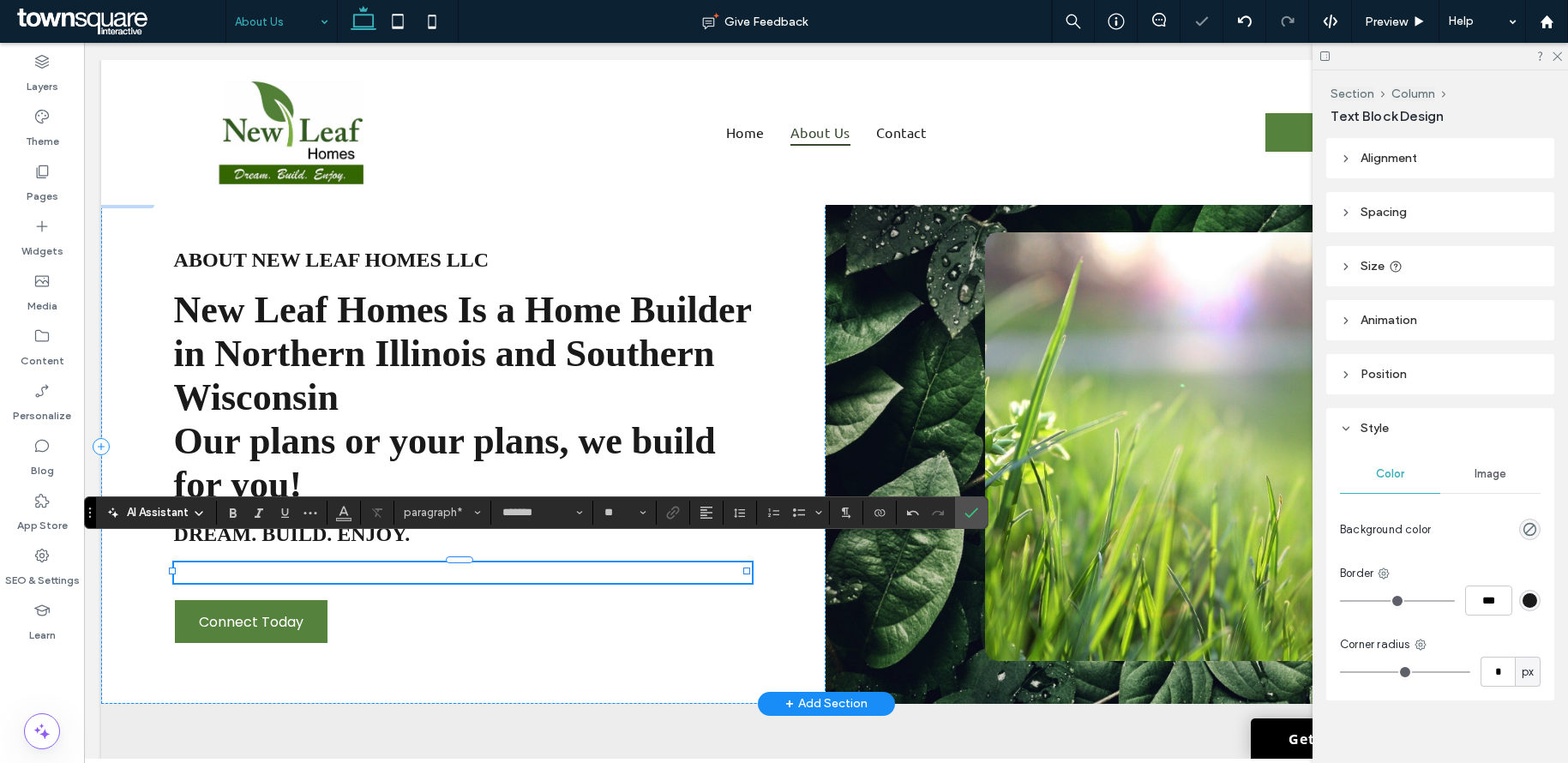 paste 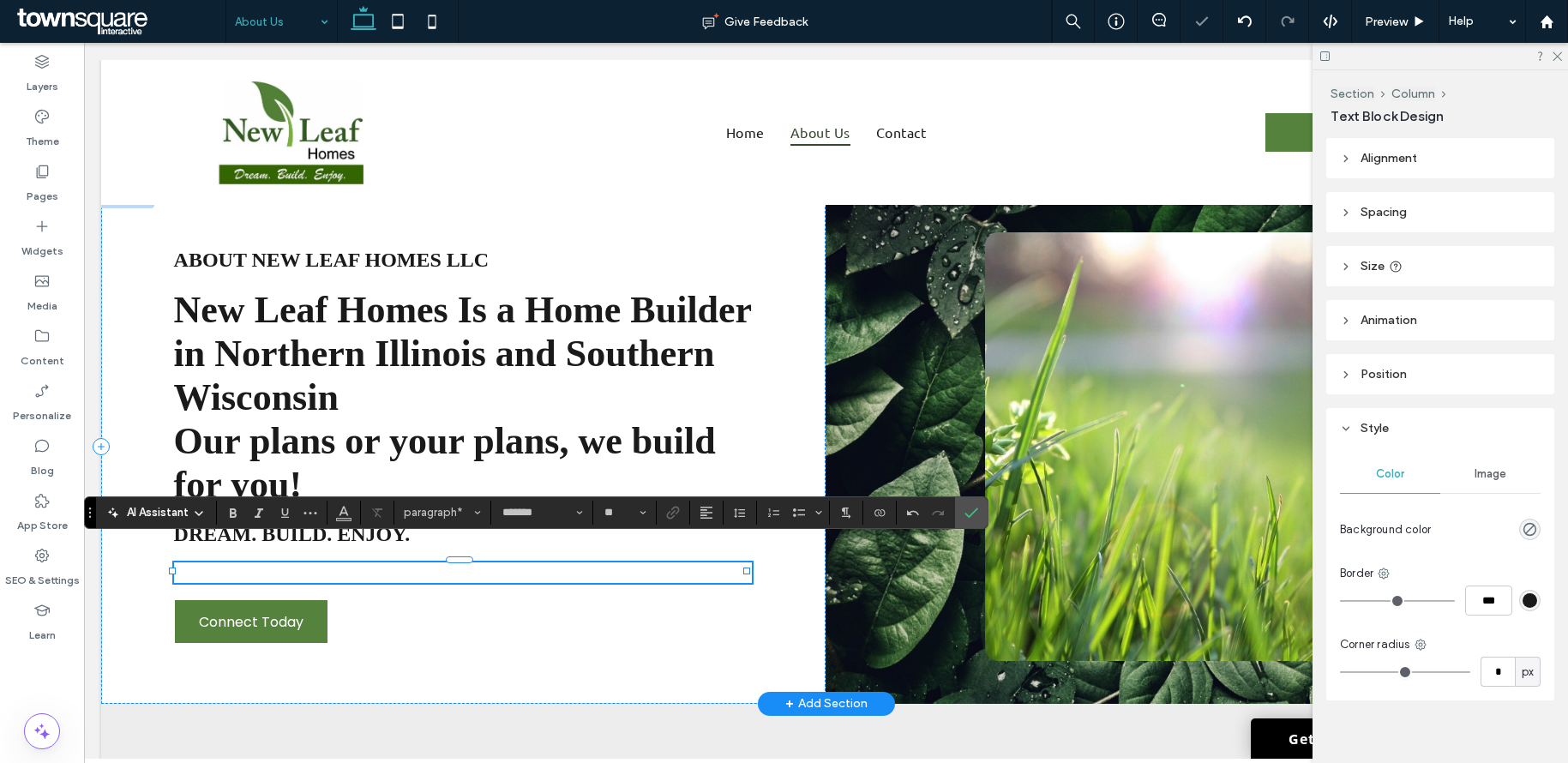 type 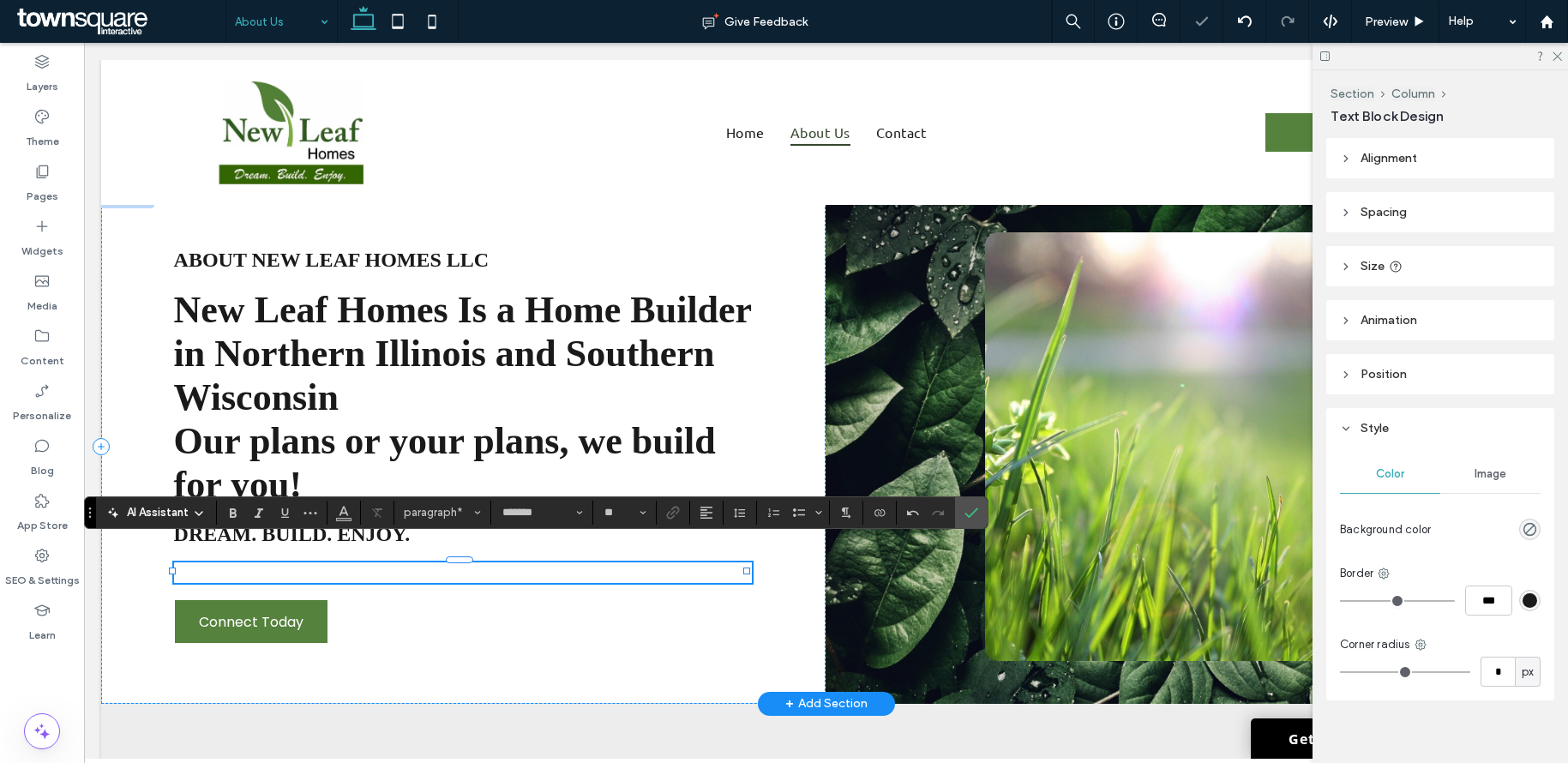 type on "*" 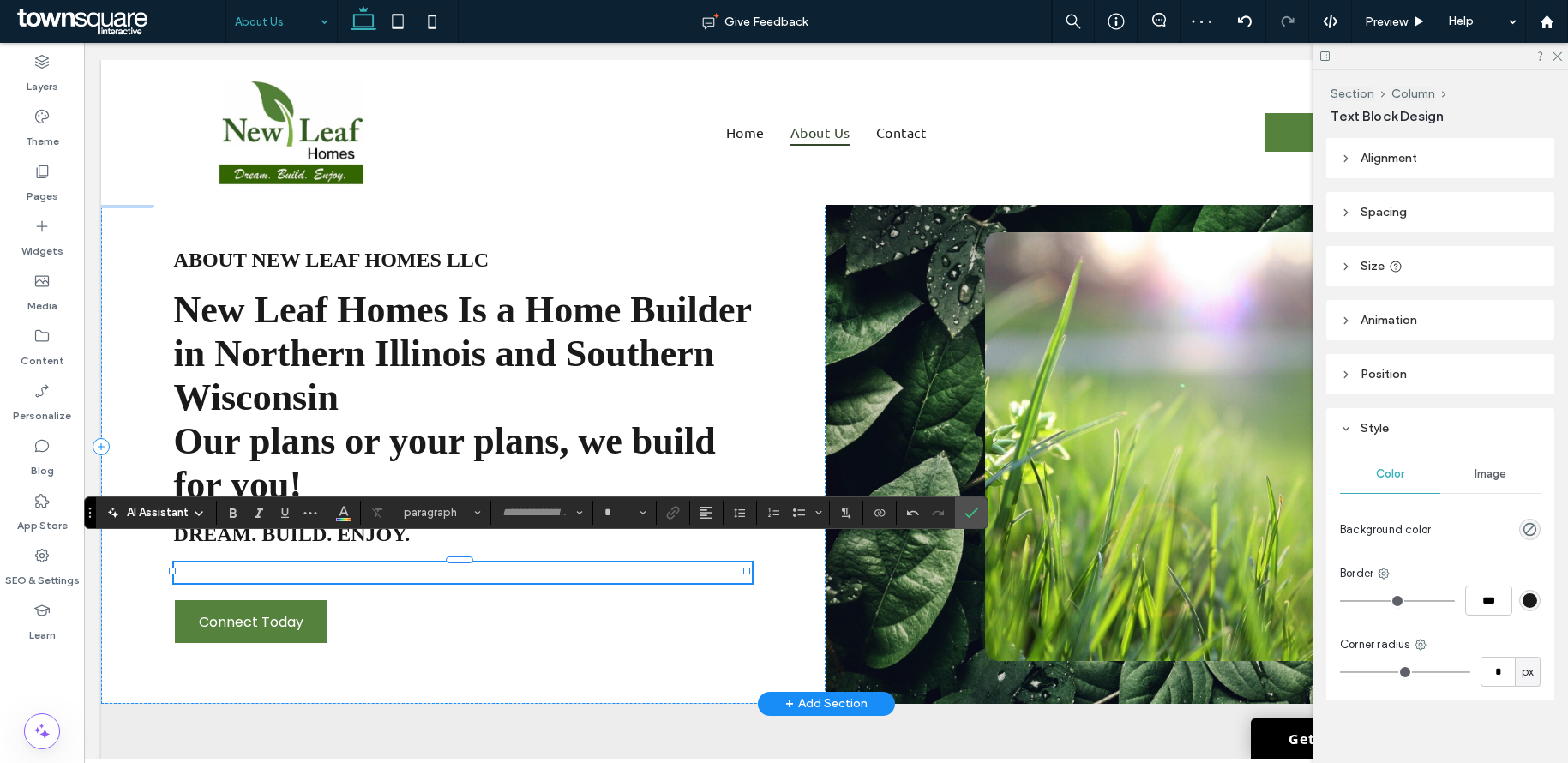scroll, scrollTop: 189, scrollLeft: 0, axis: vertical 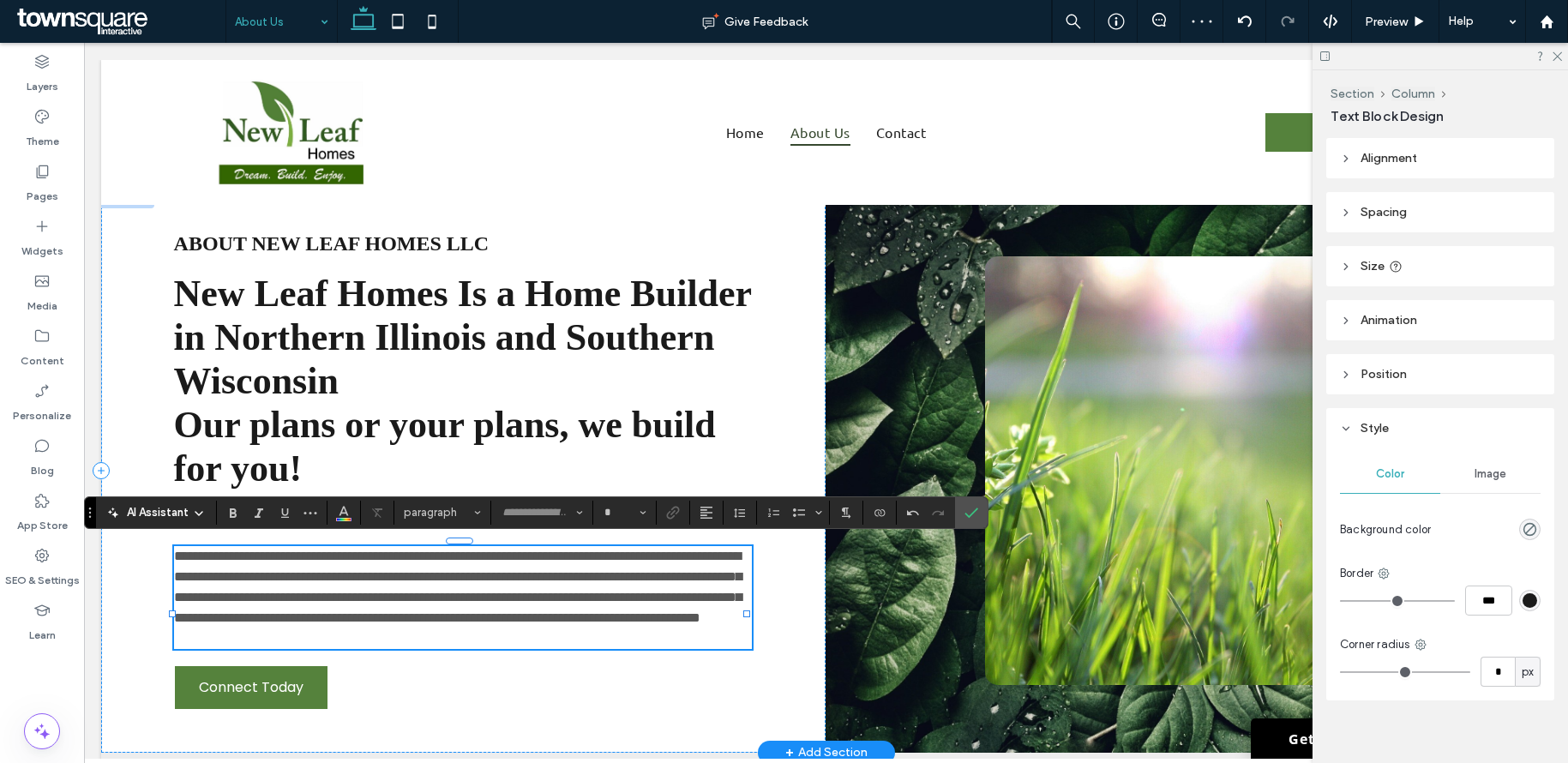 type on "*******" 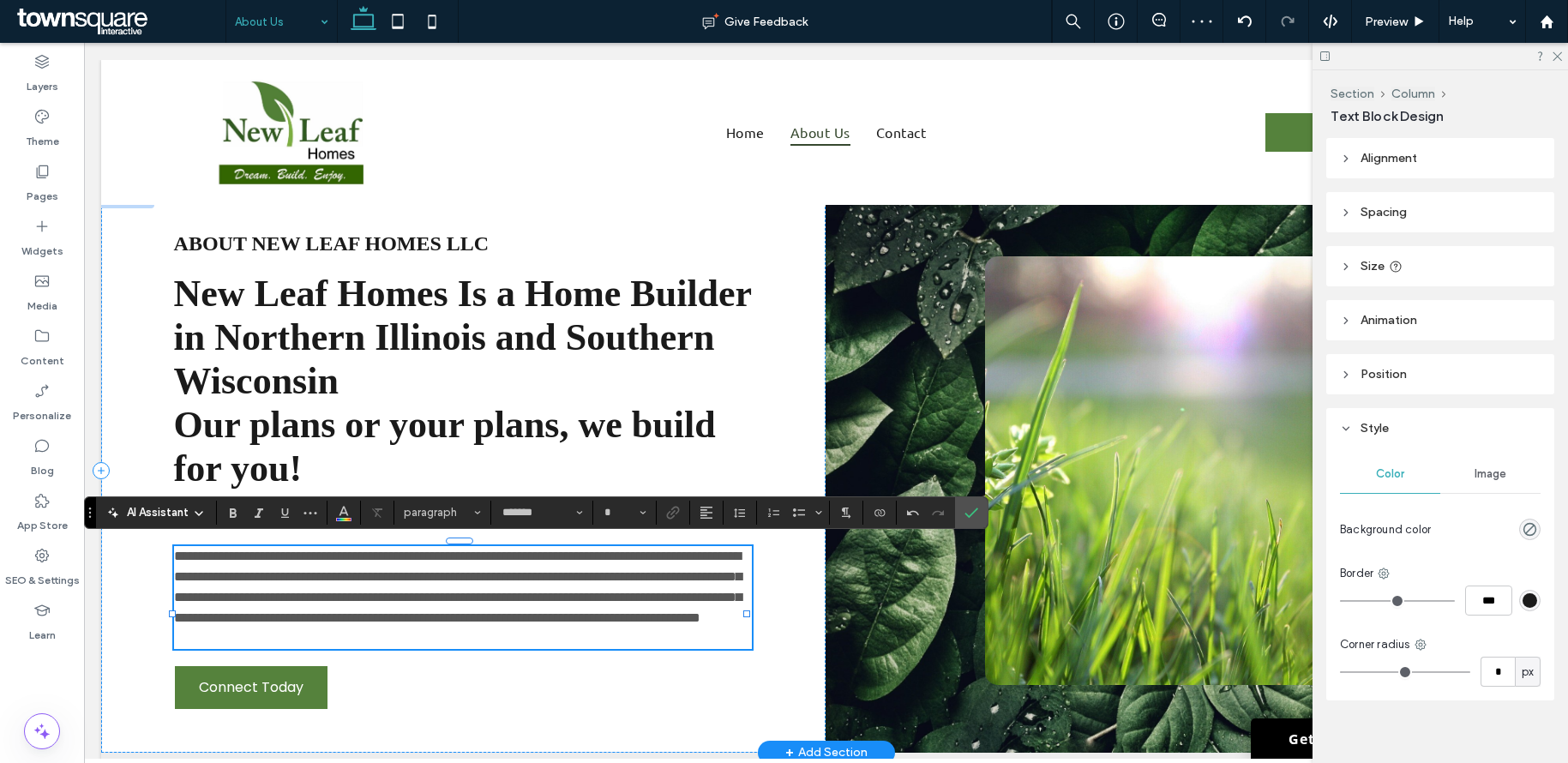 type on "**" 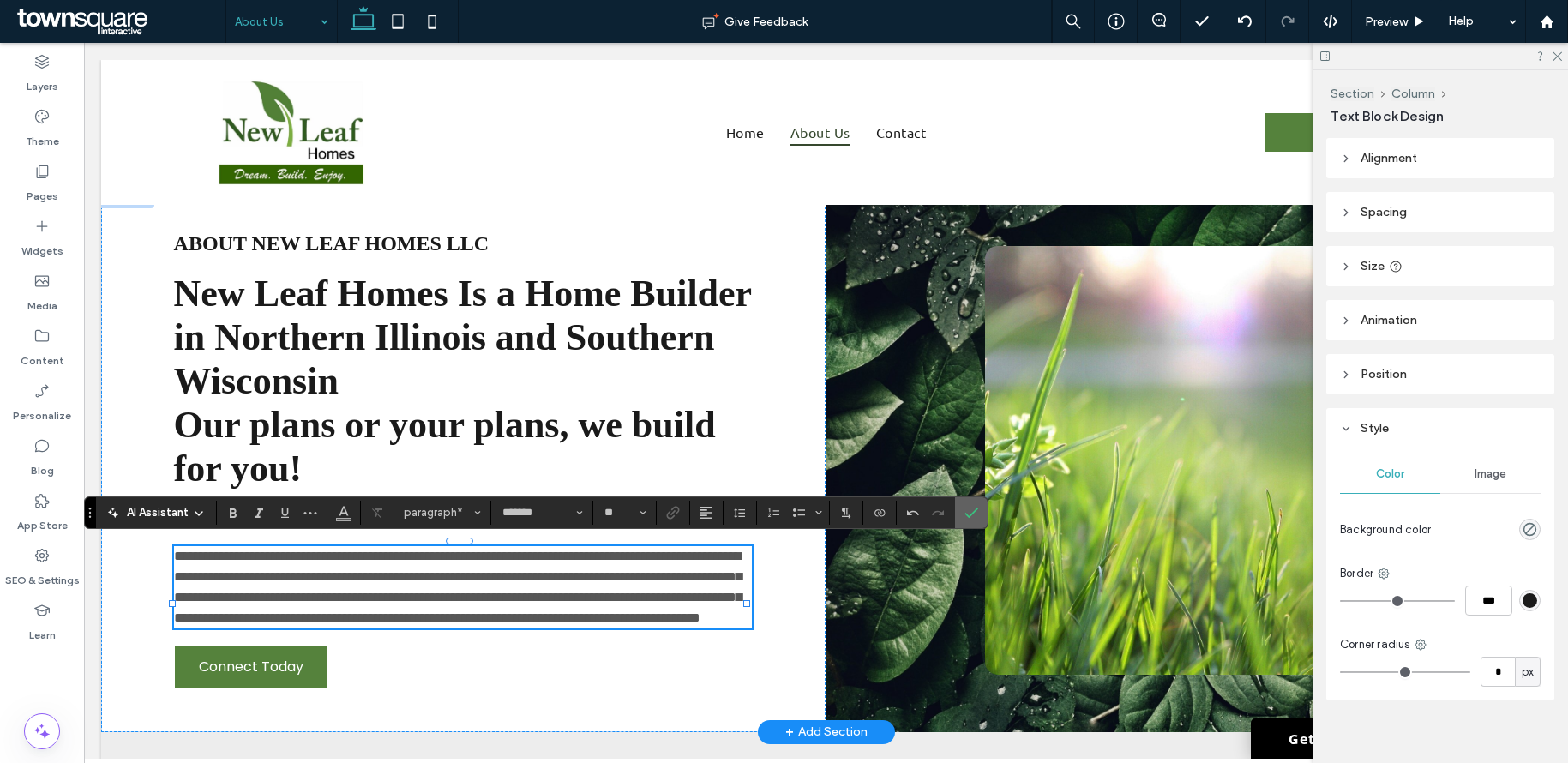 click at bounding box center (971, 513) 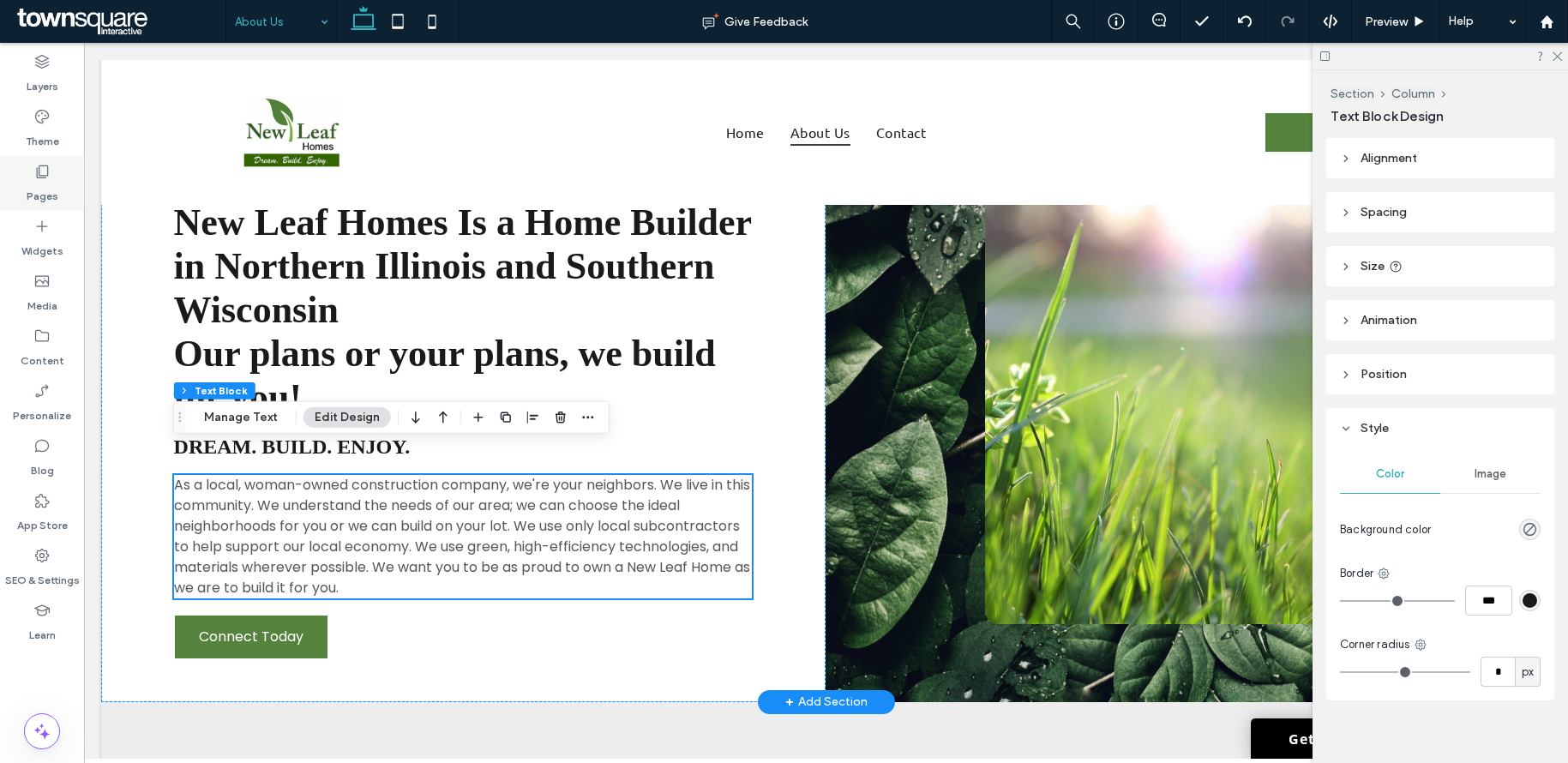 scroll, scrollTop: 68, scrollLeft: 0, axis: vertical 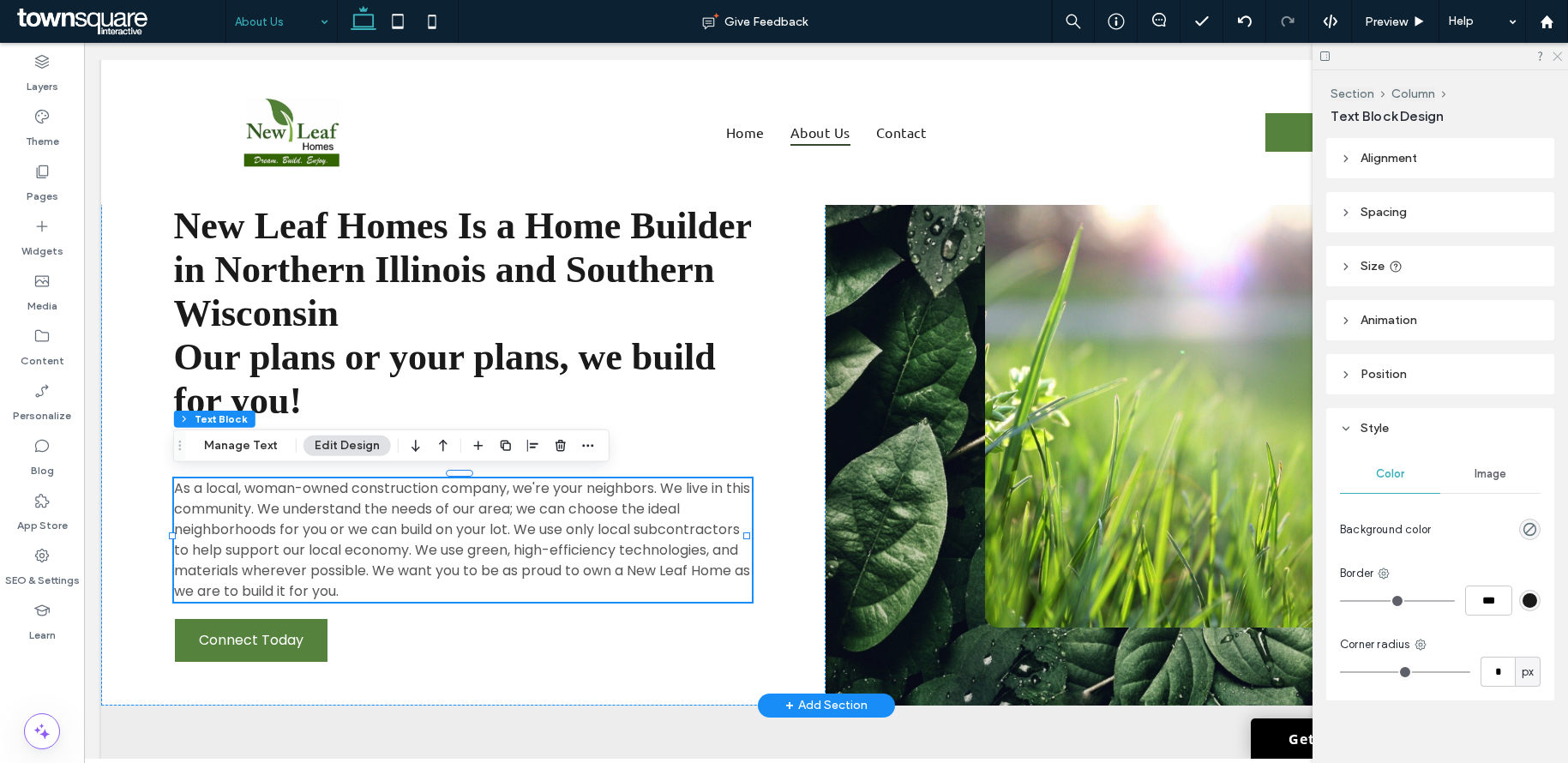 click 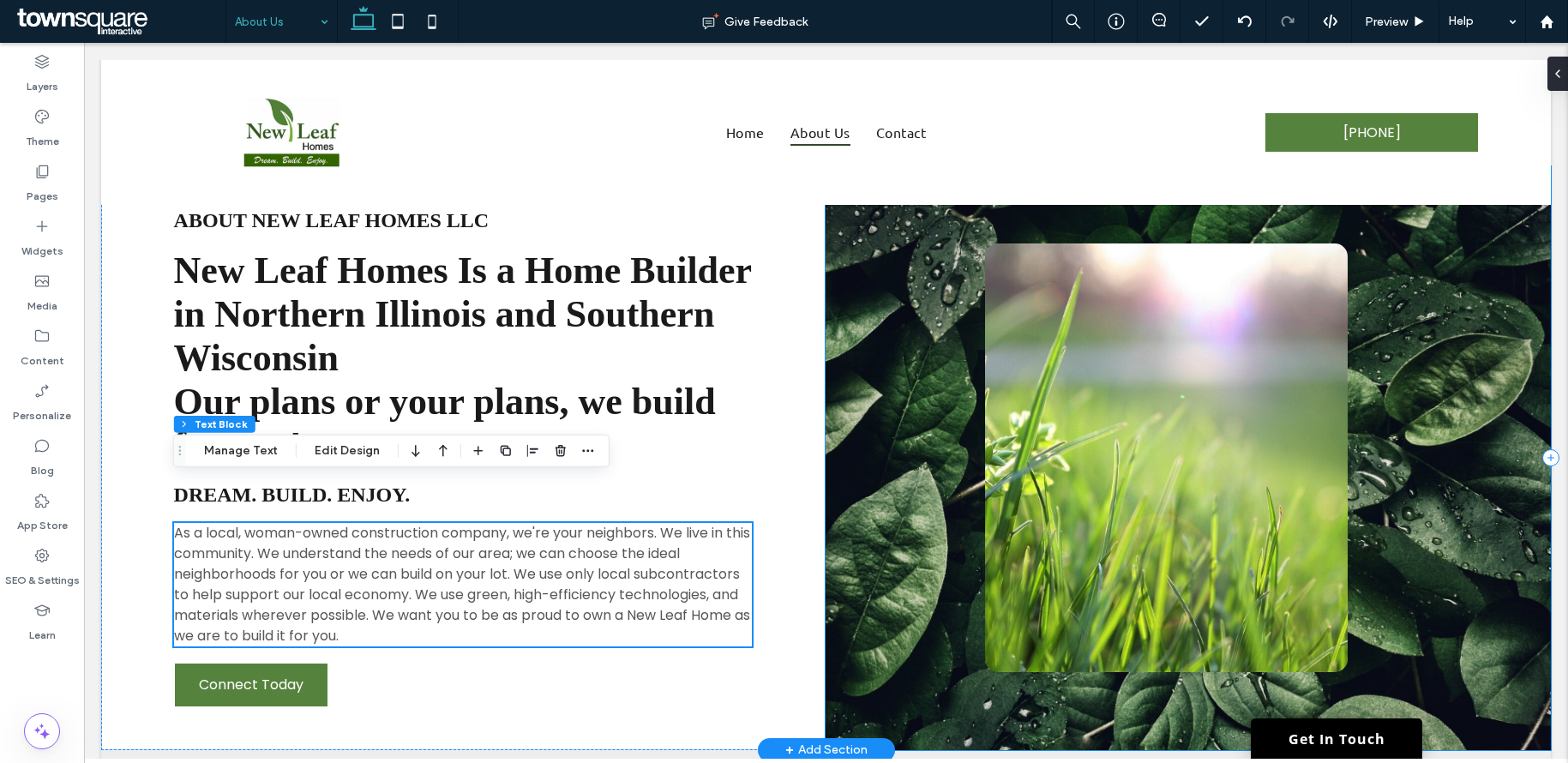 scroll, scrollTop: 0, scrollLeft: 0, axis: both 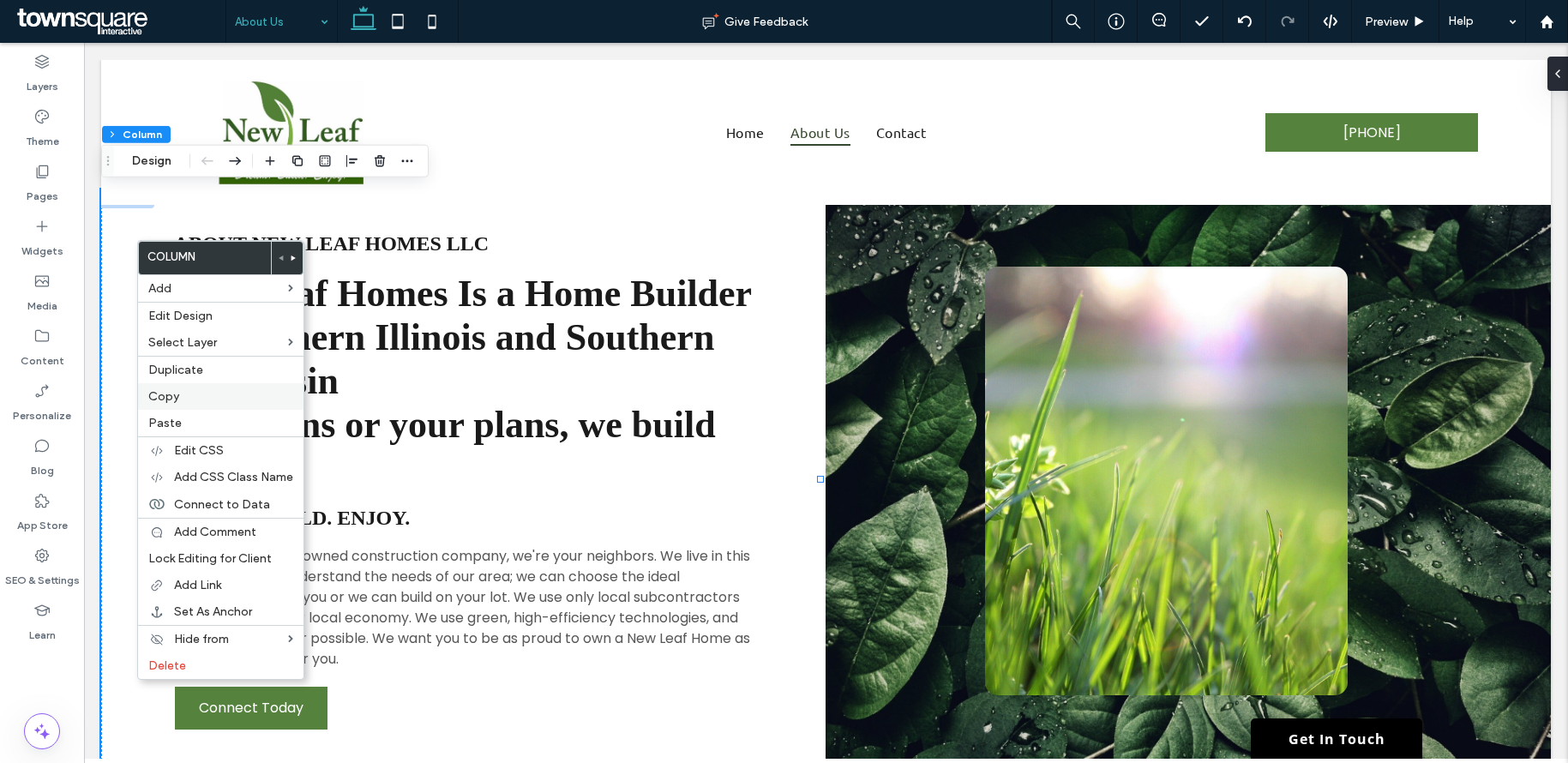 click on "Copy" at bounding box center [220, 396] 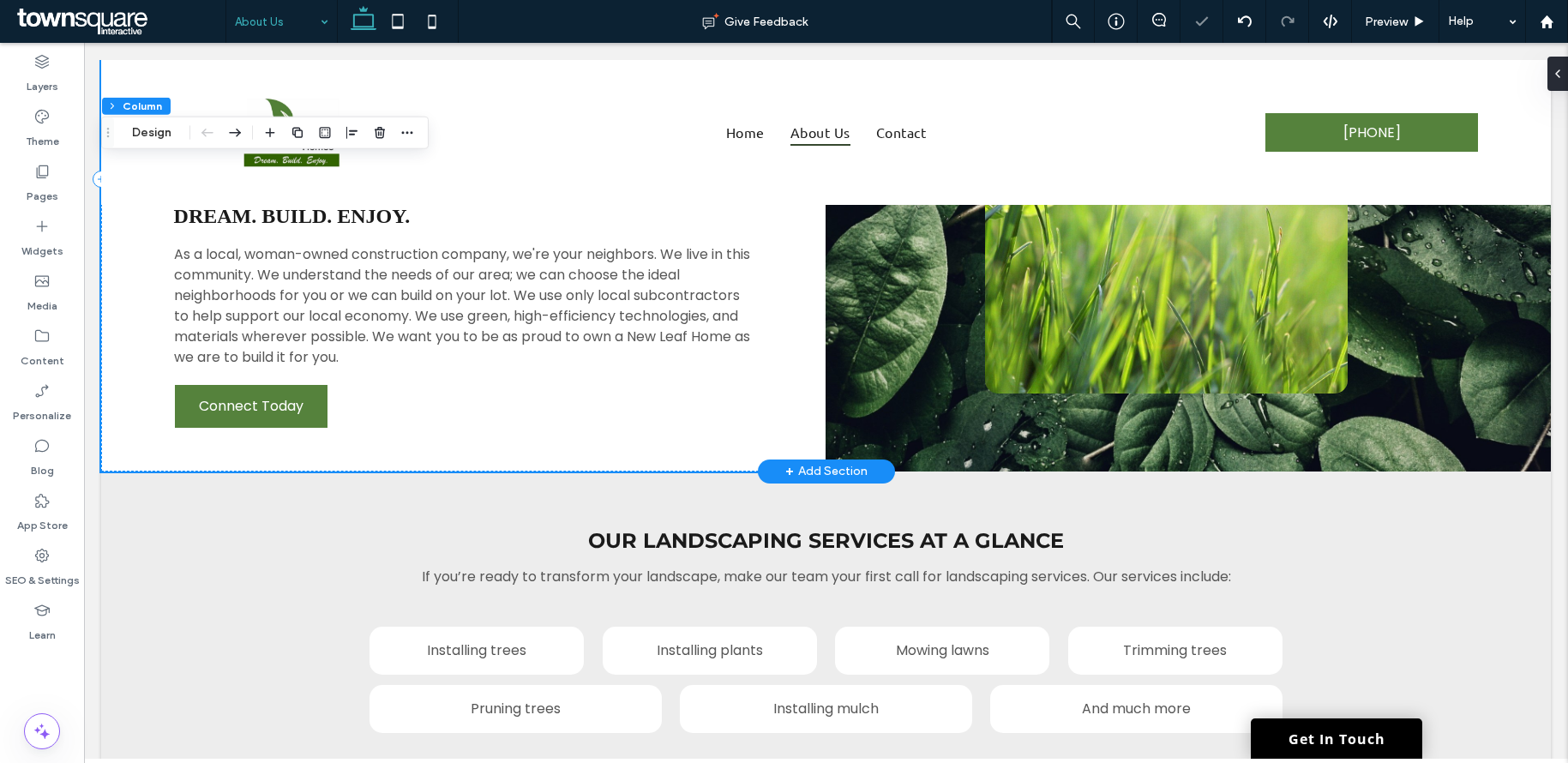 scroll, scrollTop: 405, scrollLeft: 0, axis: vertical 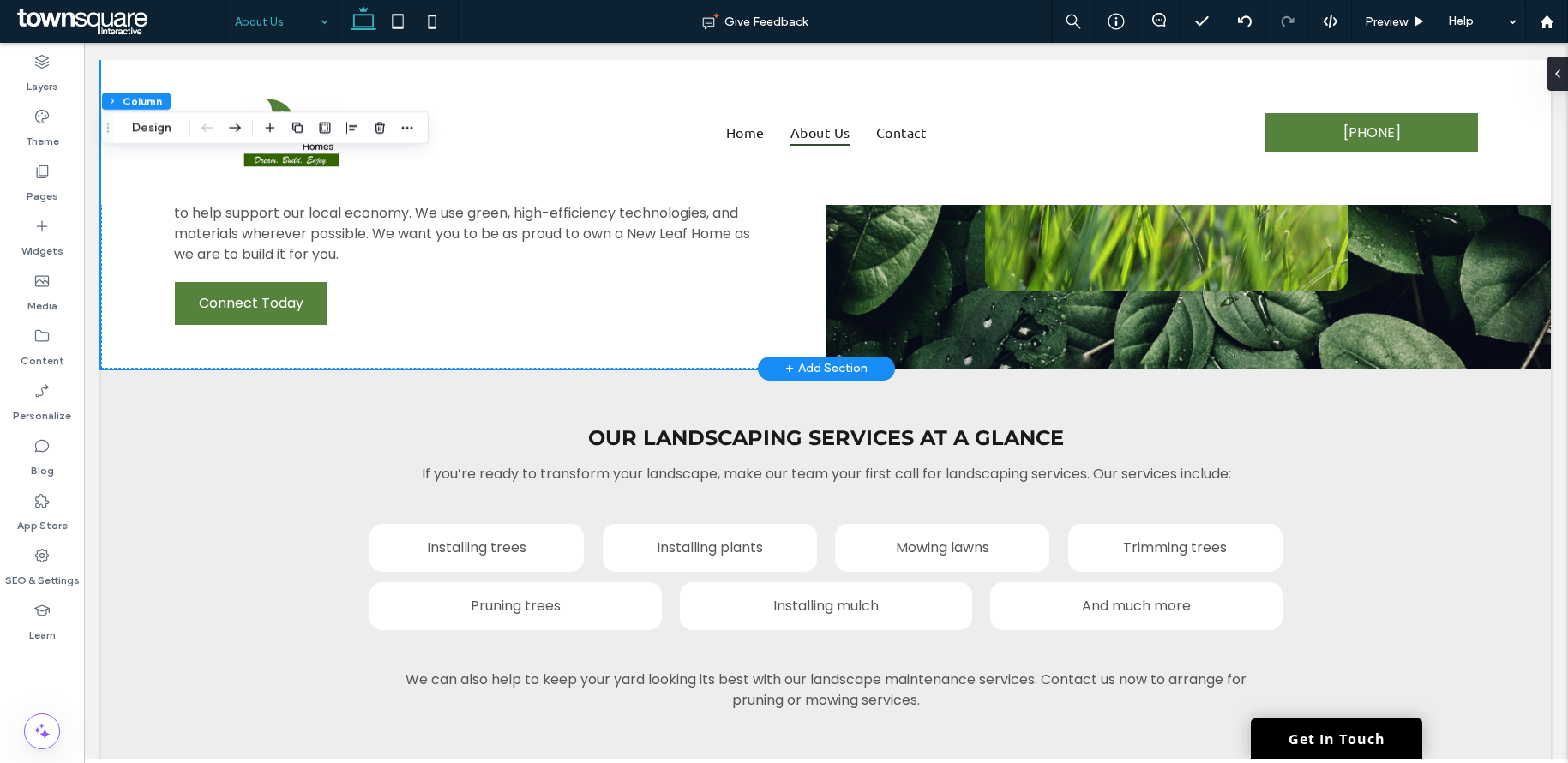 click on "+ Add Section" at bounding box center [826, 369] 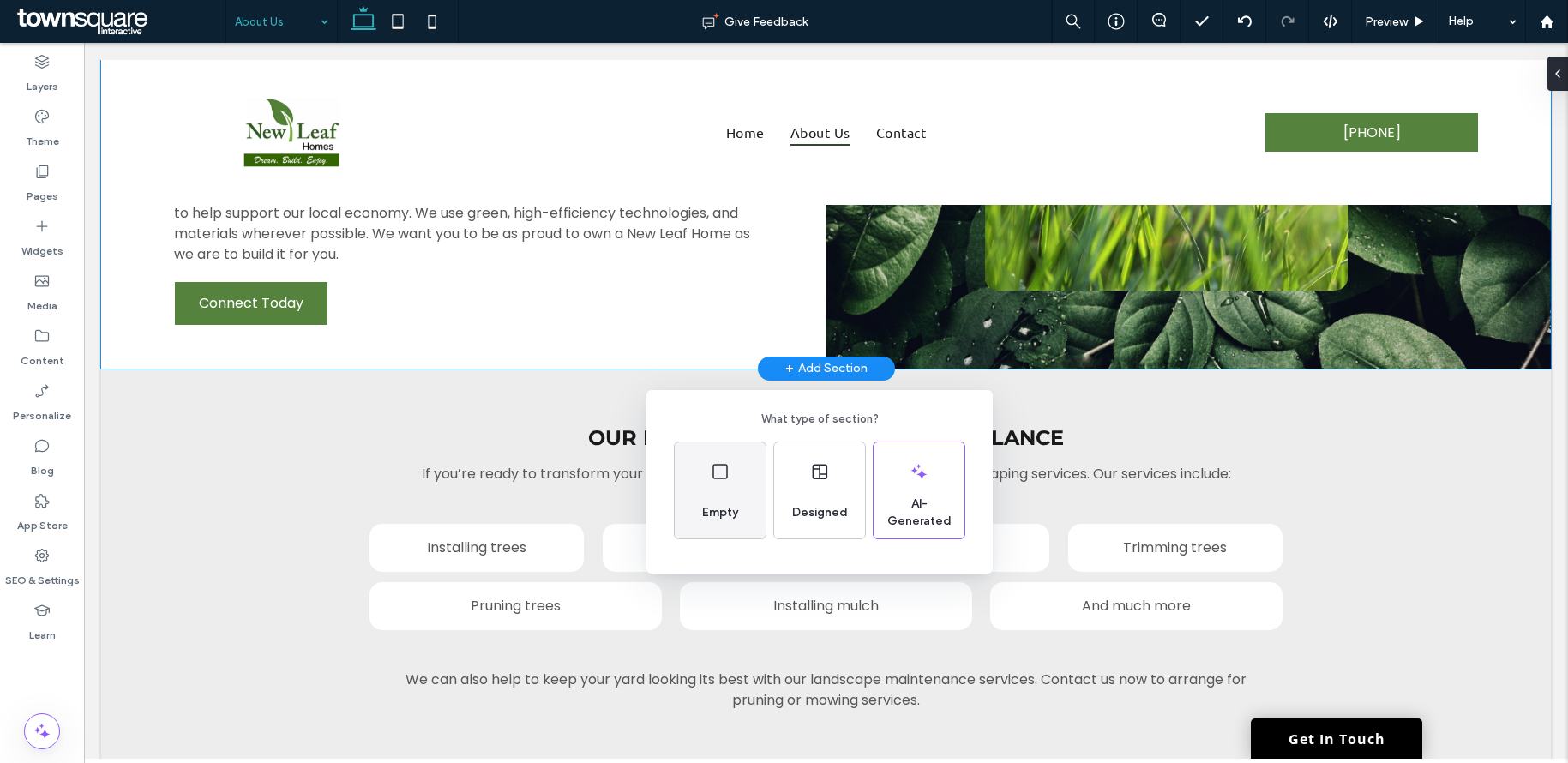 click on "Empty" at bounding box center [720, 490] 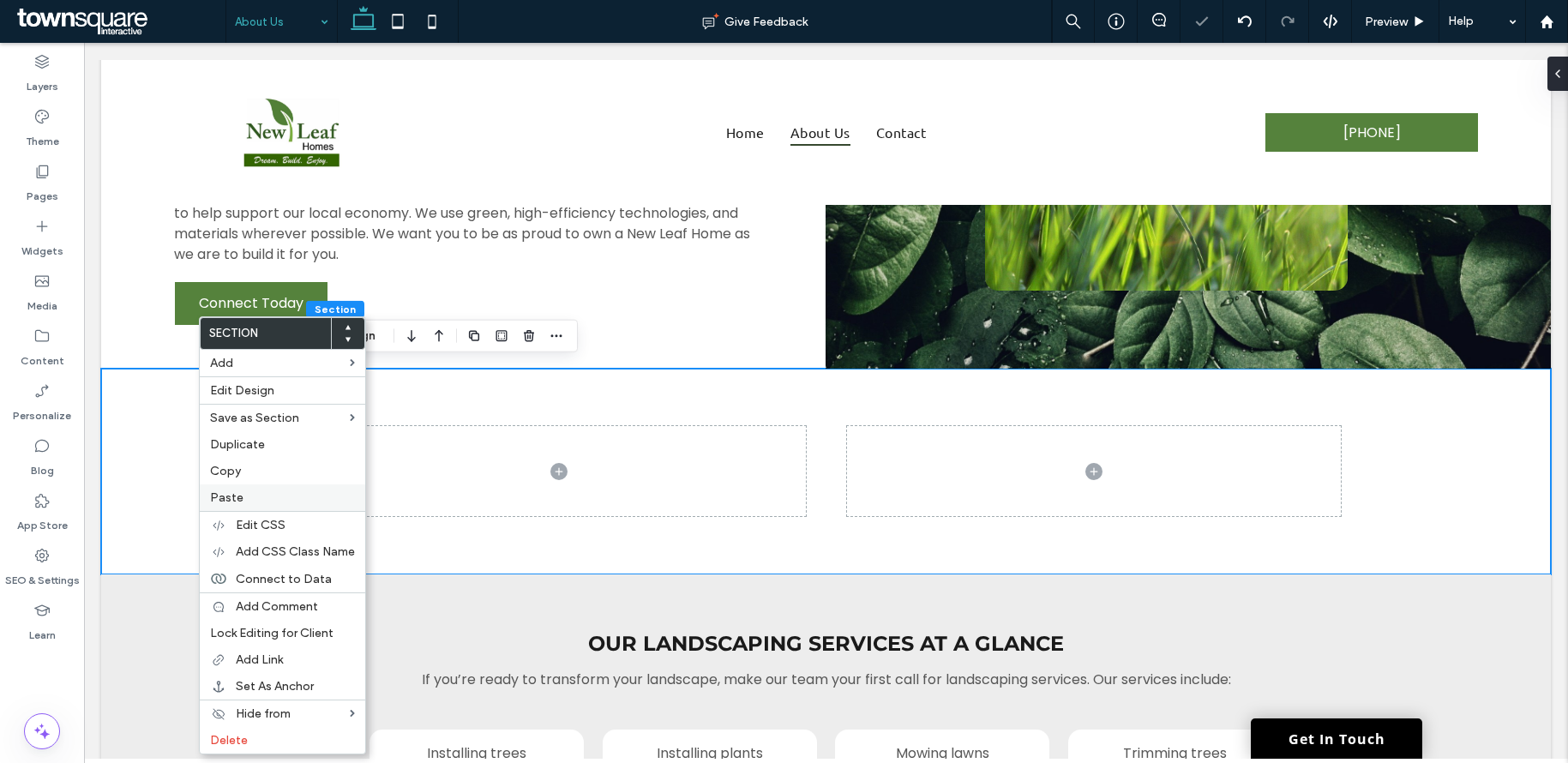 click on "Paste" at bounding box center (282, 497) 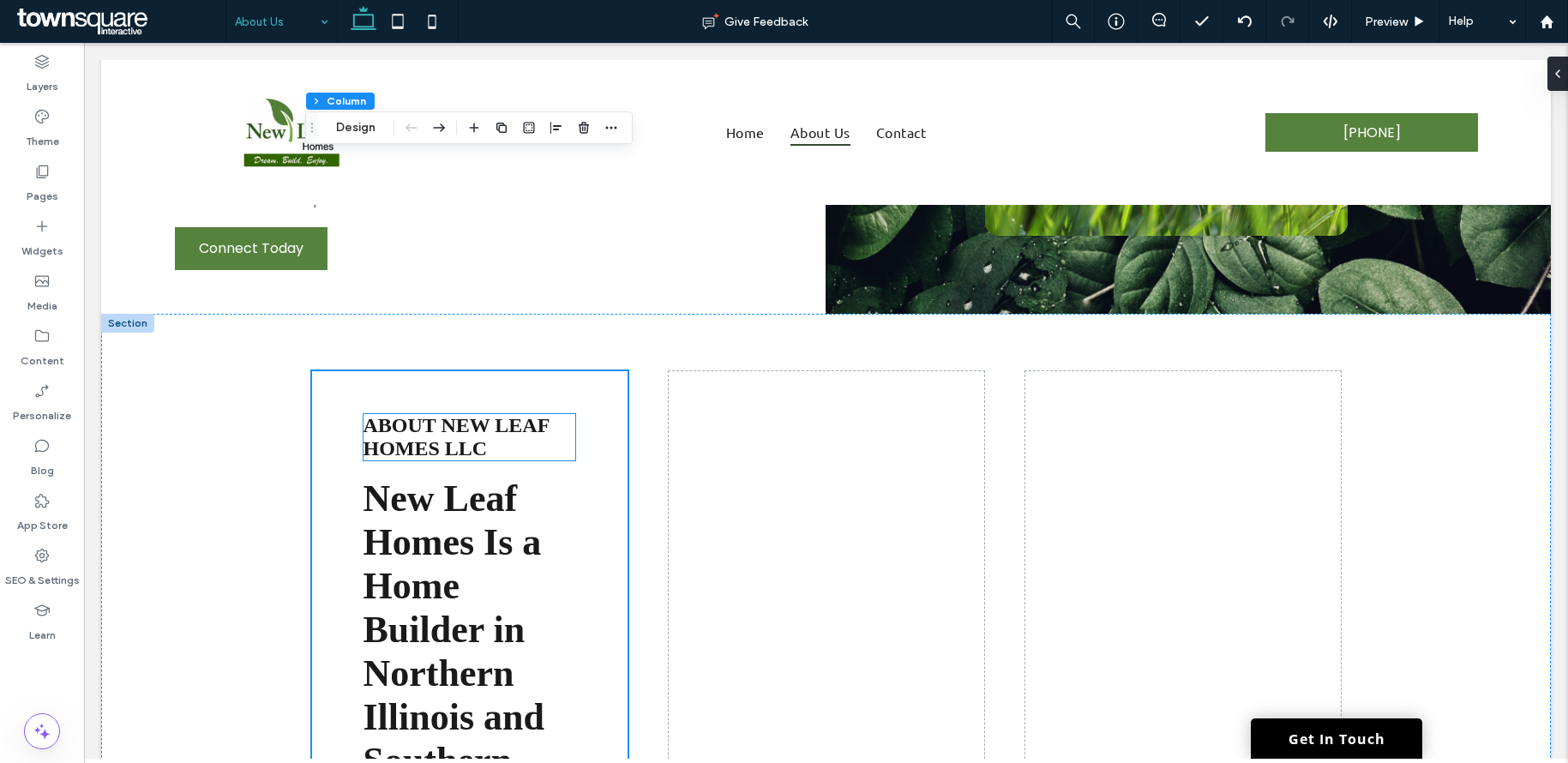 scroll, scrollTop: 459, scrollLeft: 0, axis: vertical 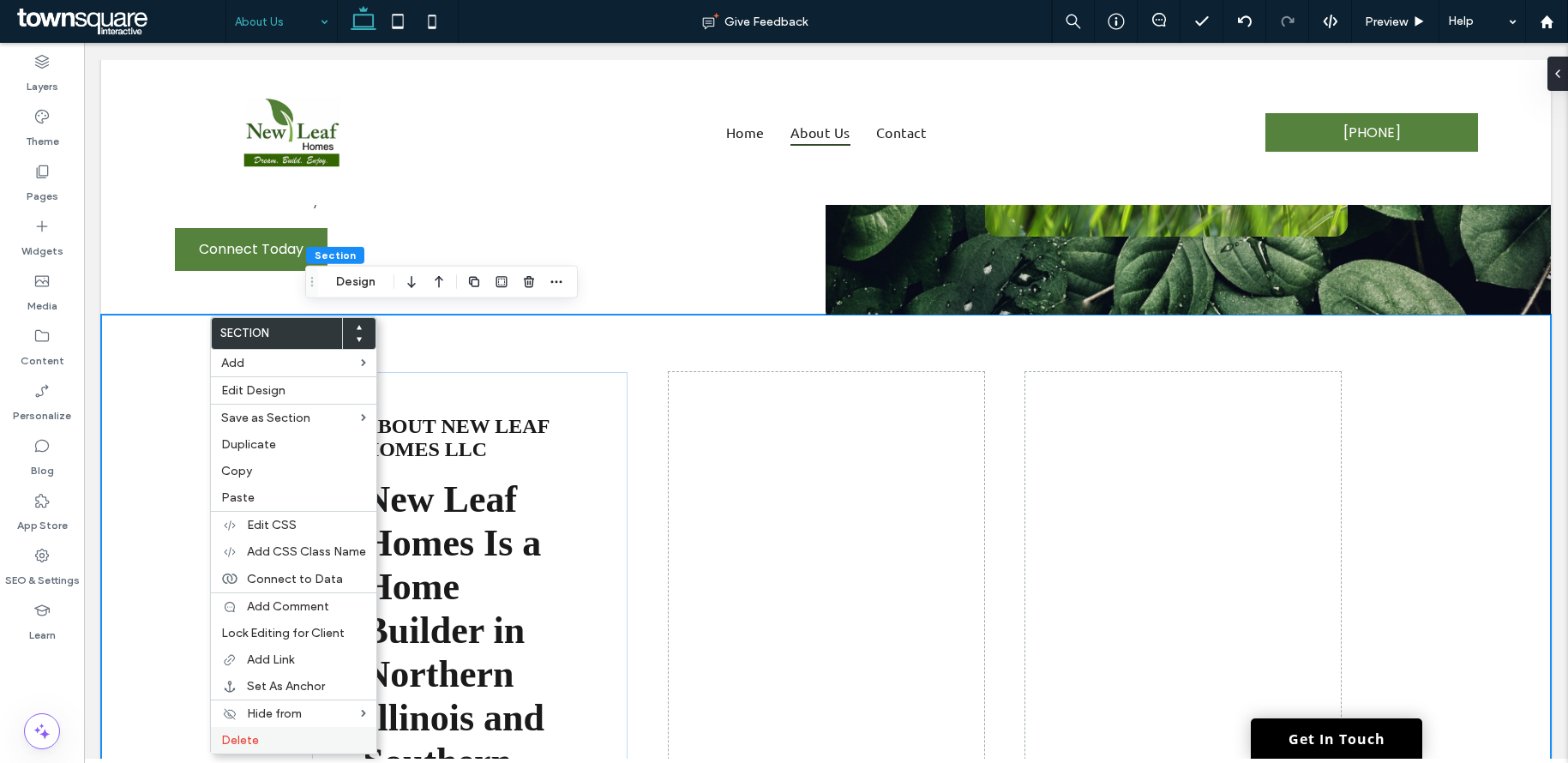 click on "Delete" at bounding box center [293, 740] 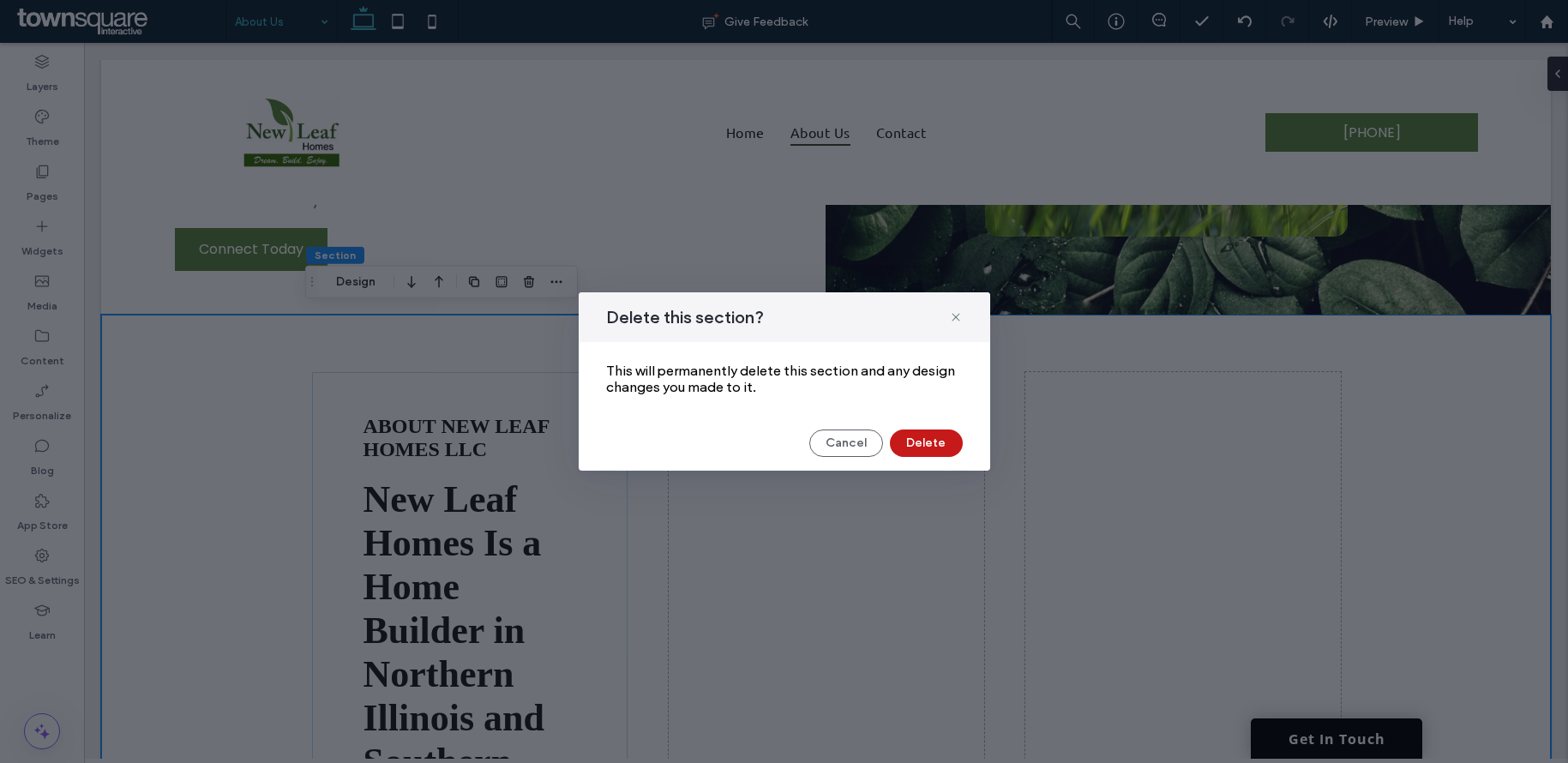 click on "Delete" at bounding box center [926, 443] 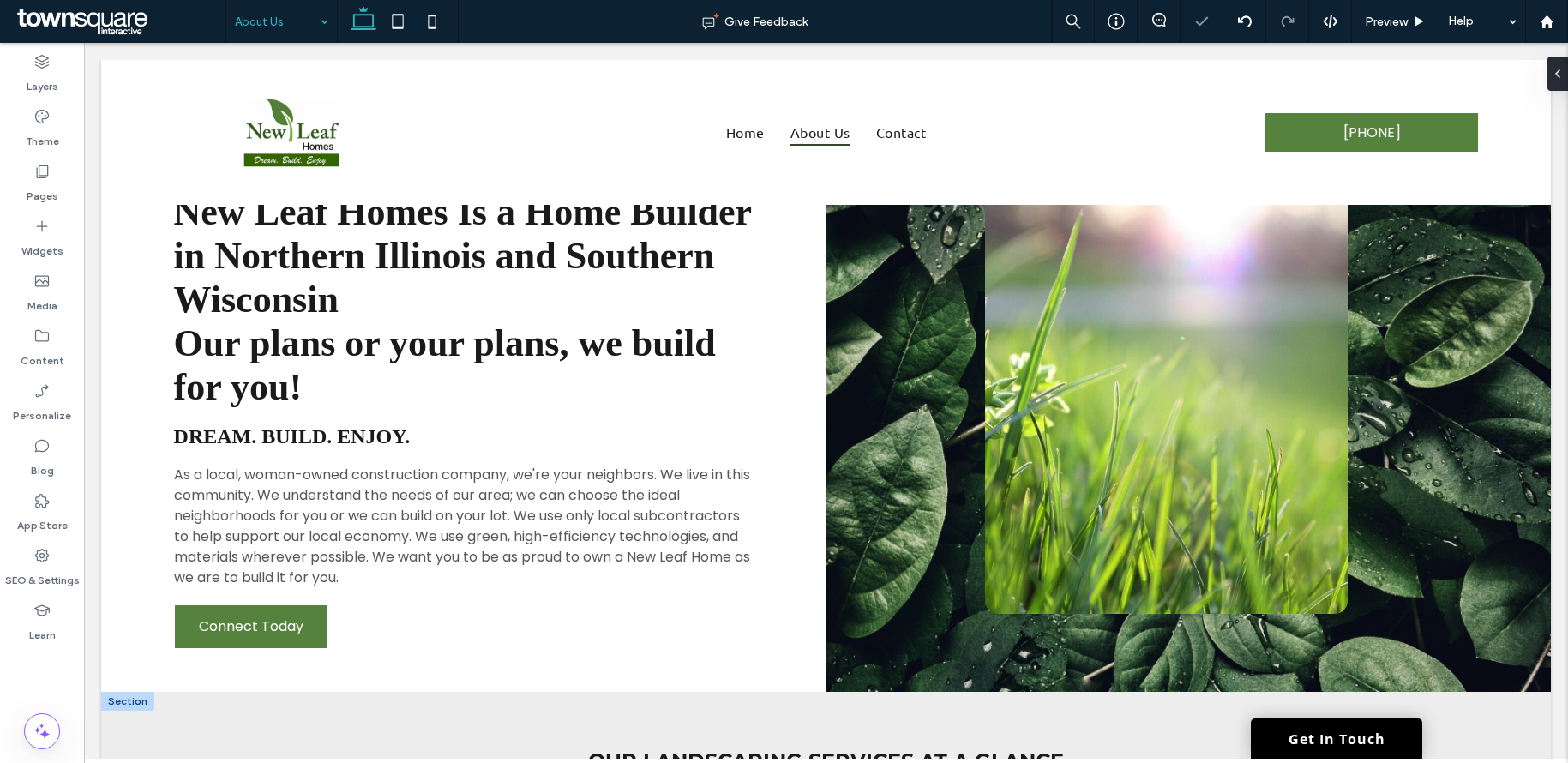 scroll, scrollTop: 0, scrollLeft: 0, axis: both 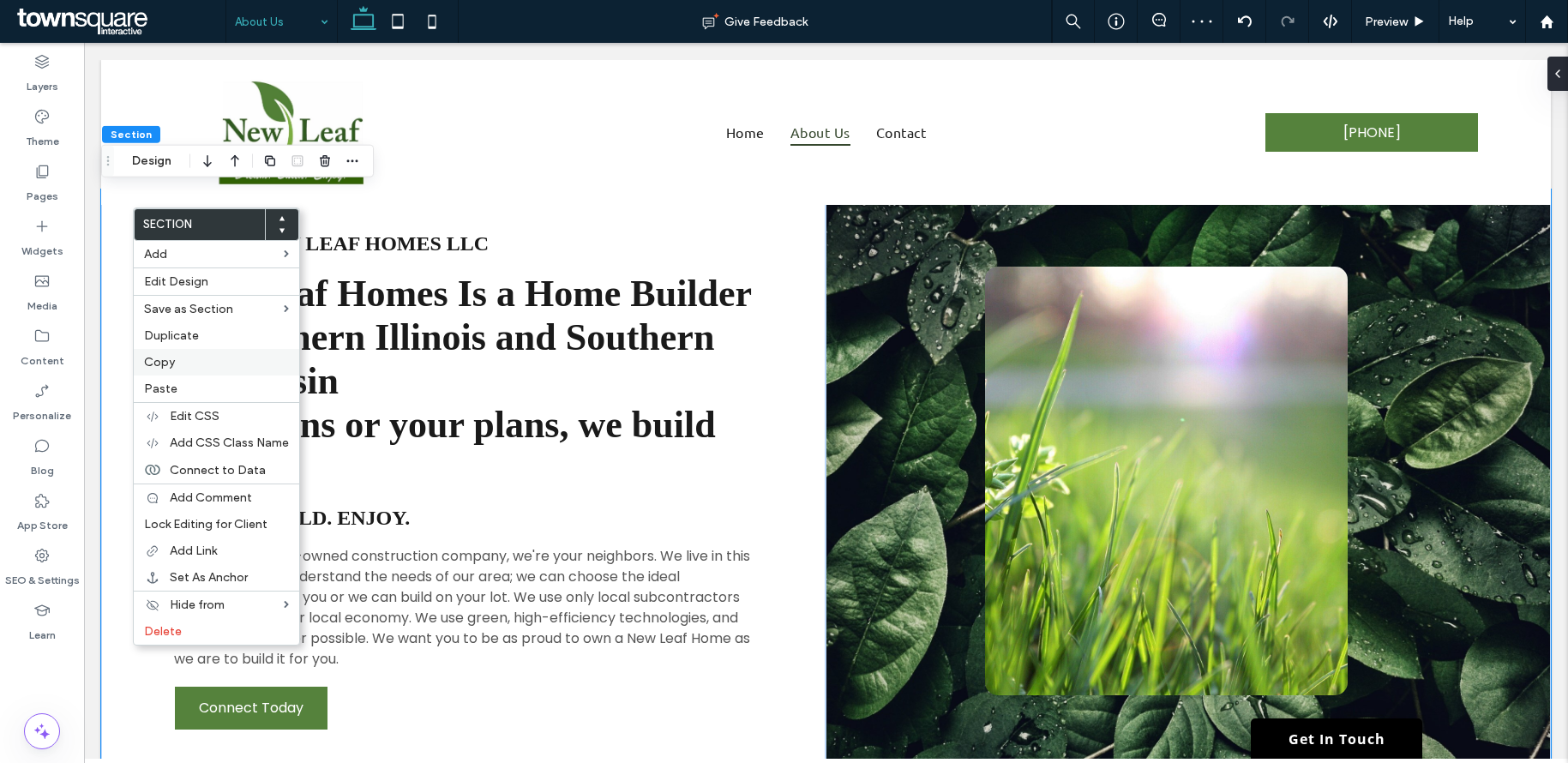 click on "Copy" at bounding box center (159, 362) 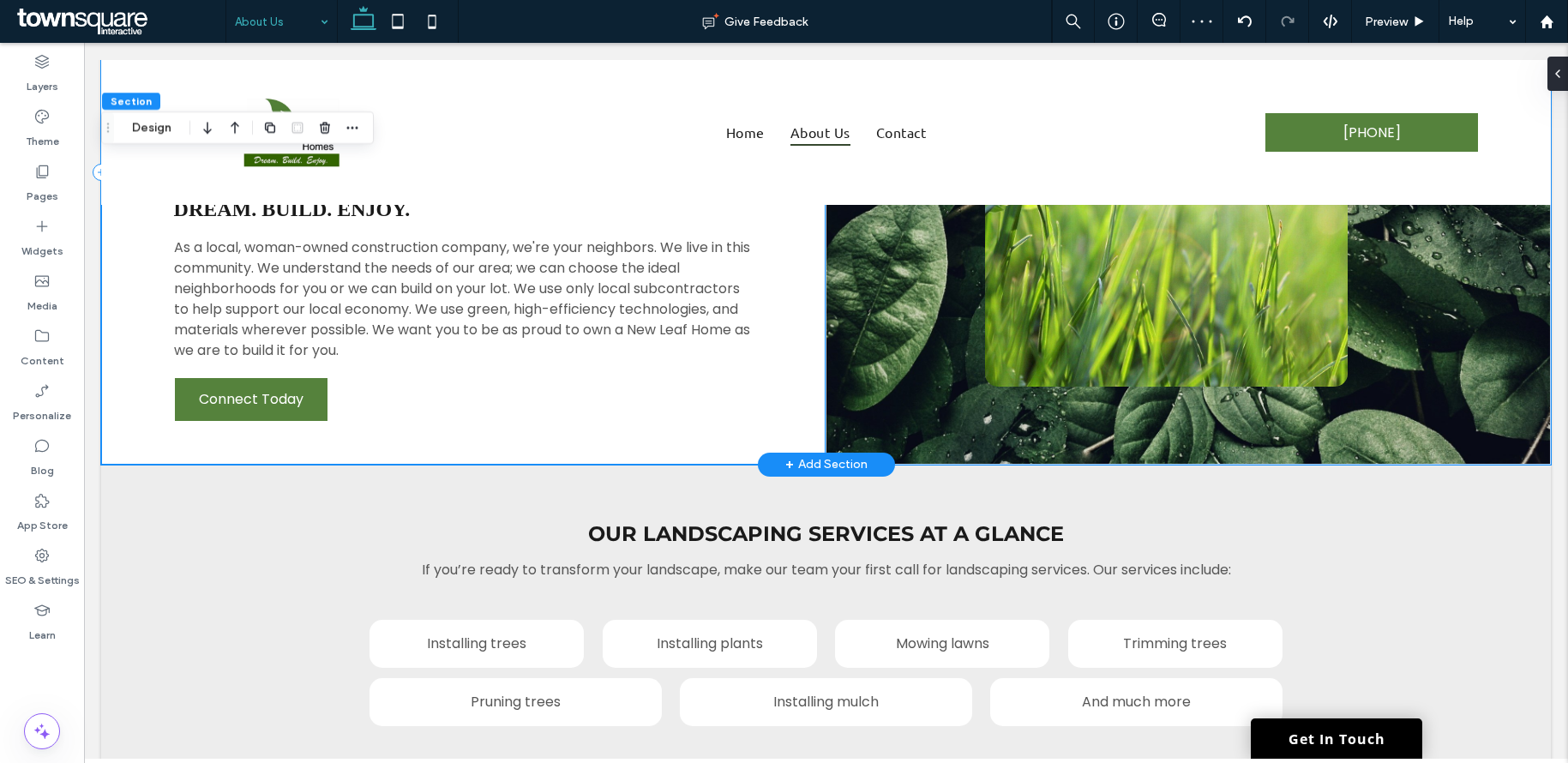 scroll, scrollTop: 315, scrollLeft: 0, axis: vertical 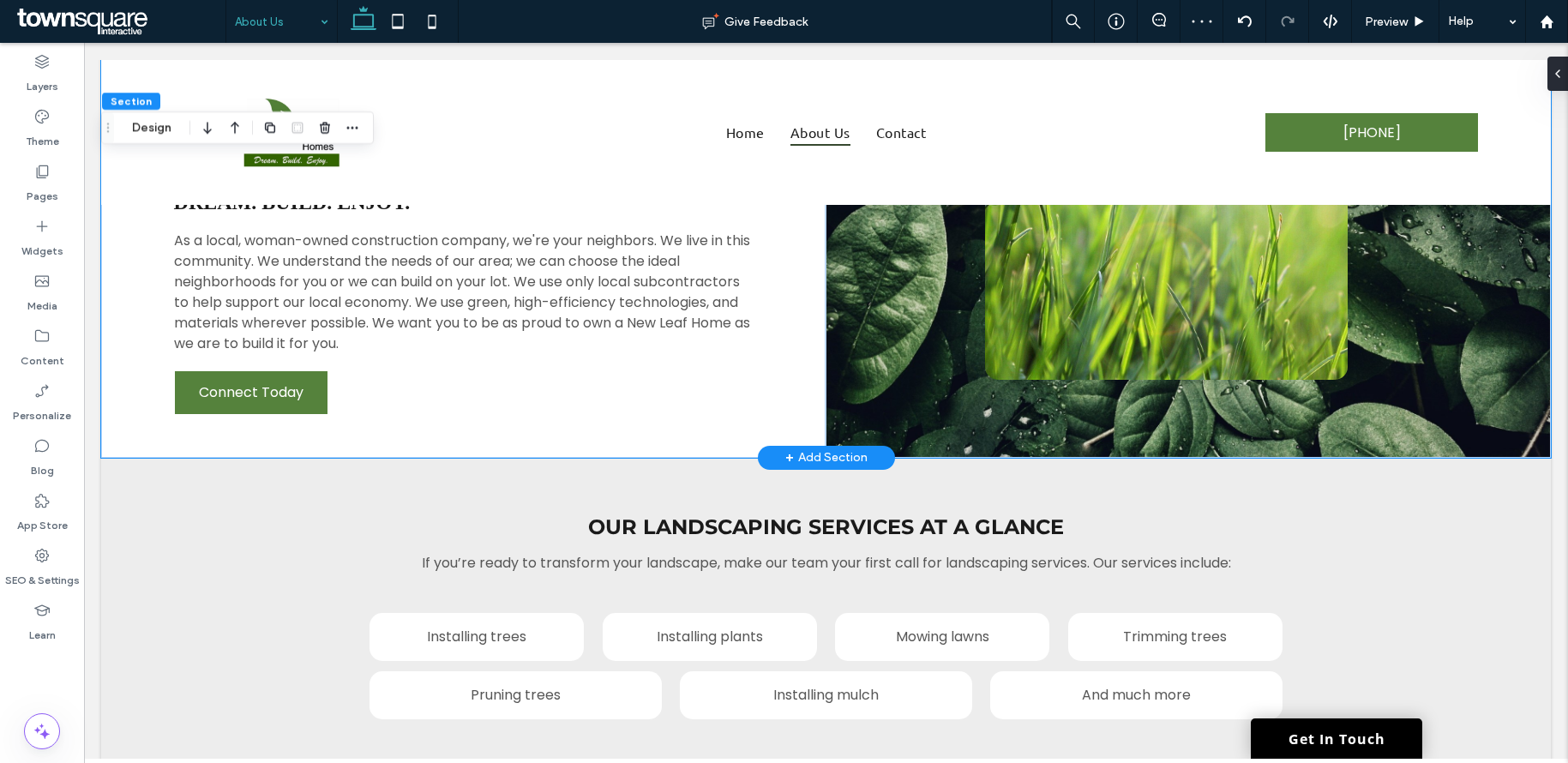 click on "+ Add Section" at bounding box center [826, 458] 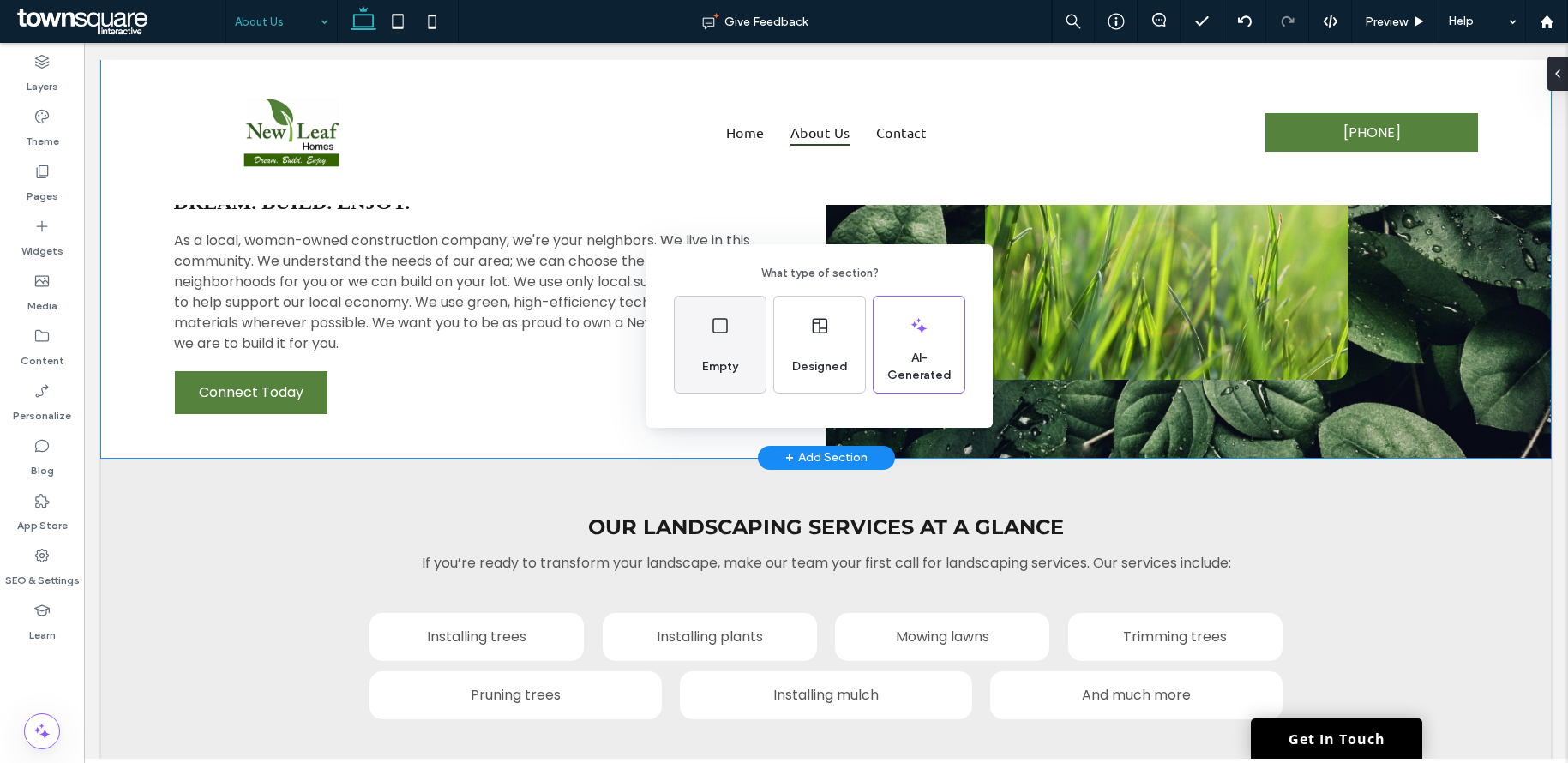 click 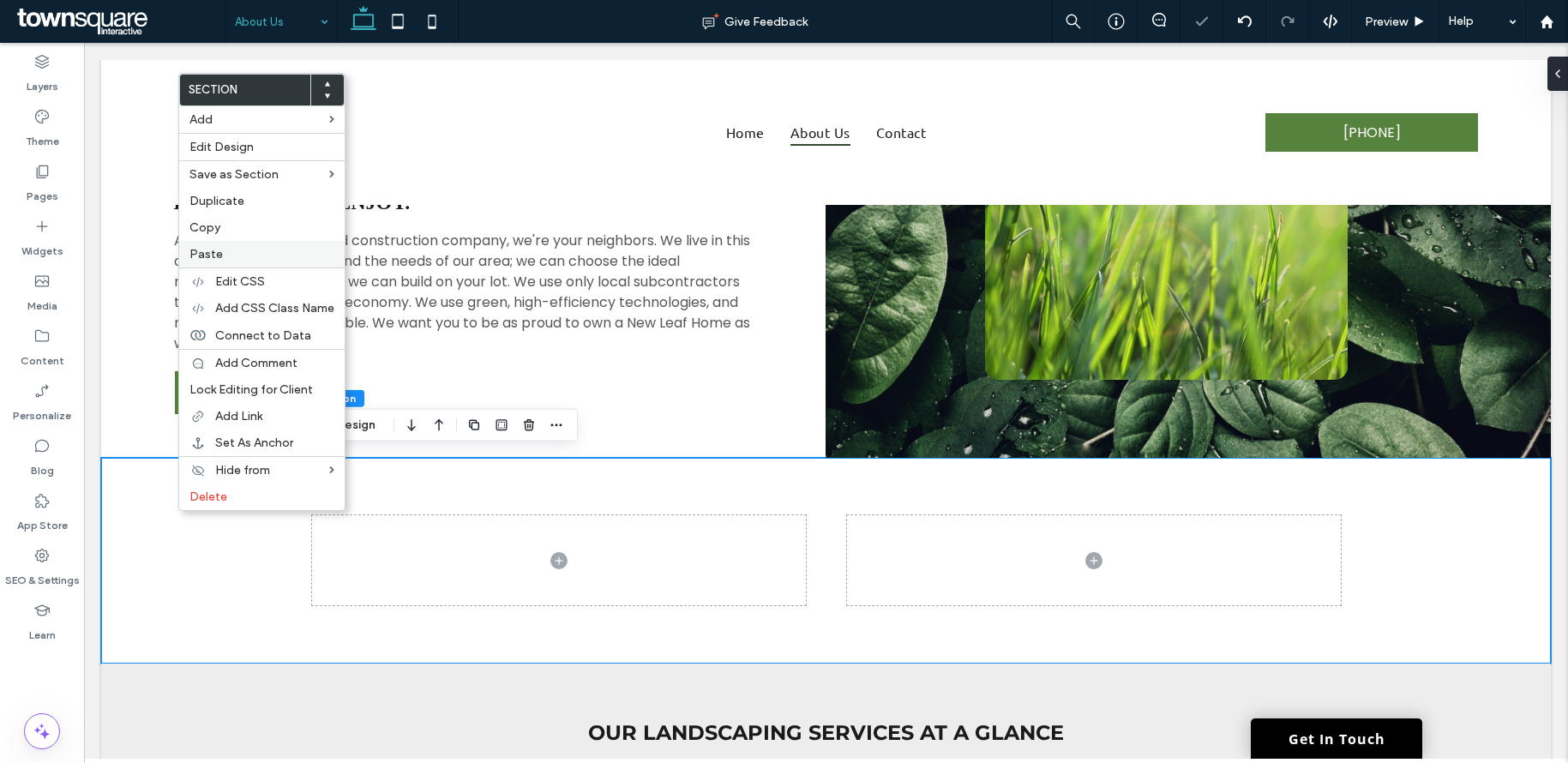 click on "Paste" at bounding box center [261, 254] 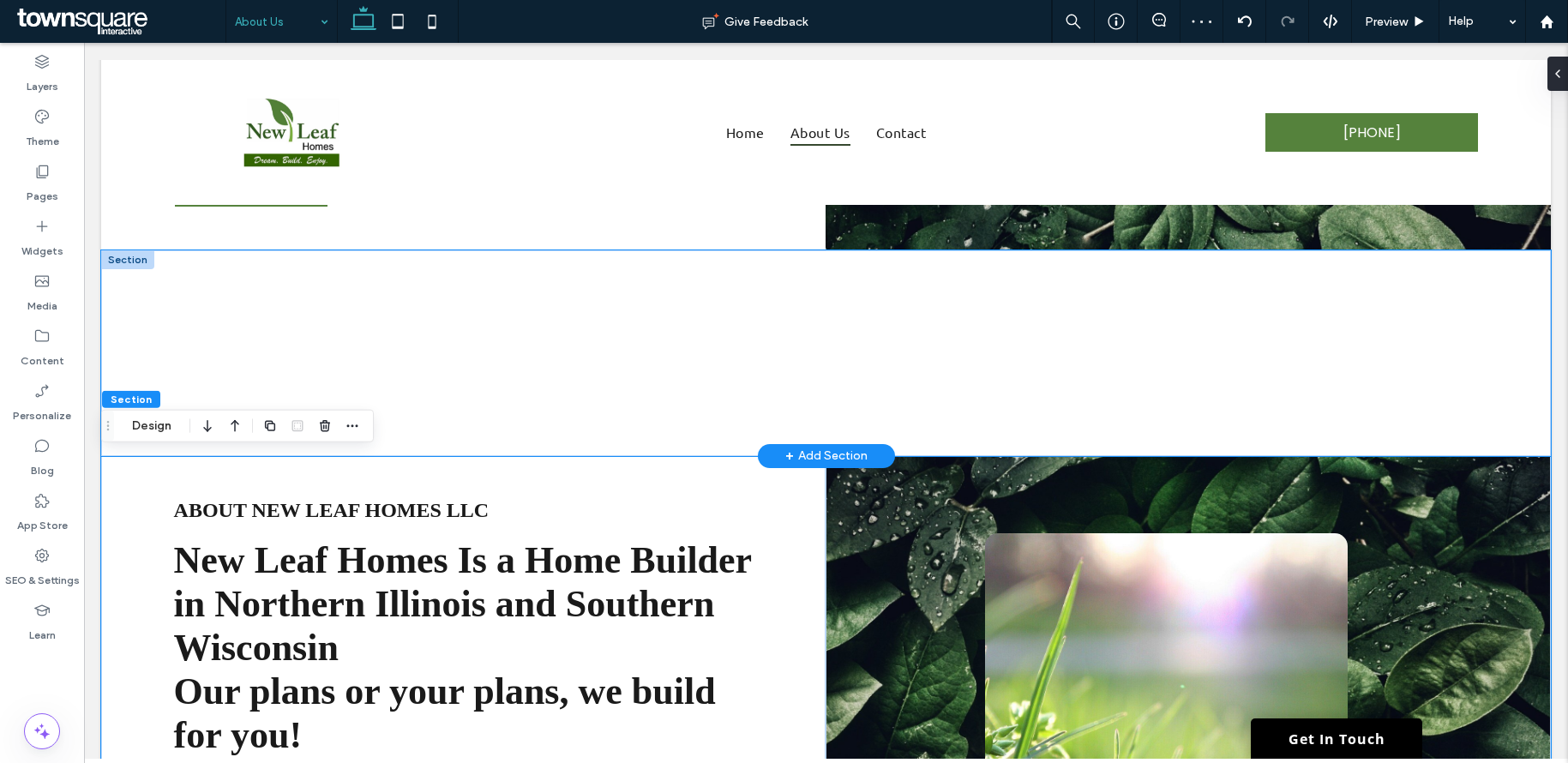 scroll, scrollTop: 520, scrollLeft: 0, axis: vertical 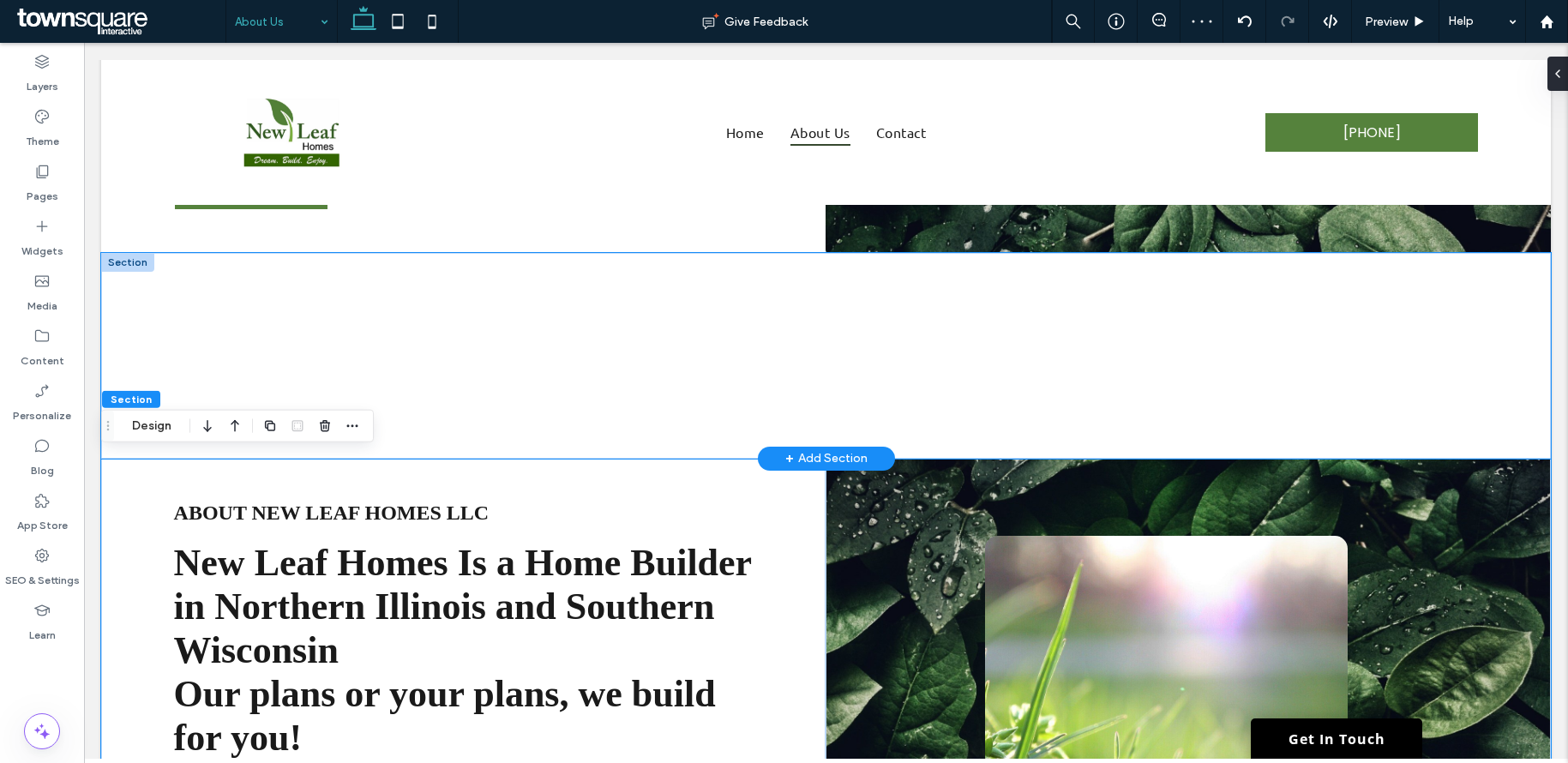 click at bounding box center (826, 356) 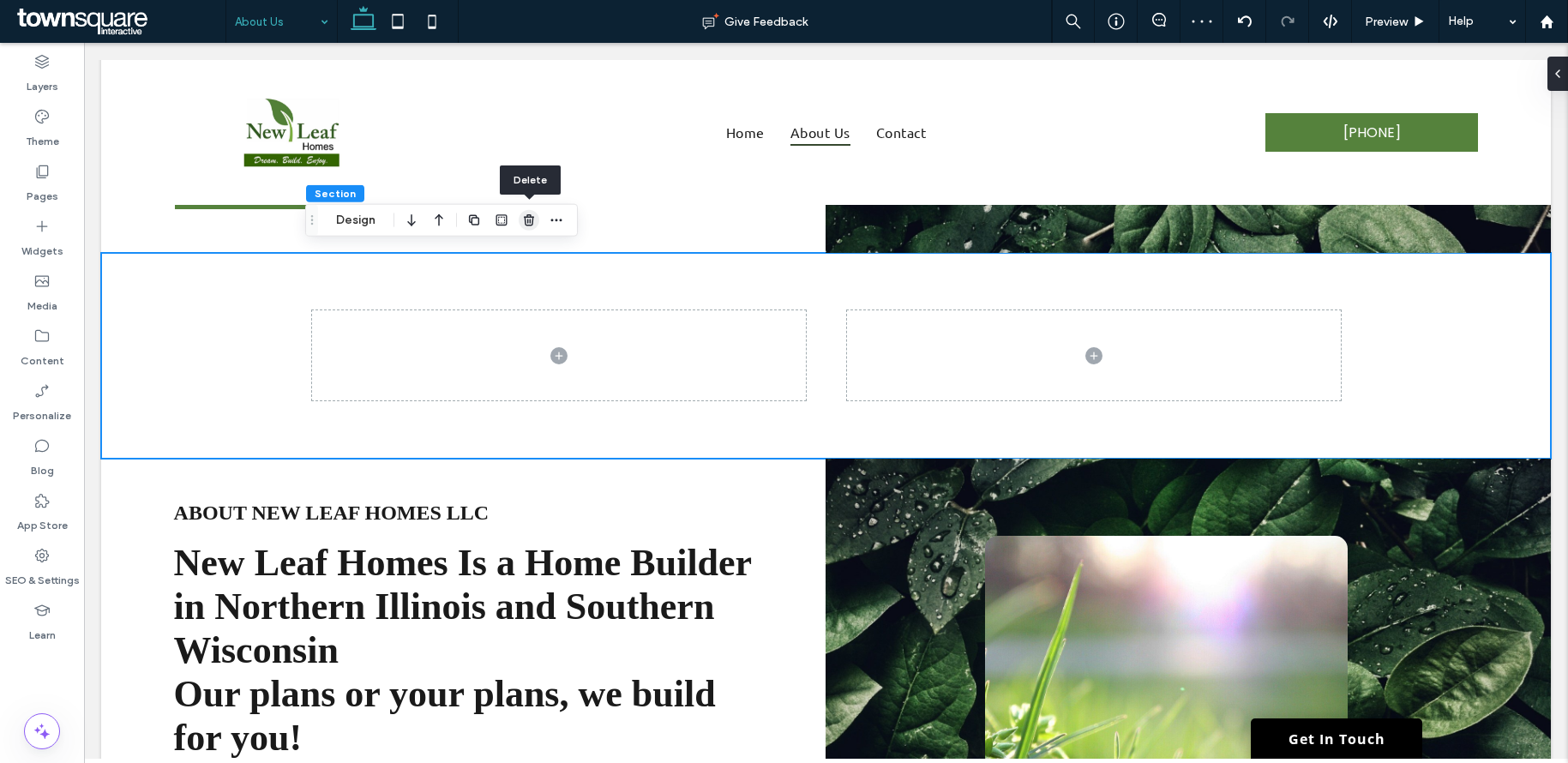 click 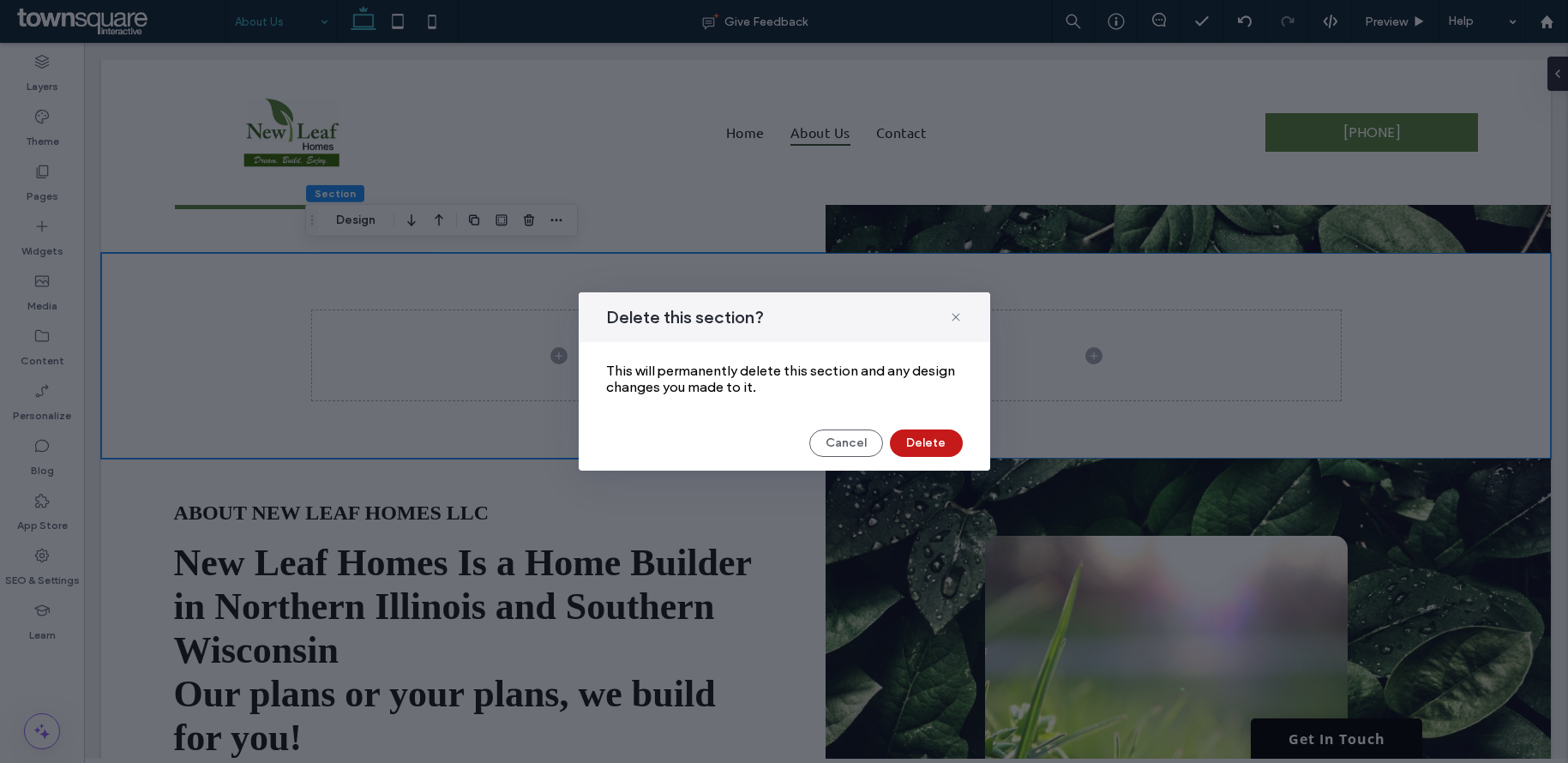 click on "Delete" at bounding box center (926, 443) 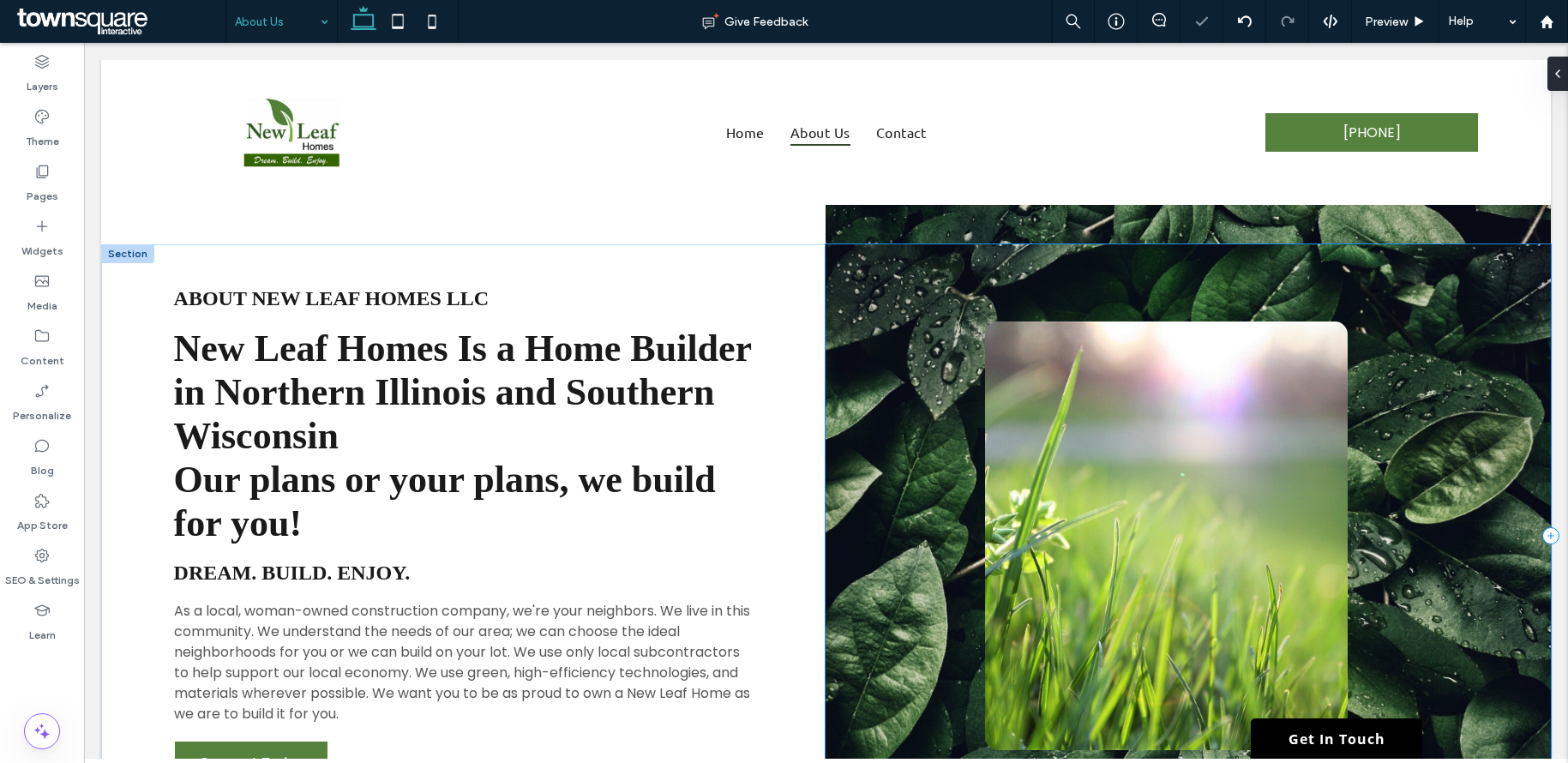 scroll, scrollTop: 455, scrollLeft: 0, axis: vertical 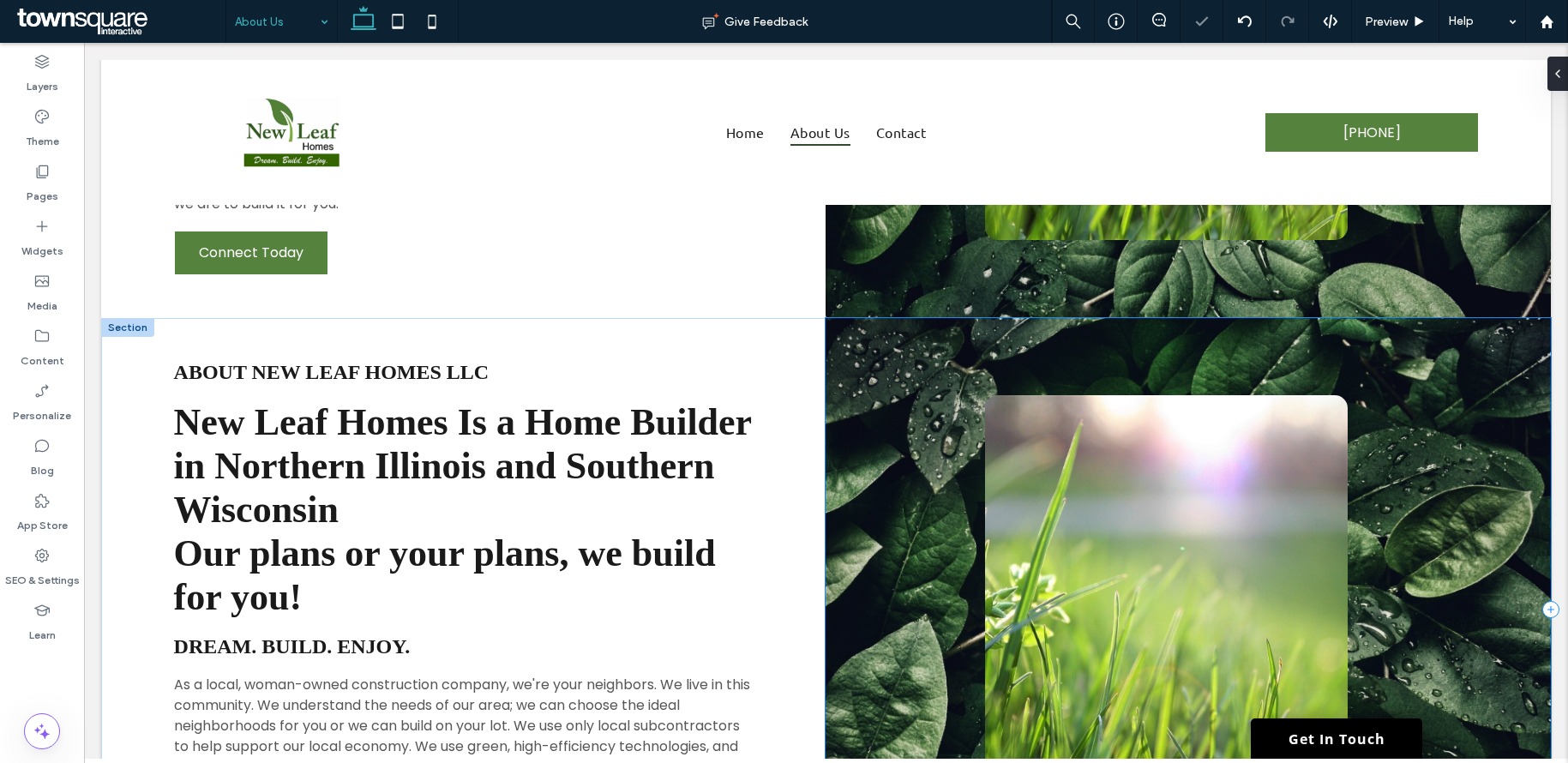 click at bounding box center (1188, 610) 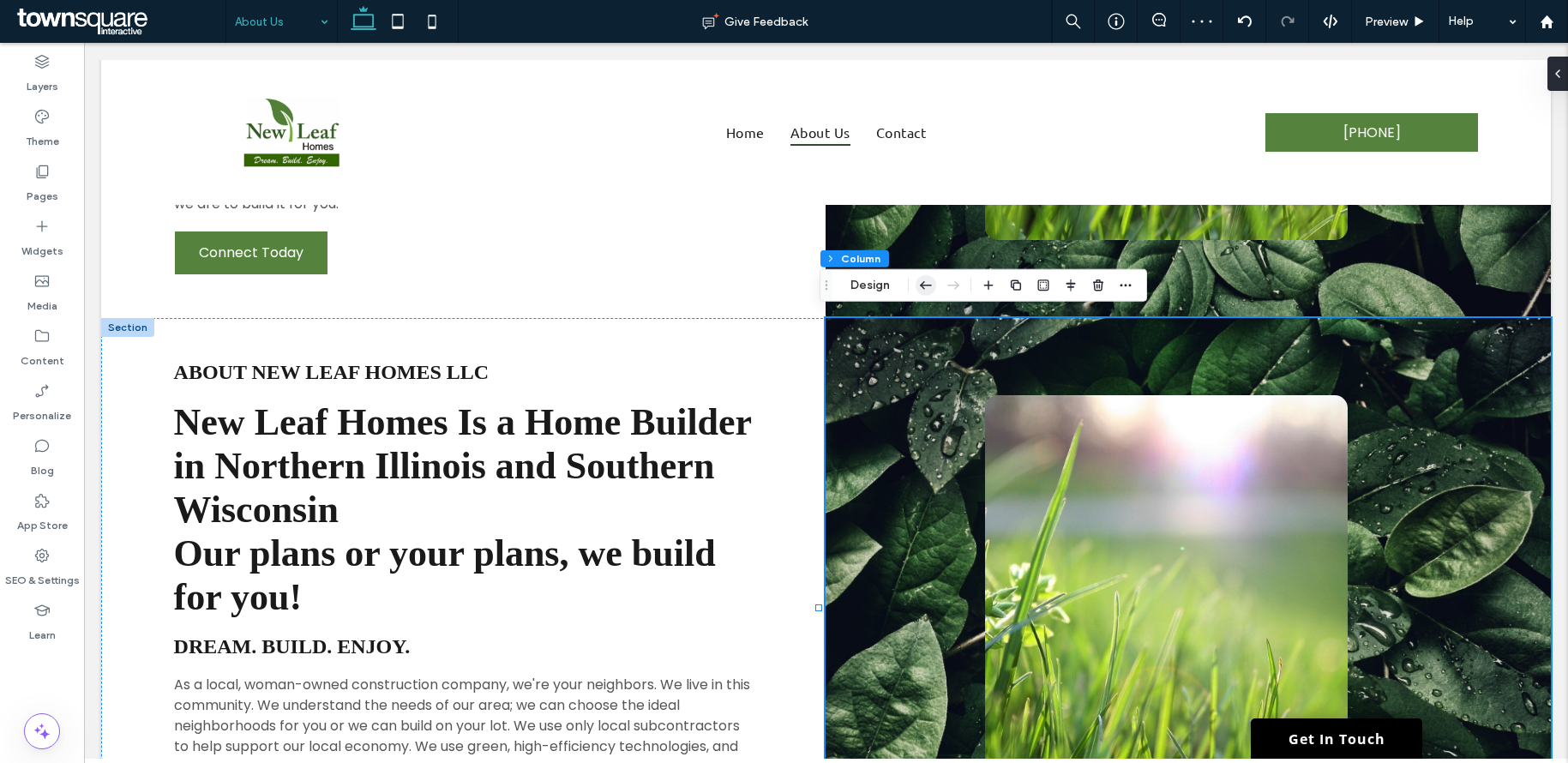 click 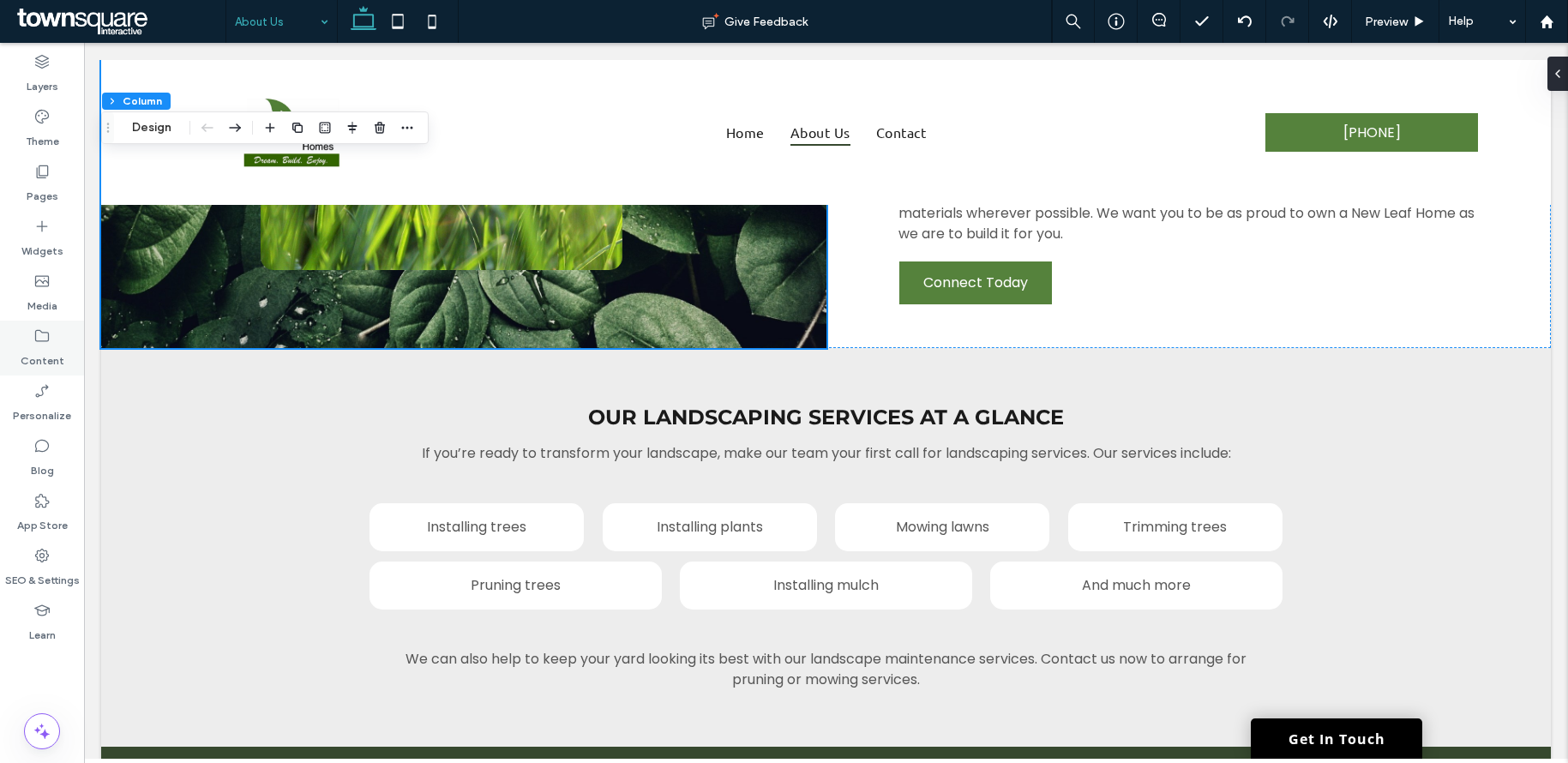 scroll, scrollTop: 930, scrollLeft: 0, axis: vertical 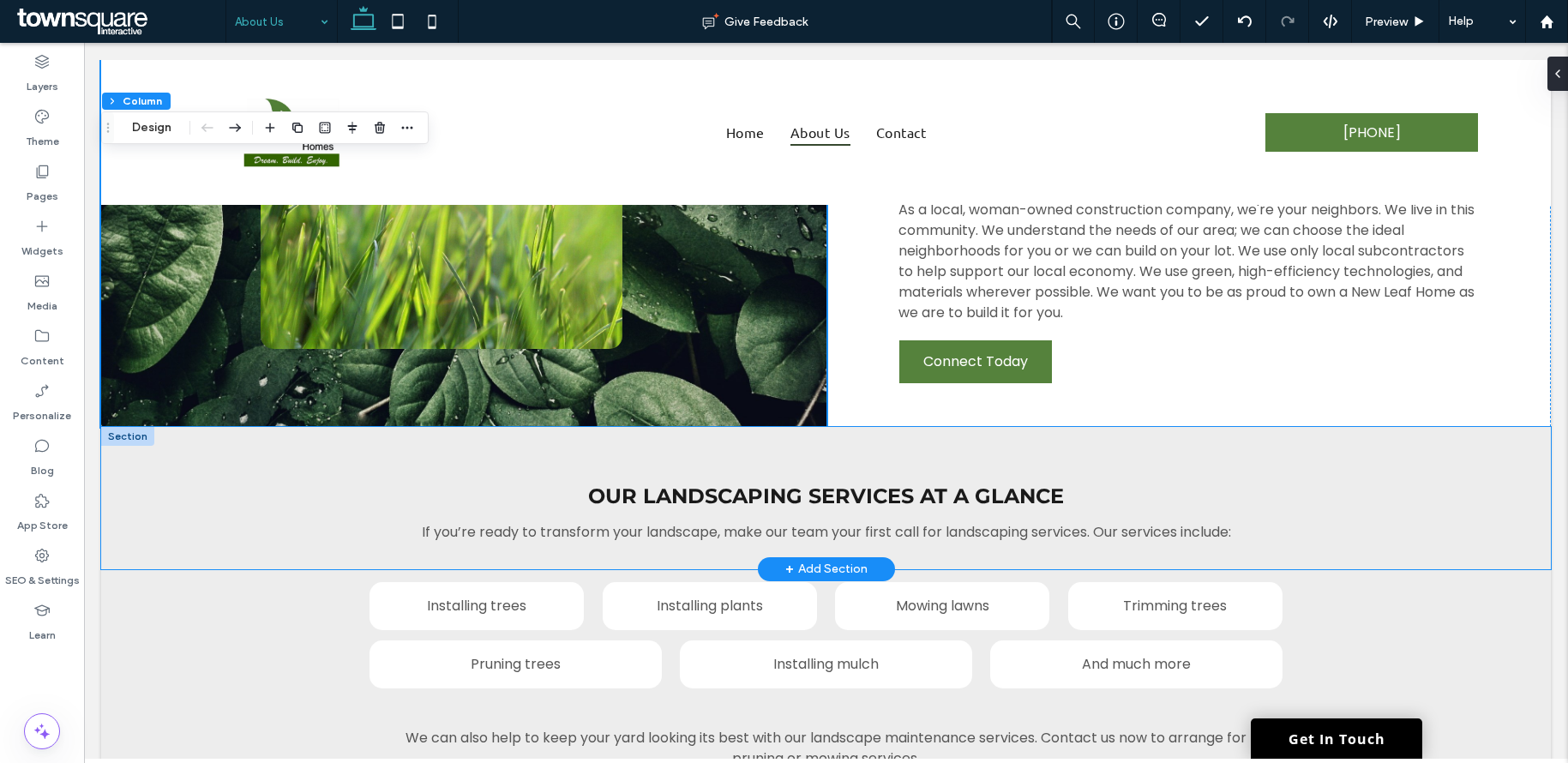 click on "If you’re ready to transform your landscape, make our team your first call for landscaping services. Our services include:
Our landscaping services at a glance" at bounding box center (826, 498) 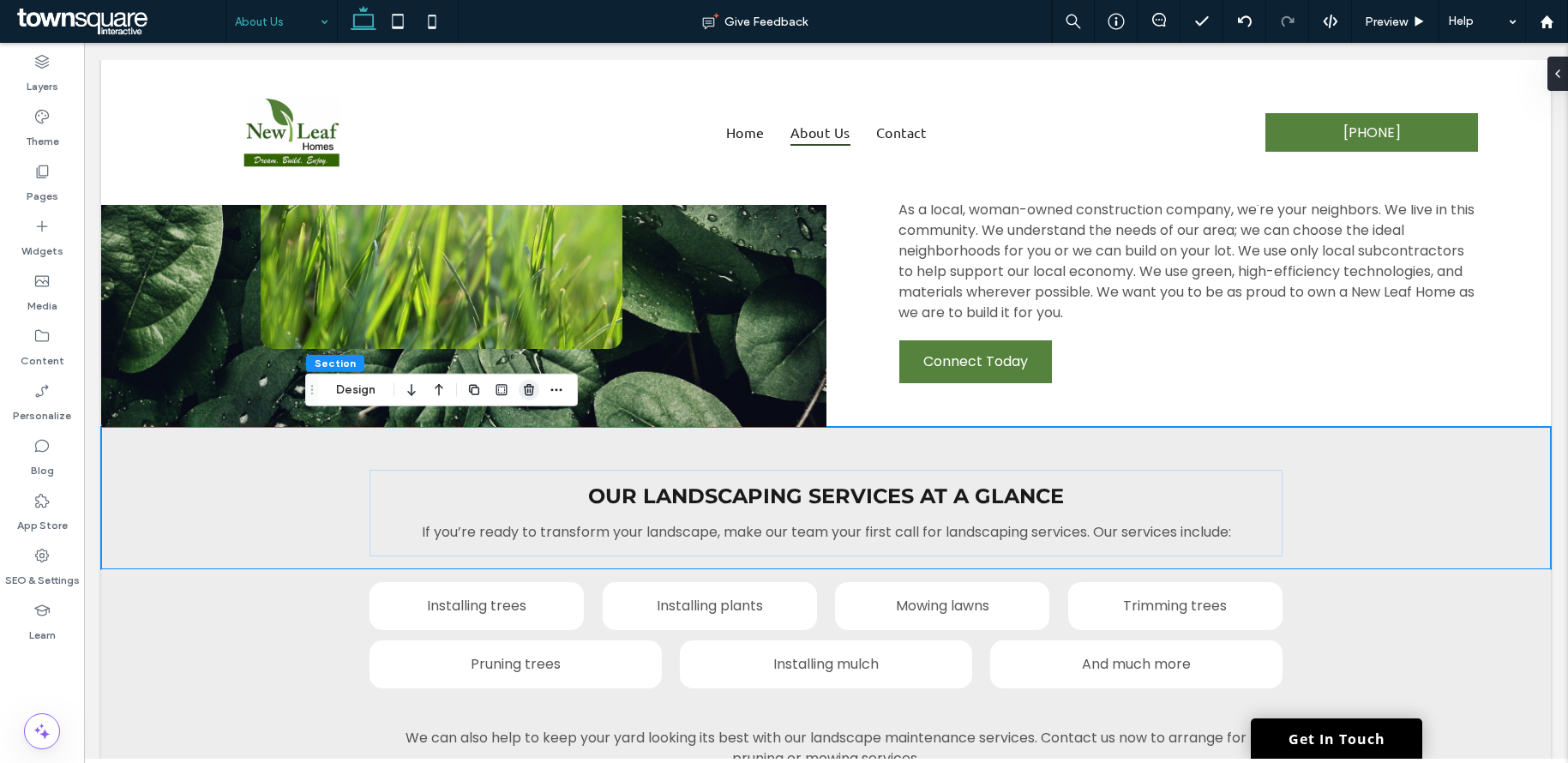 click 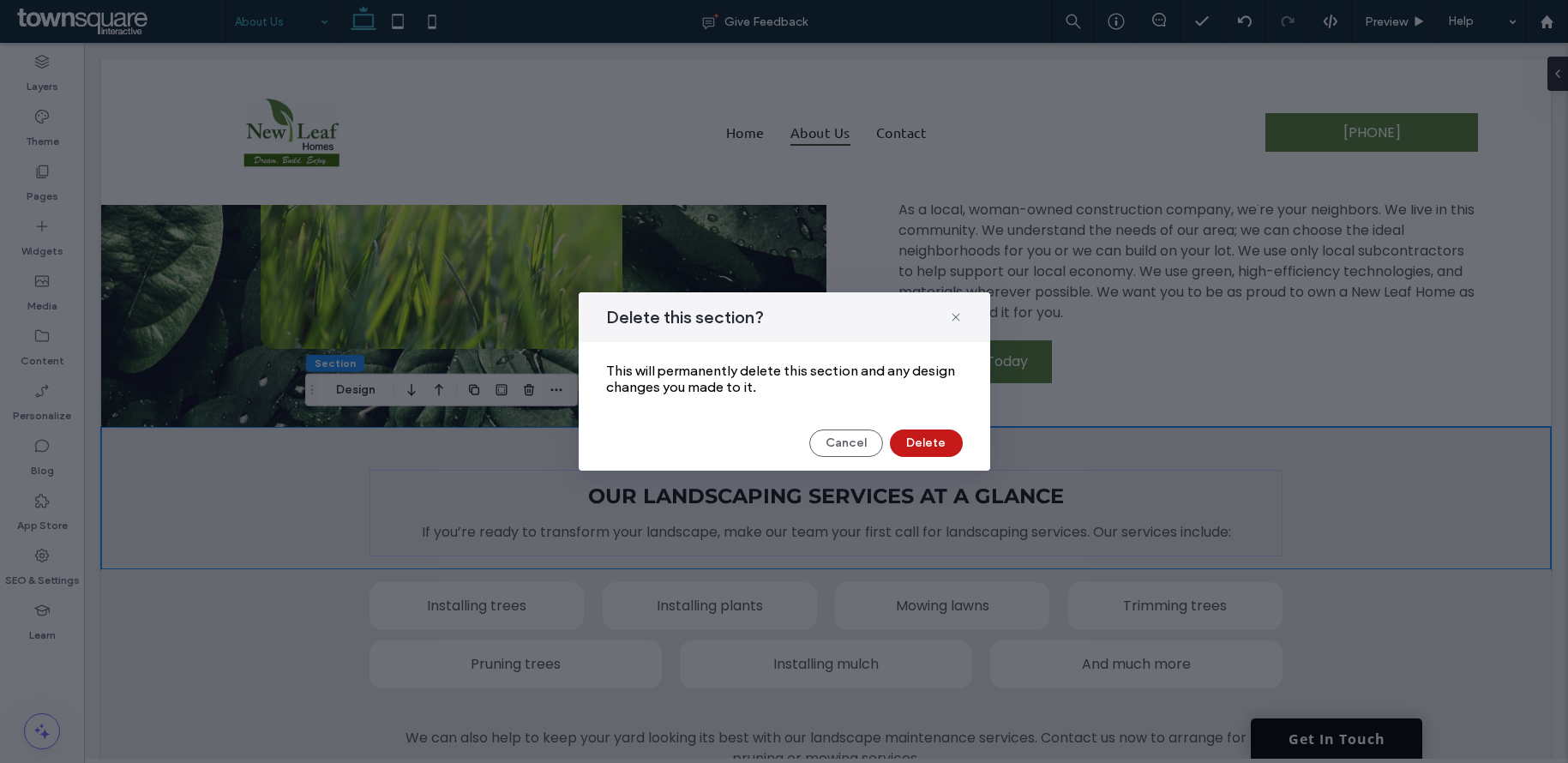 drag, startPoint x: 920, startPoint y: 436, endPoint x: 385, endPoint y: 529, distance: 543.02302 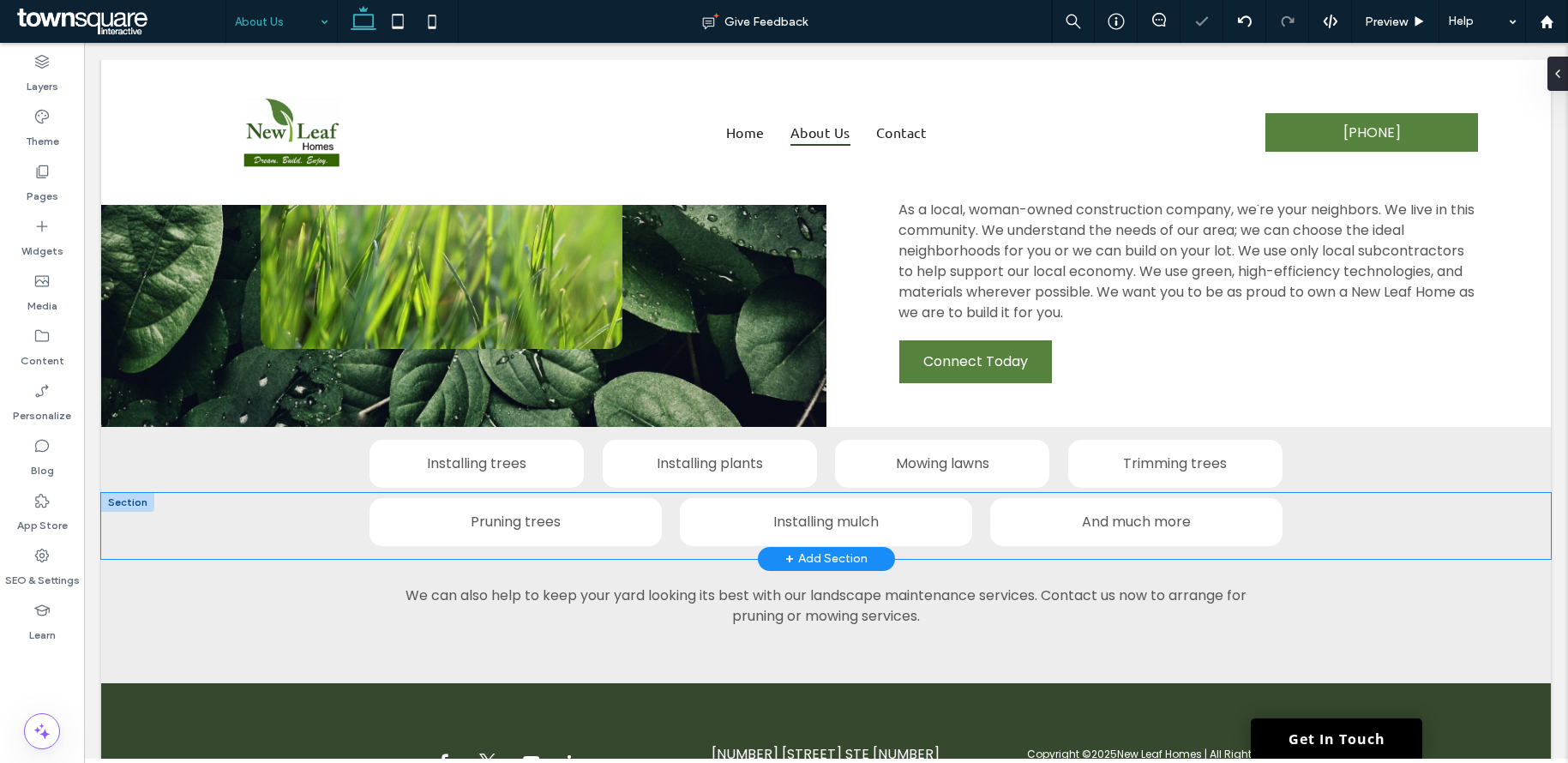 click on "Pruning trees
Installing mulch
And much more" at bounding box center [826, 526] 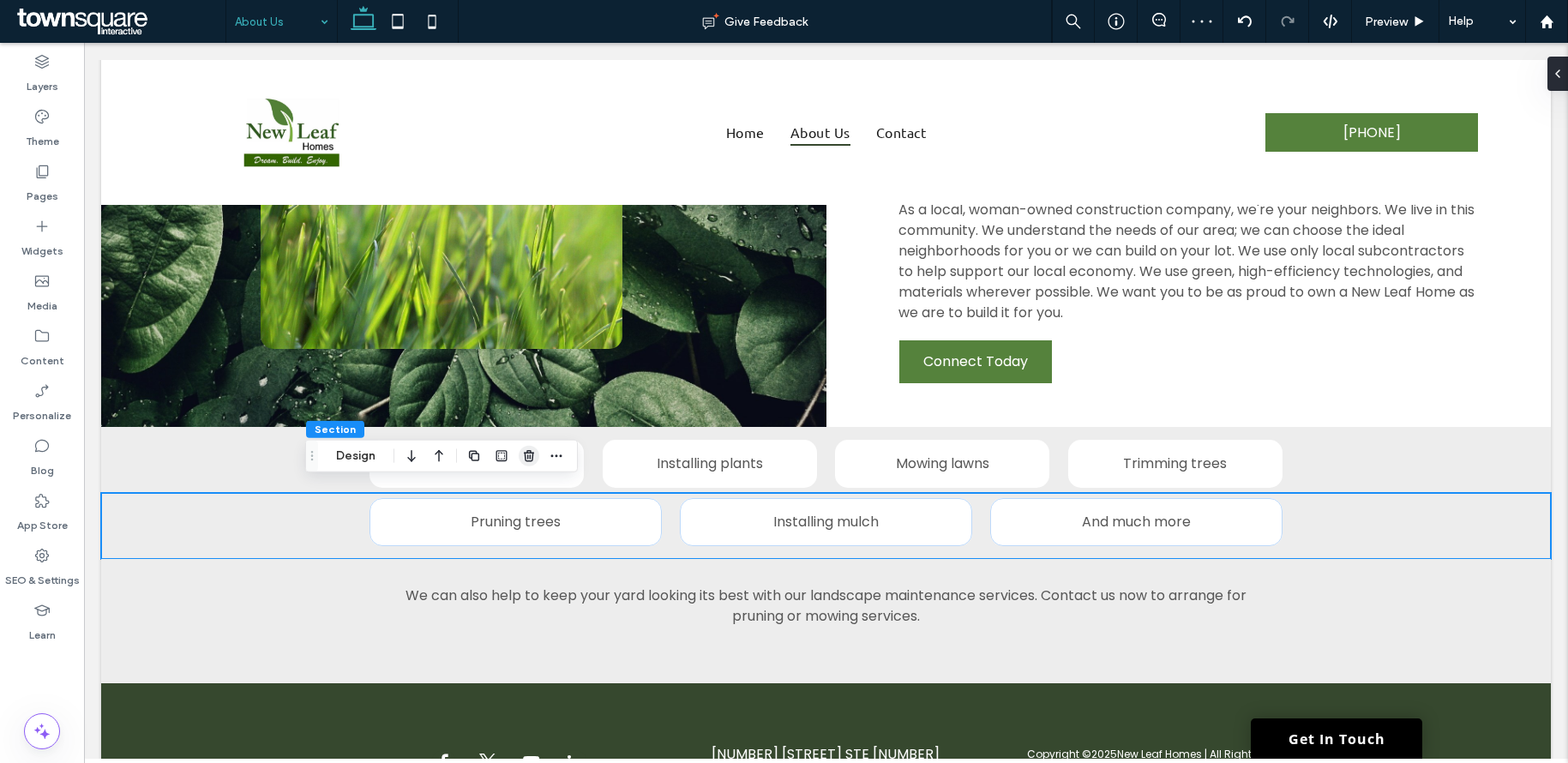 click 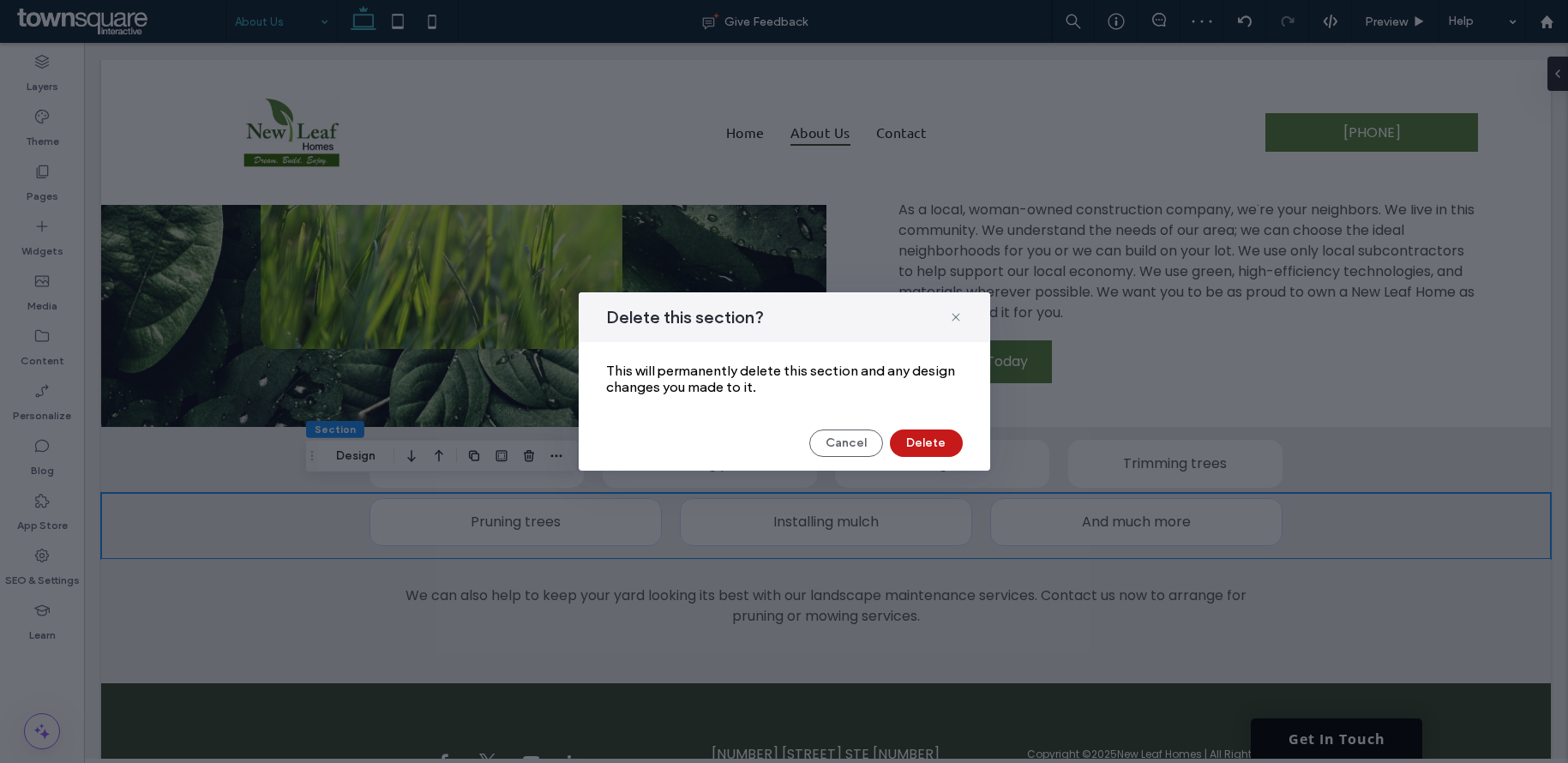 drag, startPoint x: 928, startPoint y: 443, endPoint x: 550, endPoint y: 402, distance: 380.21704 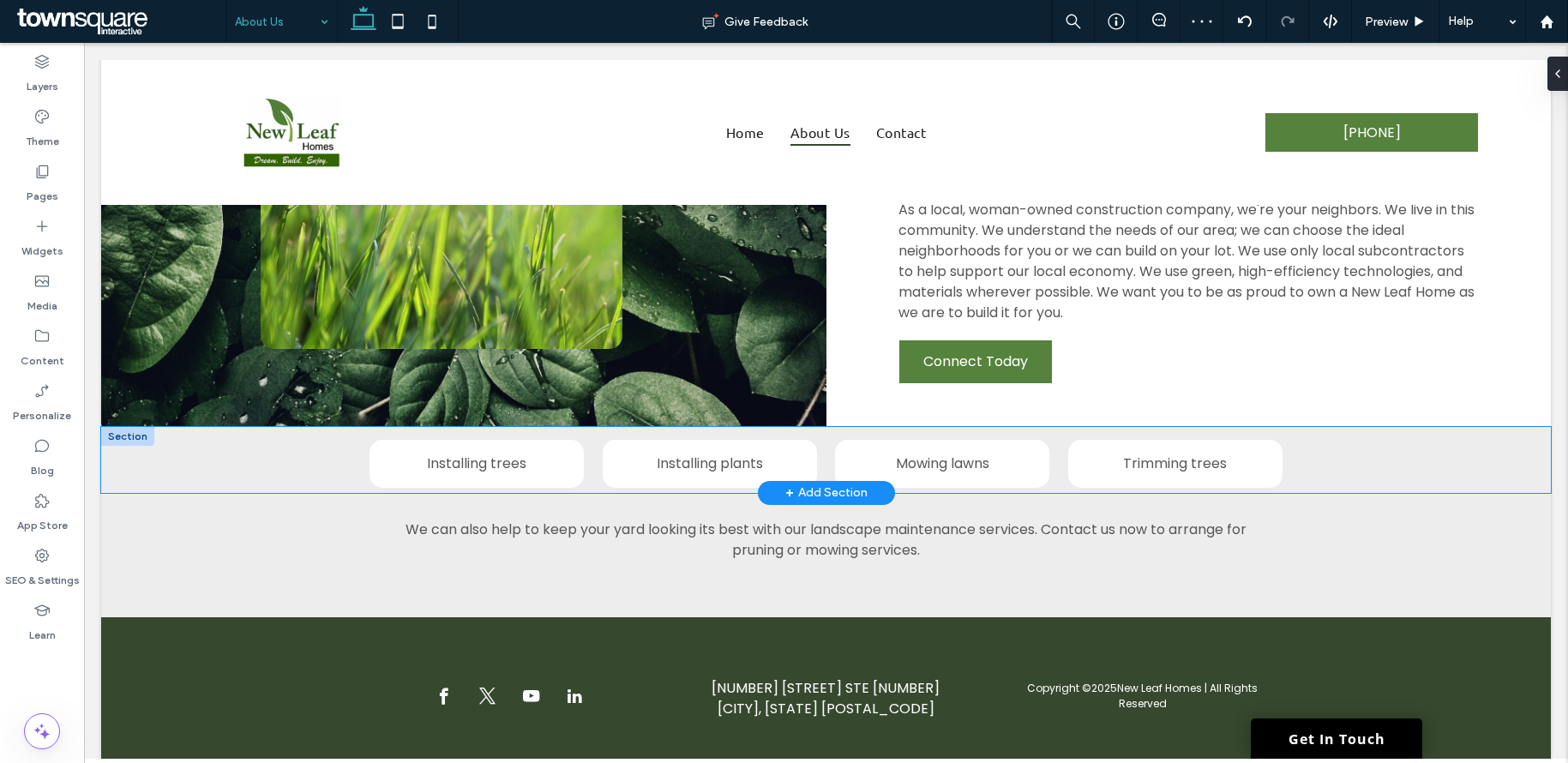 click on "Installing trees
Installing plants
Mowing lawns
Trimming trees" at bounding box center [826, 460] 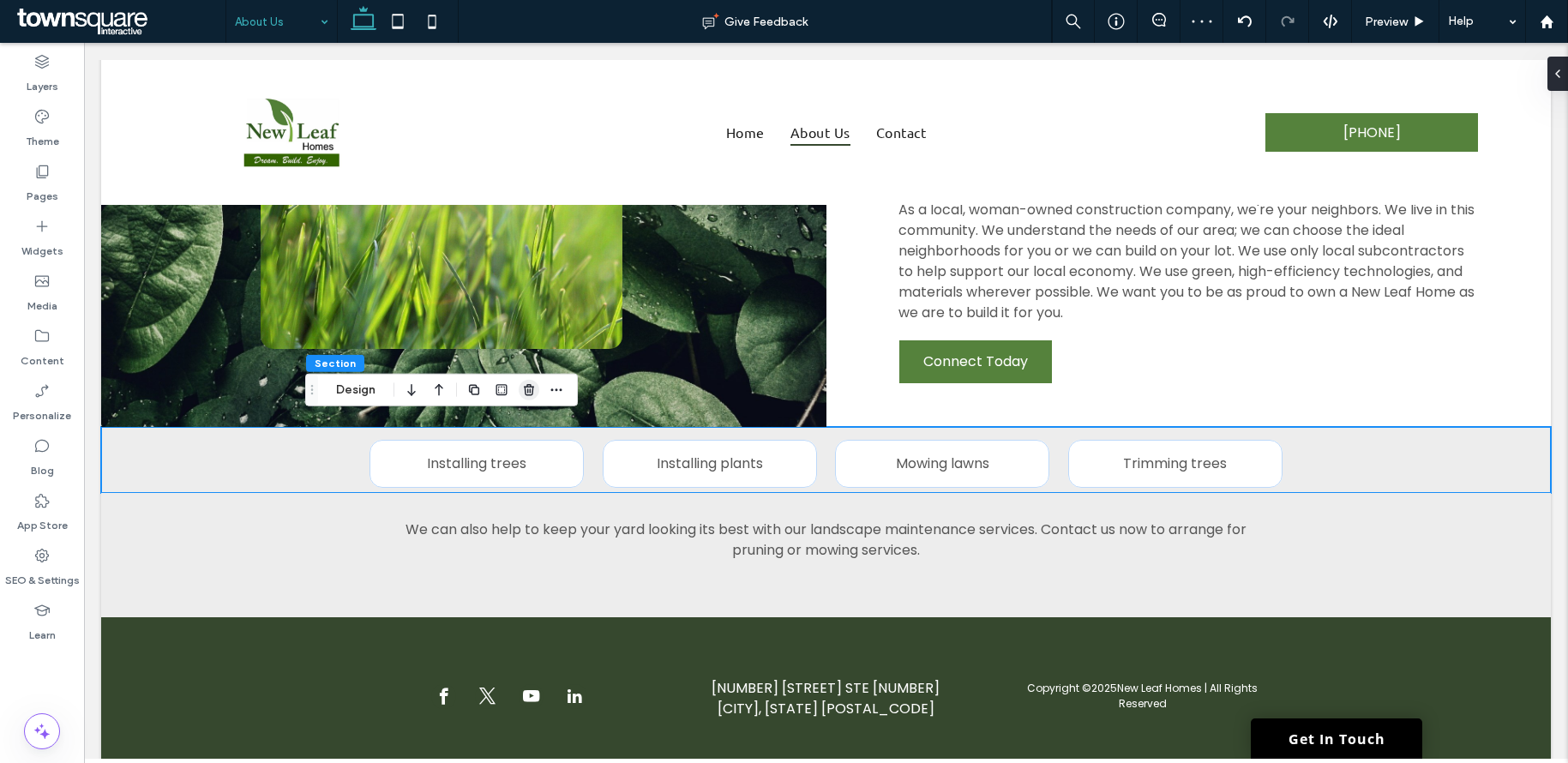 click 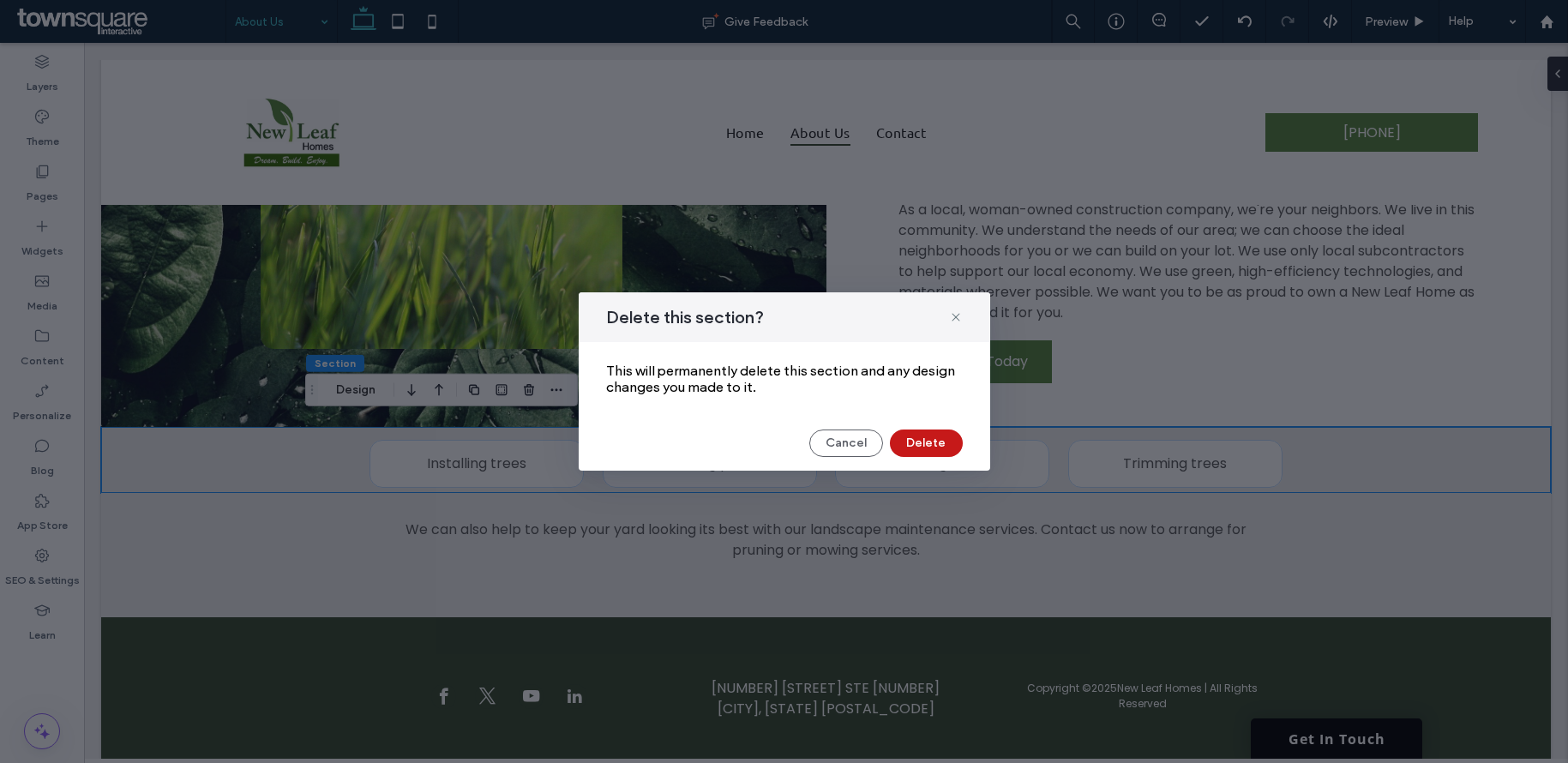 click on "Delete" at bounding box center (926, 443) 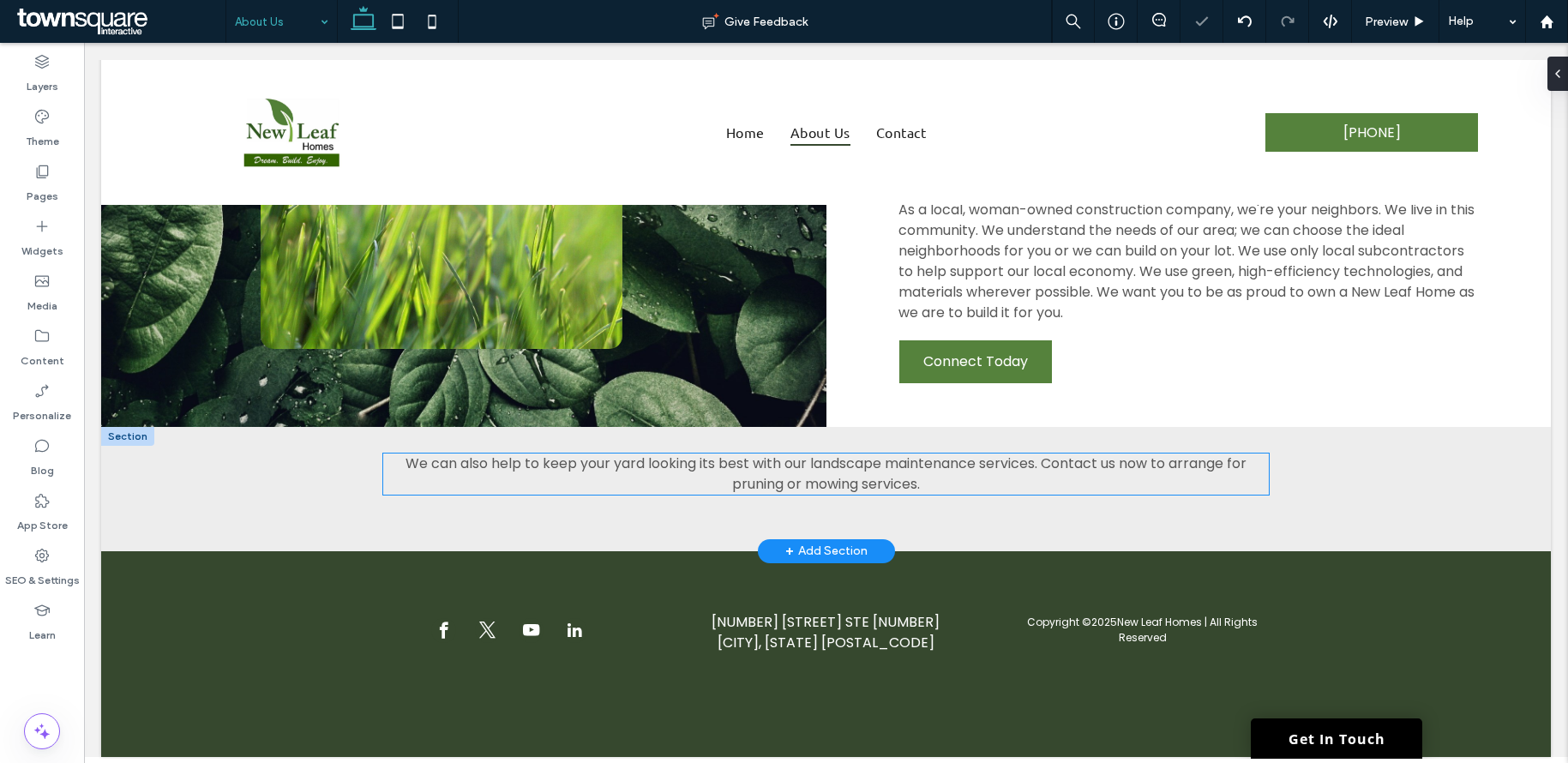 scroll, scrollTop: 924, scrollLeft: 0, axis: vertical 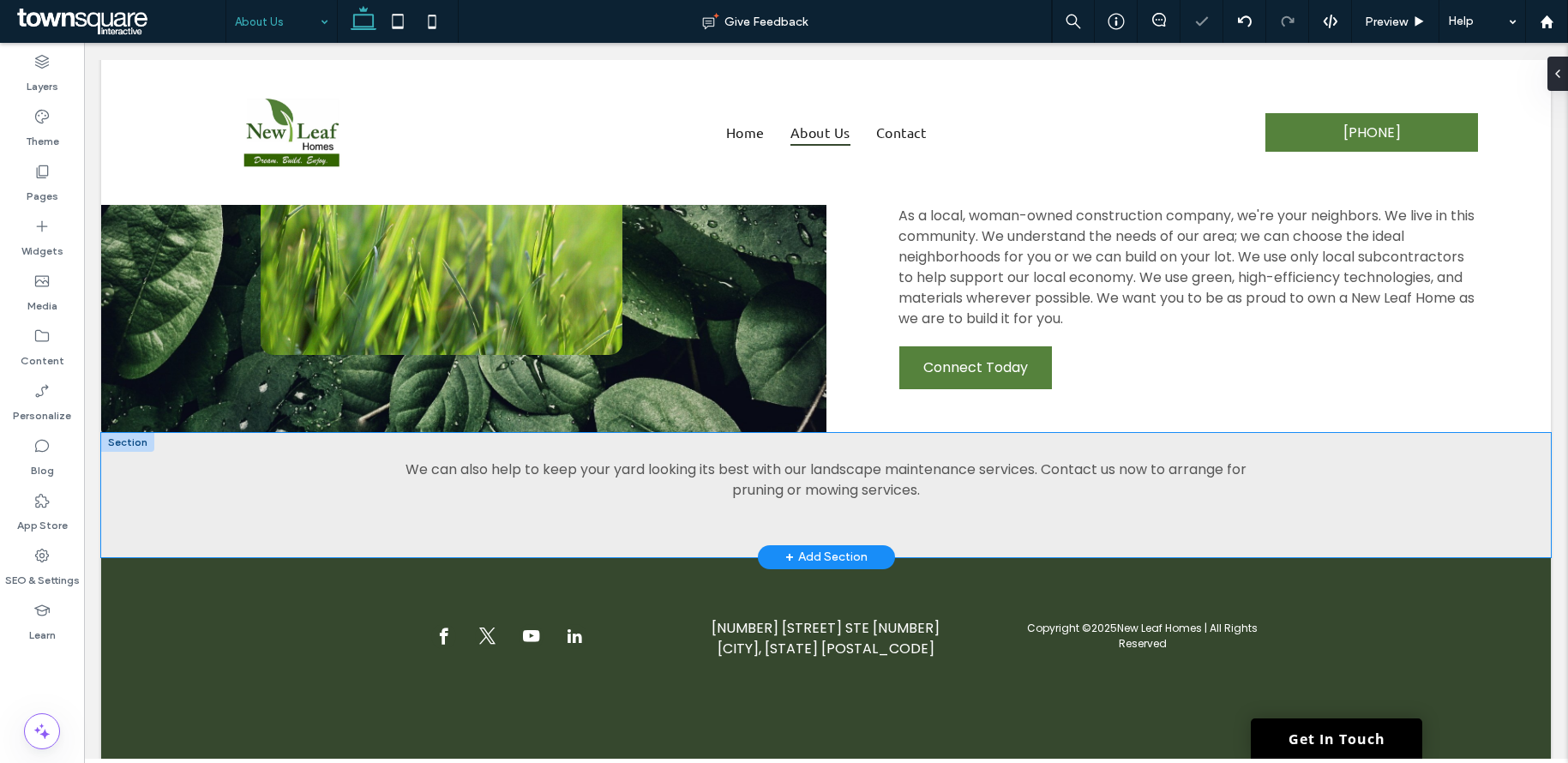 click on "We can also help to keep your yard looking its best with our landscape maintenance services. Contact us now to arrange for pruning or mowing services." at bounding box center (826, 495) 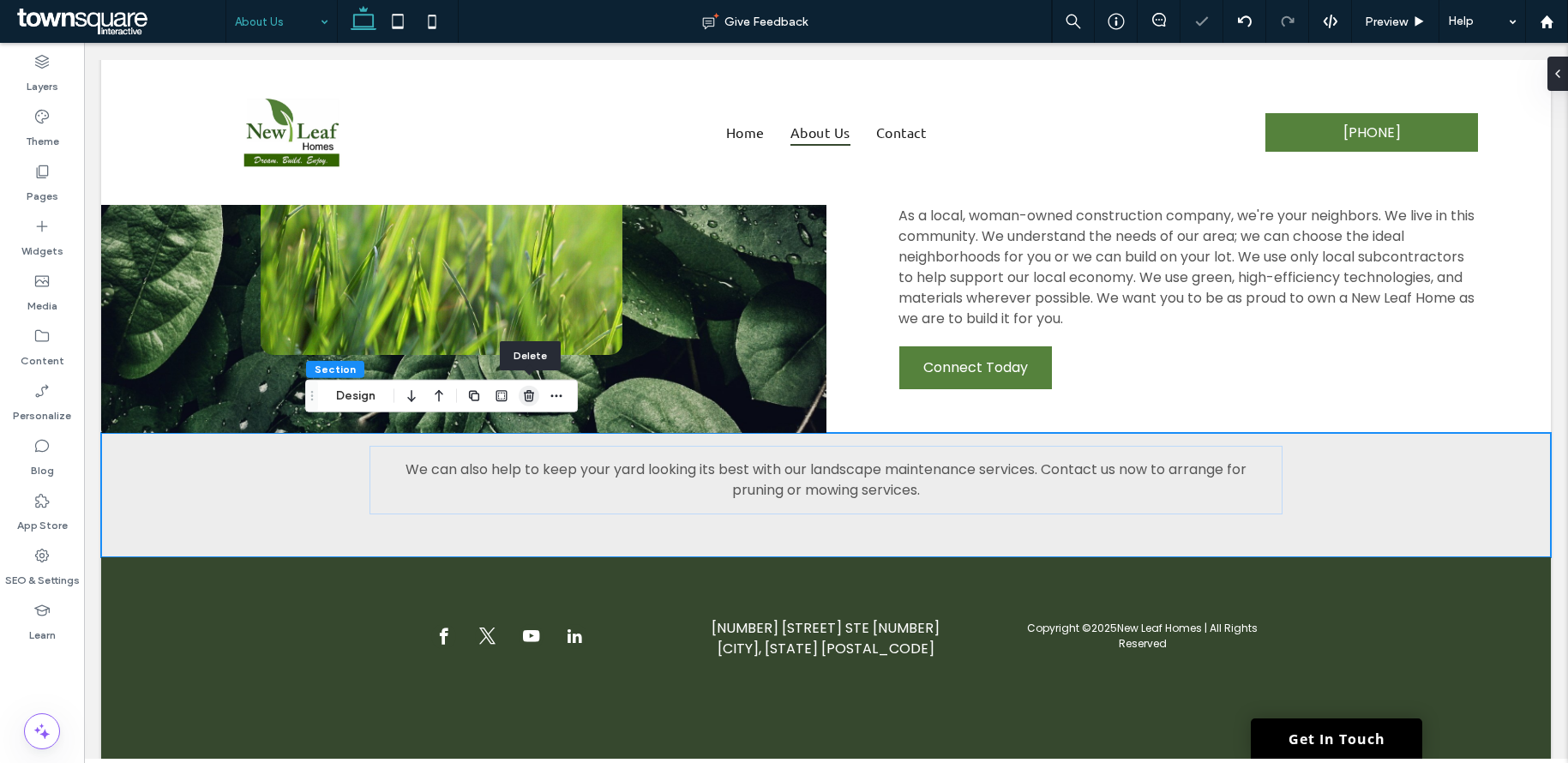 click 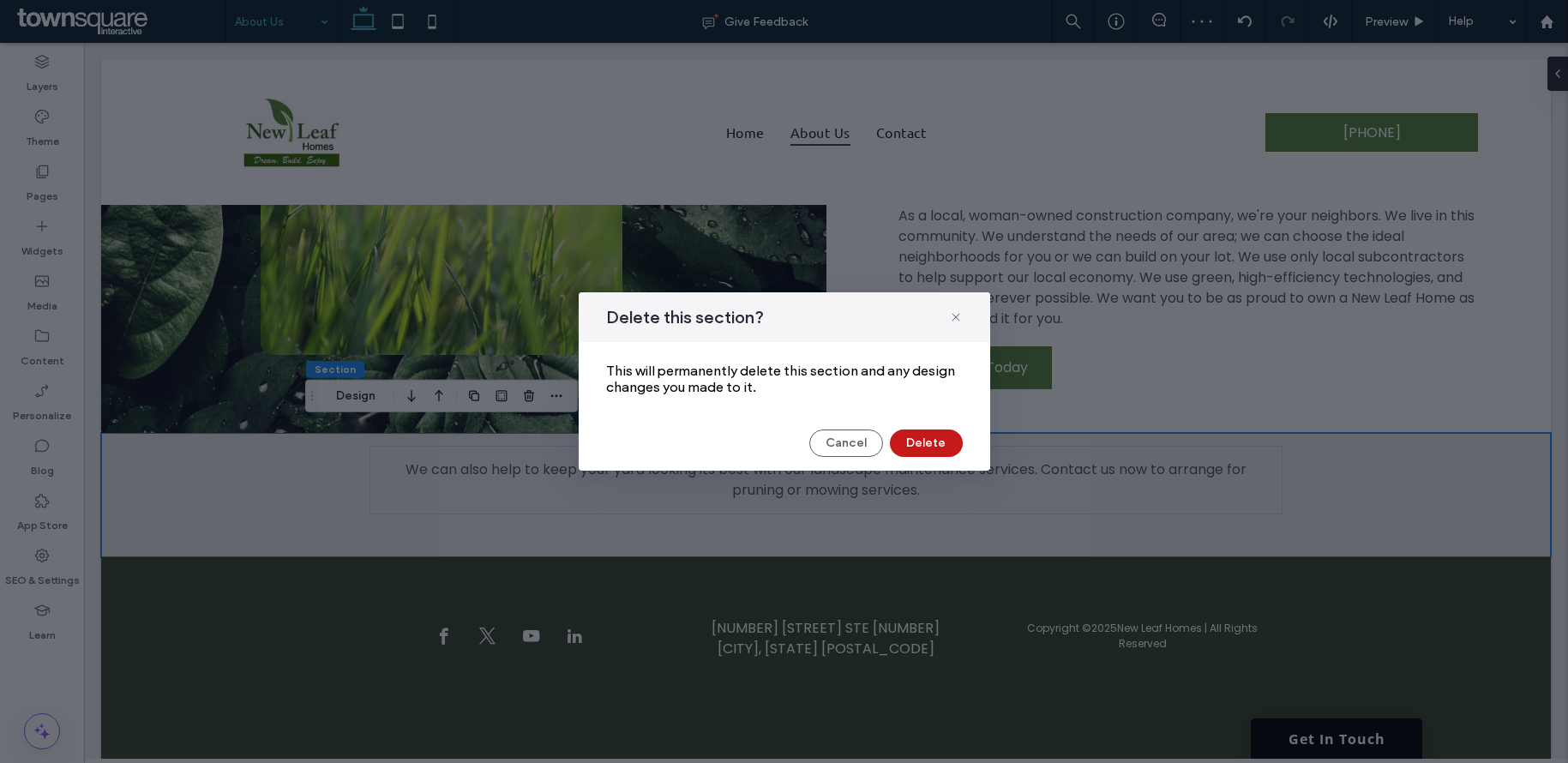 click on "Delete" at bounding box center [926, 443] 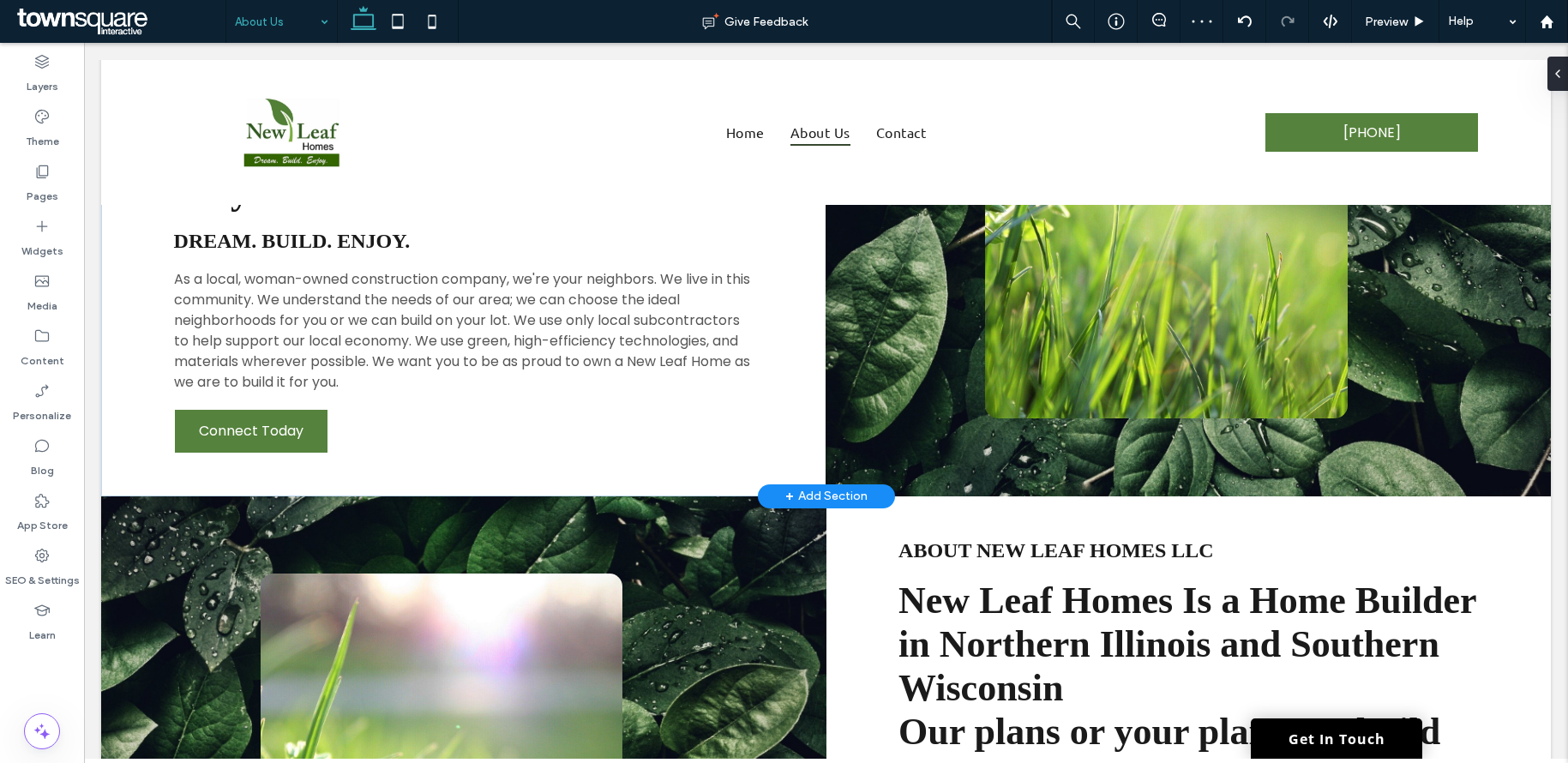 scroll, scrollTop: 257, scrollLeft: 0, axis: vertical 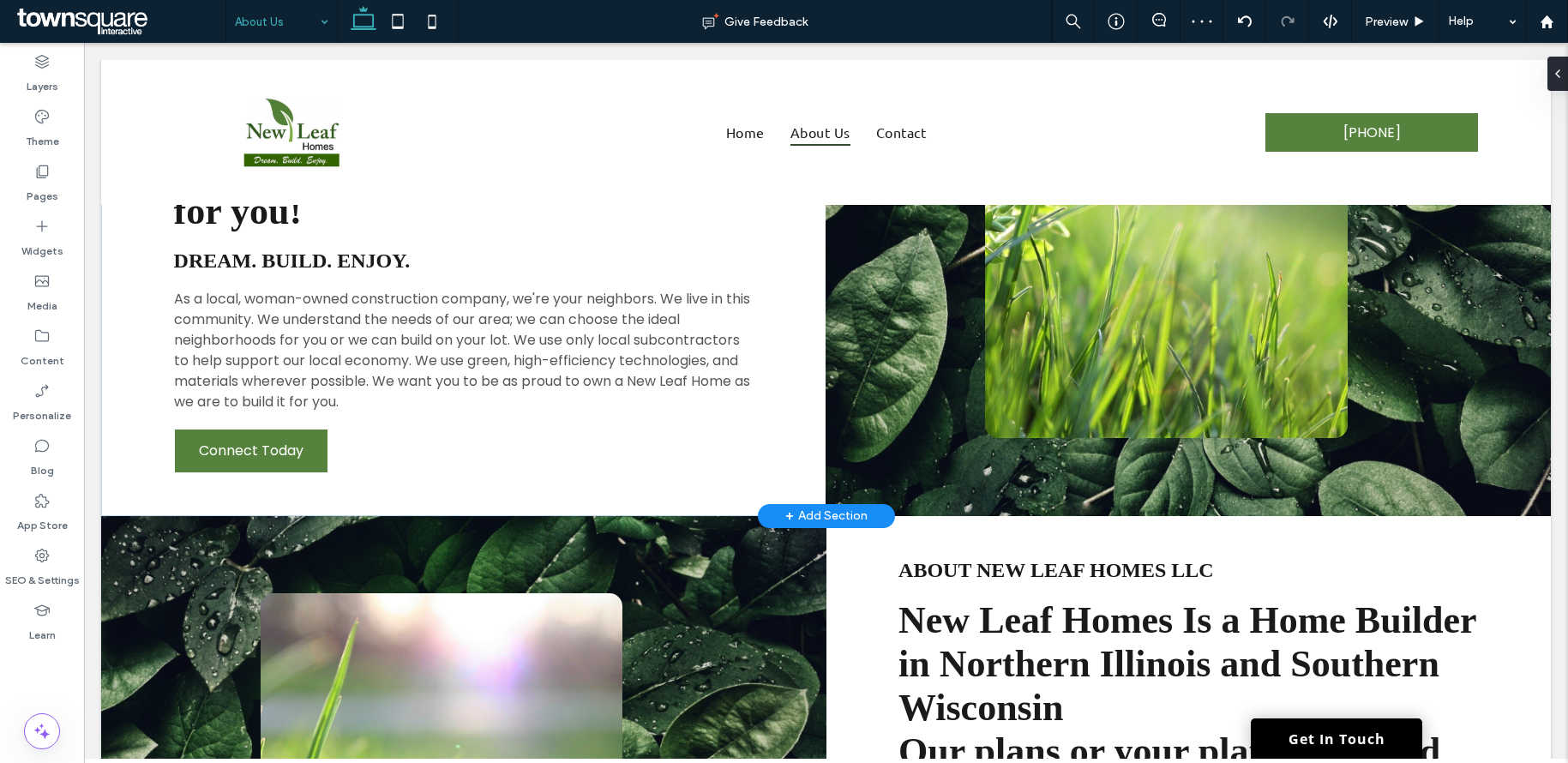 click on "+ Add Section" at bounding box center (826, 516) 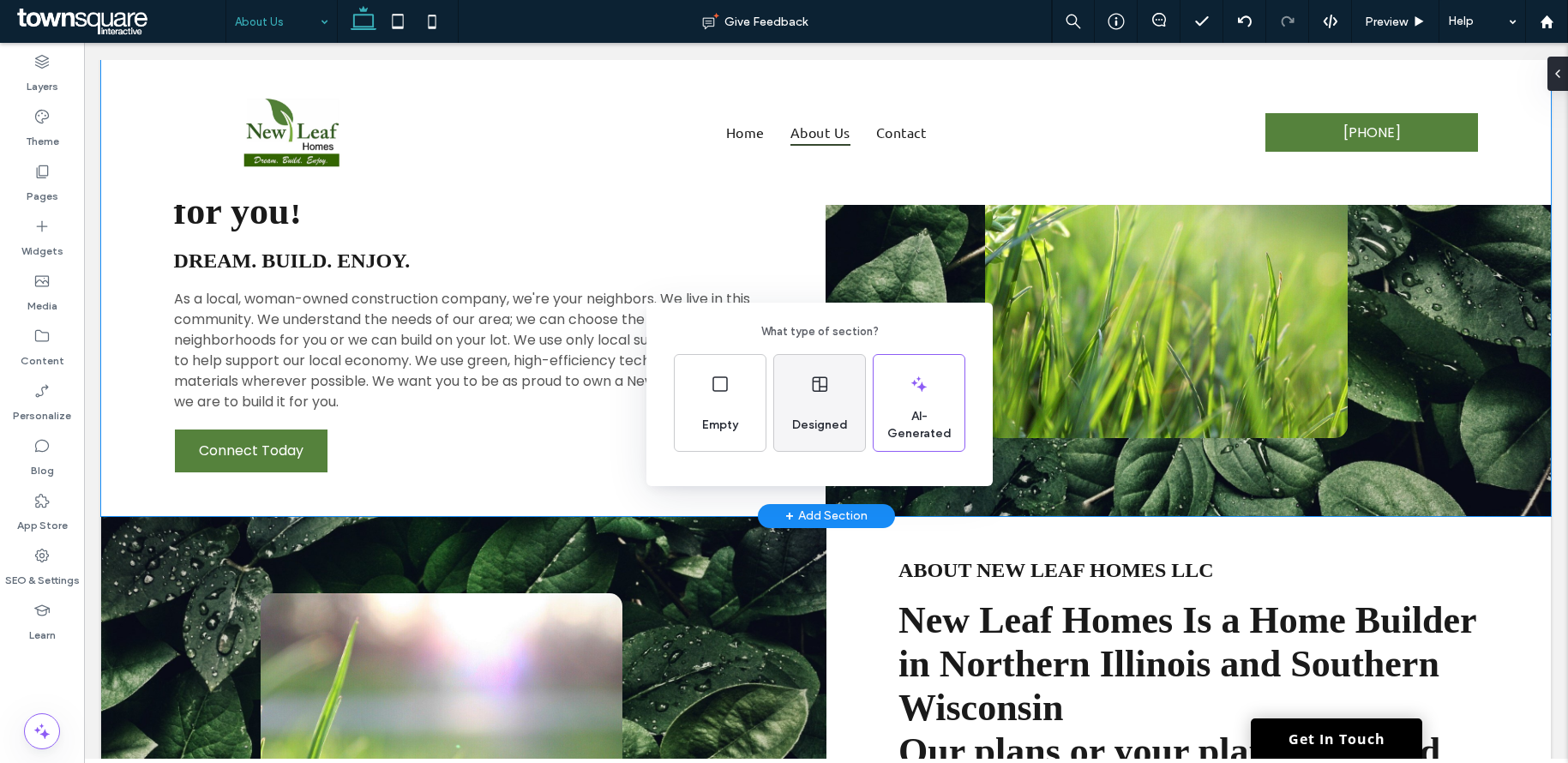 click on "Designed" at bounding box center (820, 425) 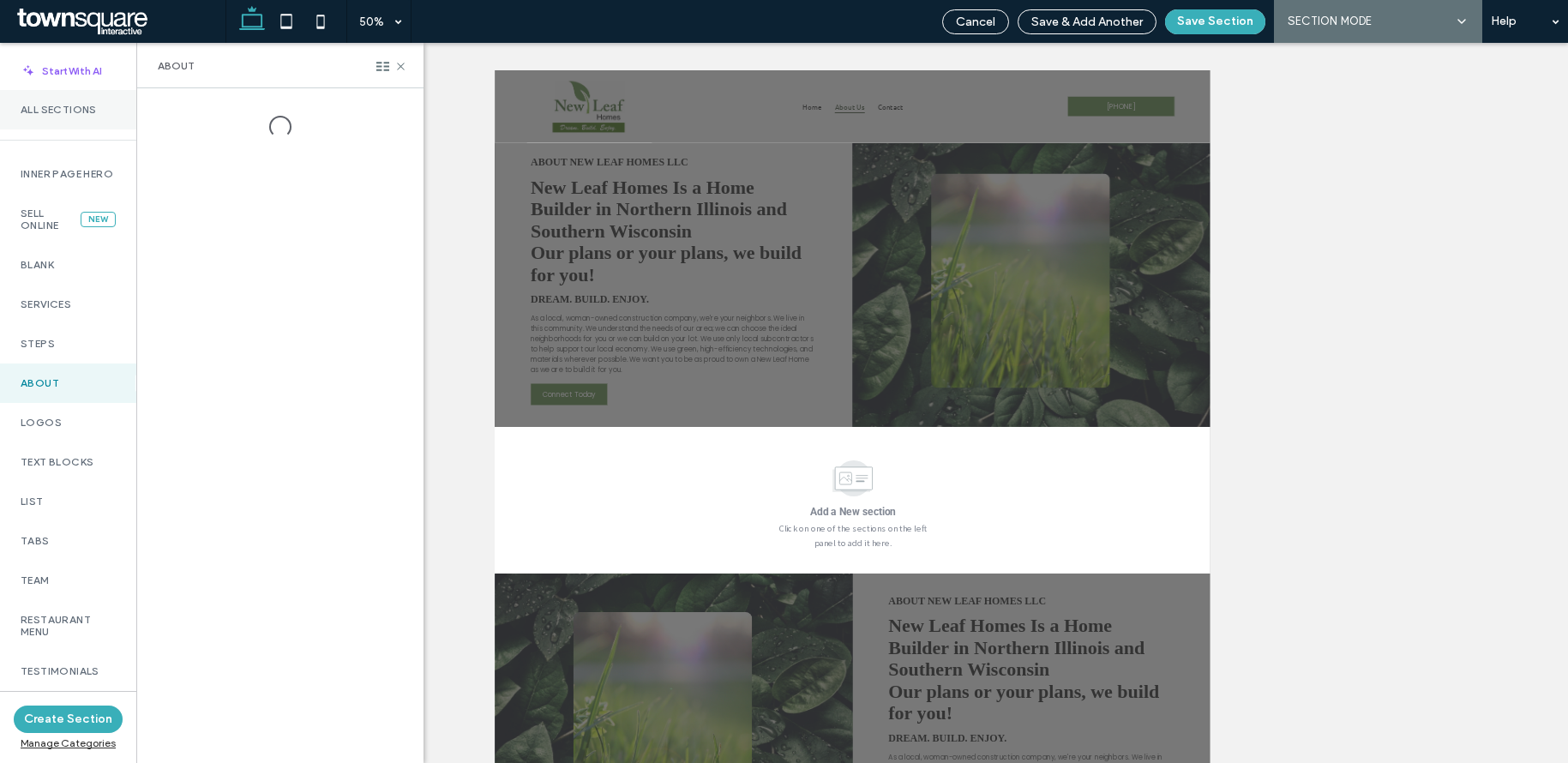 click on "All Sections" at bounding box center (68, 110) 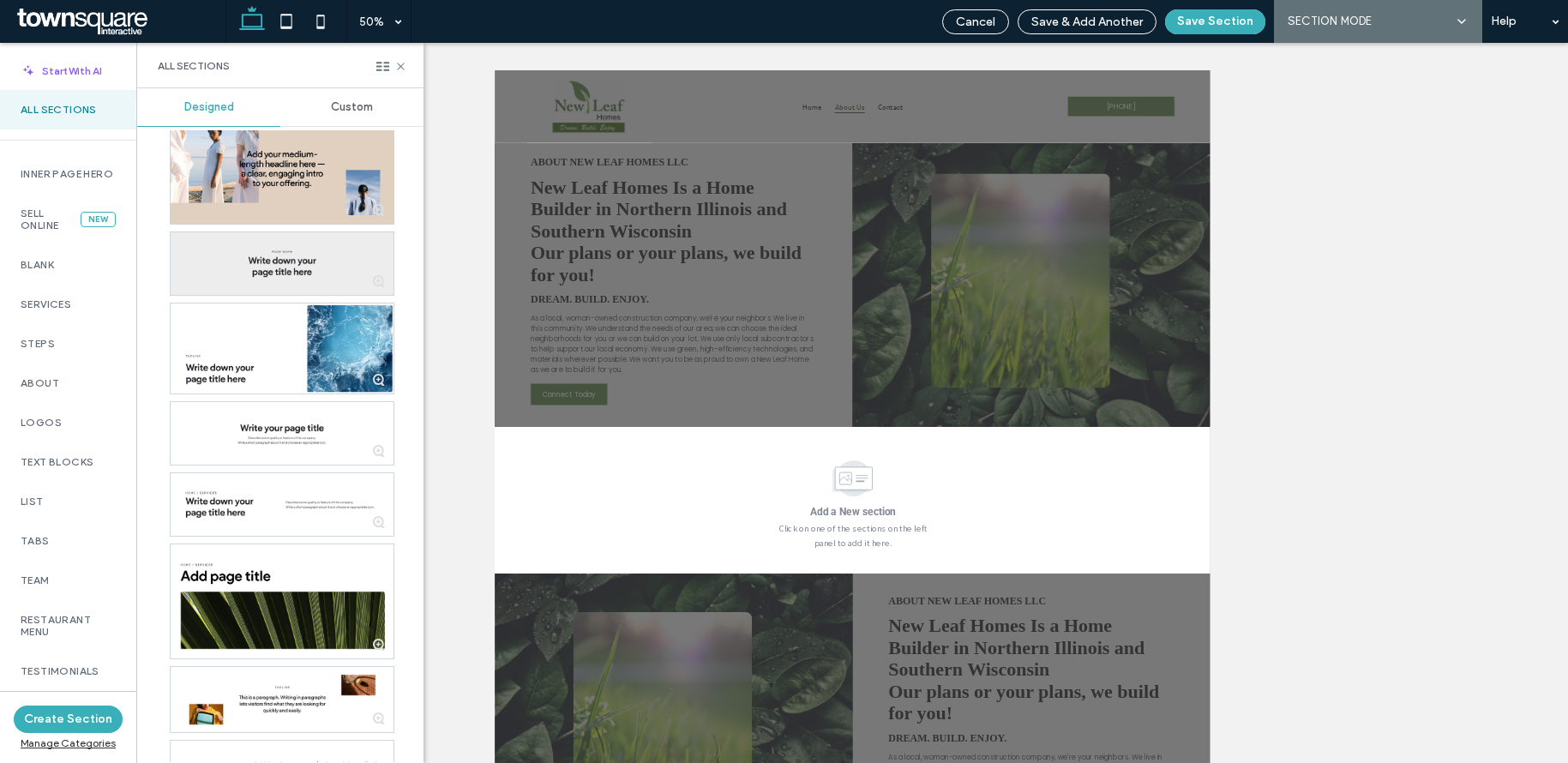 scroll, scrollTop: 523, scrollLeft: 0, axis: vertical 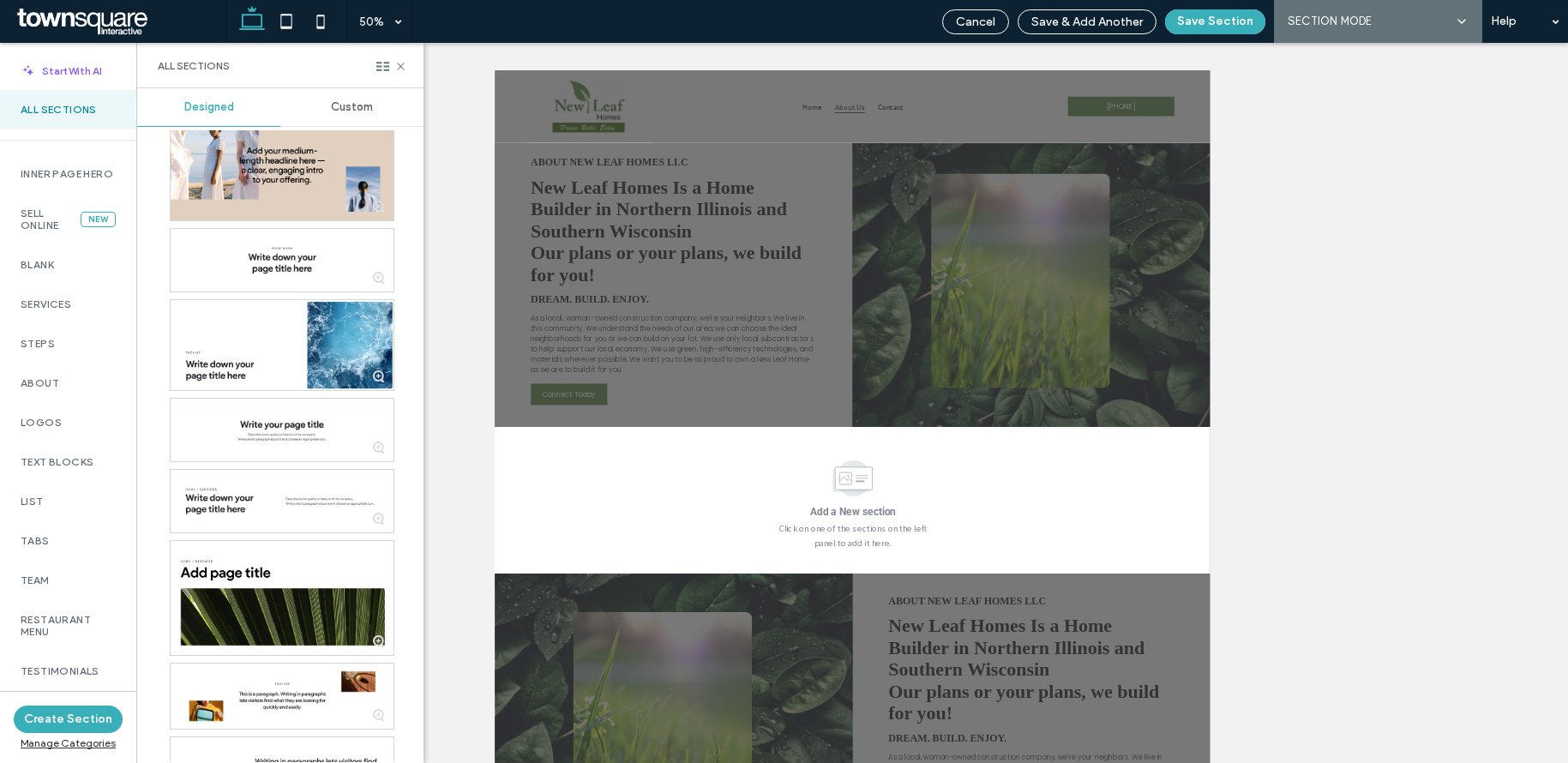 click on "Custom" at bounding box center (351, 107) 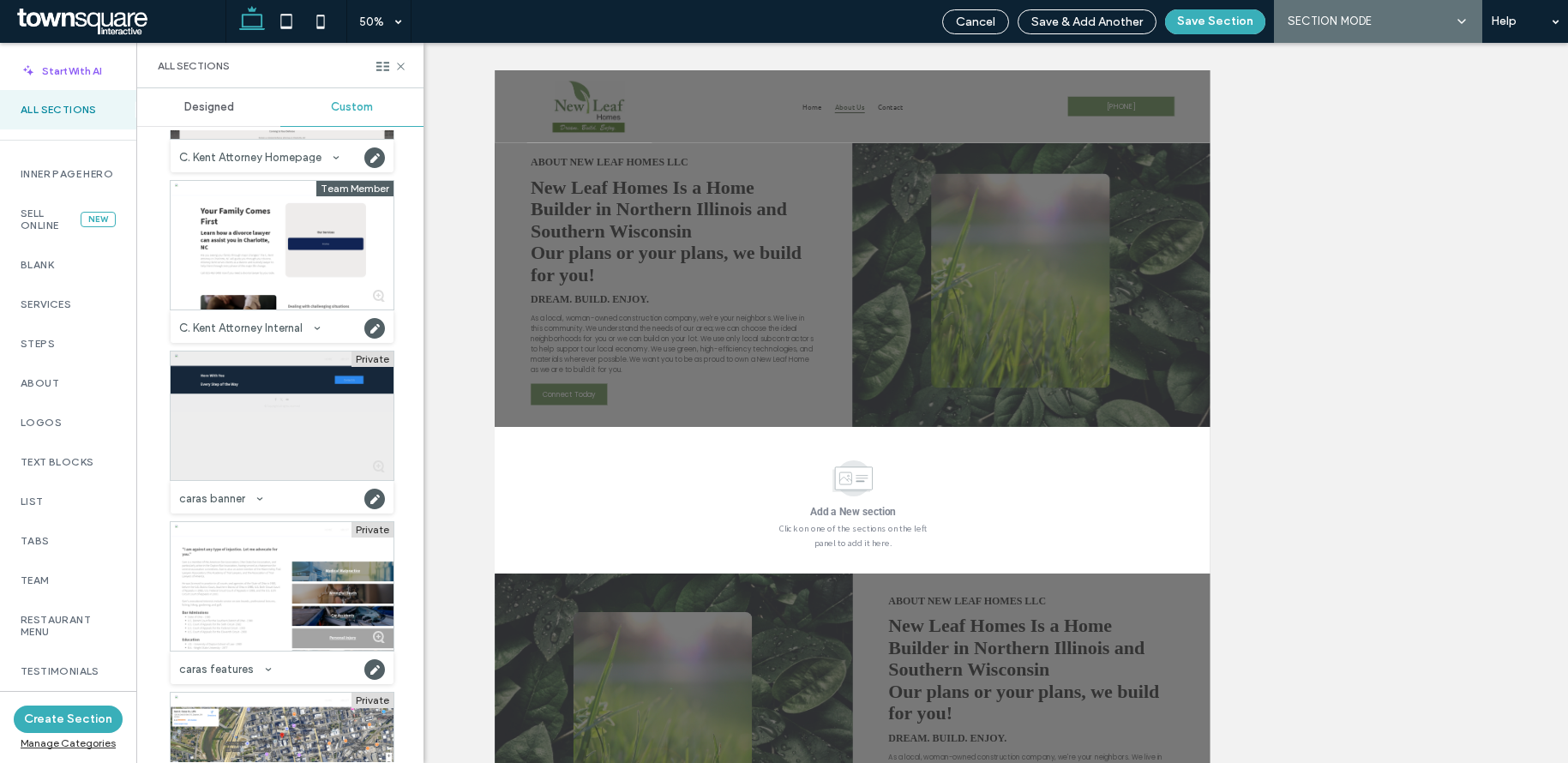 scroll, scrollTop: 7263, scrollLeft: 0, axis: vertical 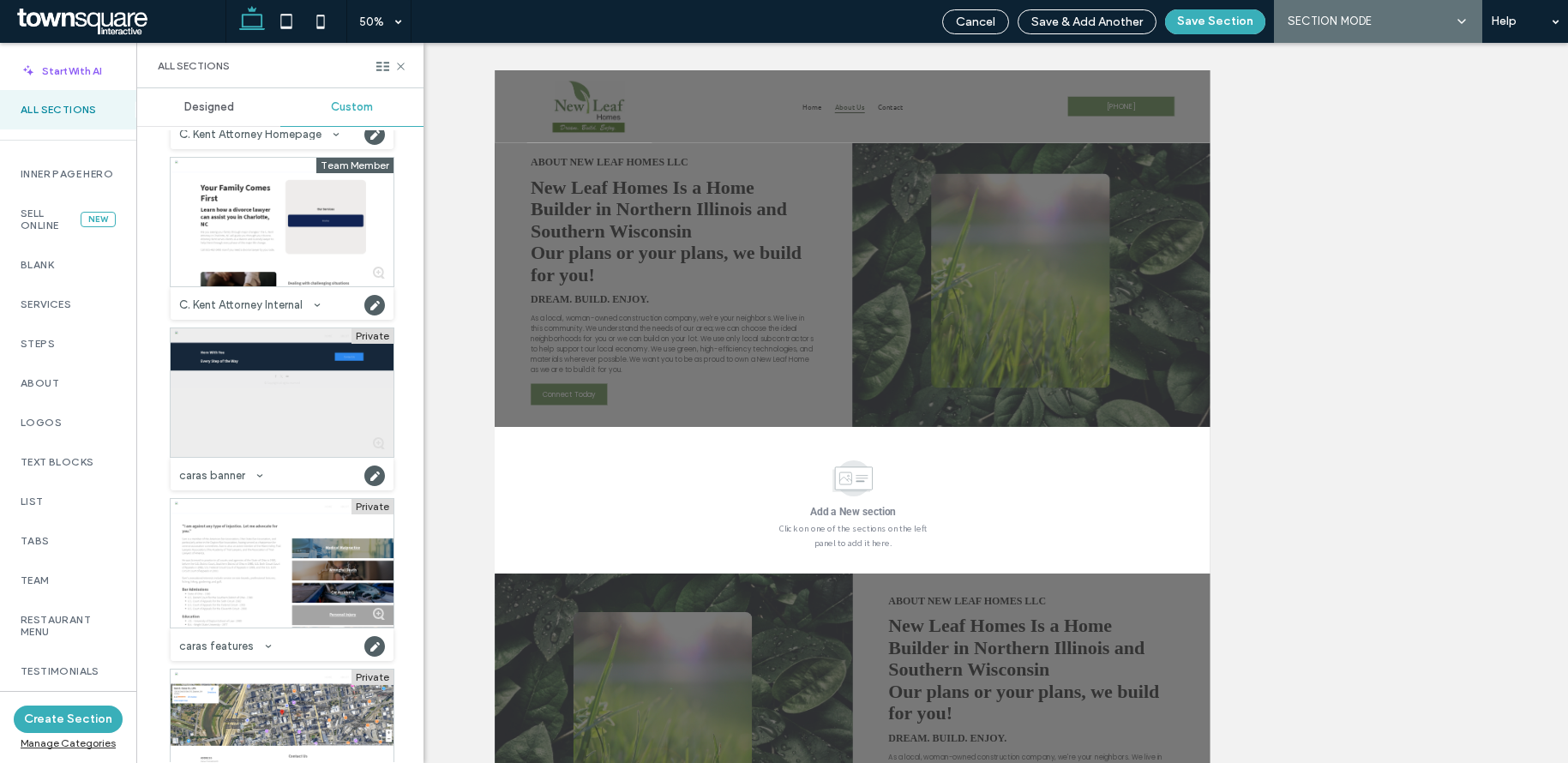 click at bounding box center [282, 393] 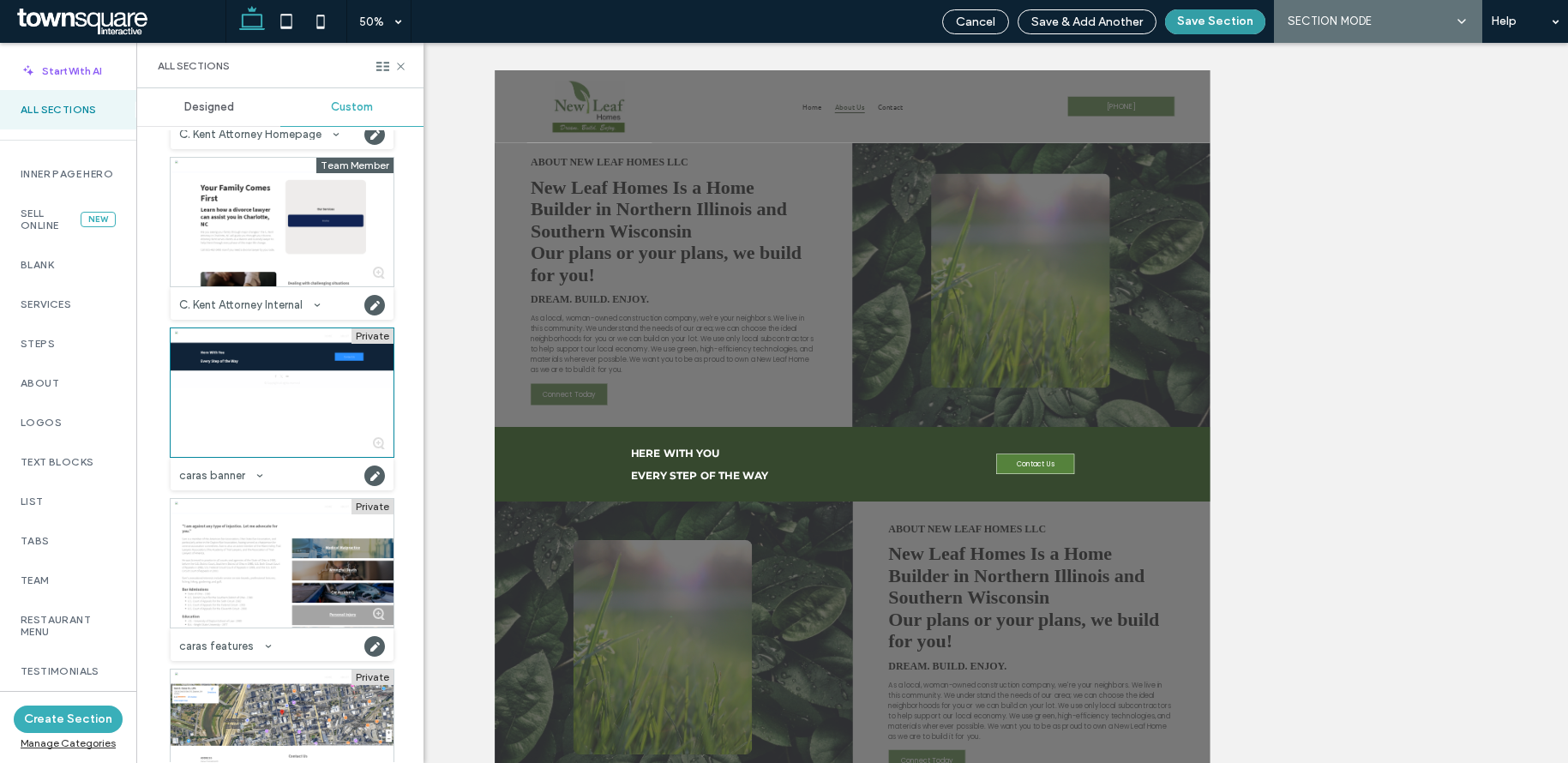click on "Save Section" at bounding box center [1215, 21] 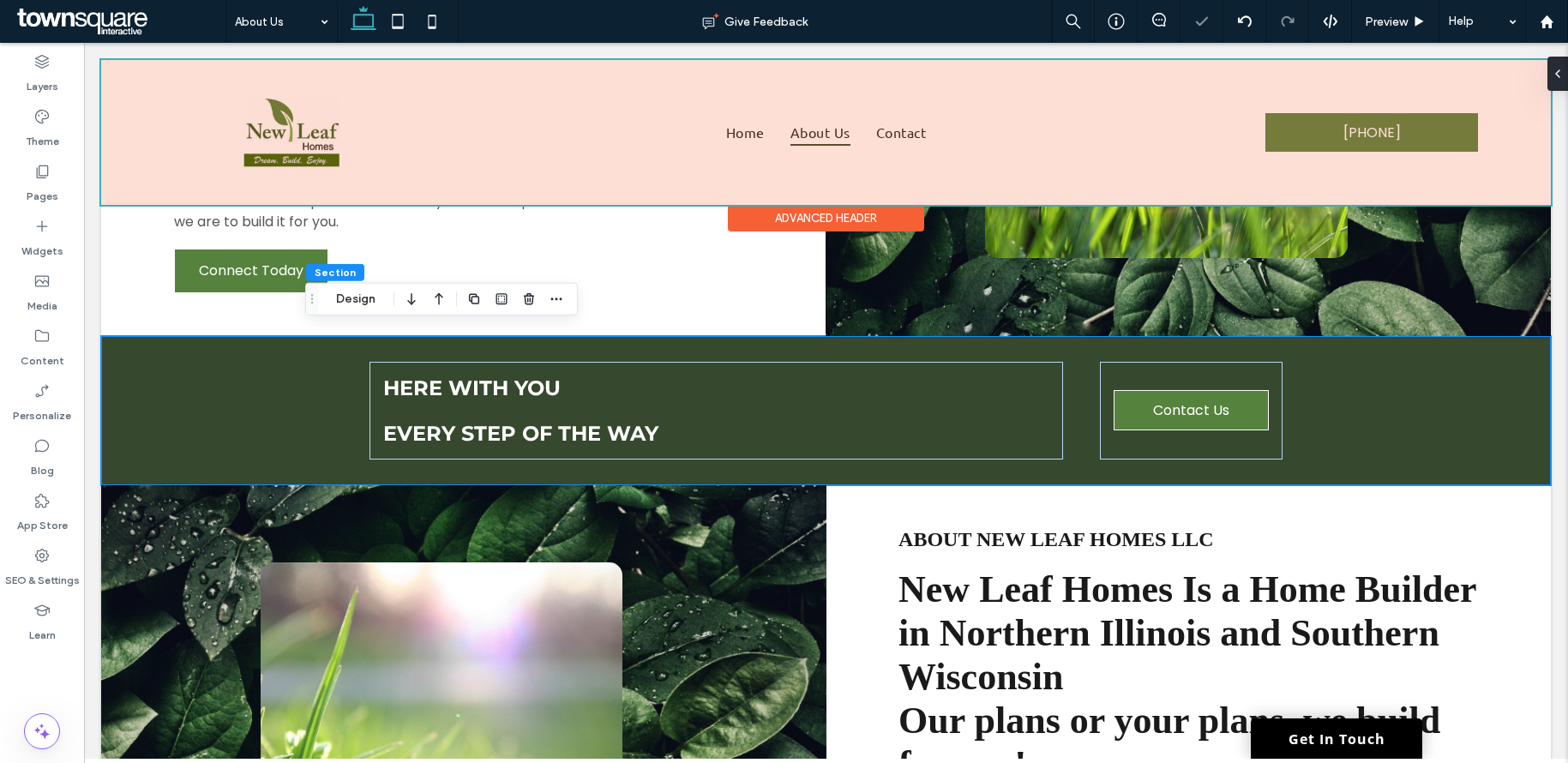 scroll, scrollTop: 442, scrollLeft: 0, axis: vertical 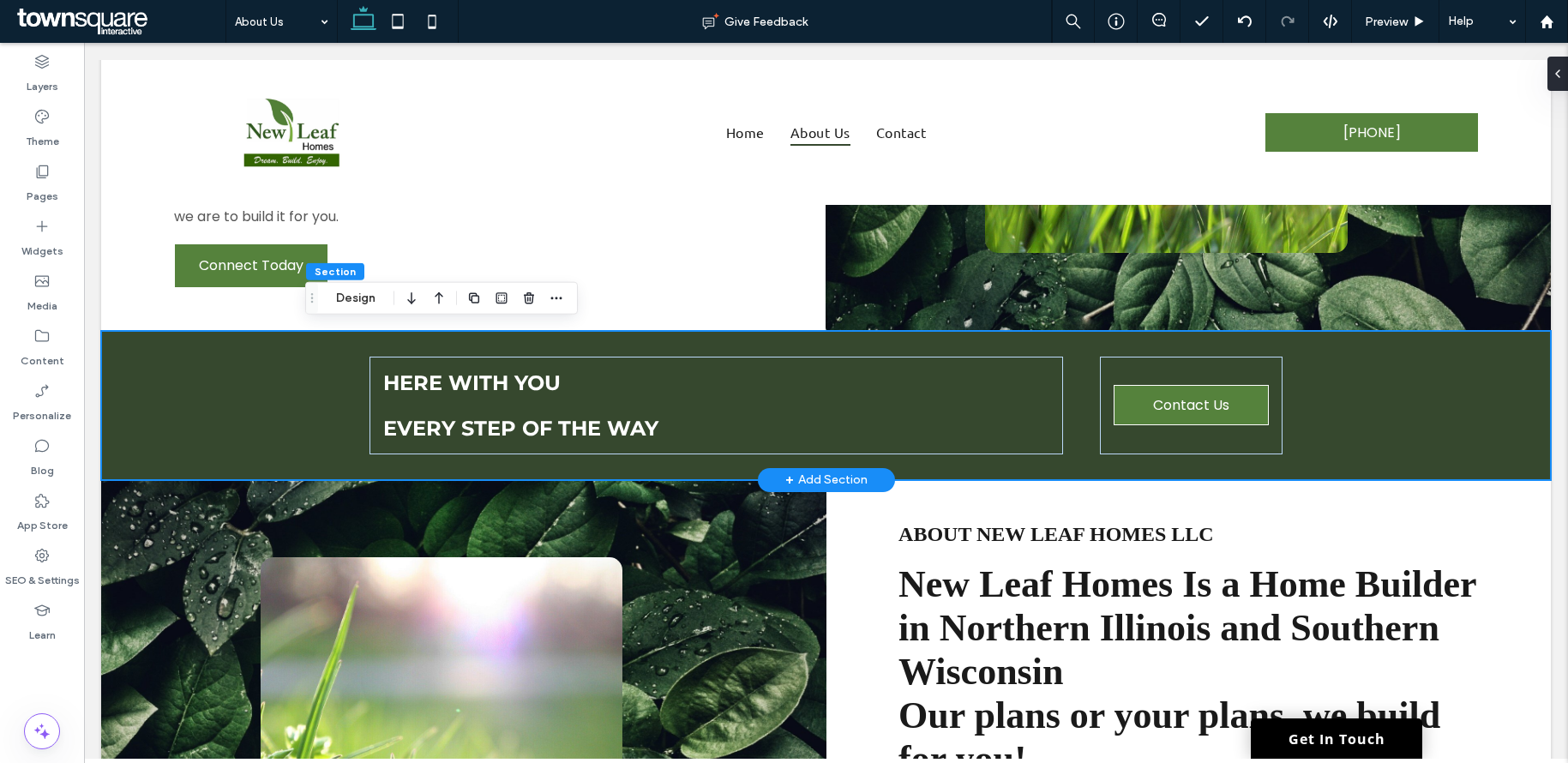 click on "Here With You" at bounding box center [472, 382] 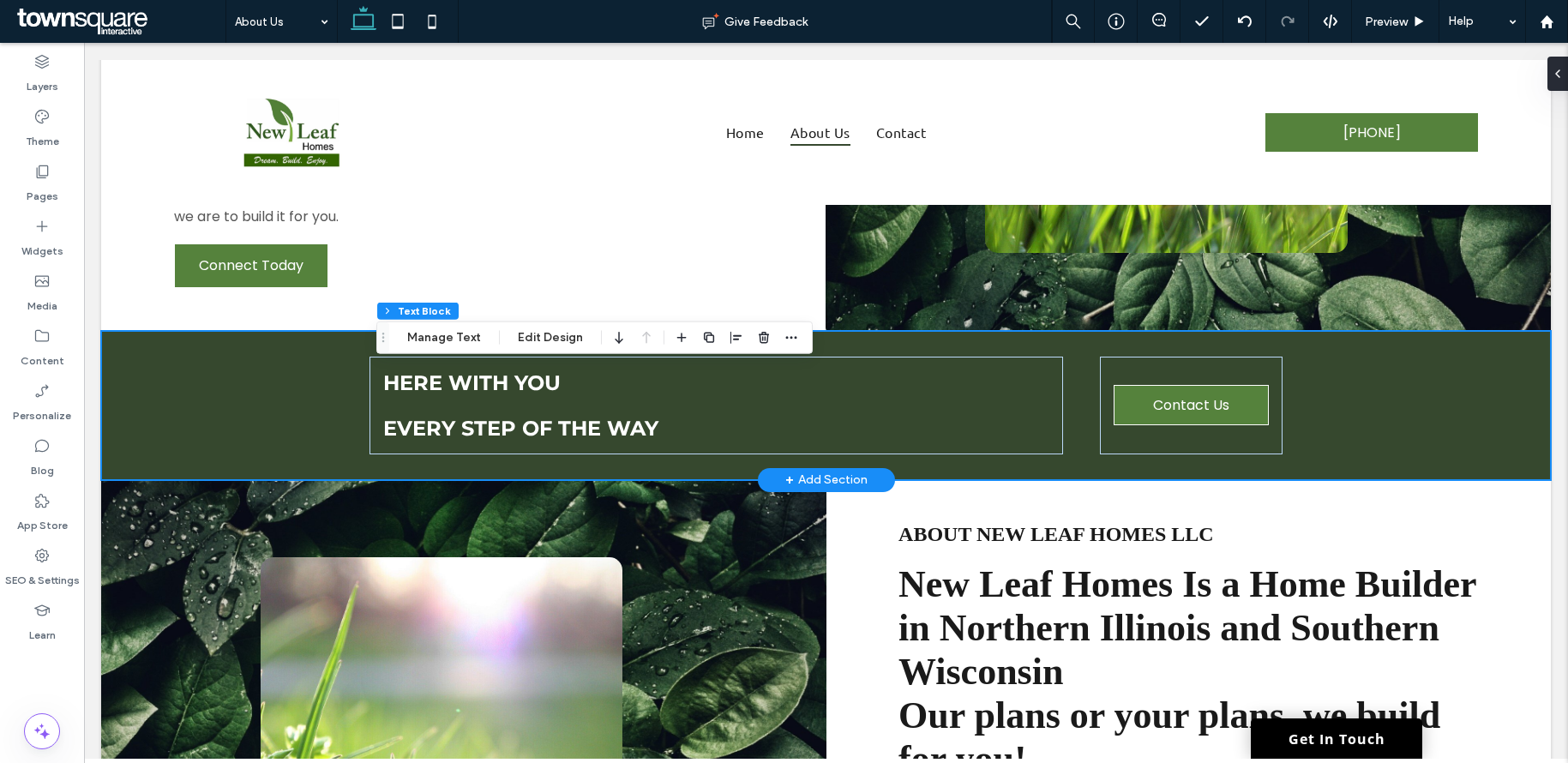 click on "Here With You" at bounding box center (472, 382) 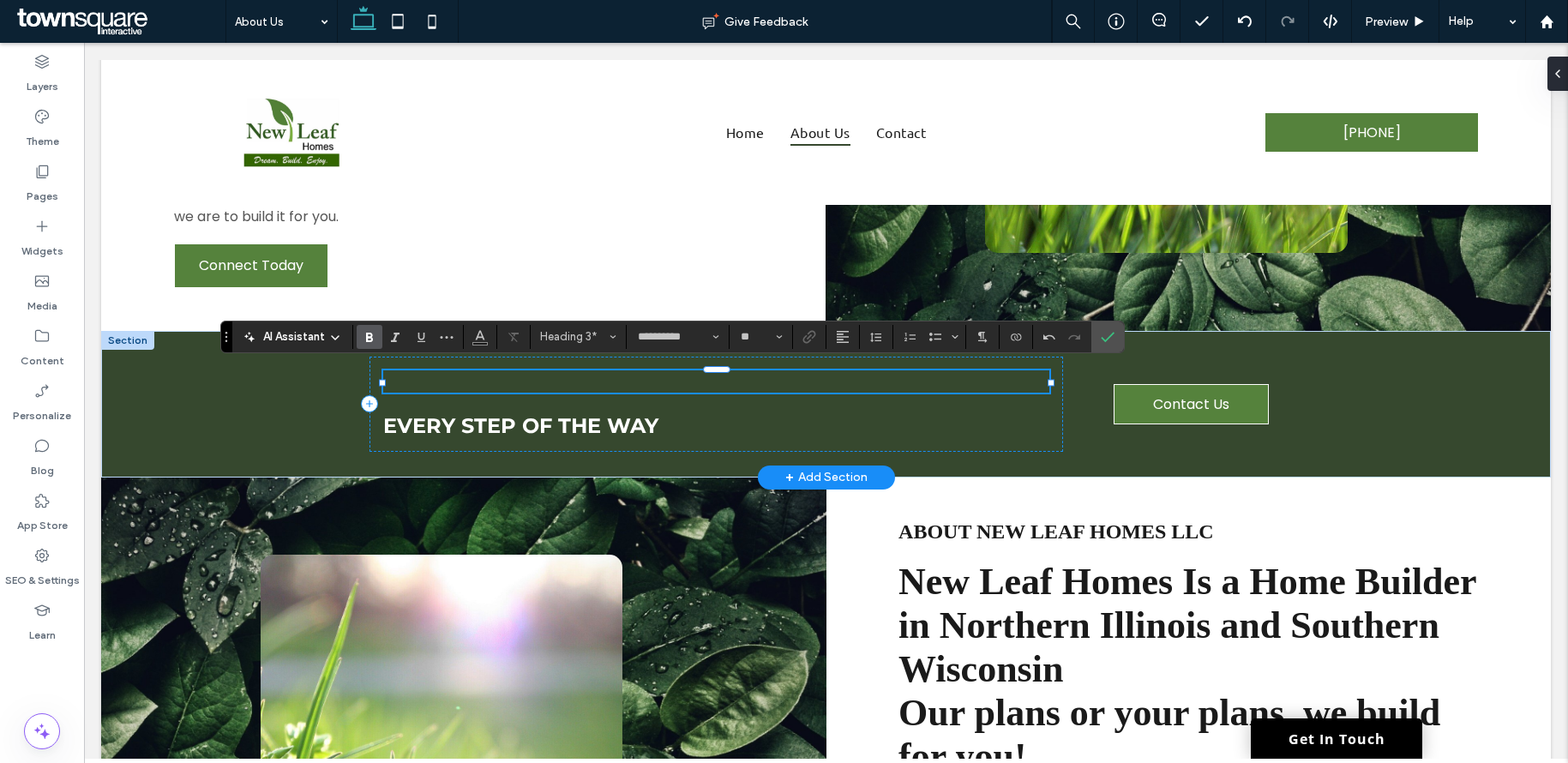 paste 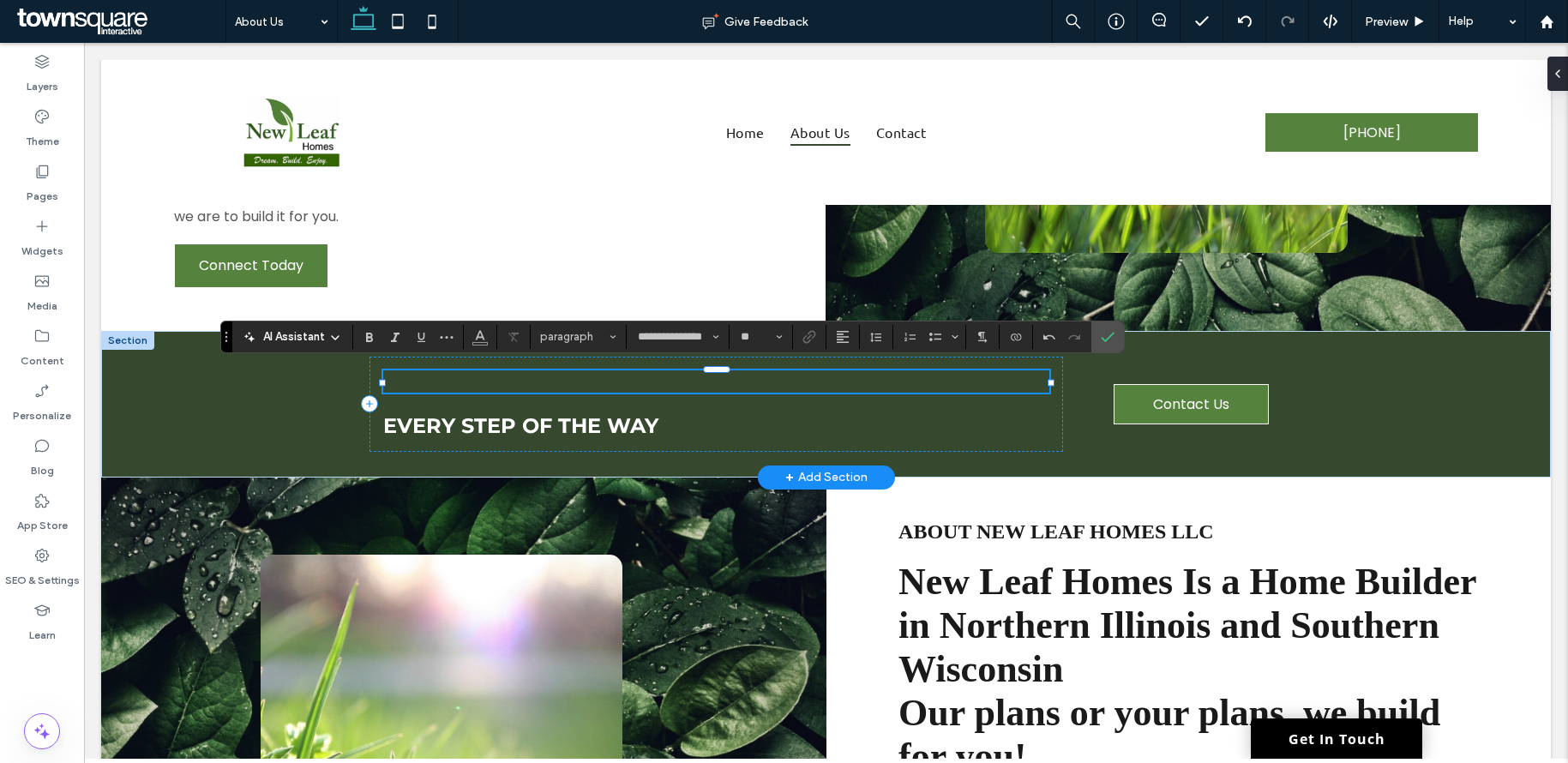 scroll, scrollTop: 51, scrollLeft: 0, axis: vertical 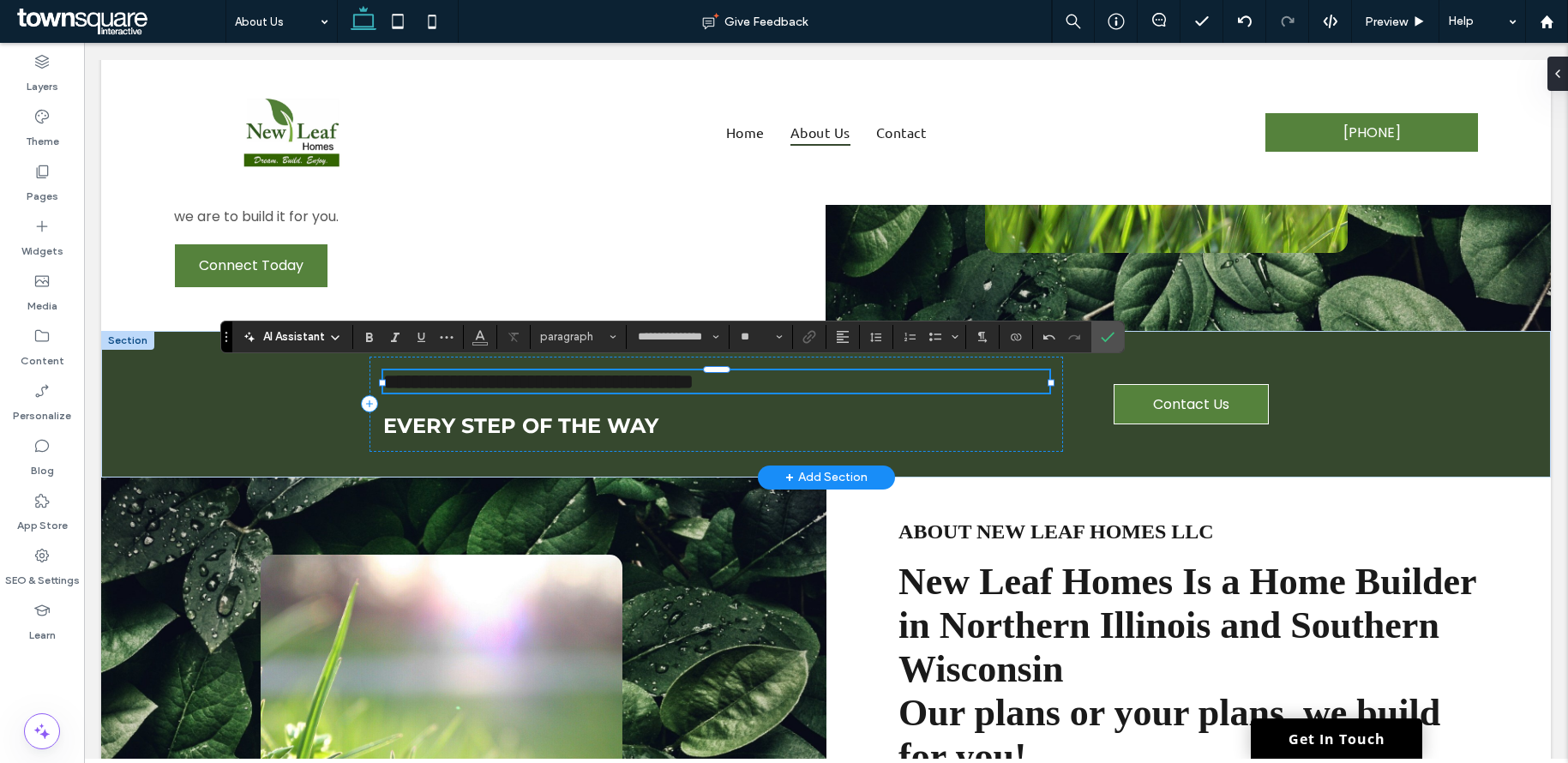 type on "**********" 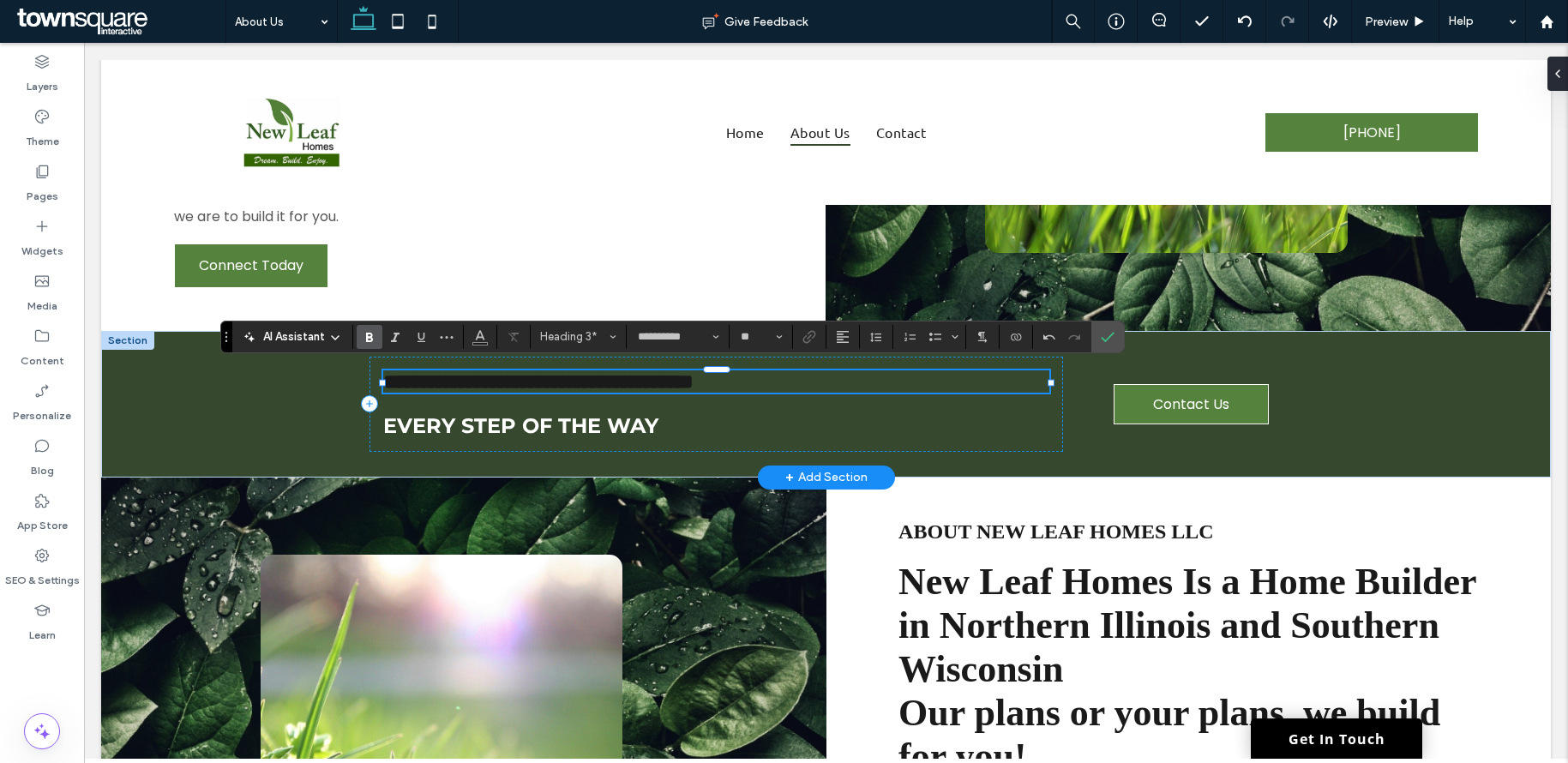 click on "**********" at bounding box center [538, 382] 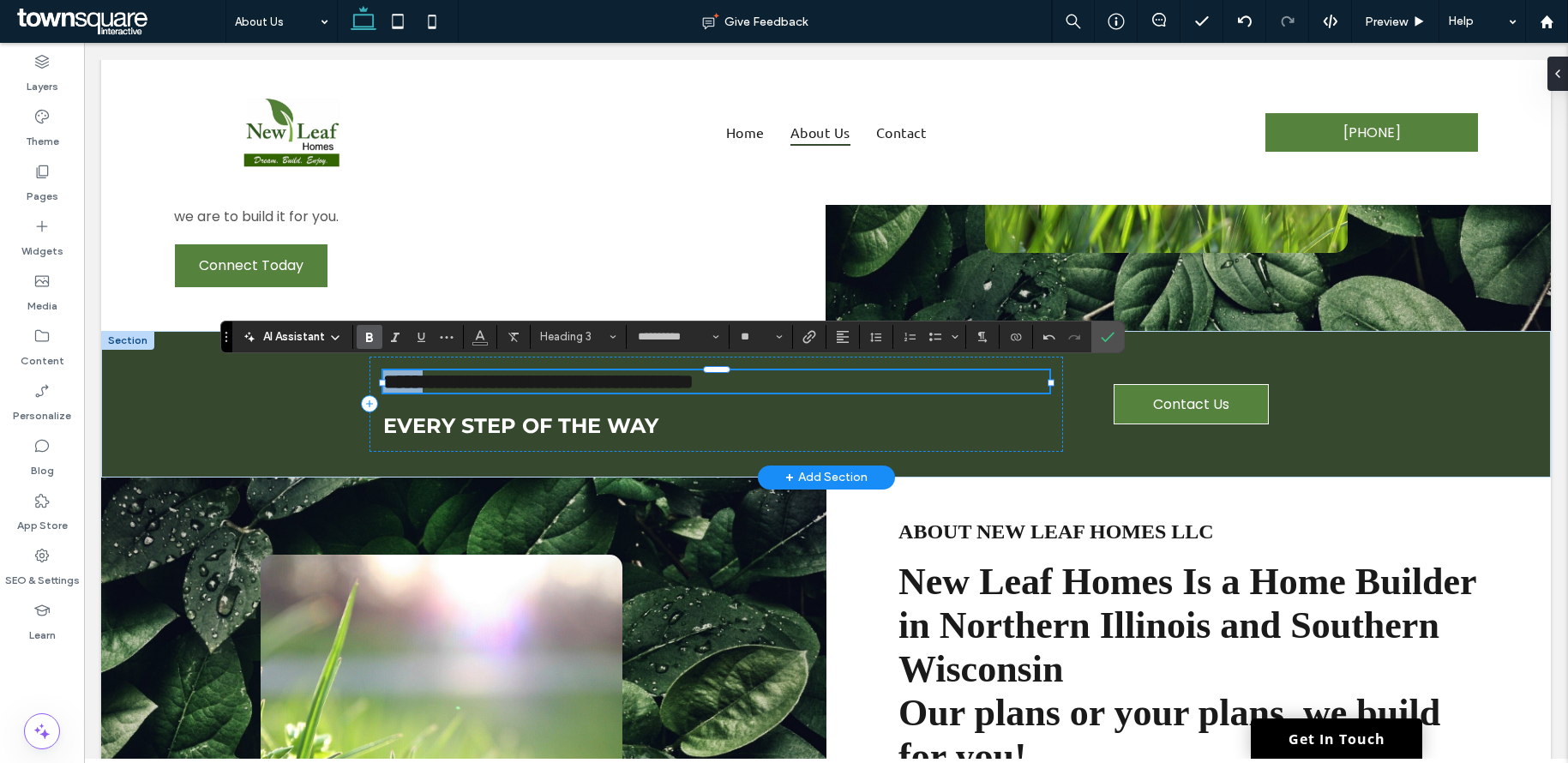 click on "**********" at bounding box center (538, 382) 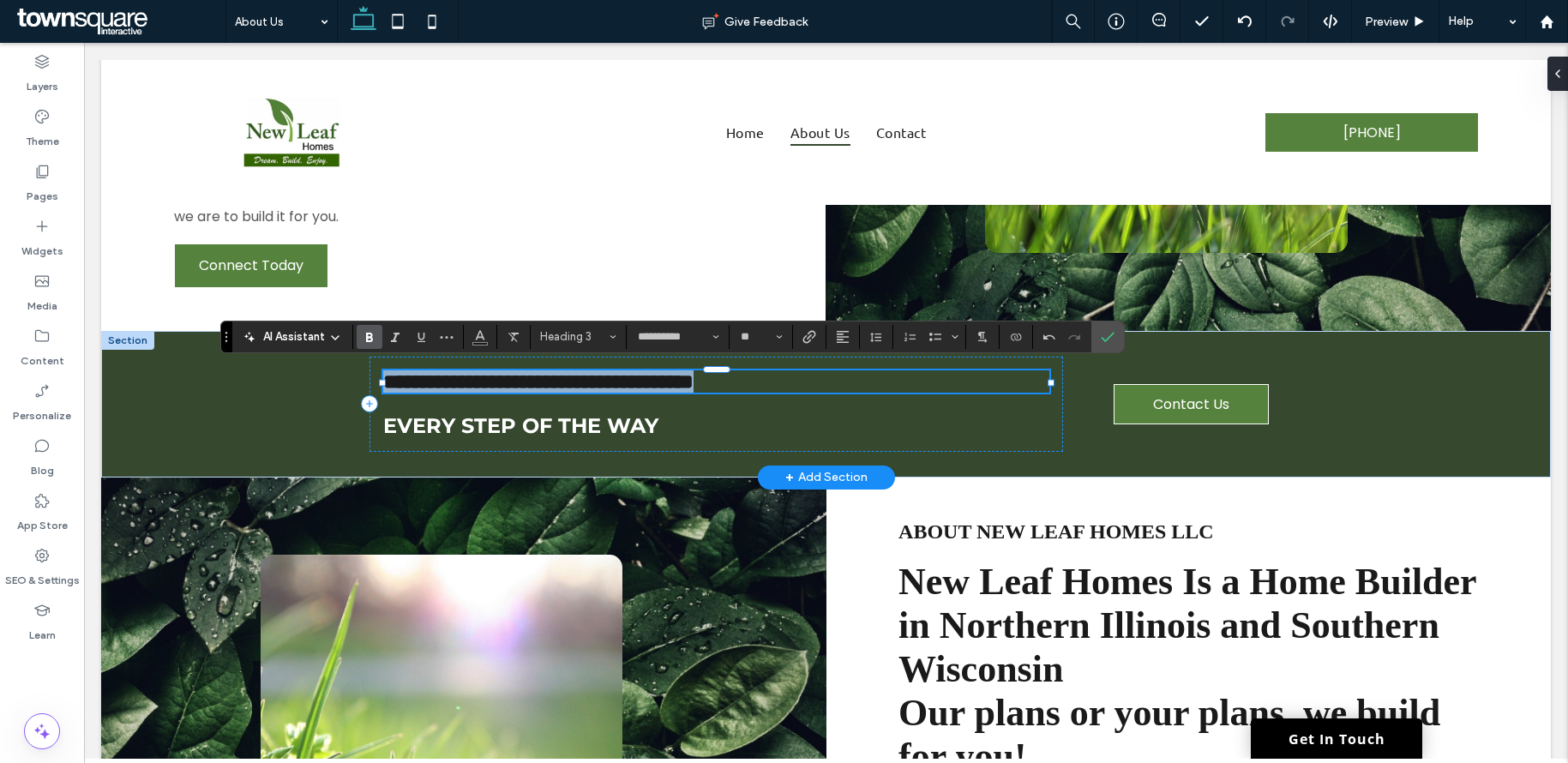 click on "**********" at bounding box center [538, 382] 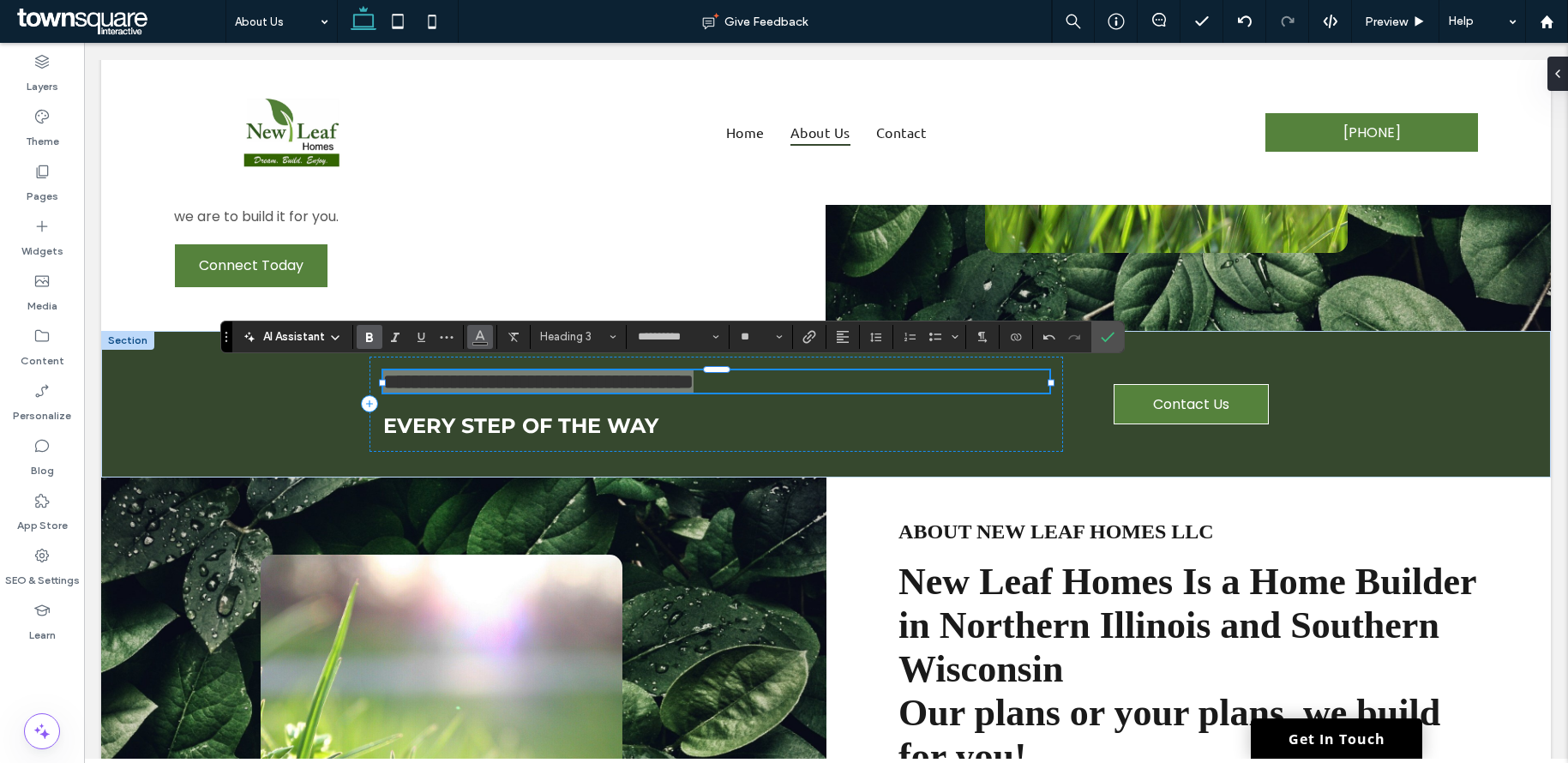 click 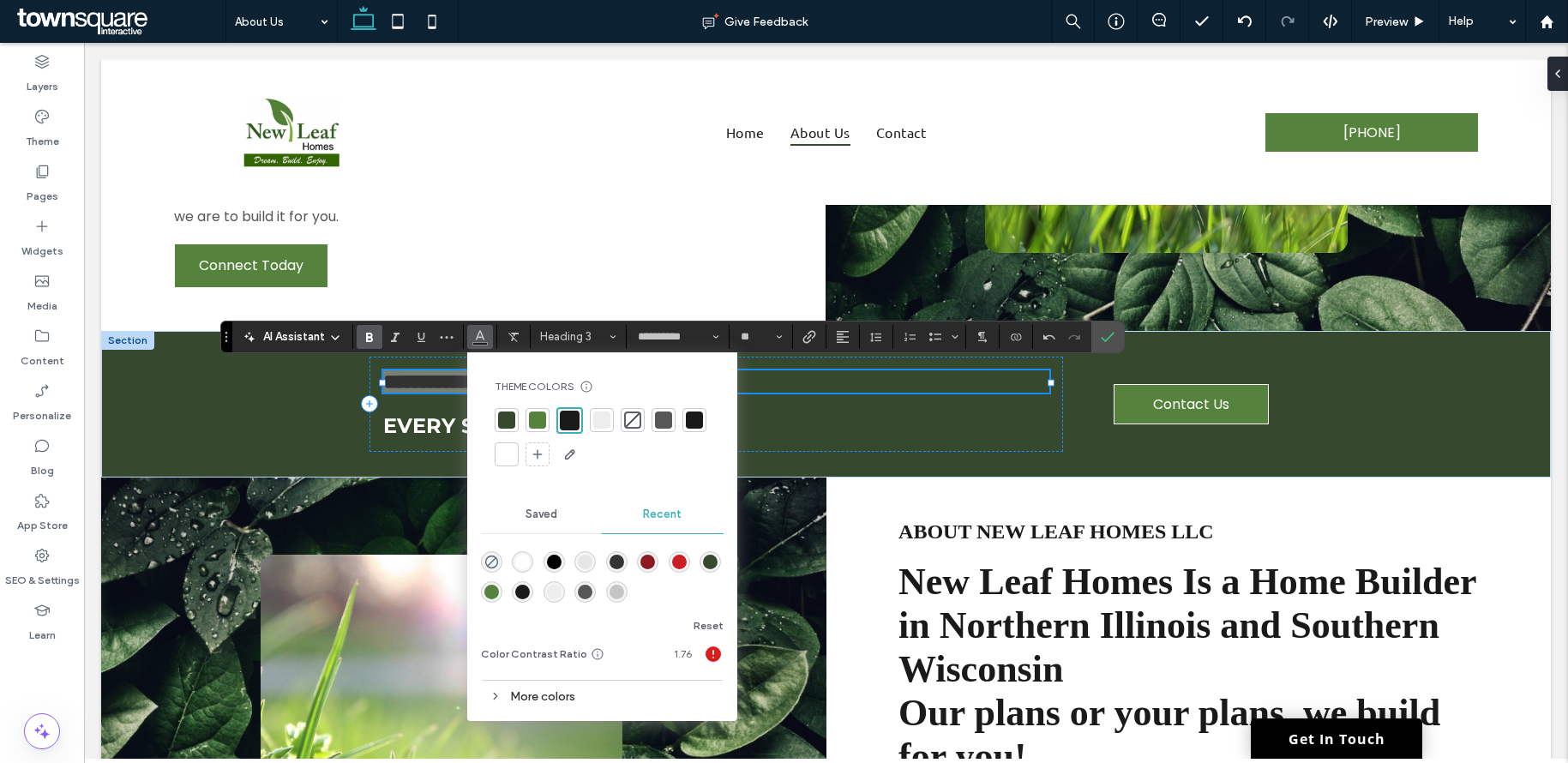 click at bounding box center (507, 454) 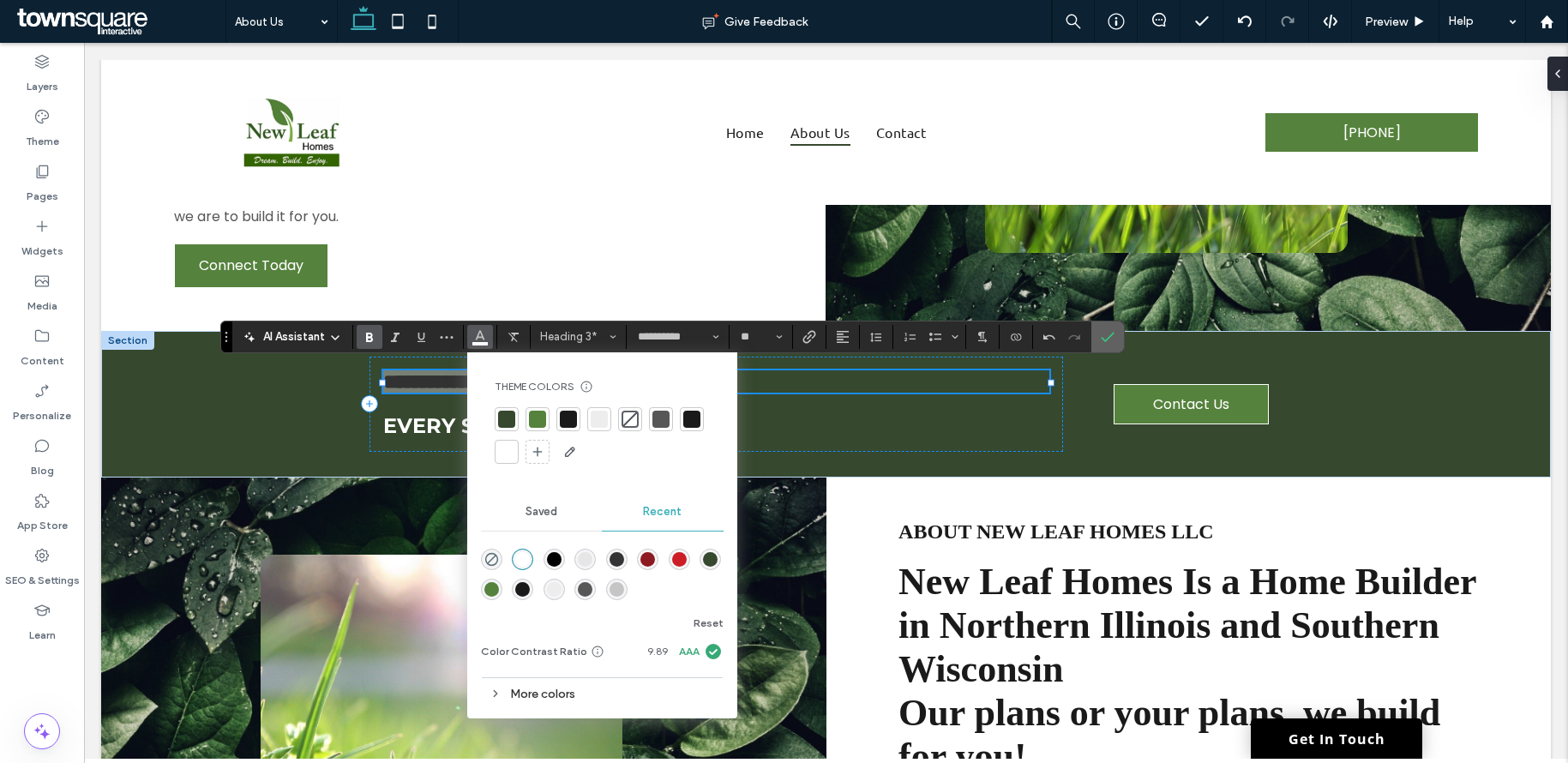 drag, startPoint x: 1095, startPoint y: 339, endPoint x: 1011, endPoint y: 296, distance: 94.36631 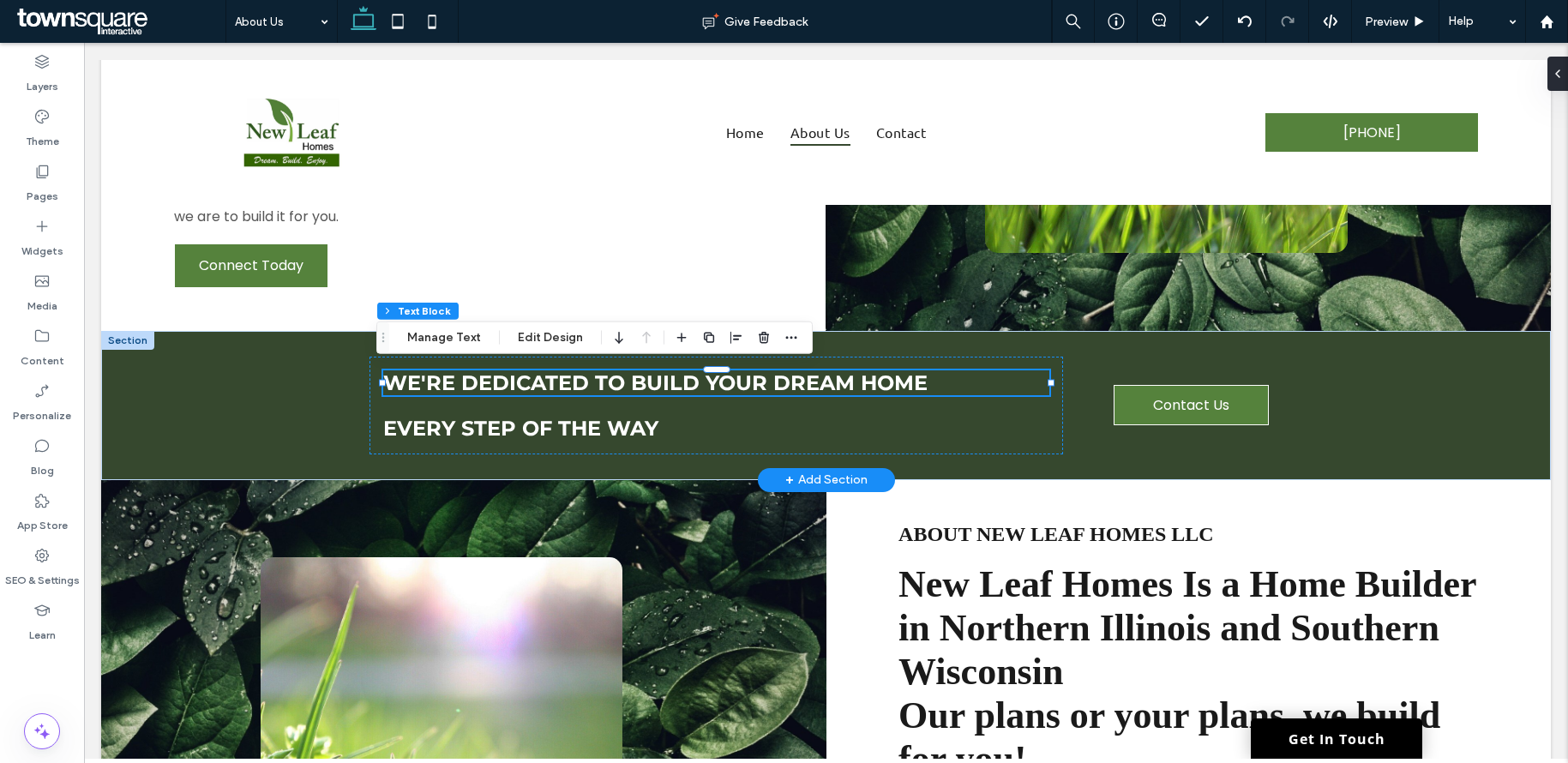 click on "Every Step of the Way" at bounding box center [520, 428] 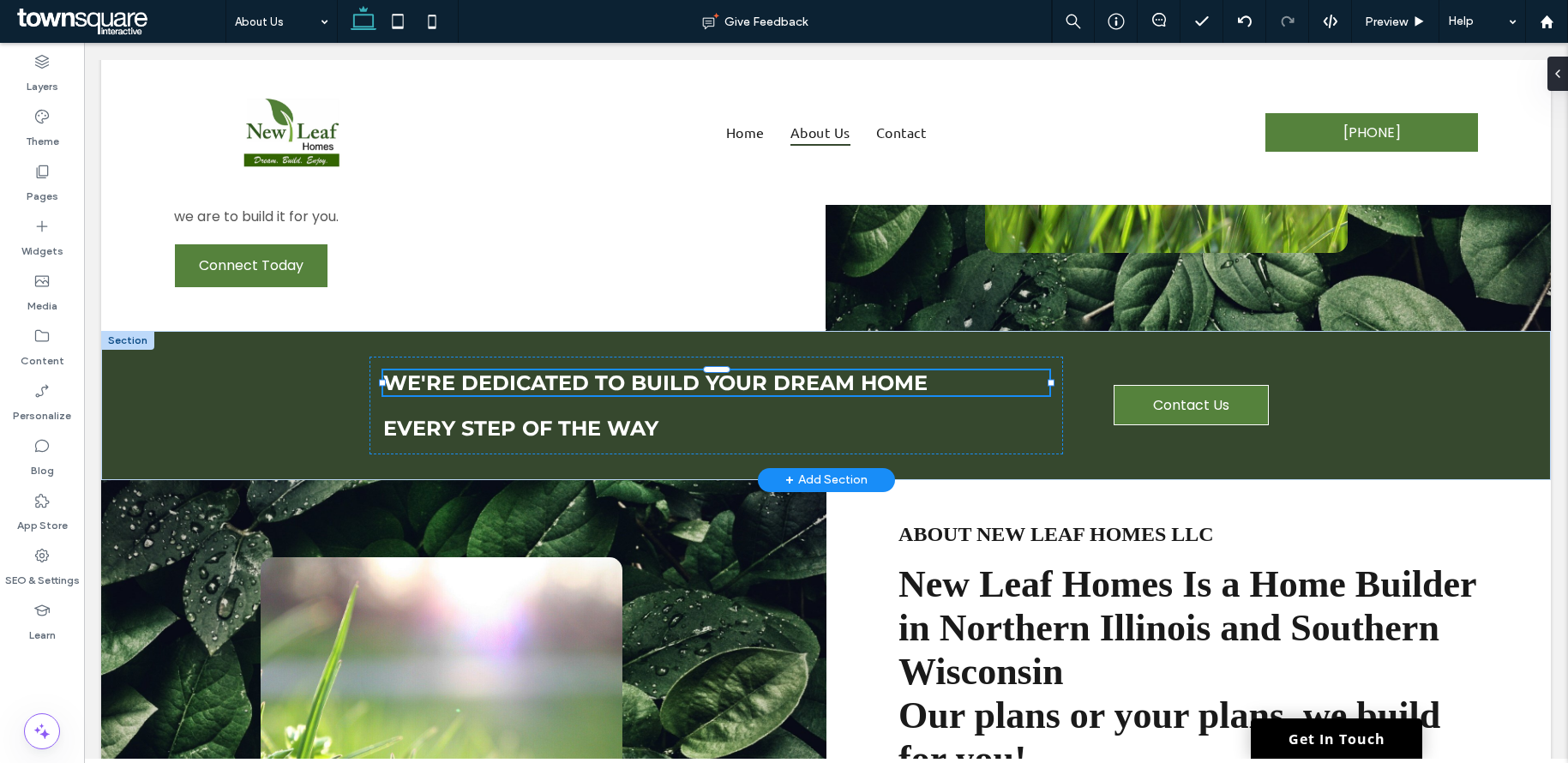 type on "**********" 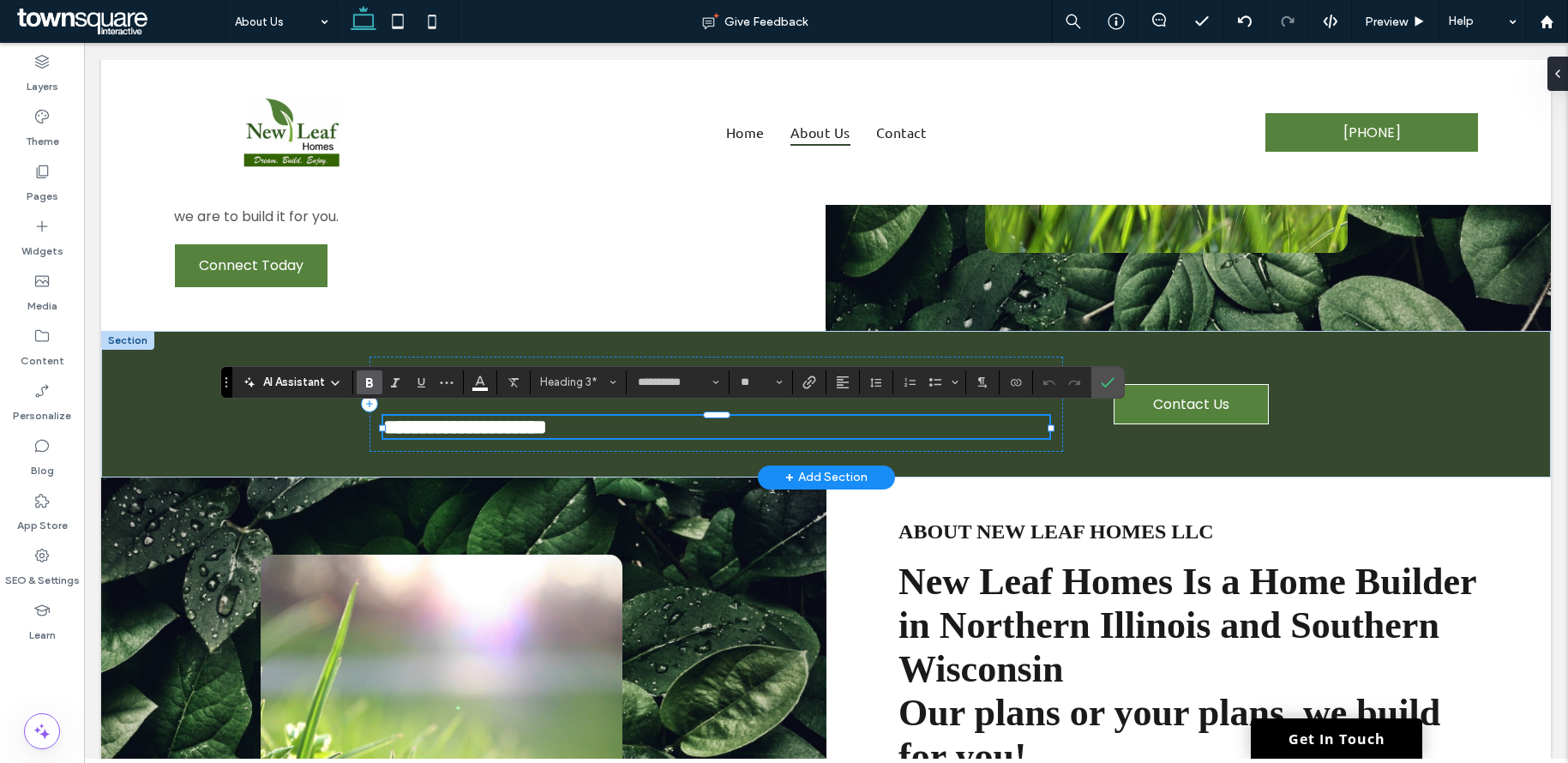 click on "**********" at bounding box center [465, 427] 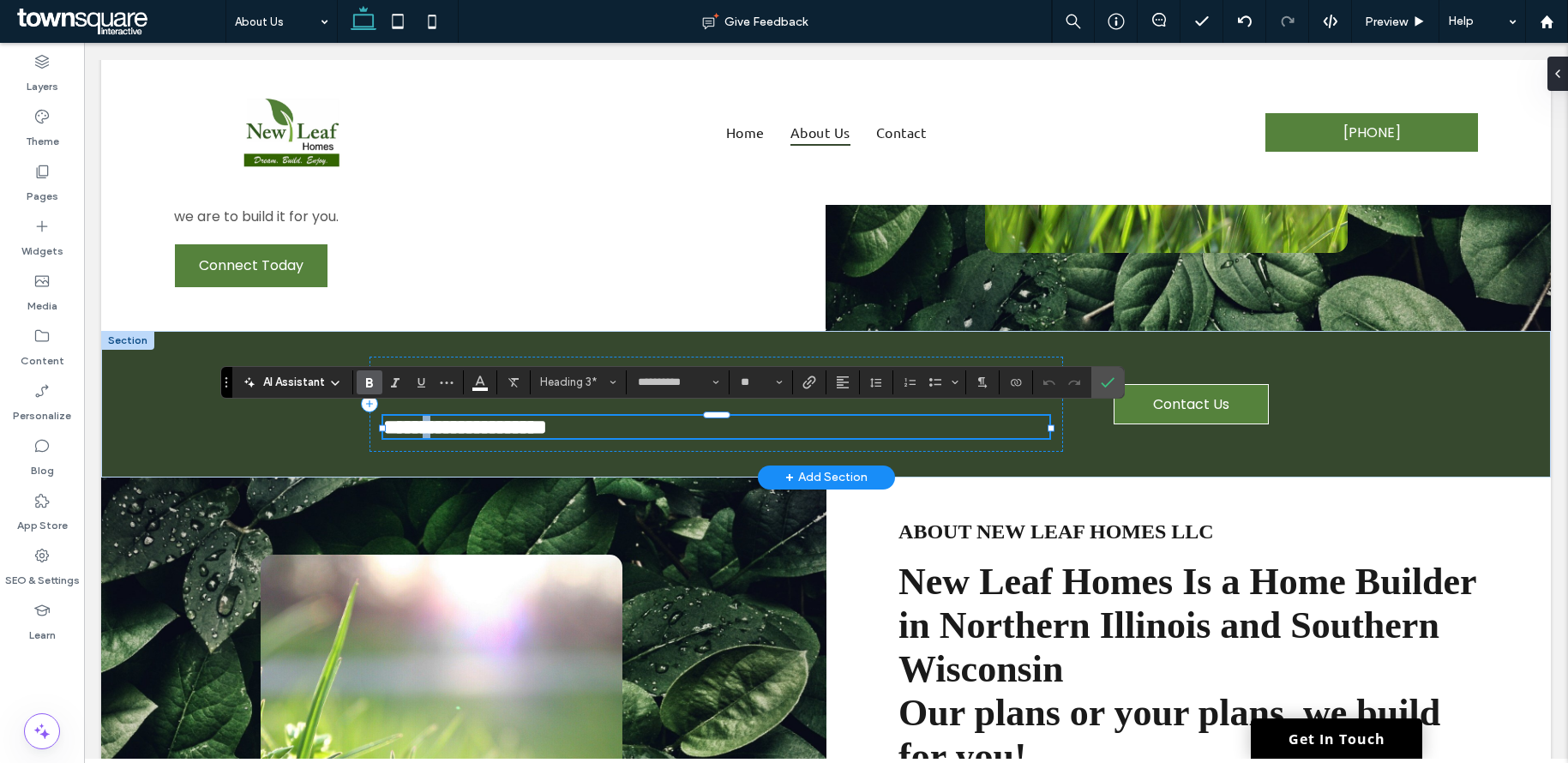 click on "**********" at bounding box center (465, 427) 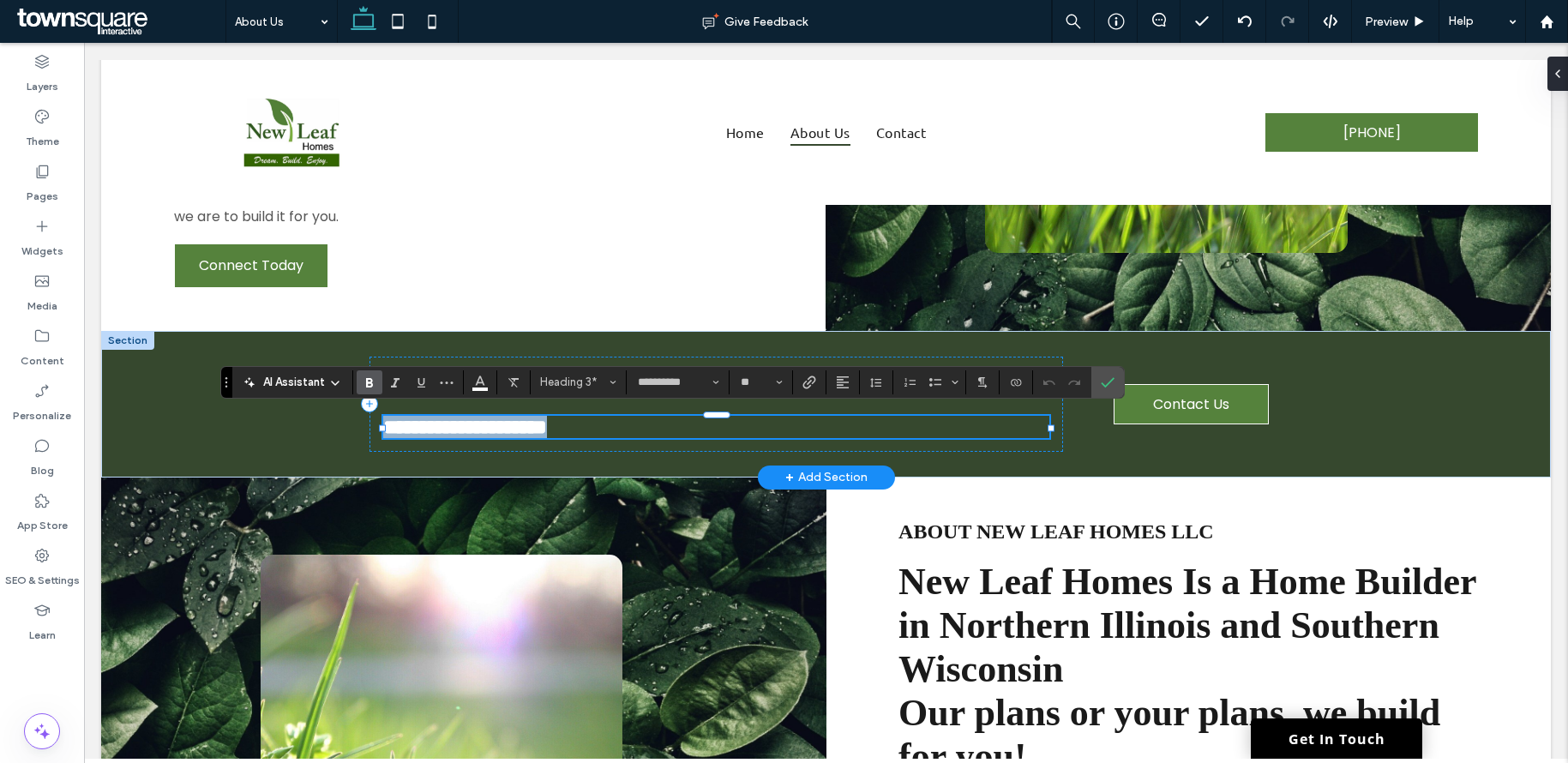 click on "**********" at bounding box center (465, 427) 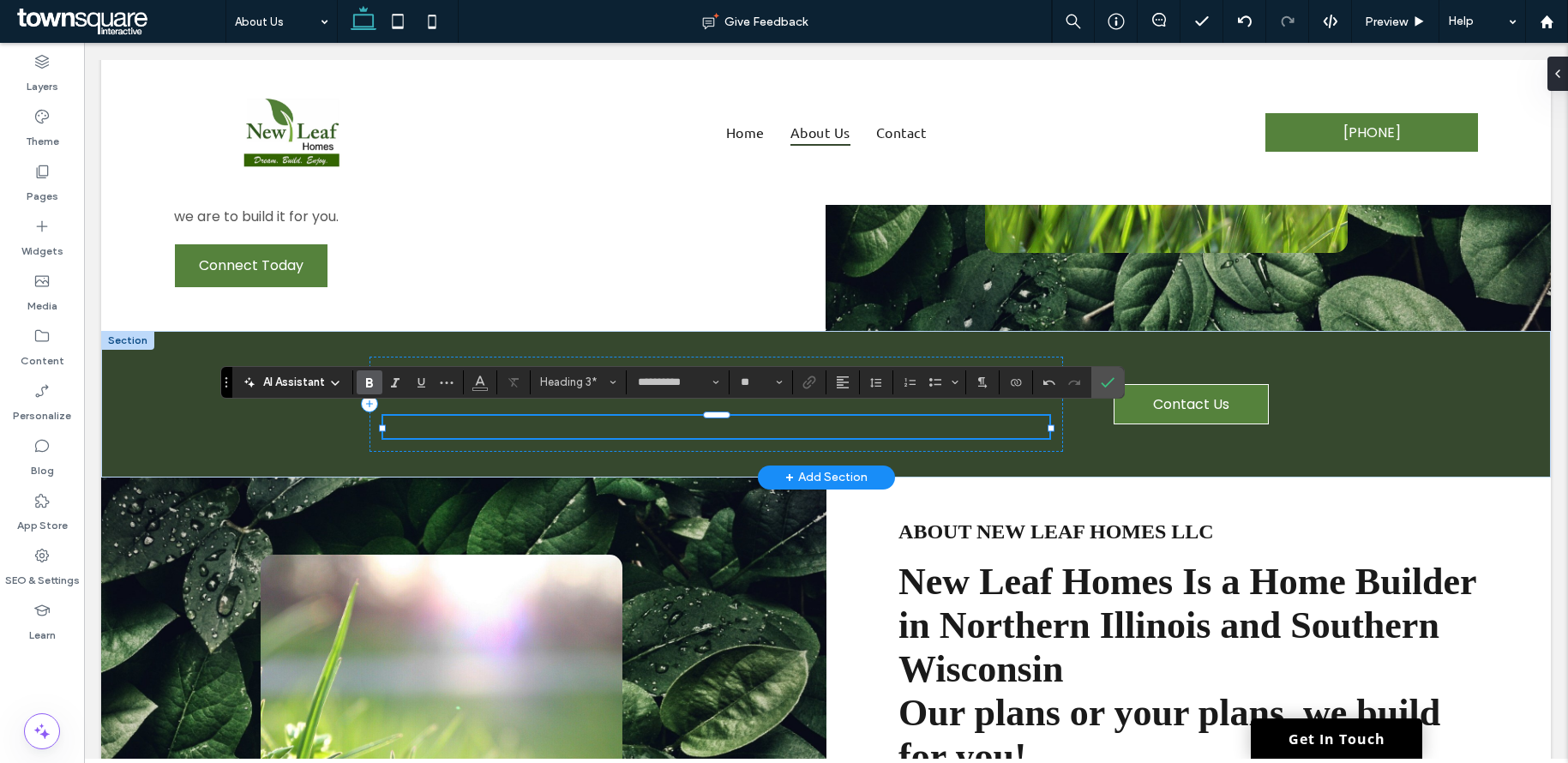 paste 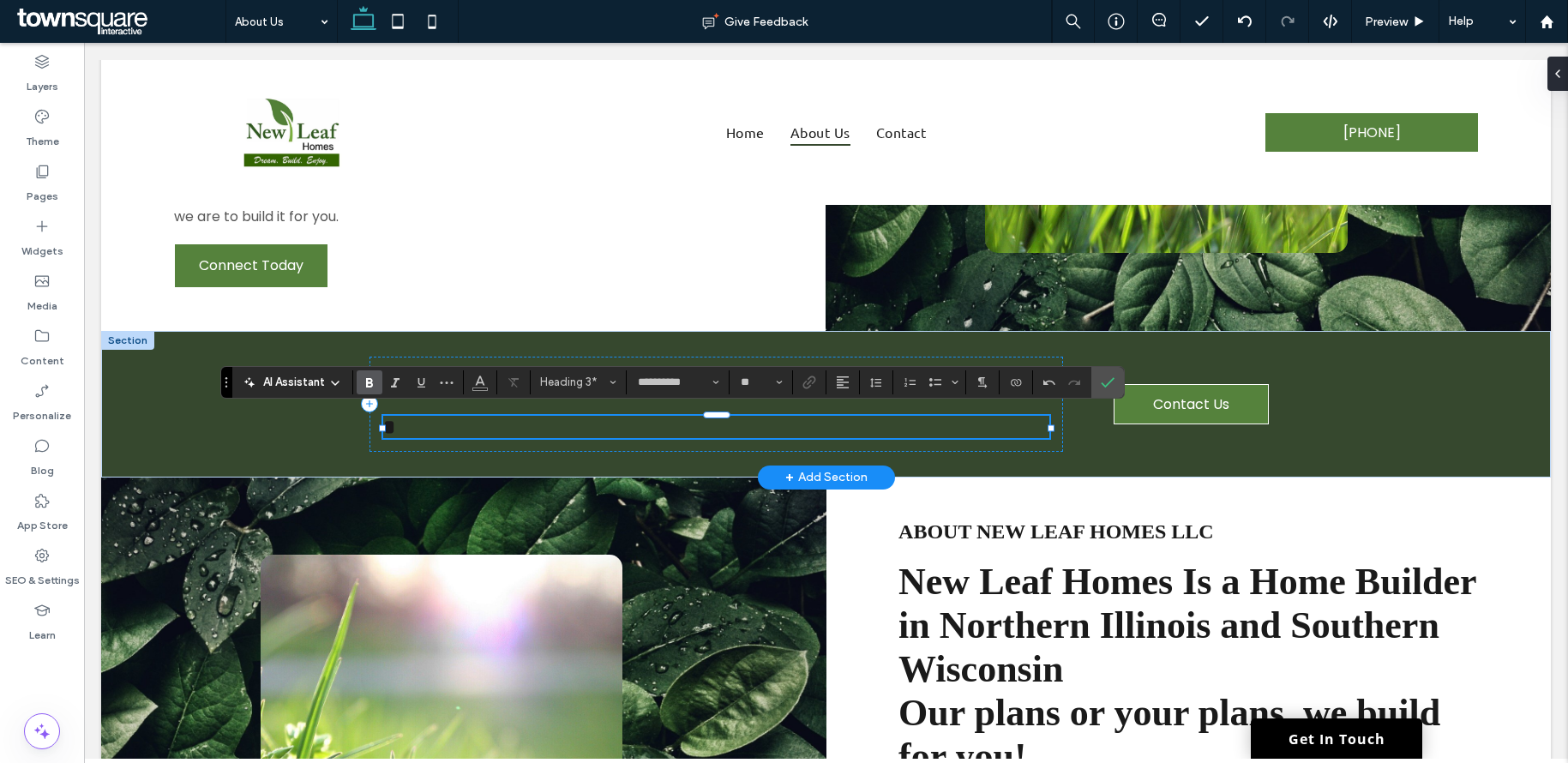 type on "**********" 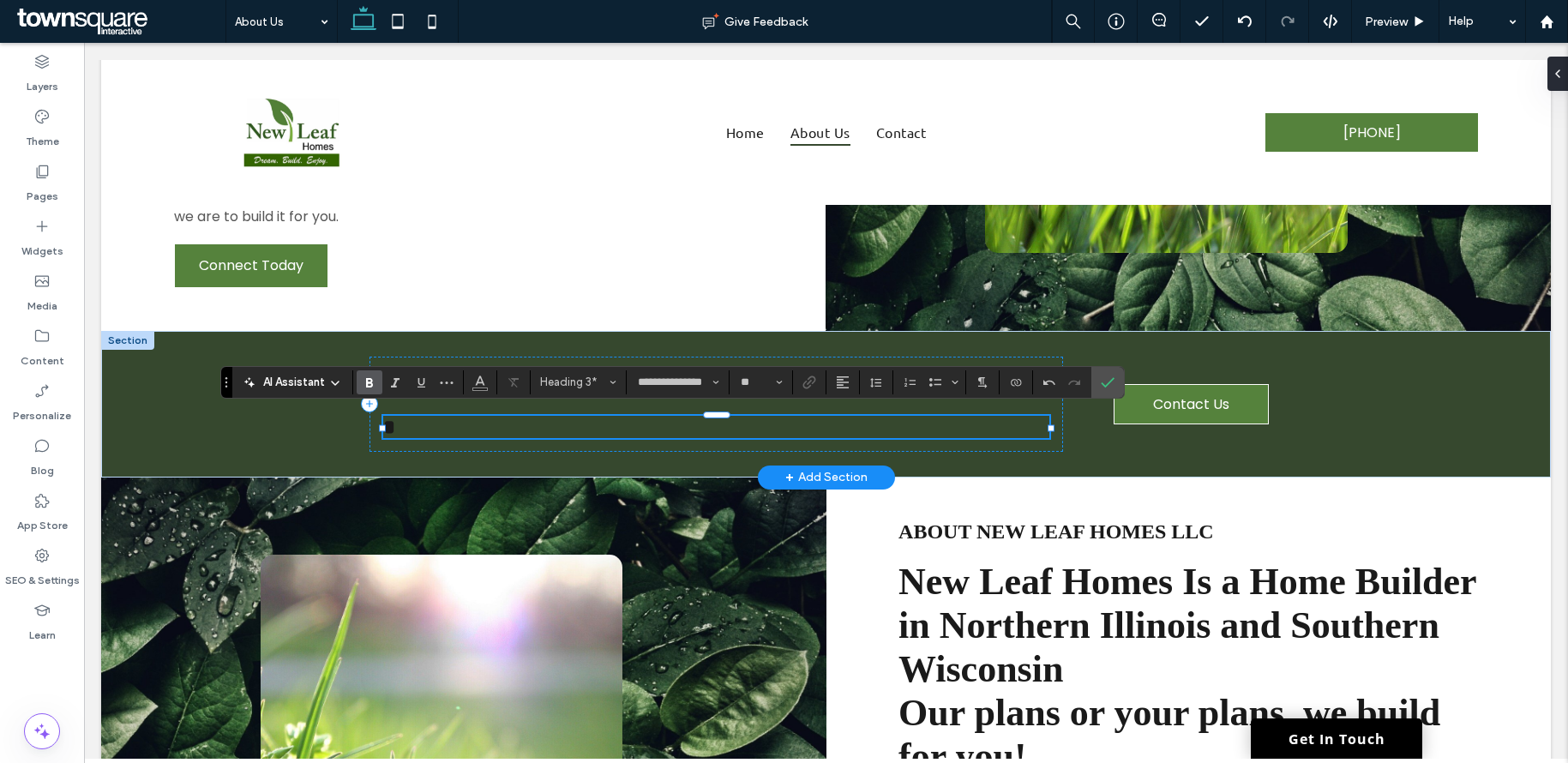 scroll, scrollTop: 41, scrollLeft: 0, axis: vertical 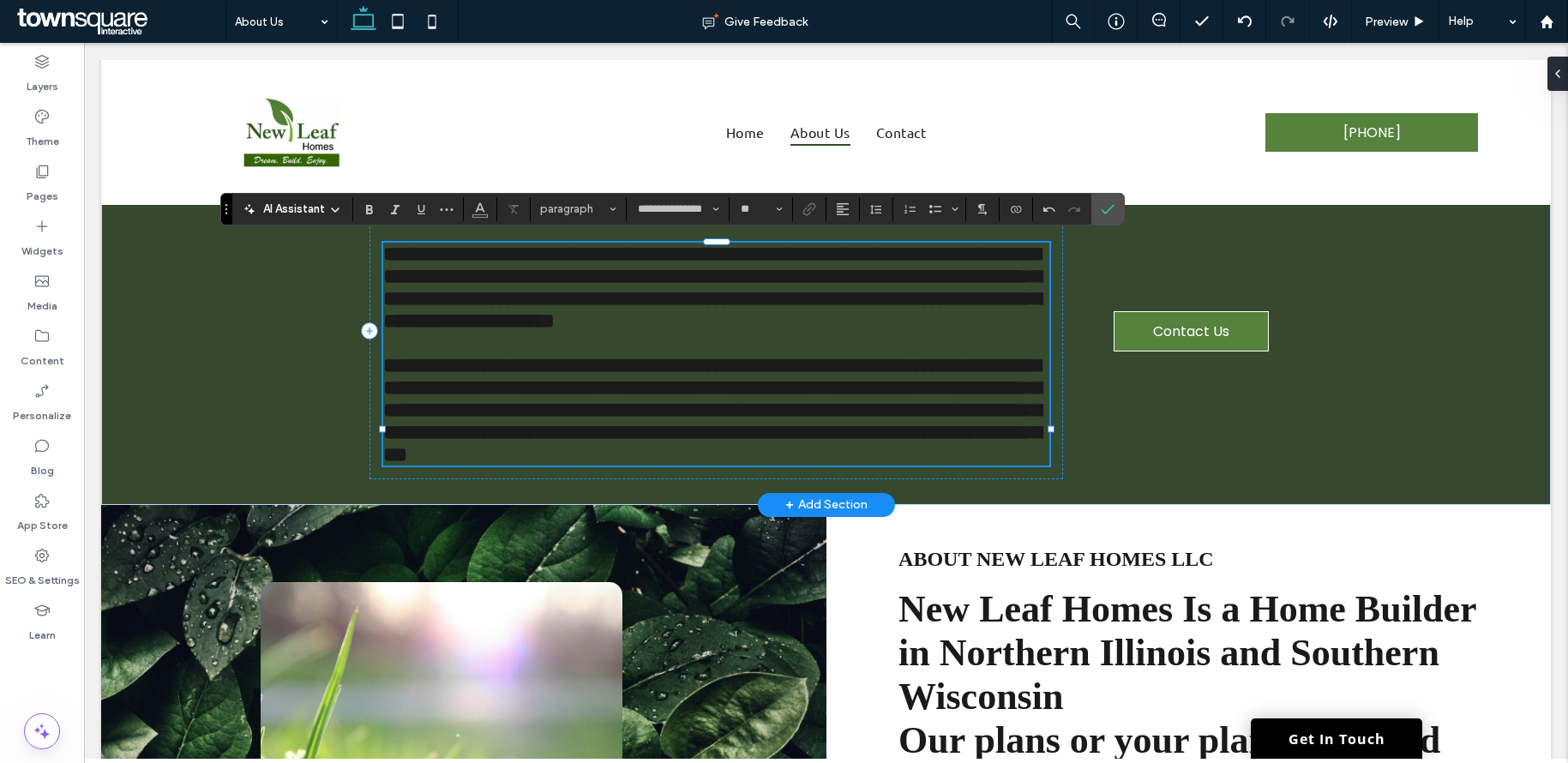 type on "**********" 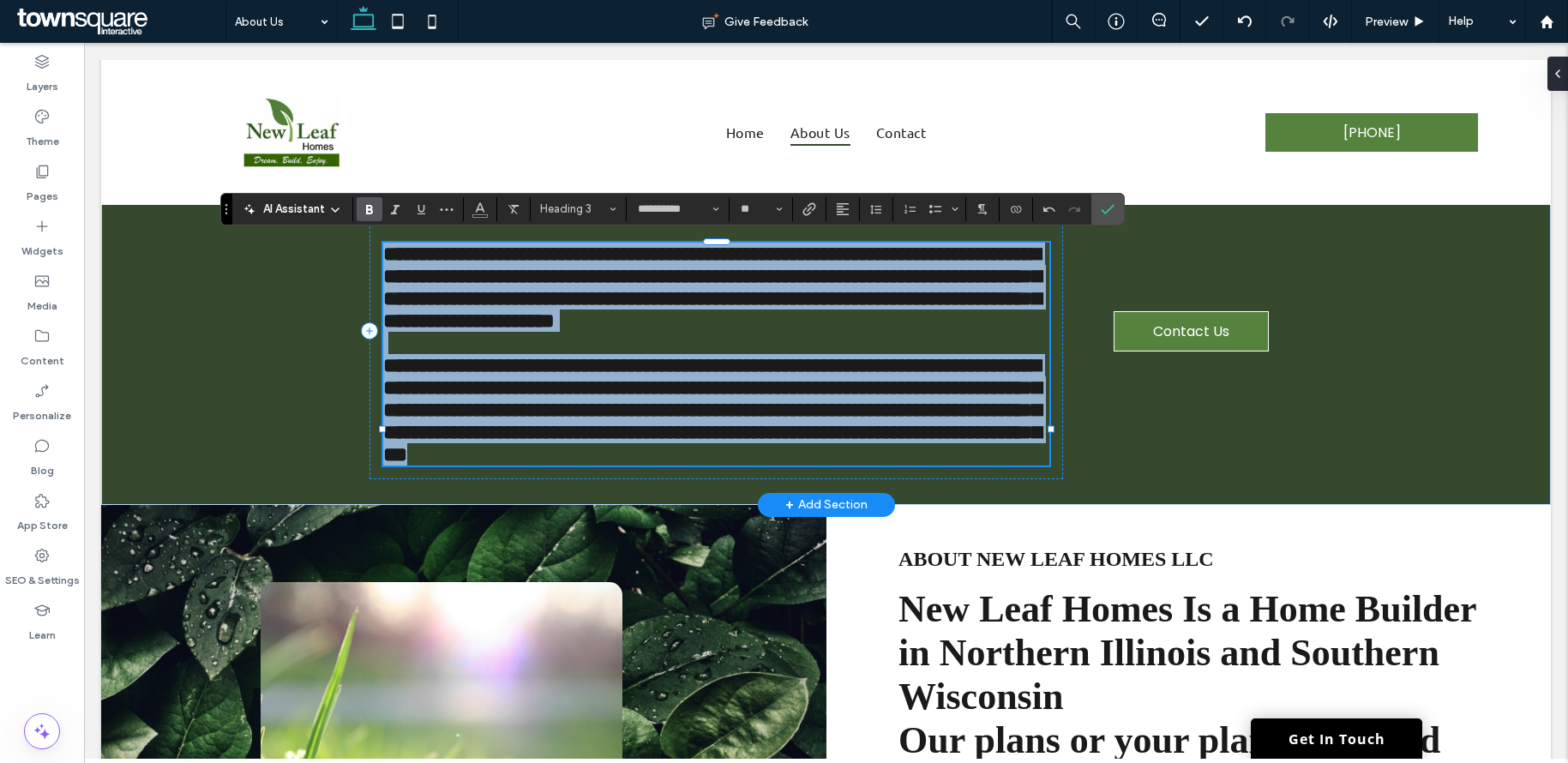 drag, startPoint x: 381, startPoint y: 252, endPoint x: 610, endPoint y: 593, distance: 410.75784 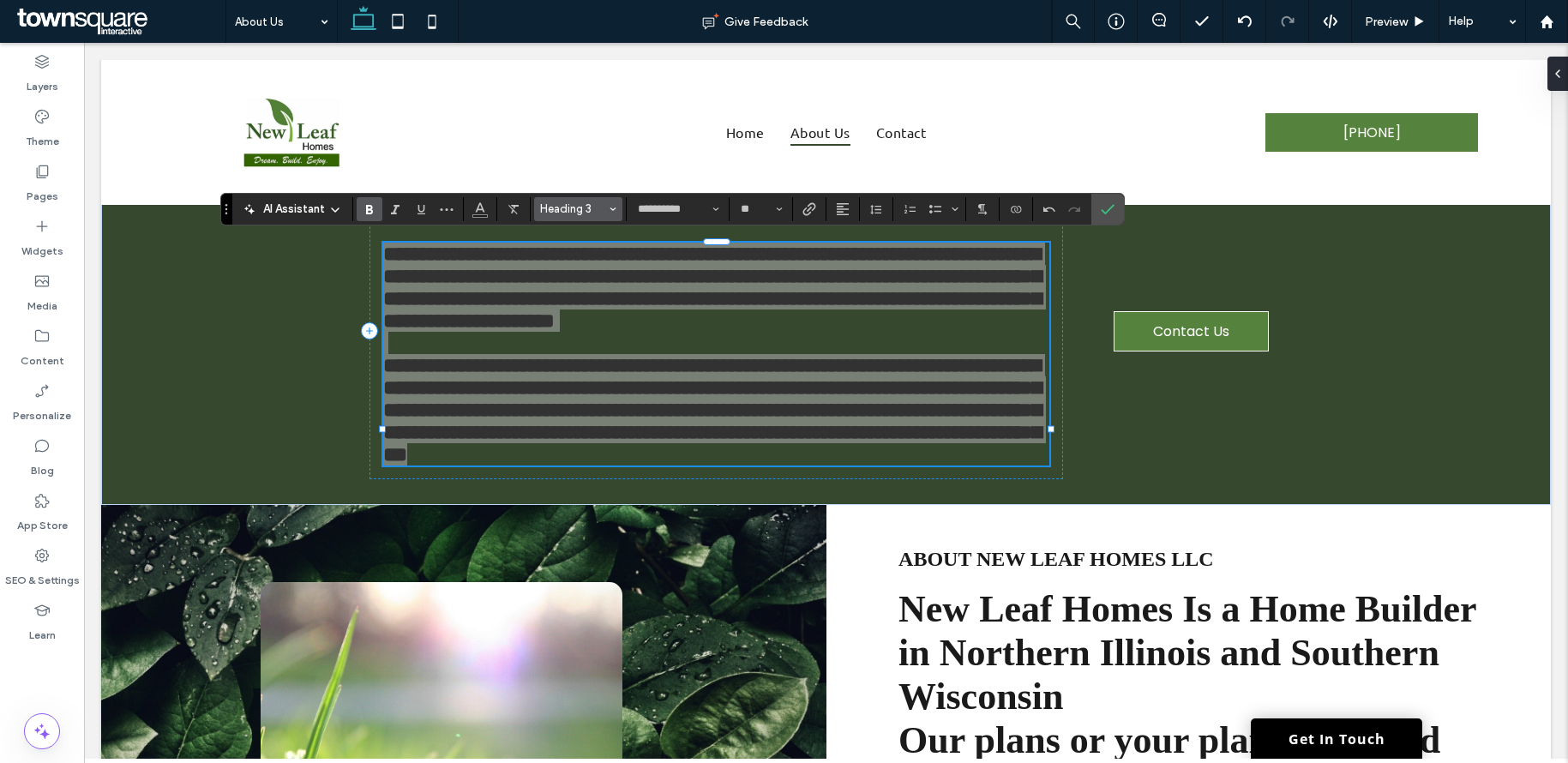 click on "Heading 3" at bounding box center (579, 209) 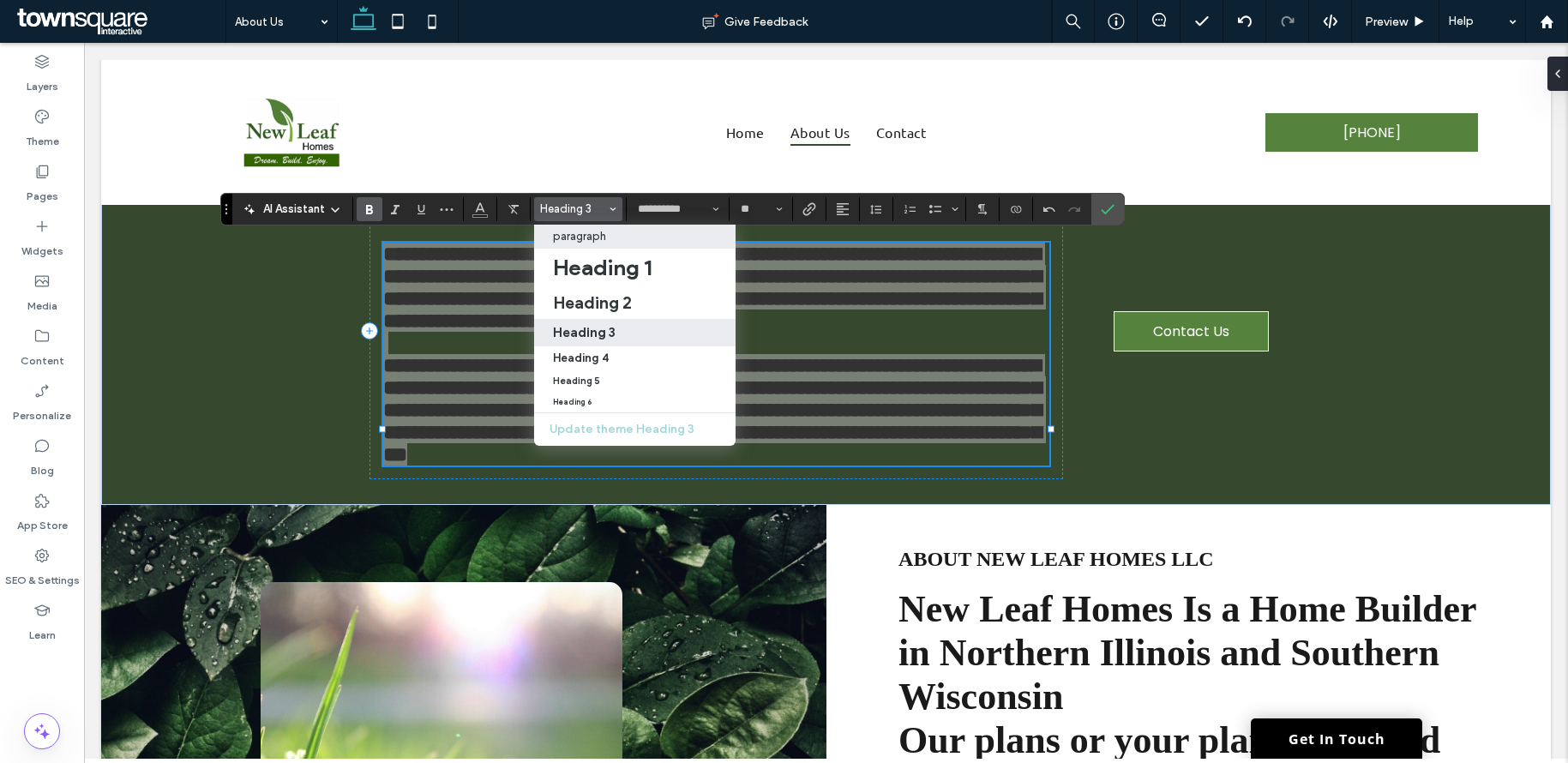 click on "paragraph" at bounding box center (580, 236) 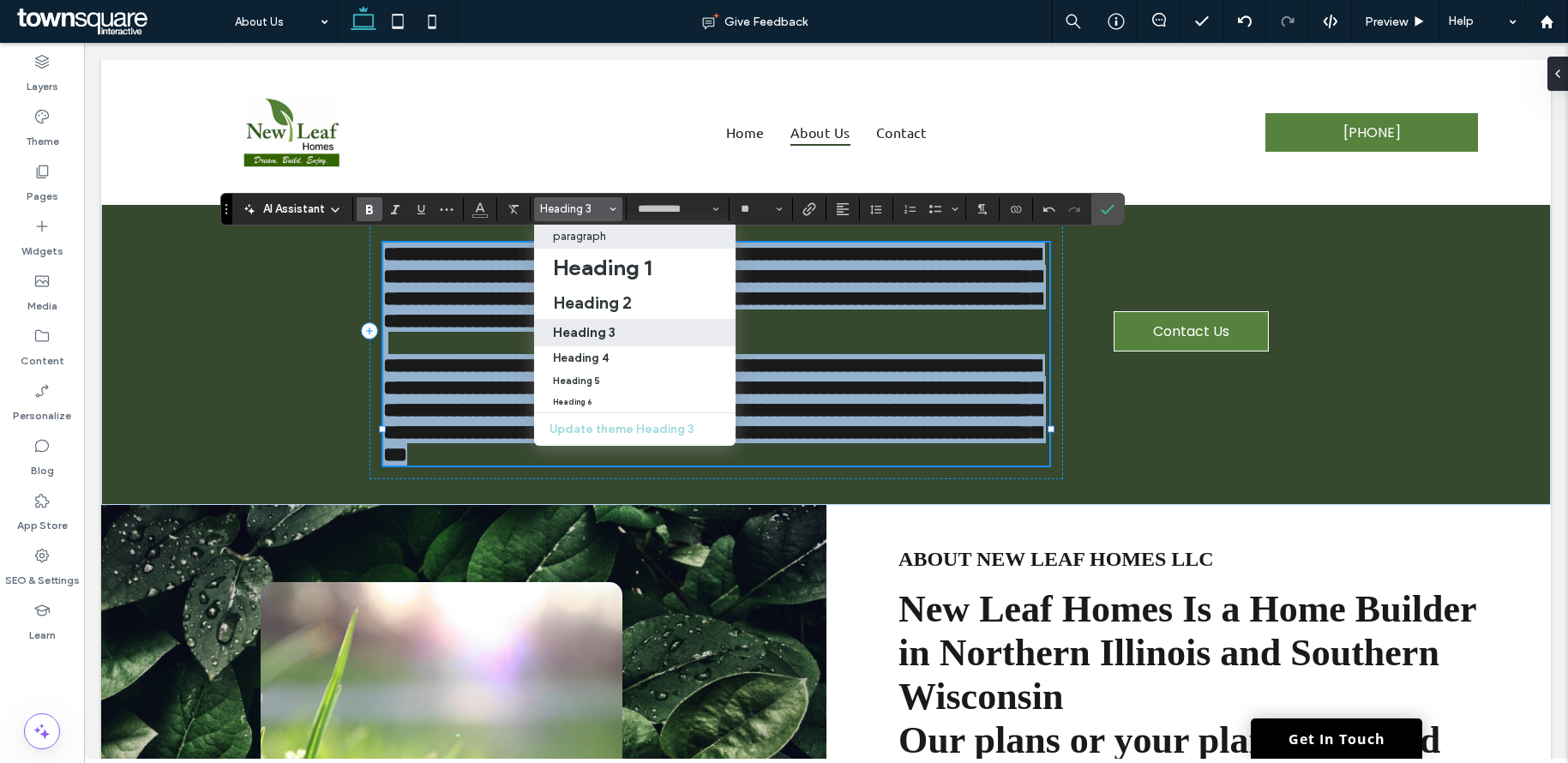 type on "*******" 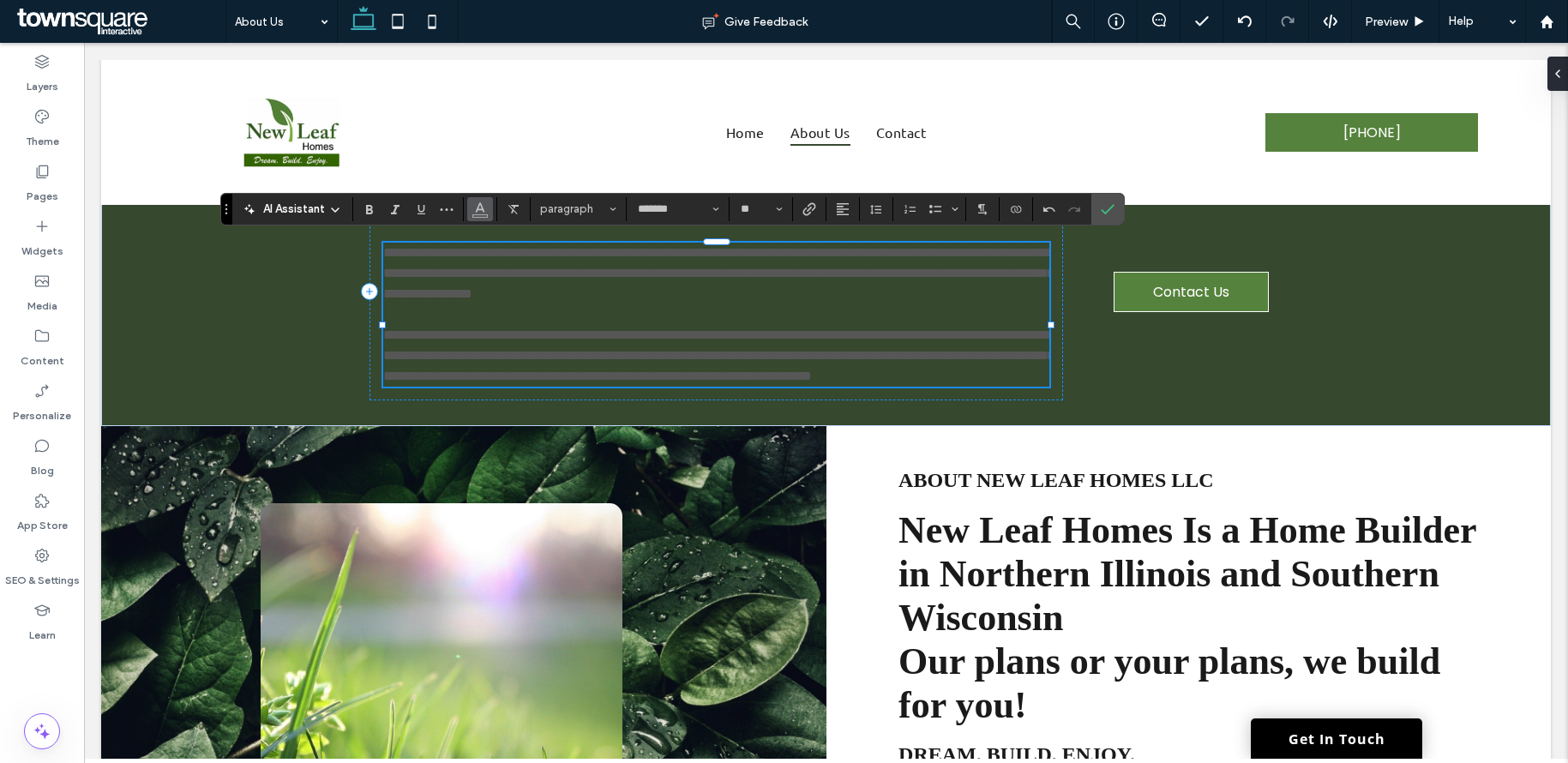 click 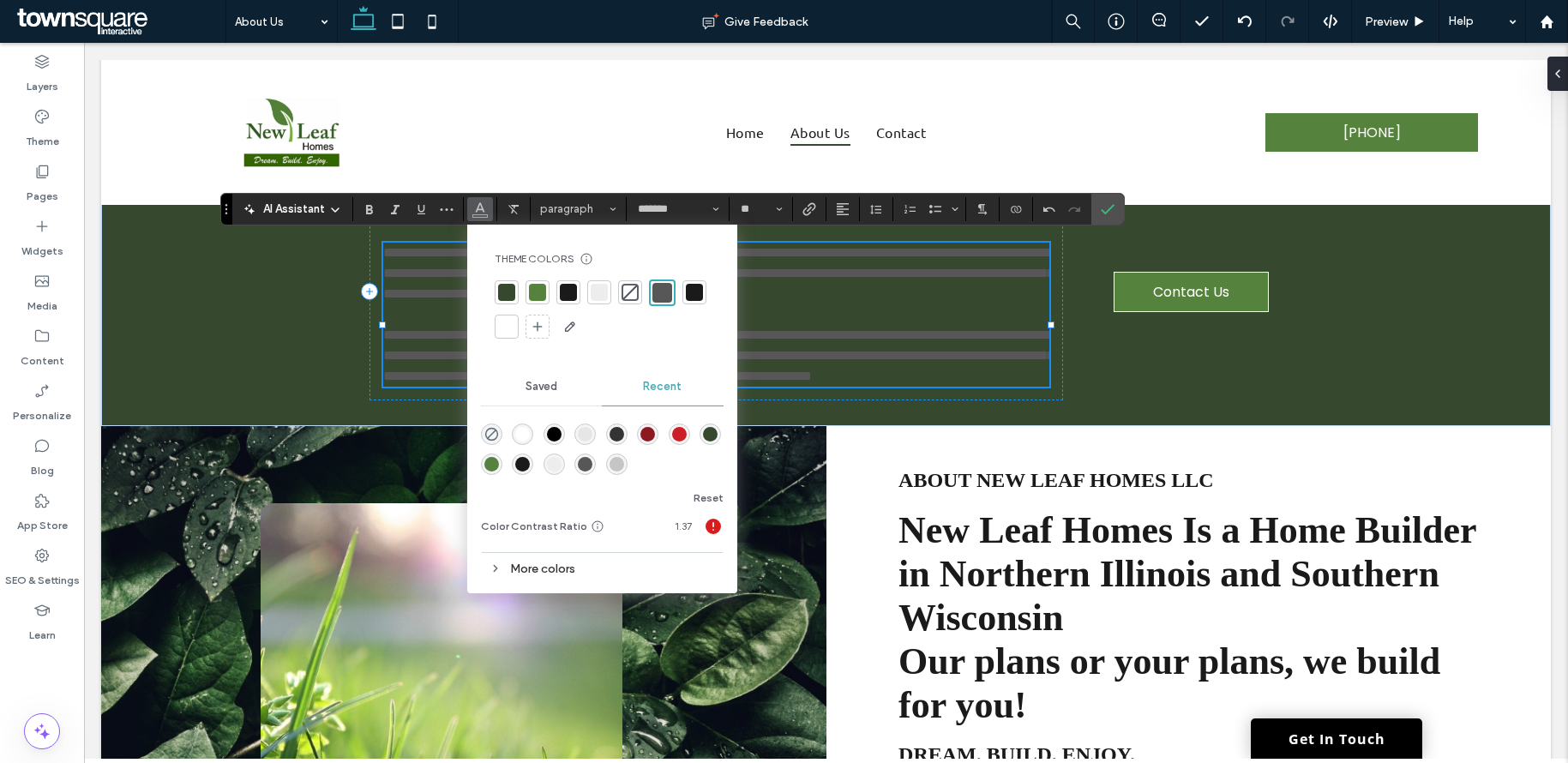 click at bounding box center [507, 327] 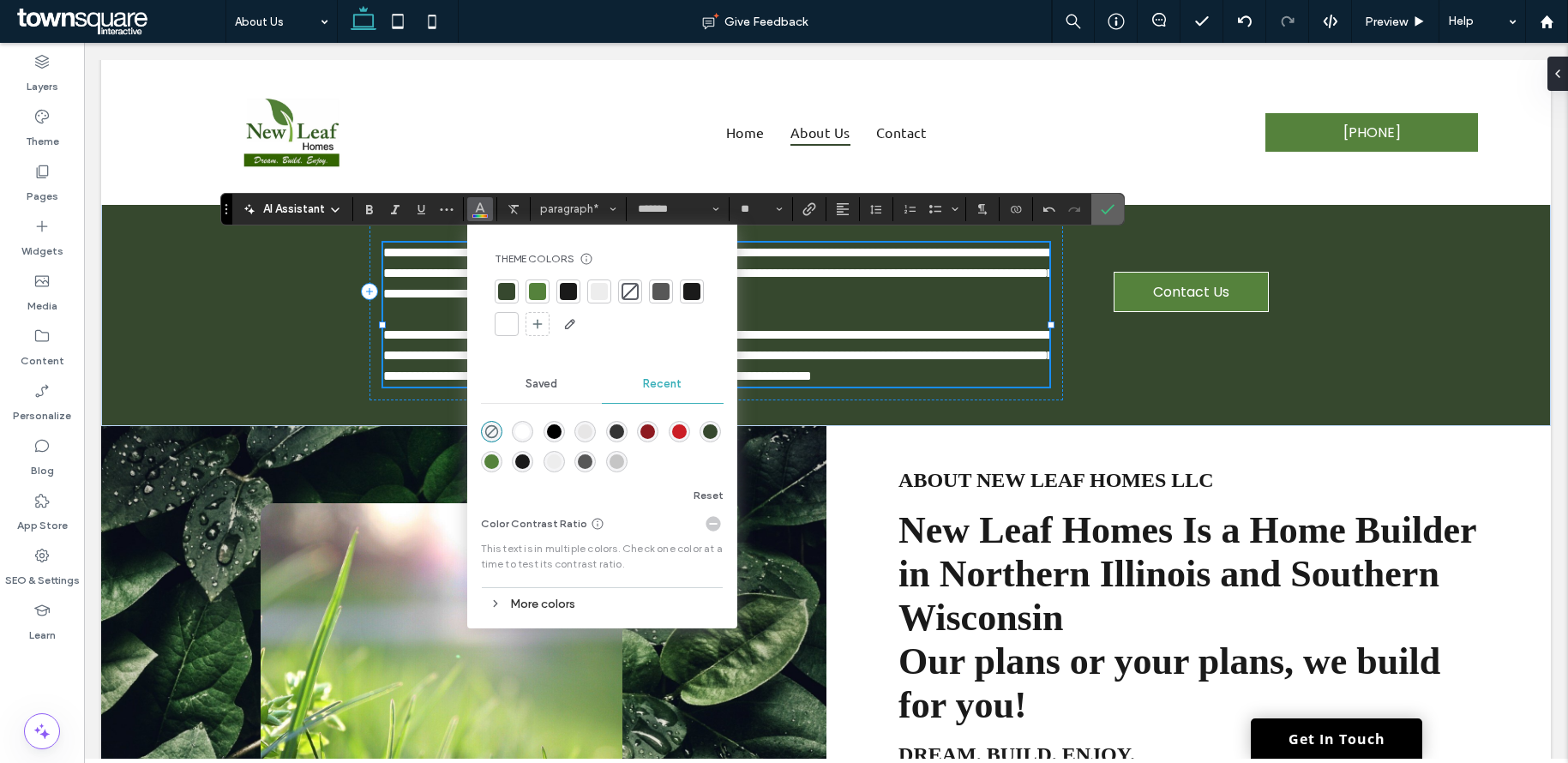 drag, startPoint x: 1108, startPoint y: 201, endPoint x: 1075, endPoint y: 278, distance: 83.7735 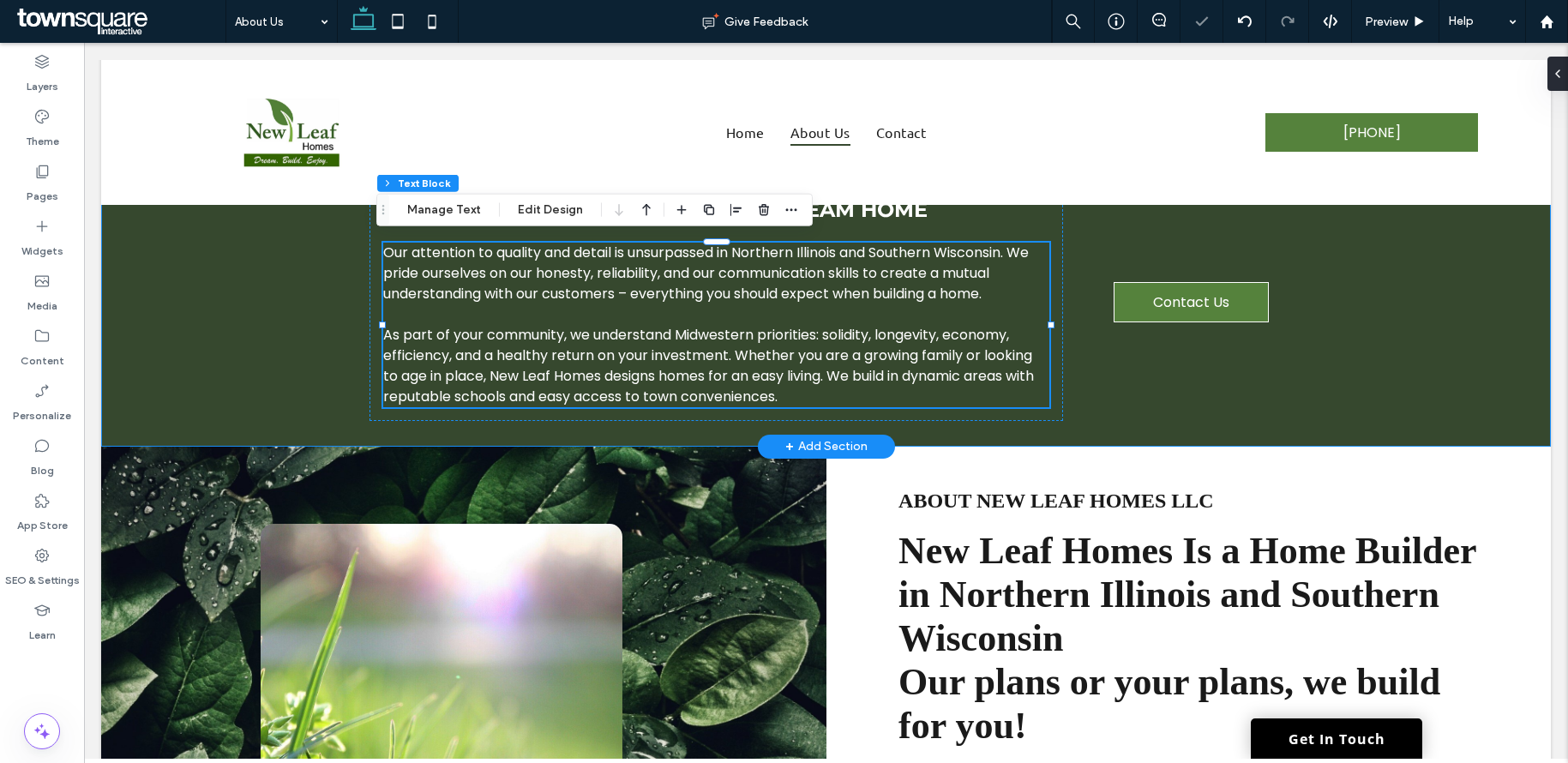 click on "We're Dedicated to Build Your Dream Home
Our attention to quality and detail is unsurpassed in Northern Illinois and Southern Wisconsin. We pride ourselves on our honesty, reliability, and our communication skills to create a mutual understanding with our customers – everything you should expect when building a home. ﻿ As part of your community, we understand Midwestern priorities: solidity, longevity, economy, efficiency, and a healthy return on your investment. Whether you are a growing family or looking to age in place, New Leaf Homes designs homes for an easy living. We build in dynamic areas with reputable schools and easy access to town conveniences.
Contact Us" at bounding box center [826, 302] 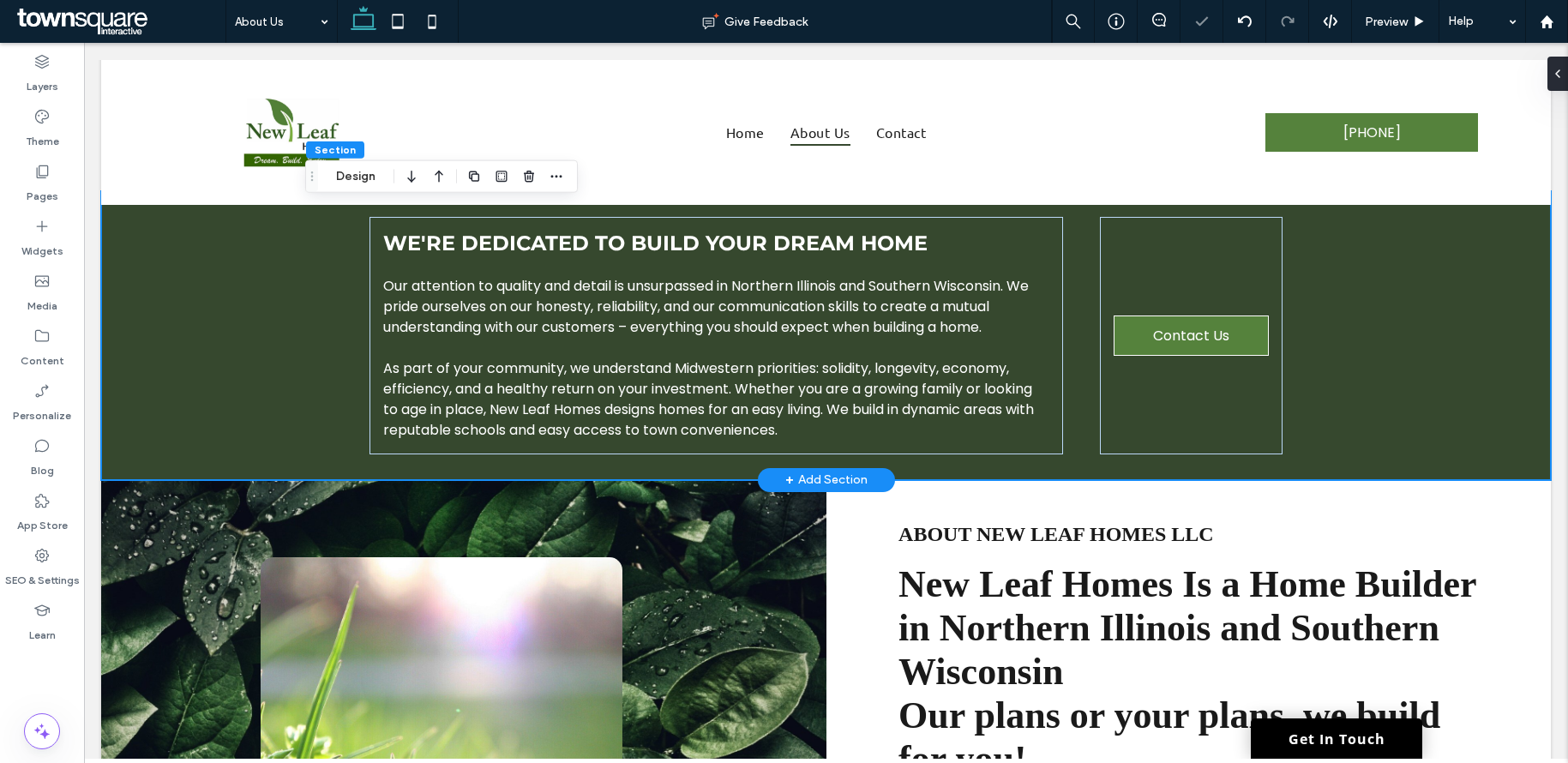 scroll, scrollTop: 369, scrollLeft: 0, axis: vertical 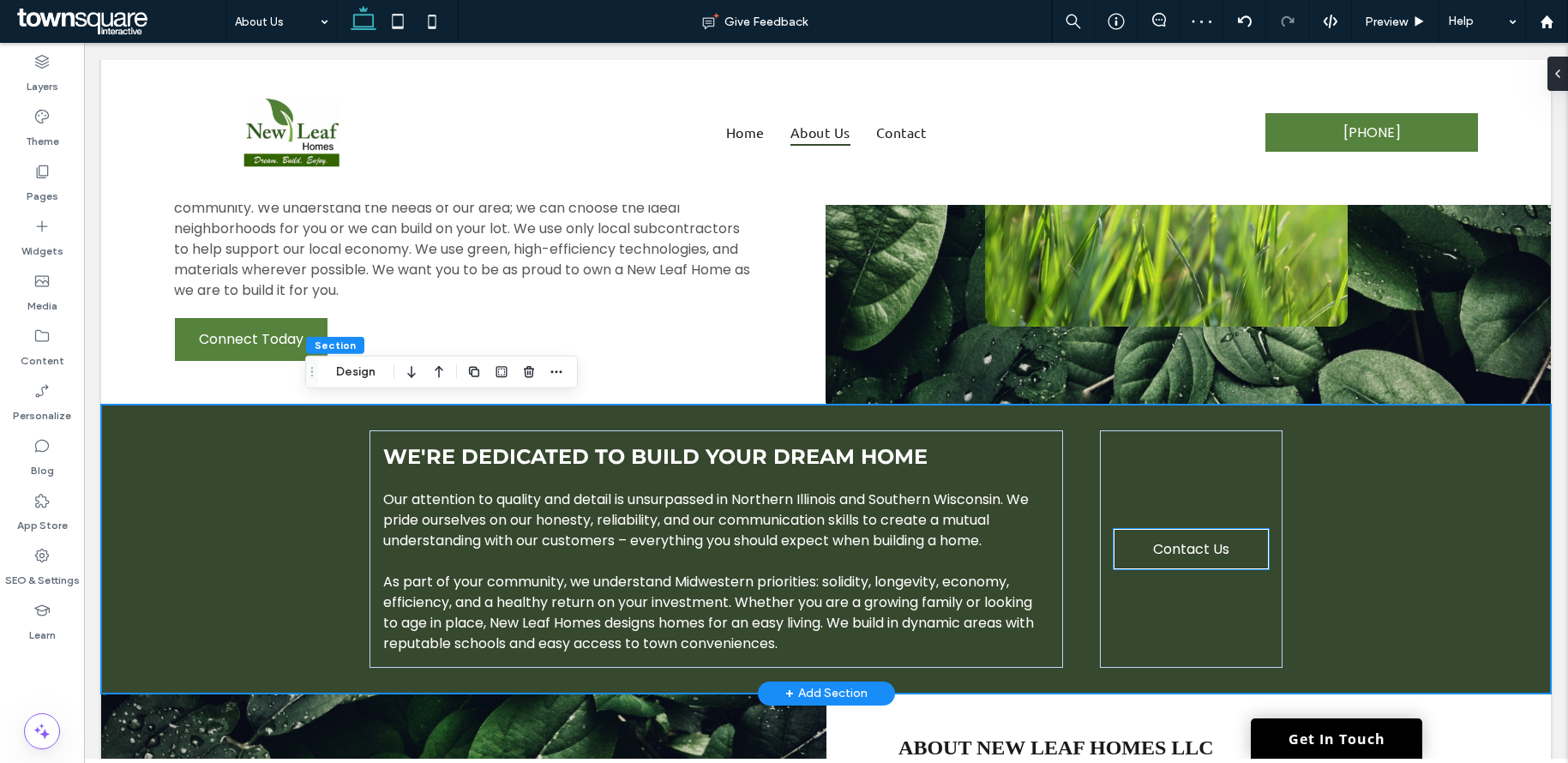 click on "Contact Us" at bounding box center [1191, 549] 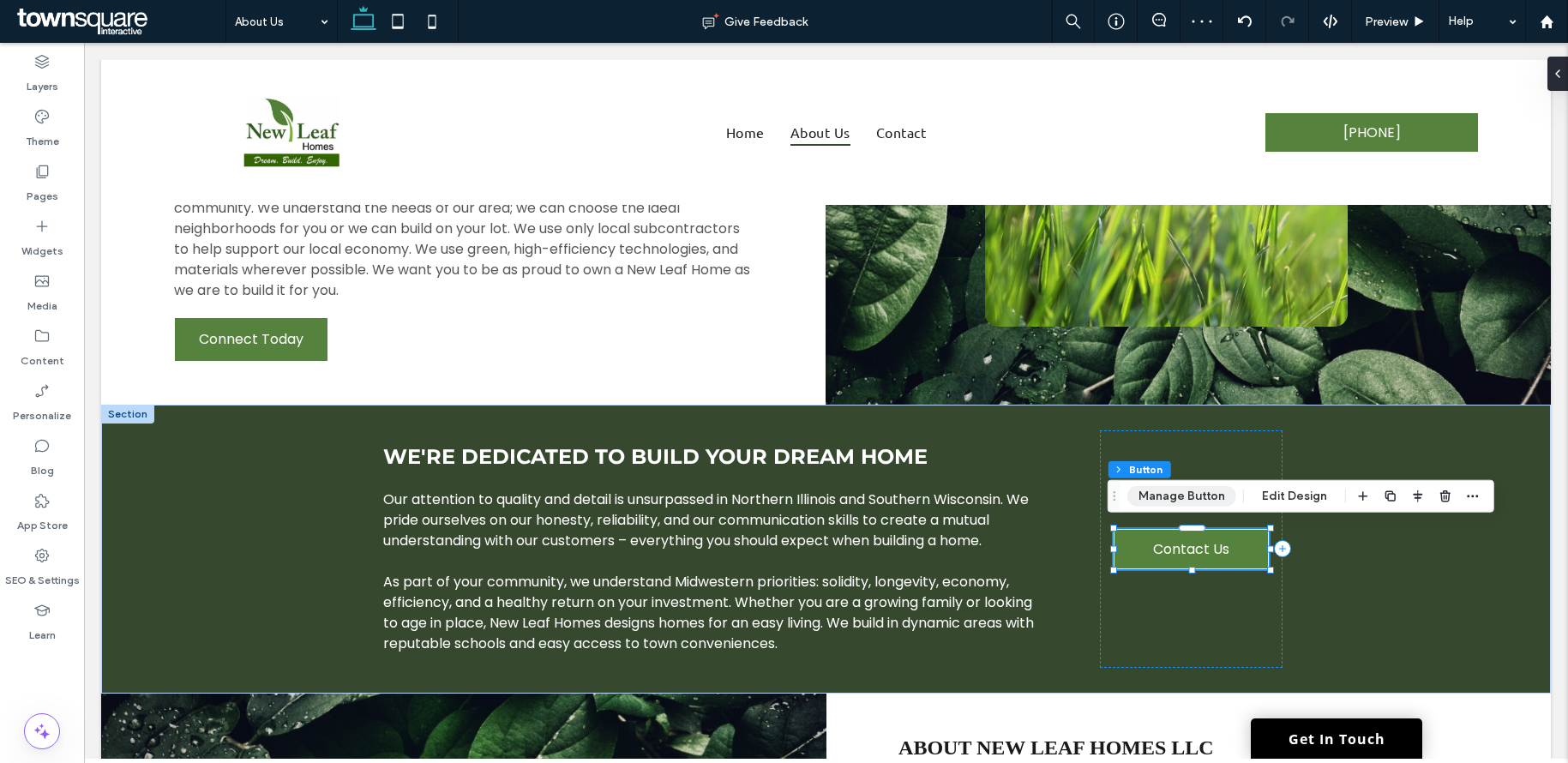 click on "Manage Button" at bounding box center (1181, 496) 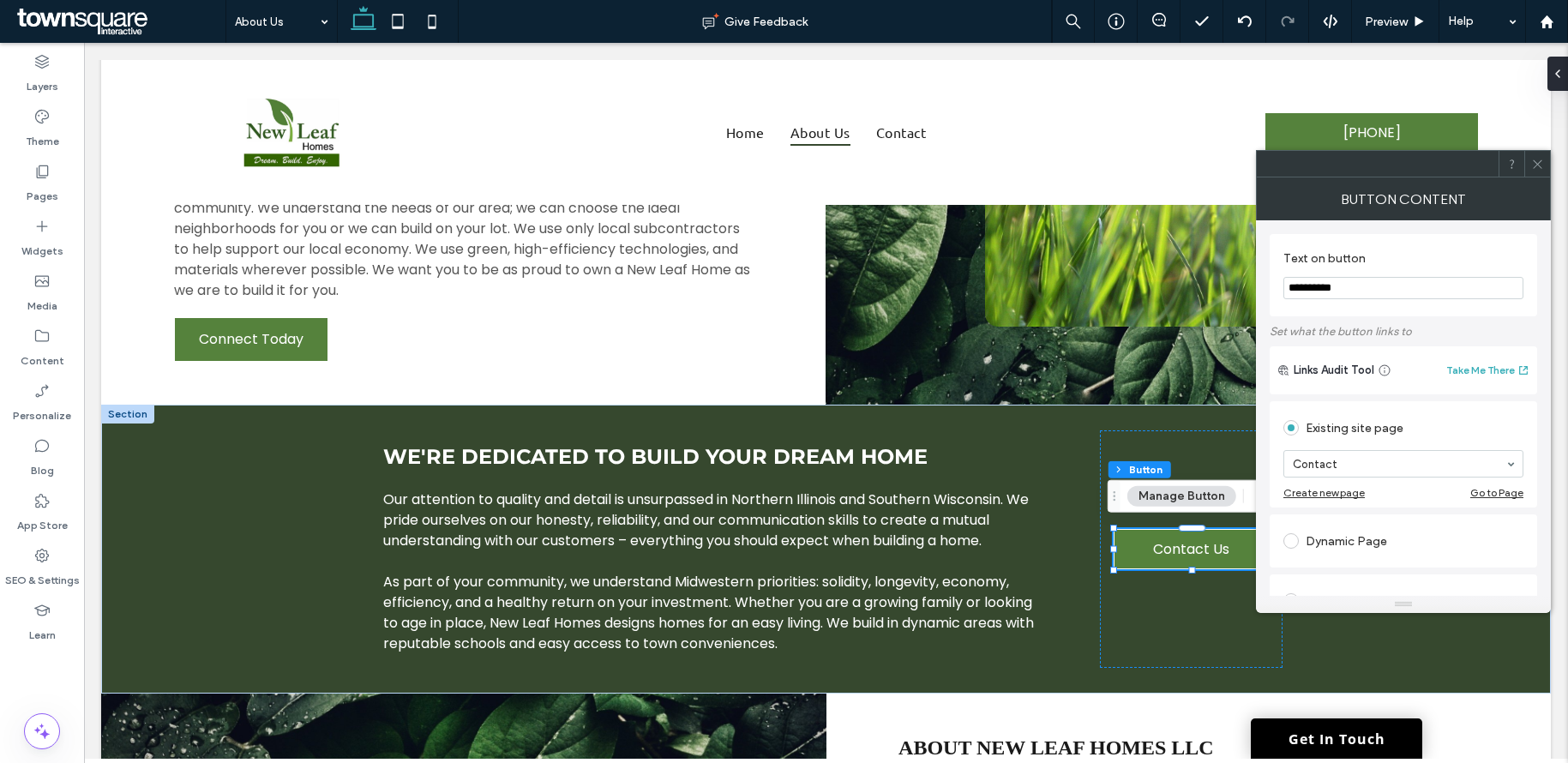 click 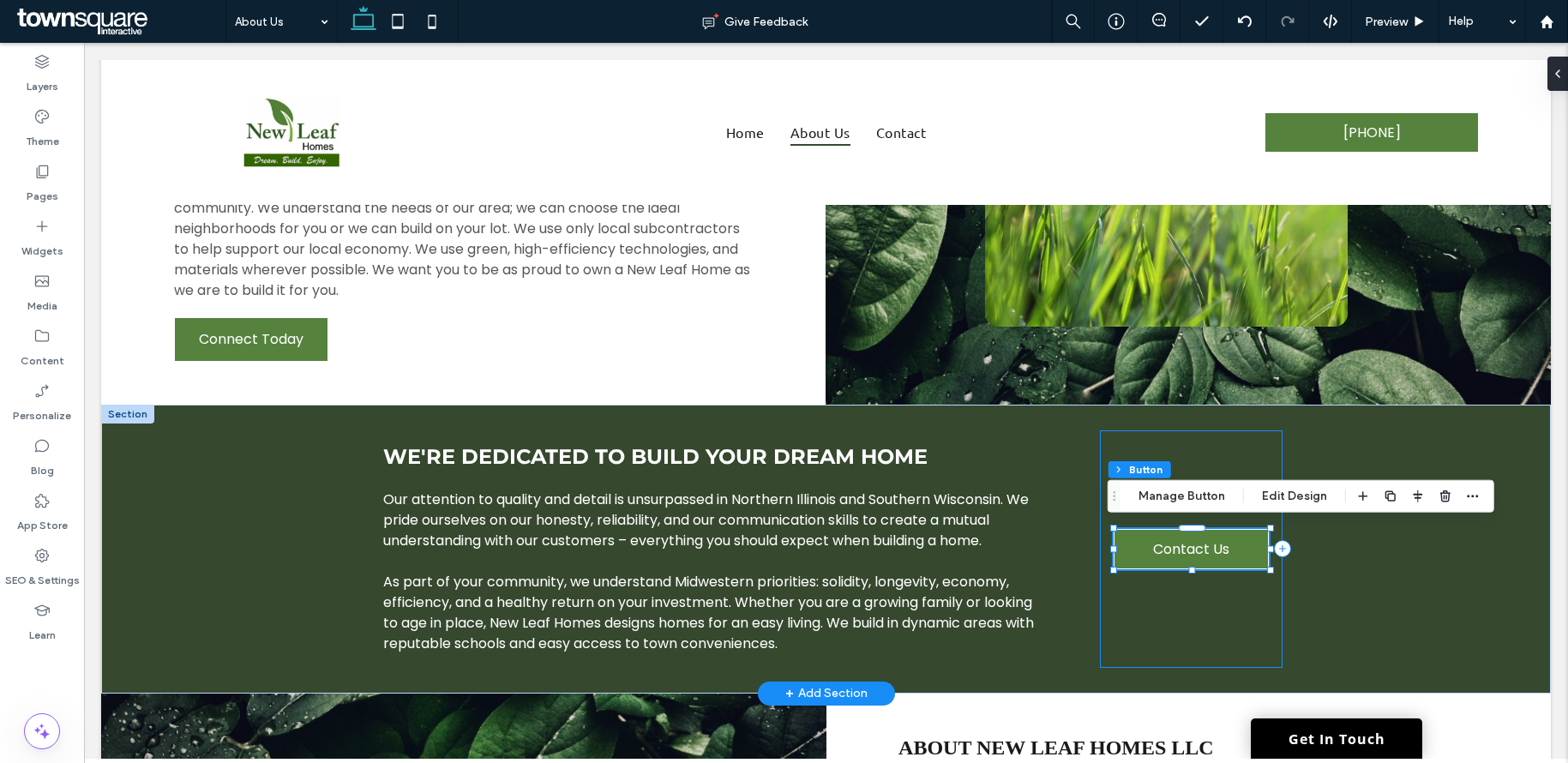 click on "Contact Us" at bounding box center [1191, 549] 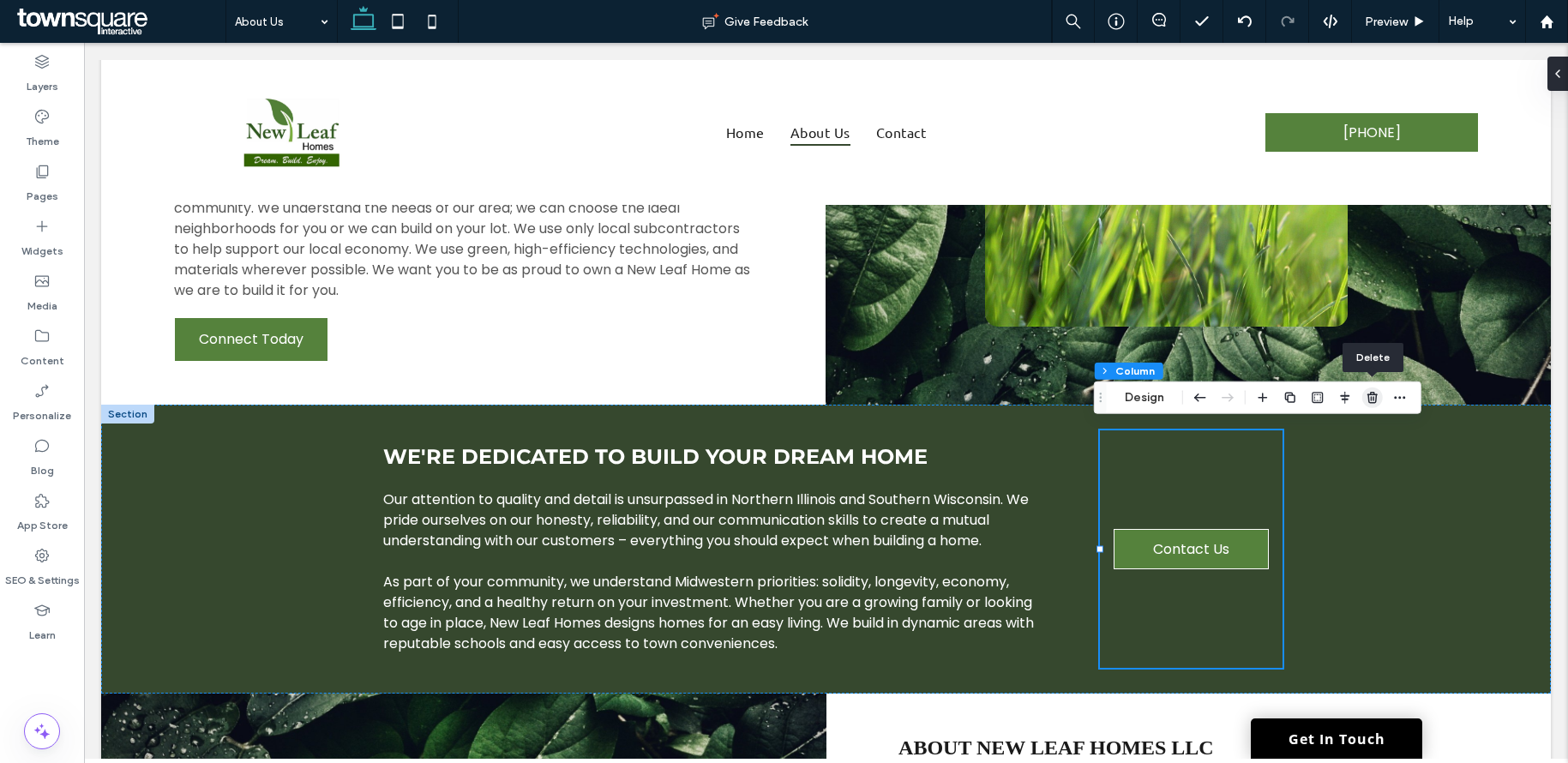 click 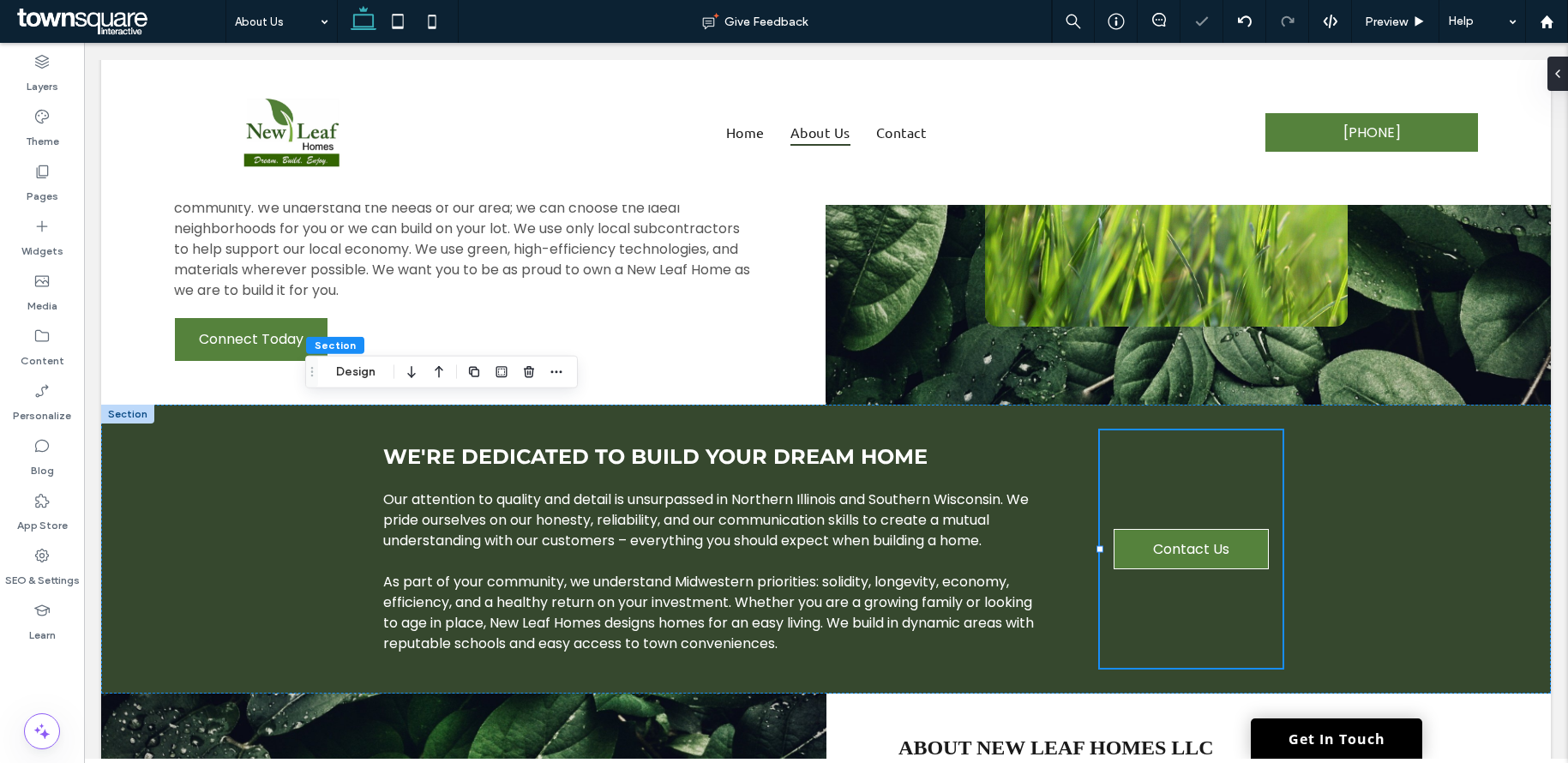 type on "***" 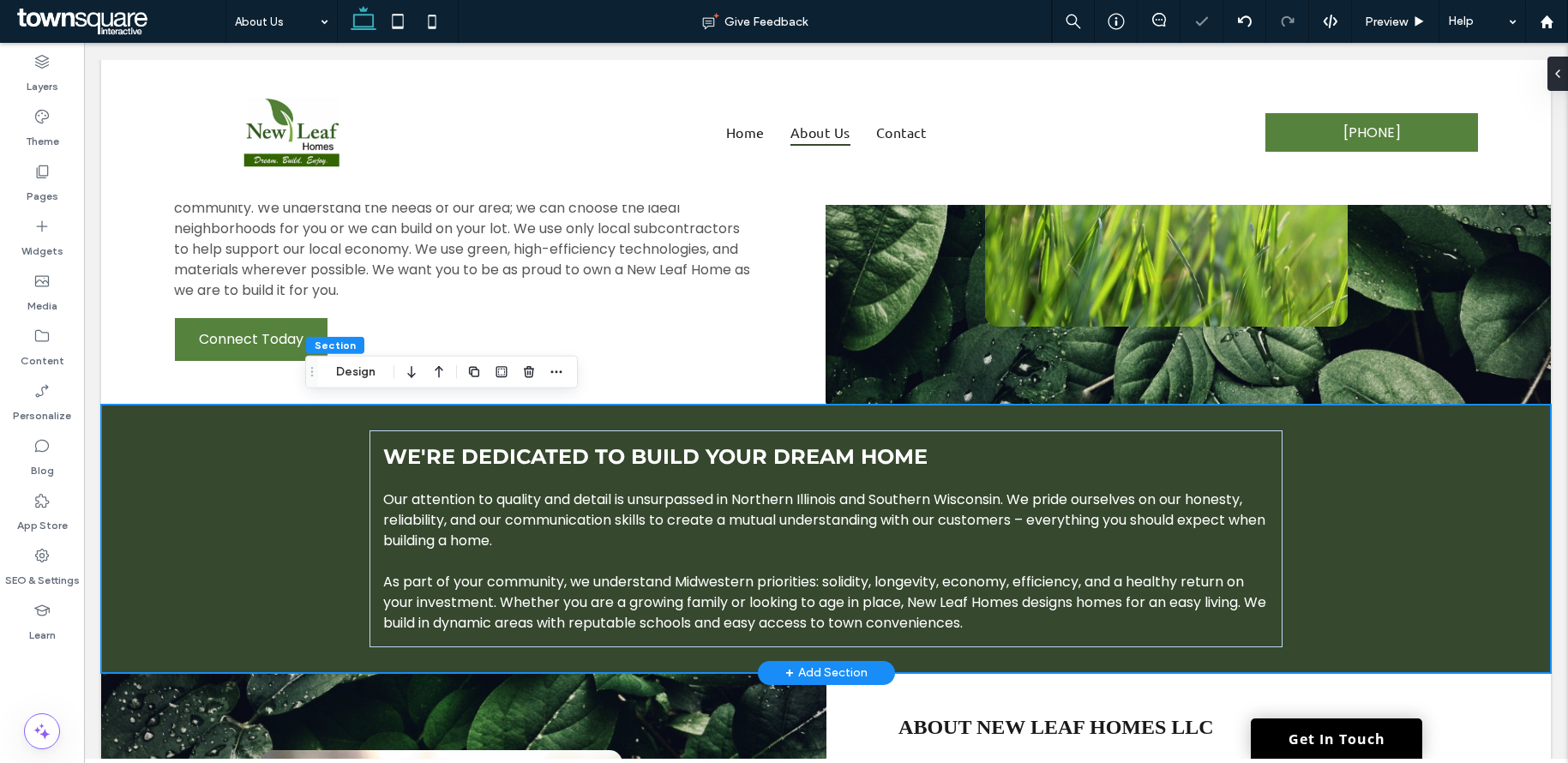drag, startPoint x: 1488, startPoint y: 545, endPoint x: 1466, endPoint y: 541, distance: 22.36068 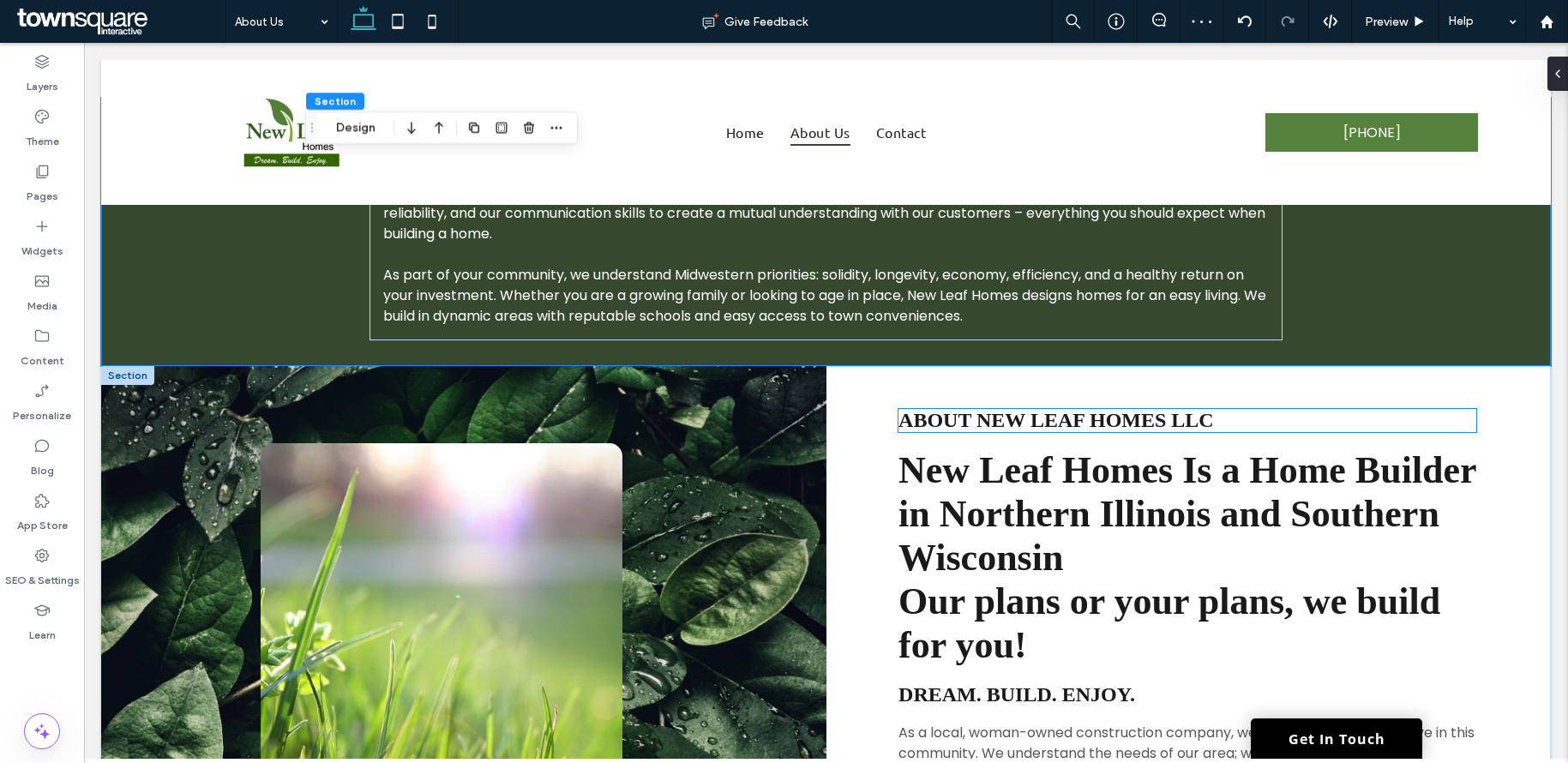 scroll, scrollTop: 693, scrollLeft: 0, axis: vertical 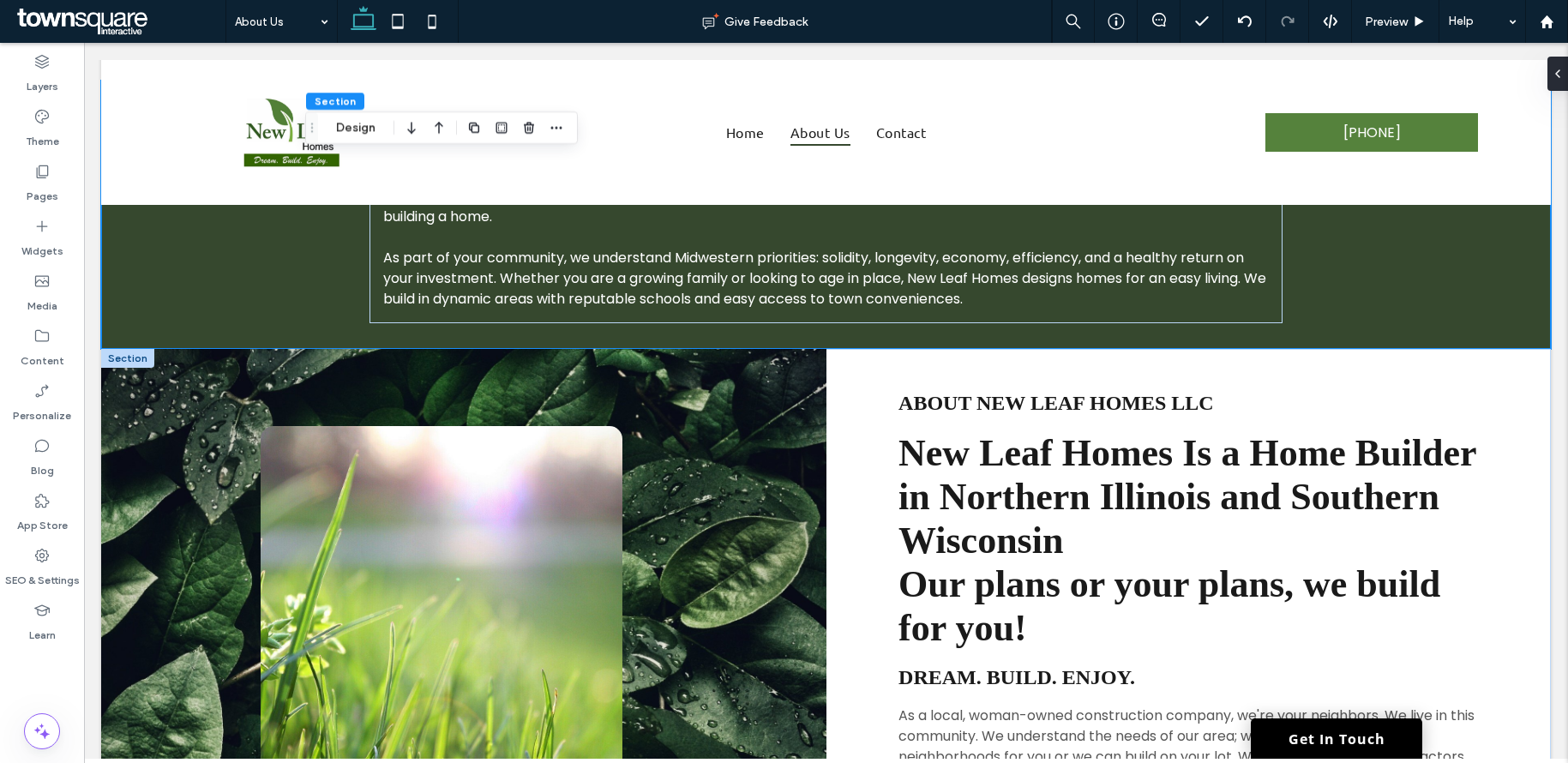 click on "About New Leaf Homes LLC" at bounding box center (1056, 403) 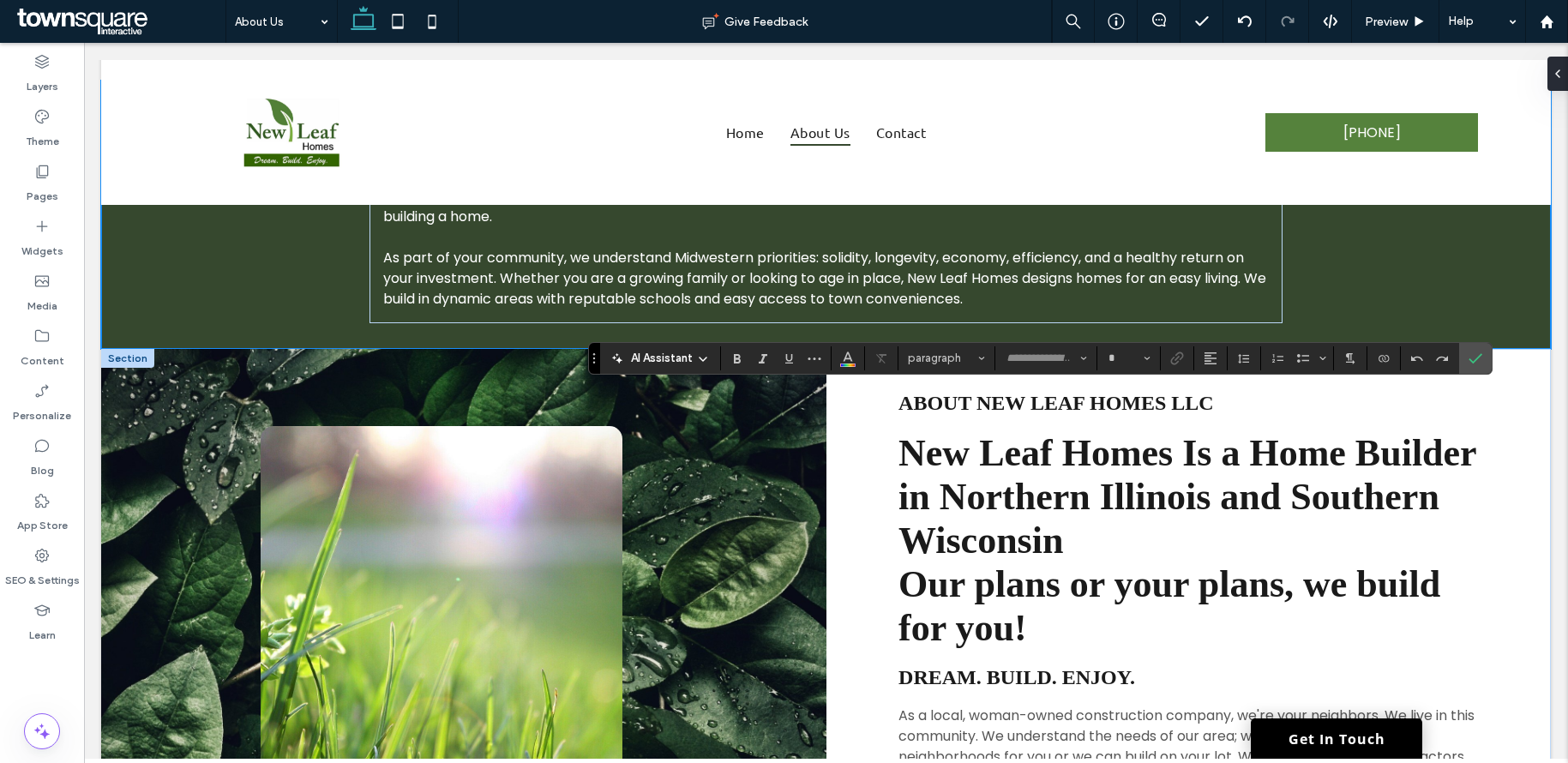 type on "*******" 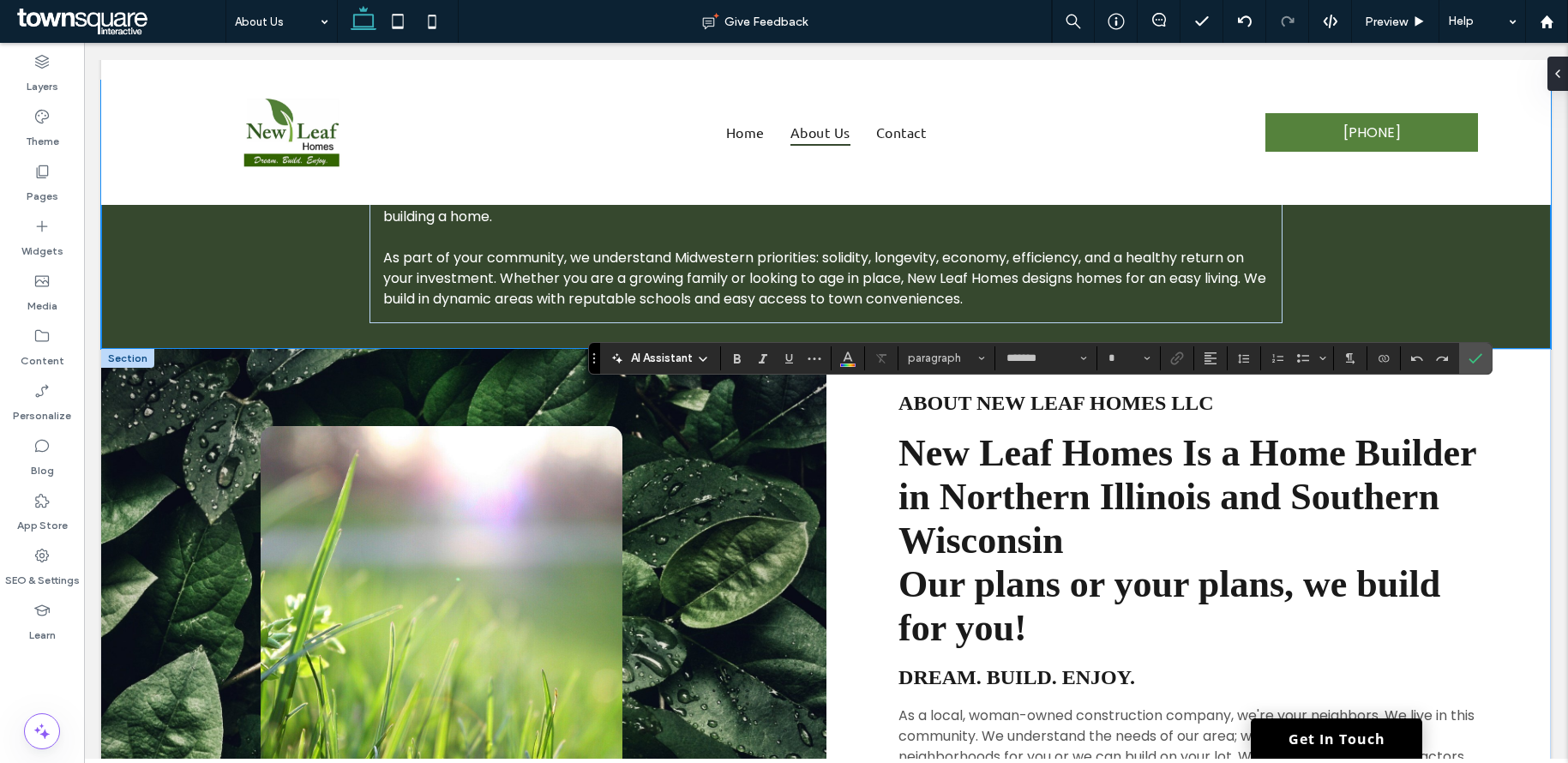 type on "**" 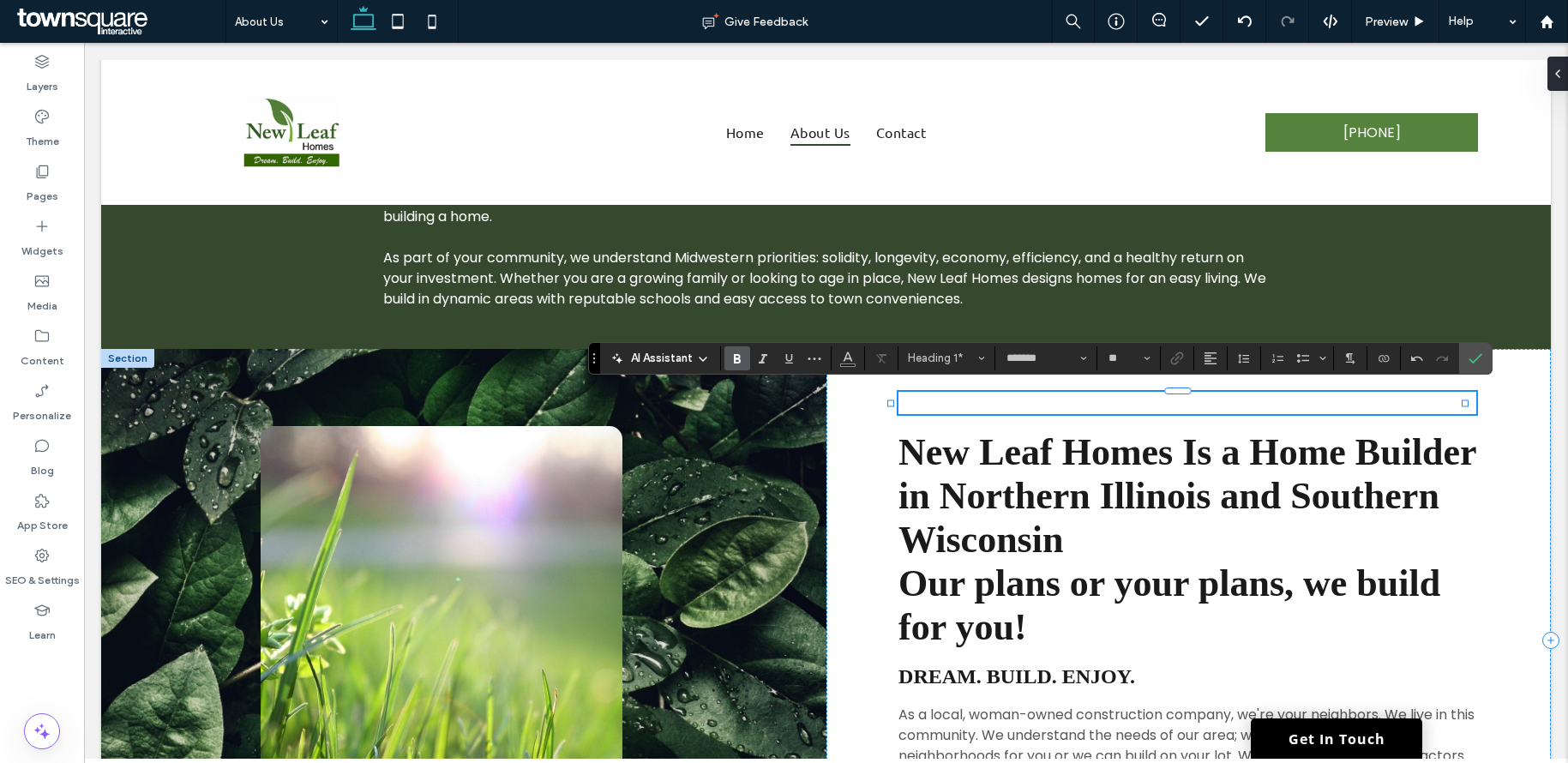 paste 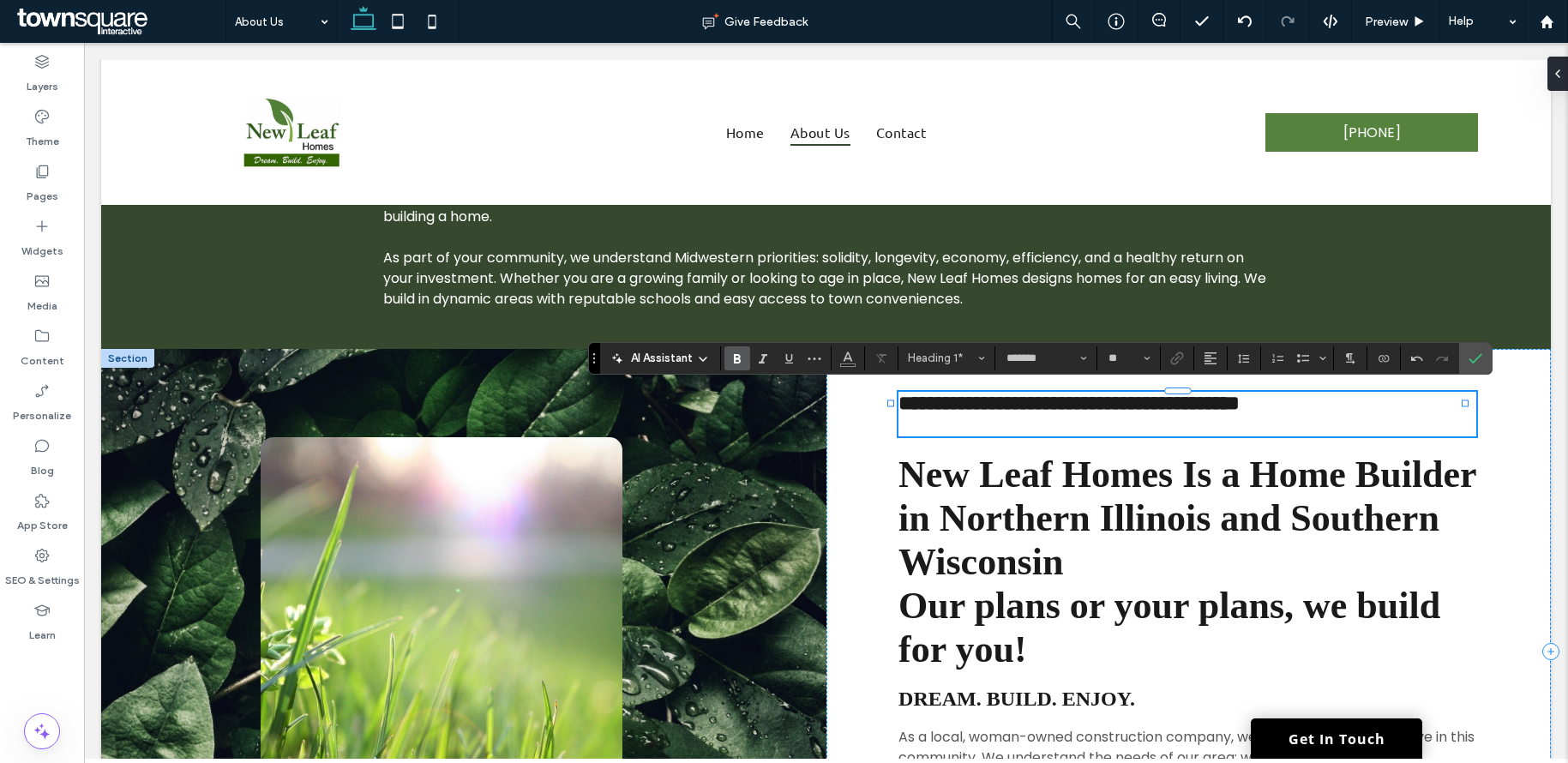 type on "**********" 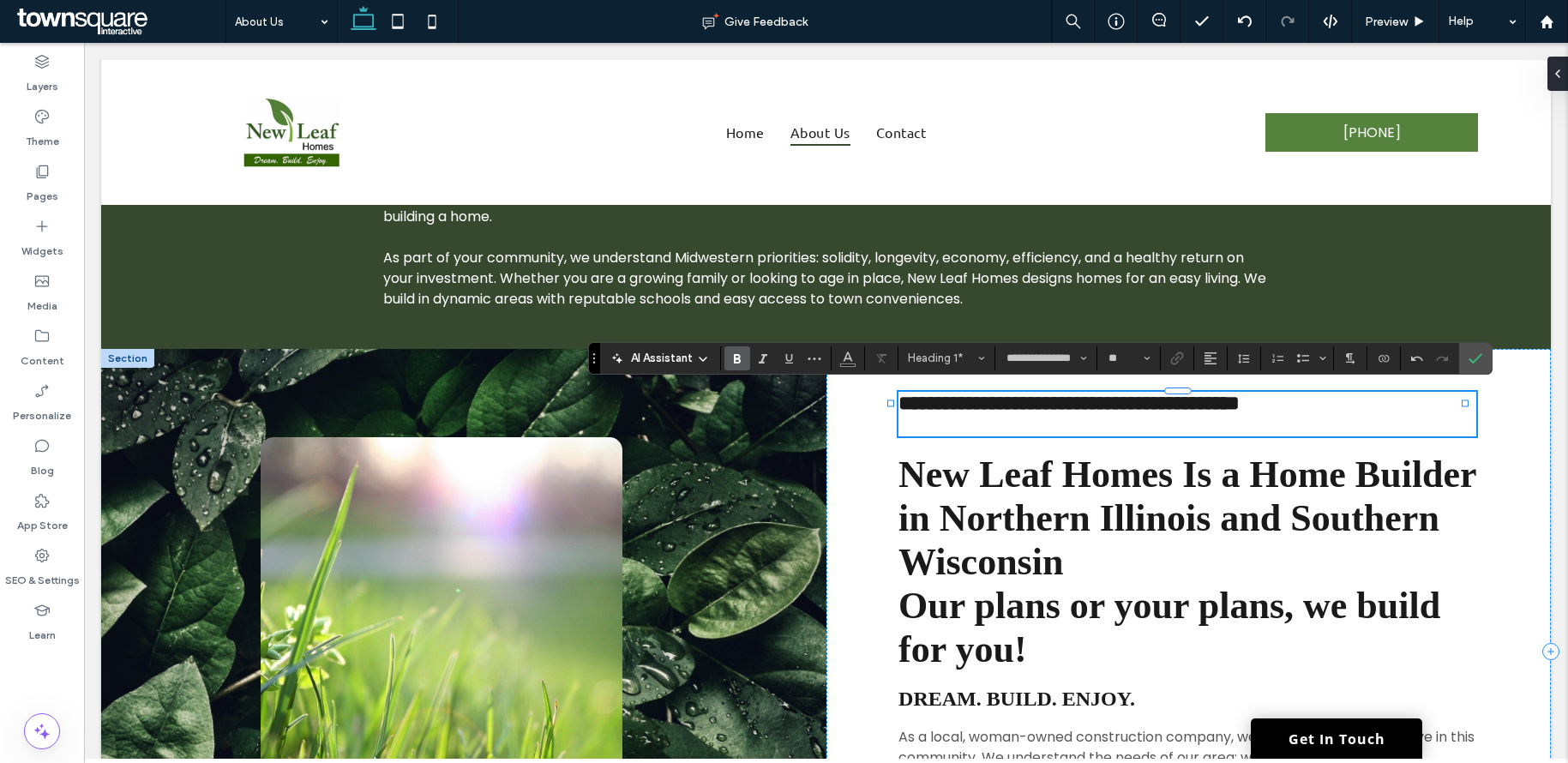 scroll, scrollTop: 51, scrollLeft: 0, axis: vertical 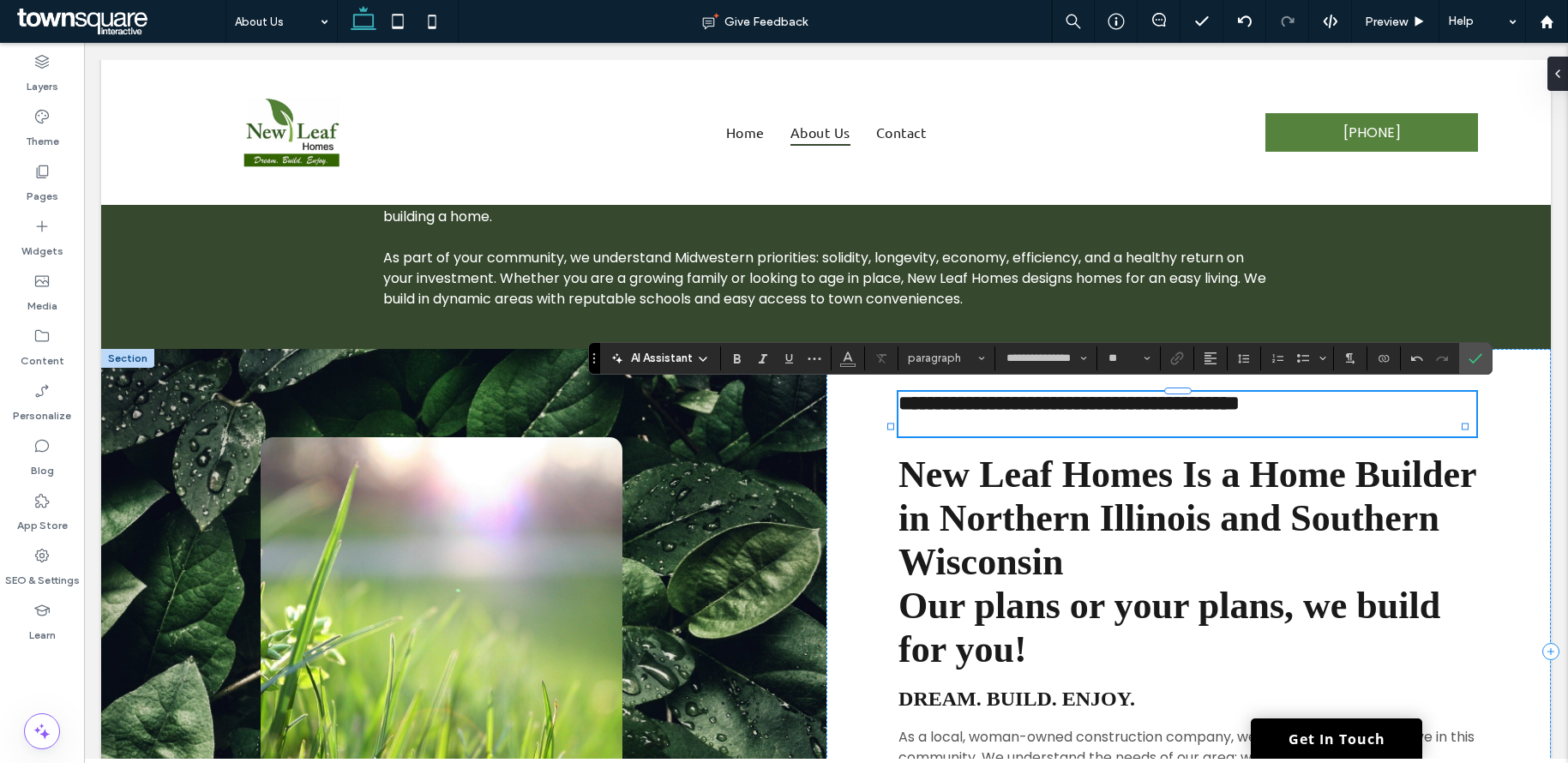 type on "*******" 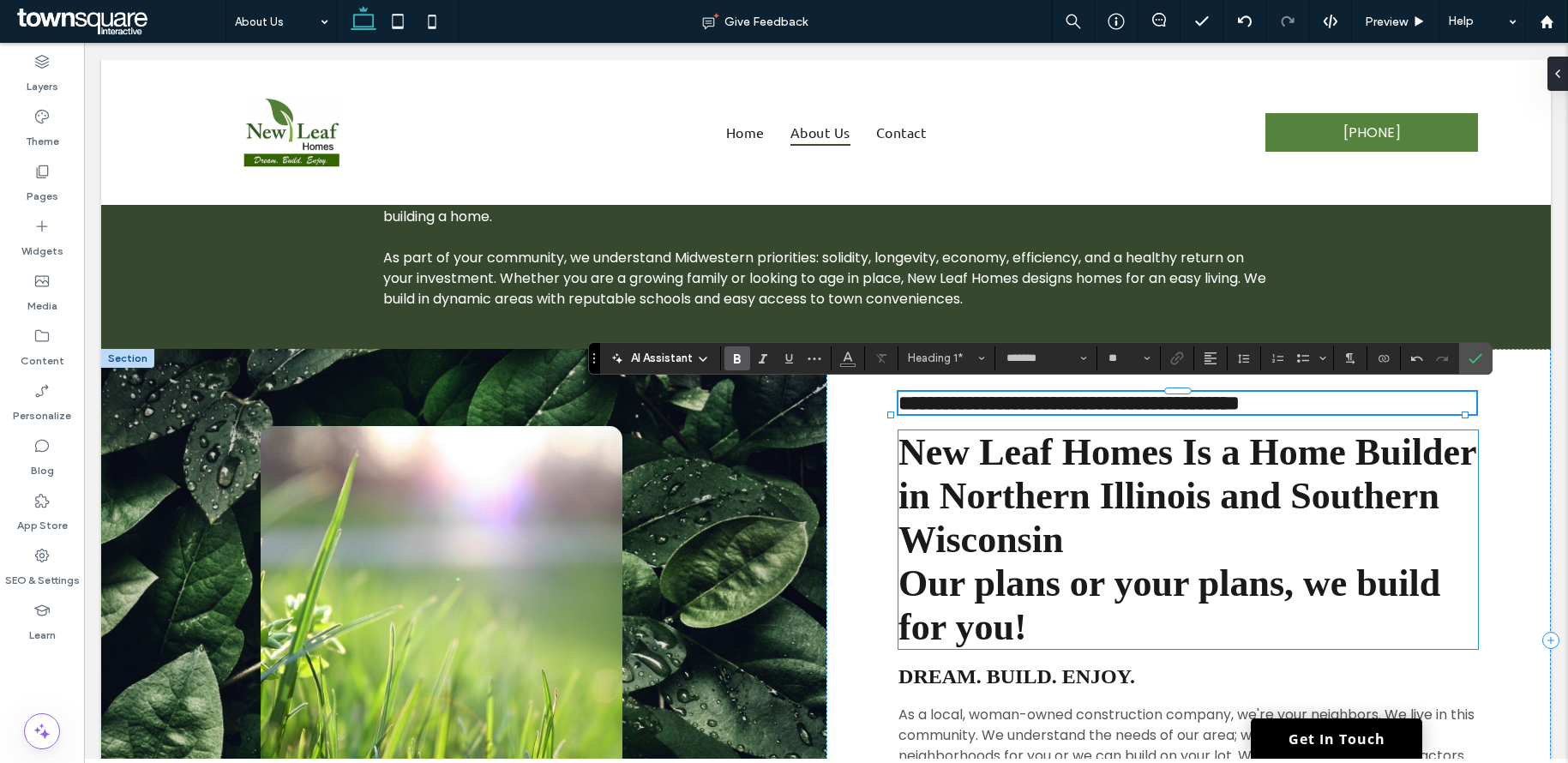 click on "New Leaf Homes Is a Home Builder in Northern Illinois and Southern Wisconsin" at bounding box center [1187, 496] 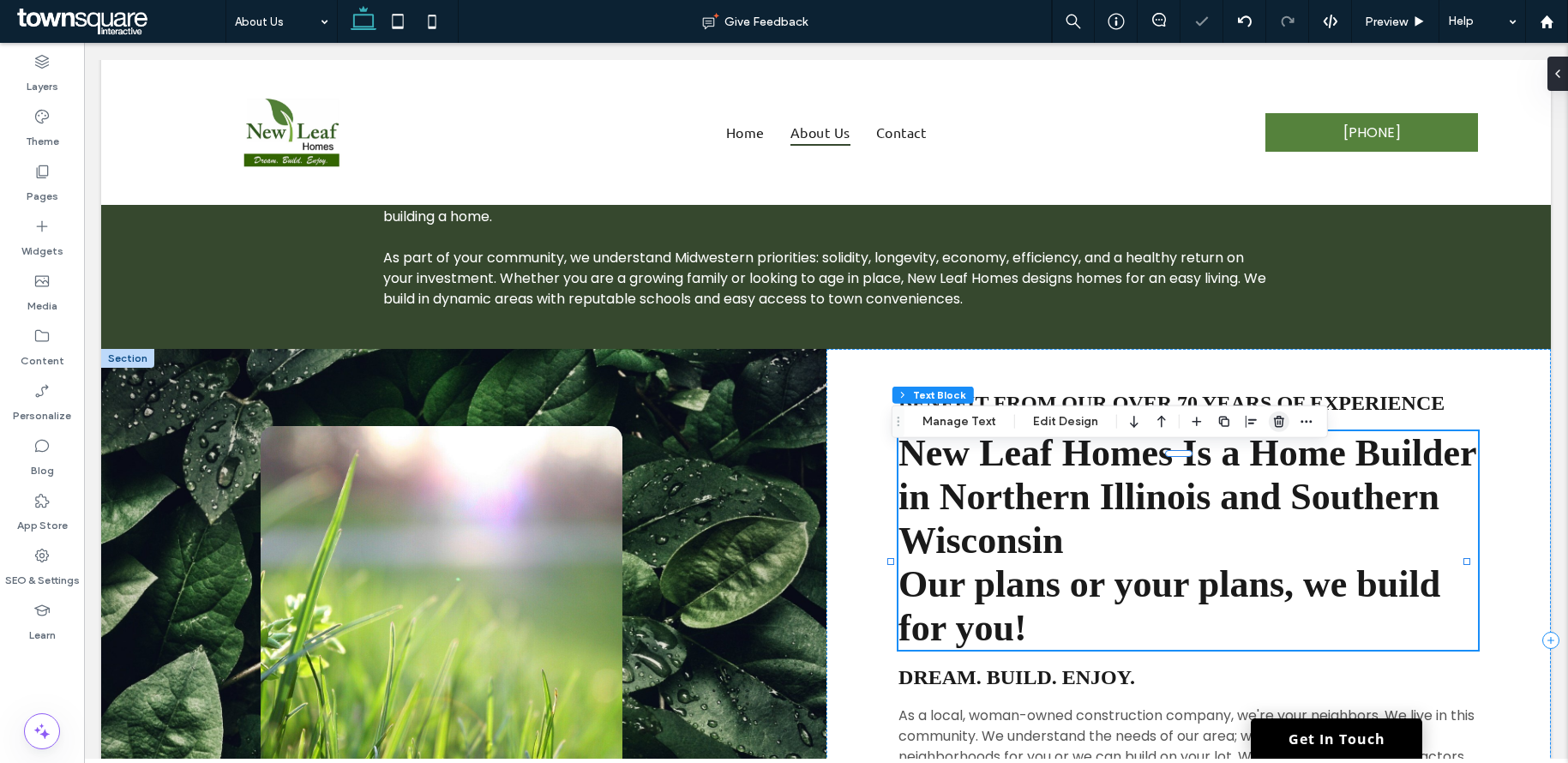 click 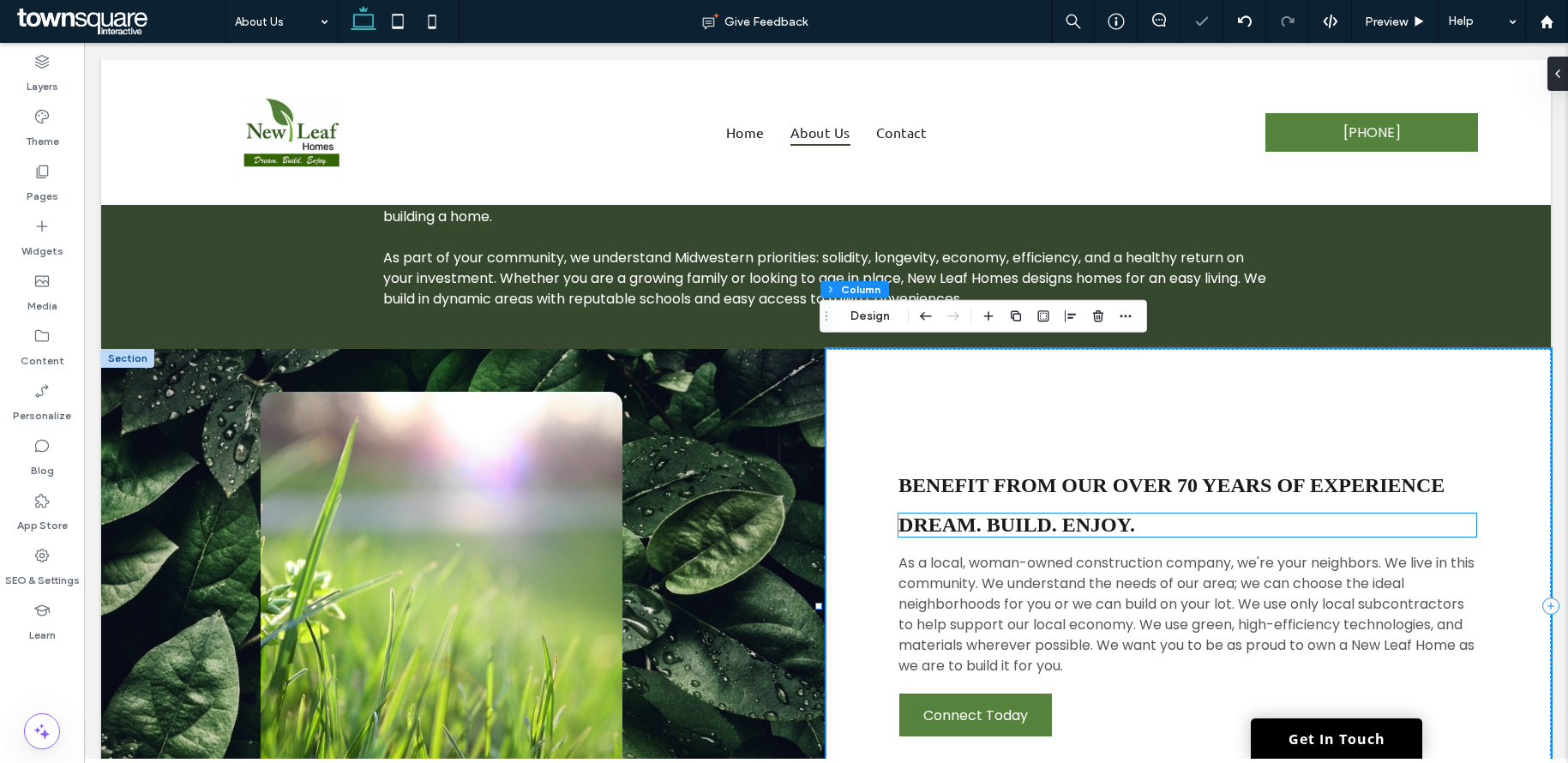 click on "Dream. Build. Enjoy." at bounding box center [1017, 525] 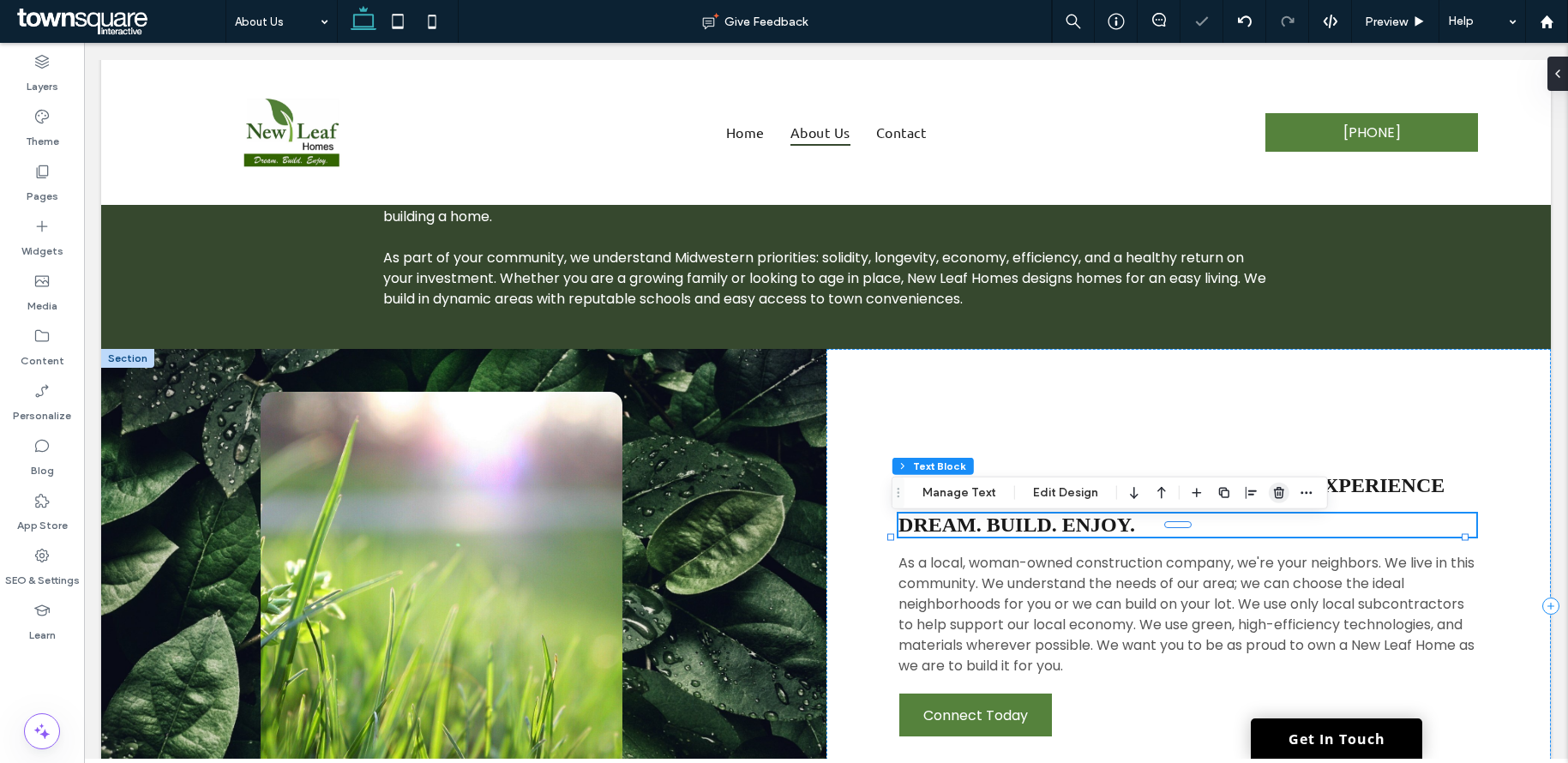 click 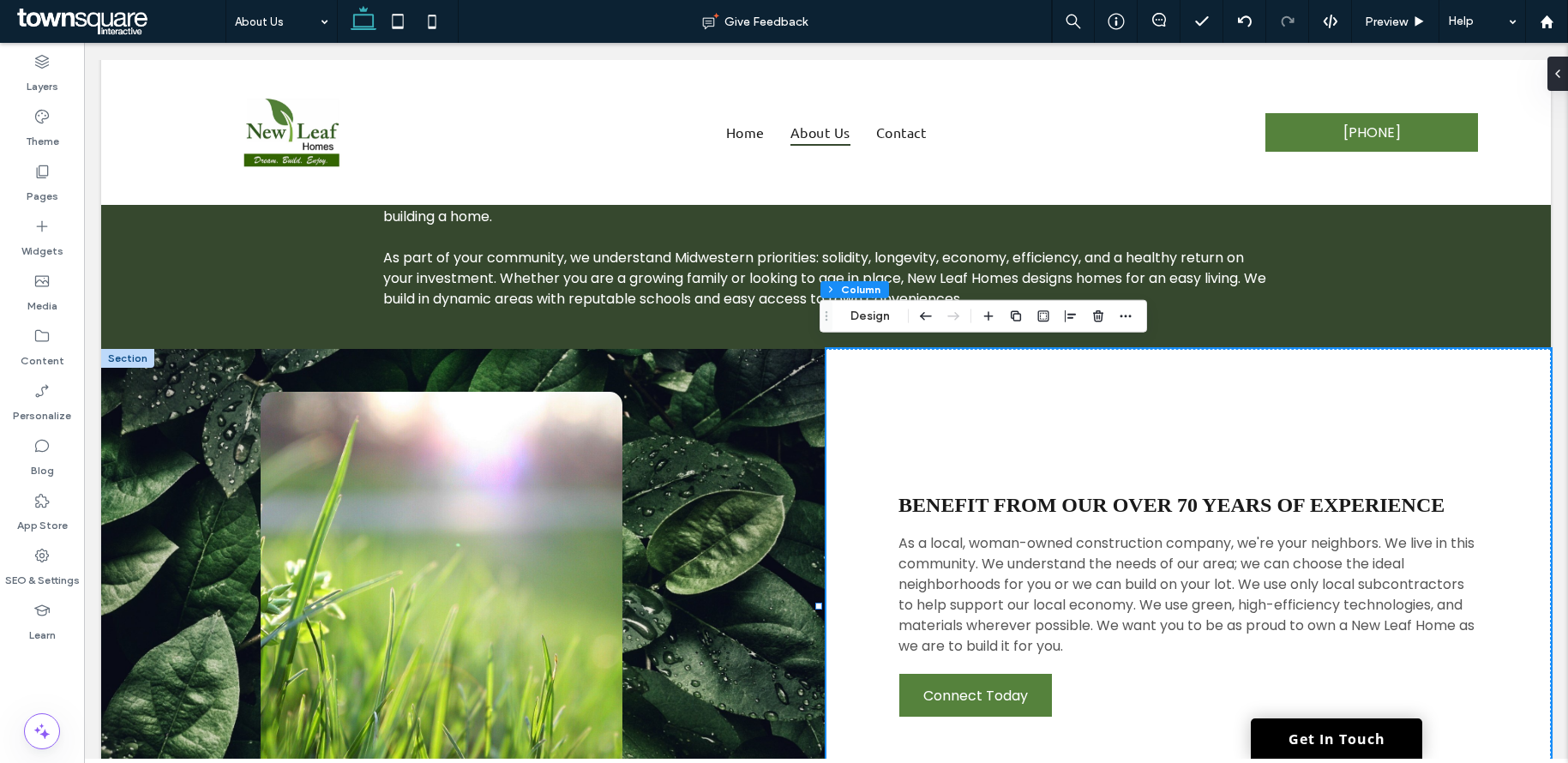 click on "As a local, woman-owned construction company, we're your neighbors. We live in this community. We understand the needs of our area; we can choose the ideal neighborhoods for you or we can build on your lot. We use only local subcontractors to help support our local economy. We use green, high-efficiency technologies, and materials wherever possible. We want you to be as proud to own a New Leaf Home as we are to build it for you." at bounding box center (1187, 594) 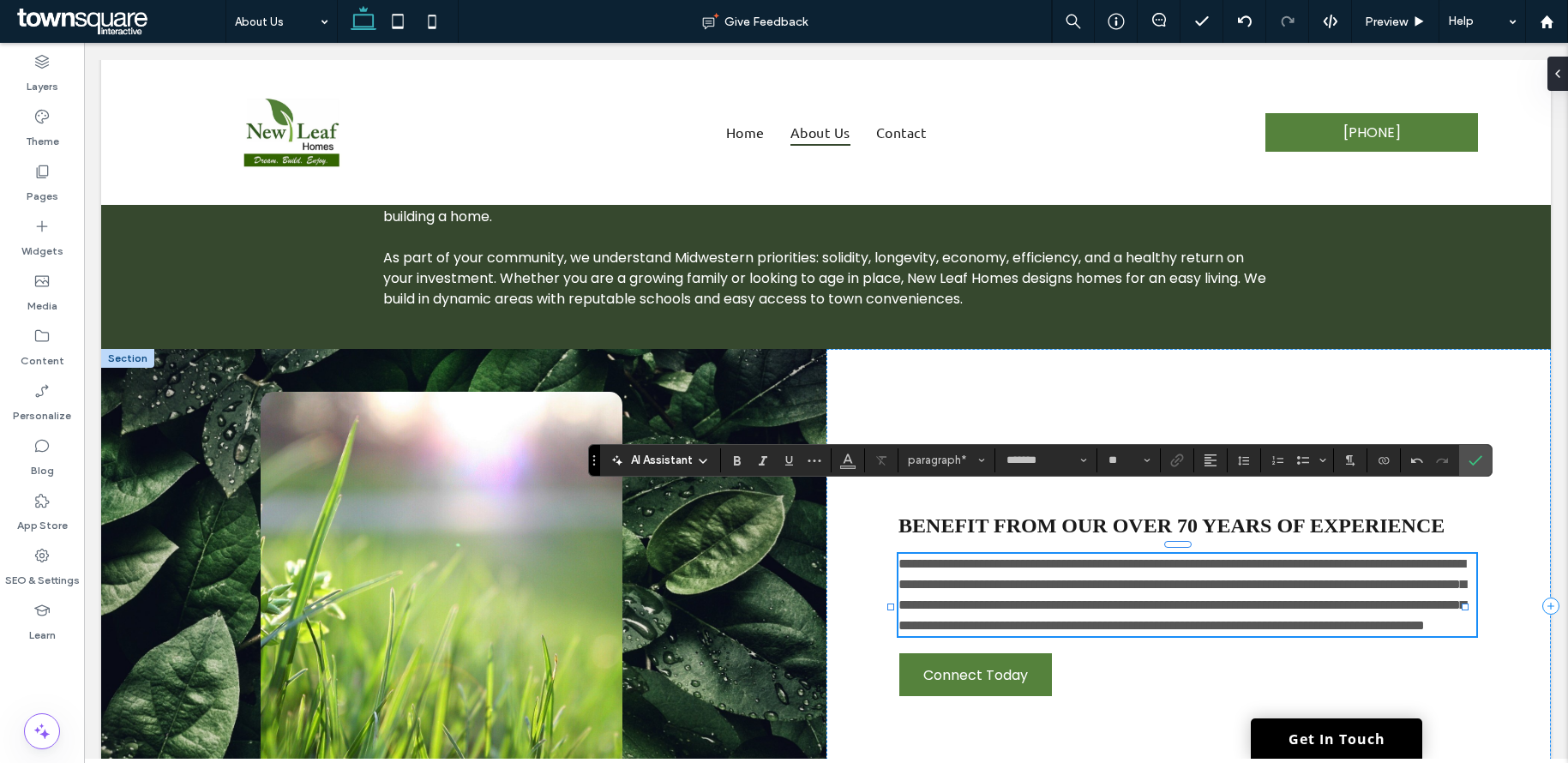 scroll, scrollTop: 744, scrollLeft: 0, axis: vertical 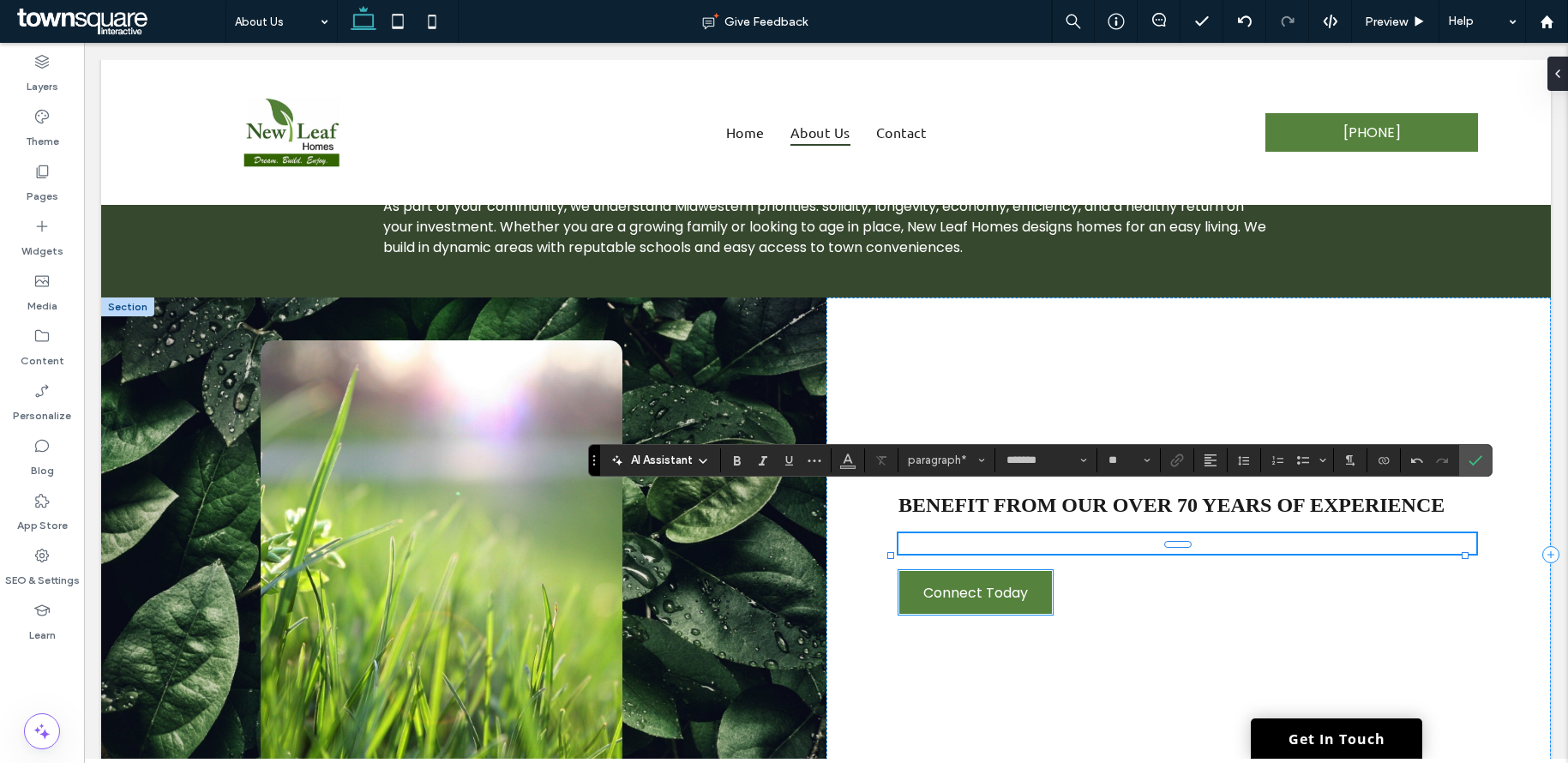 paste 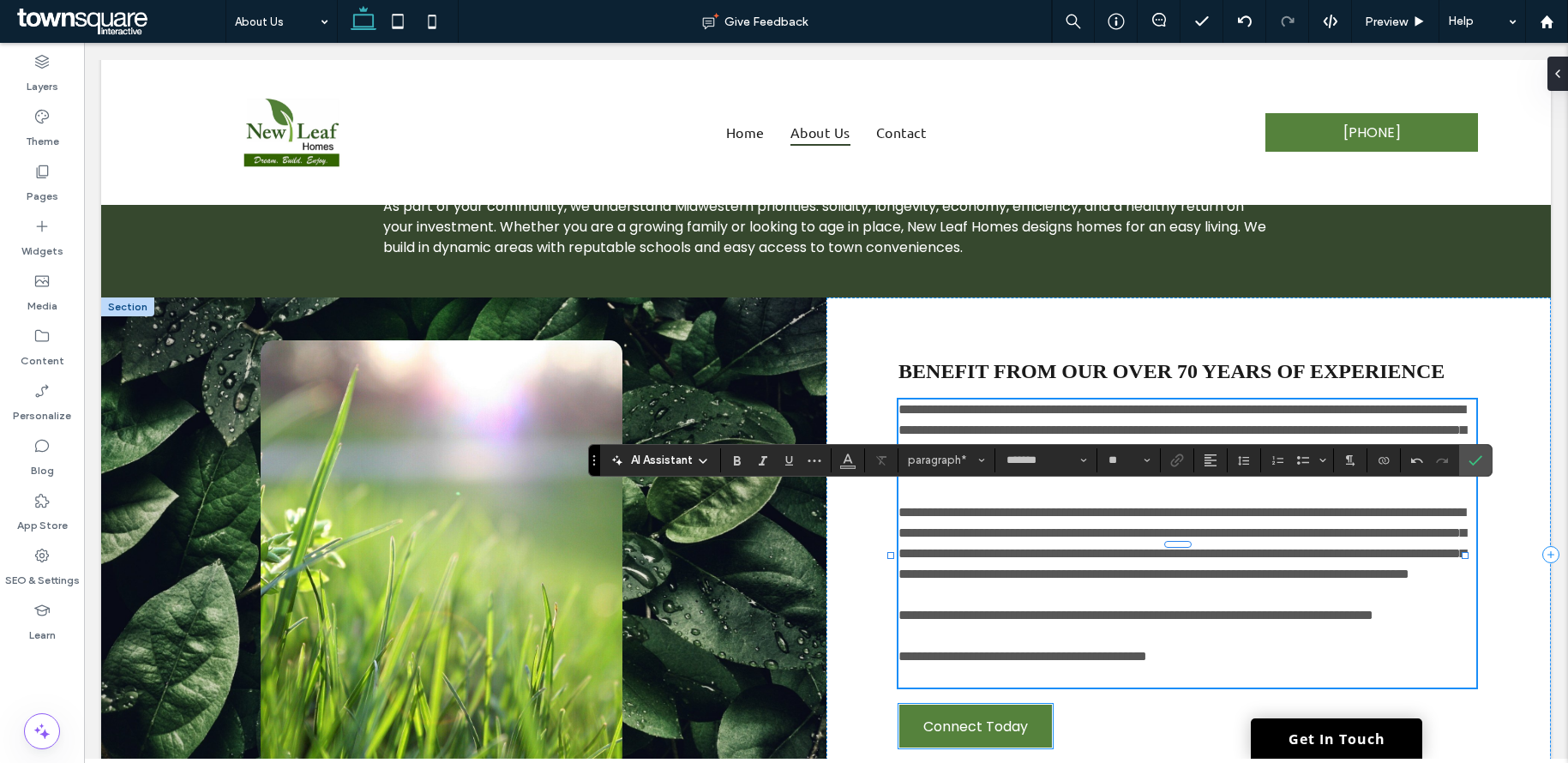 scroll, scrollTop: 537, scrollLeft: 0, axis: vertical 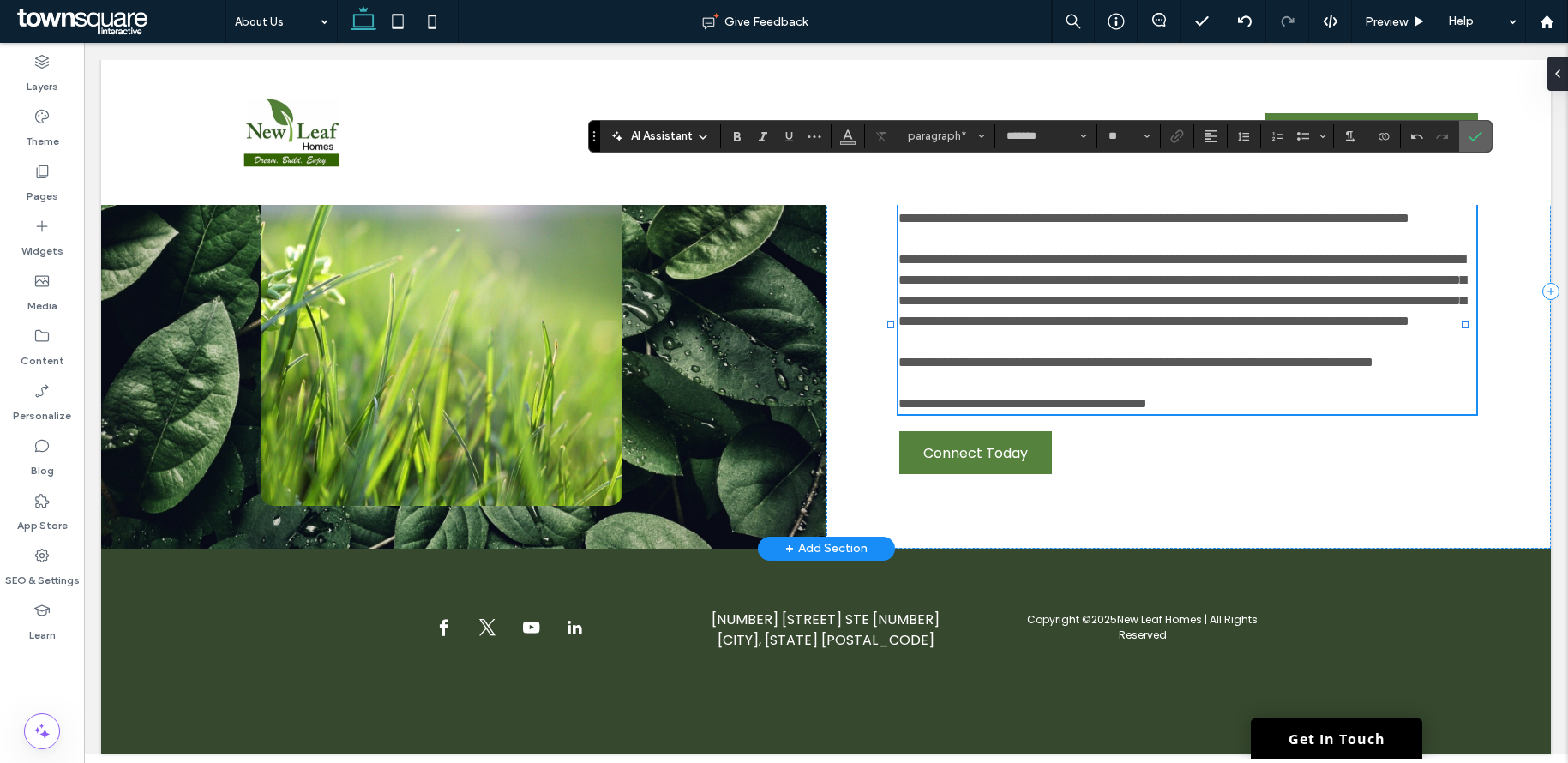 drag, startPoint x: 1479, startPoint y: 138, endPoint x: 1243, endPoint y: 245, distance: 259.12352 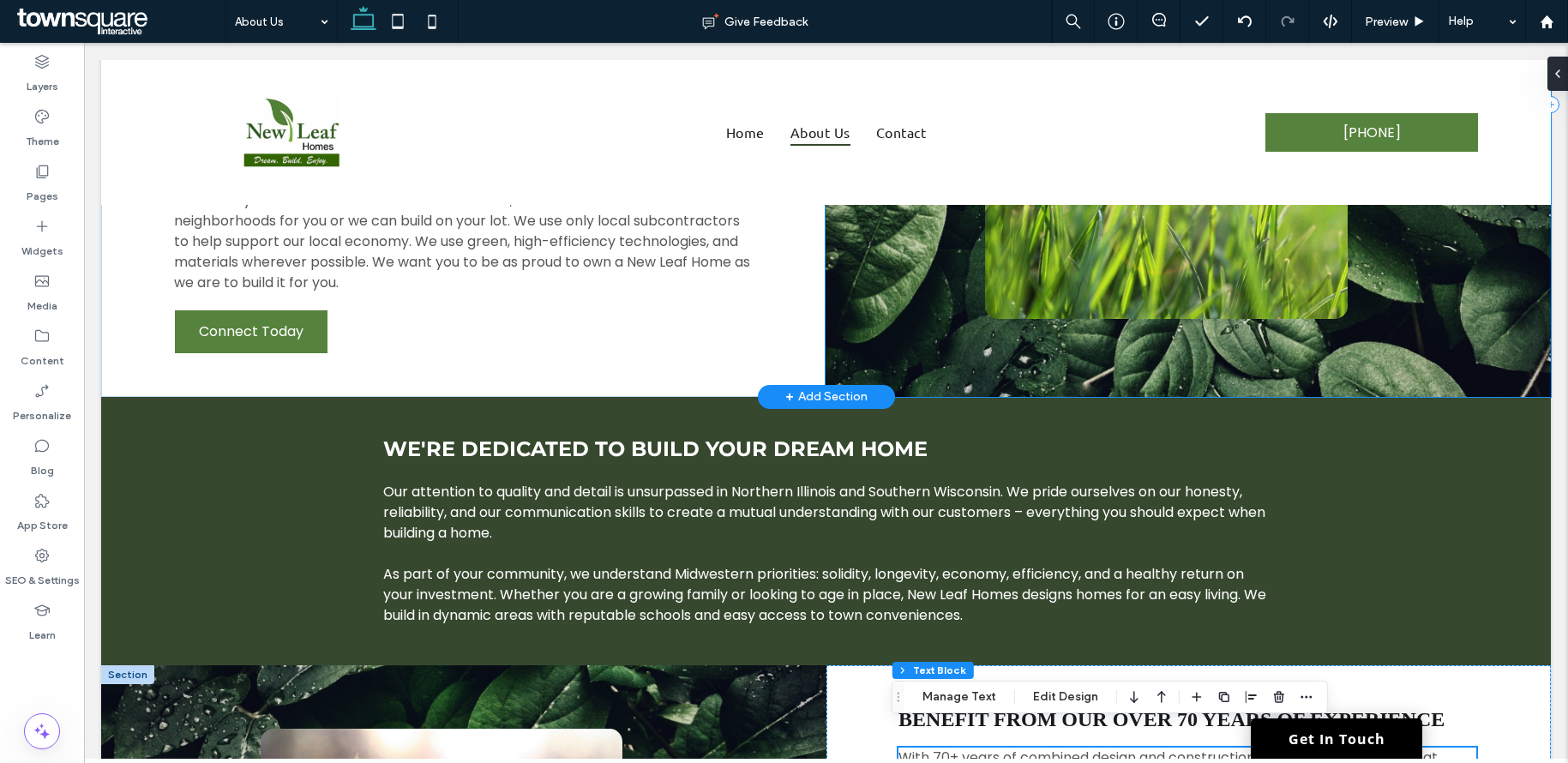 scroll, scrollTop: 382, scrollLeft: 0, axis: vertical 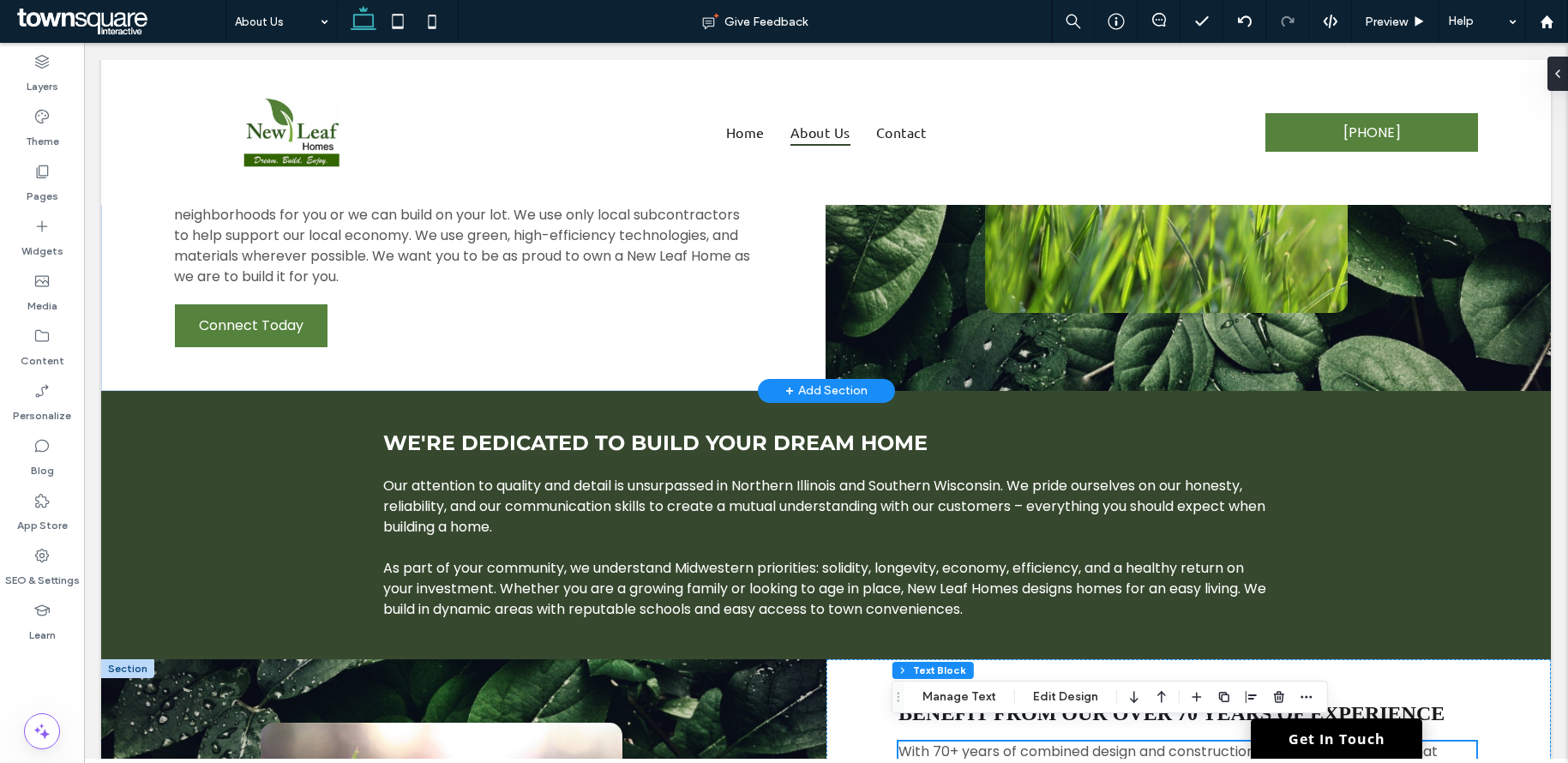 click on "+ Add Section" at bounding box center (826, 391) 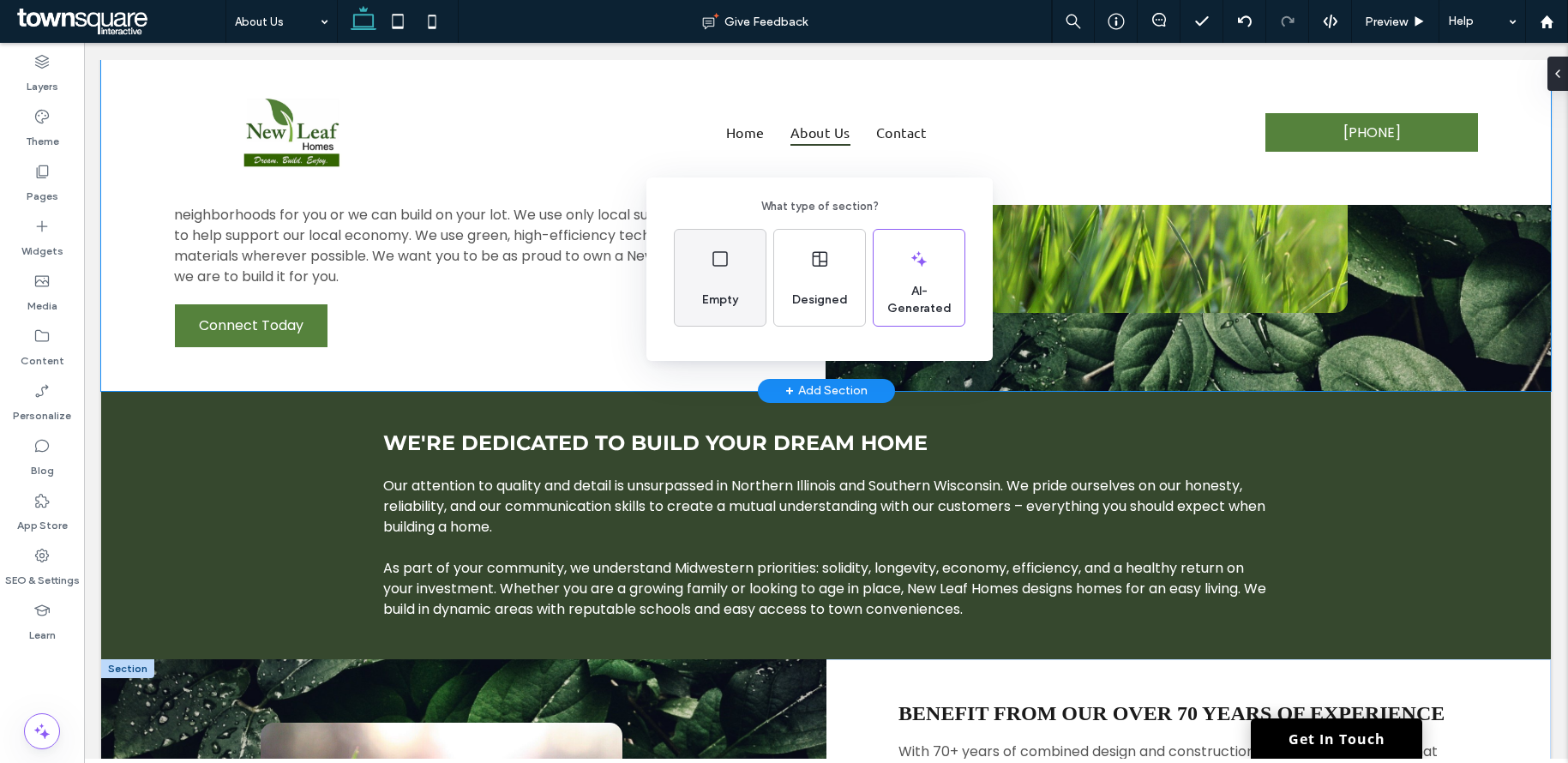 click on "Empty" at bounding box center (720, 278) 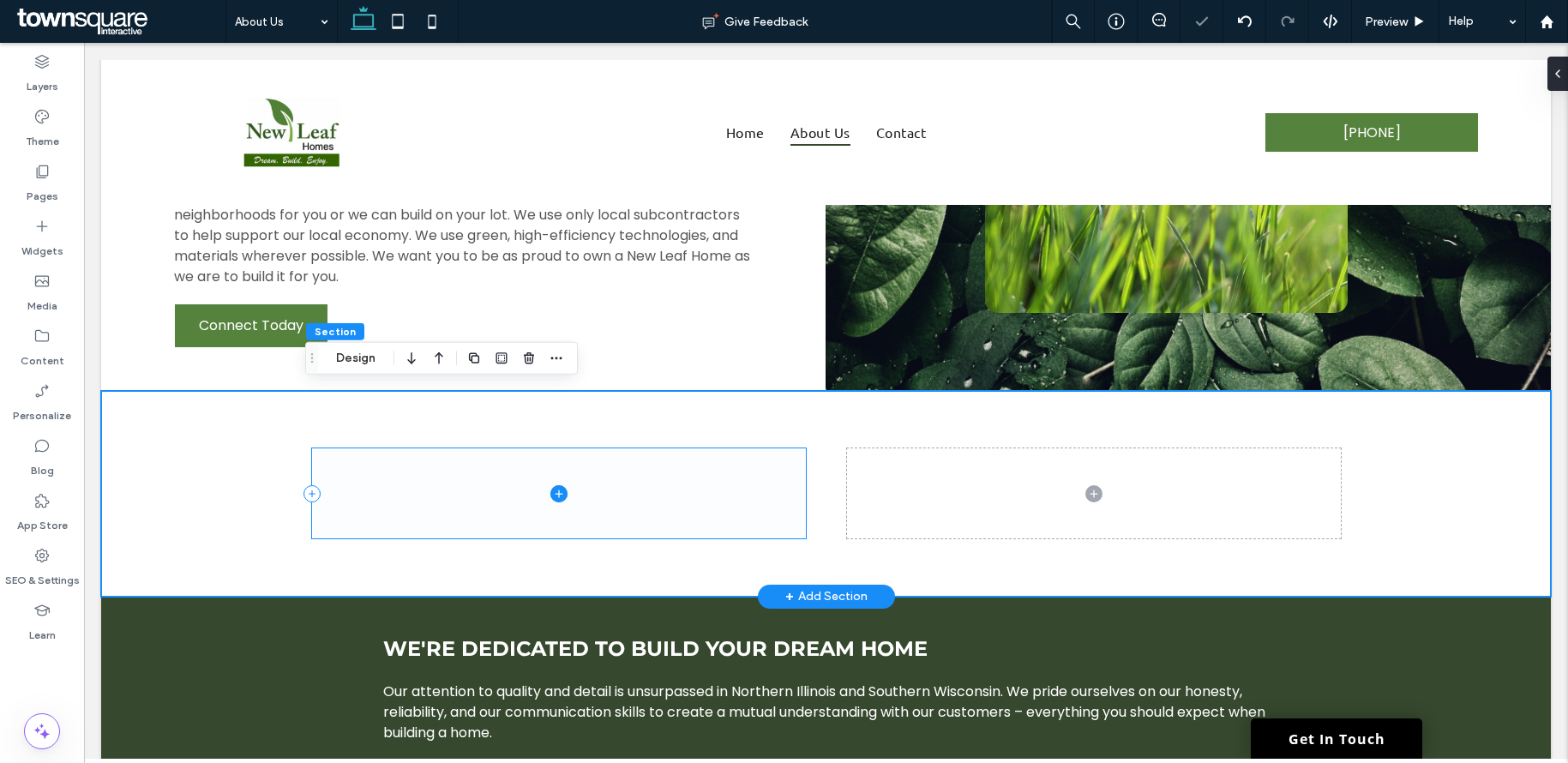 click at bounding box center [559, 493] 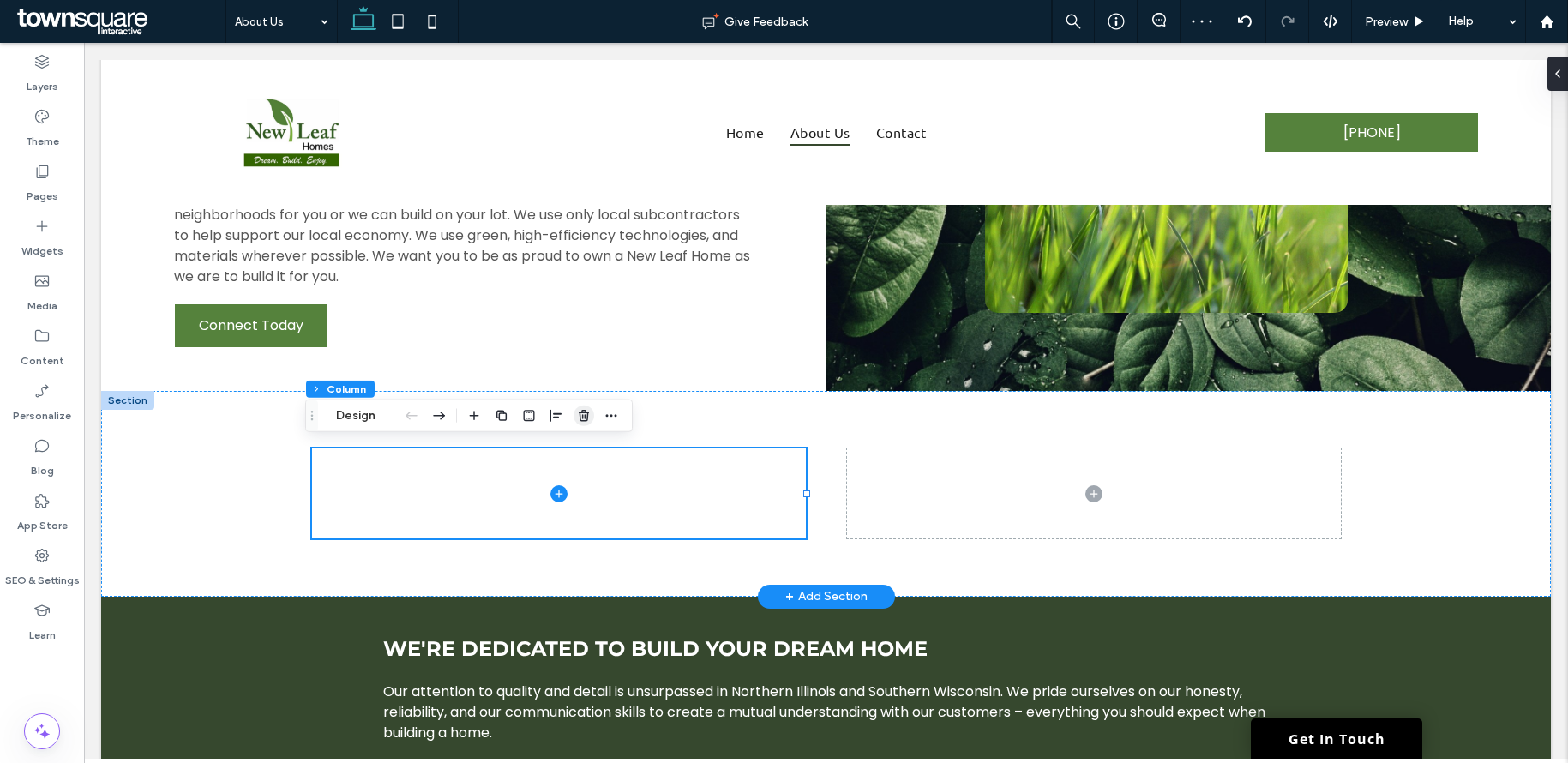 click 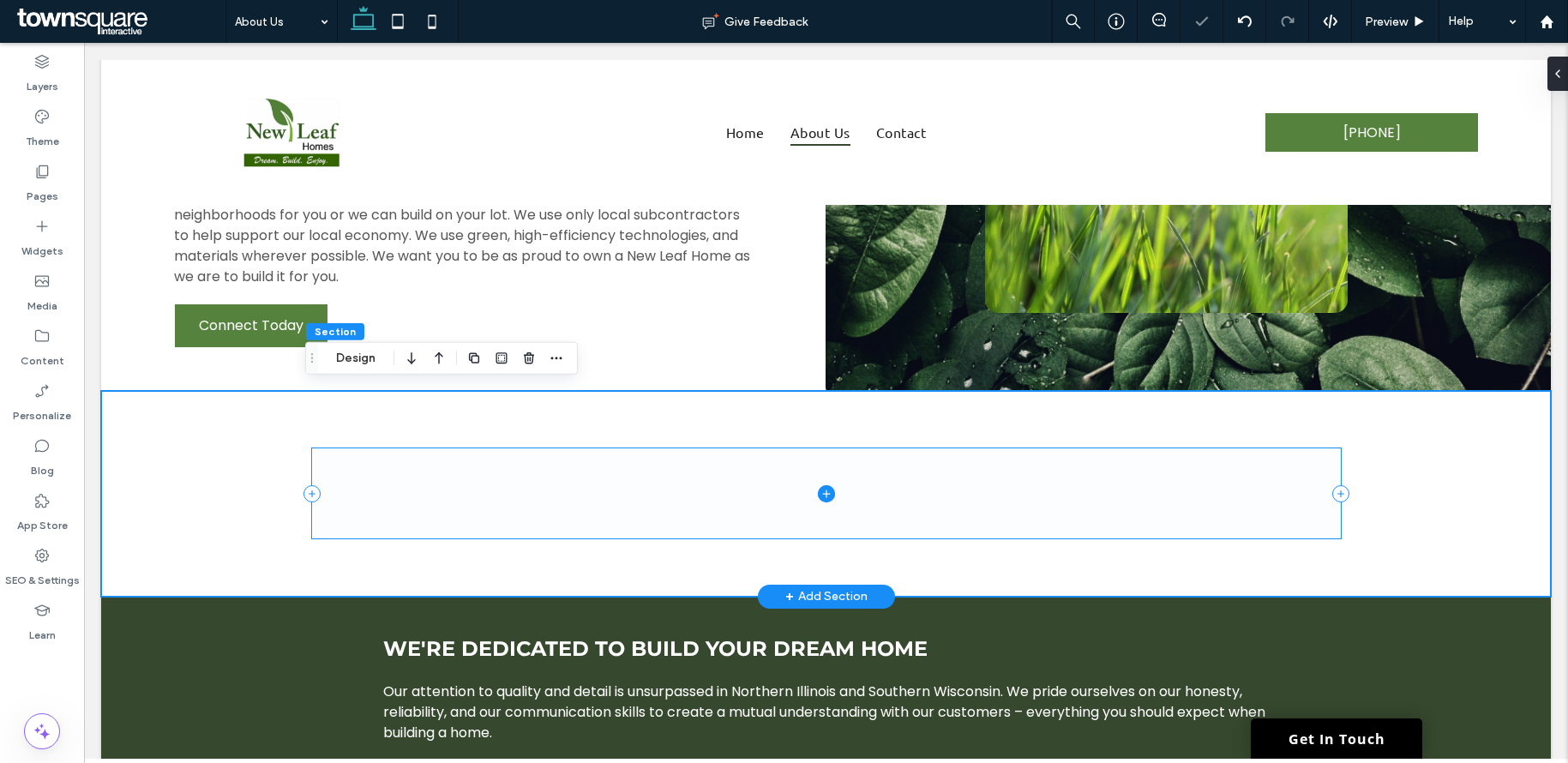 click at bounding box center [826, 493] 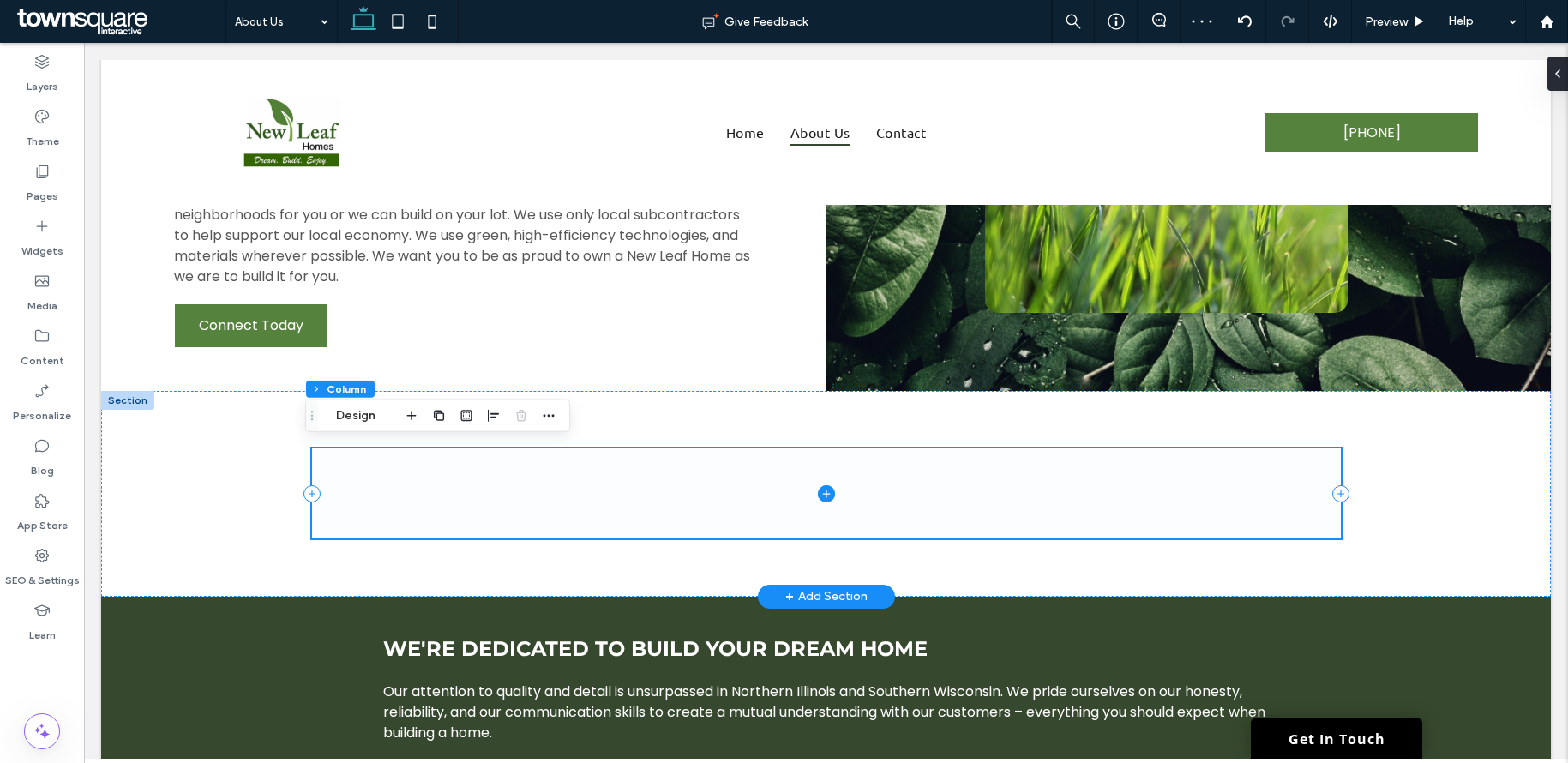 click at bounding box center (826, 493) 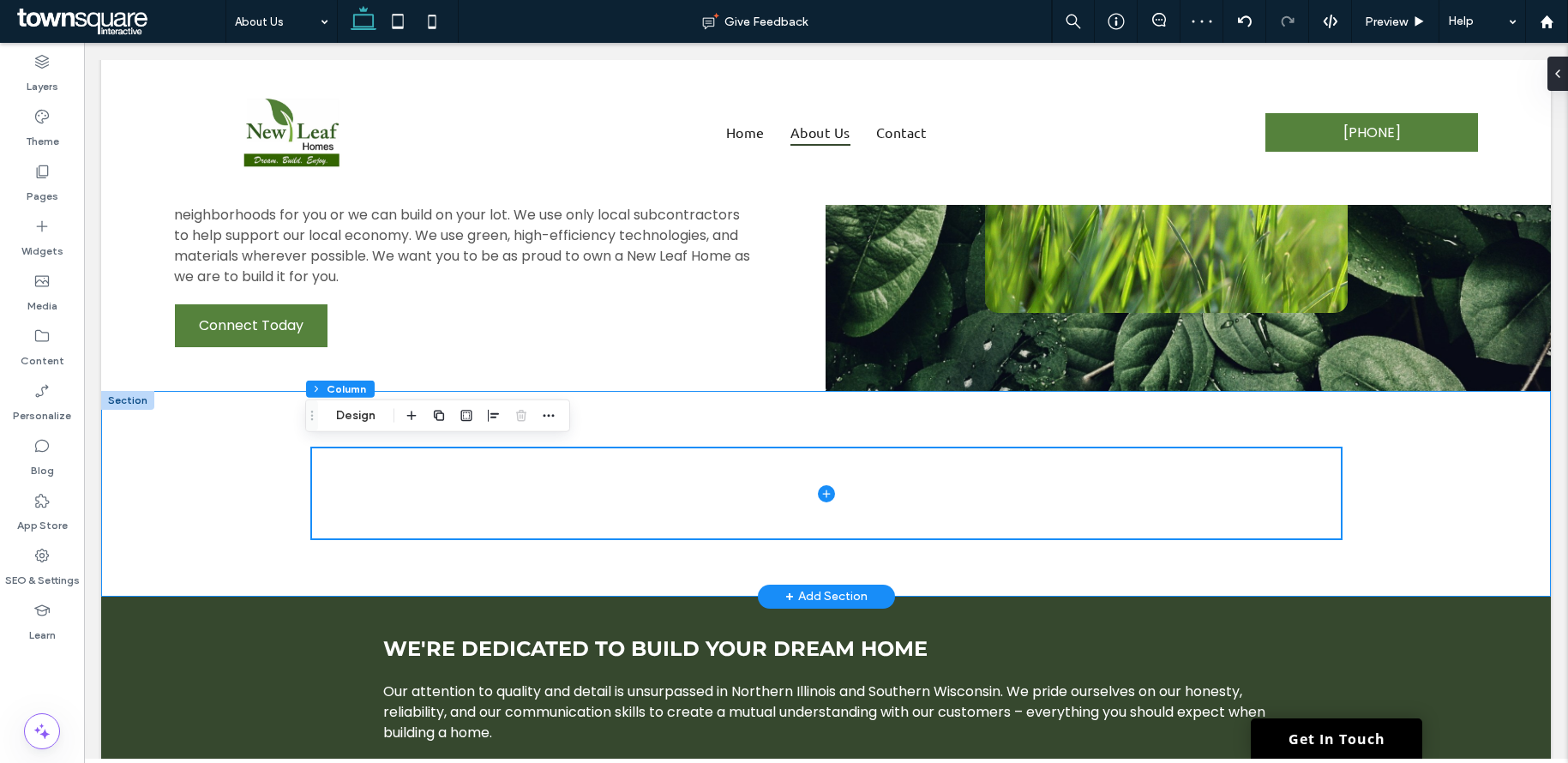 click at bounding box center (826, 494) 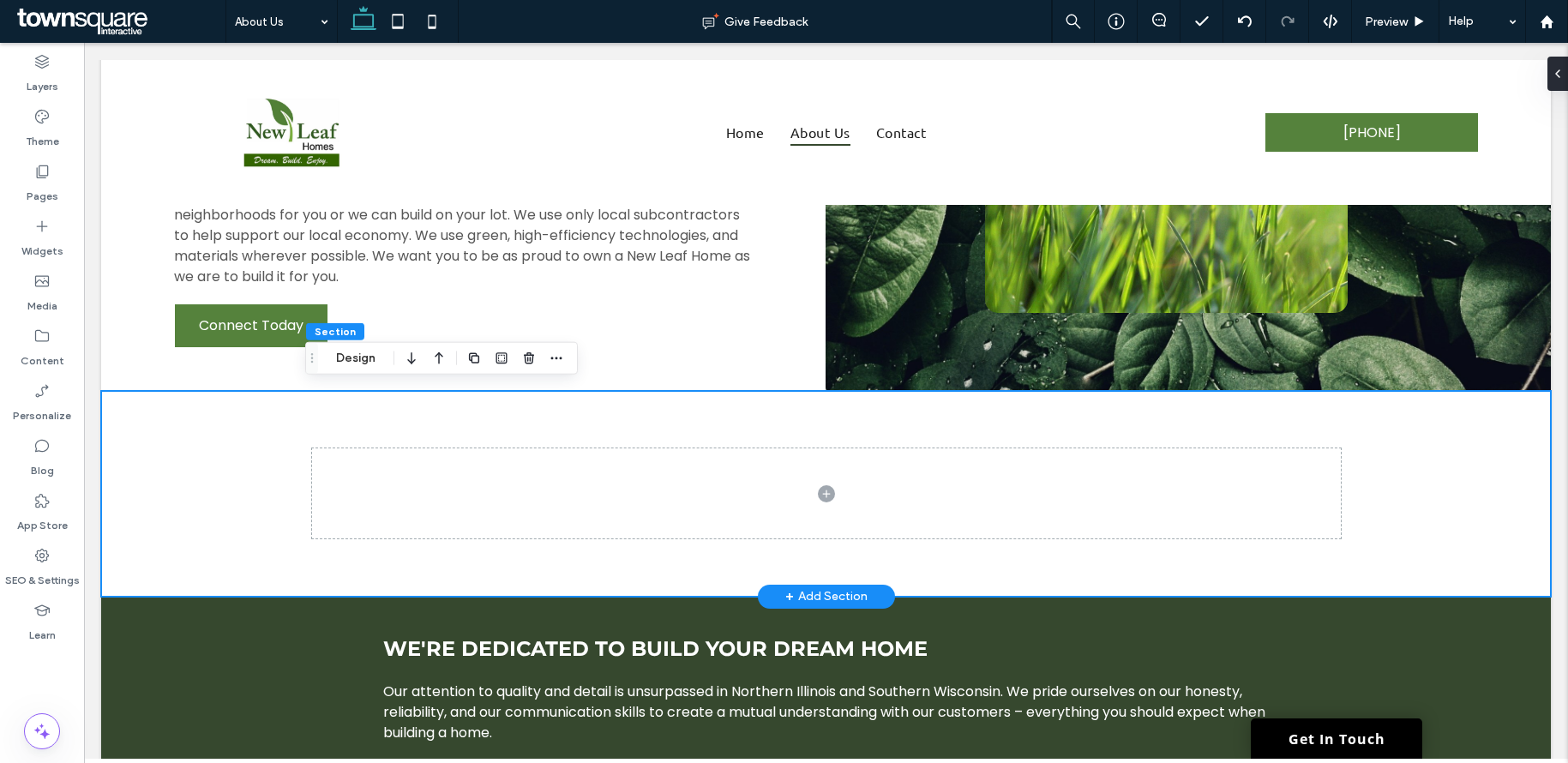 click at bounding box center (826, 494) 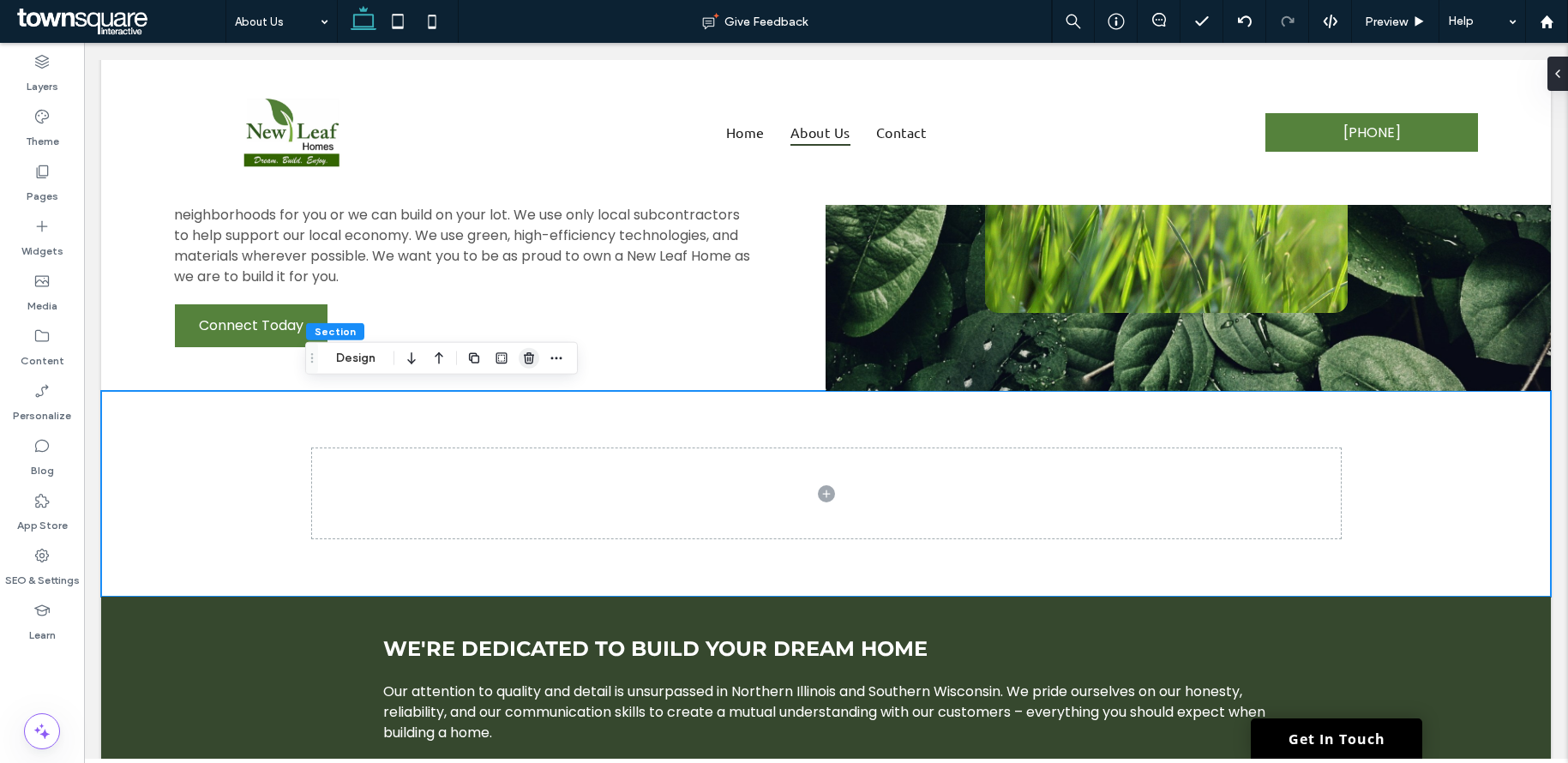 click 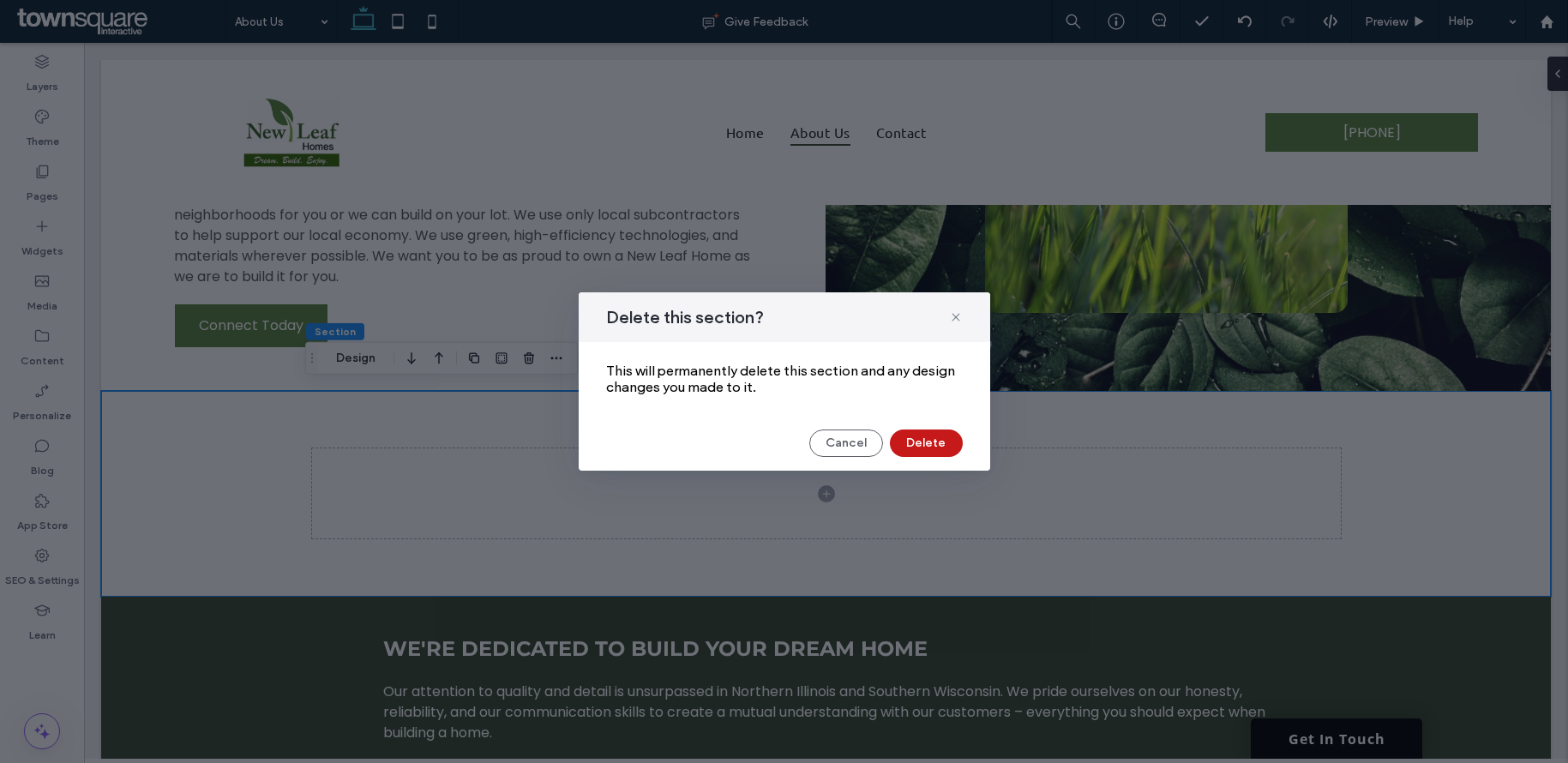 click on "Delete" at bounding box center [926, 443] 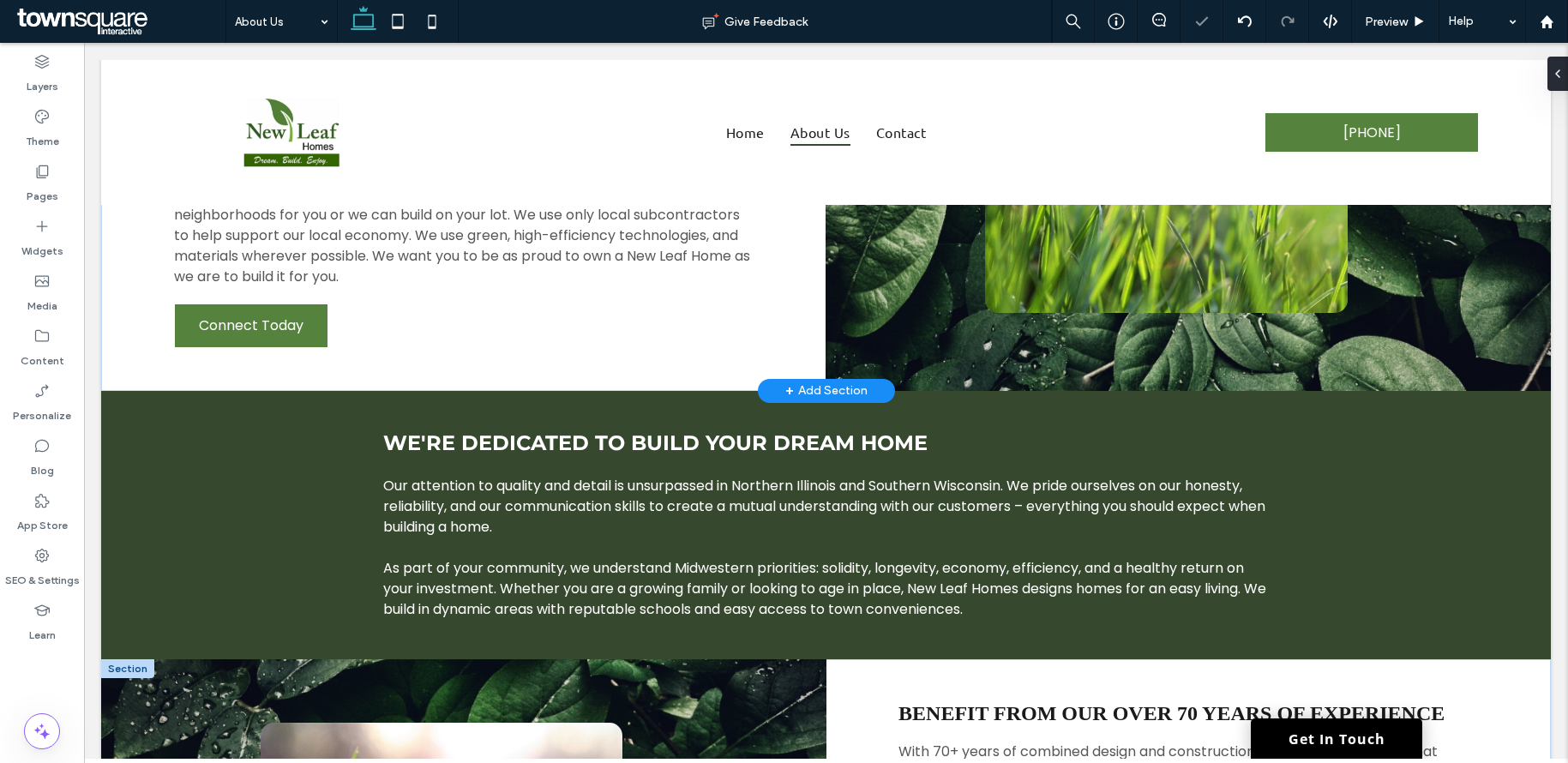 click on "+ Add Section" at bounding box center (826, 391) 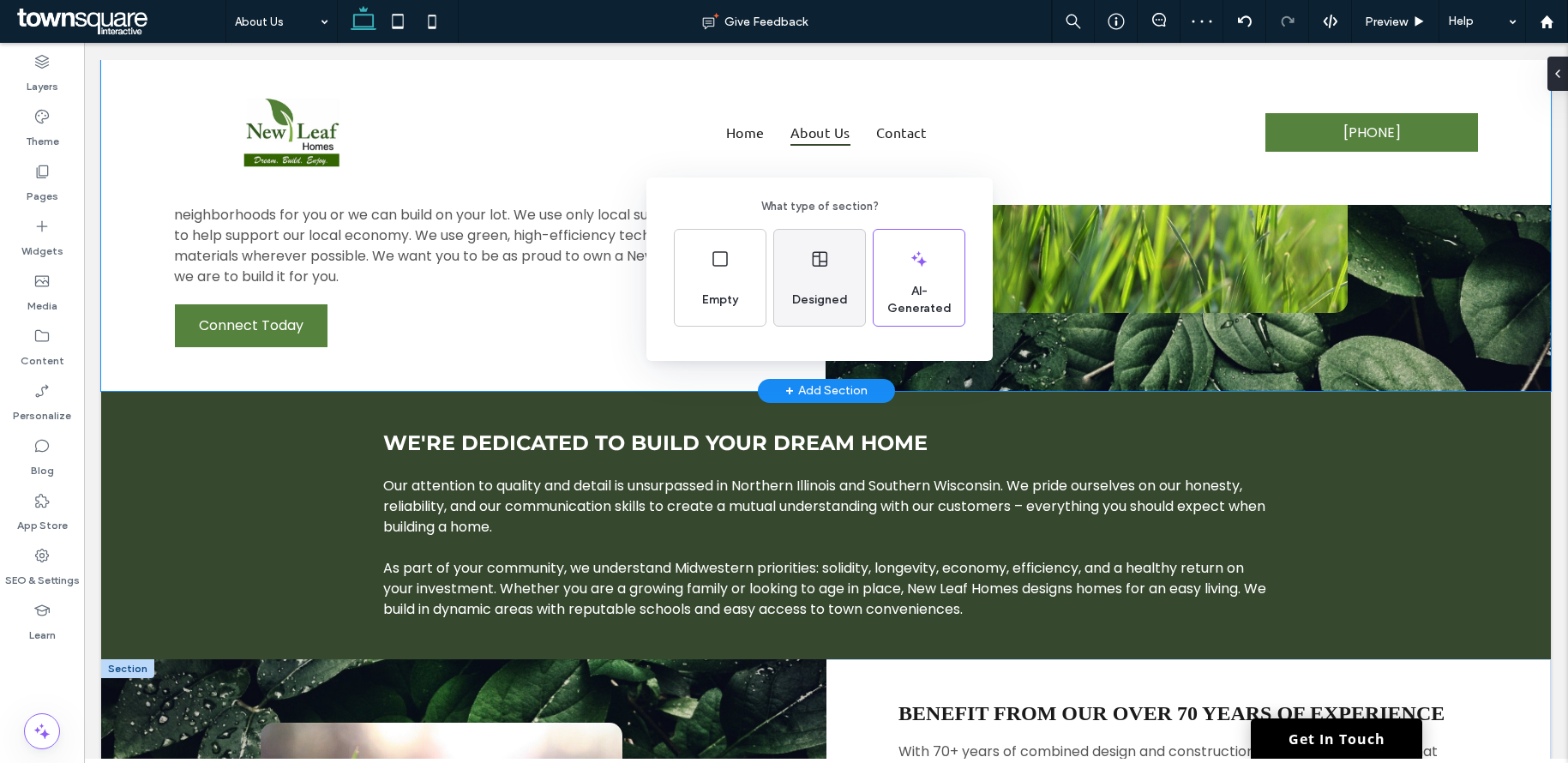 click on "Designed" at bounding box center [820, 278] 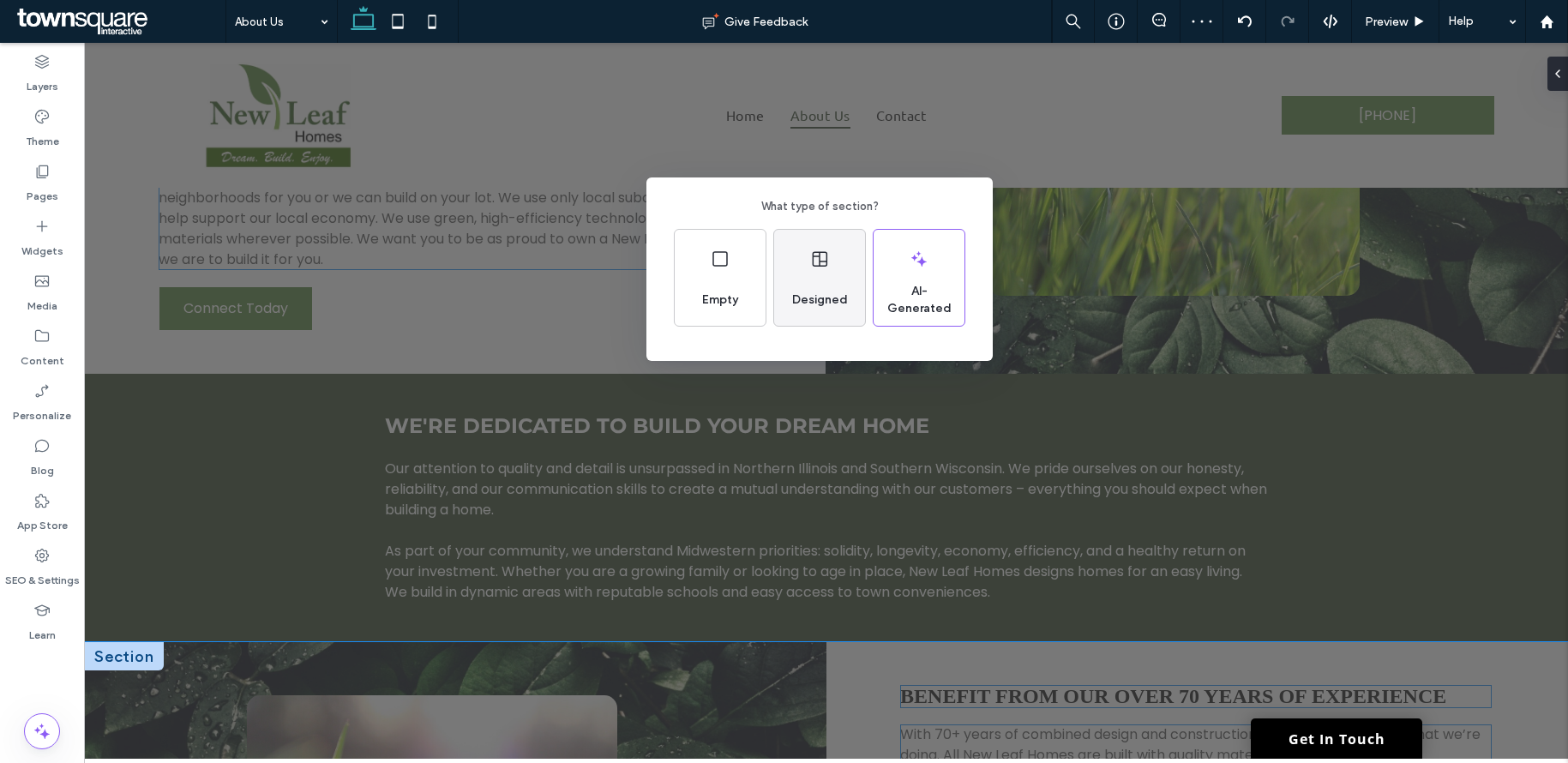 scroll, scrollTop: 0, scrollLeft: 0, axis: both 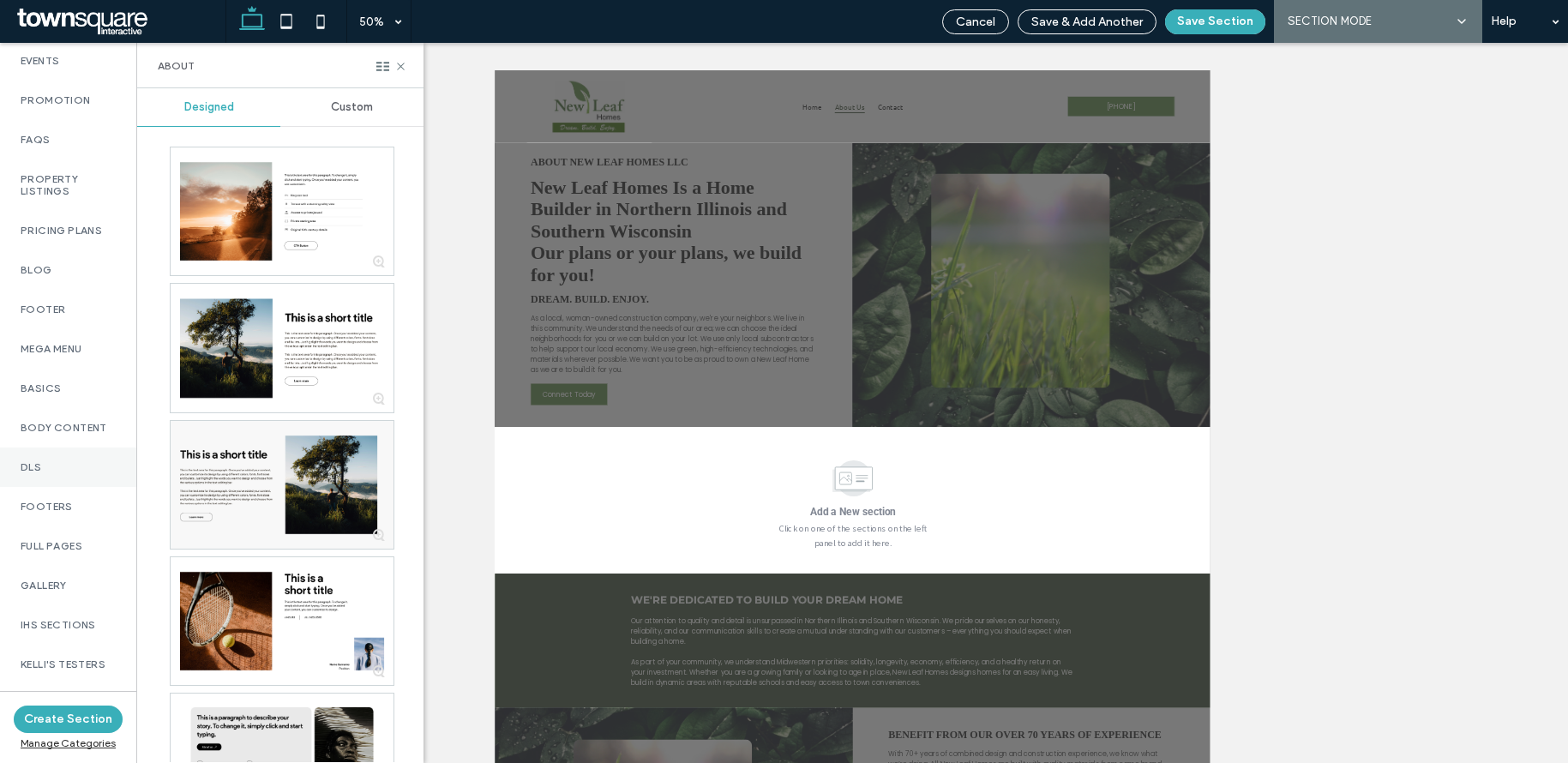 click on "DLs" at bounding box center [68, 467] 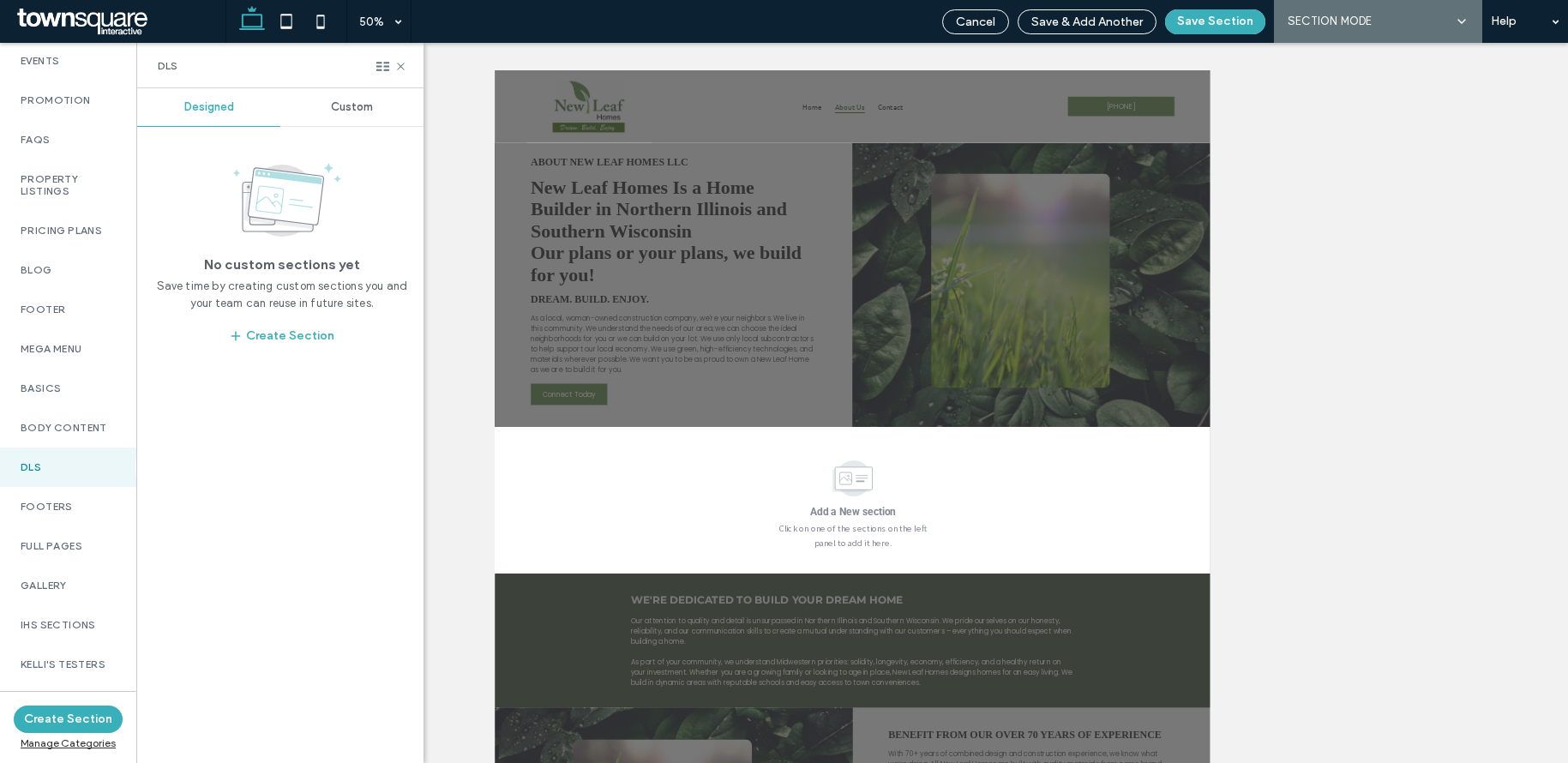 click on "Custom" at bounding box center [351, 107] 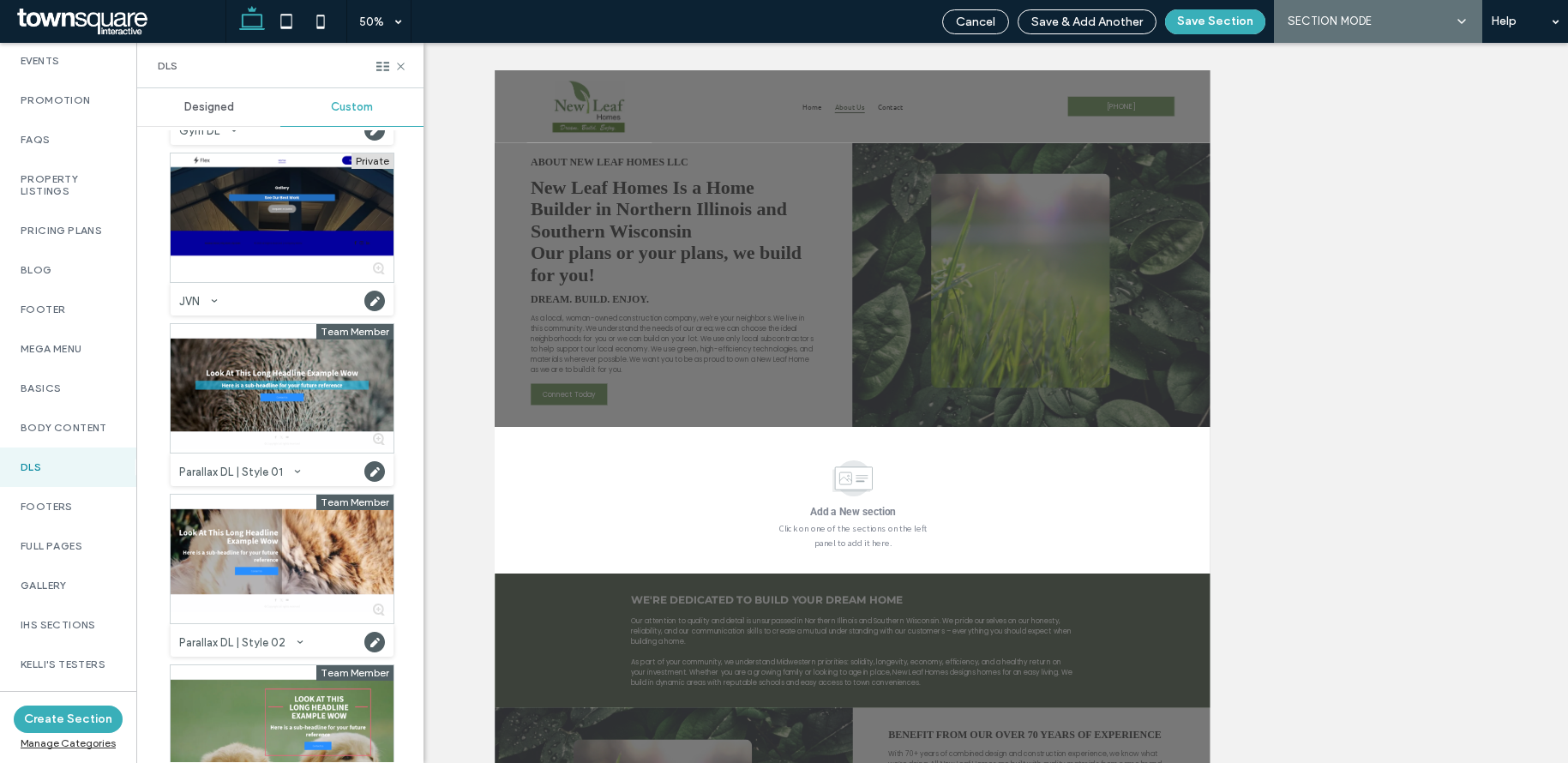 scroll, scrollTop: 362, scrollLeft: 0, axis: vertical 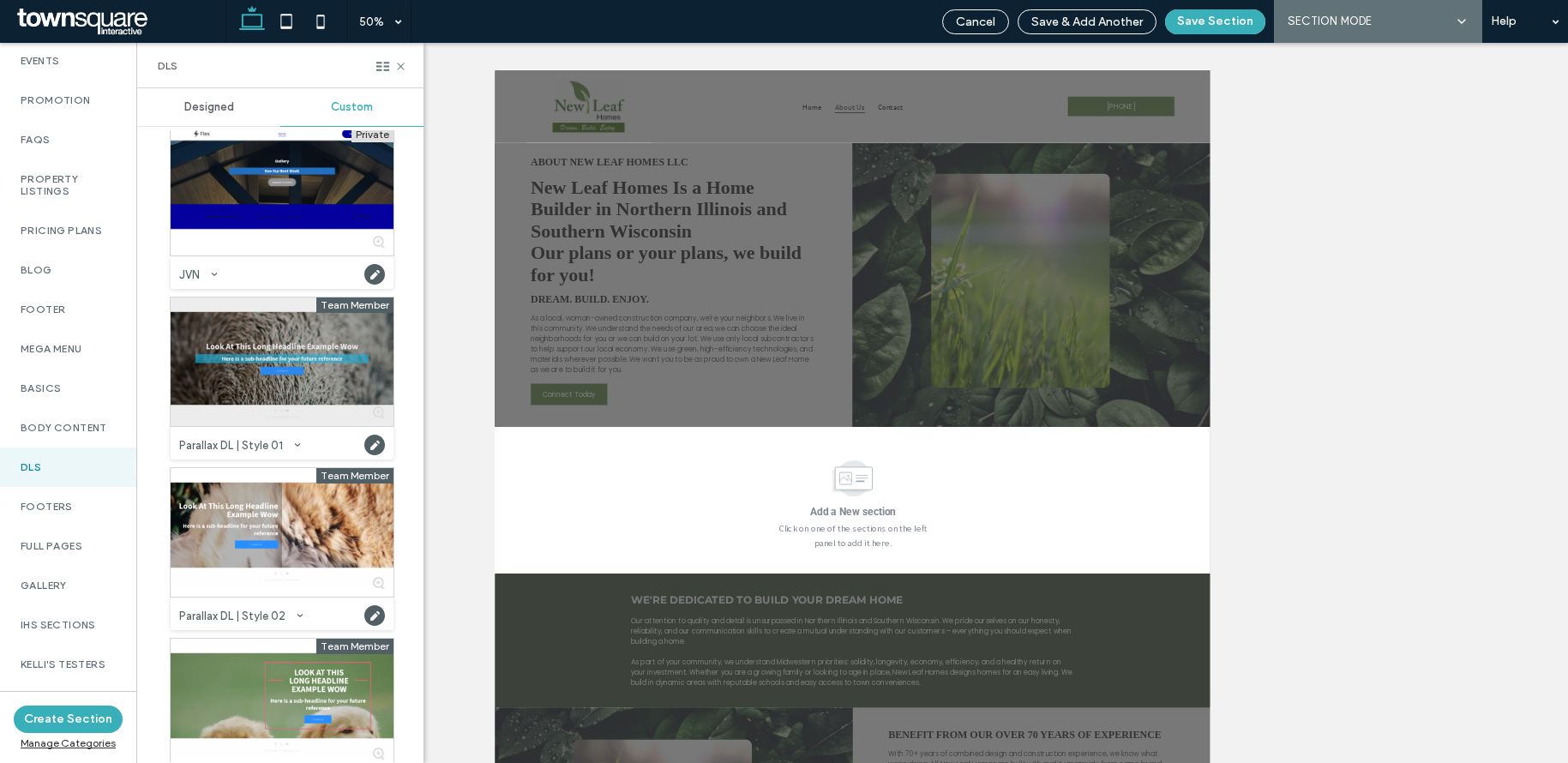 click at bounding box center [282, 362] 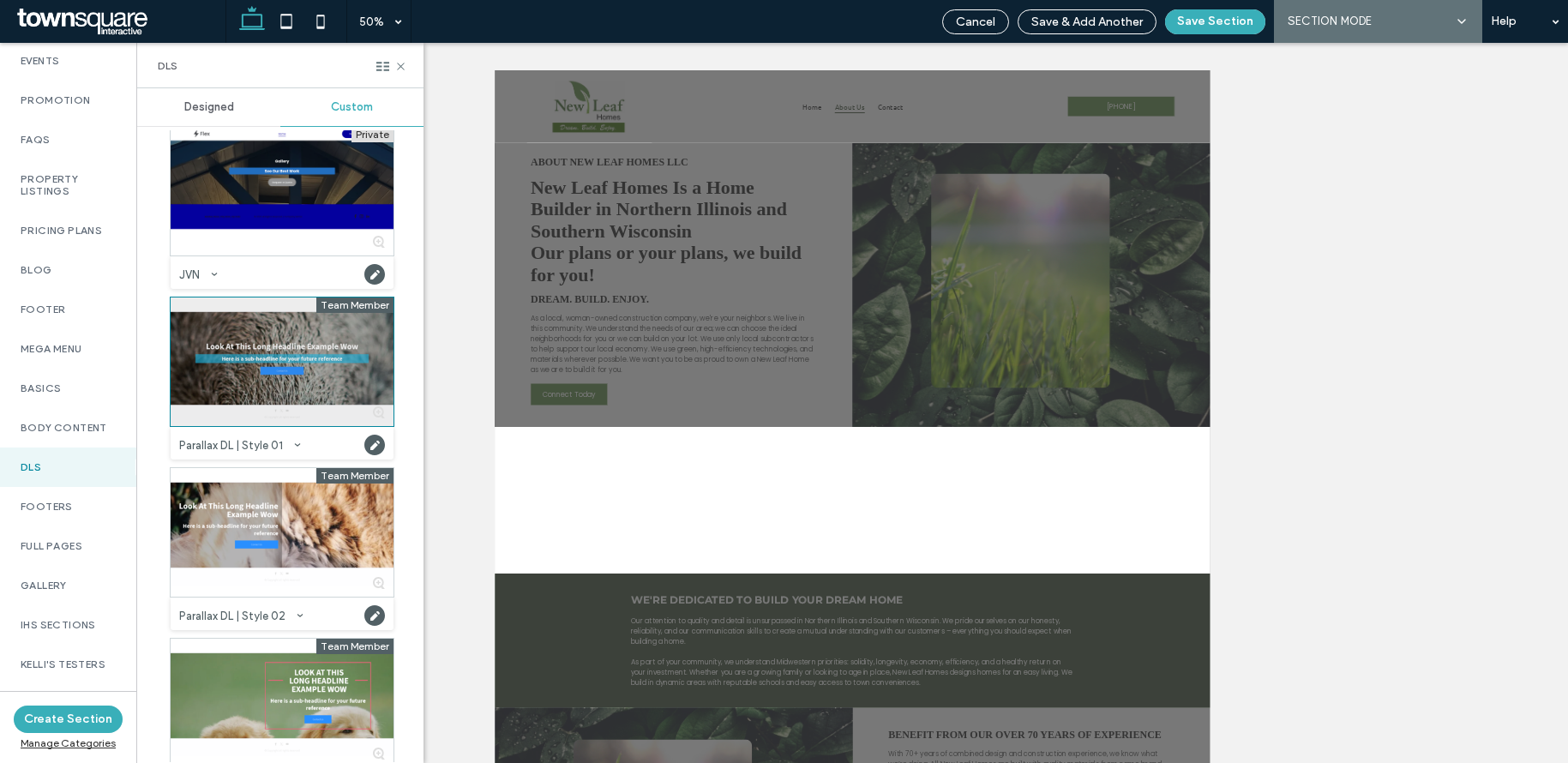 scroll, scrollTop: 56, scrollLeft: 0, axis: vertical 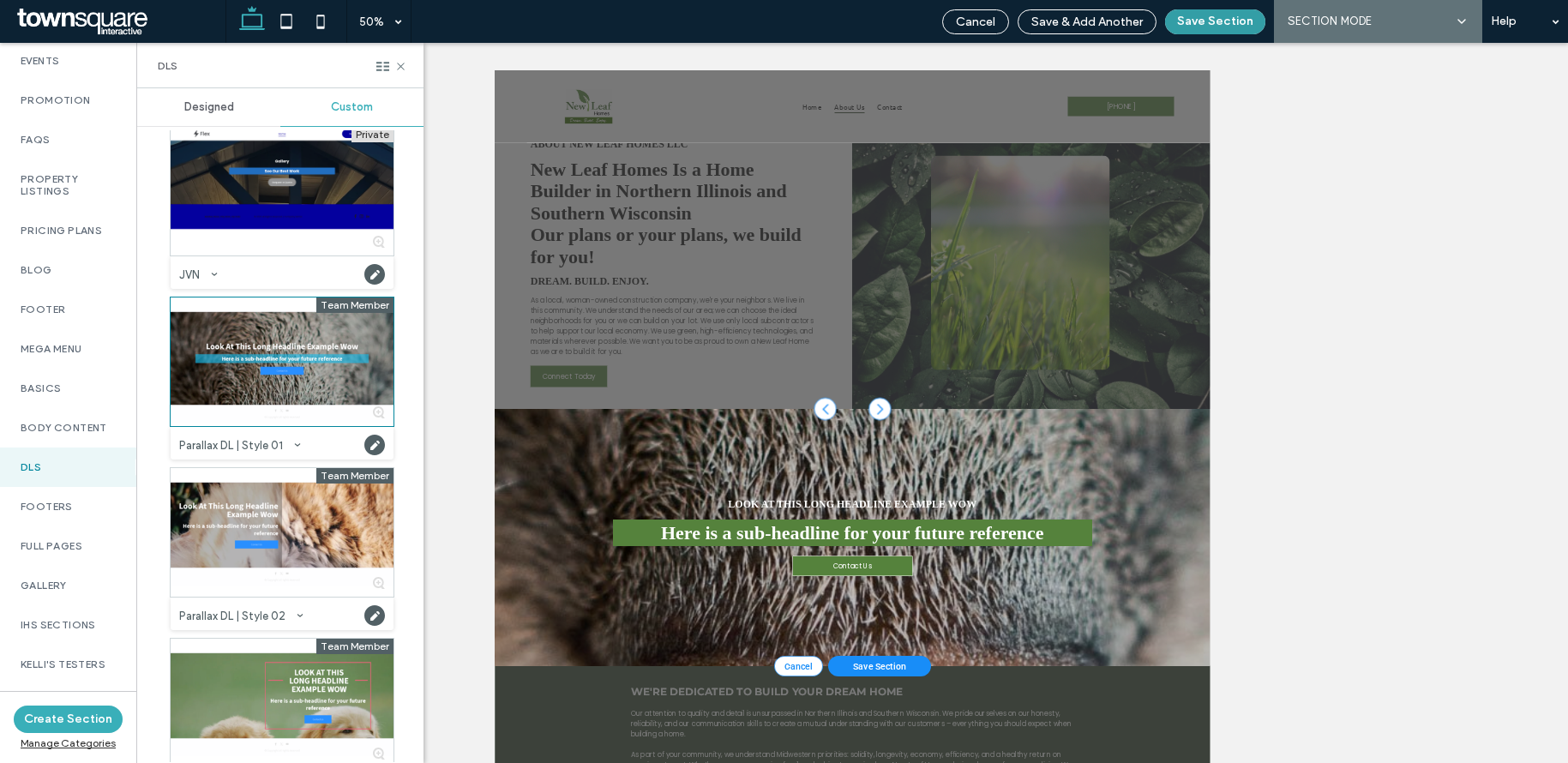 click on "Save Section" at bounding box center [1215, 21] 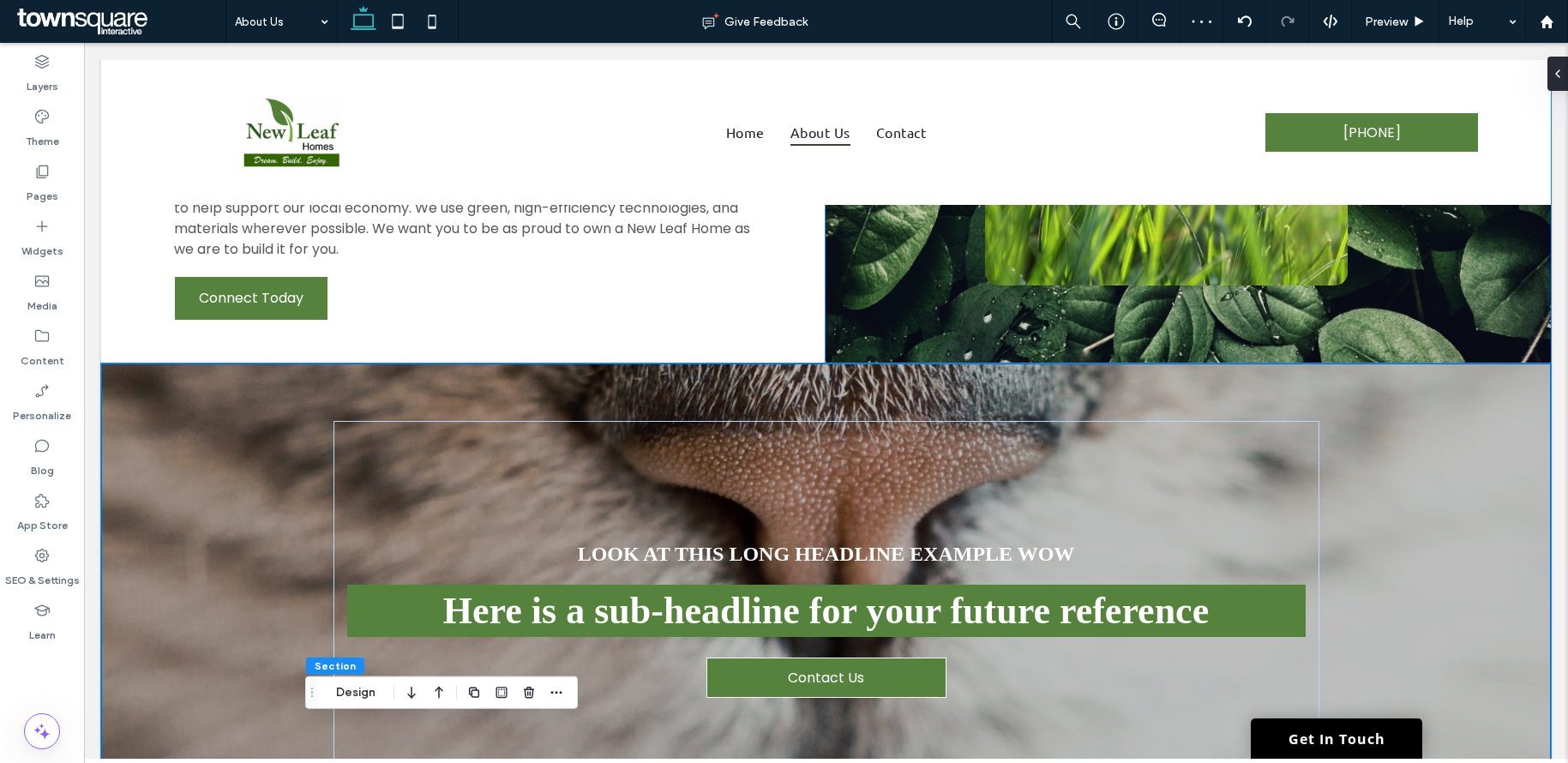 scroll, scrollTop: 469, scrollLeft: 0, axis: vertical 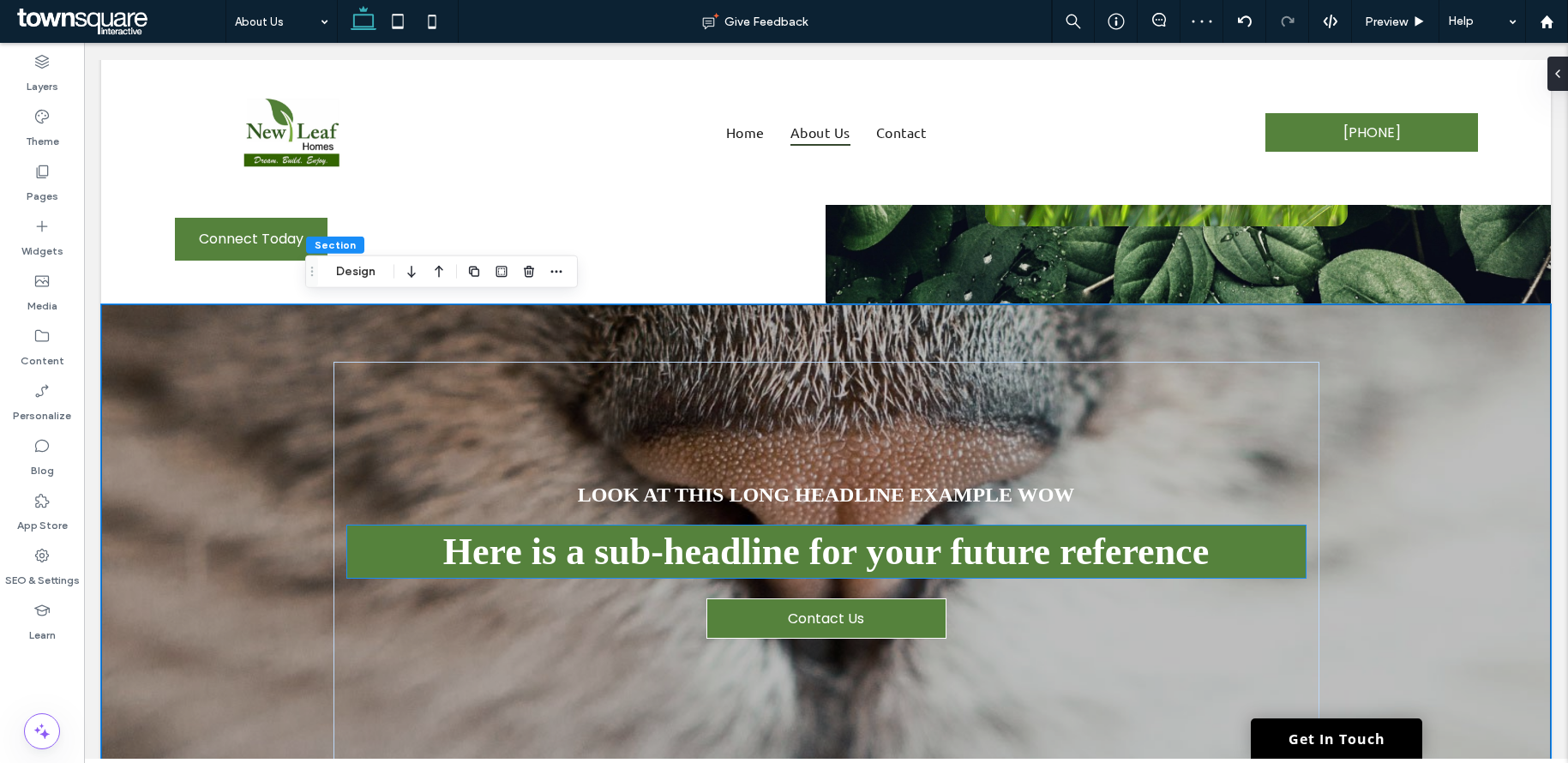 click on "Here is a sub-headline for your future reference" at bounding box center (826, 551) 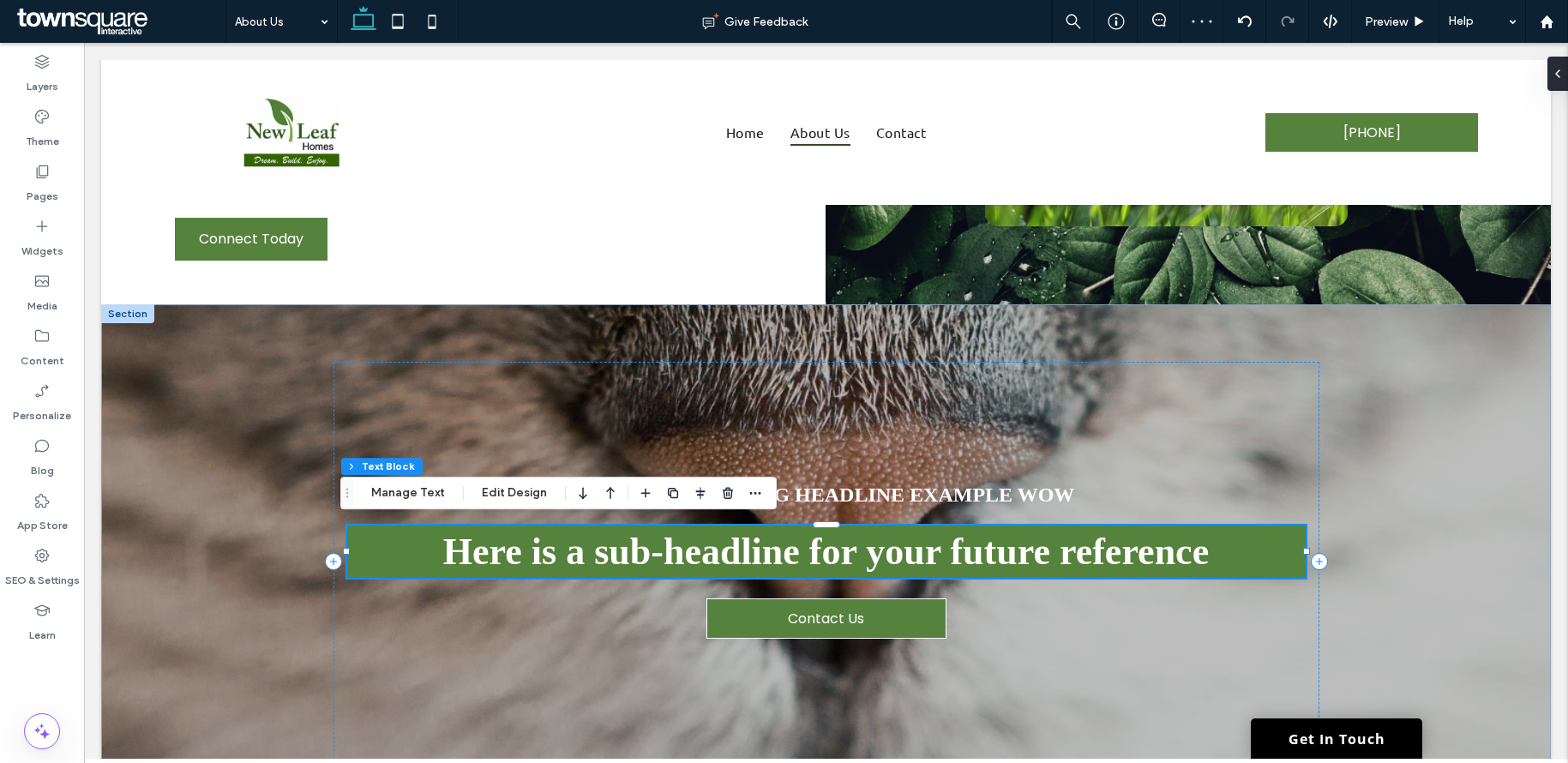click on "Here is a sub-headline for your future reference" at bounding box center [826, 551] 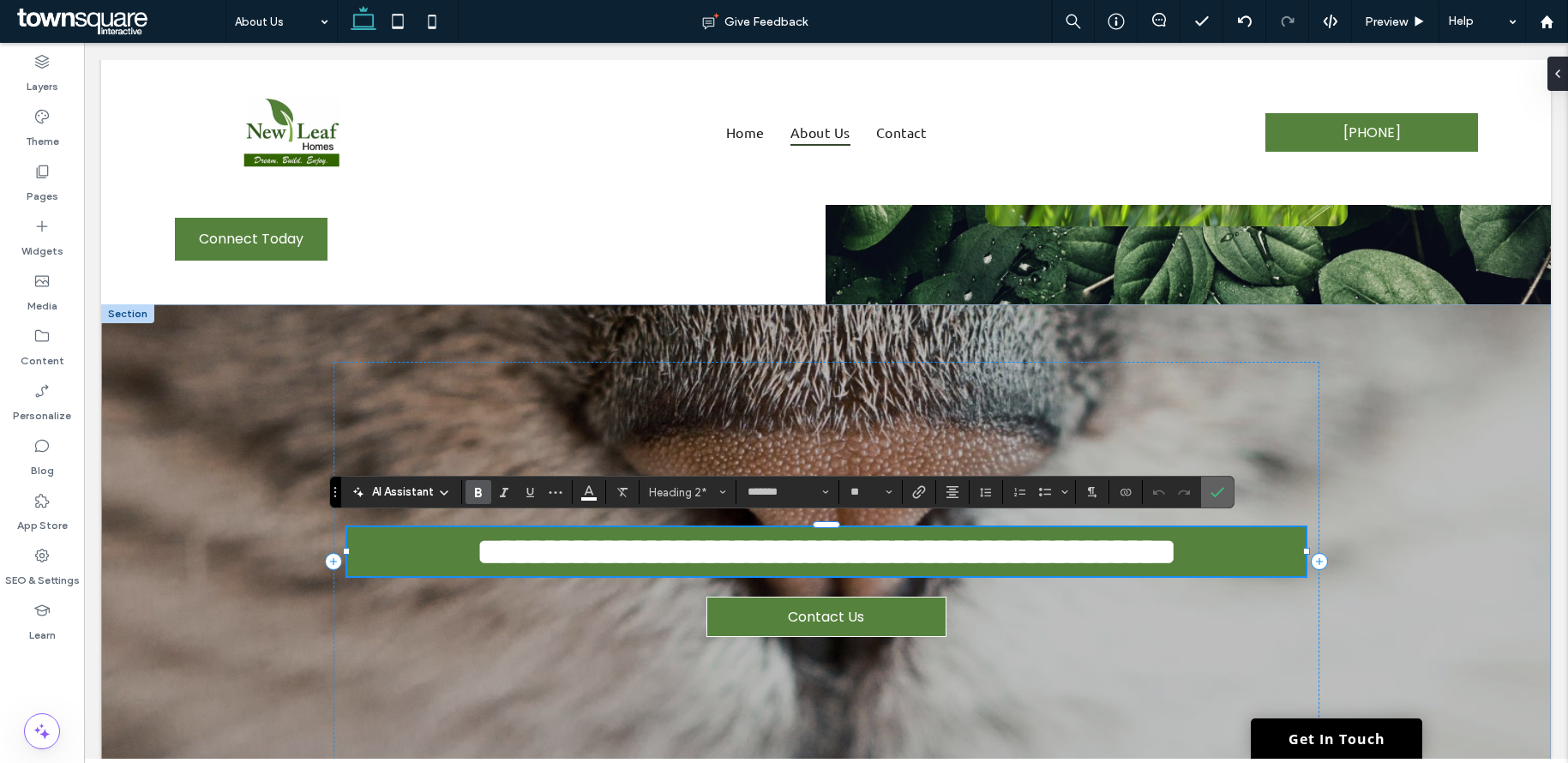 click 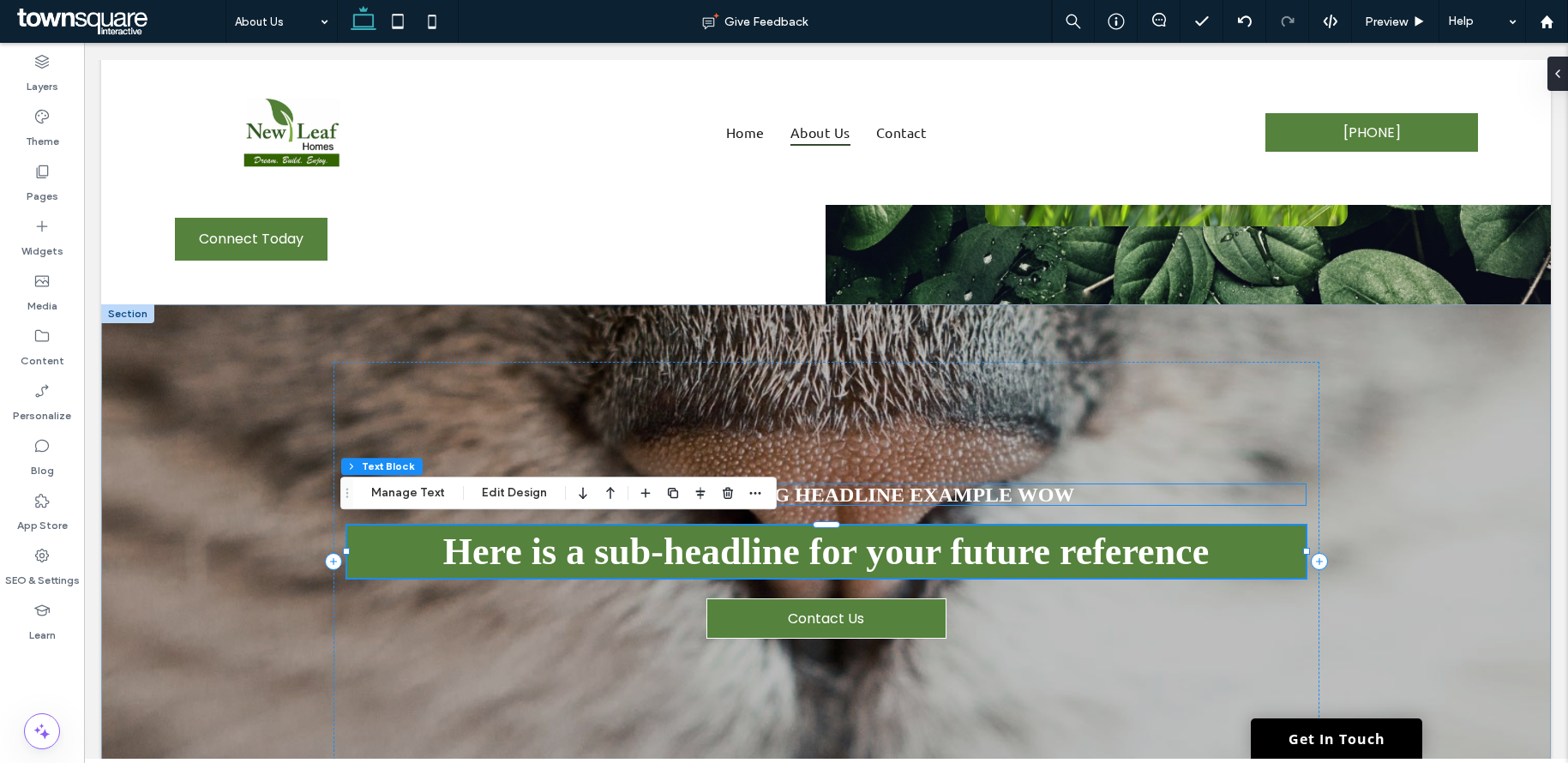 click on "Look At This Long Headline Example Wow" at bounding box center [826, 495] 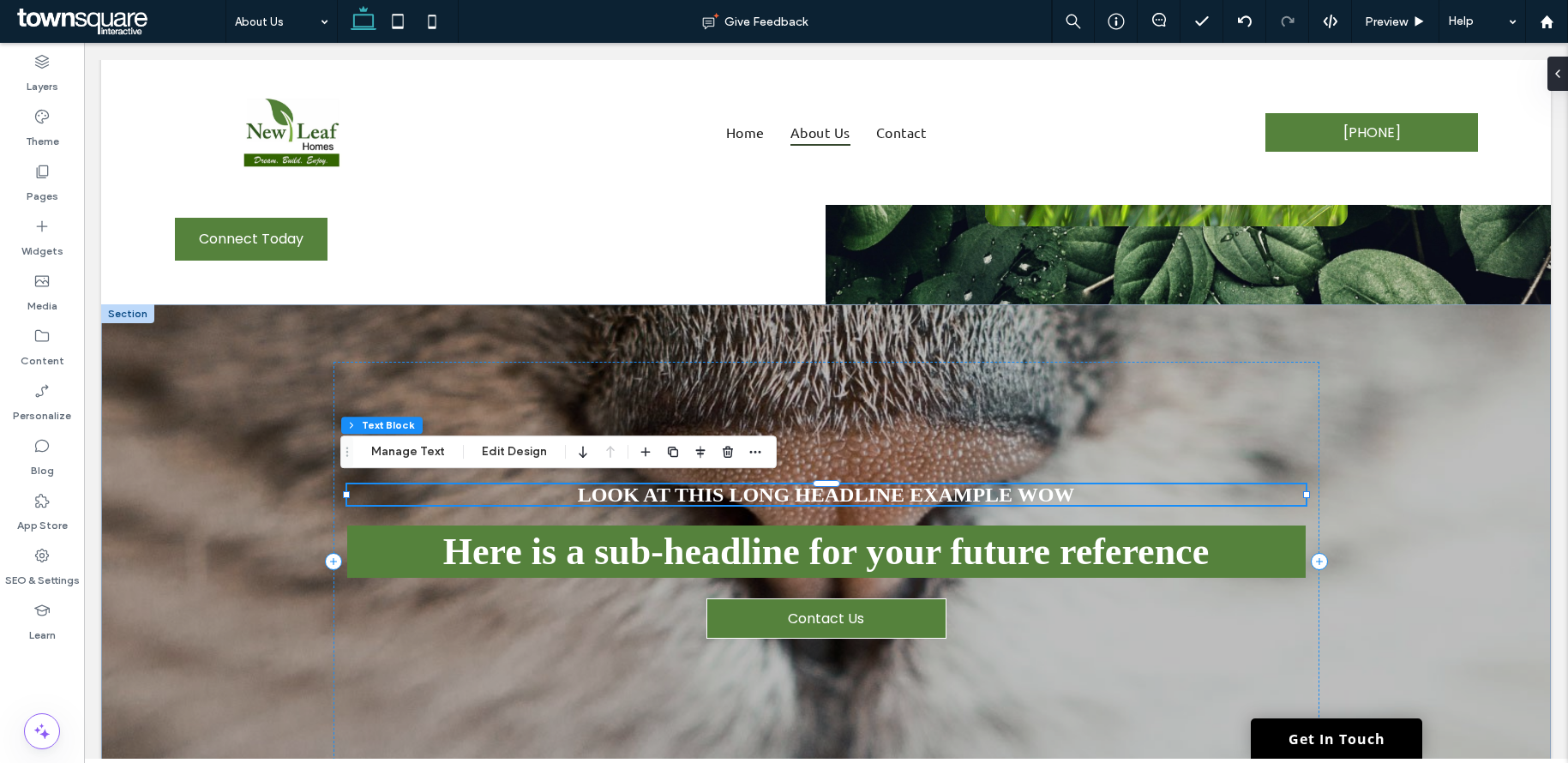 click on "Look At This Long Headline Example Wow" at bounding box center (826, 495) 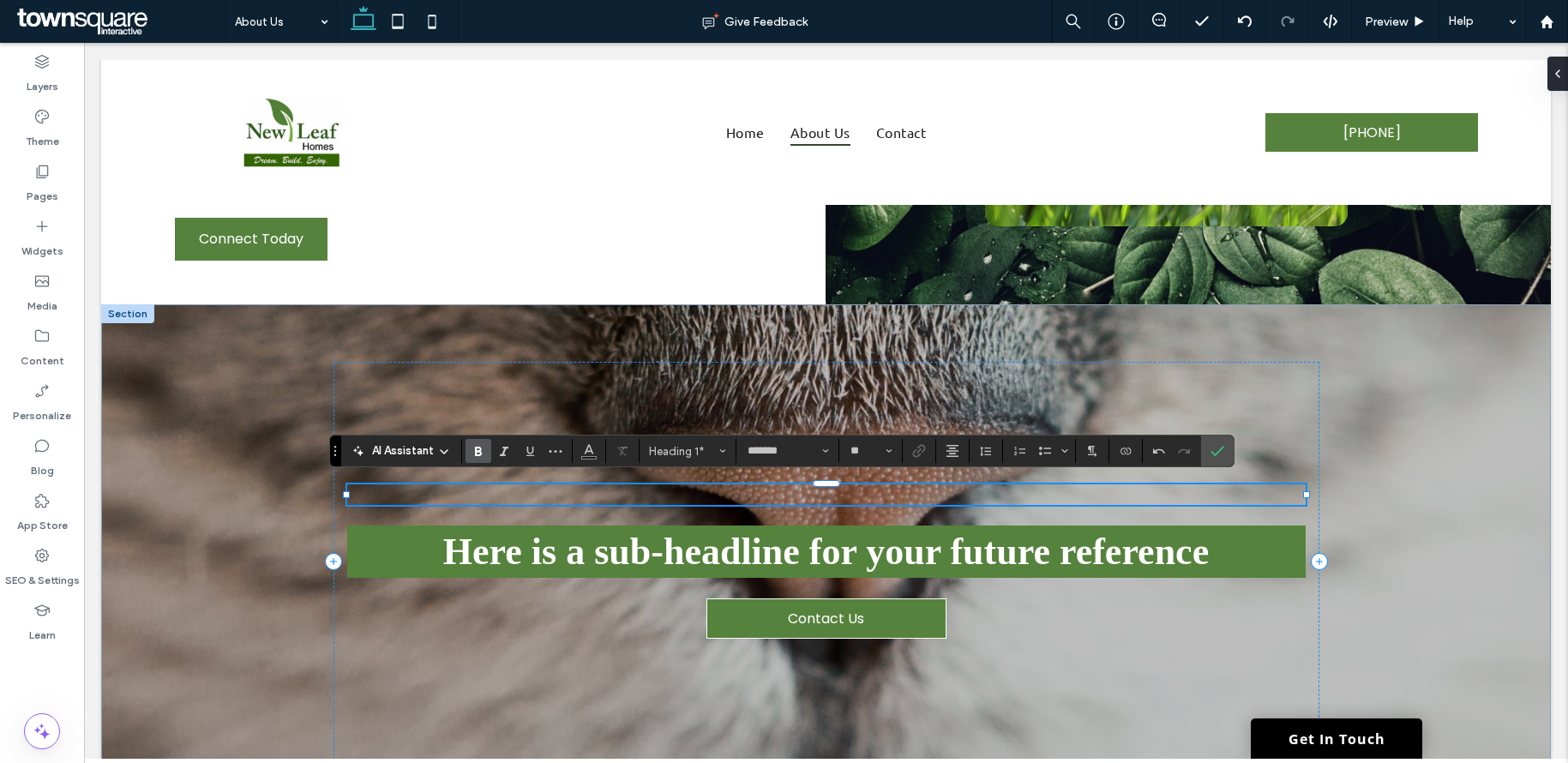 type 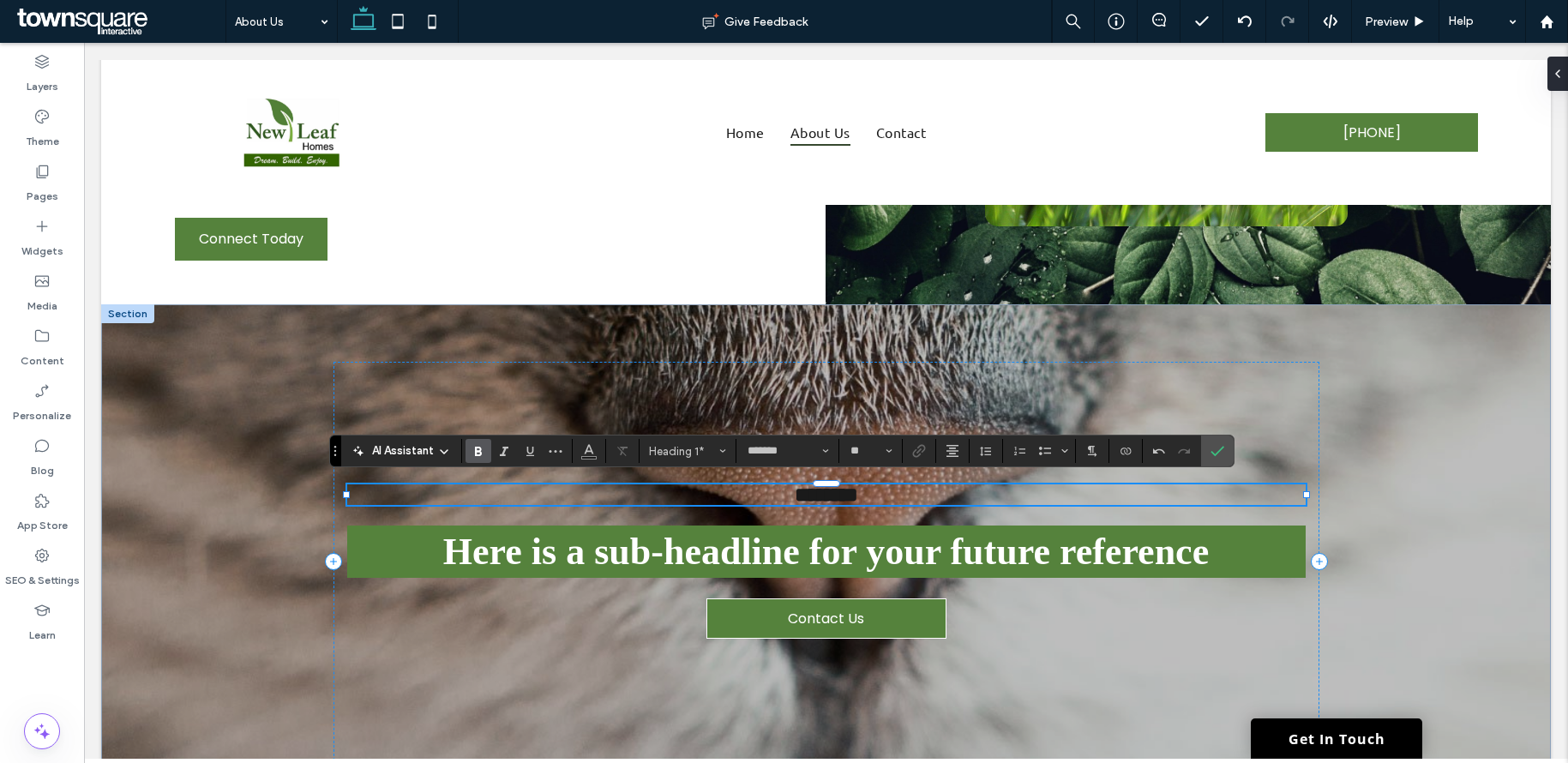 click on "********" at bounding box center (826, 495) 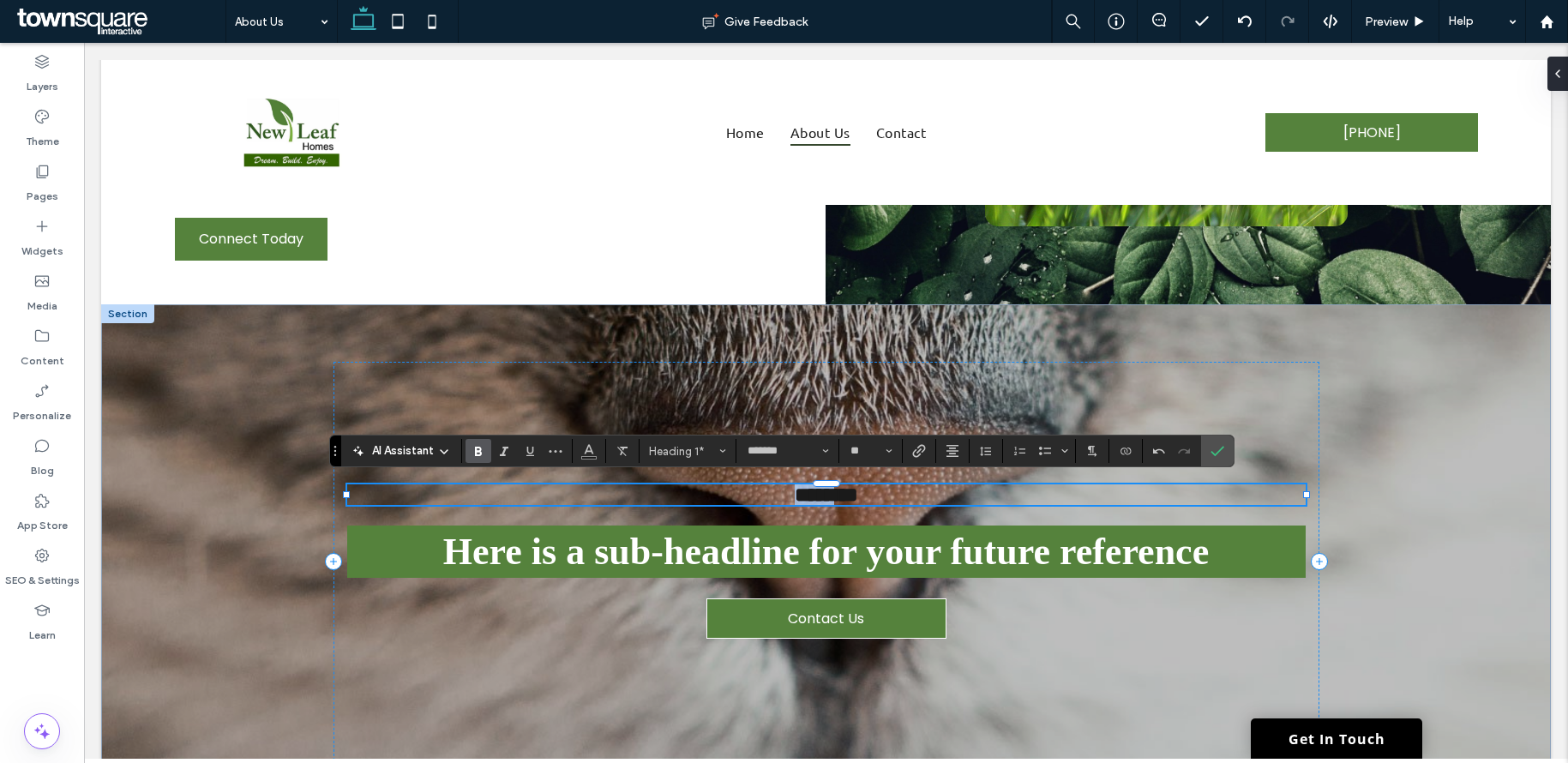 click on "********" at bounding box center (826, 495) 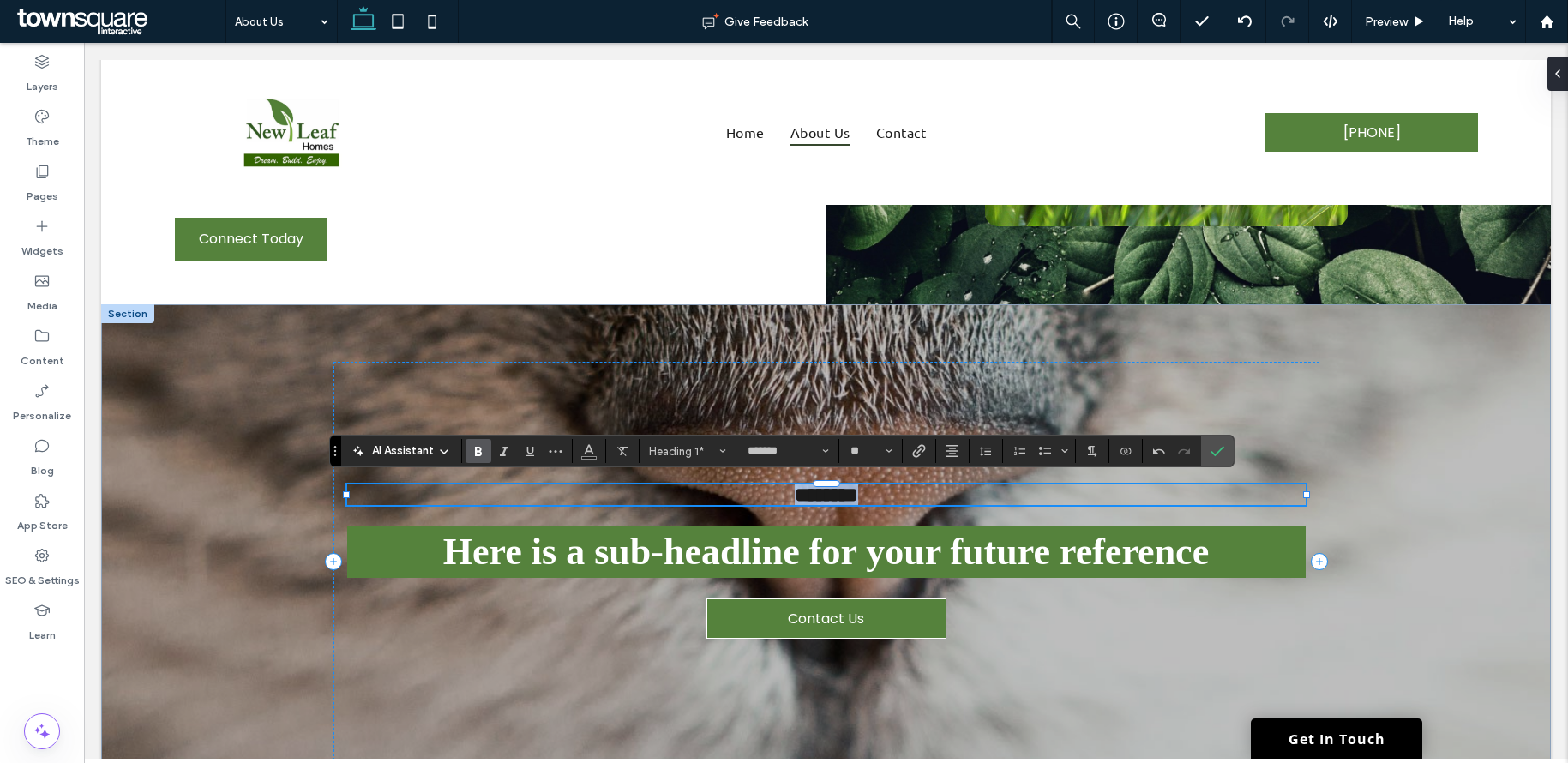 click on "********" at bounding box center [826, 495] 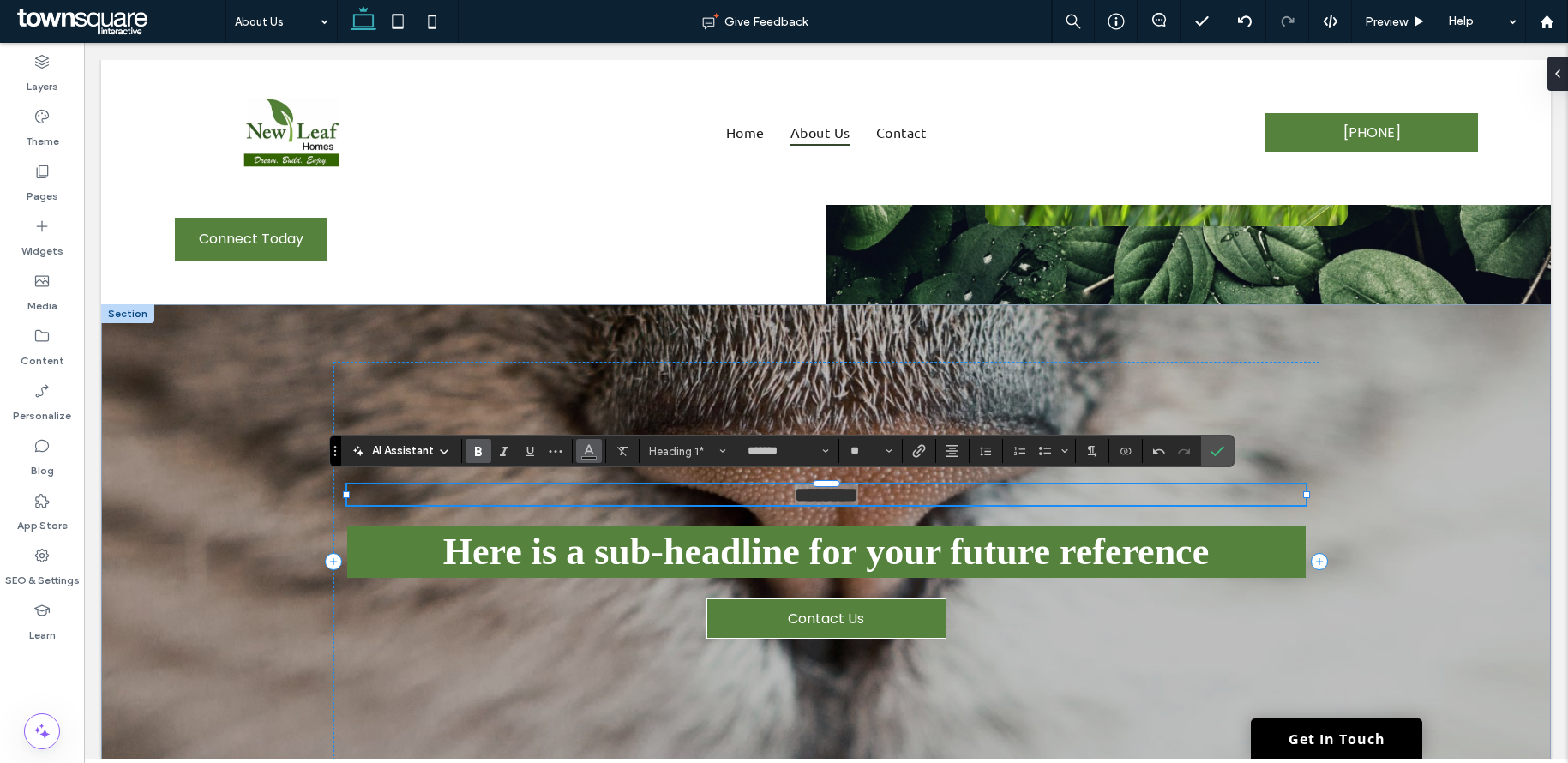 click 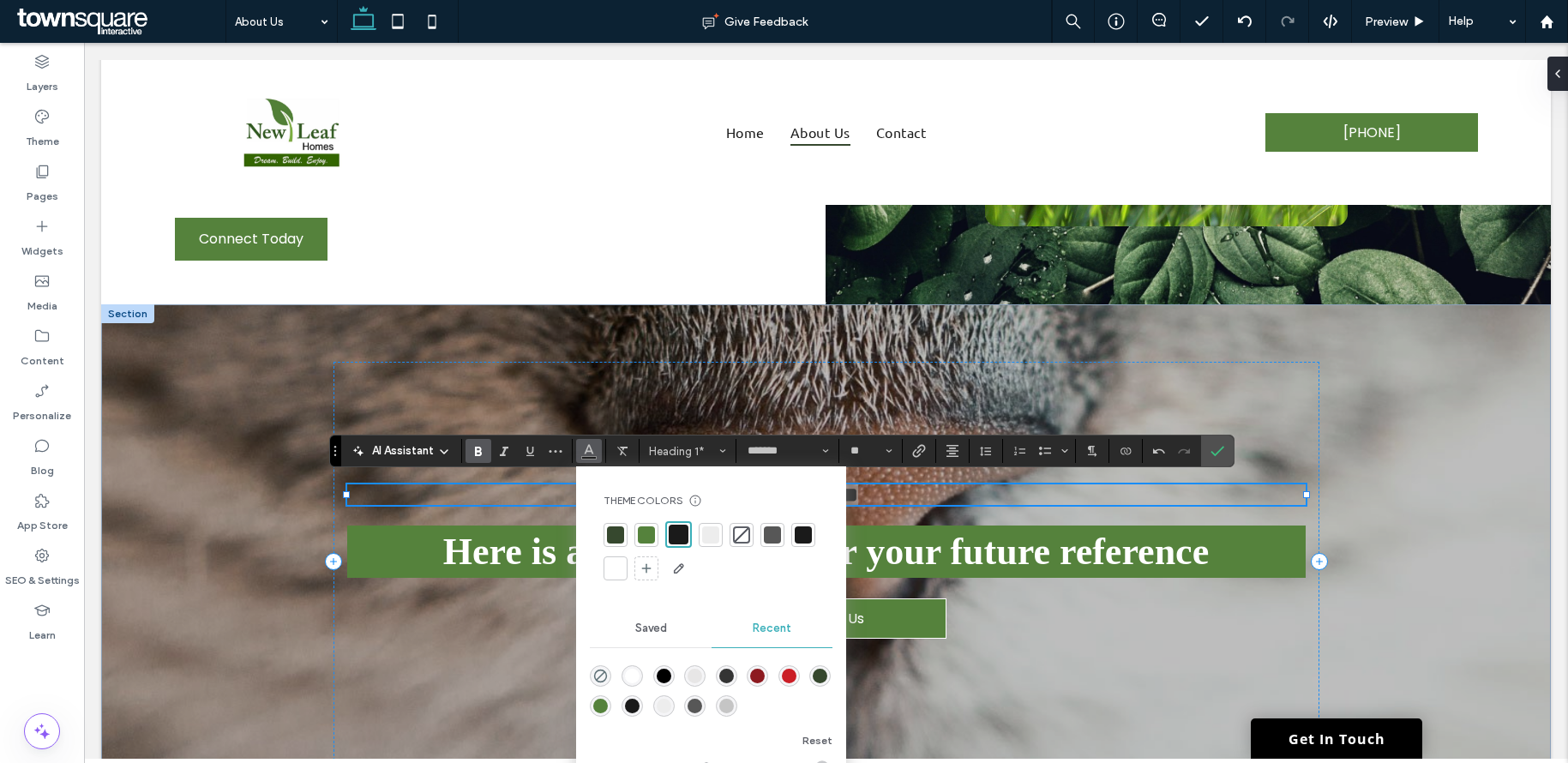 click at bounding box center [616, 568] 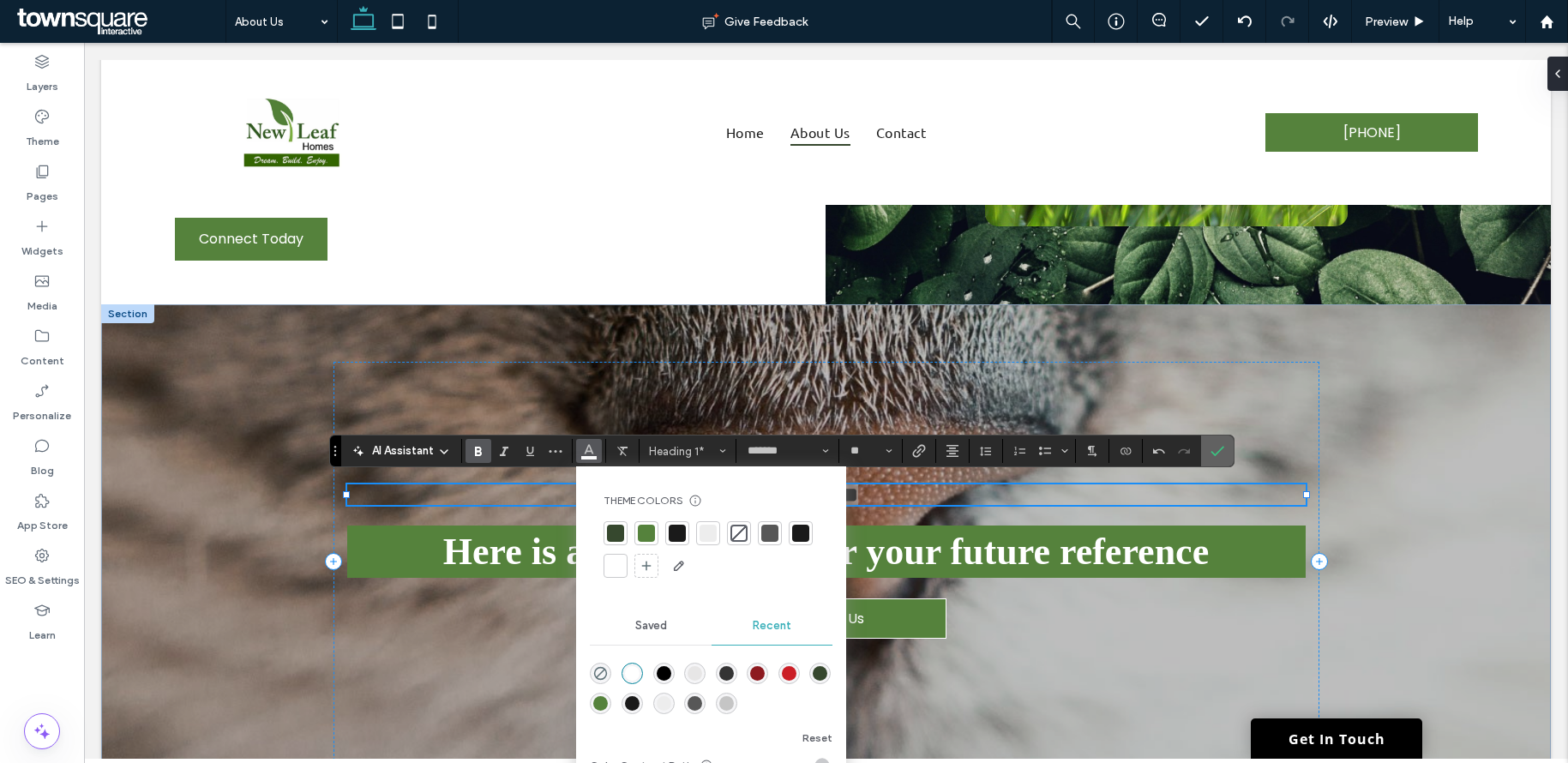 click 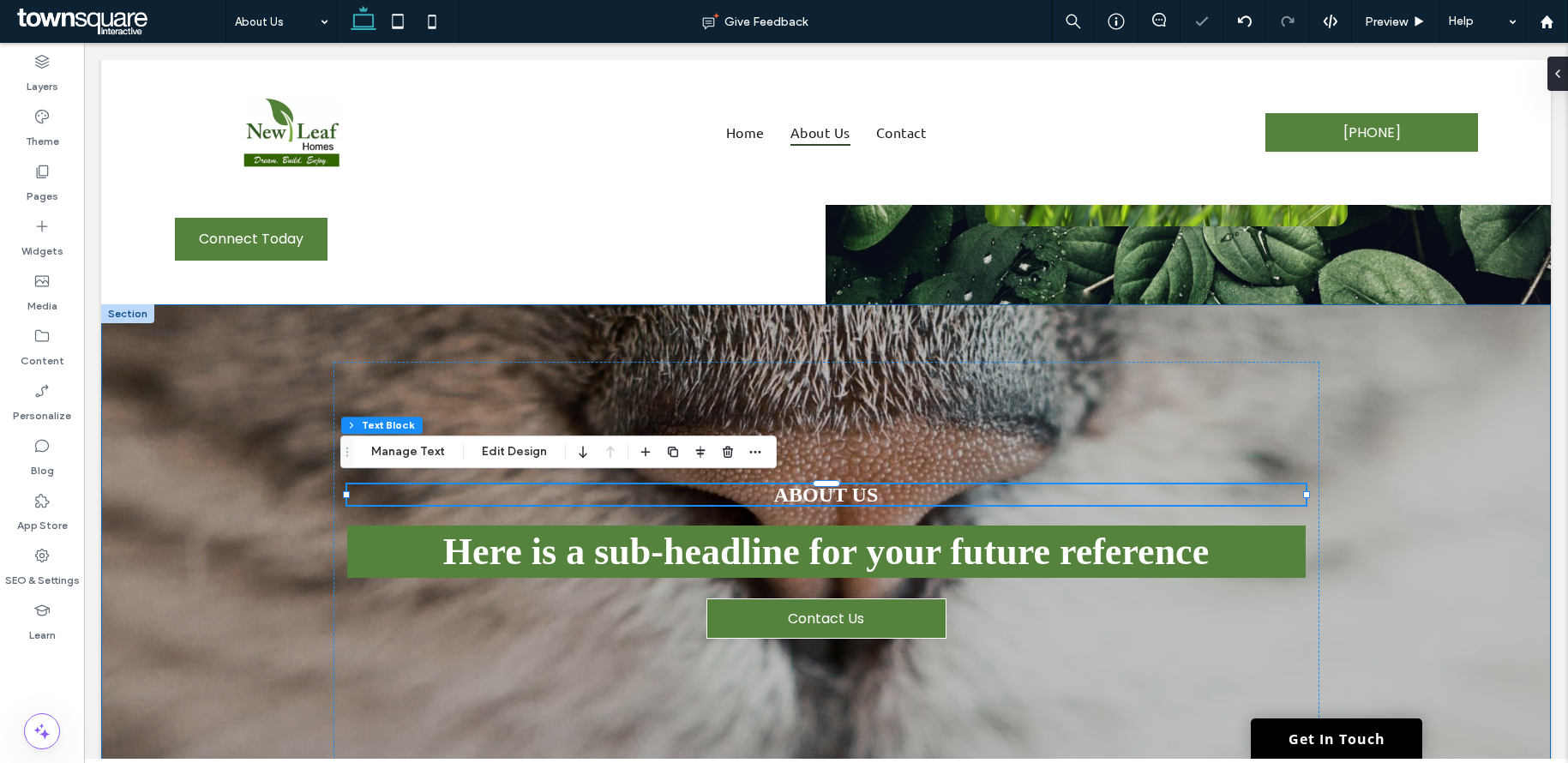 click on "About Us
Here is a sub-headline for your future reference
Contact Us" at bounding box center [826, 562] 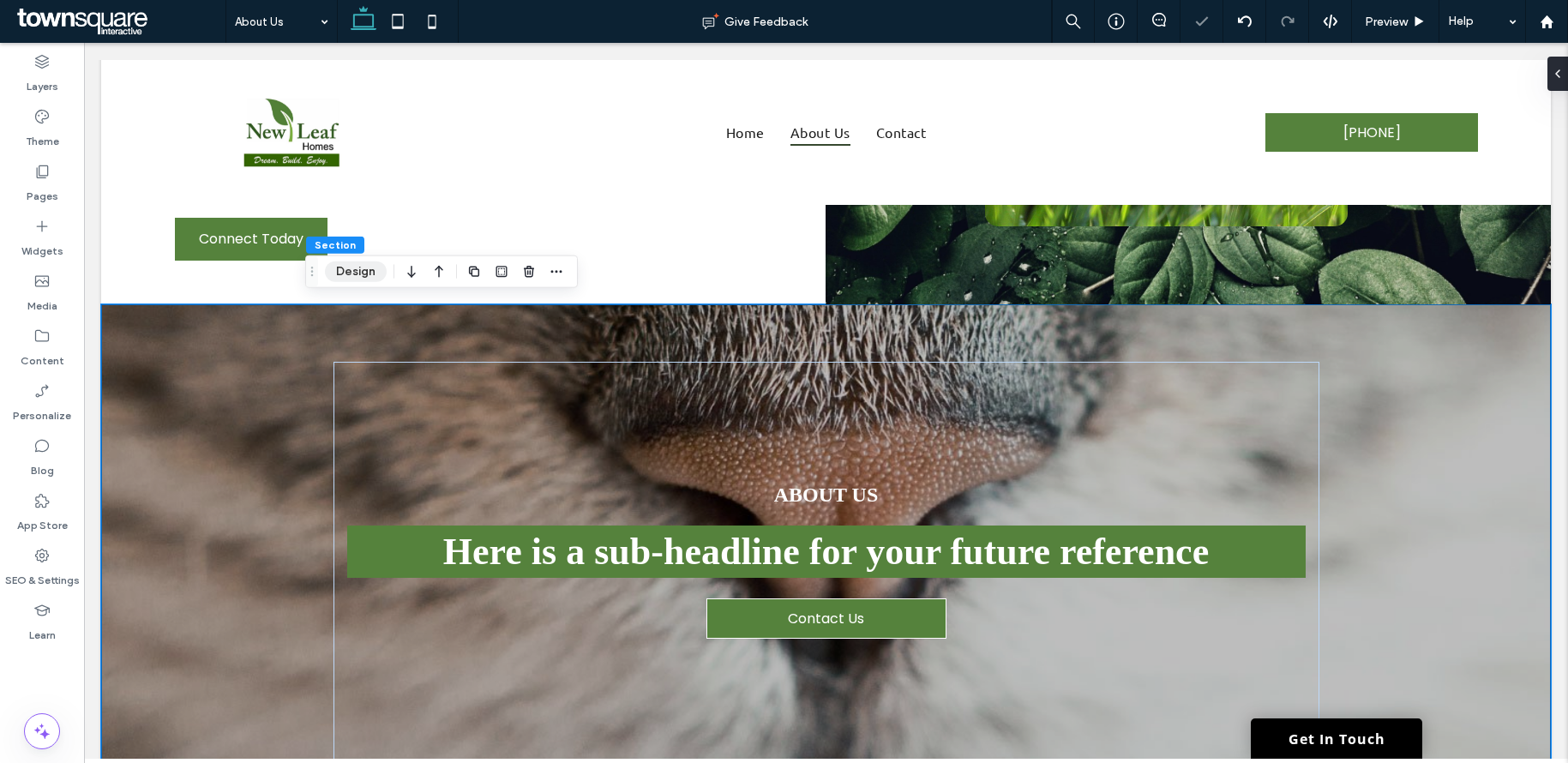 click on "Design" at bounding box center (356, 272) 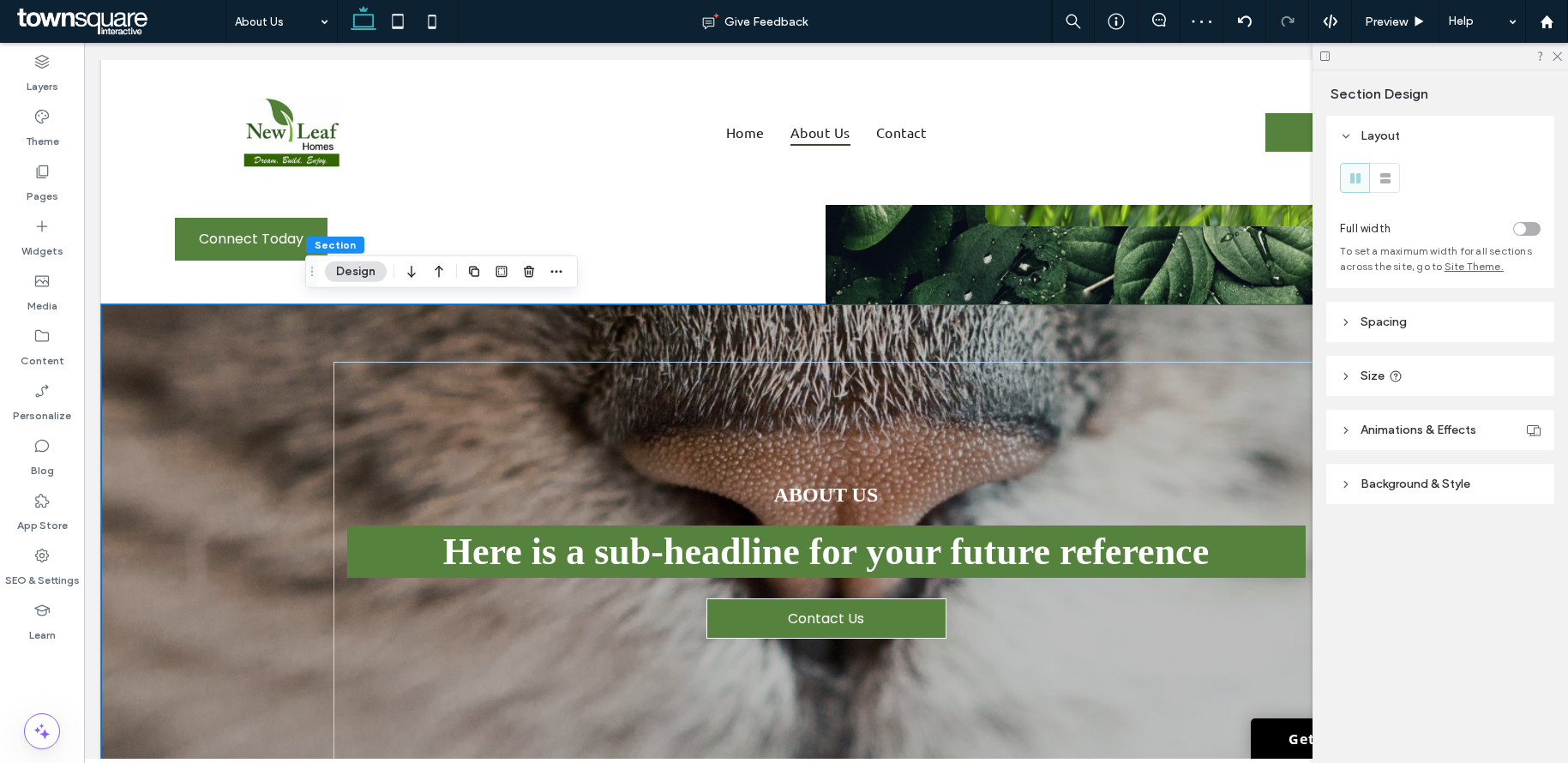 click on "Background & Style" at bounding box center [1415, 484] 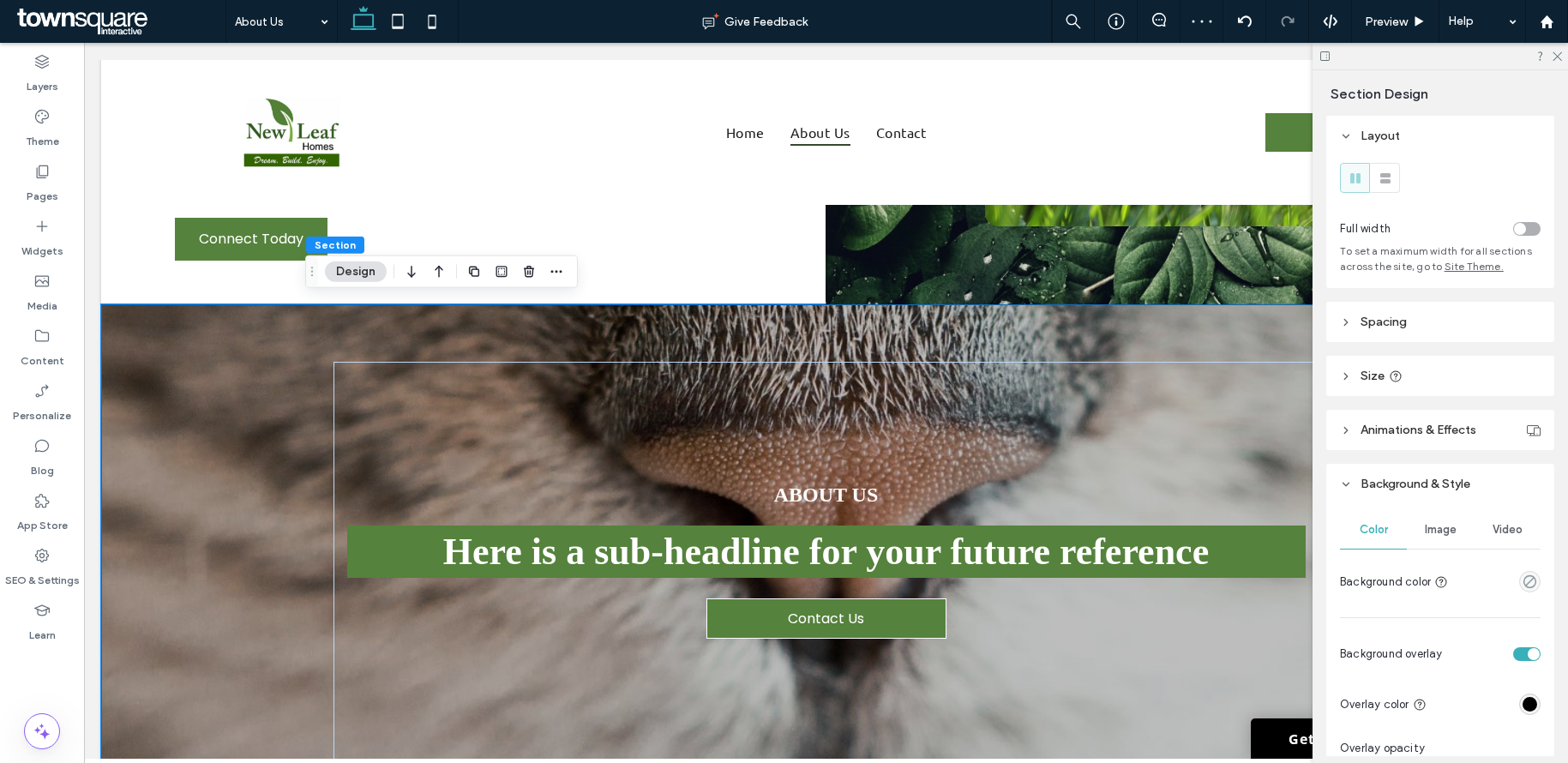 click on "Image" at bounding box center [1440, 530] 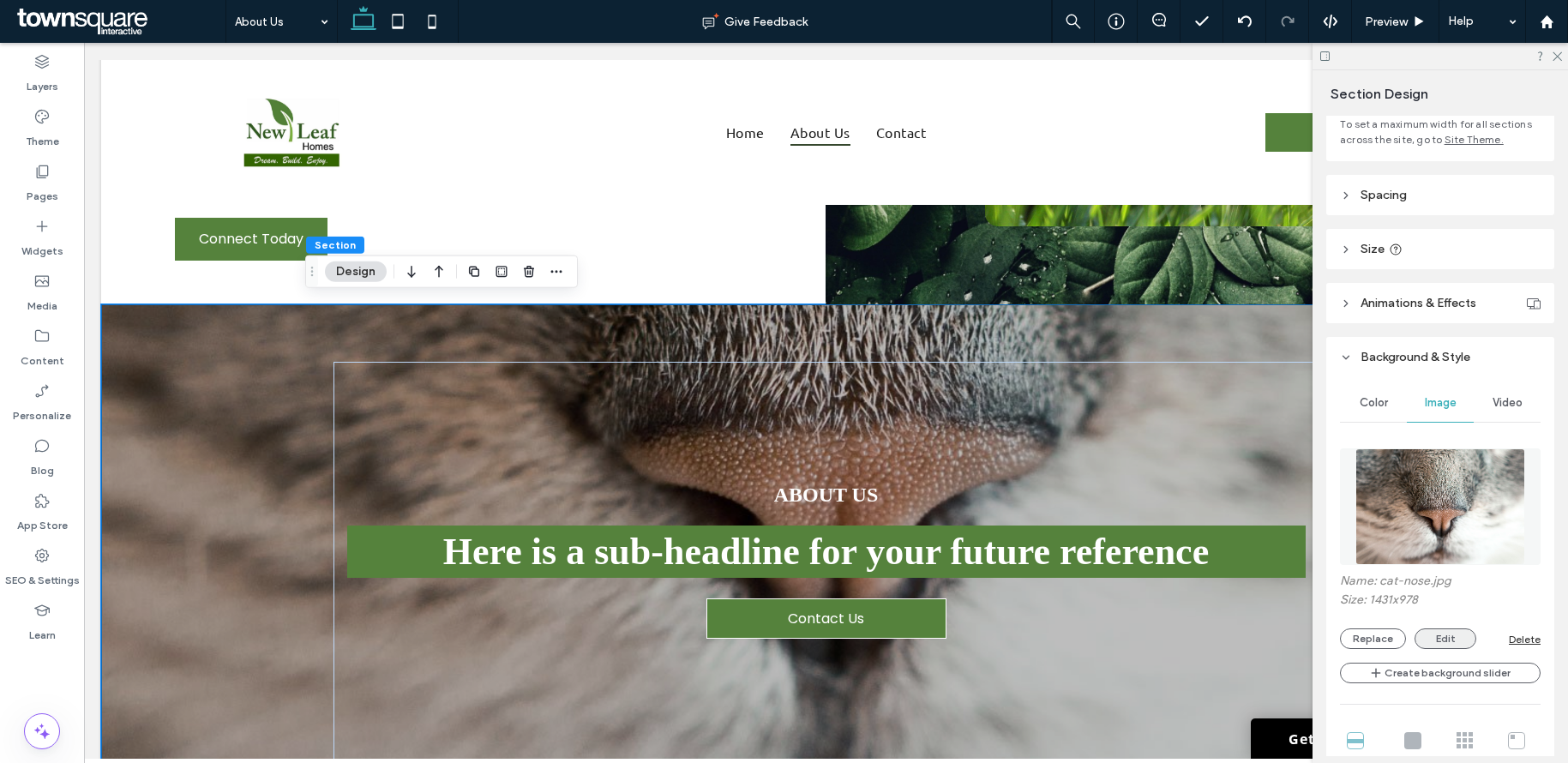 scroll, scrollTop: 129, scrollLeft: 0, axis: vertical 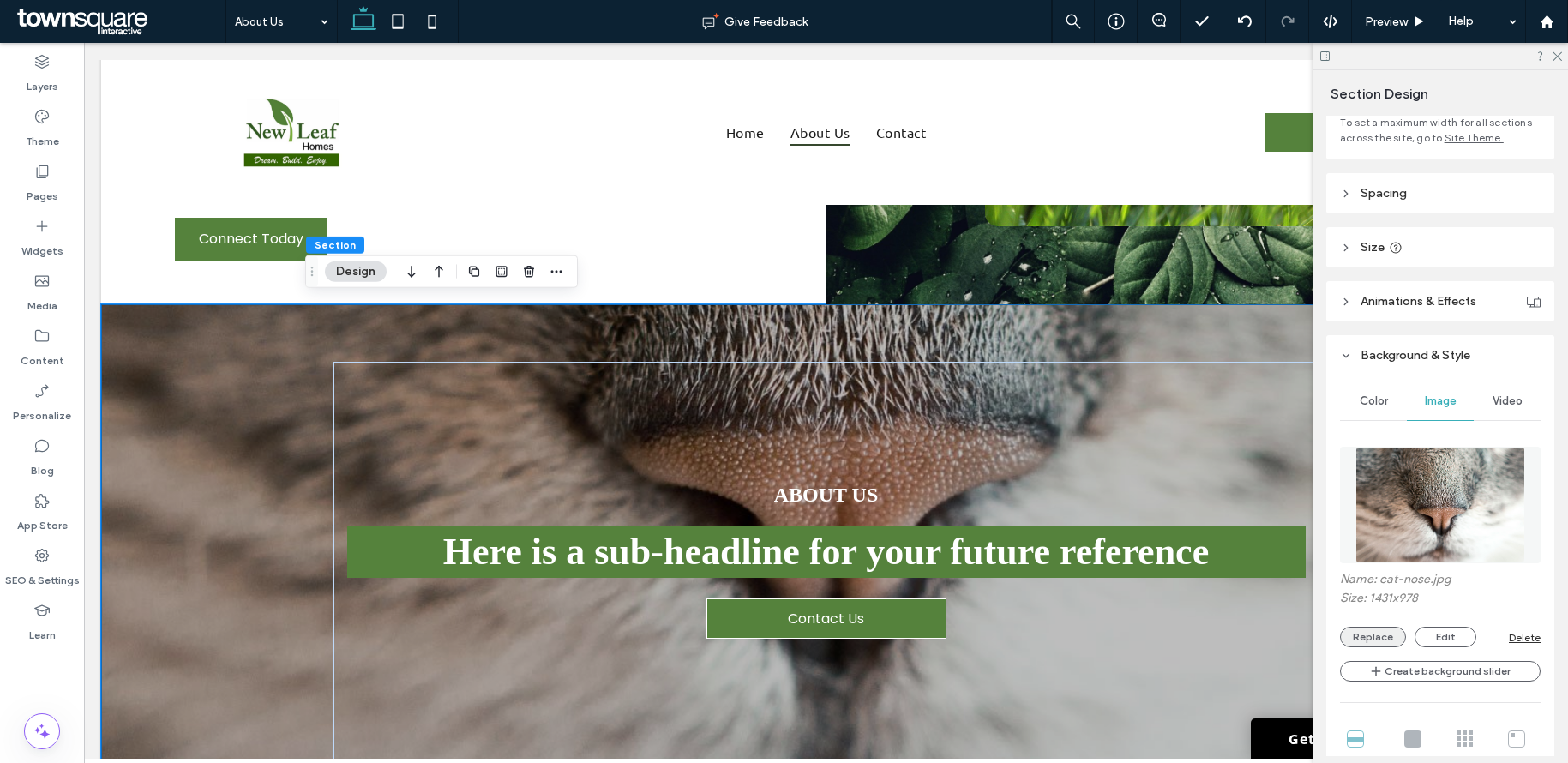 click on "Replace" at bounding box center [1373, 637] 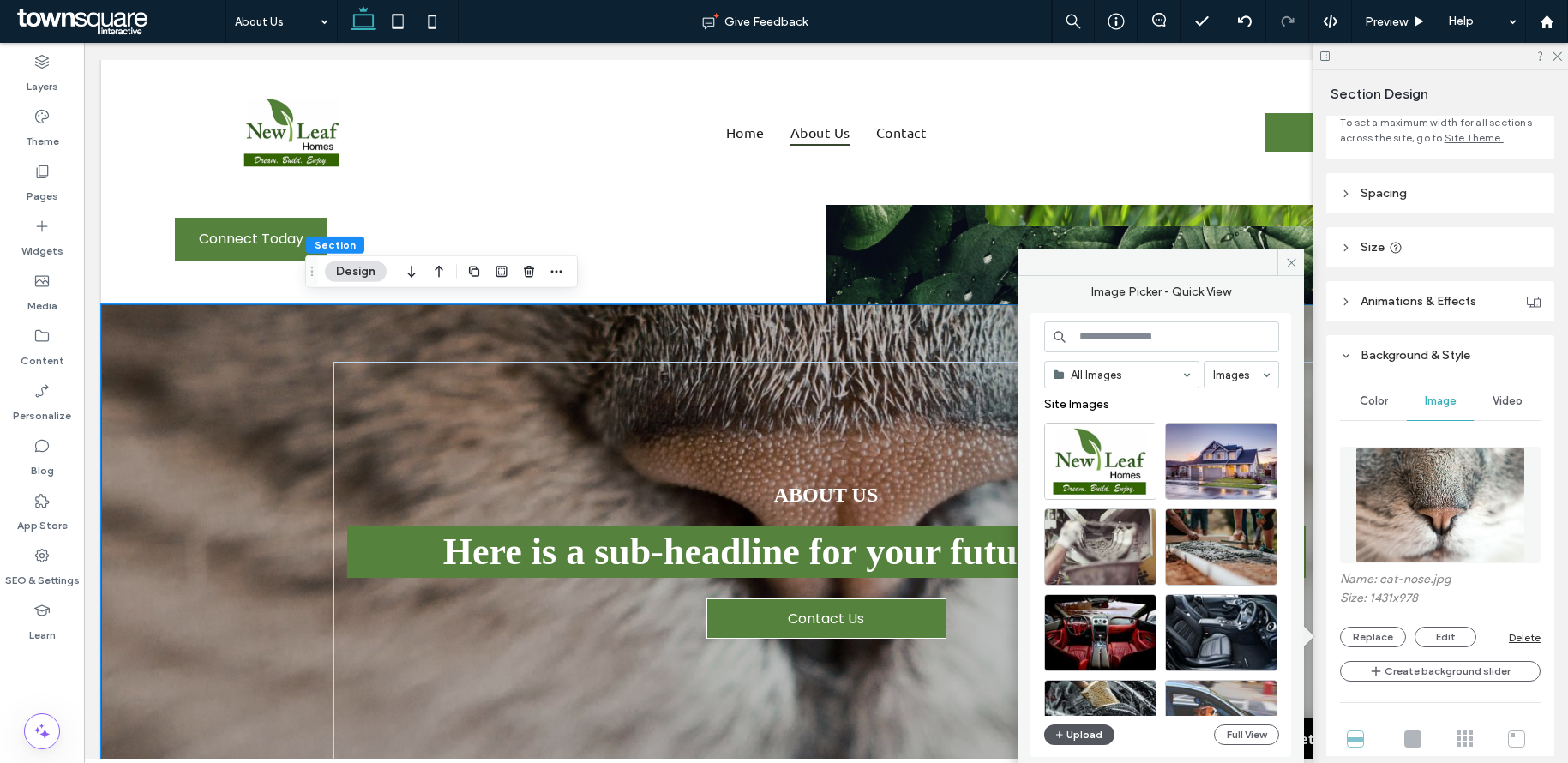 click on "Upload" at bounding box center (1079, 735) 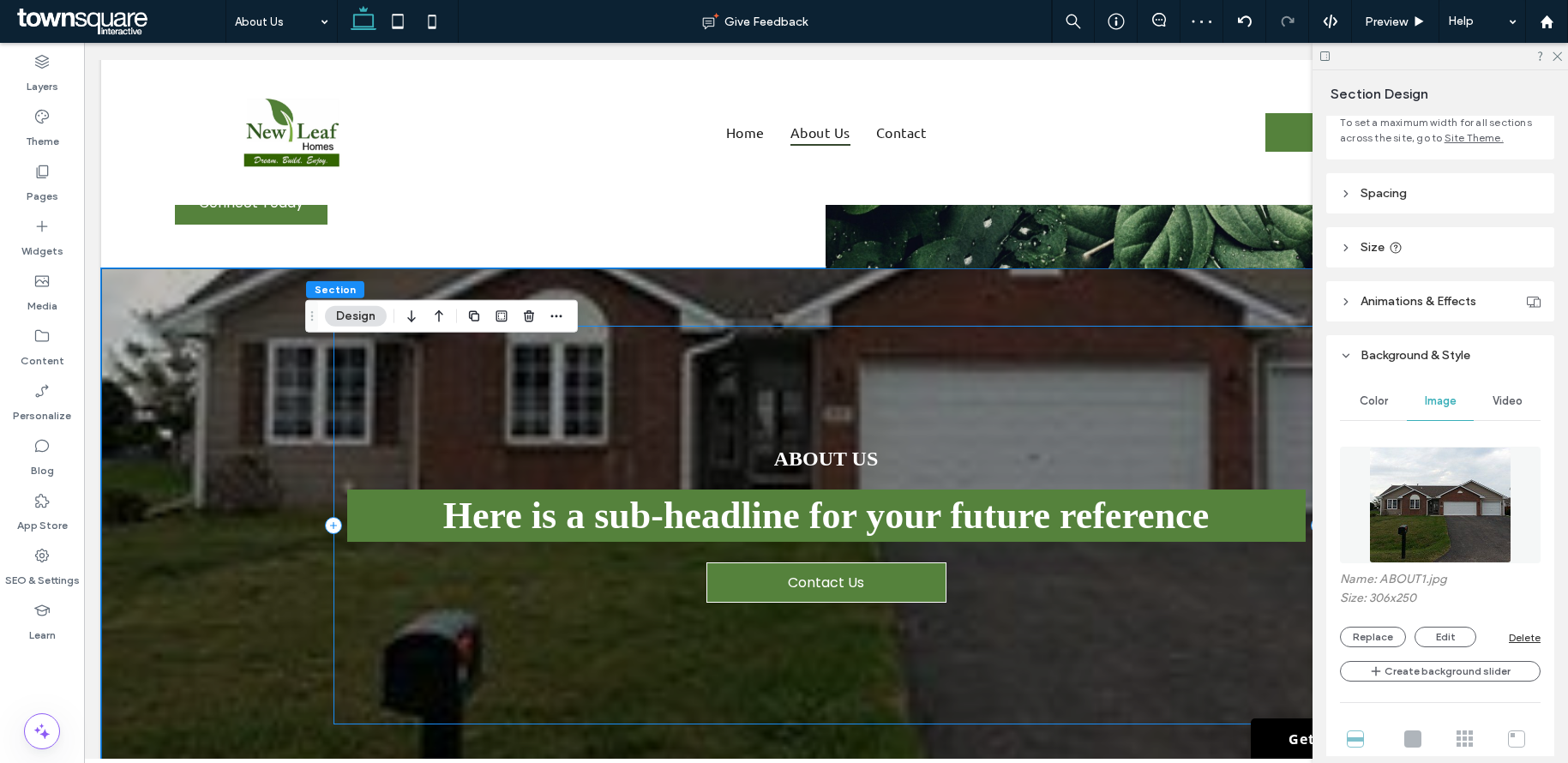 scroll, scrollTop: 514, scrollLeft: 0, axis: vertical 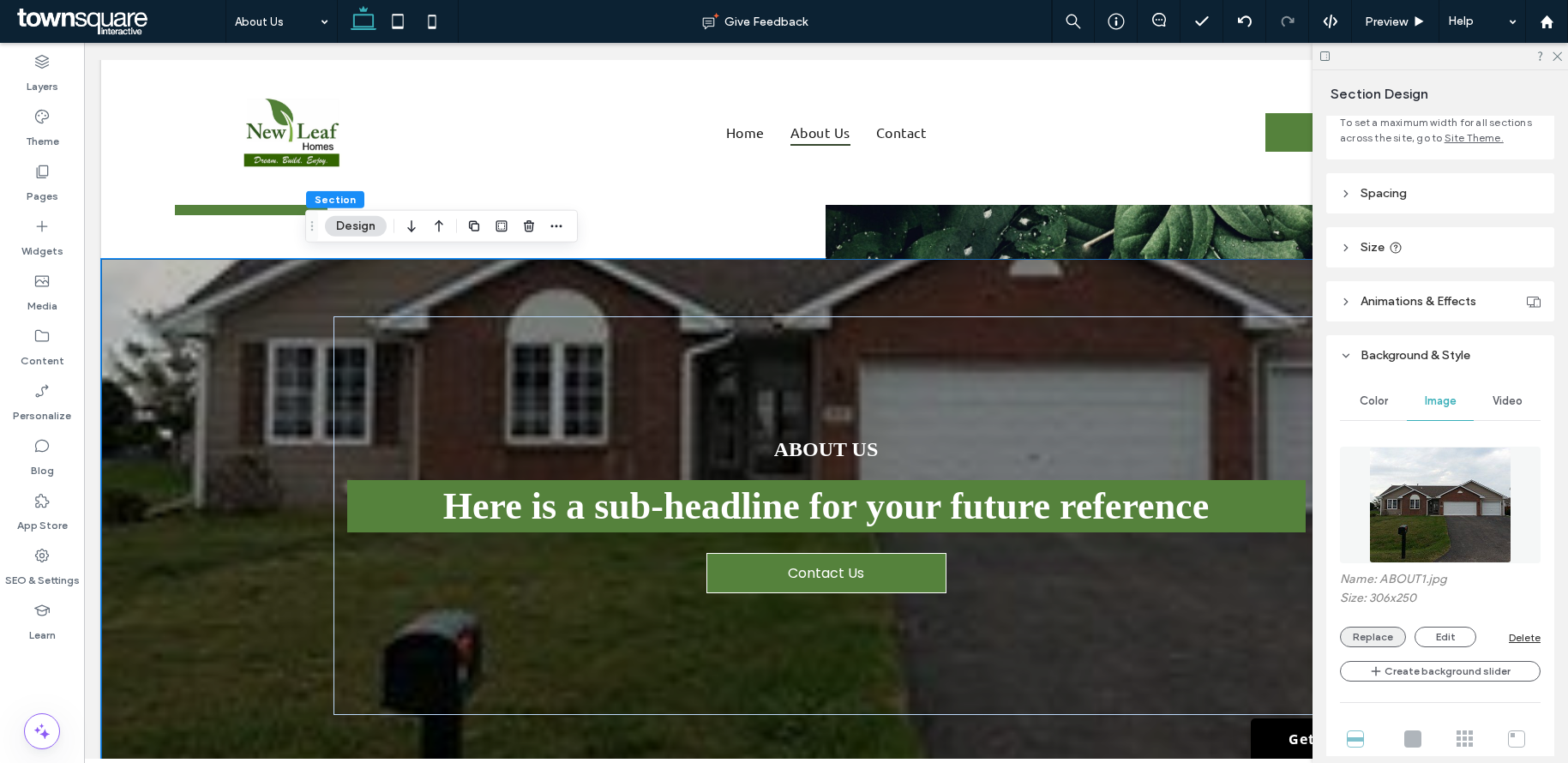 click on "Replace" at bounding box center (1373, 637) 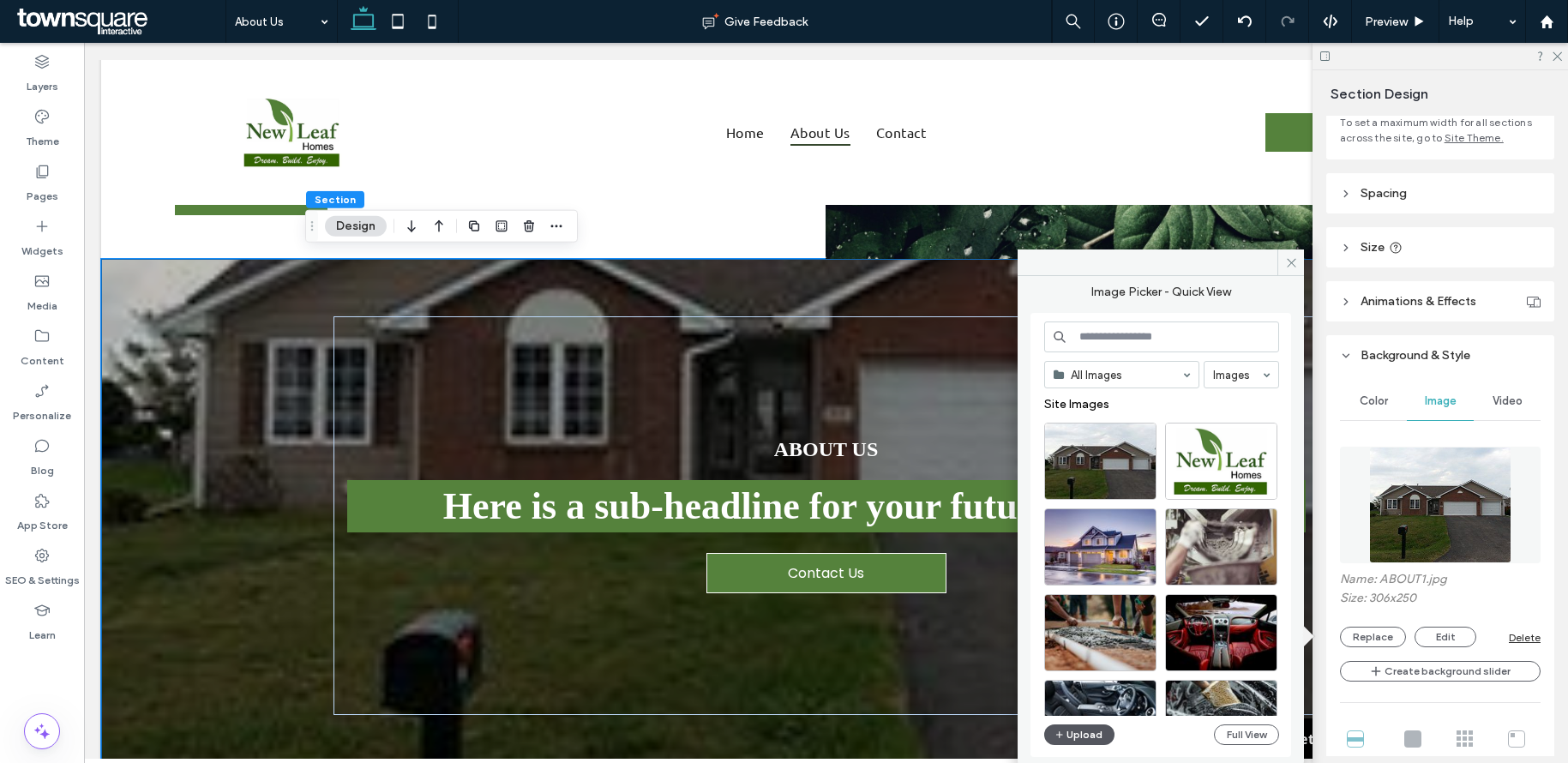 click on "Upload" at bounding box center (1079, 735) 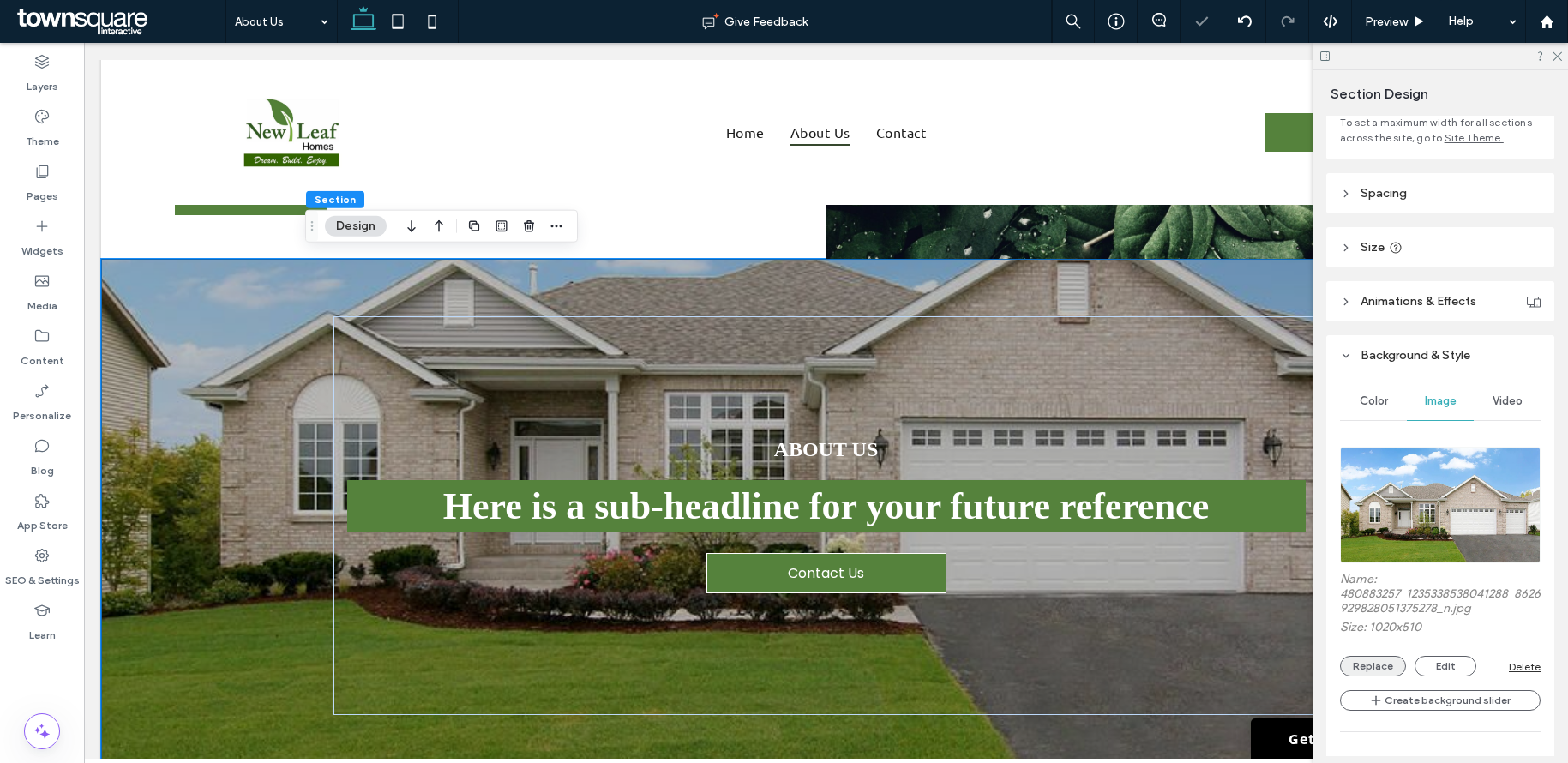 click on "Replace" at bounding box center (1373, 666) 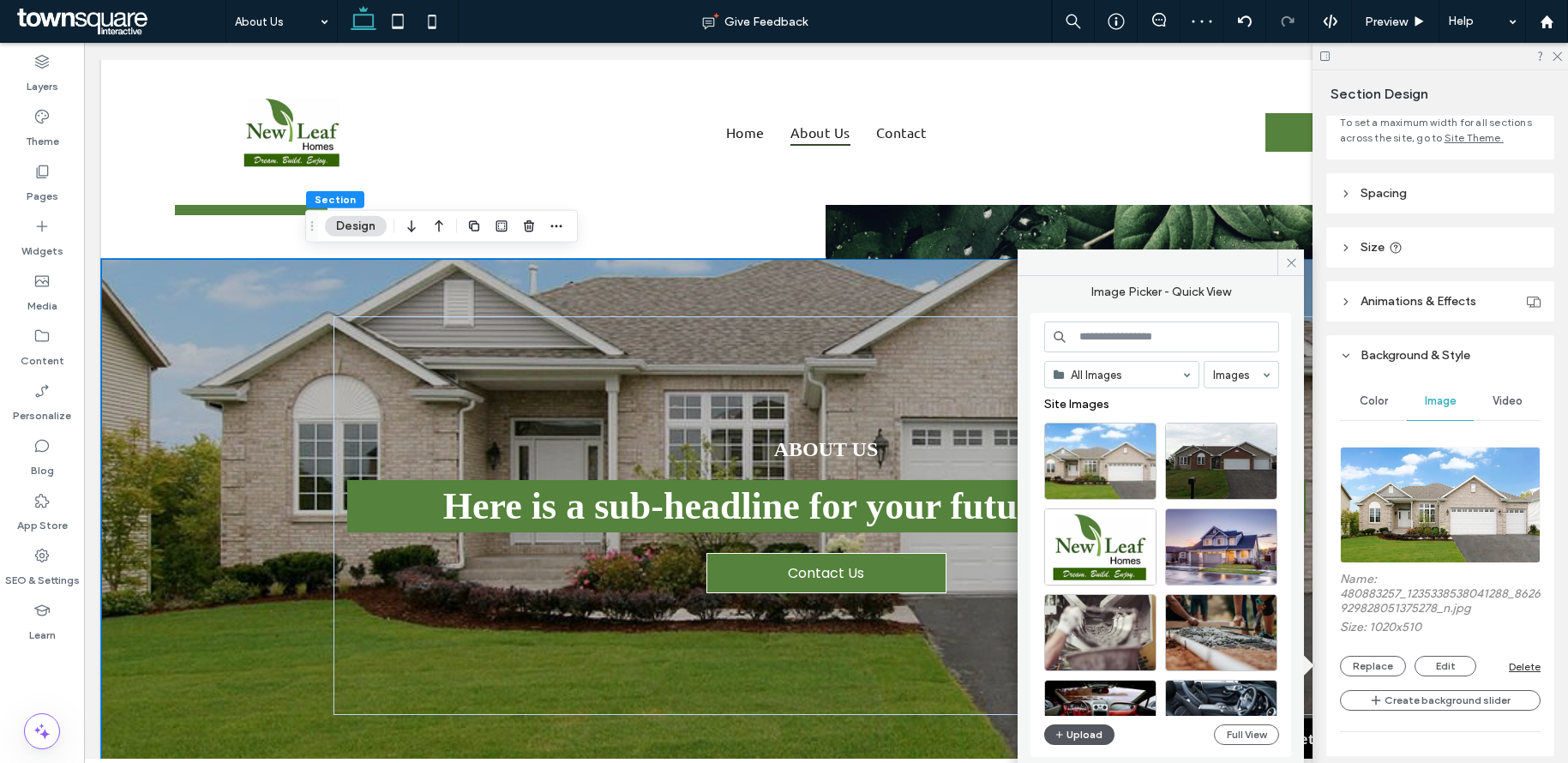 click on "Upload" at bounding box center (1079, 735) 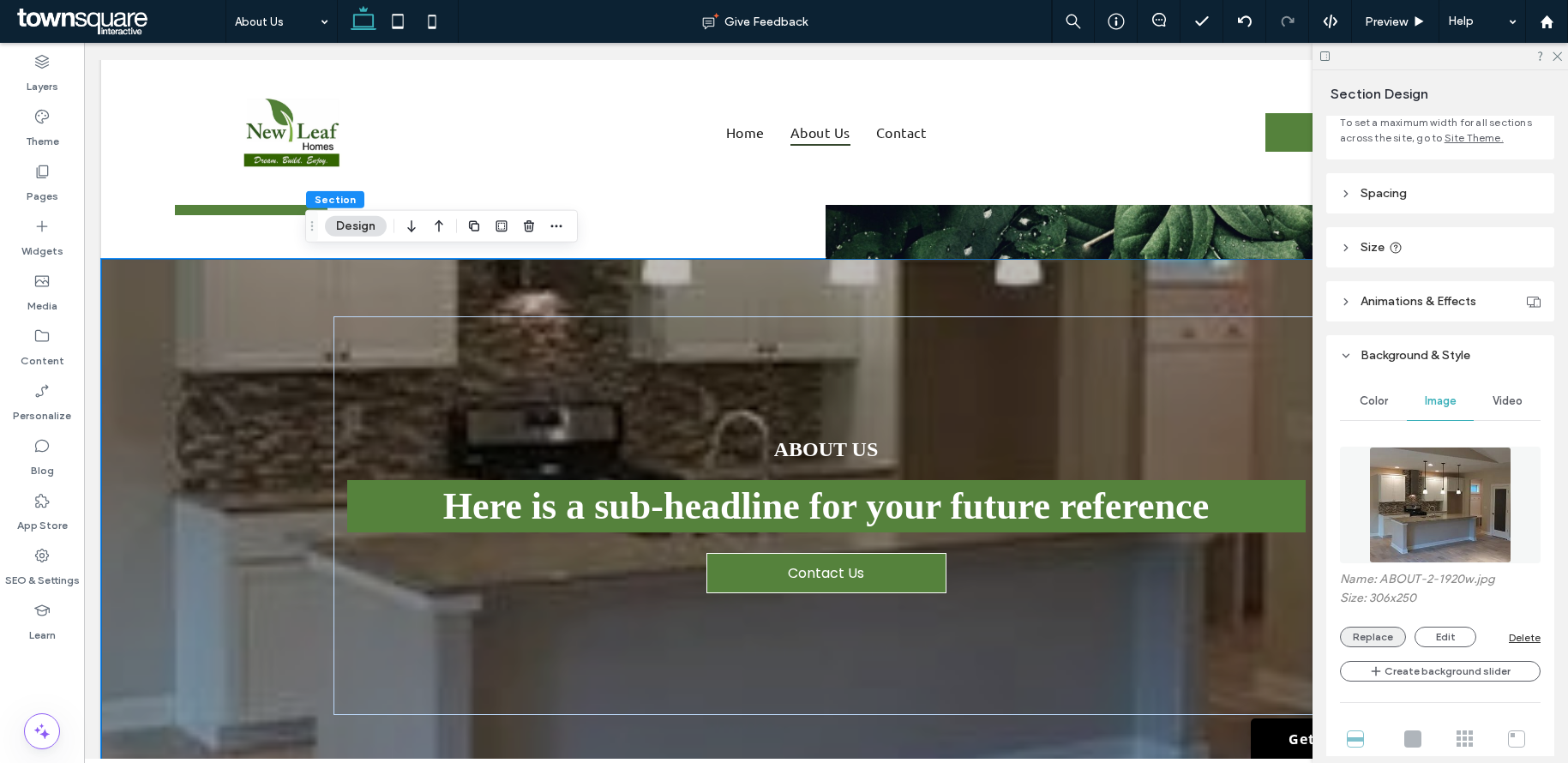 click on "Replace" at bounding box center (1373, 637) 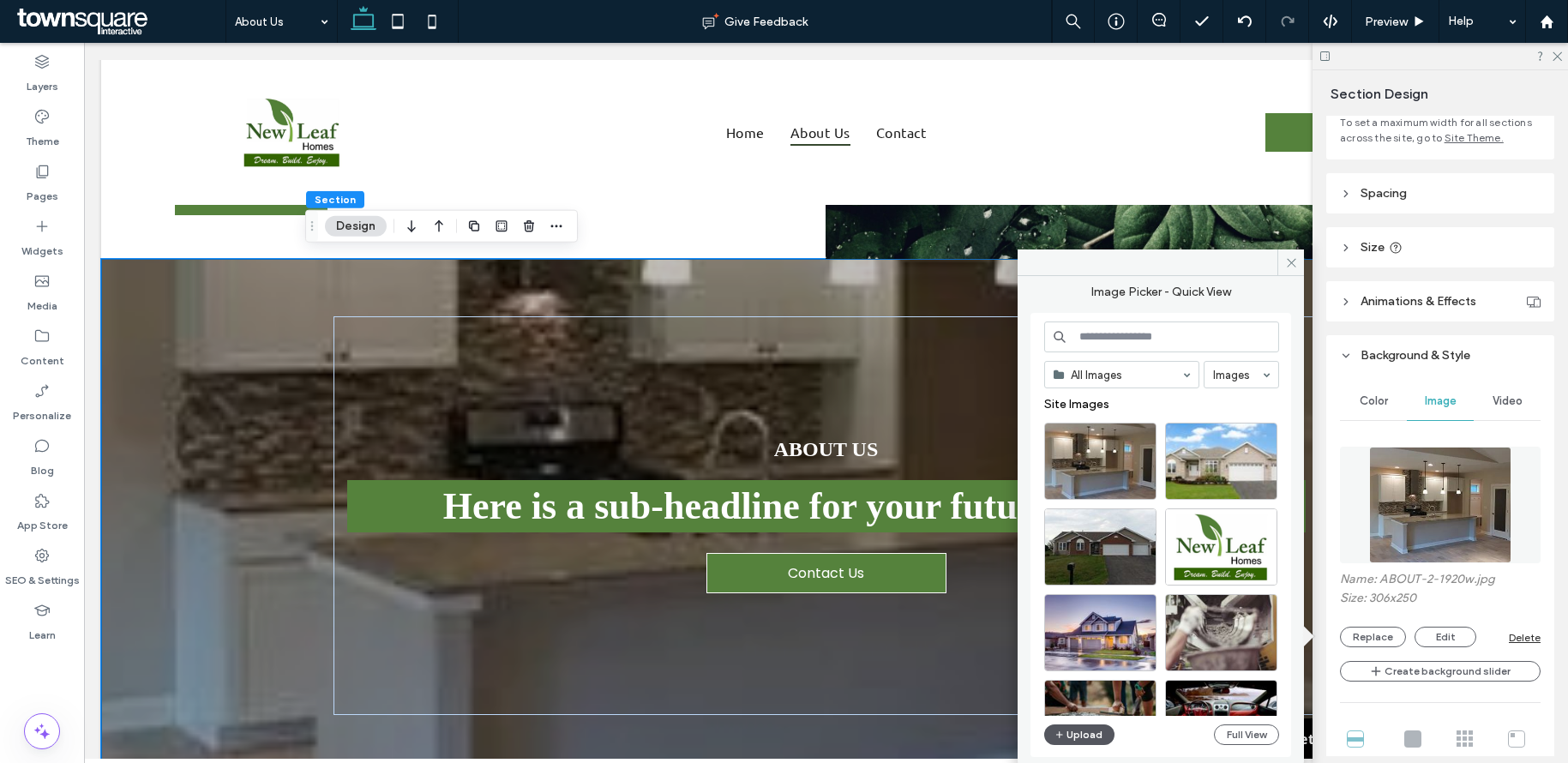 click on "Upload" at bounding box center [1079, 735] 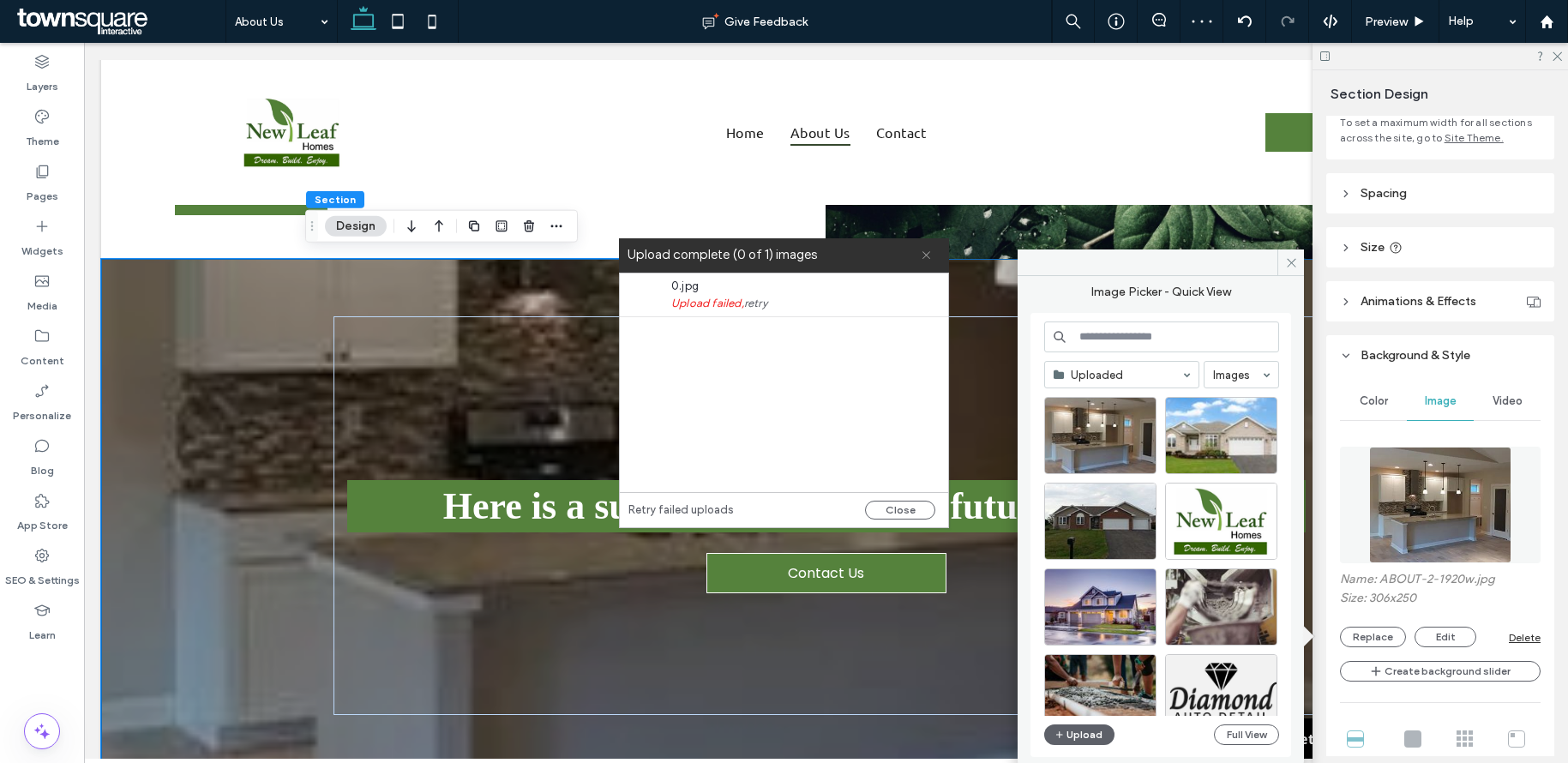 click 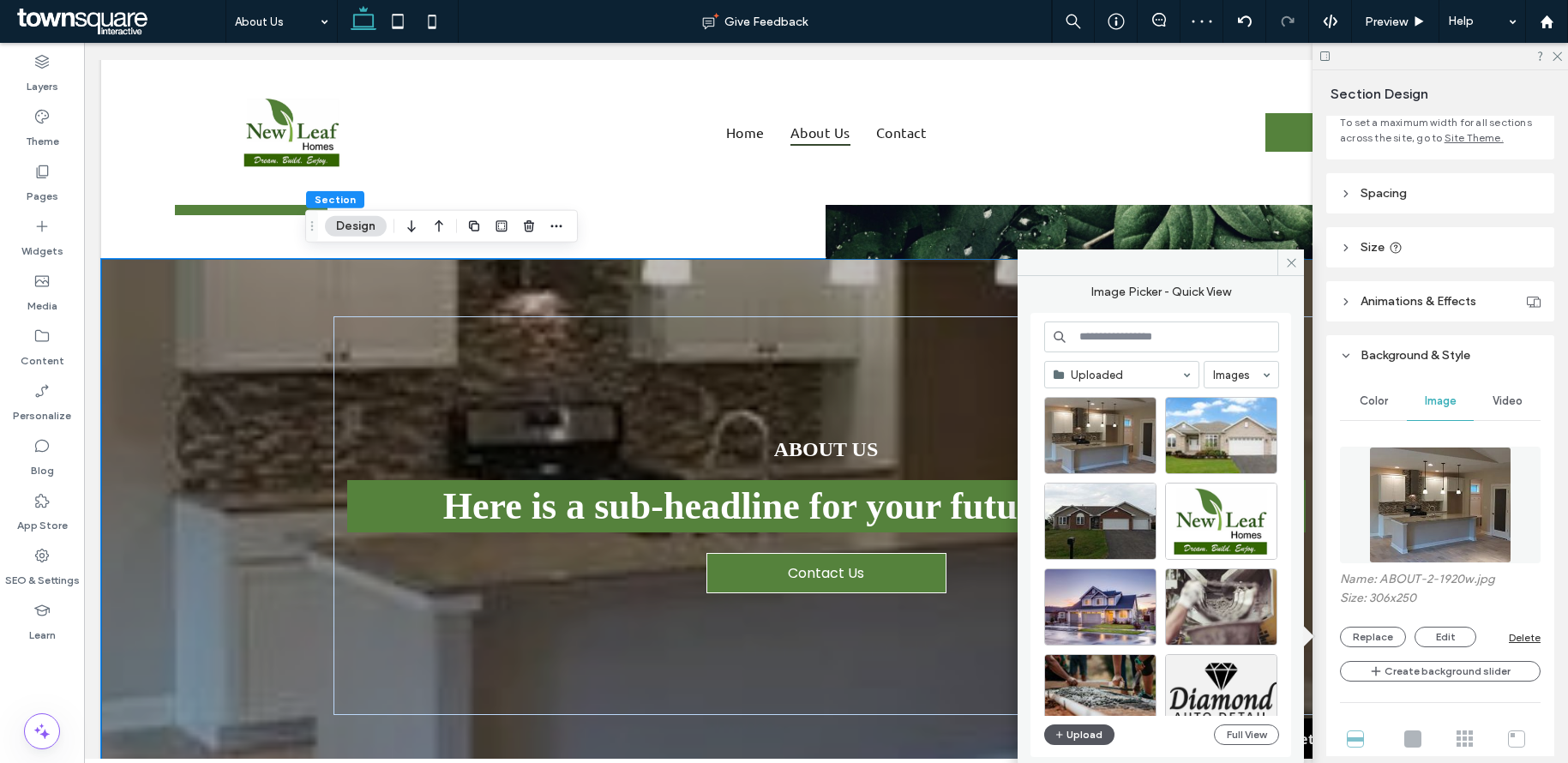 click on "Upload" at bounding box center [1079, 735] 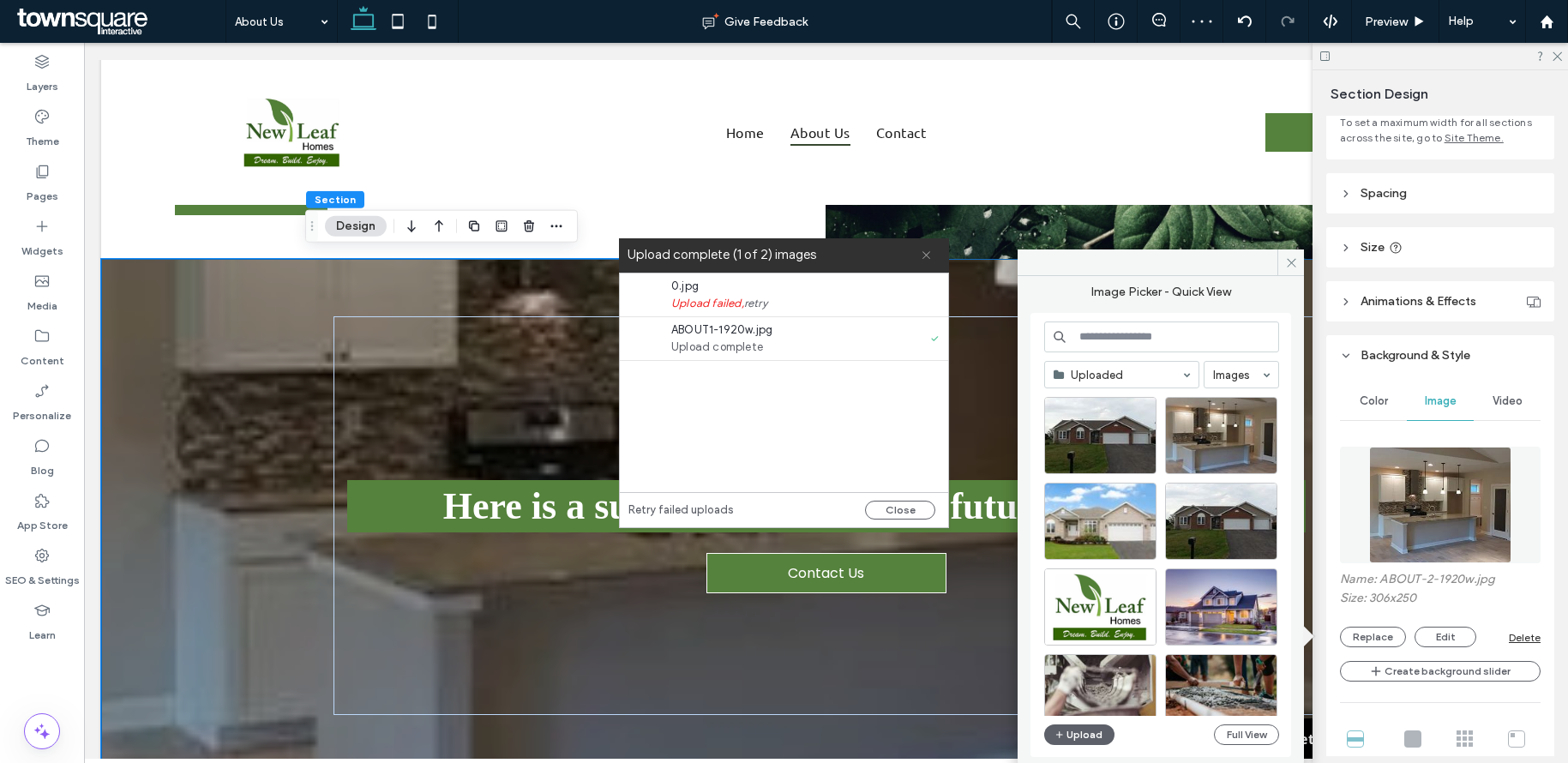 click 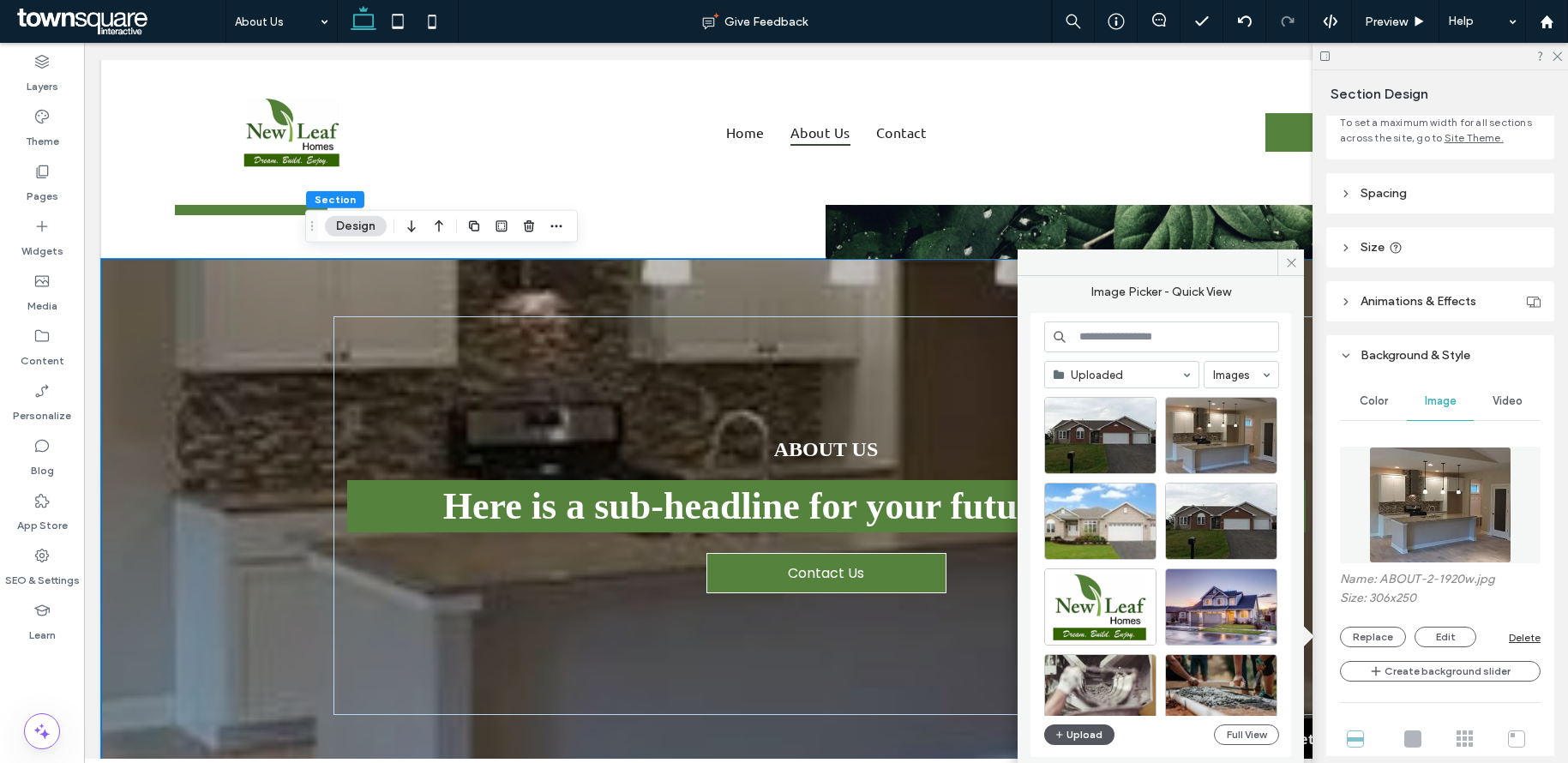 click on "Upload" at bounding box center [1079, 735] 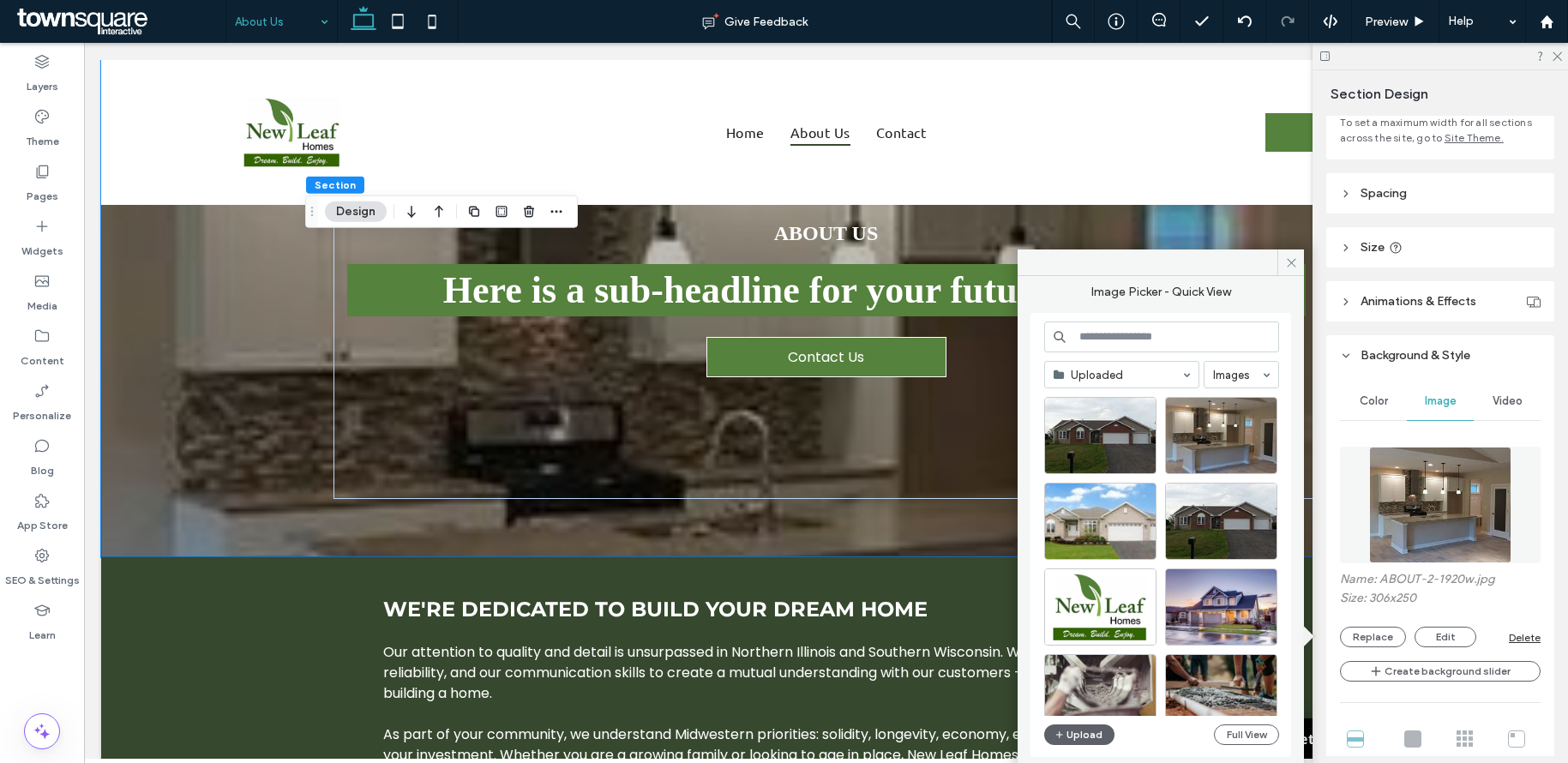 scroll, scrollTop: 801, scrollLeft: 0, axis: vertical 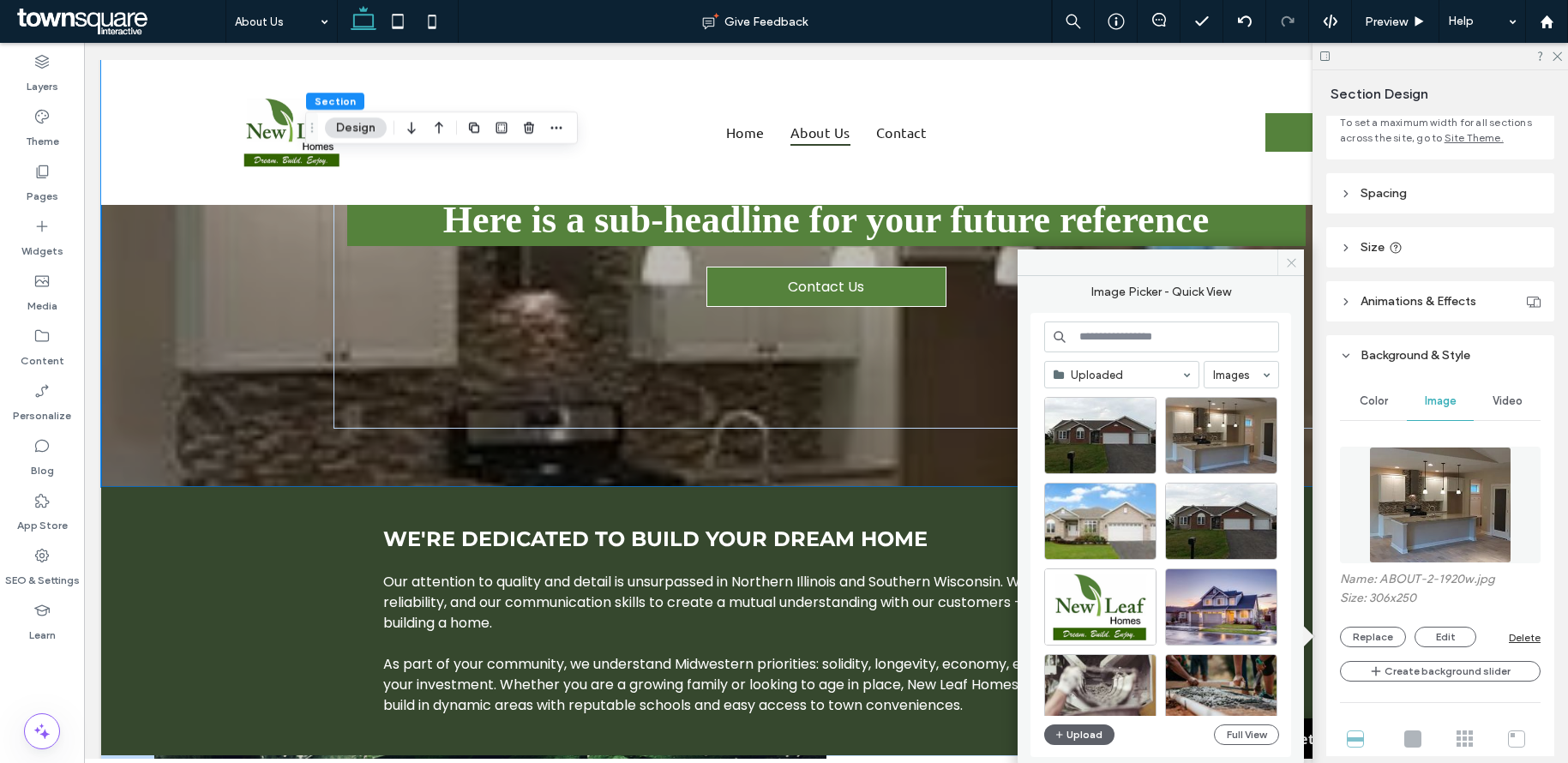 click 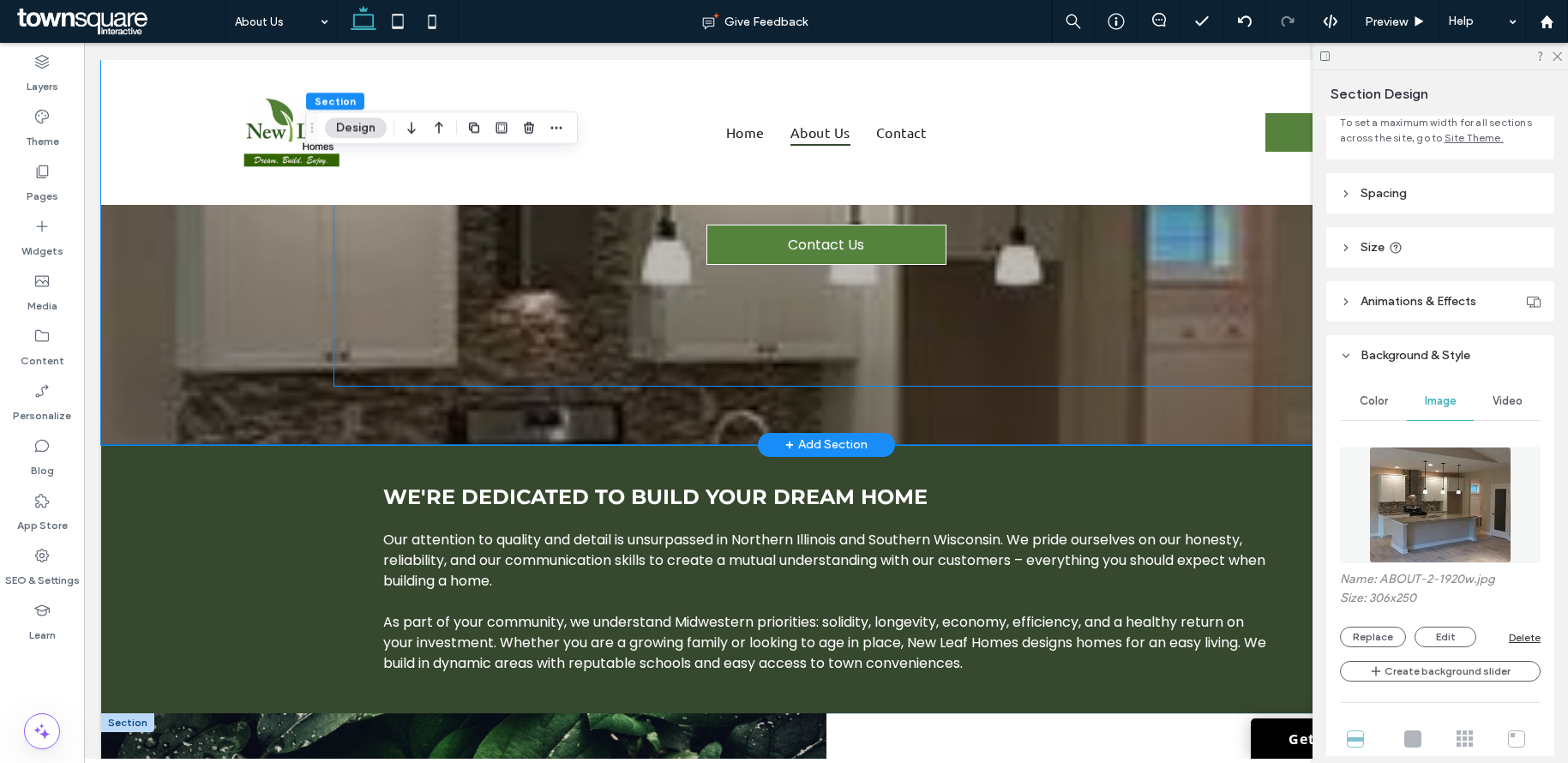 scroll, scrollTop: 920, scrollLeft: 0, axis: vertical 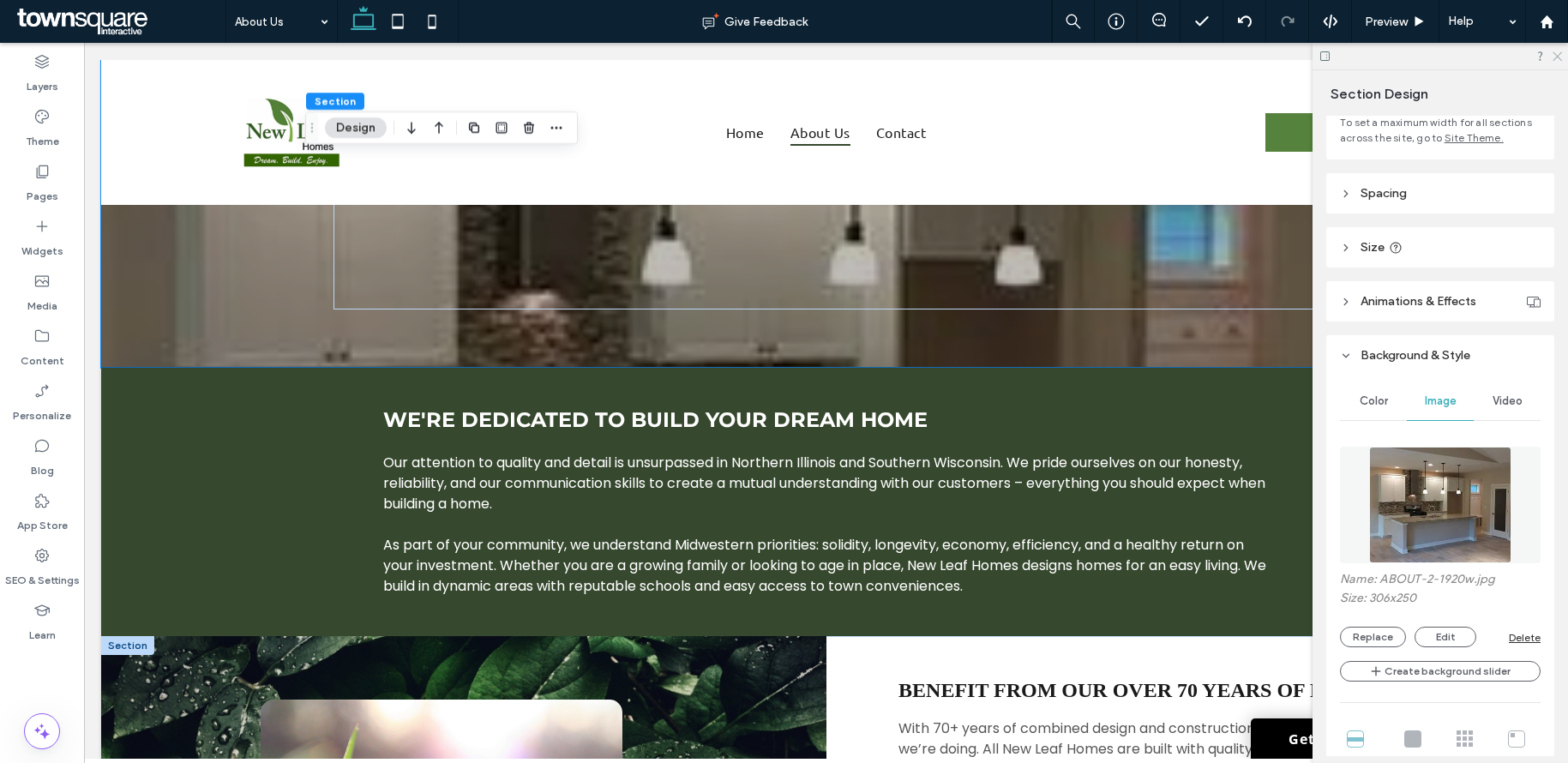 click 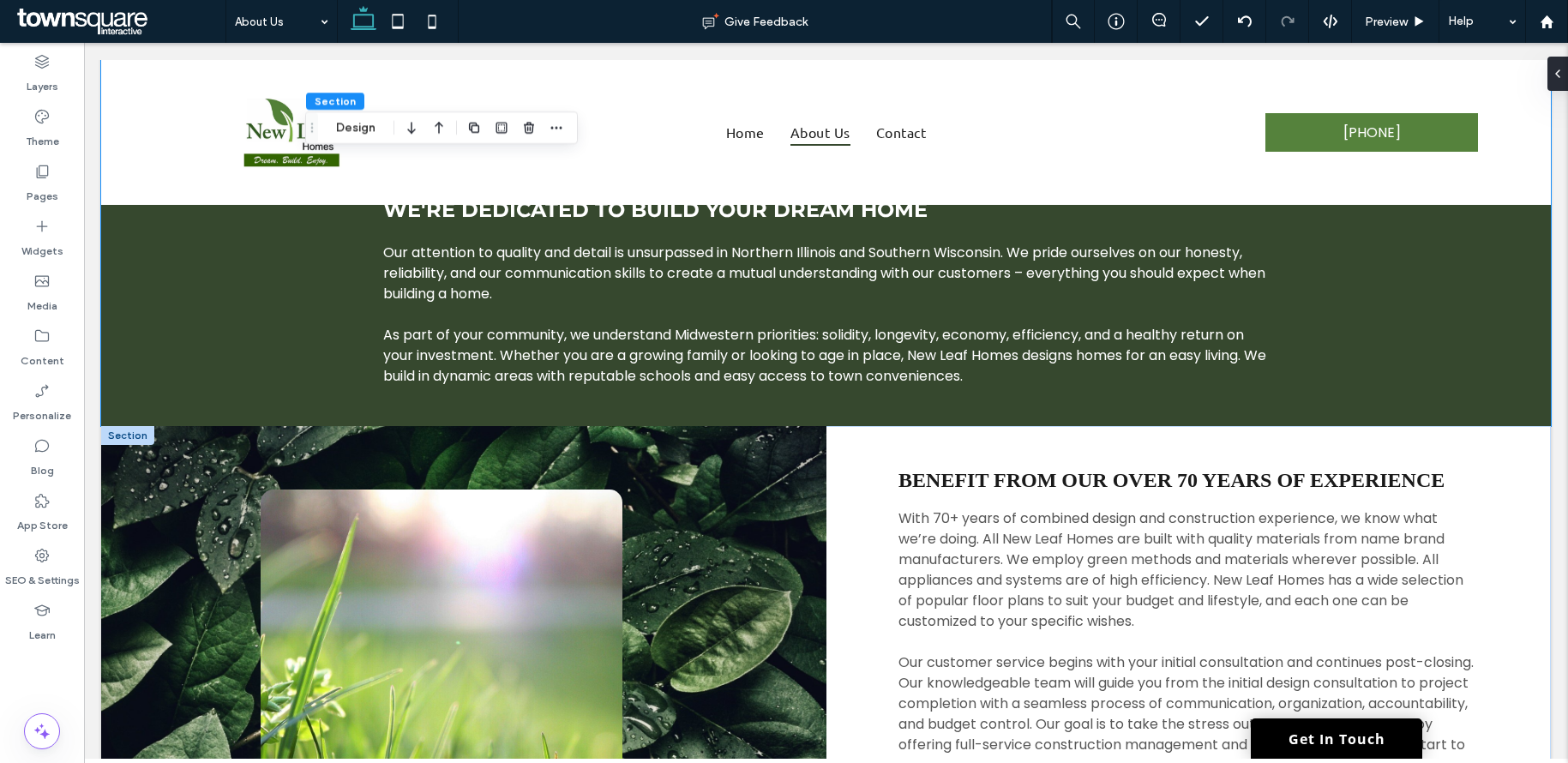 scroll, scrollTop: 1135, scrollLeft: 0, axis: vertical 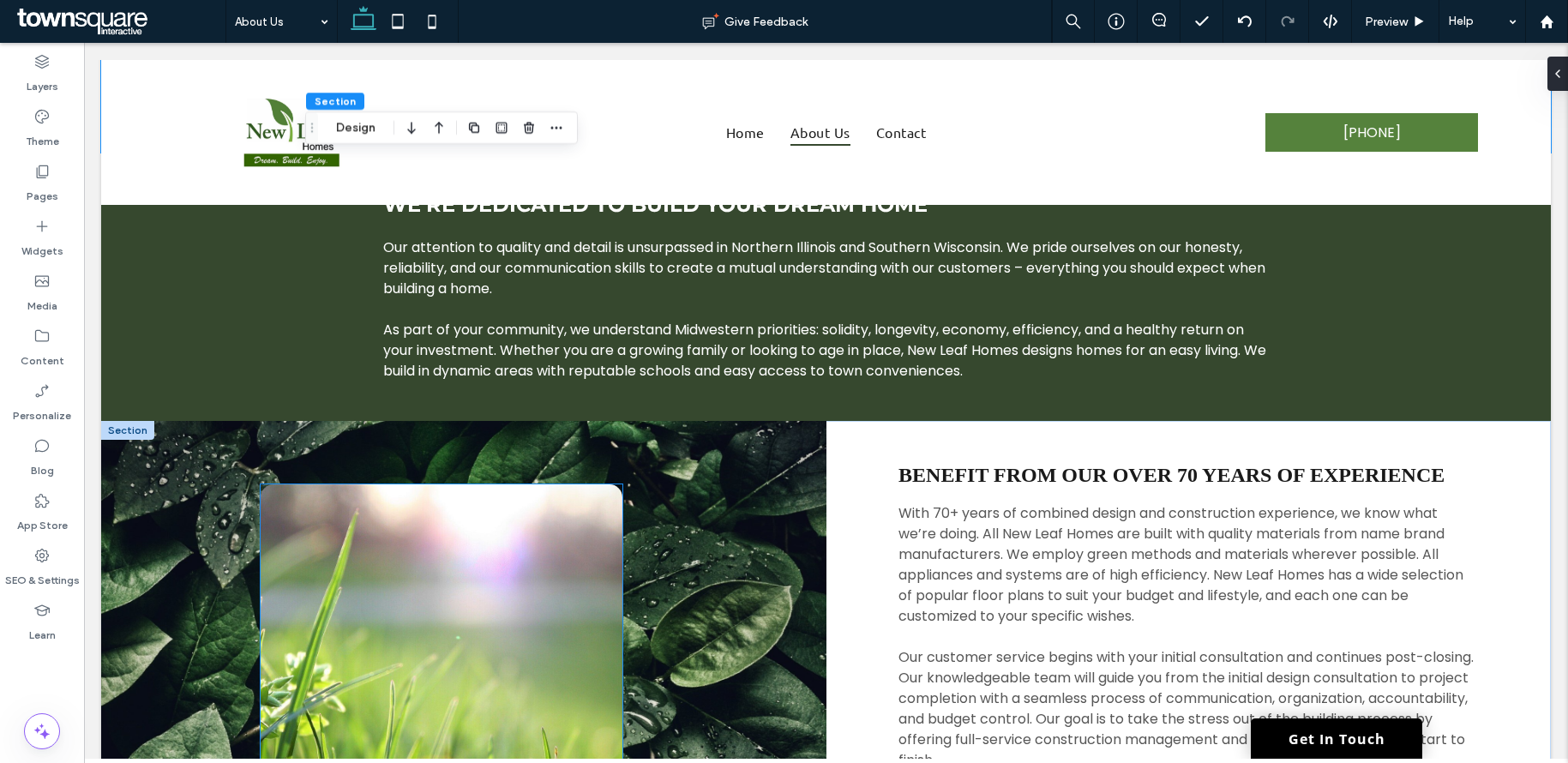 click at bounding box center (442, 699) 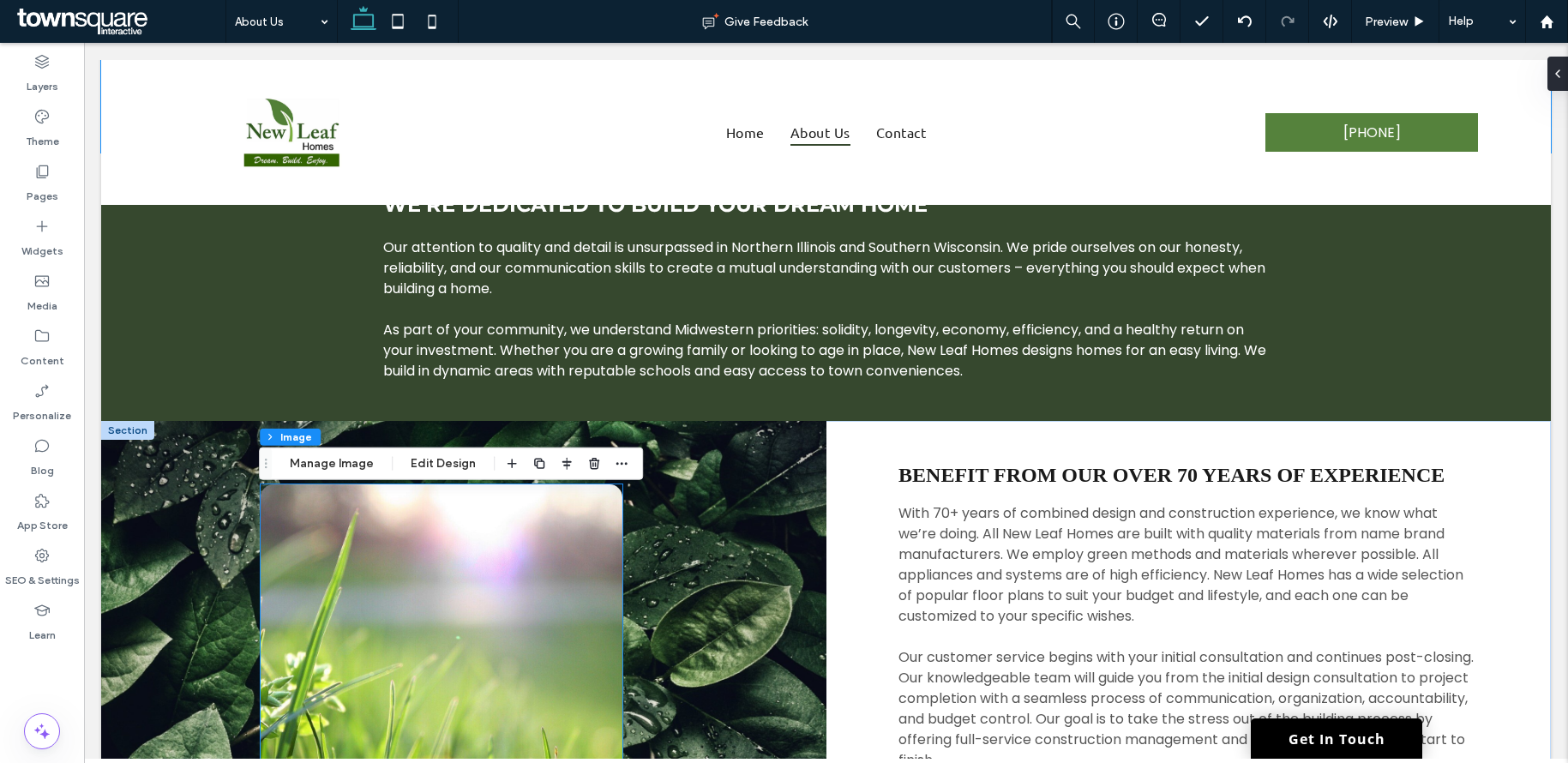 type on "**" 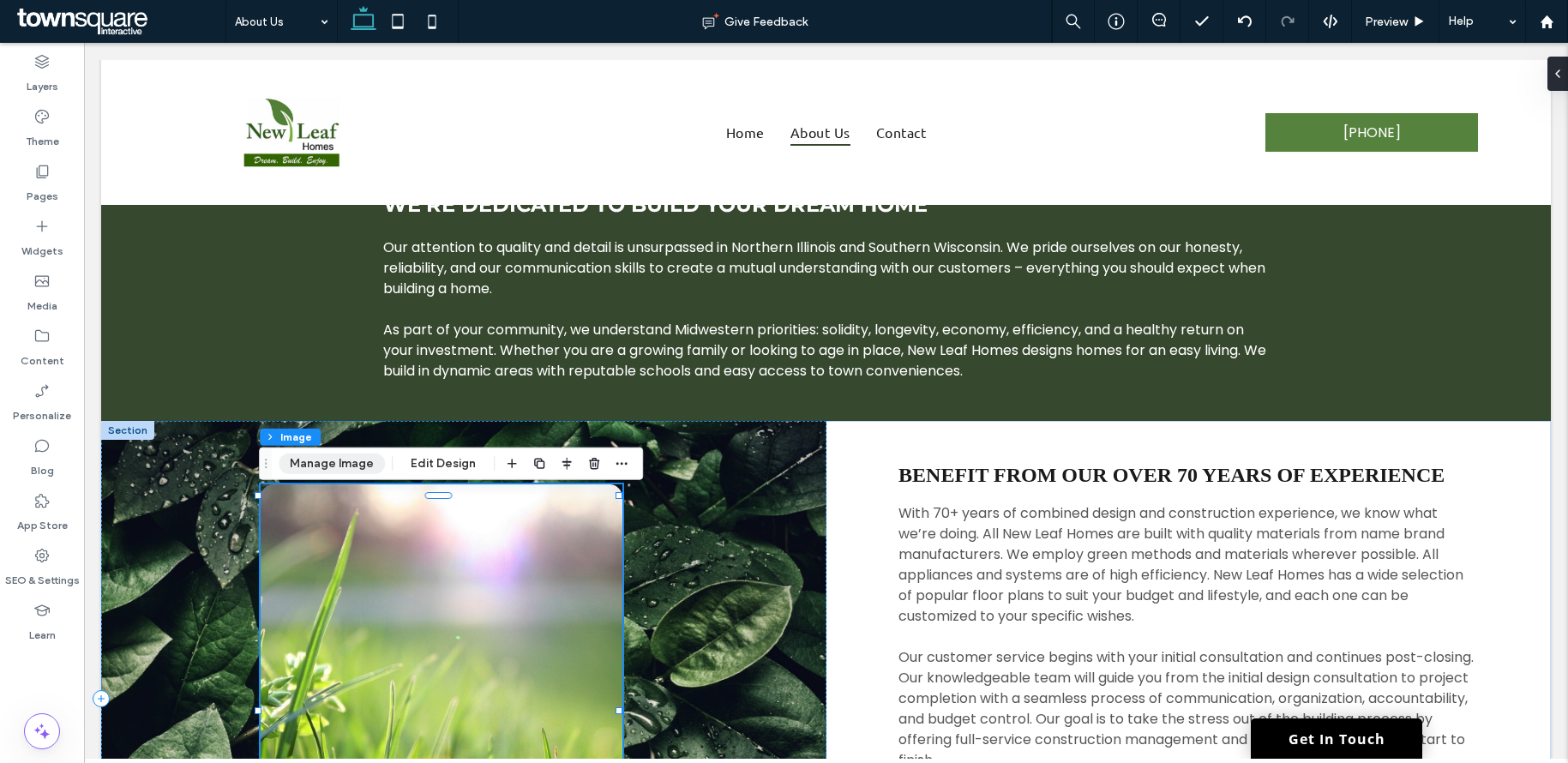 click on "Manage Image" at bounding box center [332, 464] 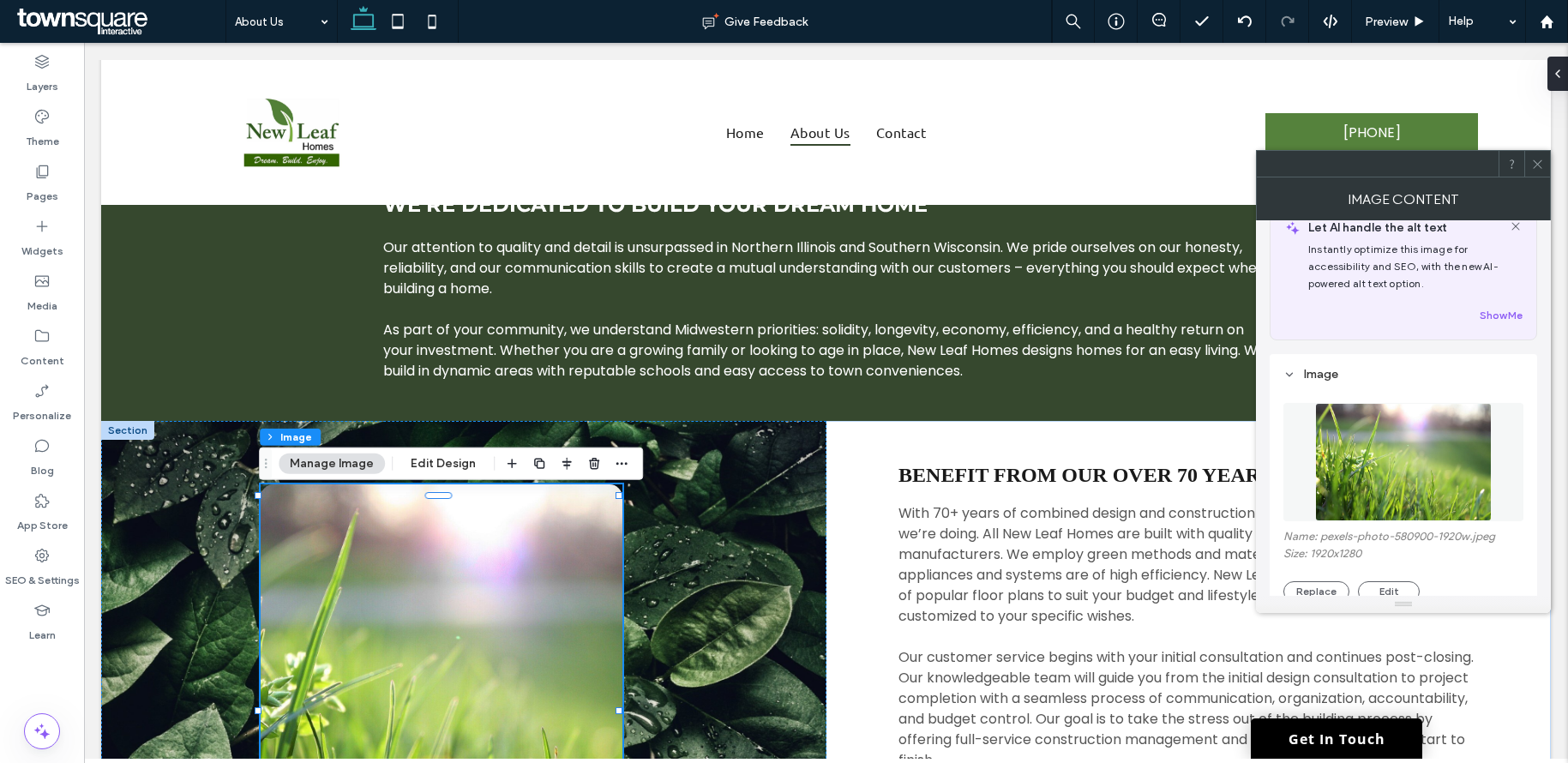scroll, scrollTop: 30, scrollLeft: 0, axis: vertical 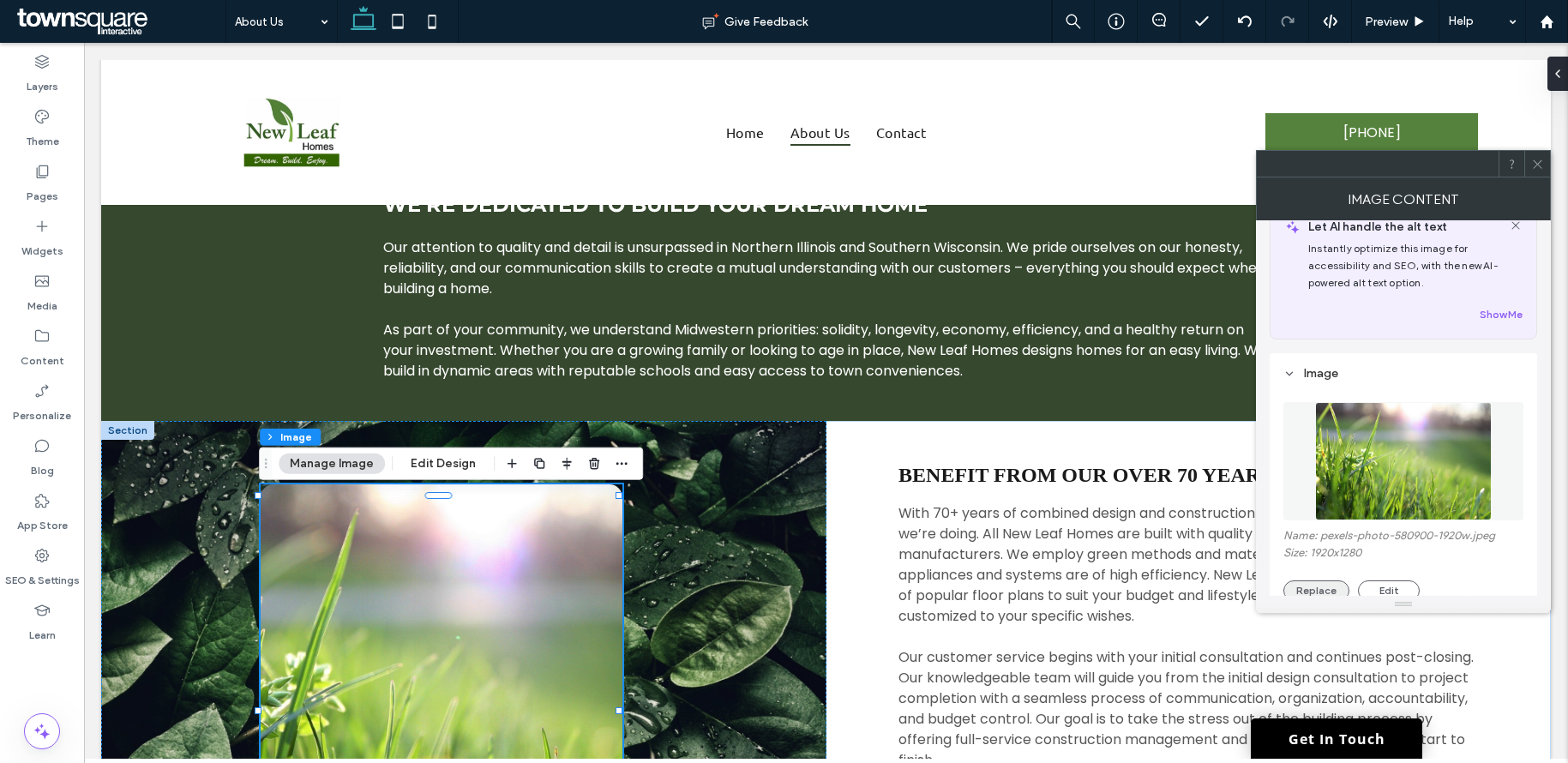 click on "Replace" at bounding box center [1316, 591] 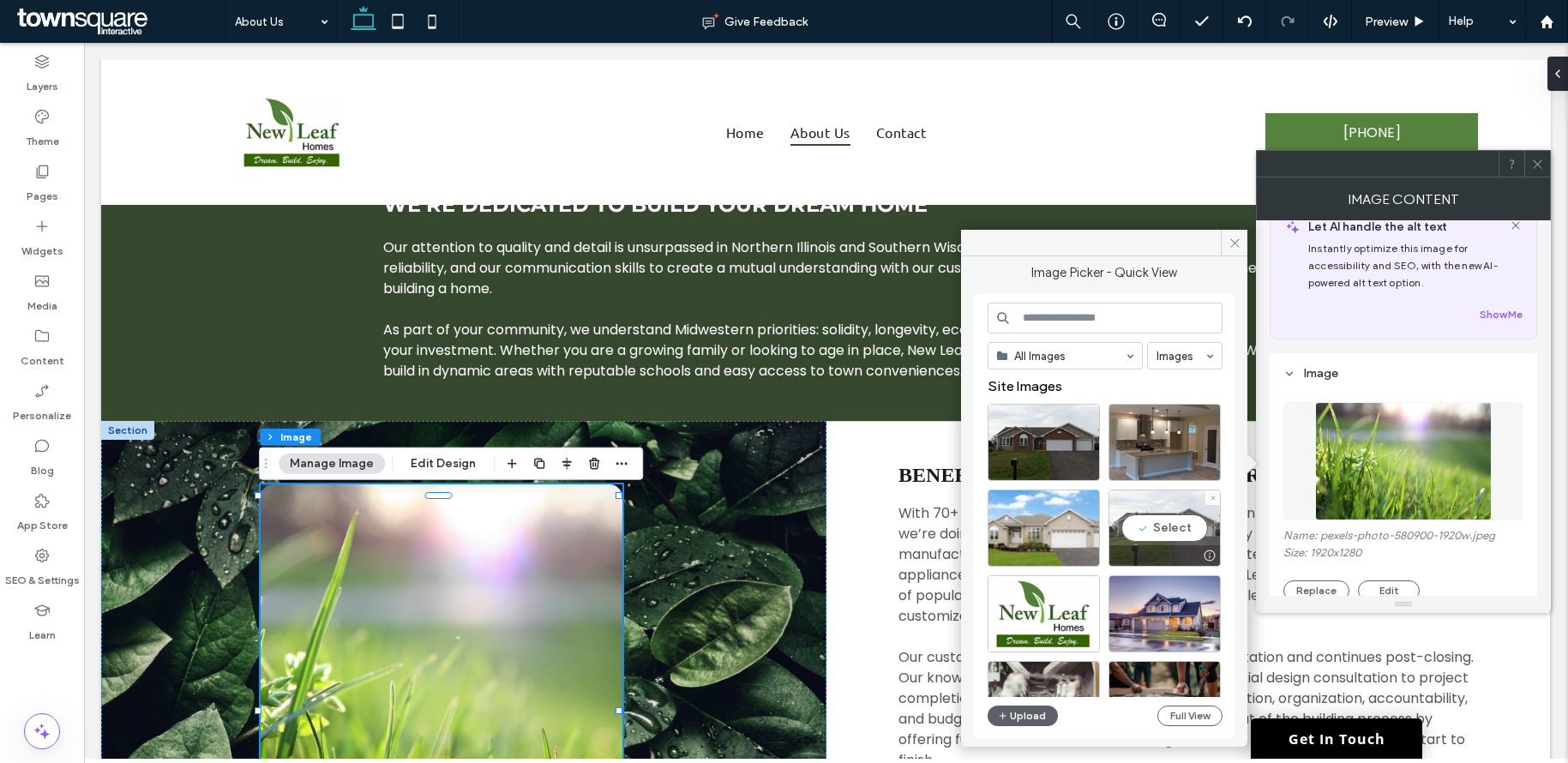 click on "Select" at bounding box center (1164, 528) 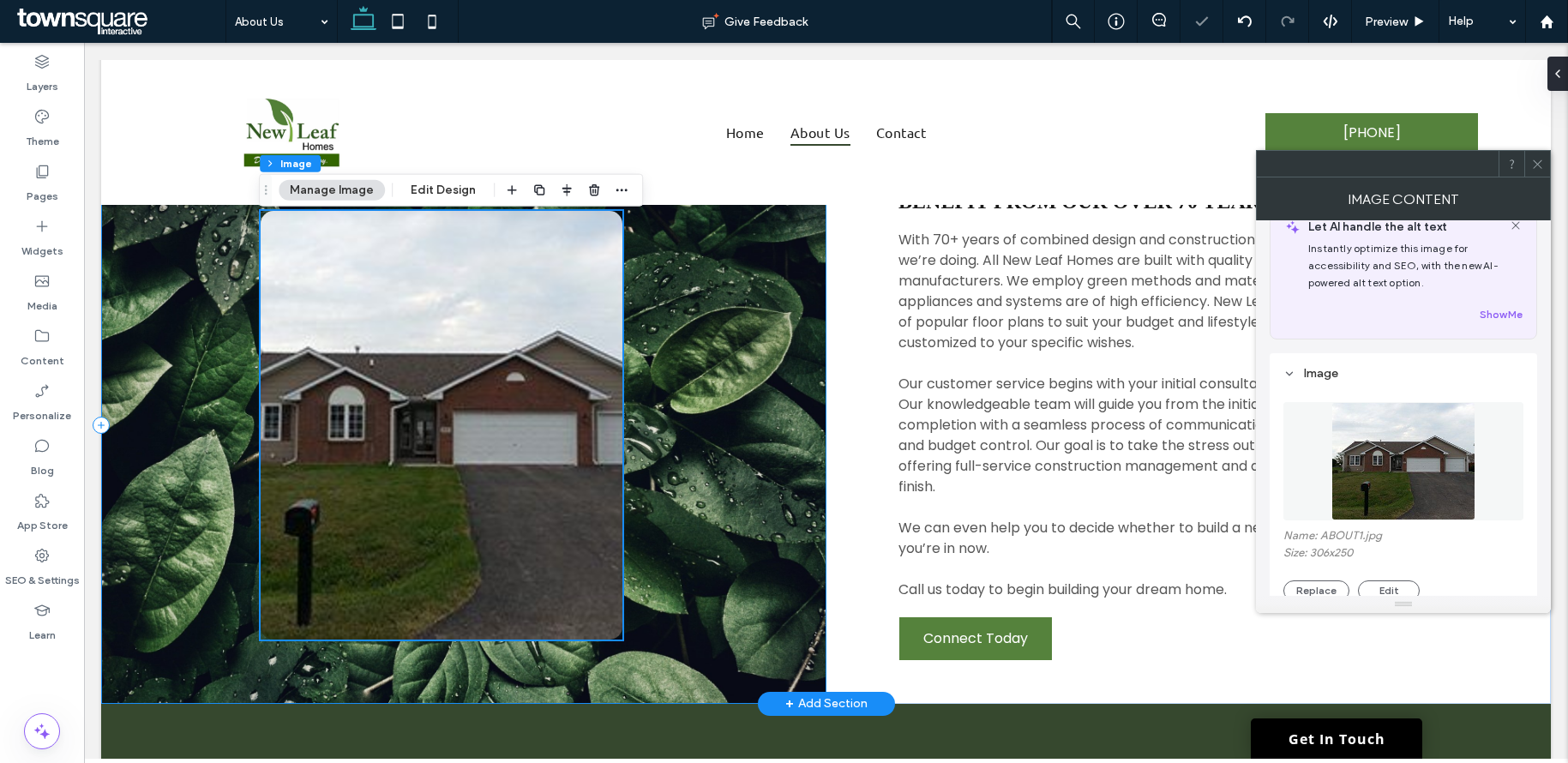 scroll, scrollTop: 1402, scrollLeft: 0, axis: vertical 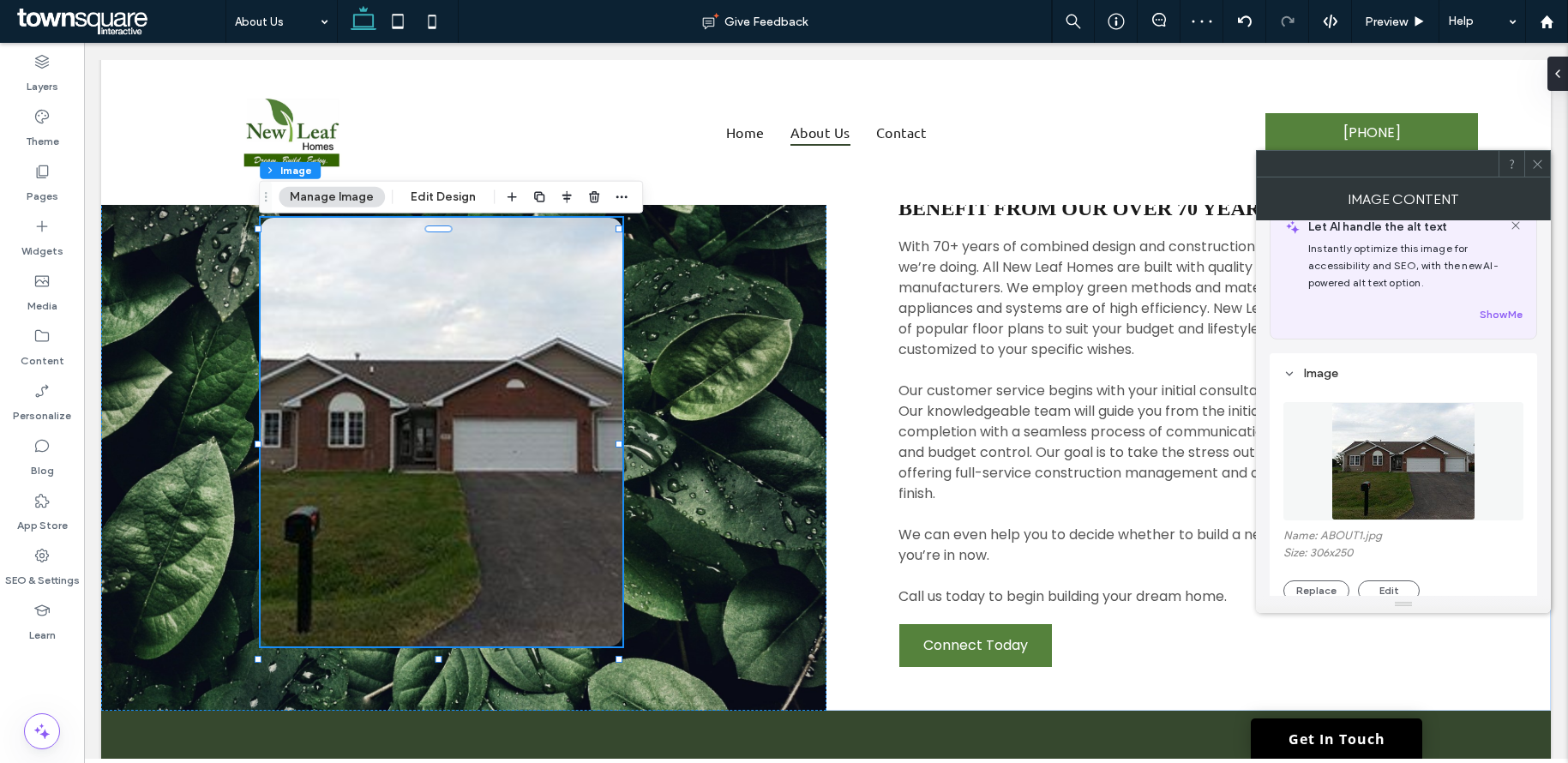 click 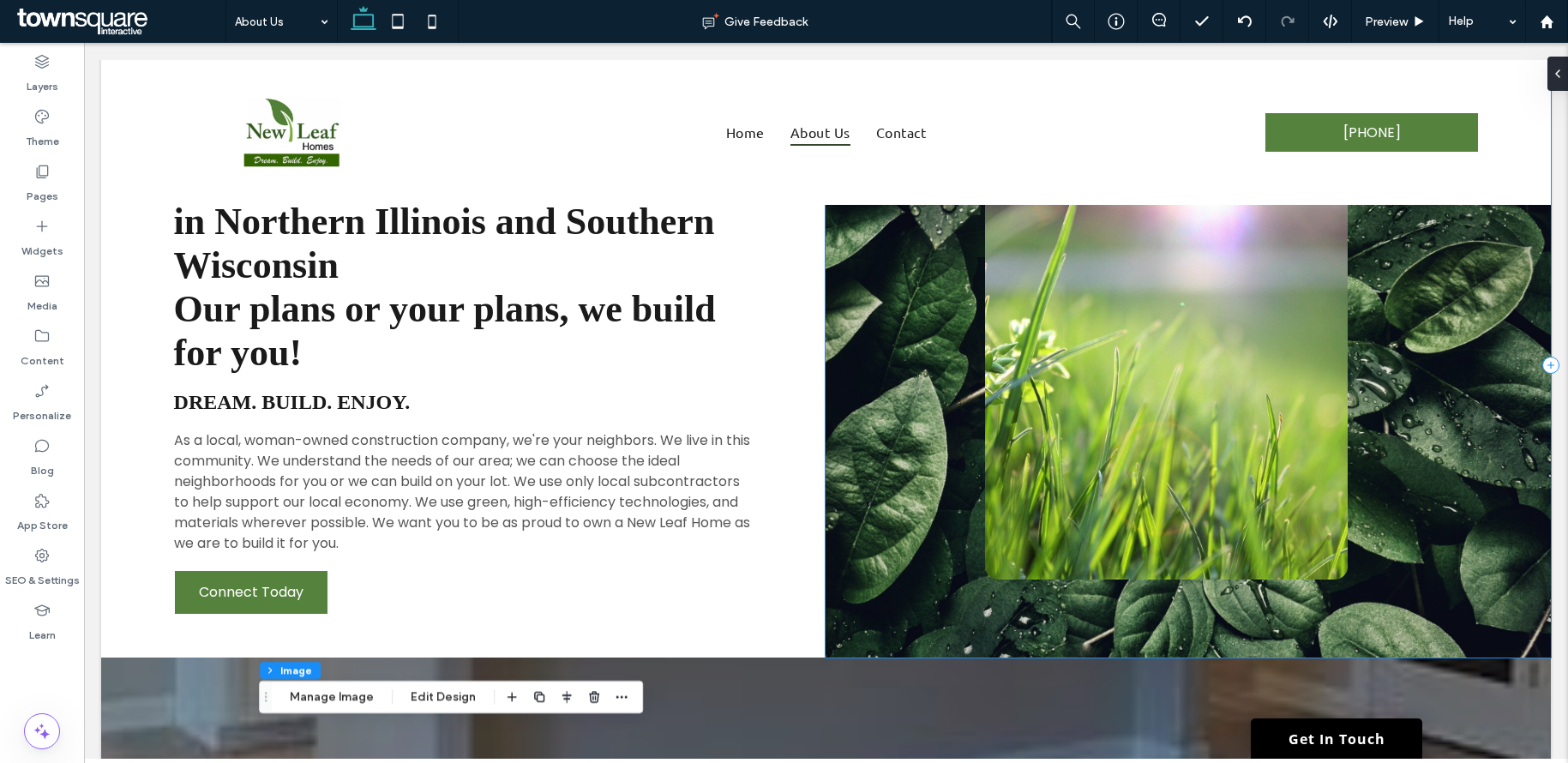 scroll, scrollTop: 57, scrollLeft: 0, axis: vertical 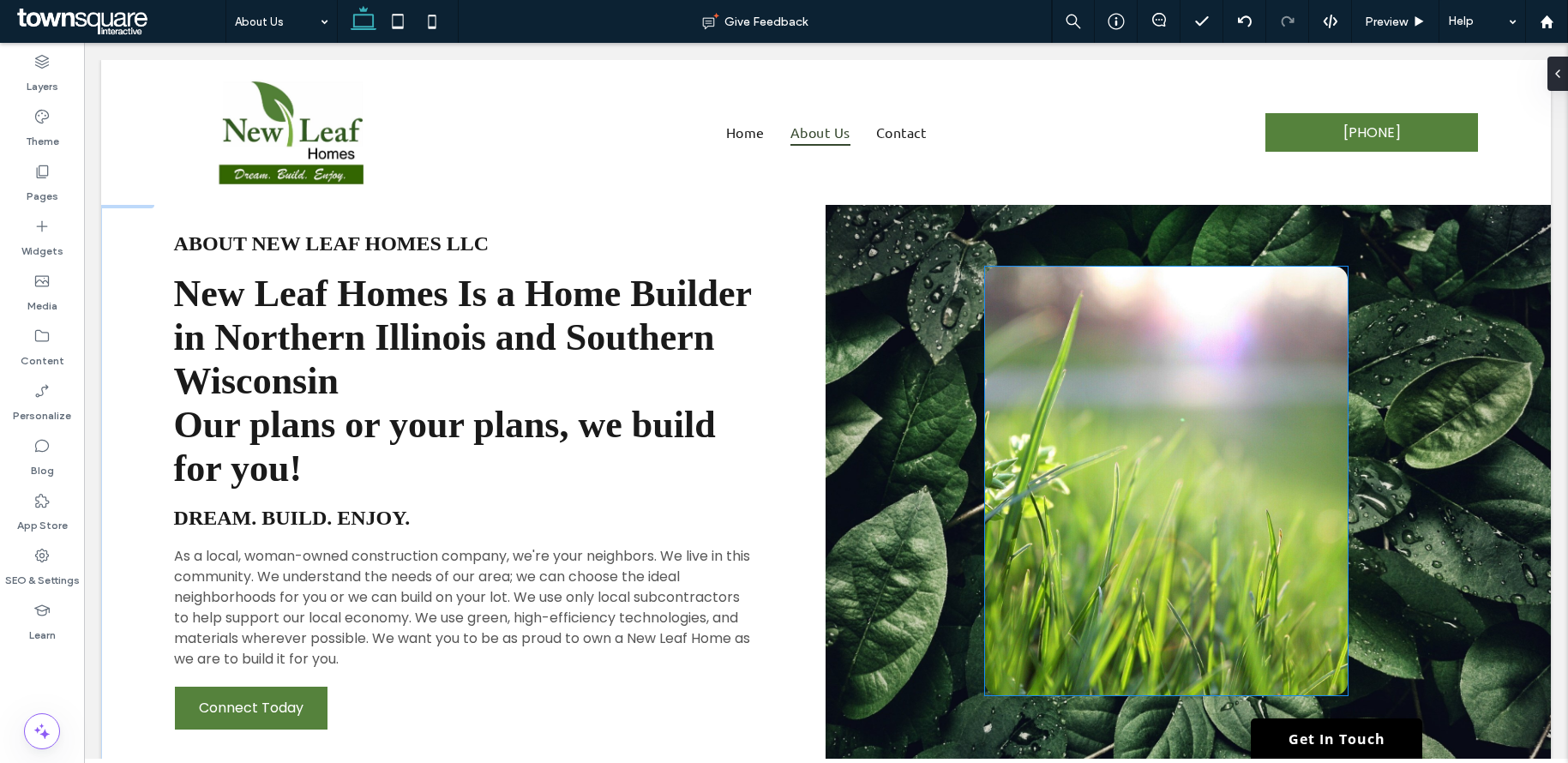 type on "**" 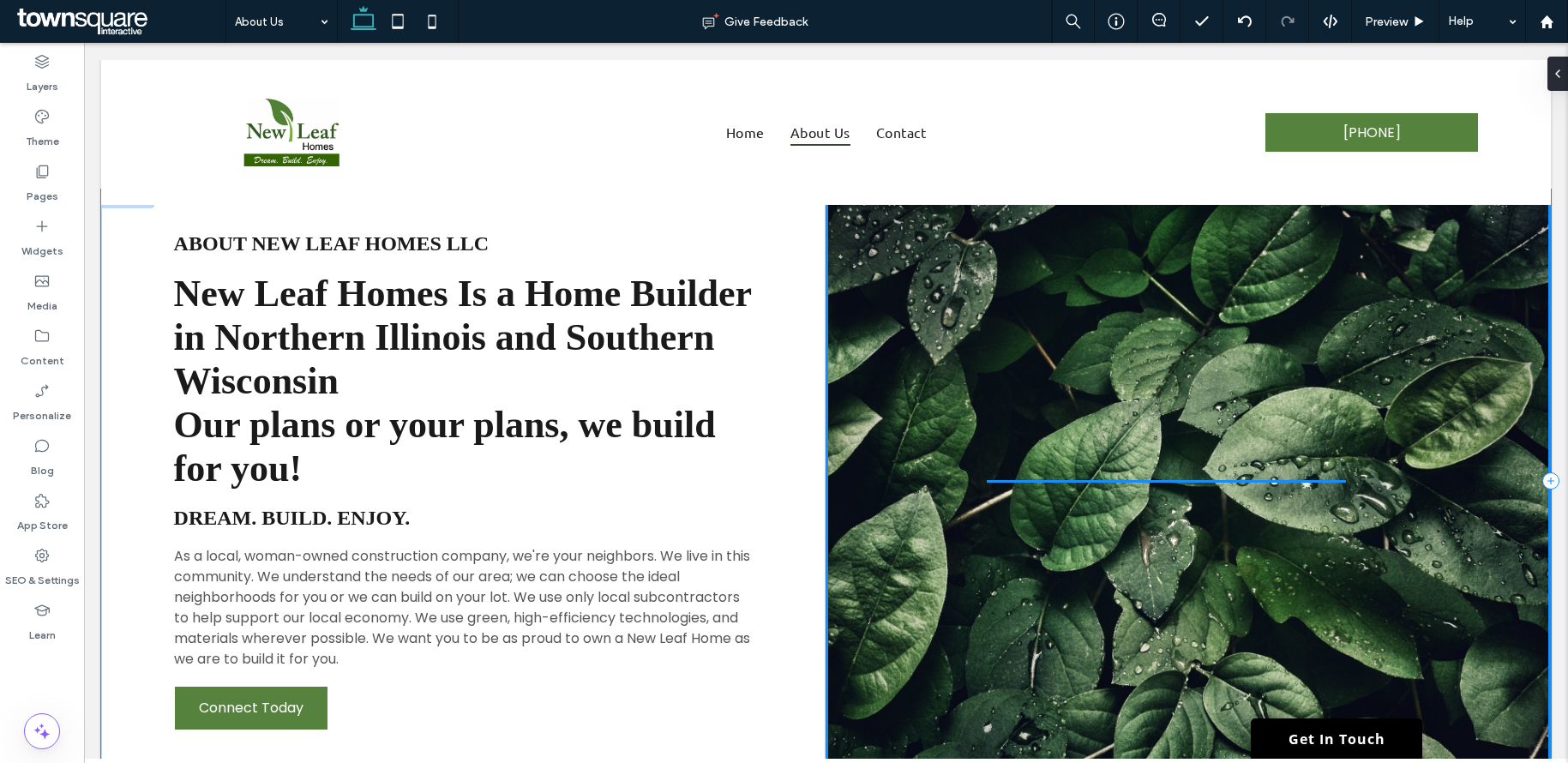 scroll, scrollTop: 19, scrollLeft: 43, axis: both 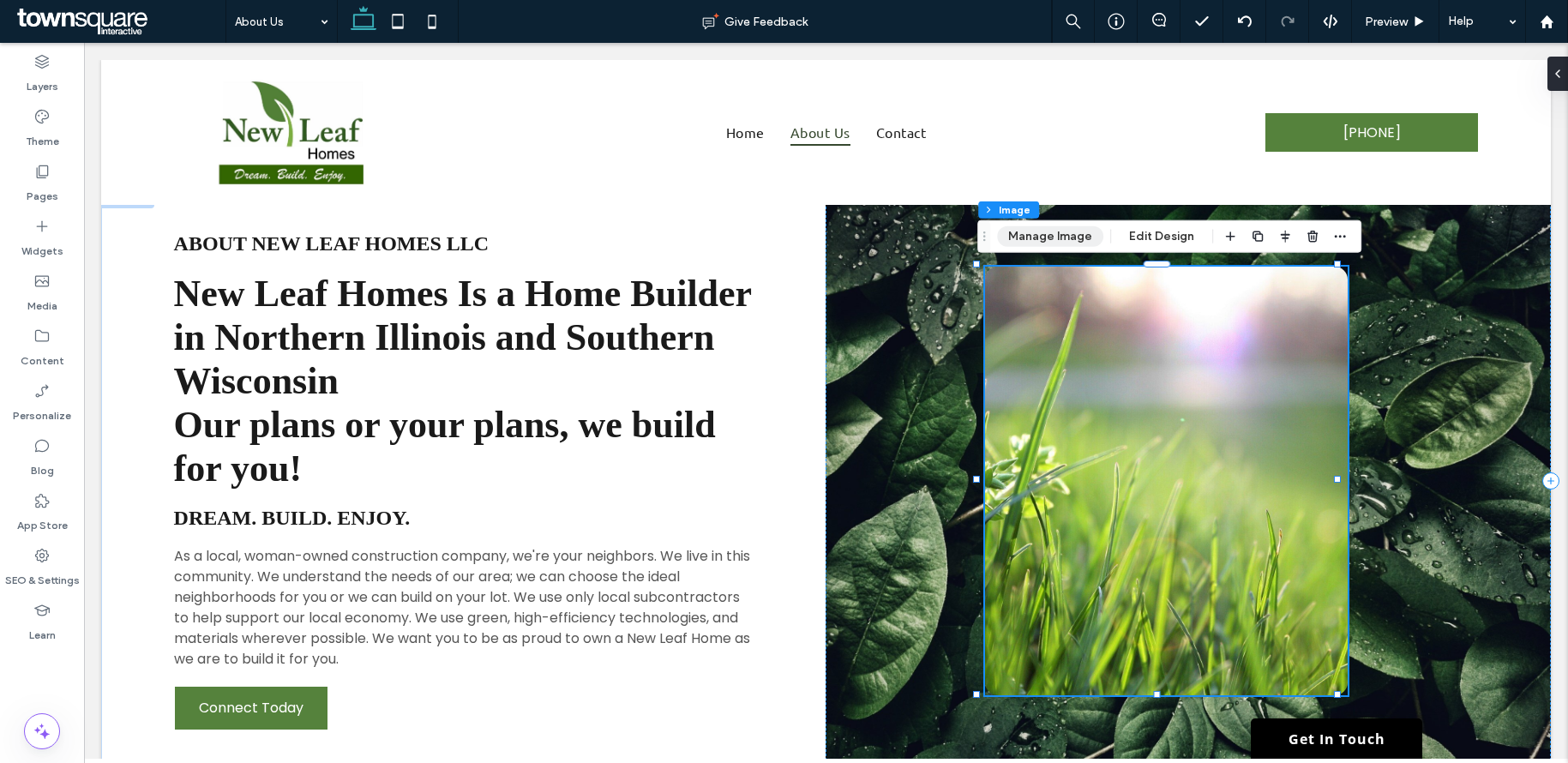 click on "Manage Image" at bounding box center (1050, 237) 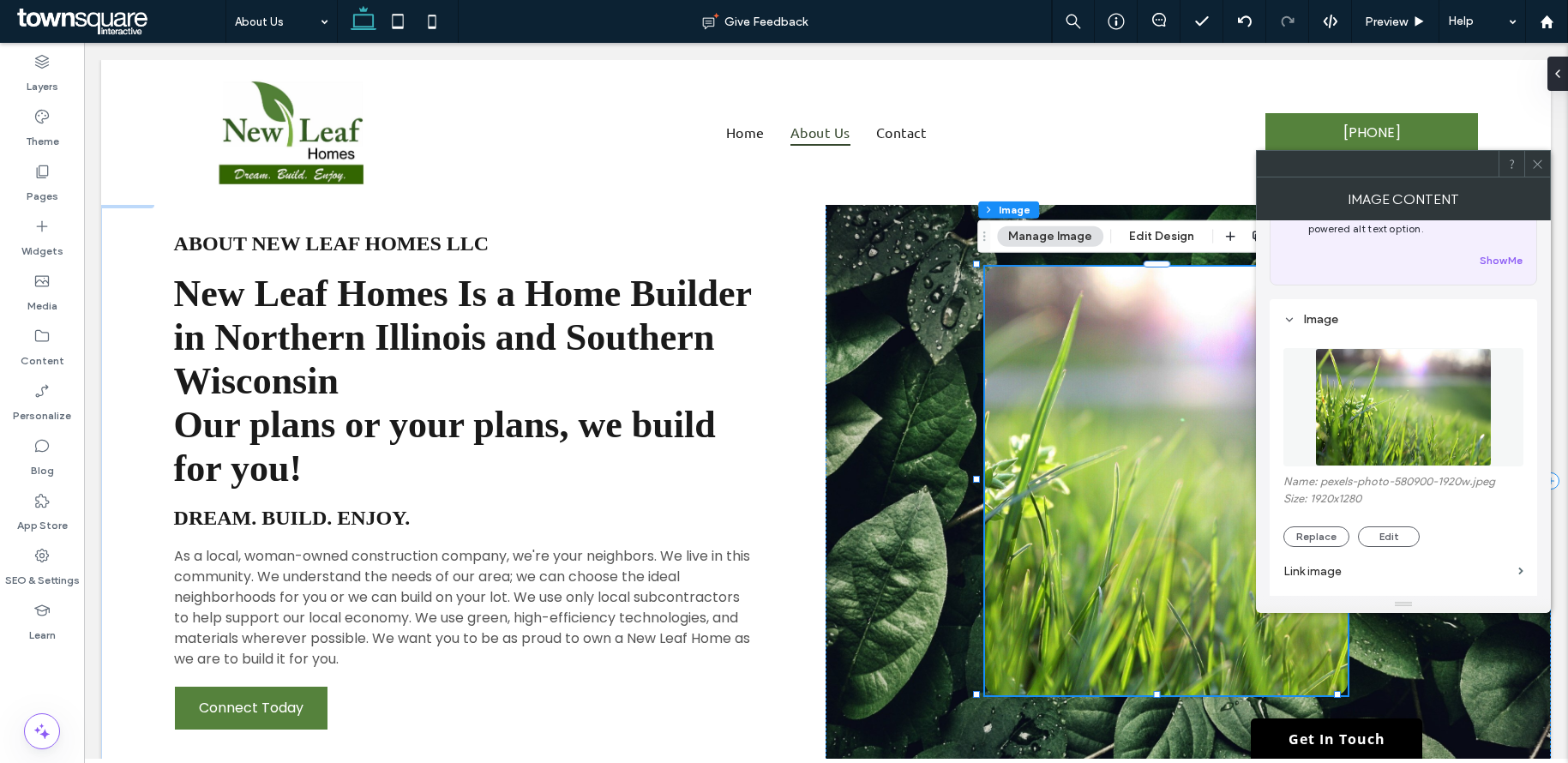 scroll, scrollTop: 151, scrollLeft: 0, axis: vertical 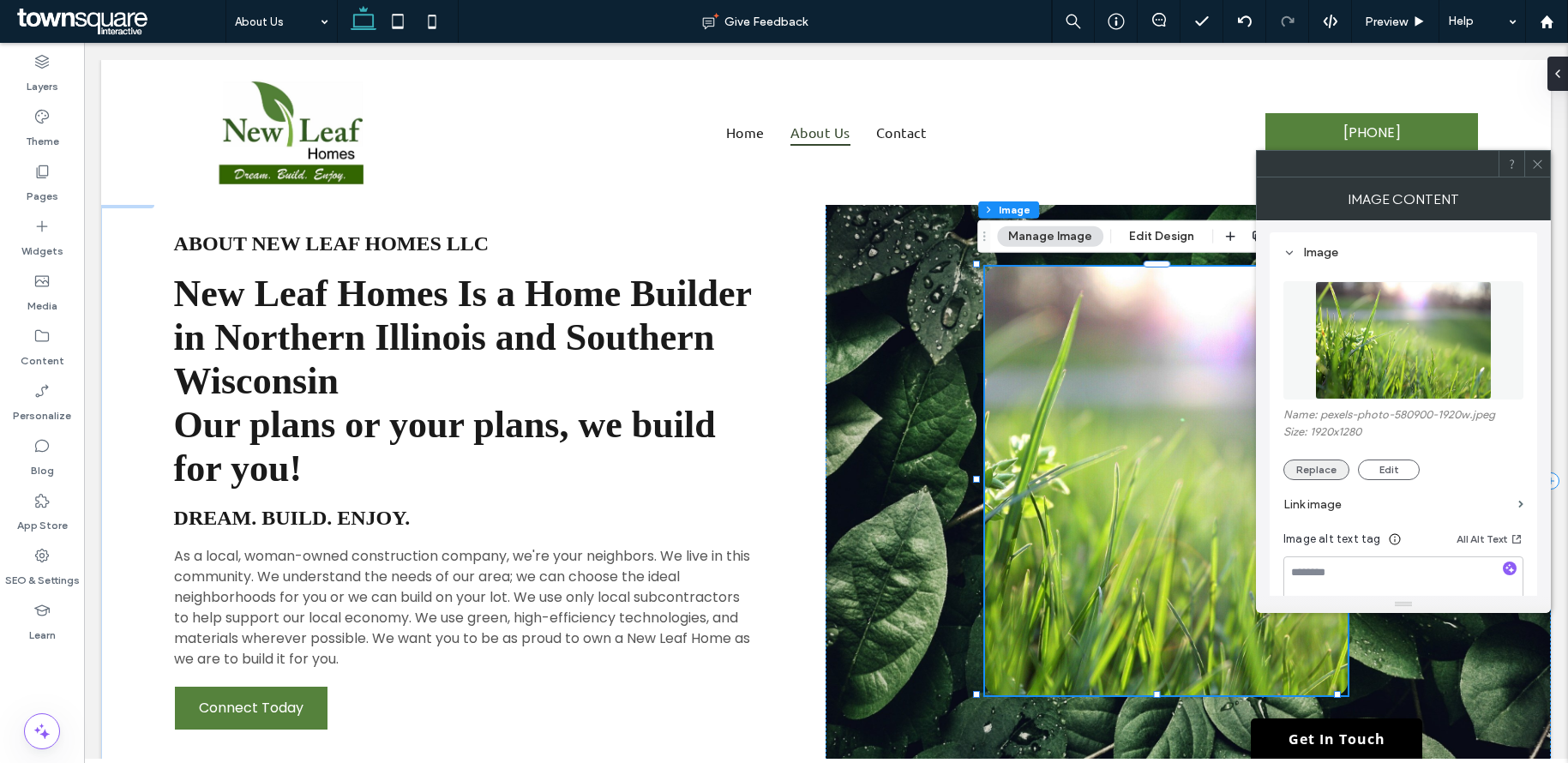 click on "Replace" at bounding box center (1316, 470) 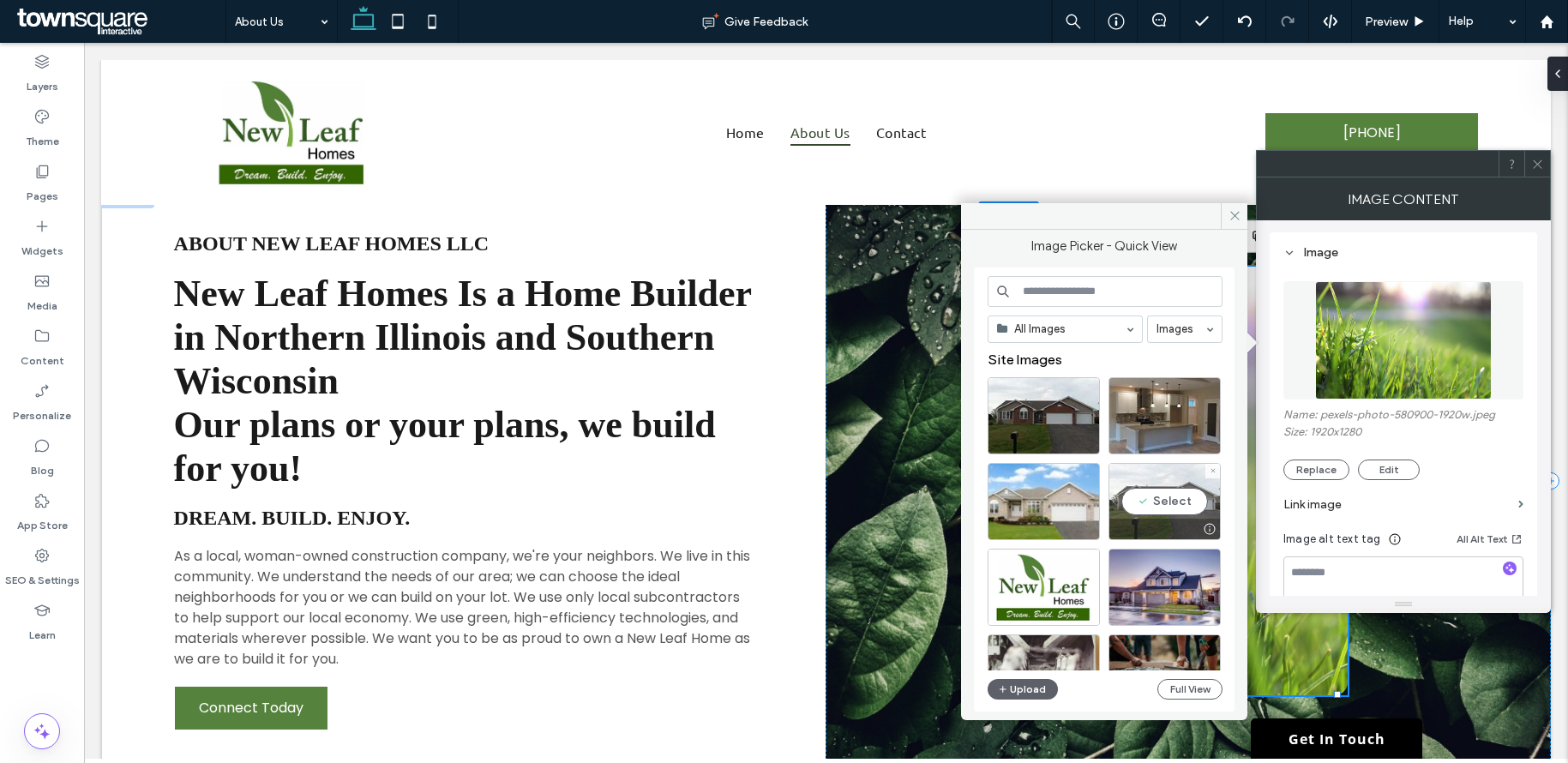 click on "Select" at bounding box center (1164, 502) 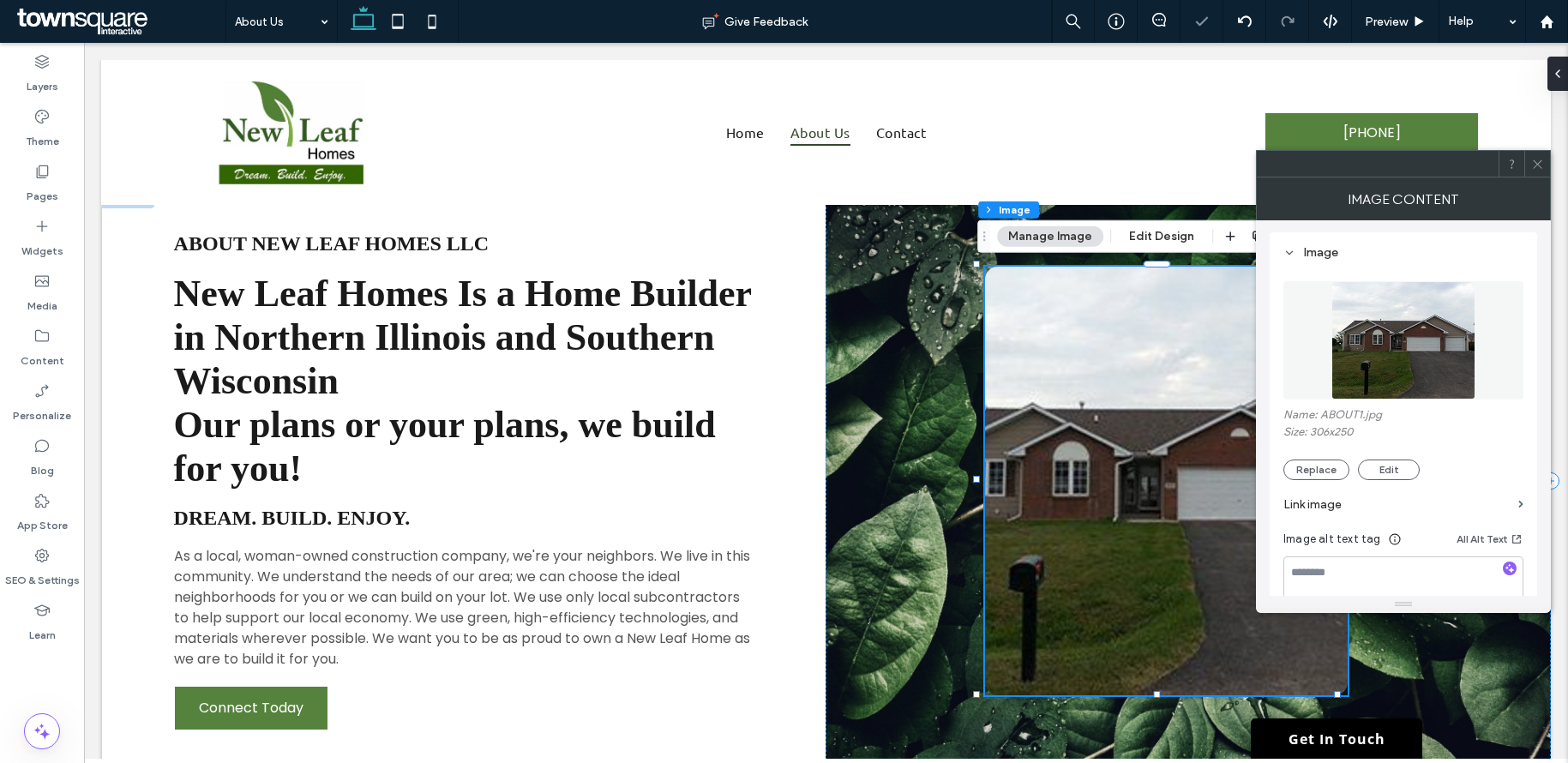 click 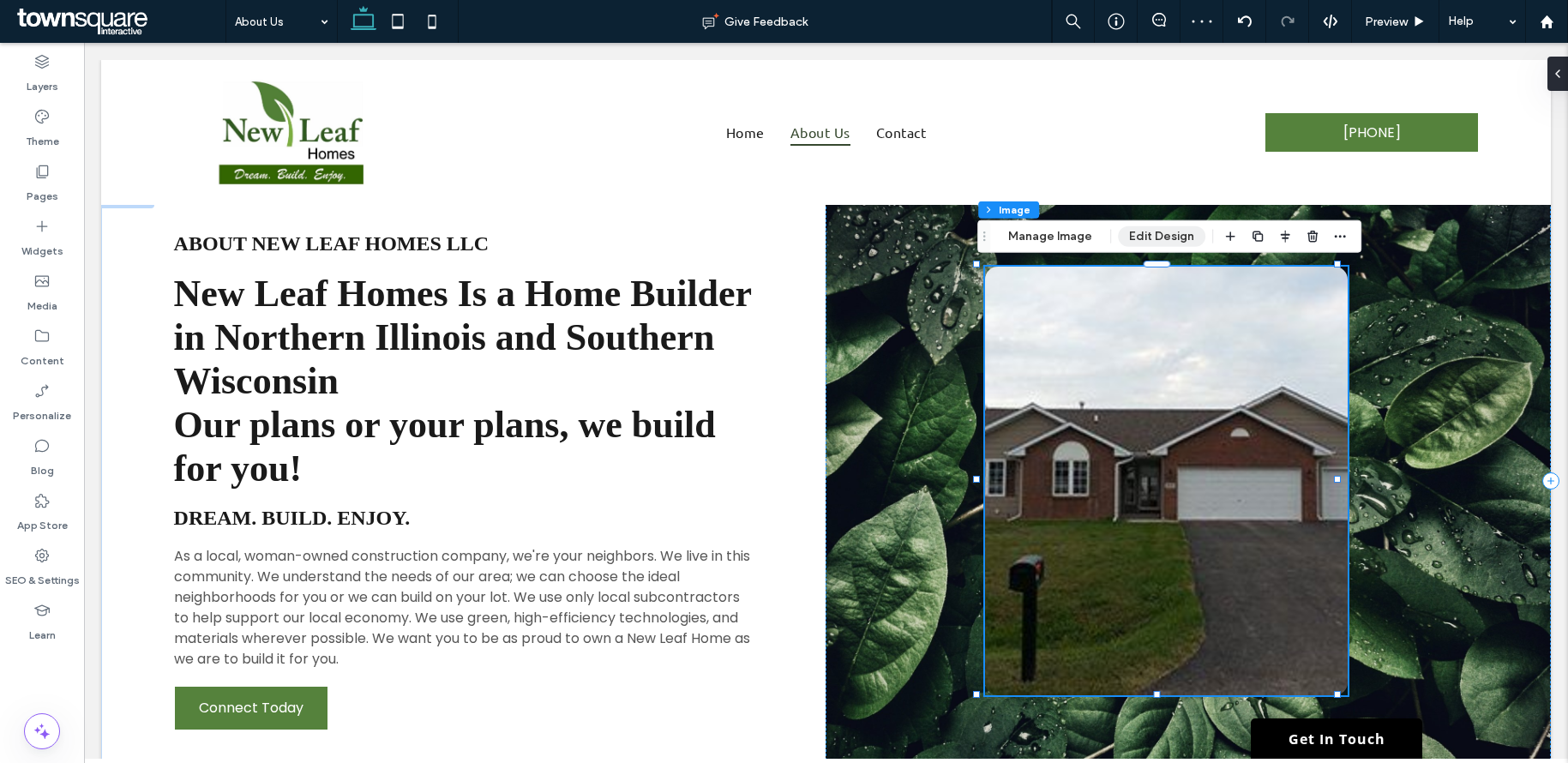 click on "Edit Design" at bounding box center (1162, 237) 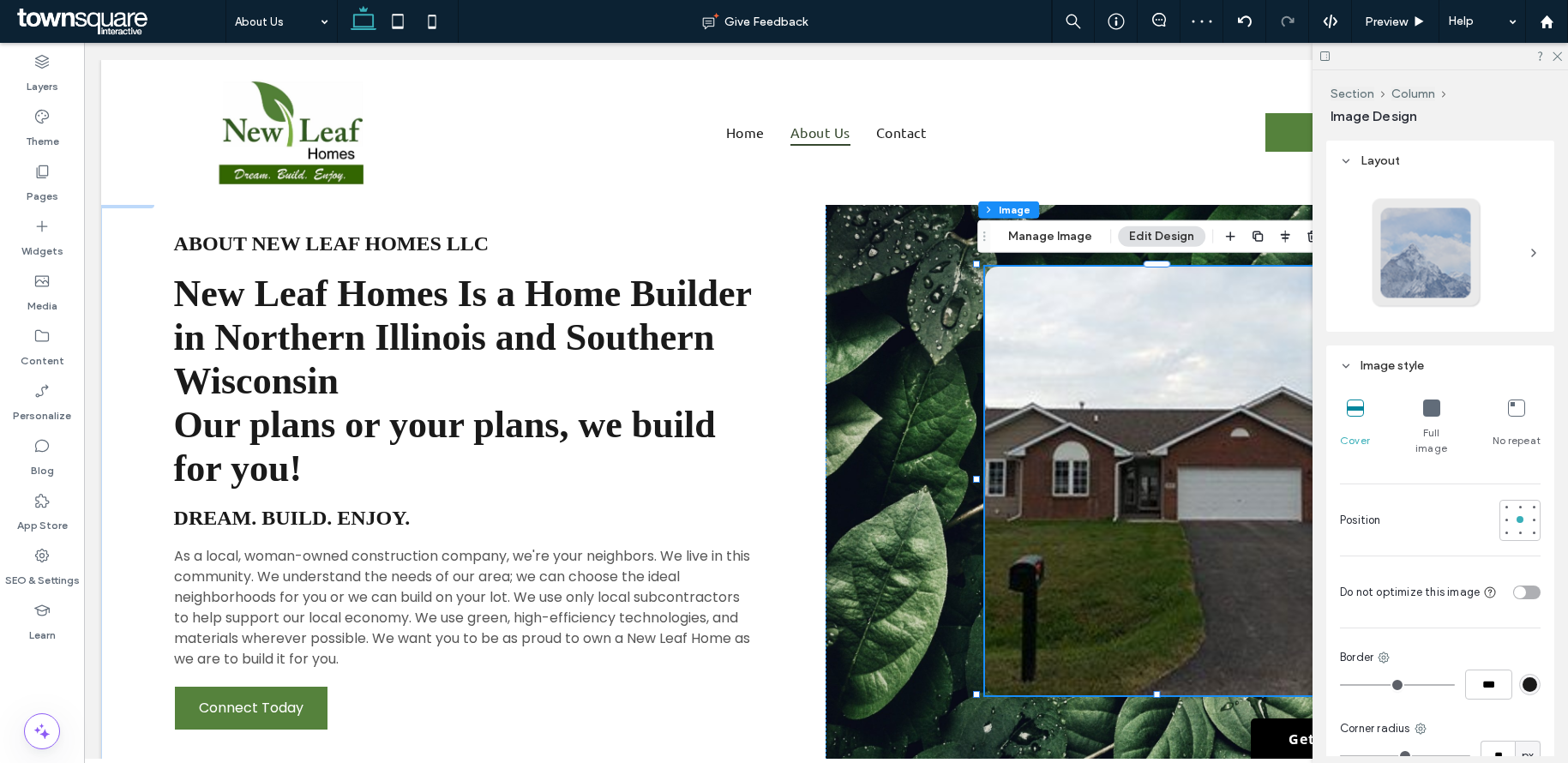 scroll, scrollTop: 273, scrollLeft: 0, axis: vertical 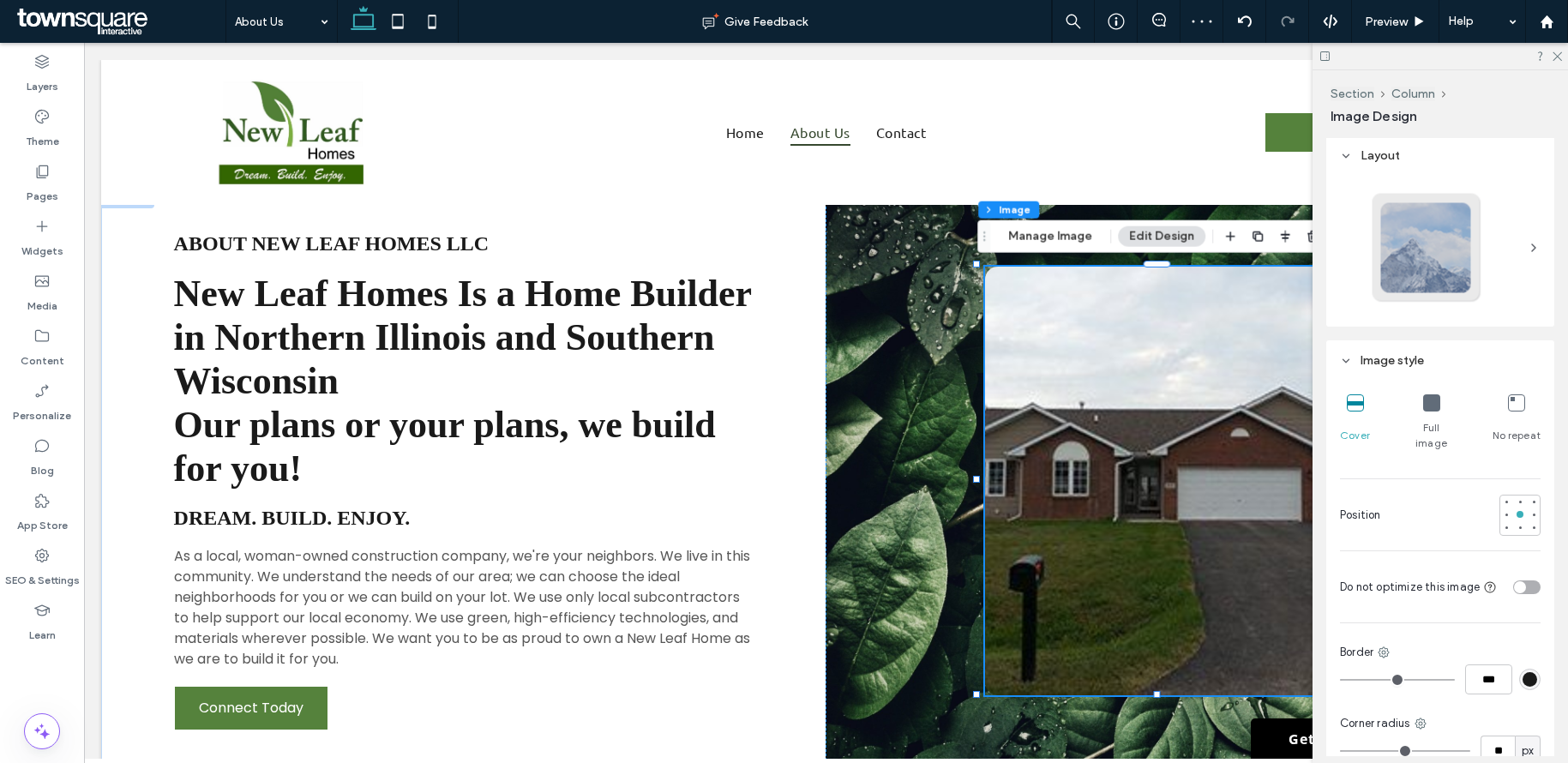 click at bounding box center (1432, 403) 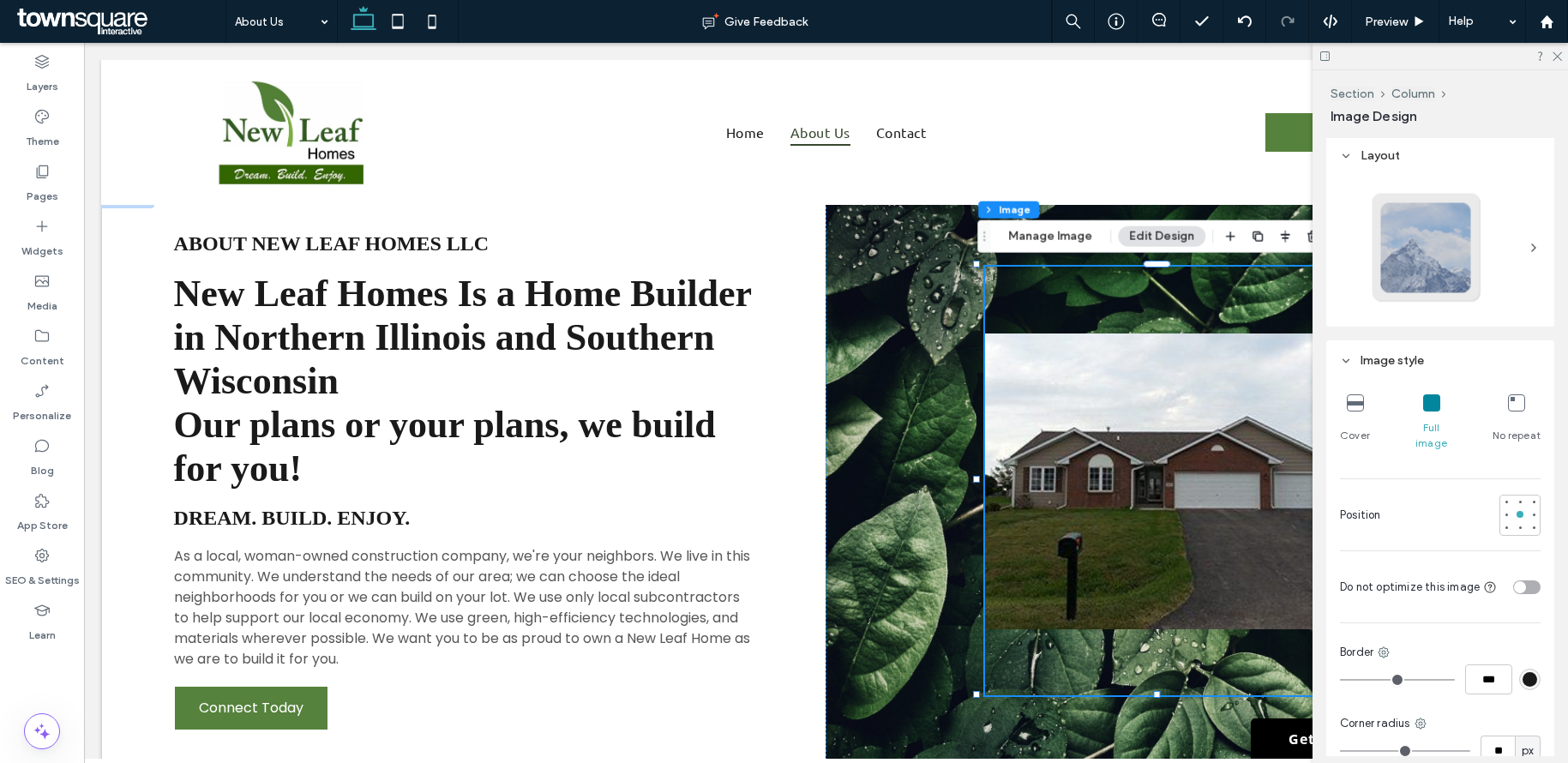 click at bounding box center (1355, 403) 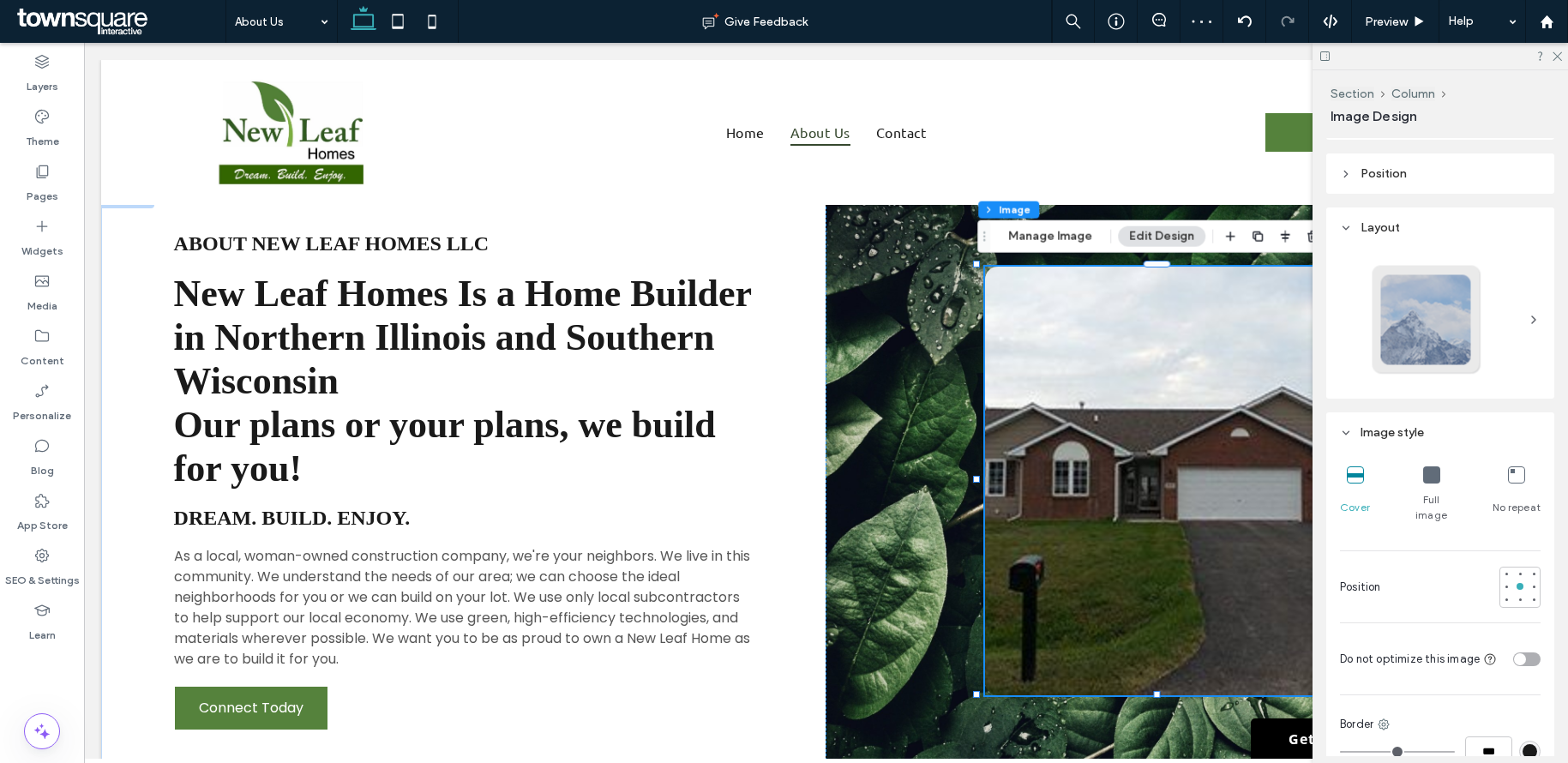 scroll, scrollTop: 9, scrollLeft: 0, axis: vertical 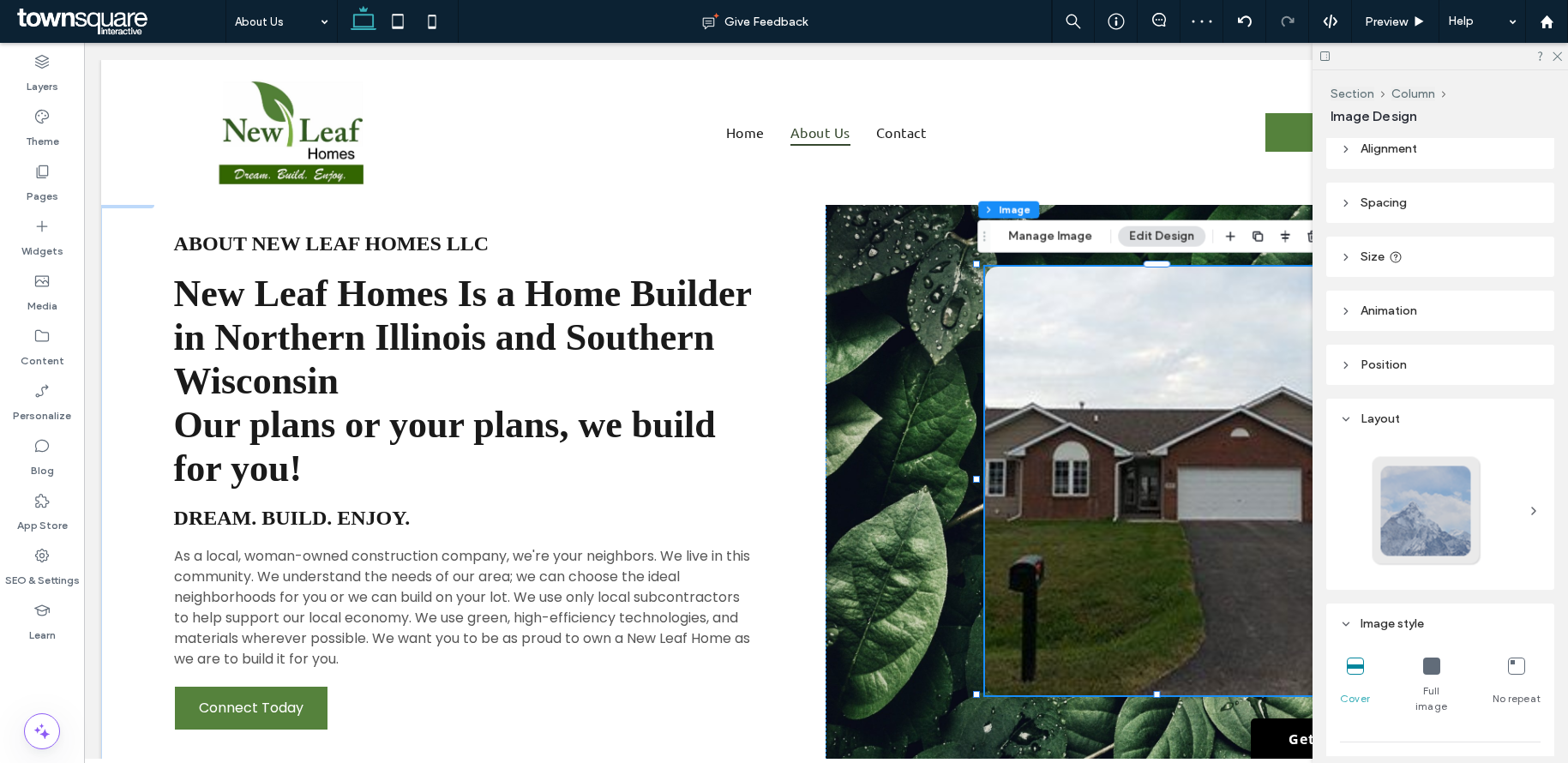 click on "Size" at bounding box center [1440, 256] 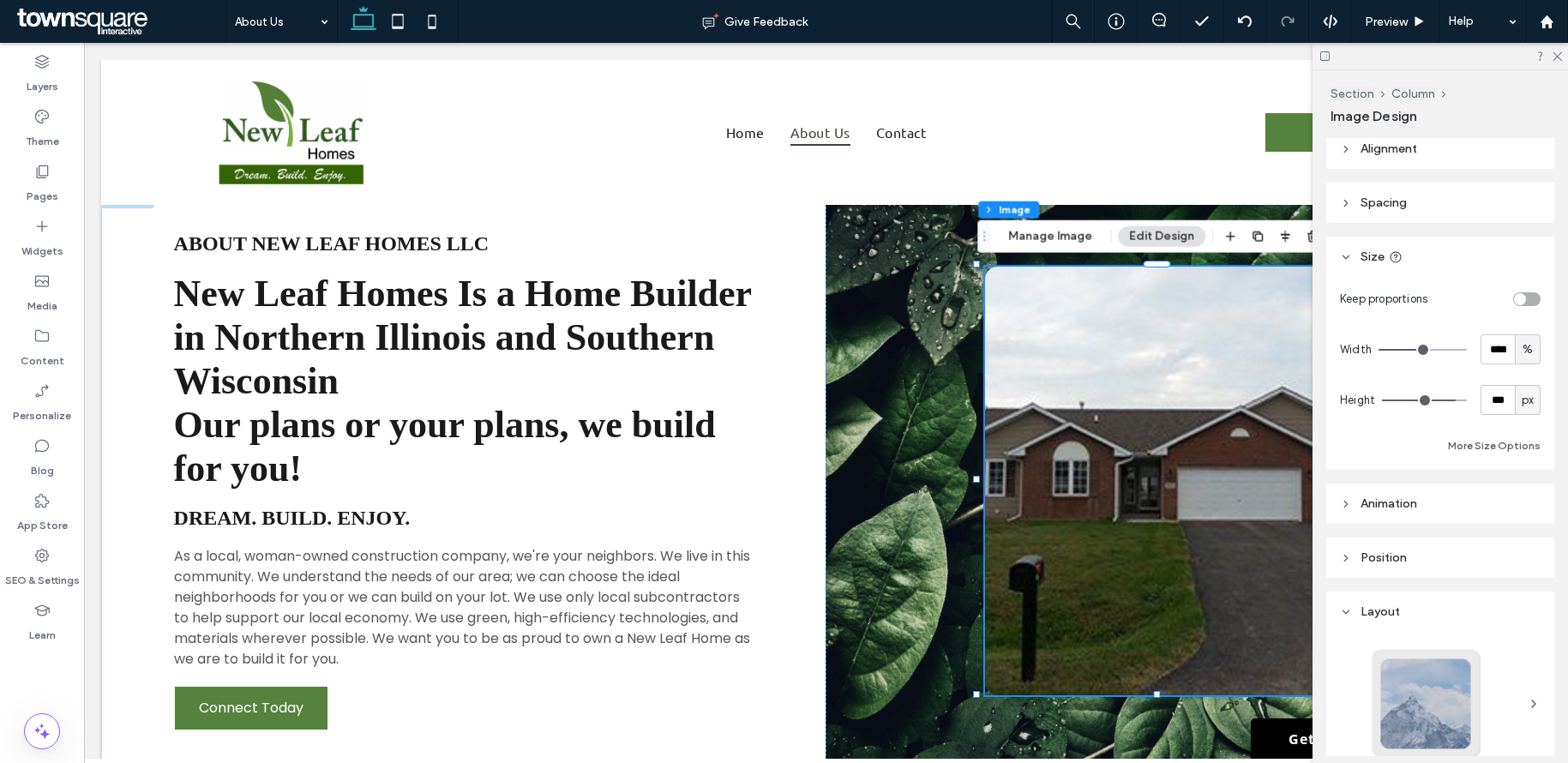 type on "***" 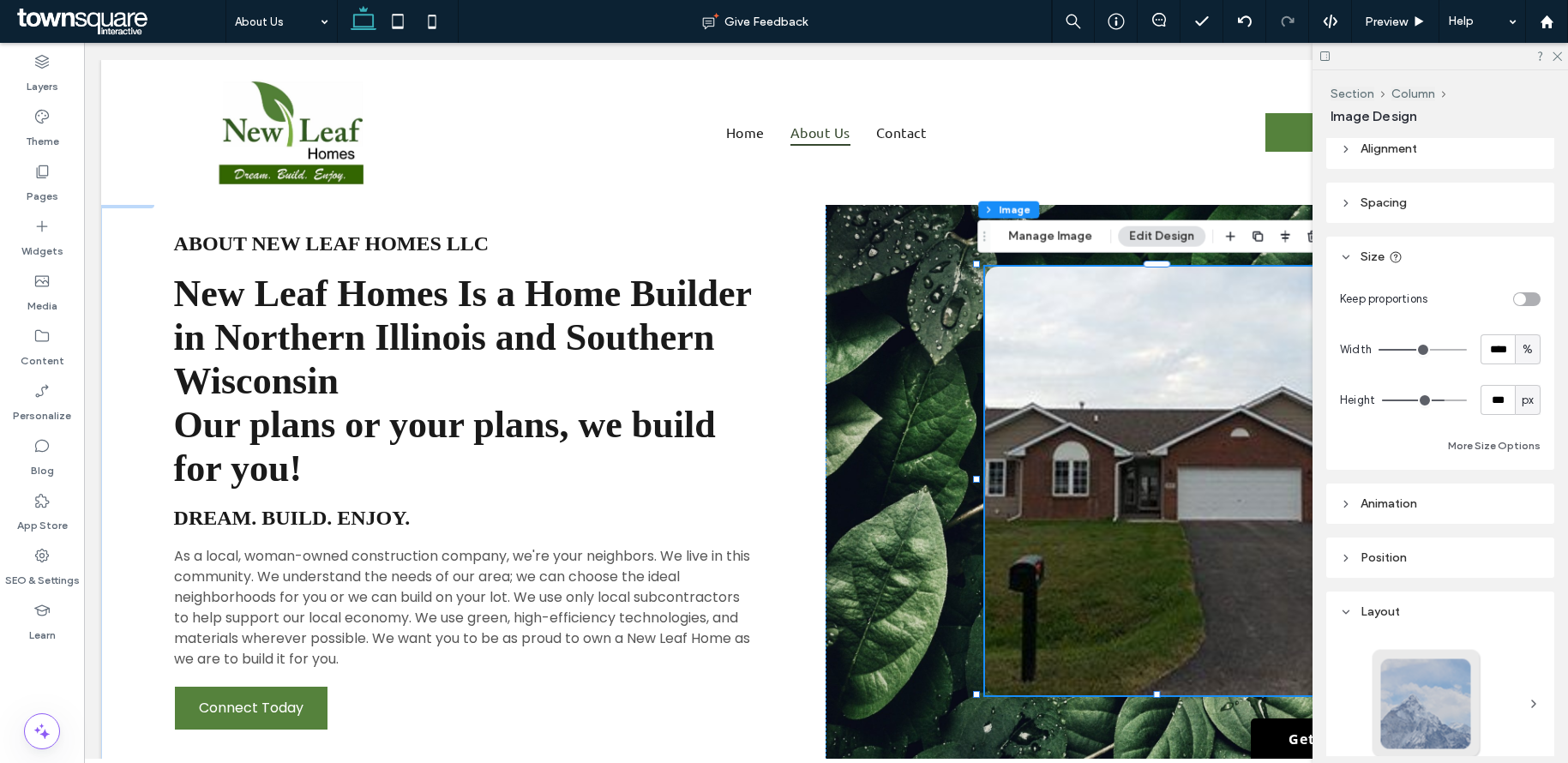 type on "***" 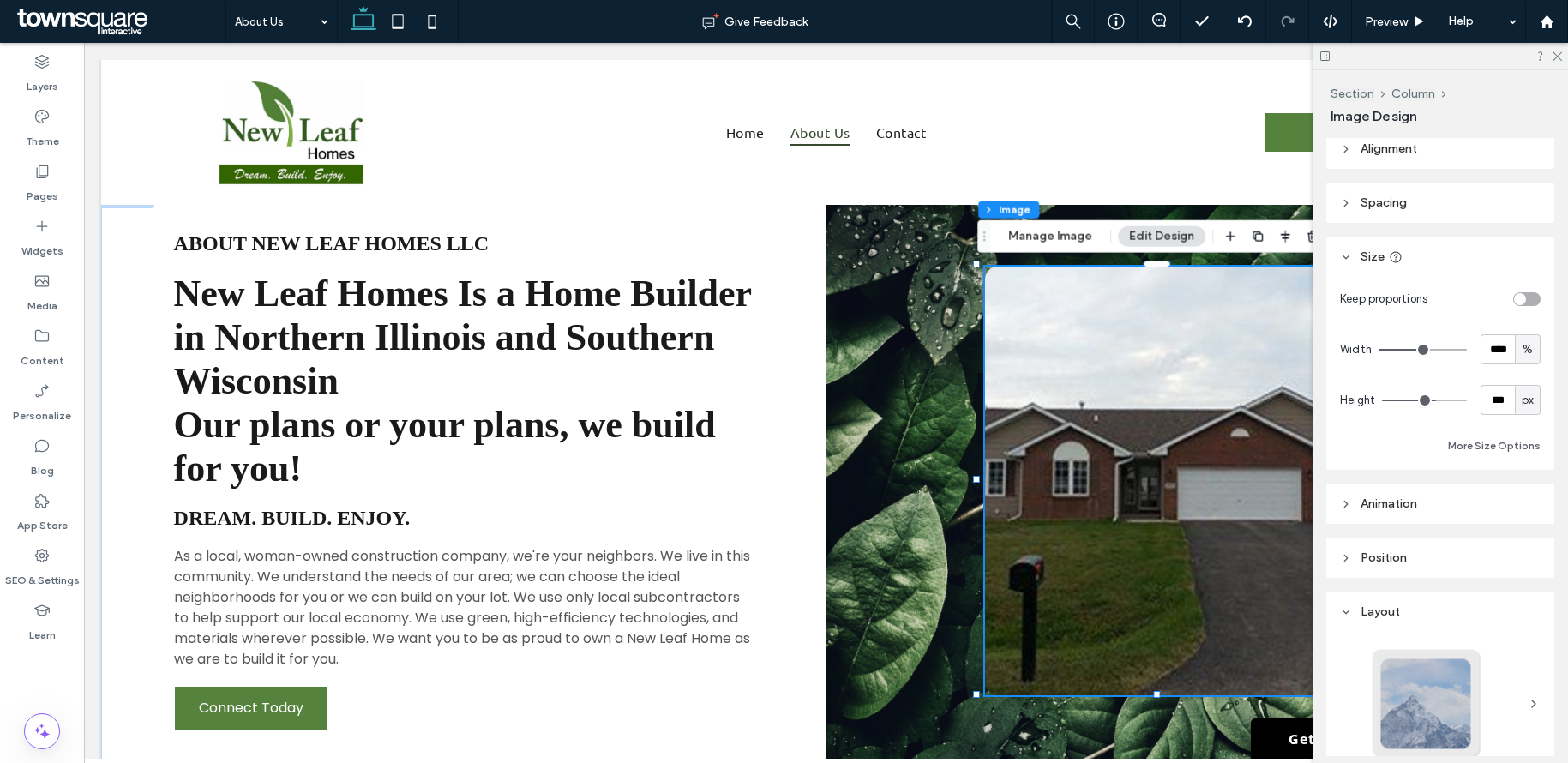 type on "***" 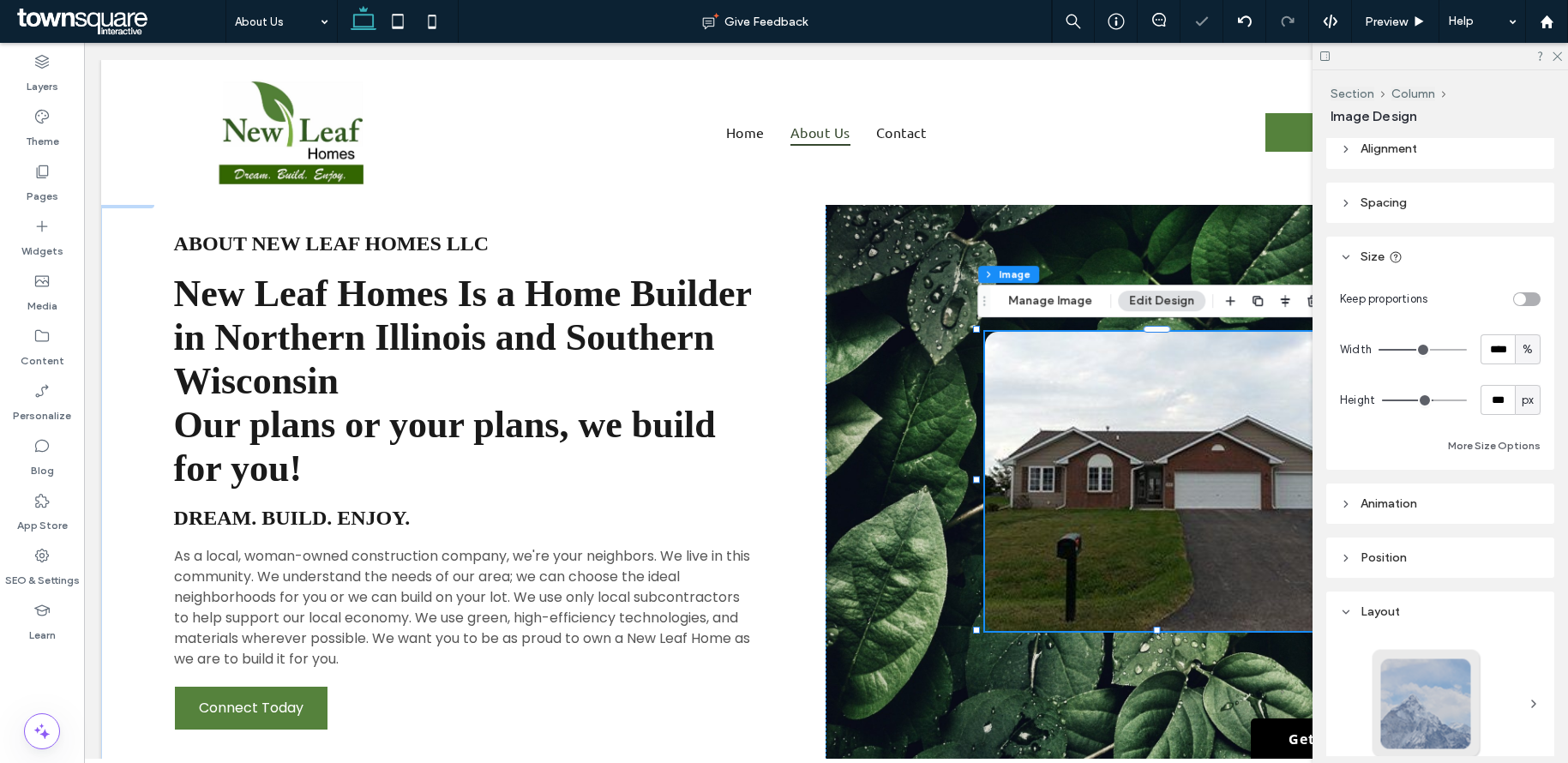 type on "***" 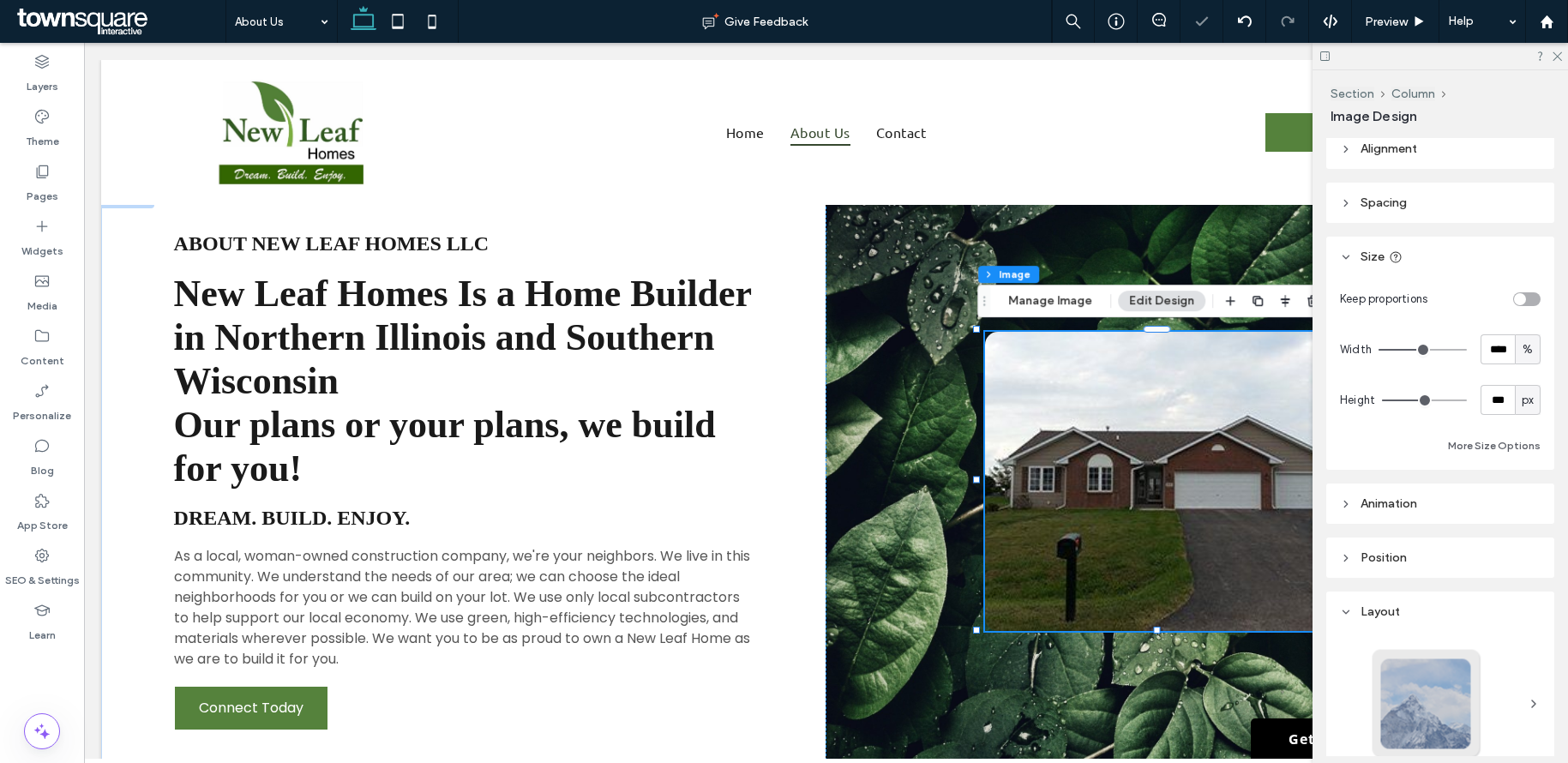type on "***" 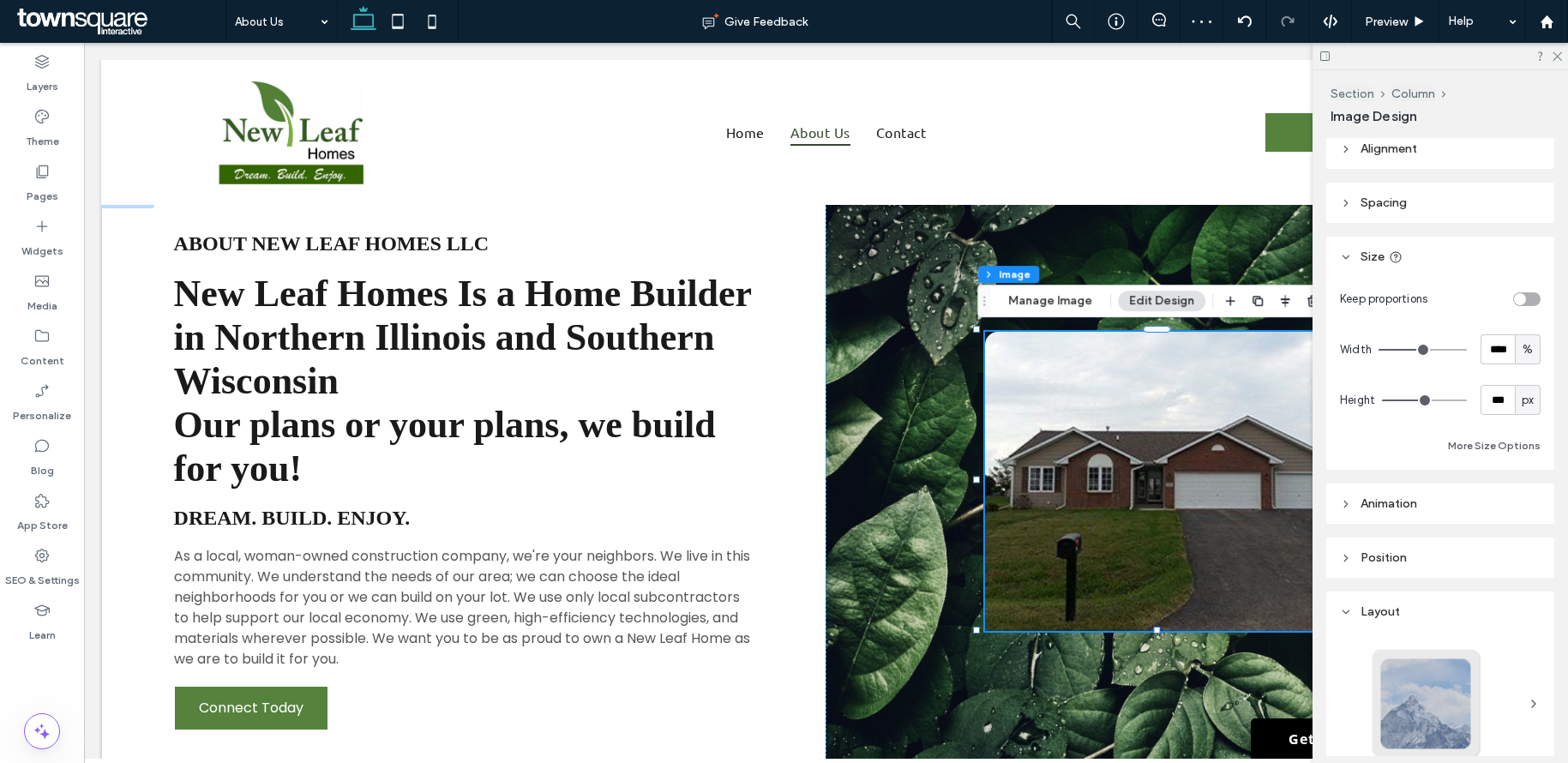 type on "***" 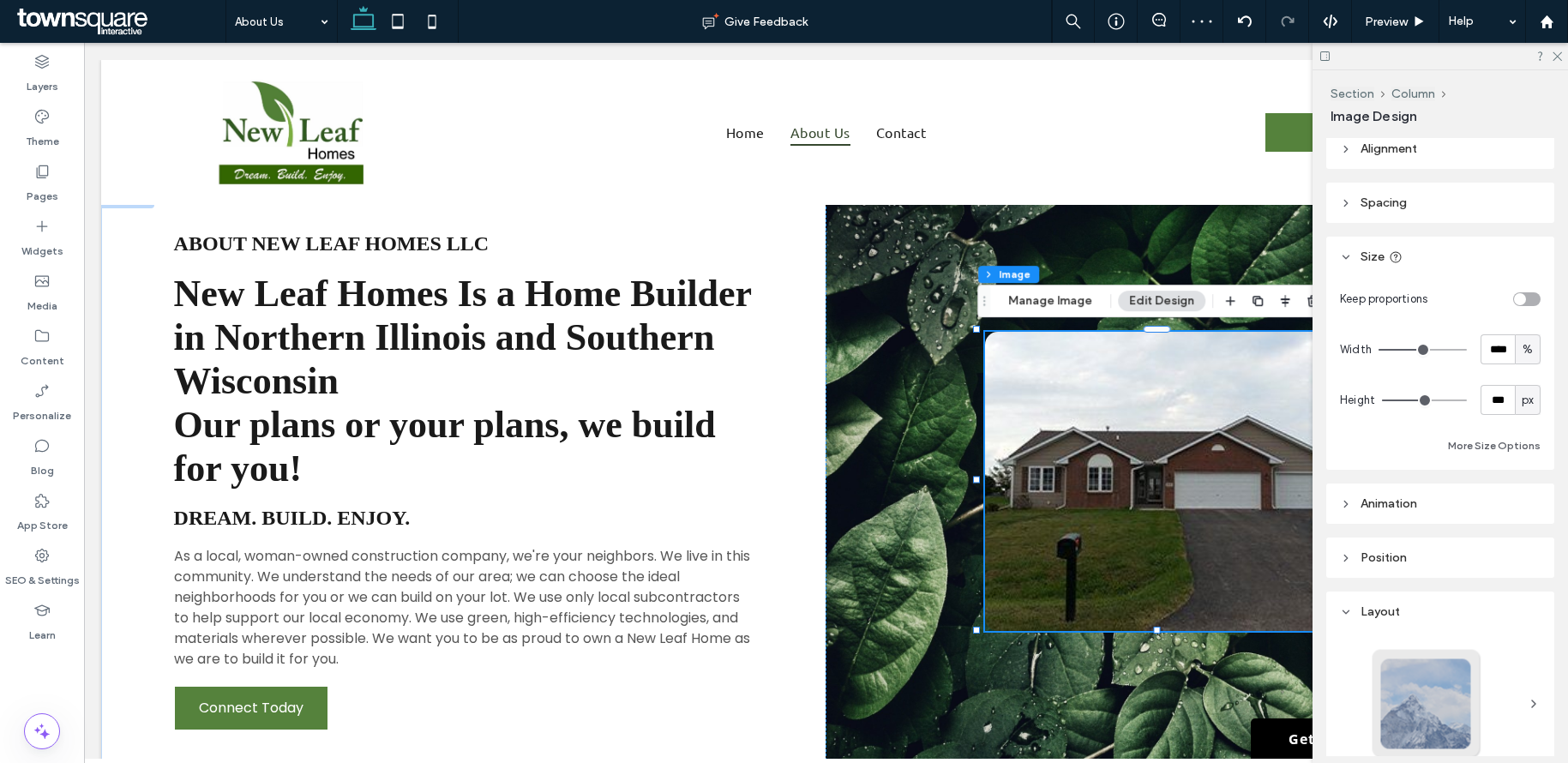 type on "***" 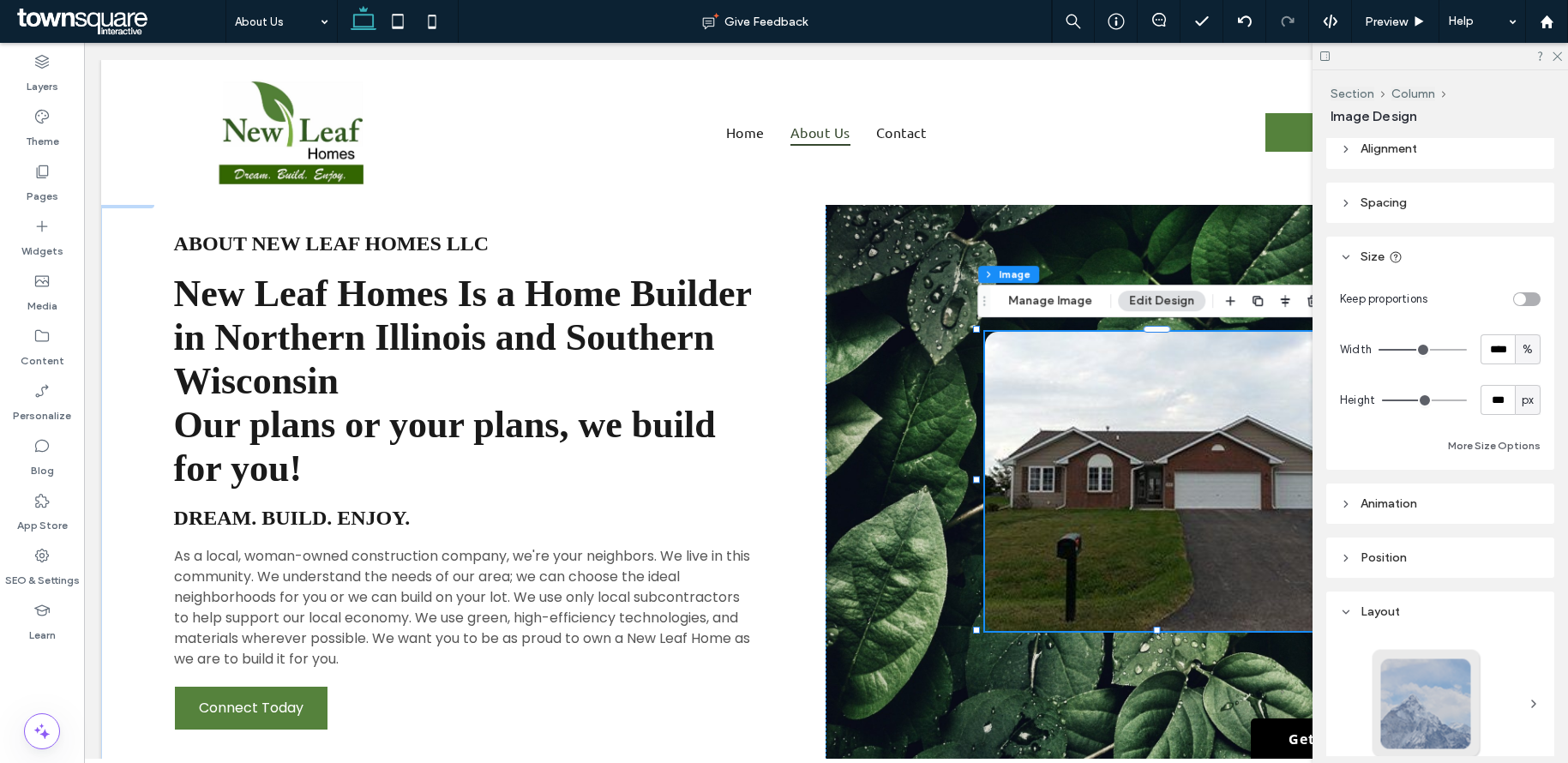 type on "***" 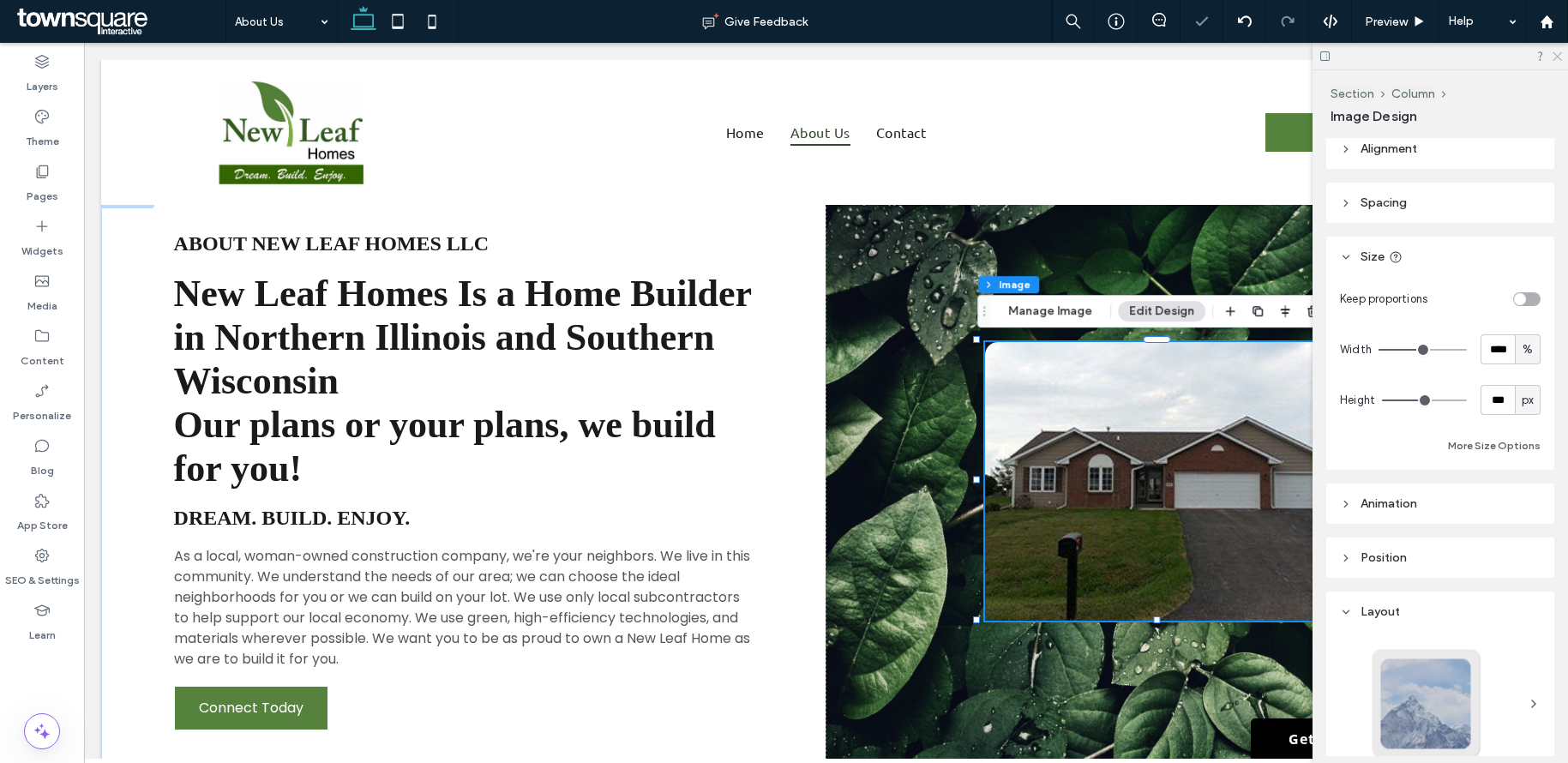 click 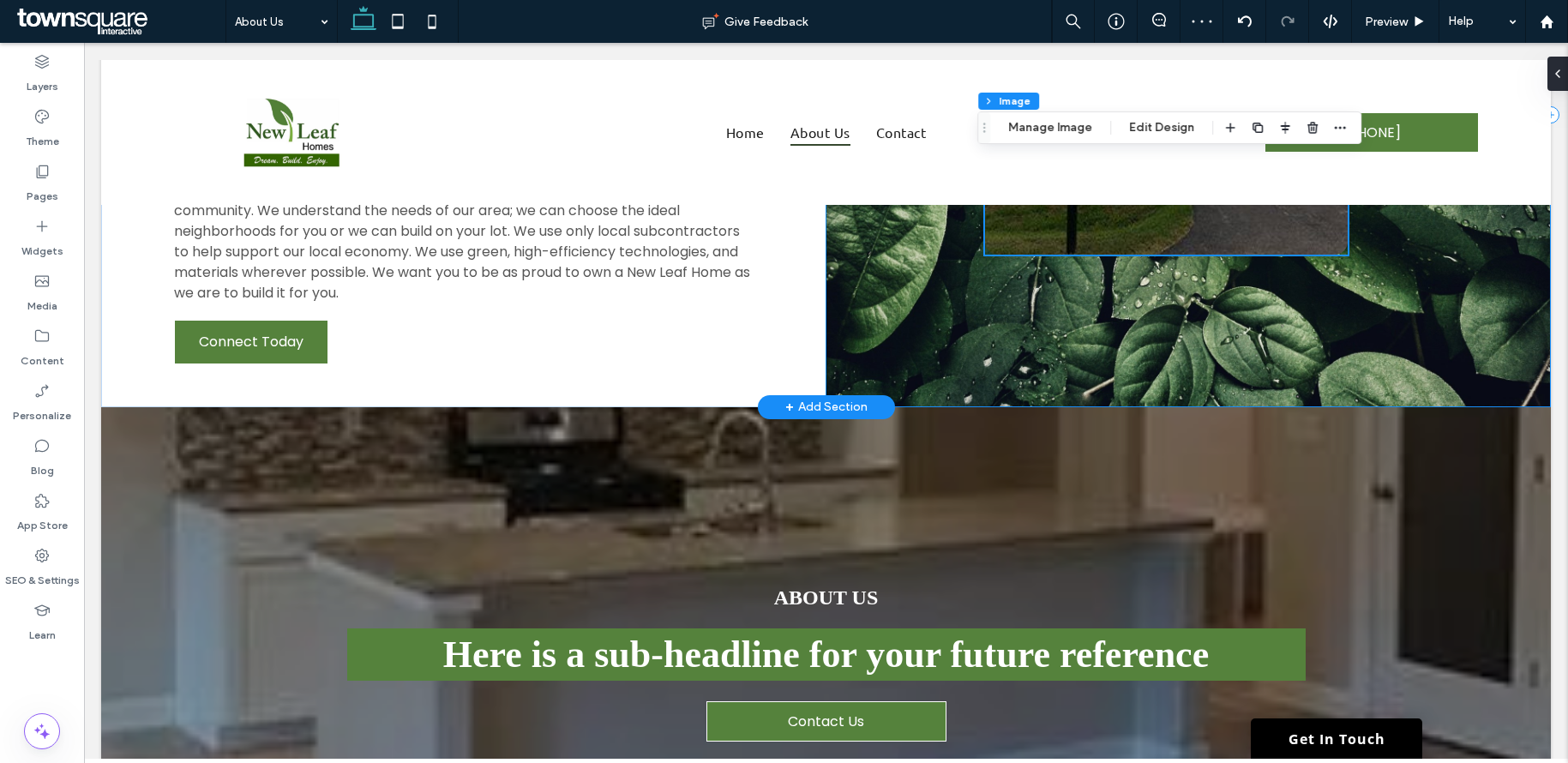 click at bounding box center (1188, 115) 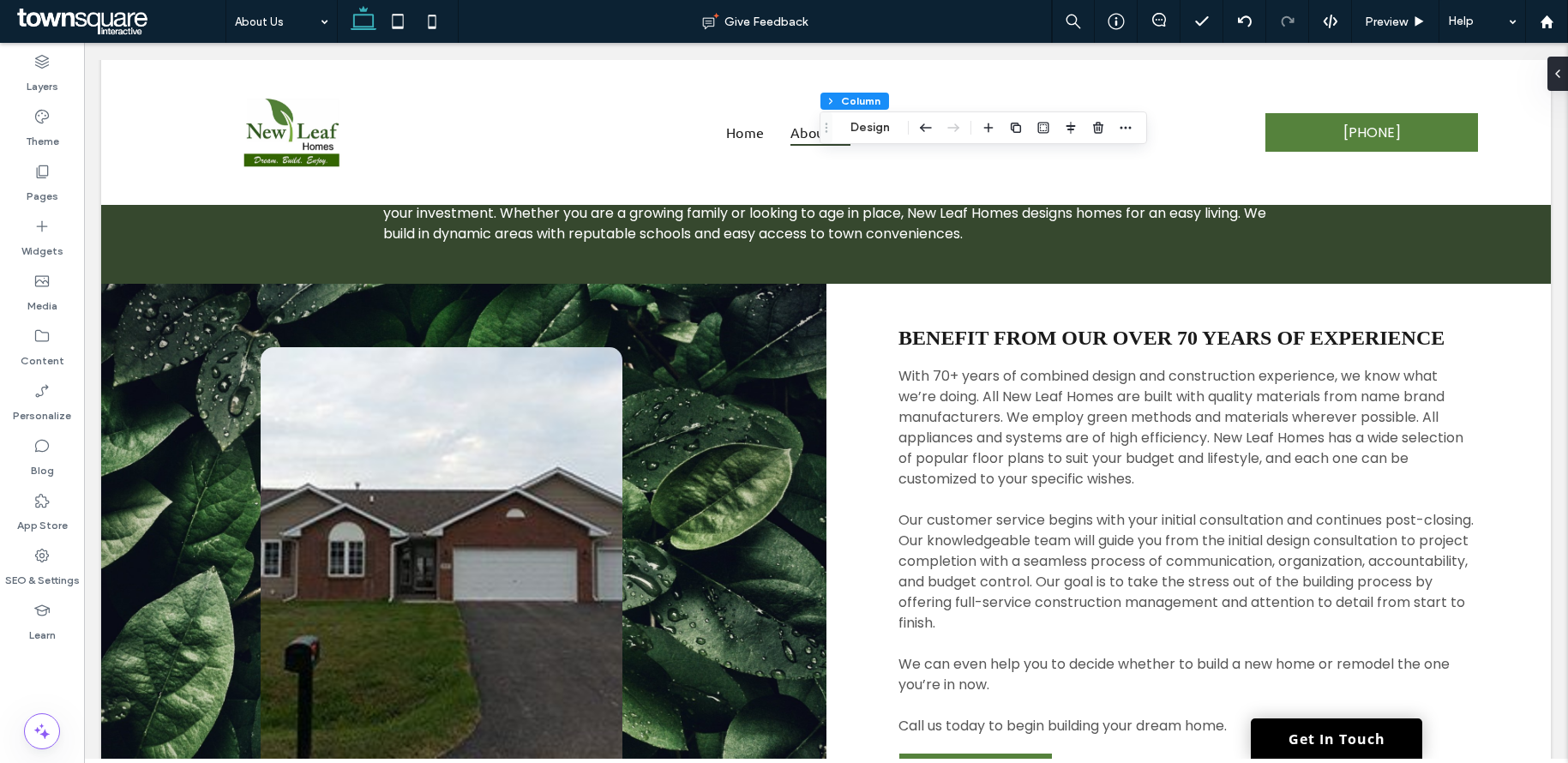 scroll, scrollTop: 1288, scrollLeft: 0, axis: vertical 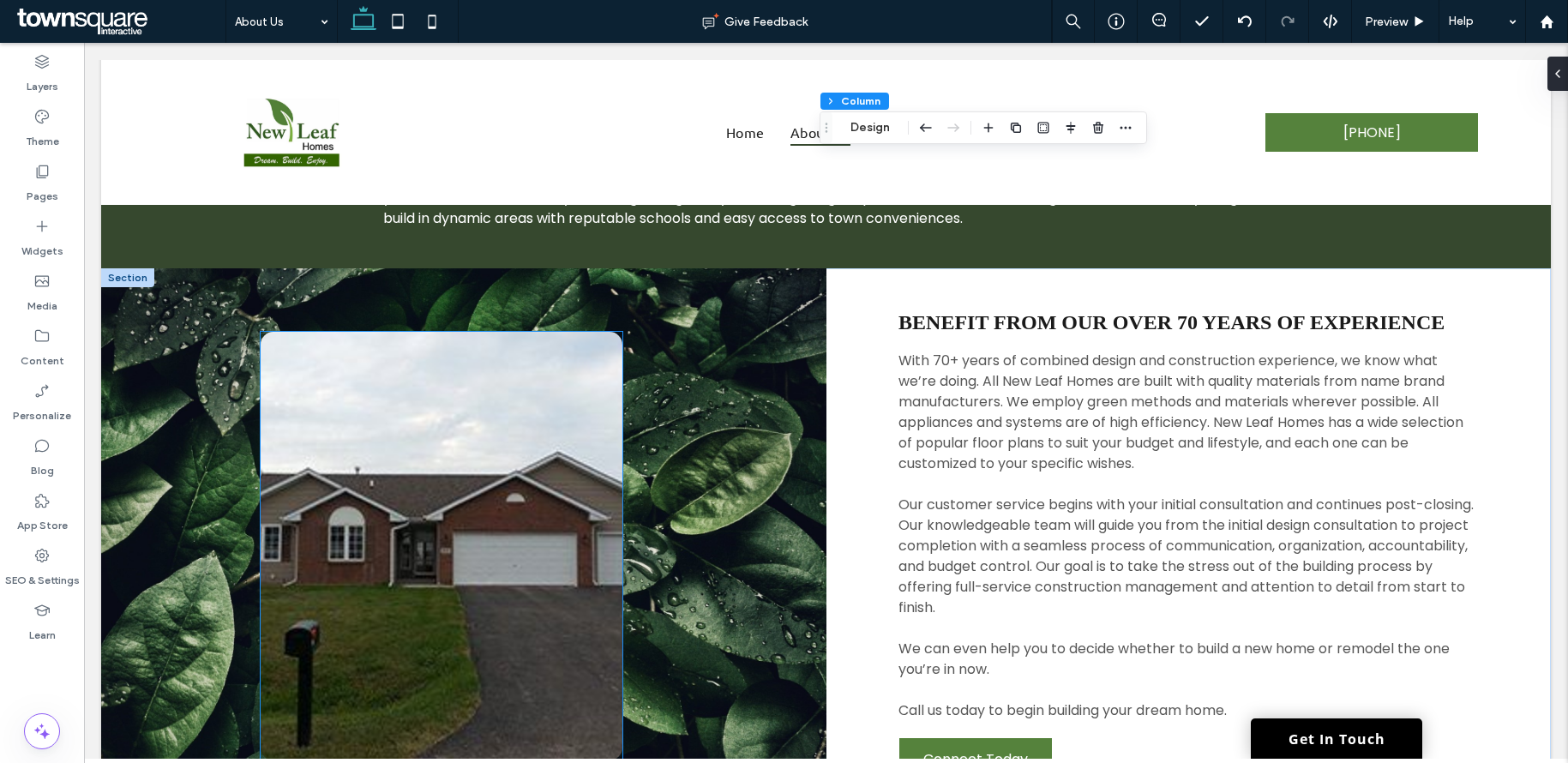 click at bounding box center (442, 546) 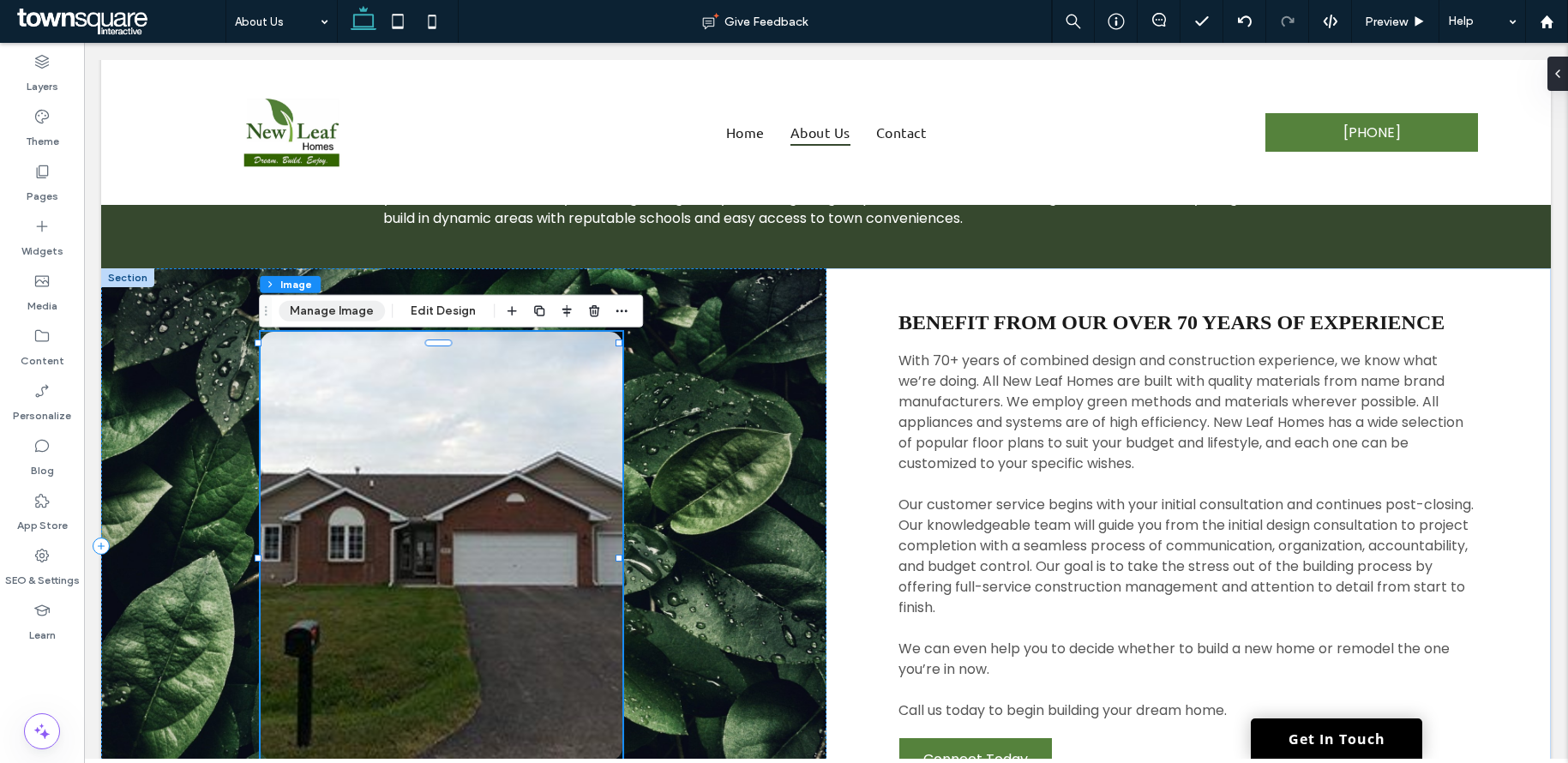 click on "Manage Image" at bounding box center [332, 311] 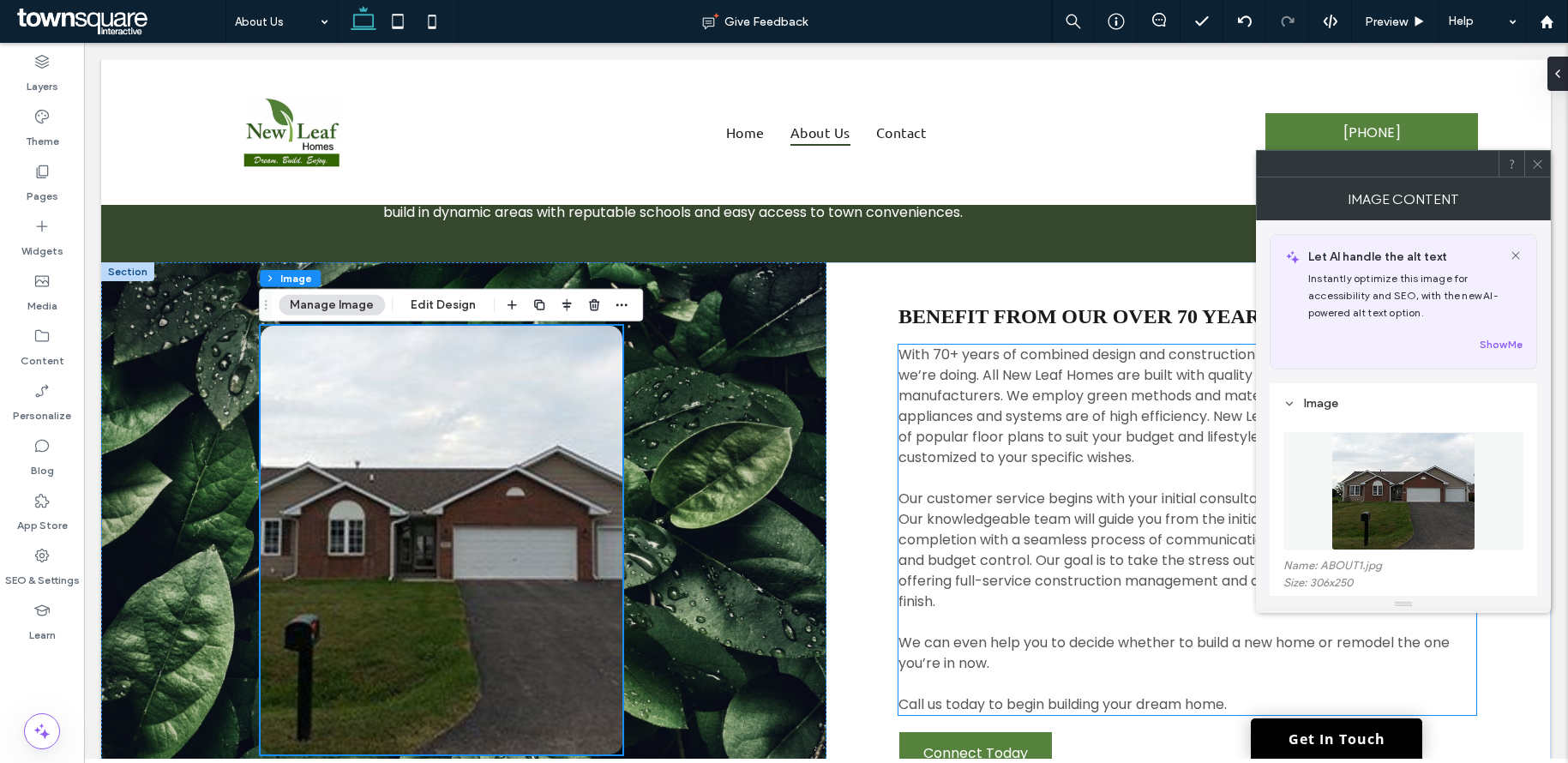 scroll, scrollTop: 1349, scrollLeft: 0, axis: vertical 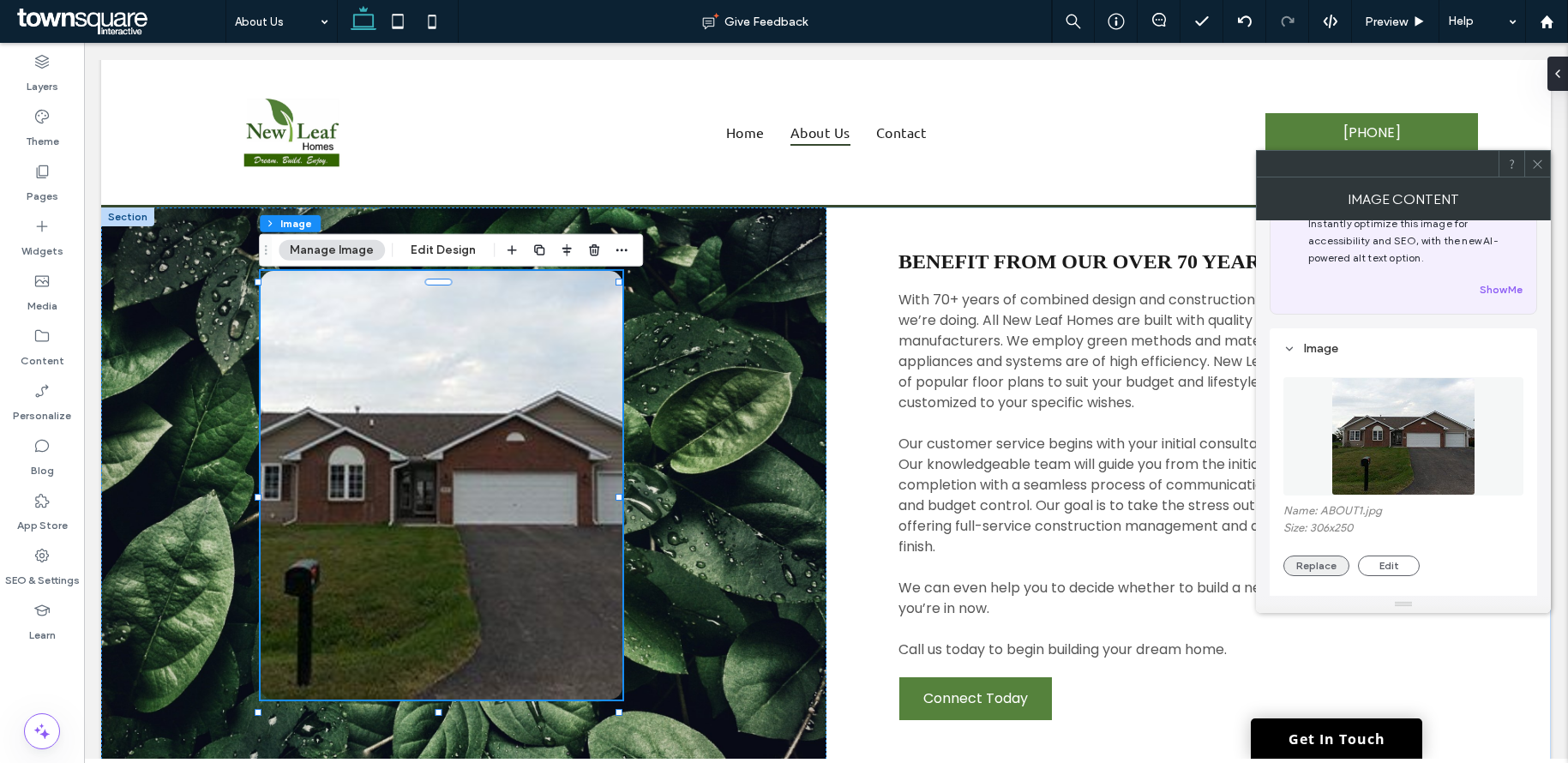 click on "Replace" at bounding box center (1316, 566) 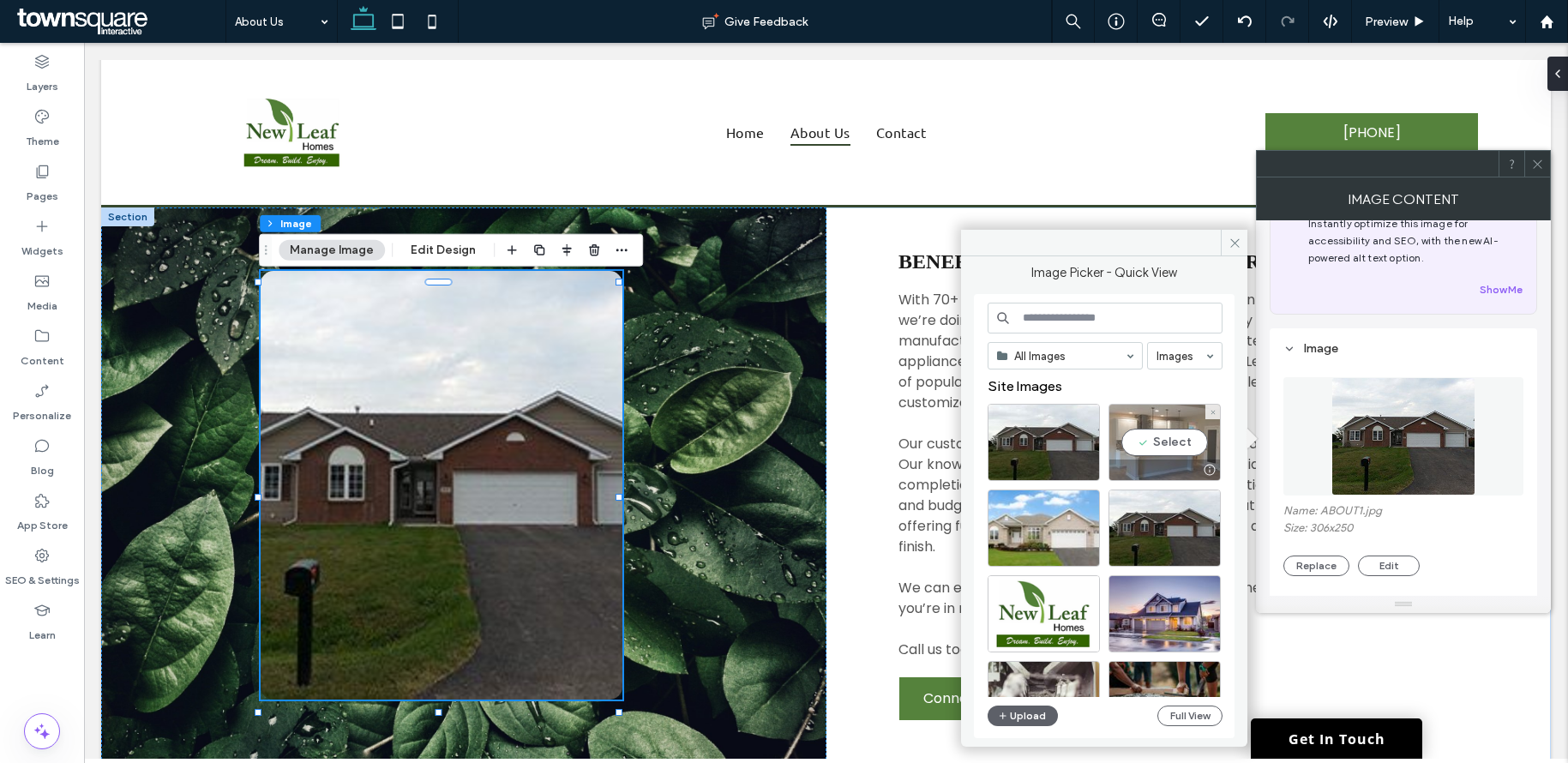 click on "Select" at bounding box center (1164, 442) 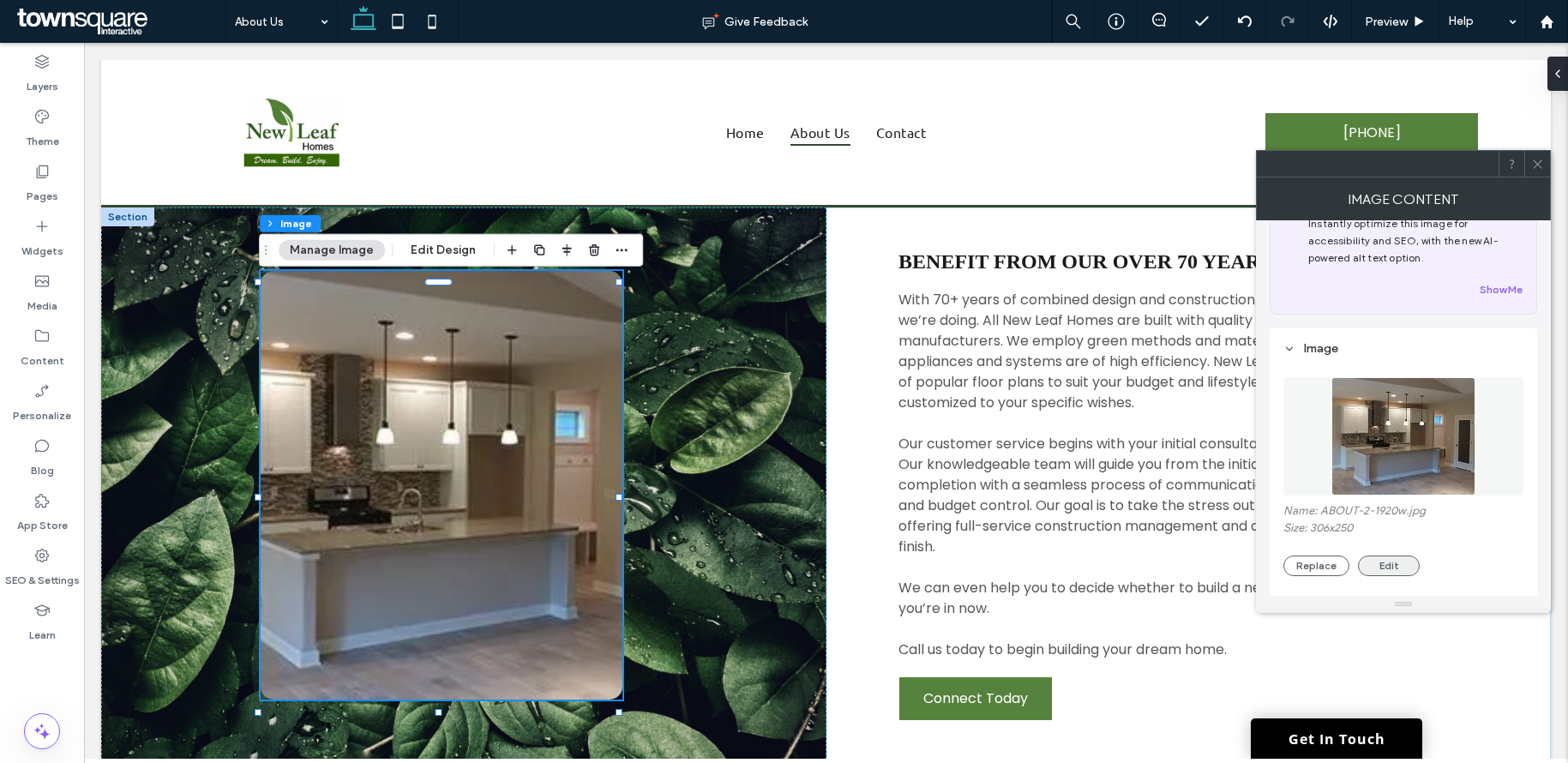 click on "Edit" at bounding box center [1389, 566] 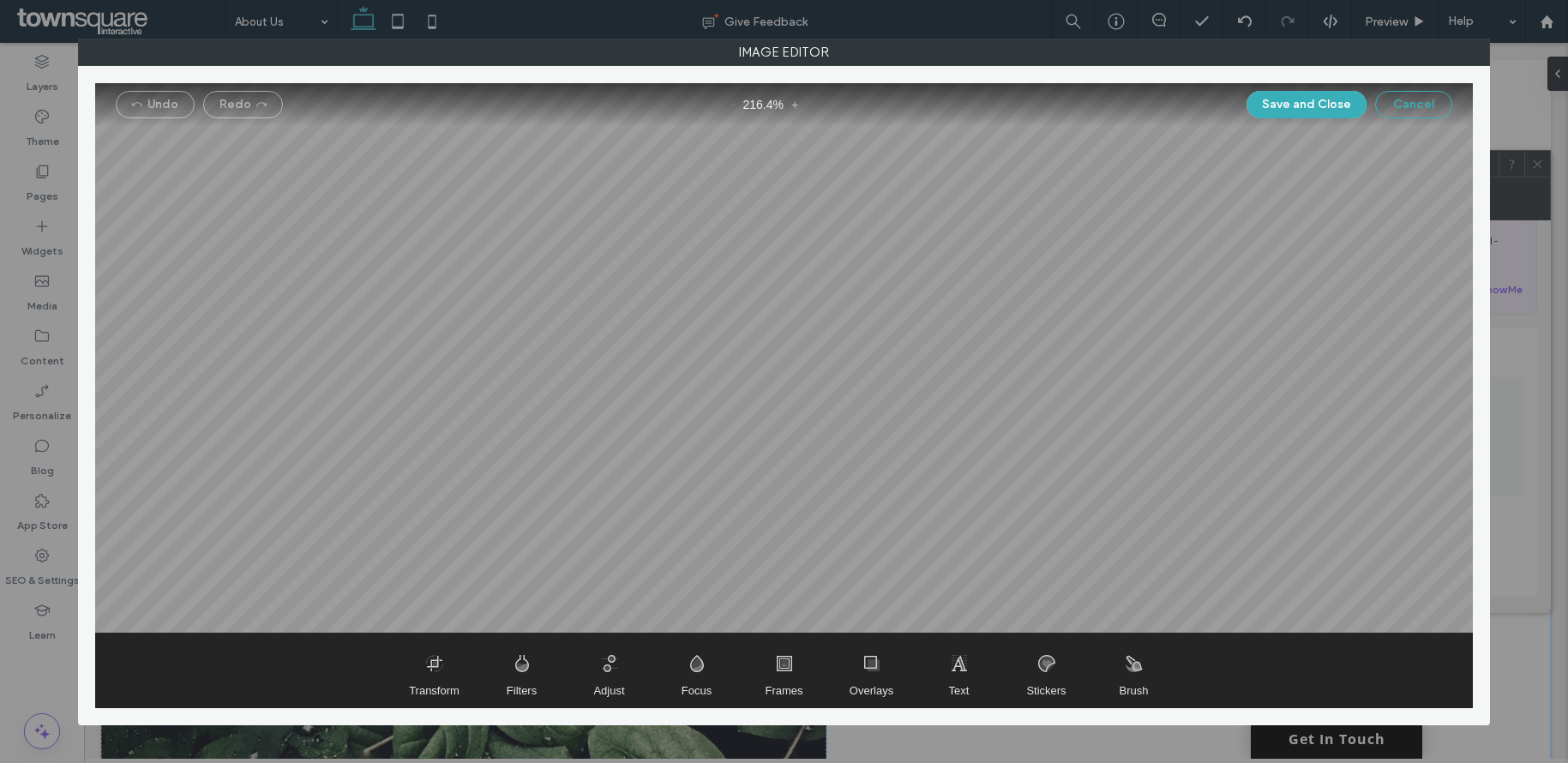 click on "Cancel" at bounding box center [1414, 105] 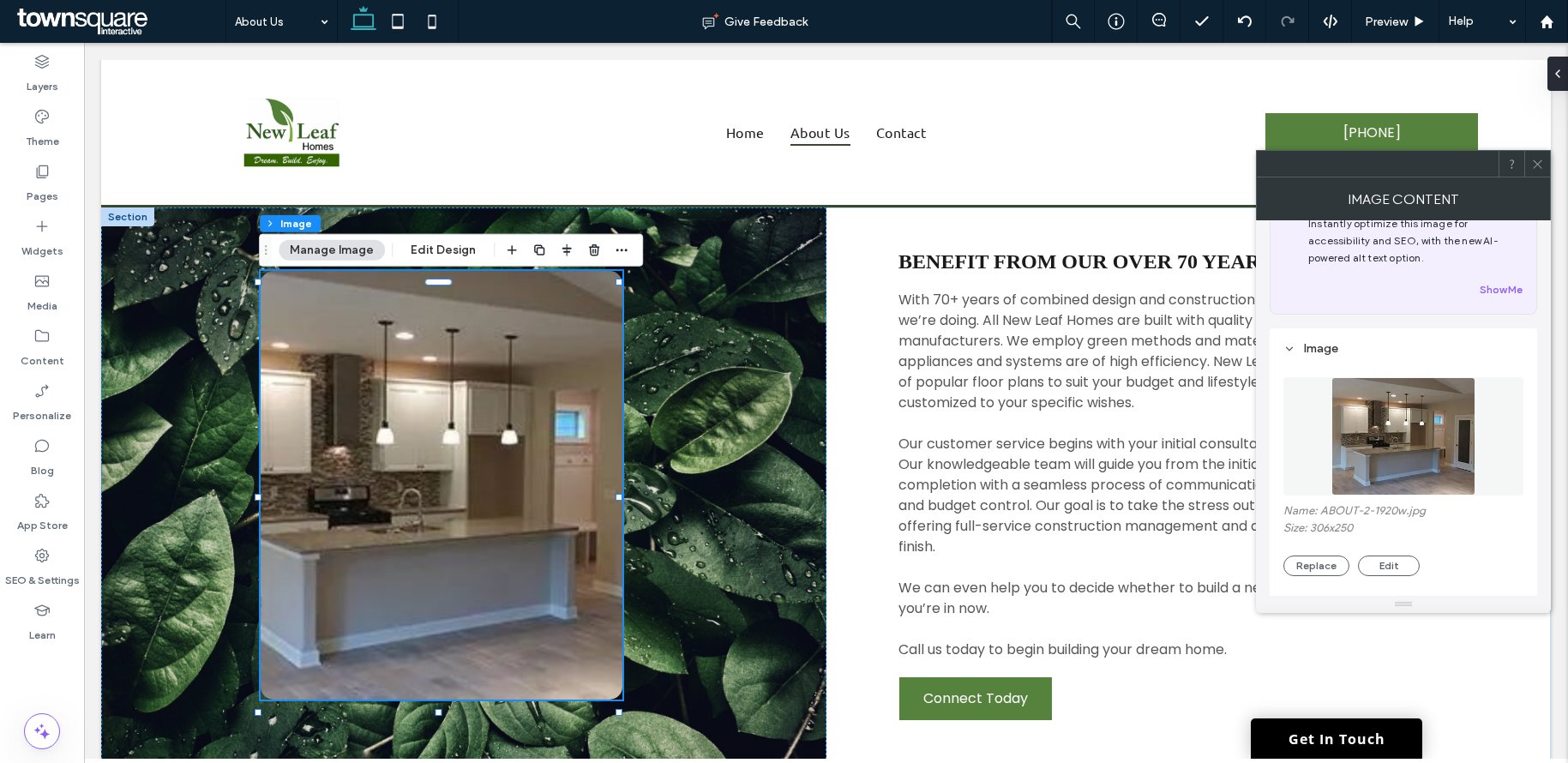 click 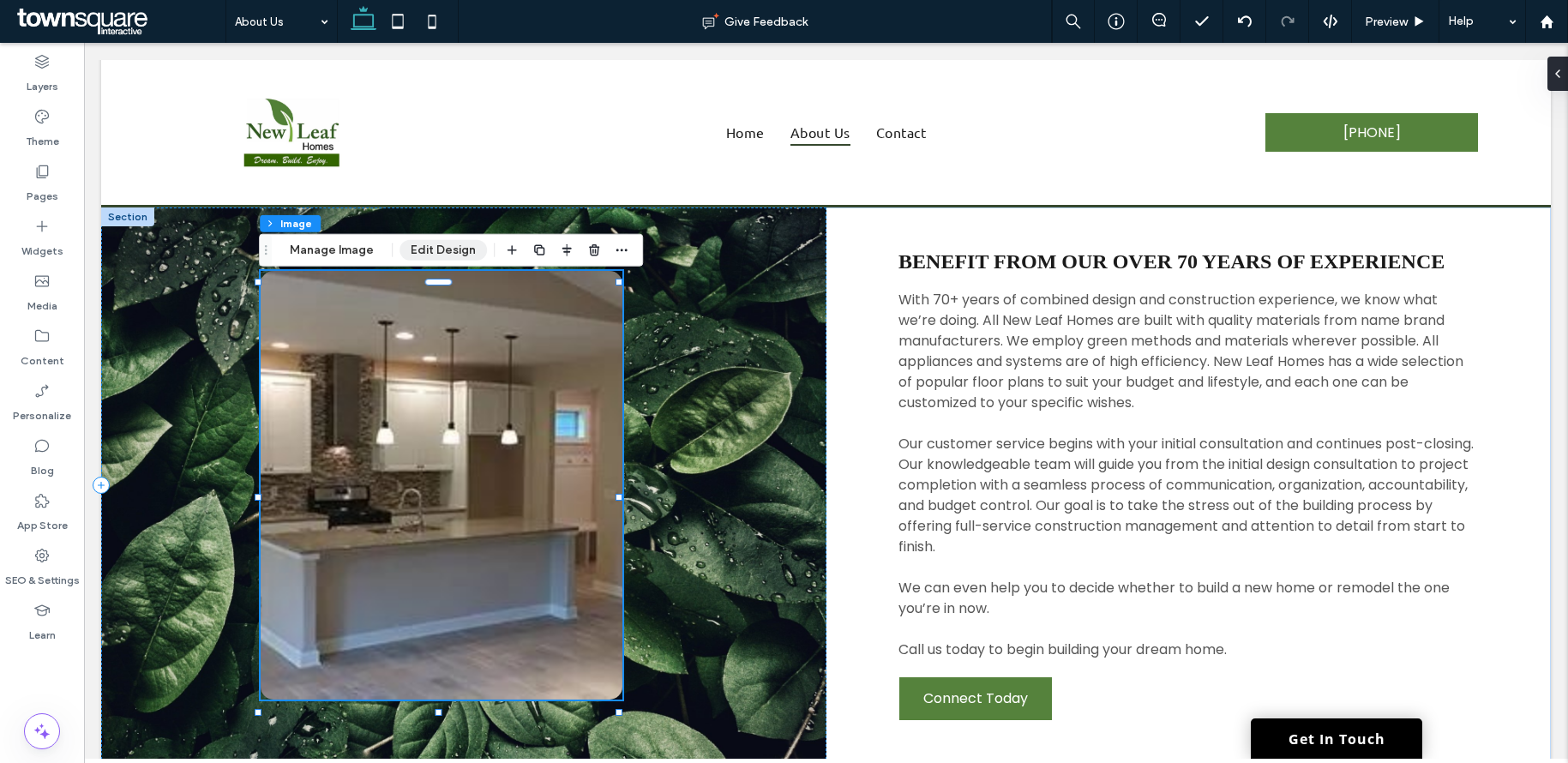 click on "Edit Design" at bounding box center [443, 250] 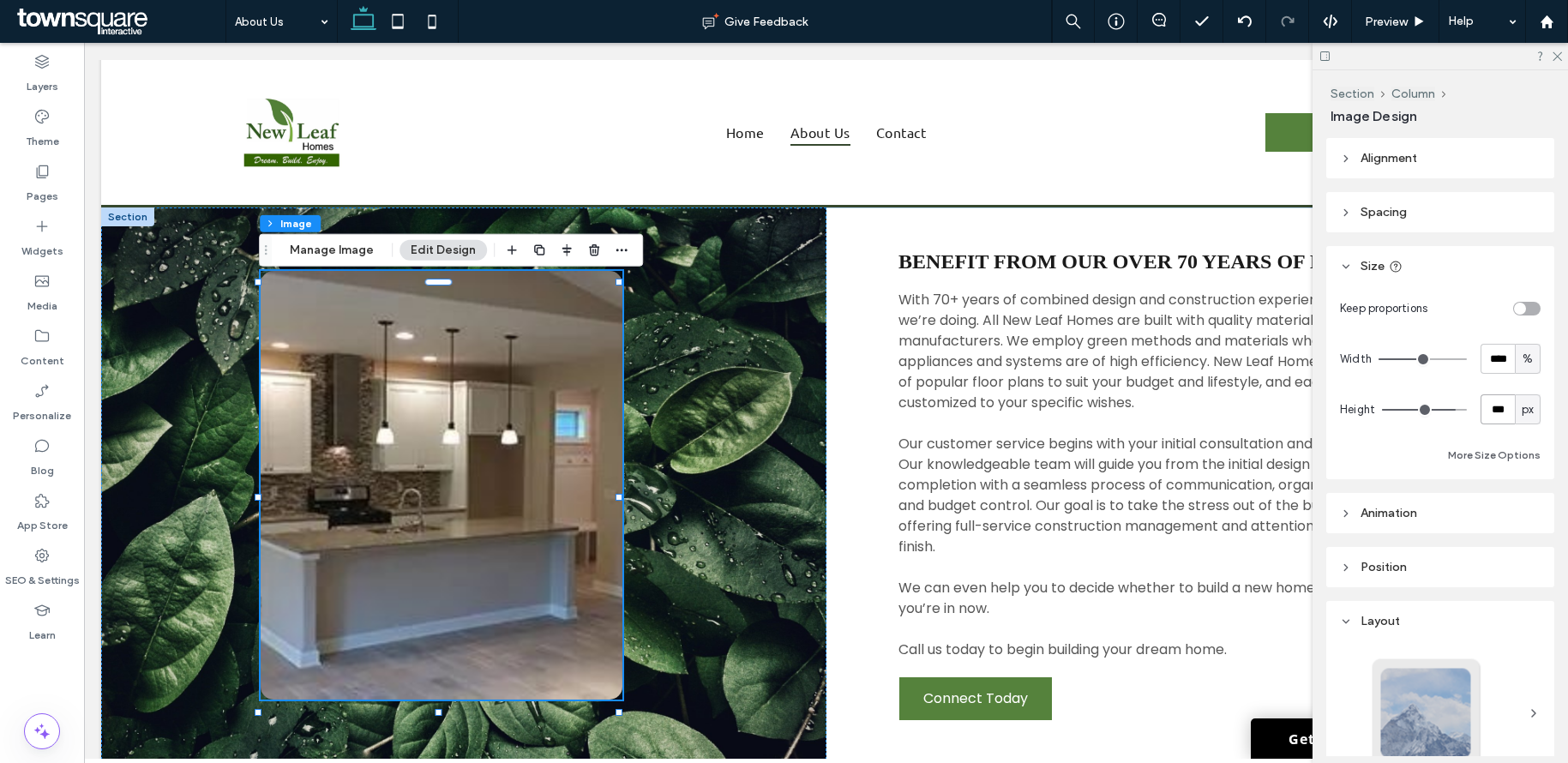 click on "***" at bounding box center [1498, 409] 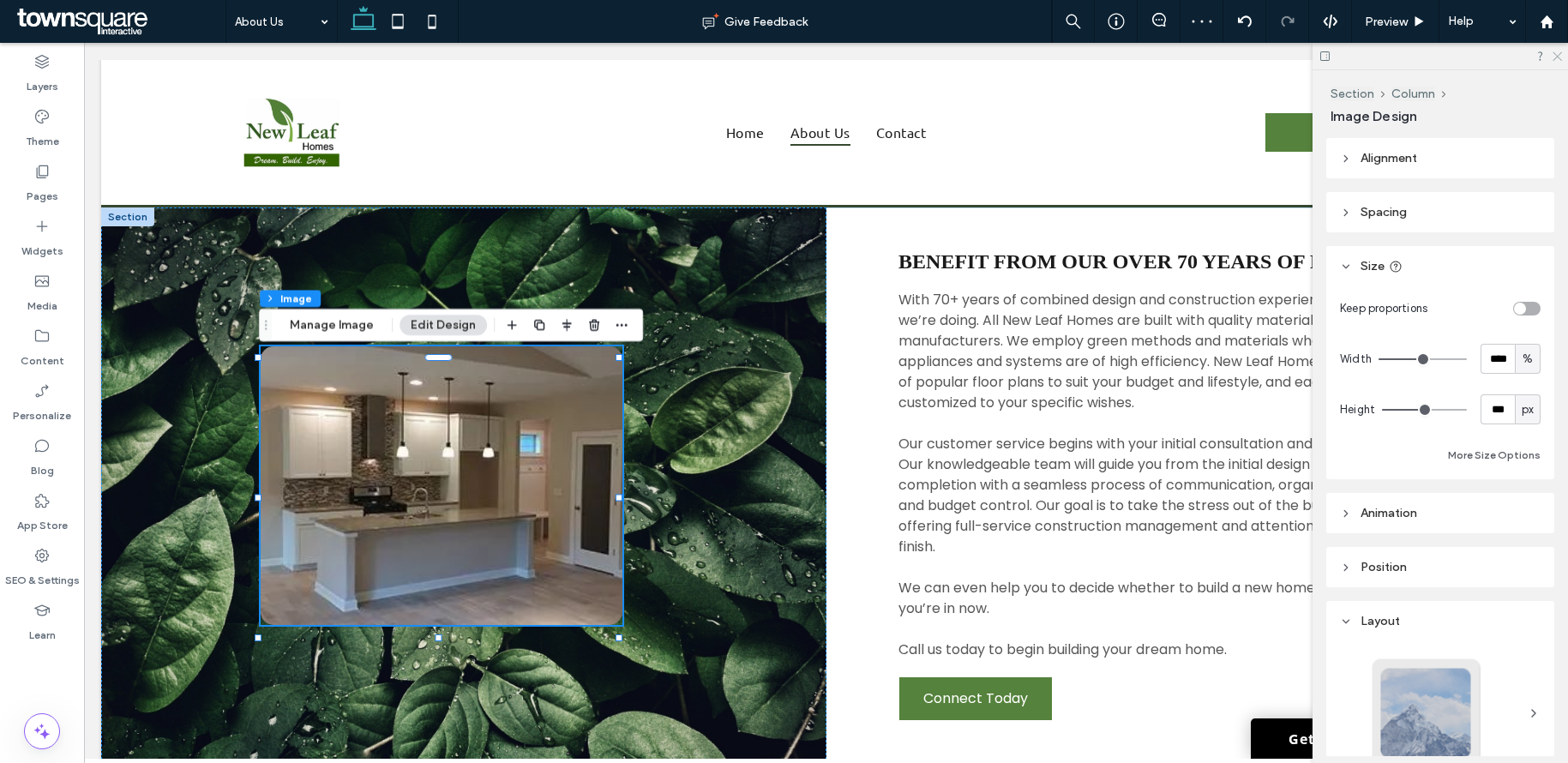 click 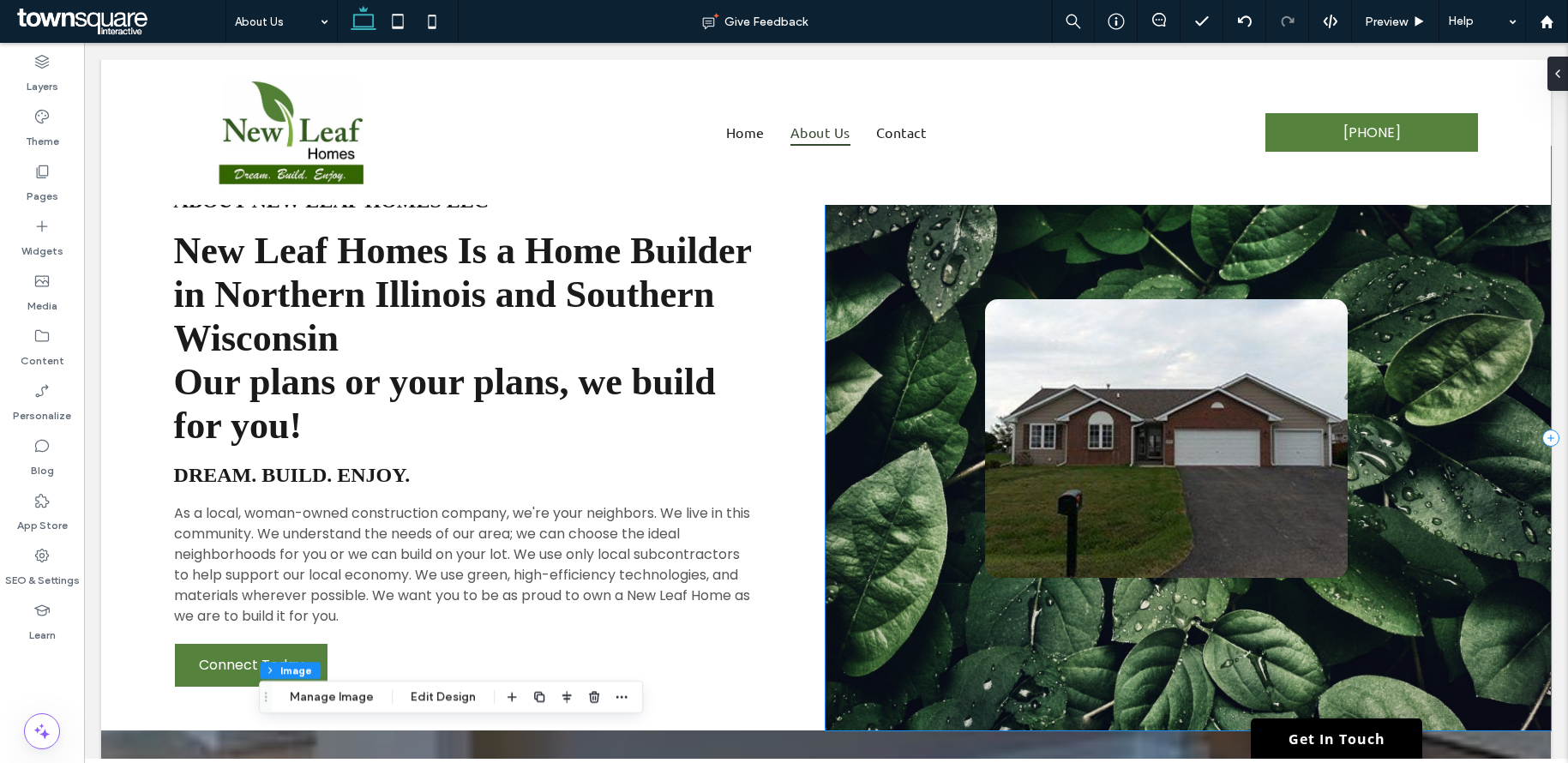 scroll, scrollTop: 0, scrollLeft: 0, axis: both 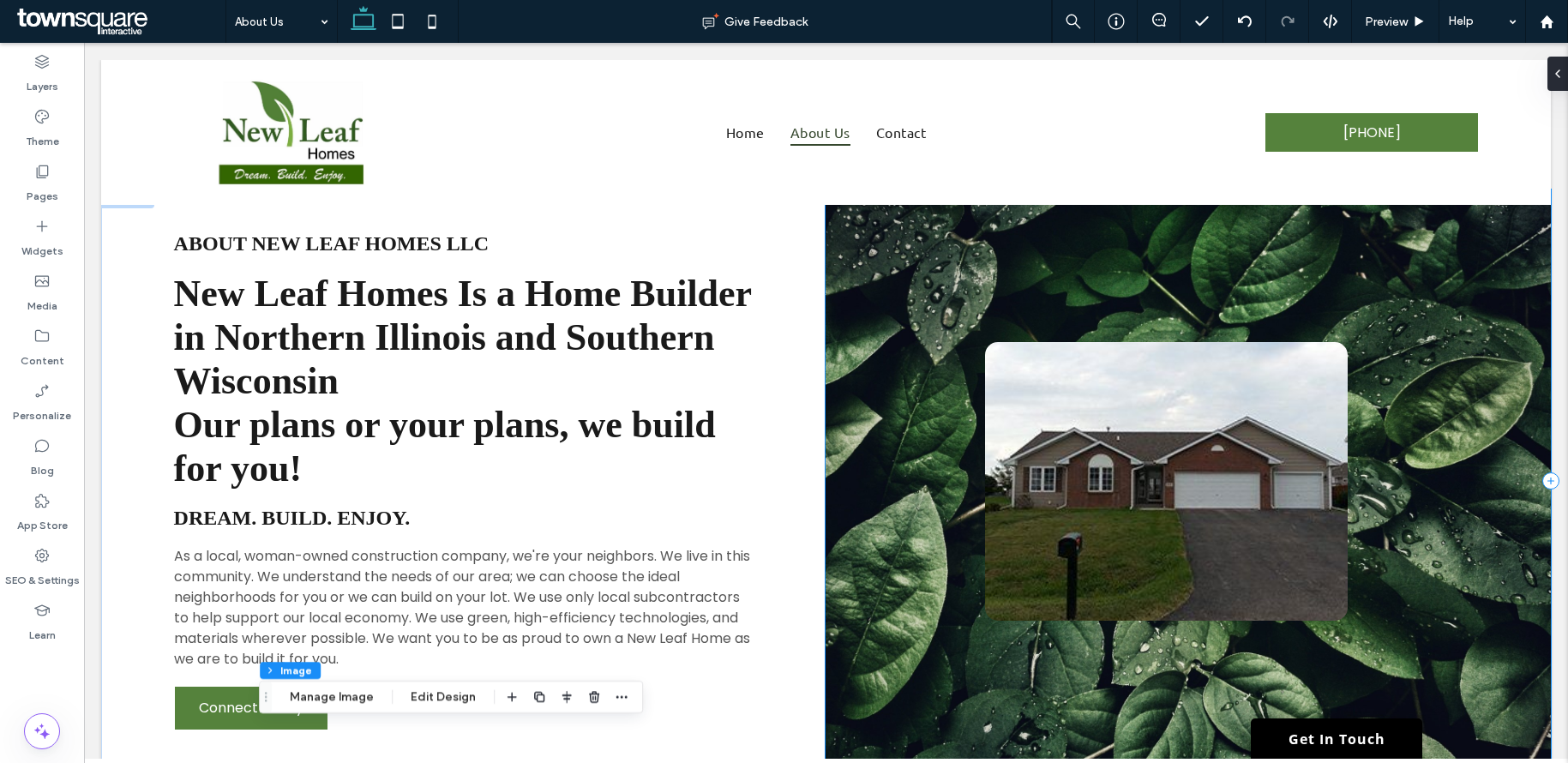 click at bounding box center (1188, 481) 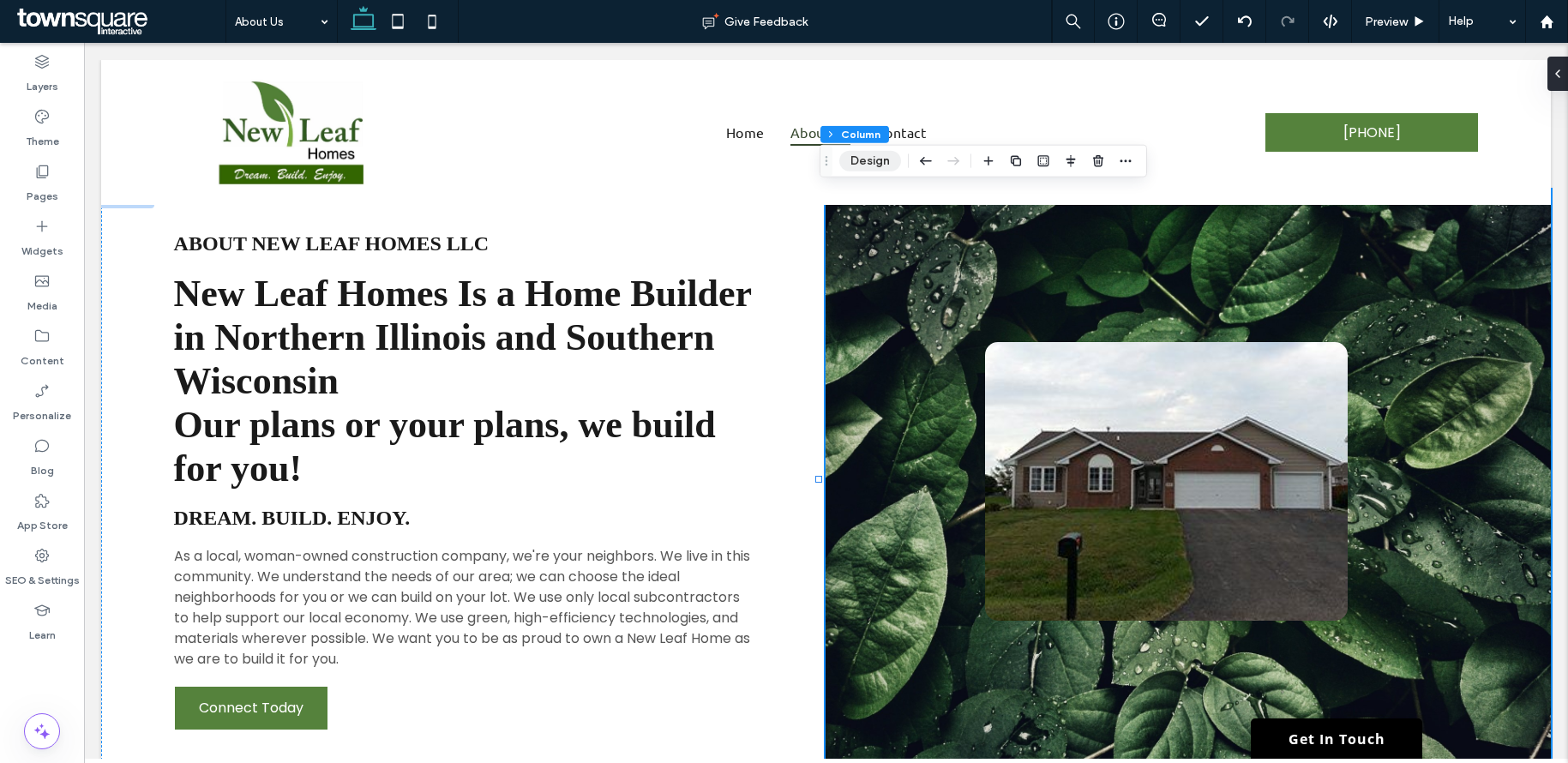 click on "Design" at bounding box center [870, 161] 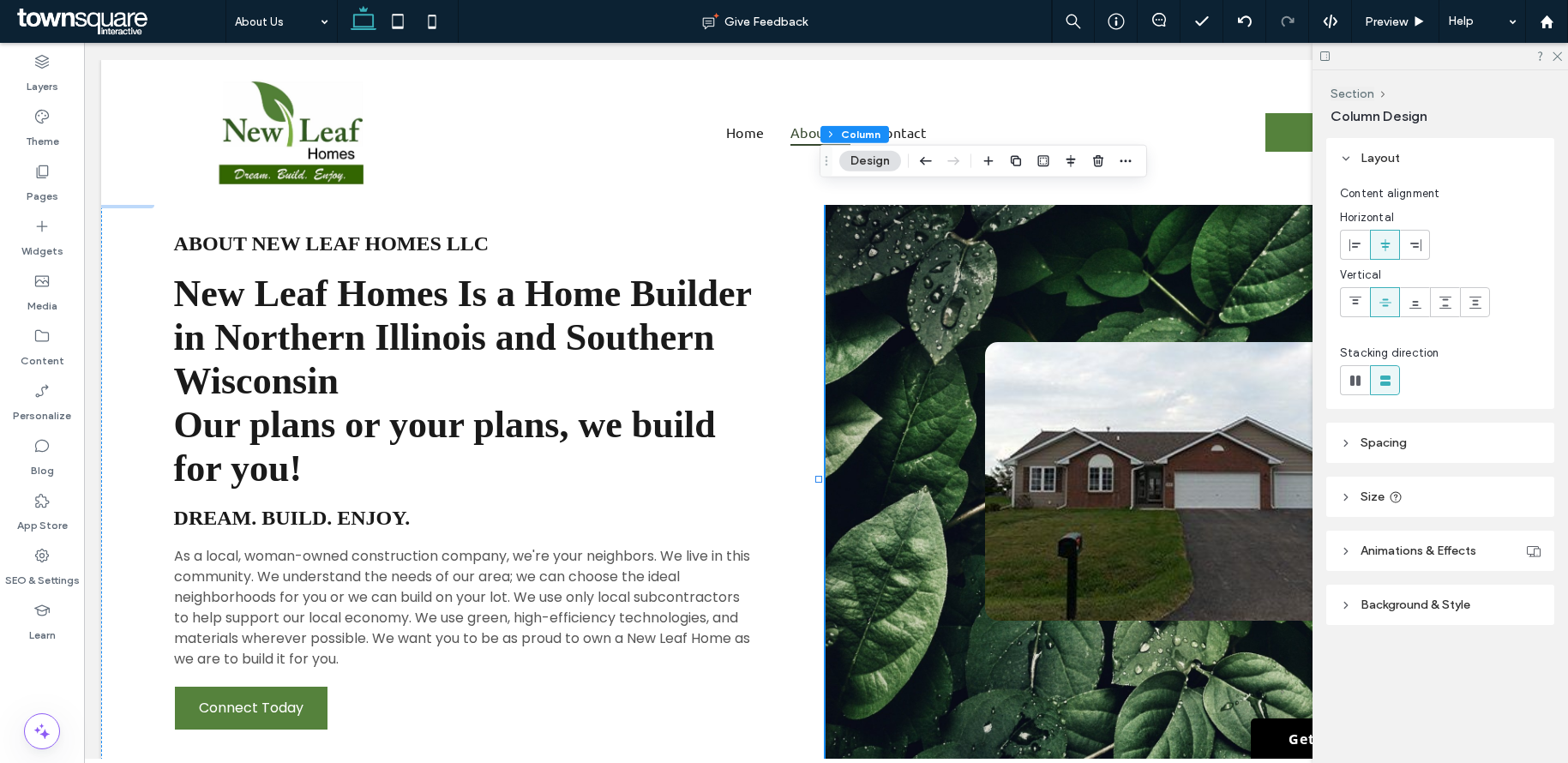 click on "Background & Style" at bounding box center [1415, 604] 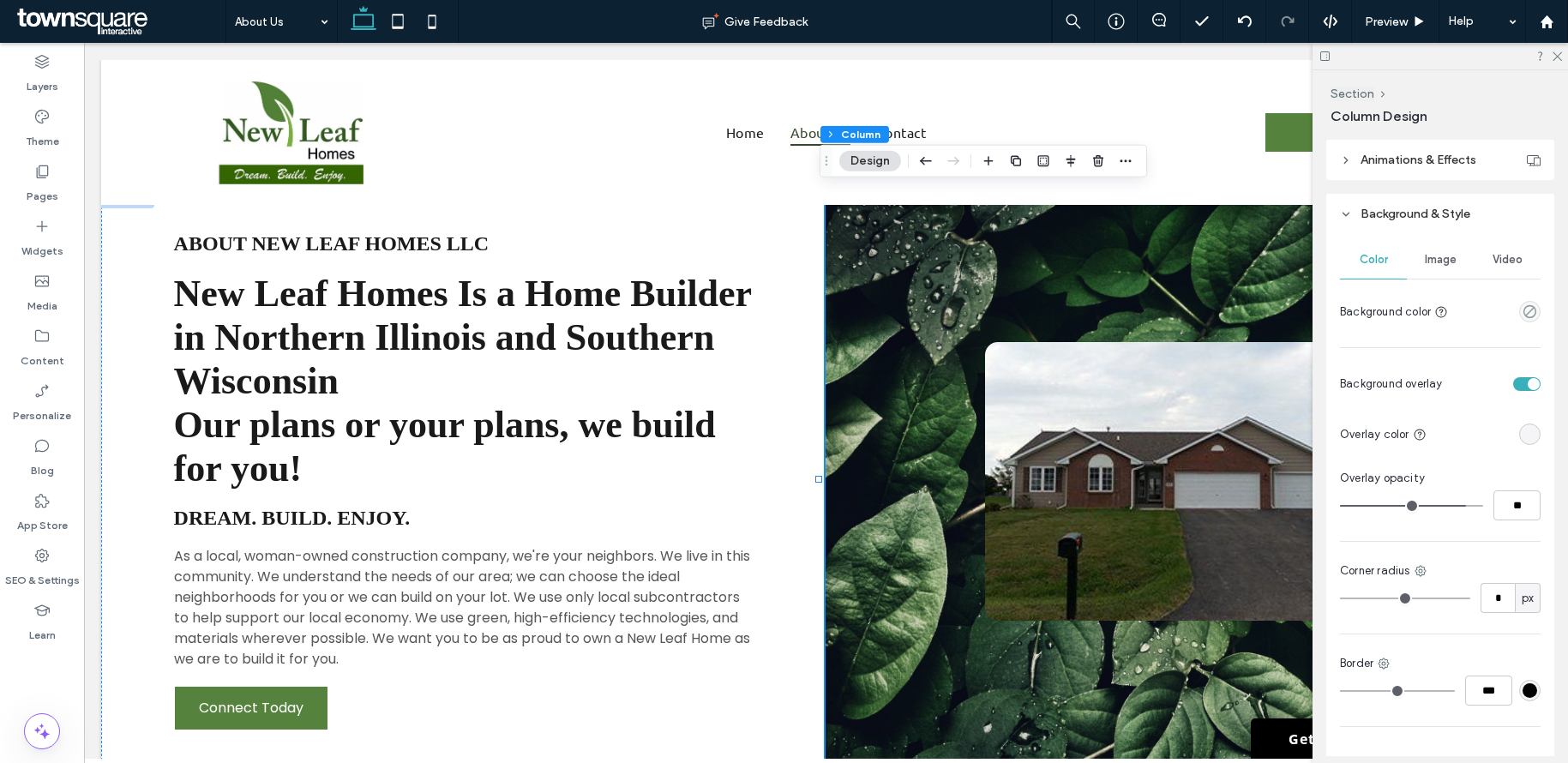 scroll, scrollTop: 482, scrollLeft: 0, axis: vertical 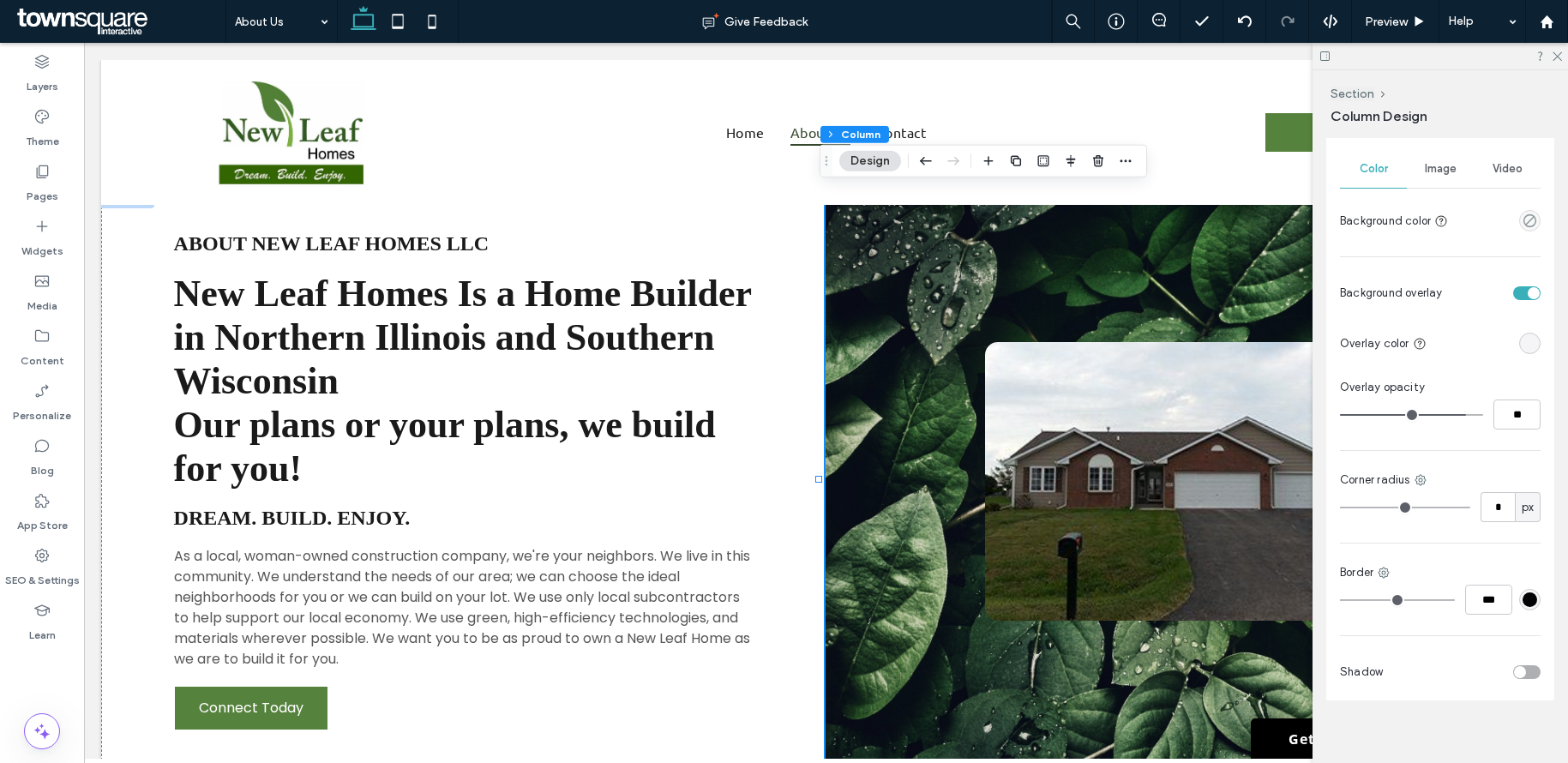 click on "Image" at bounding box center [1440, 169] 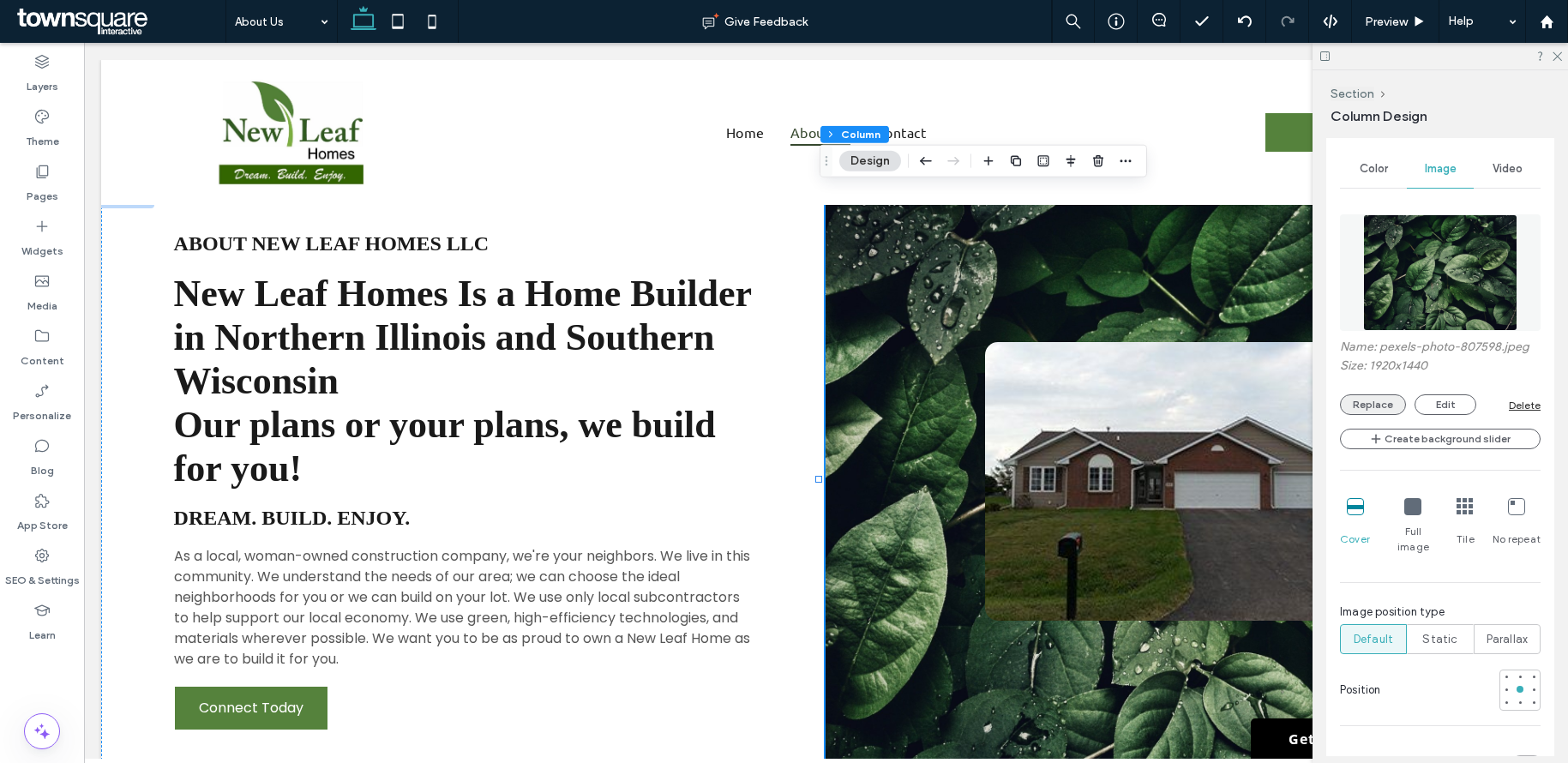 click on "Replace" at bounding box center [1373, 405] 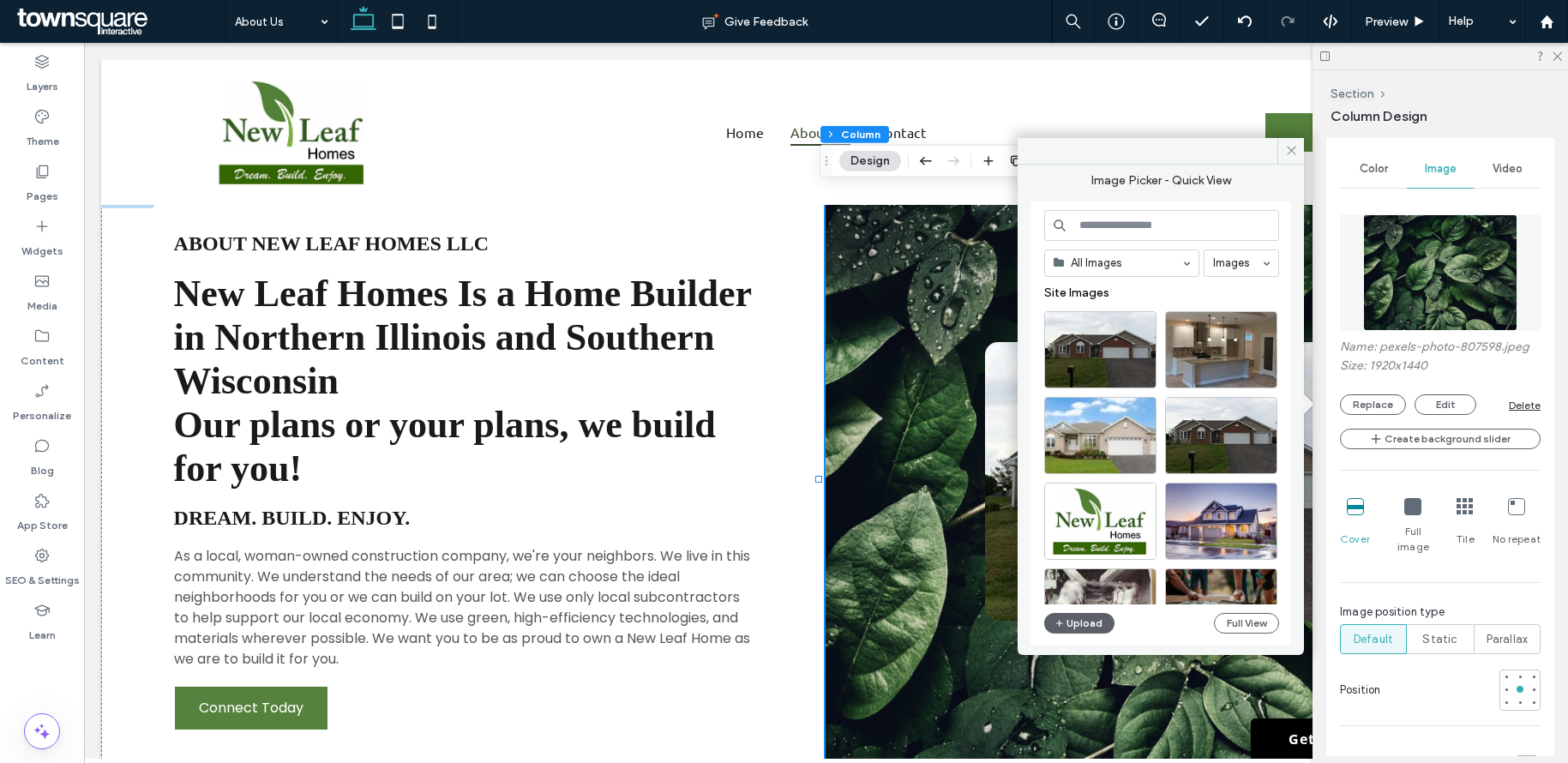 click at bounding box center (1162, 225) 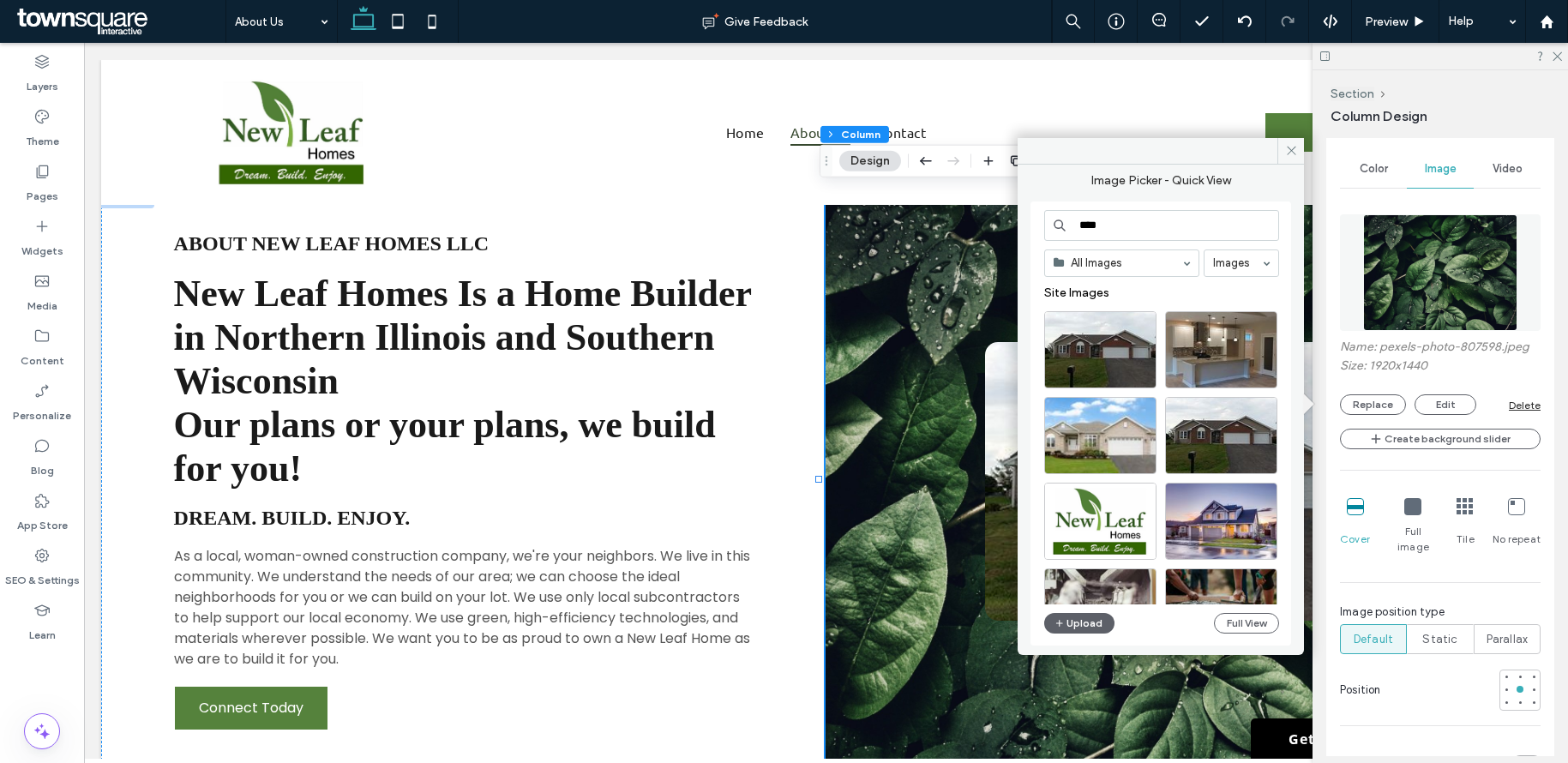 type on "****" 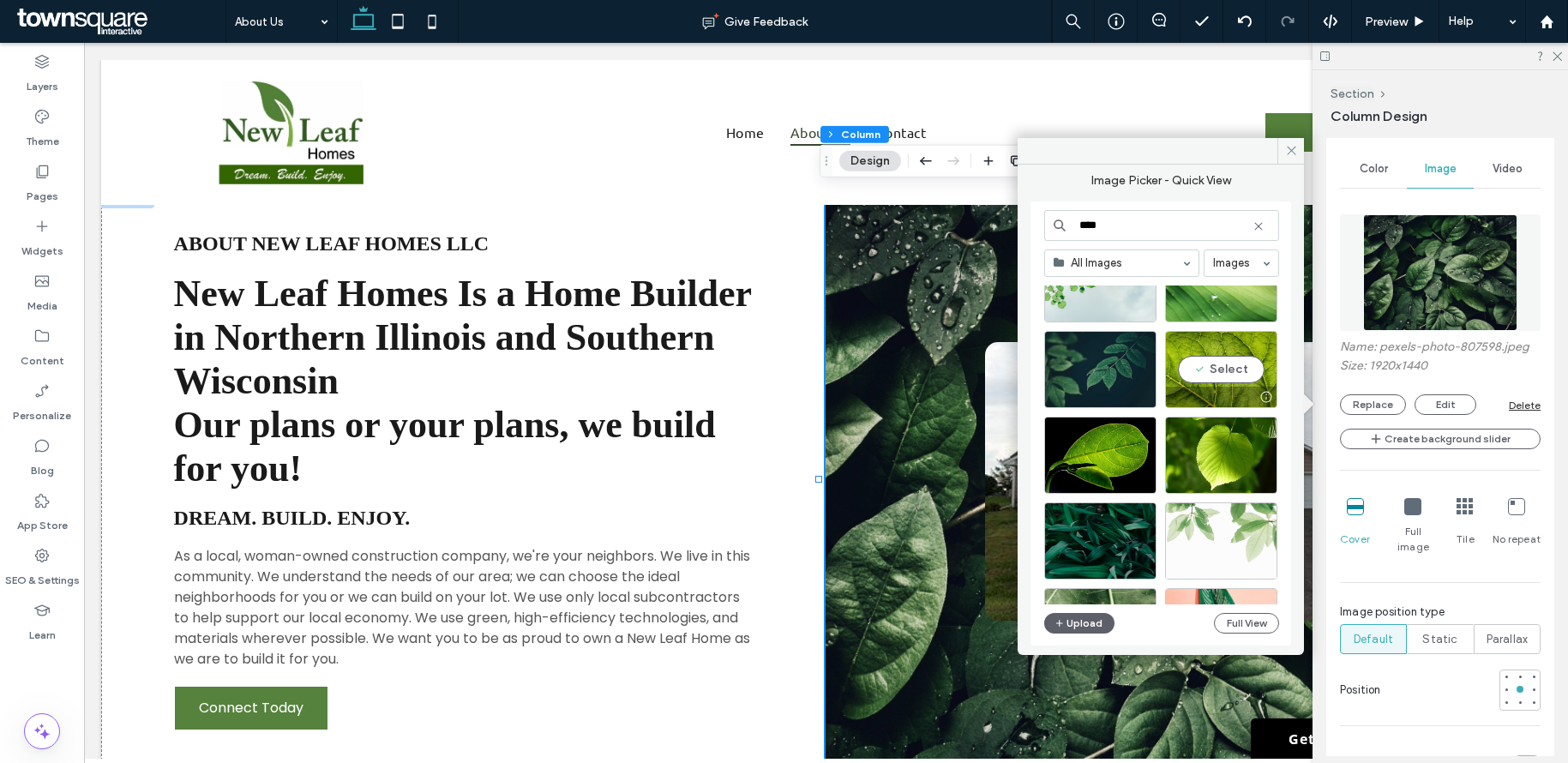 scroll, scrollTop: 503, scrollLeft: 0, axis: vertical 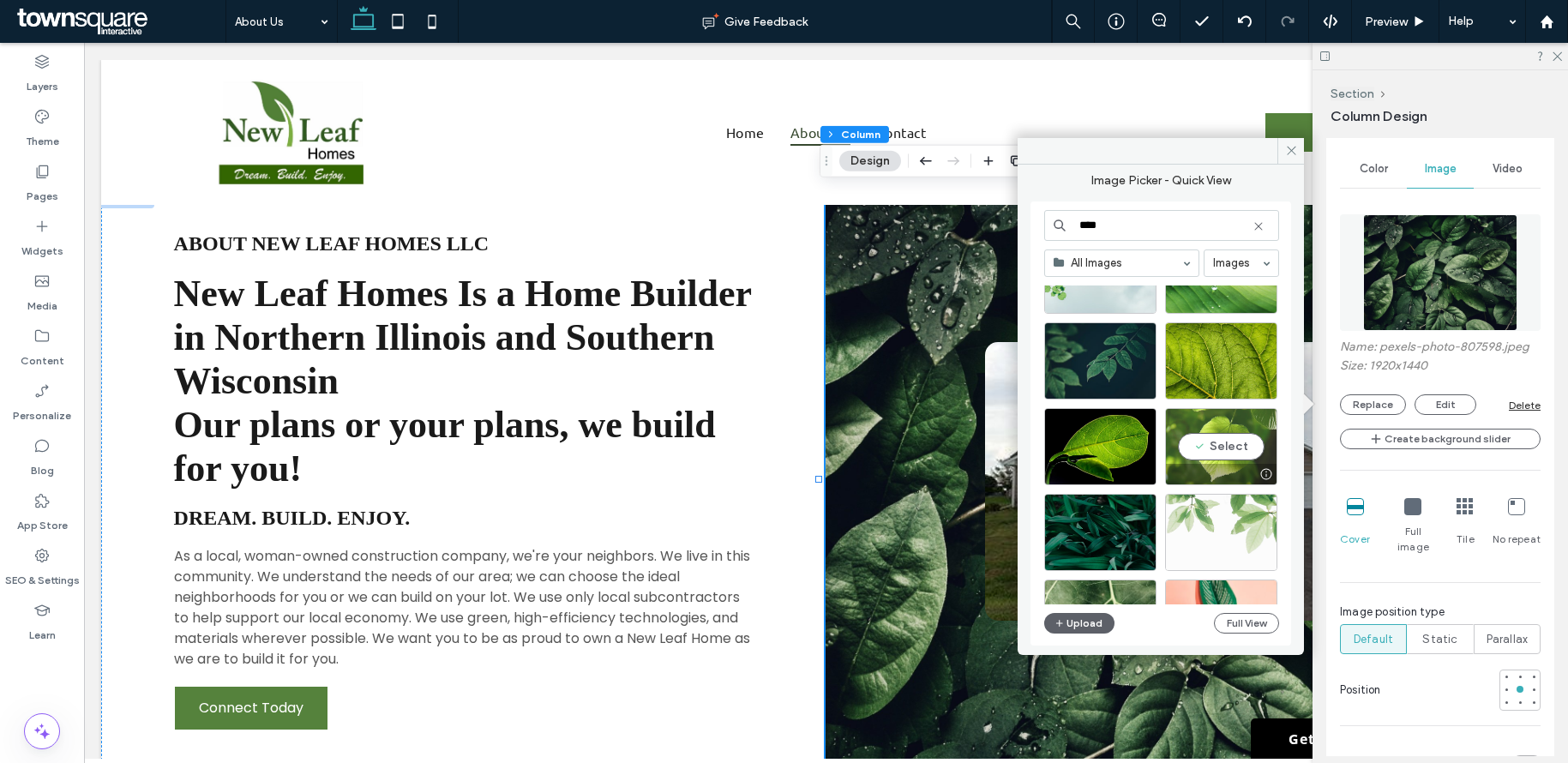 click on "Select" at bounding box center (1221, 447) 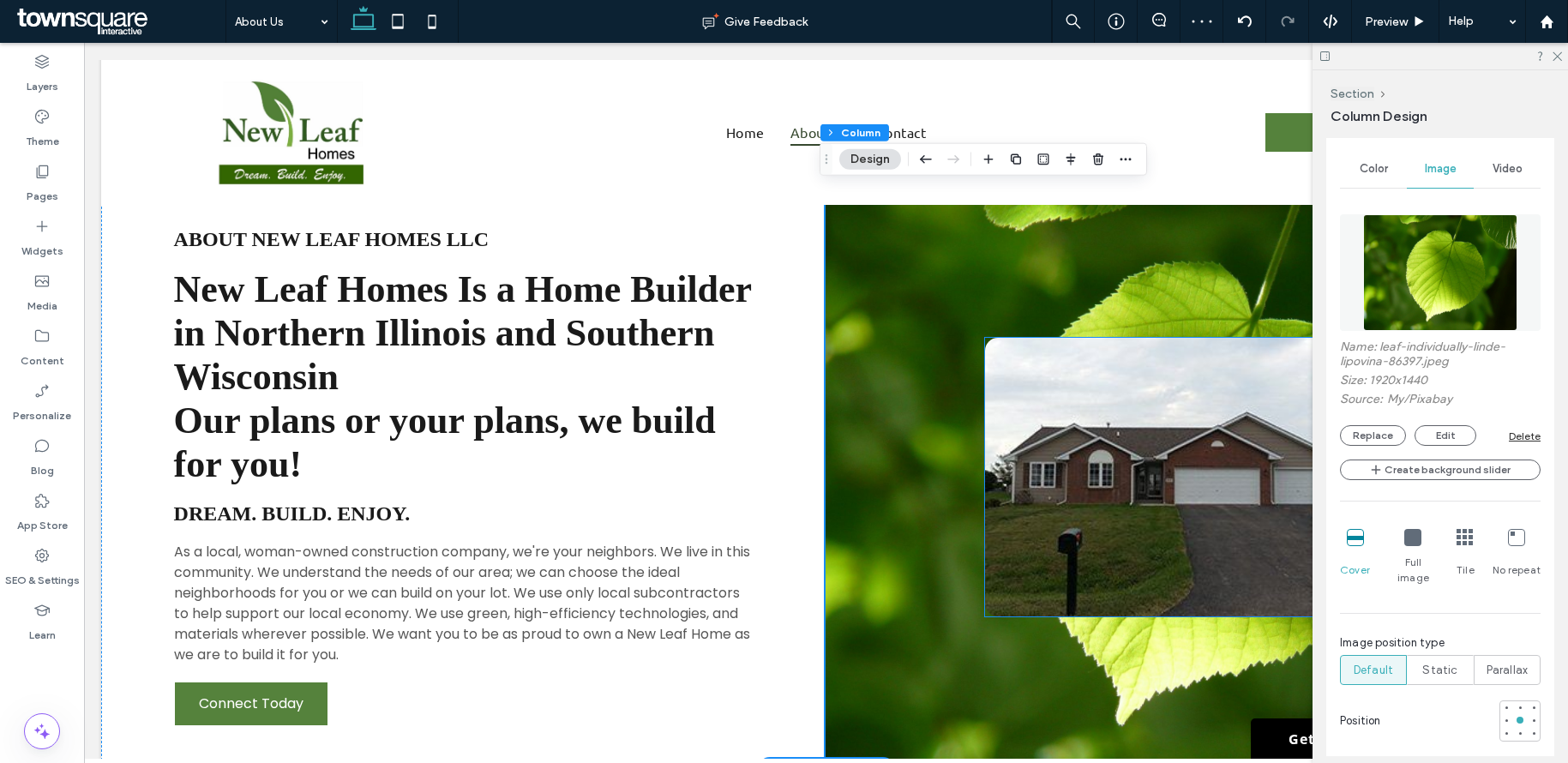 scroll, scrollTop: 0, scrollLeft: 0, axis: both 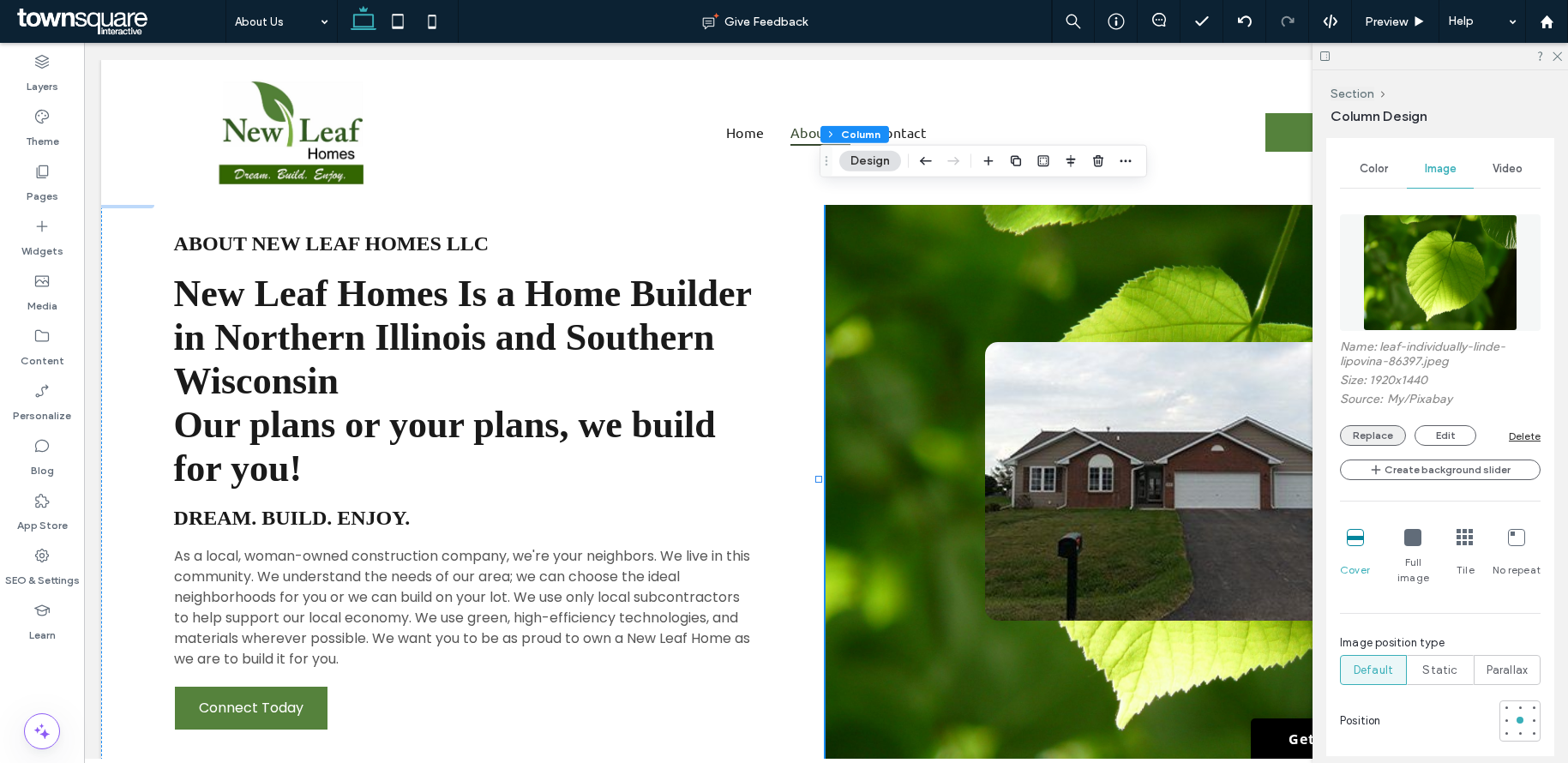 click on "Replace" at bounding box center (1373, 436) 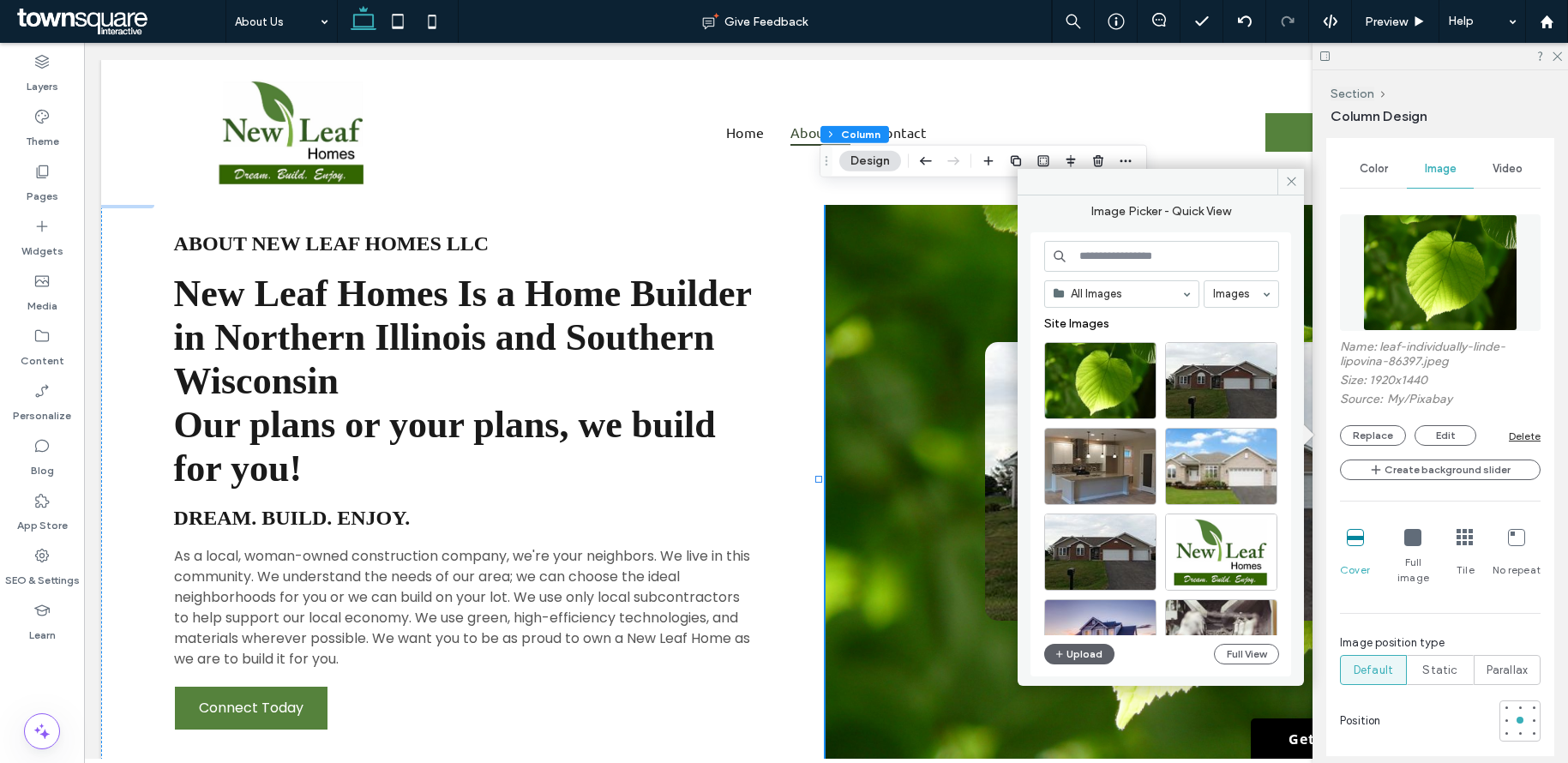 click at bounding box center (1162, 256) 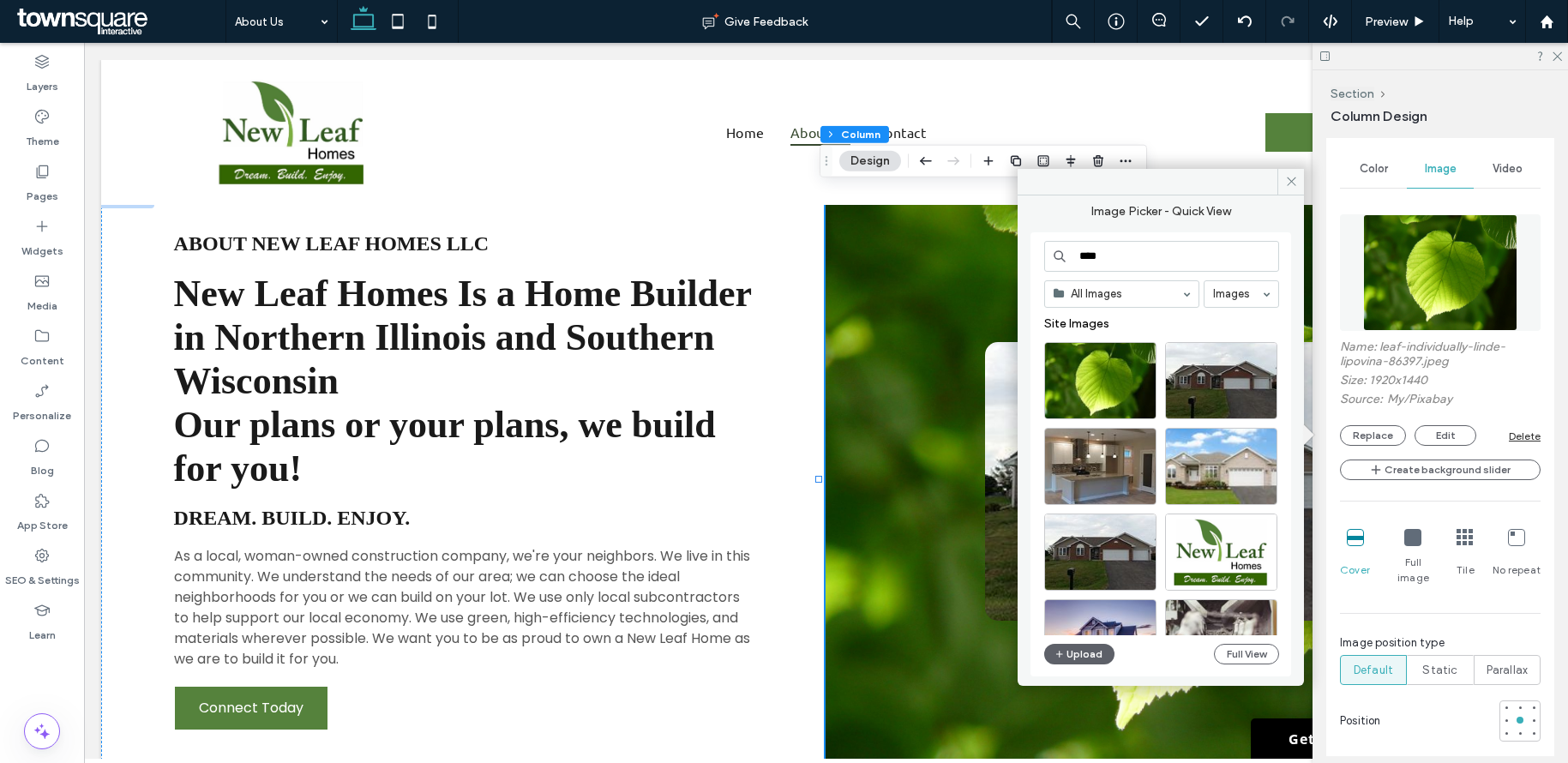 type on "****" 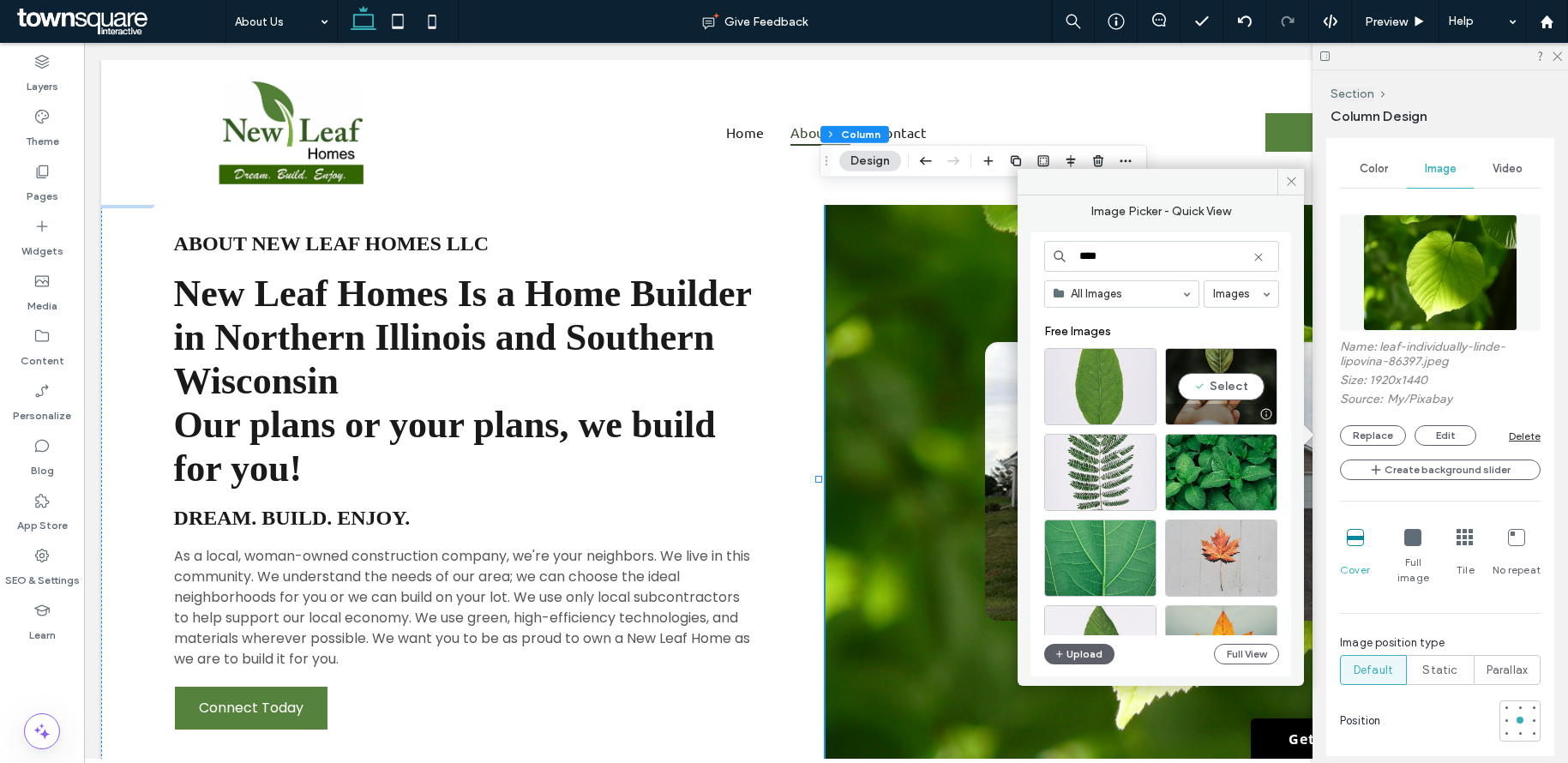 scroll, scrollTop: 132, scrollLeft: 0, axis: vertical 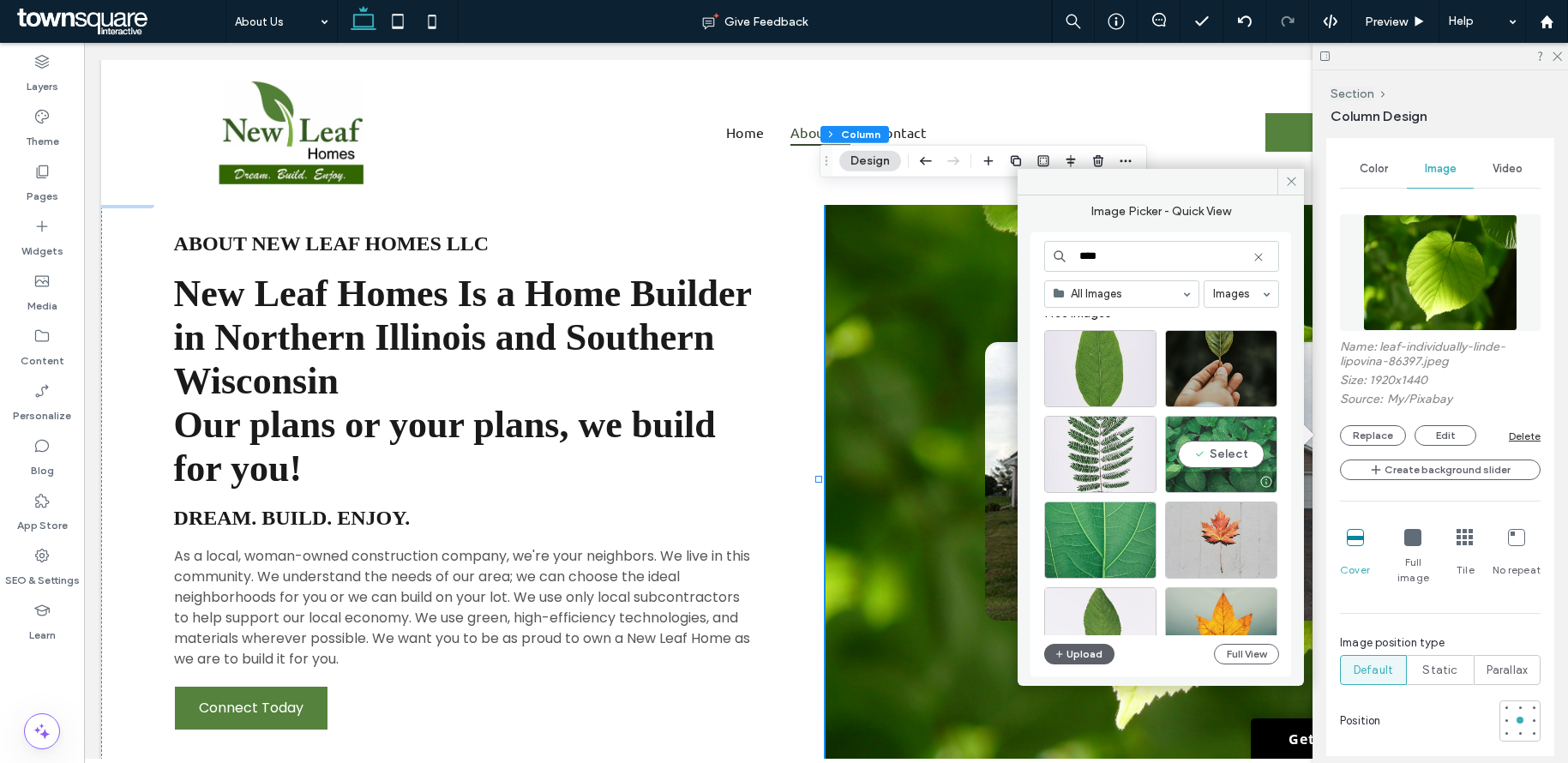 click on "Select" at bounding box center (1221, 454) 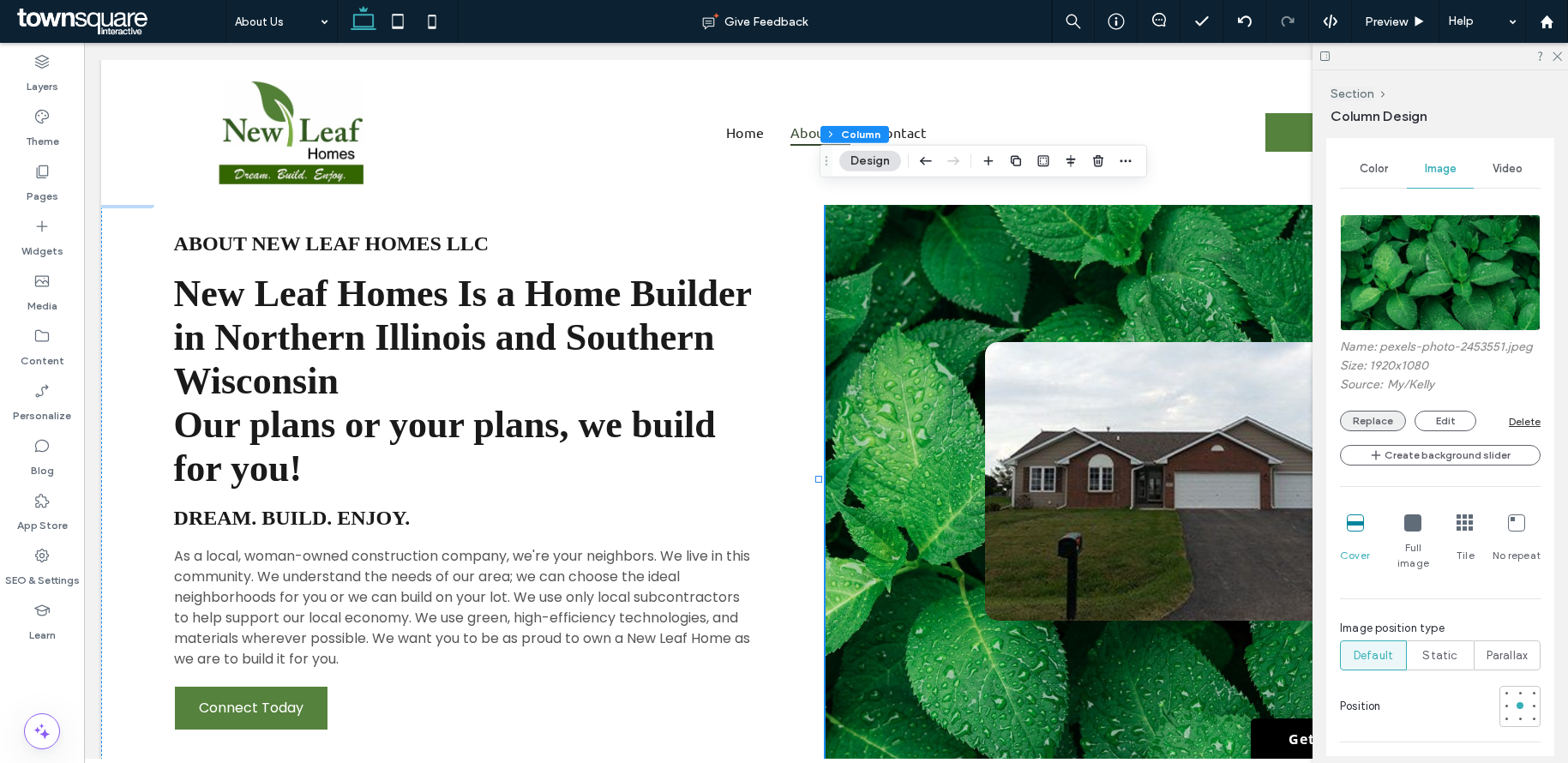 click on "Replace" at bounding box center [1373, 421] 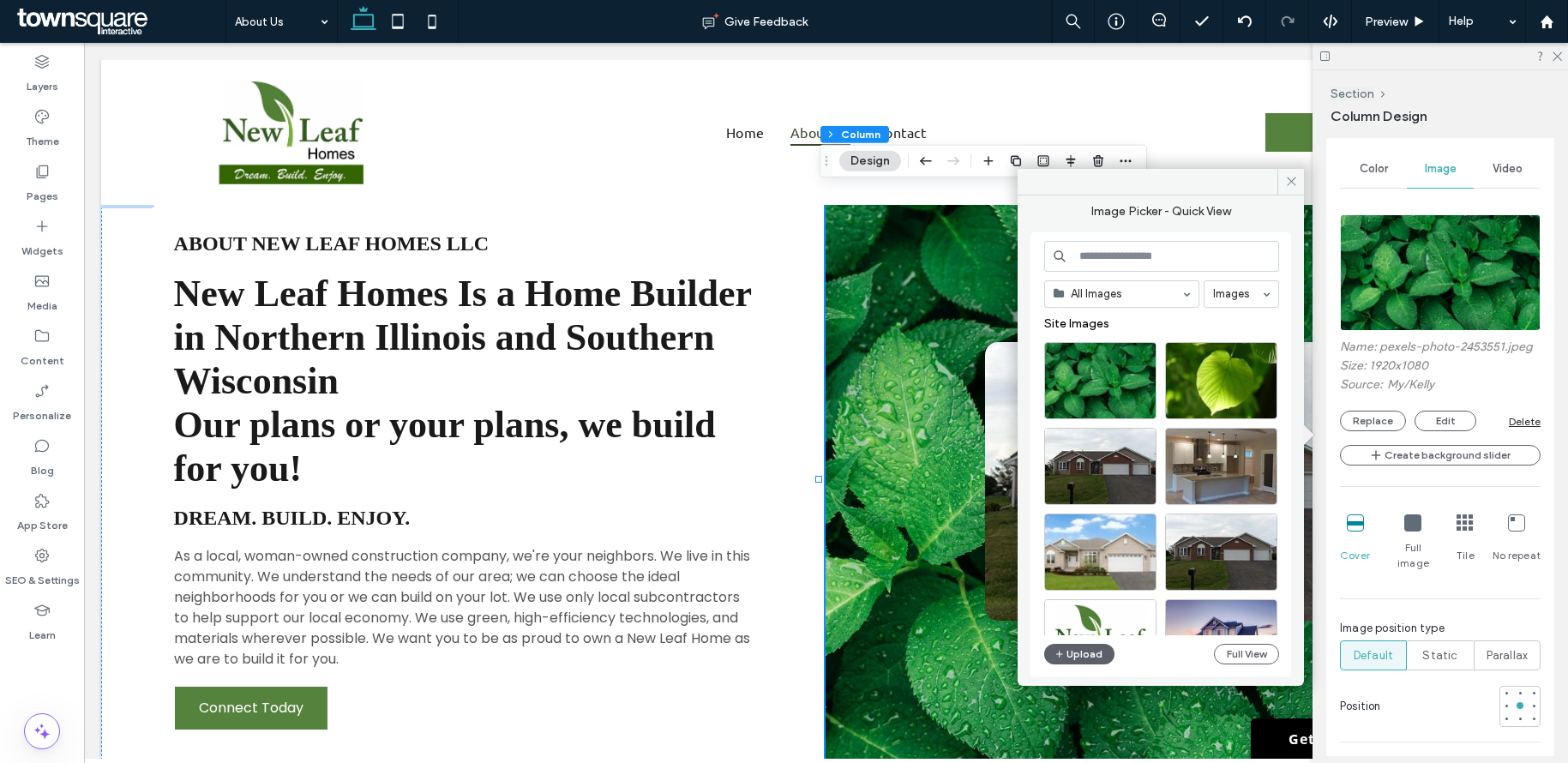 click on "All Images Images Site Images Upload Full View" at bounding box center [1162, 454] 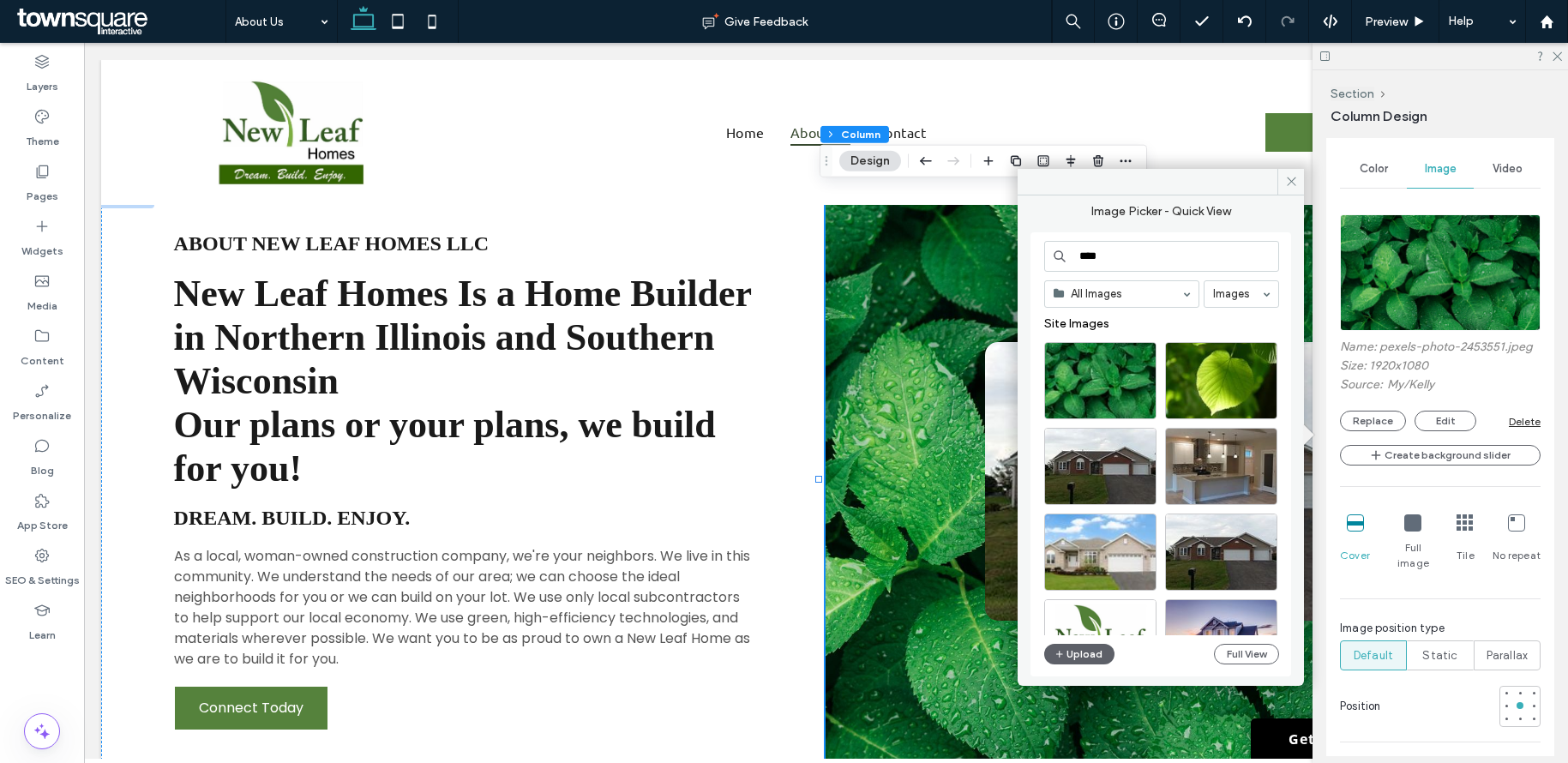 type on "****" 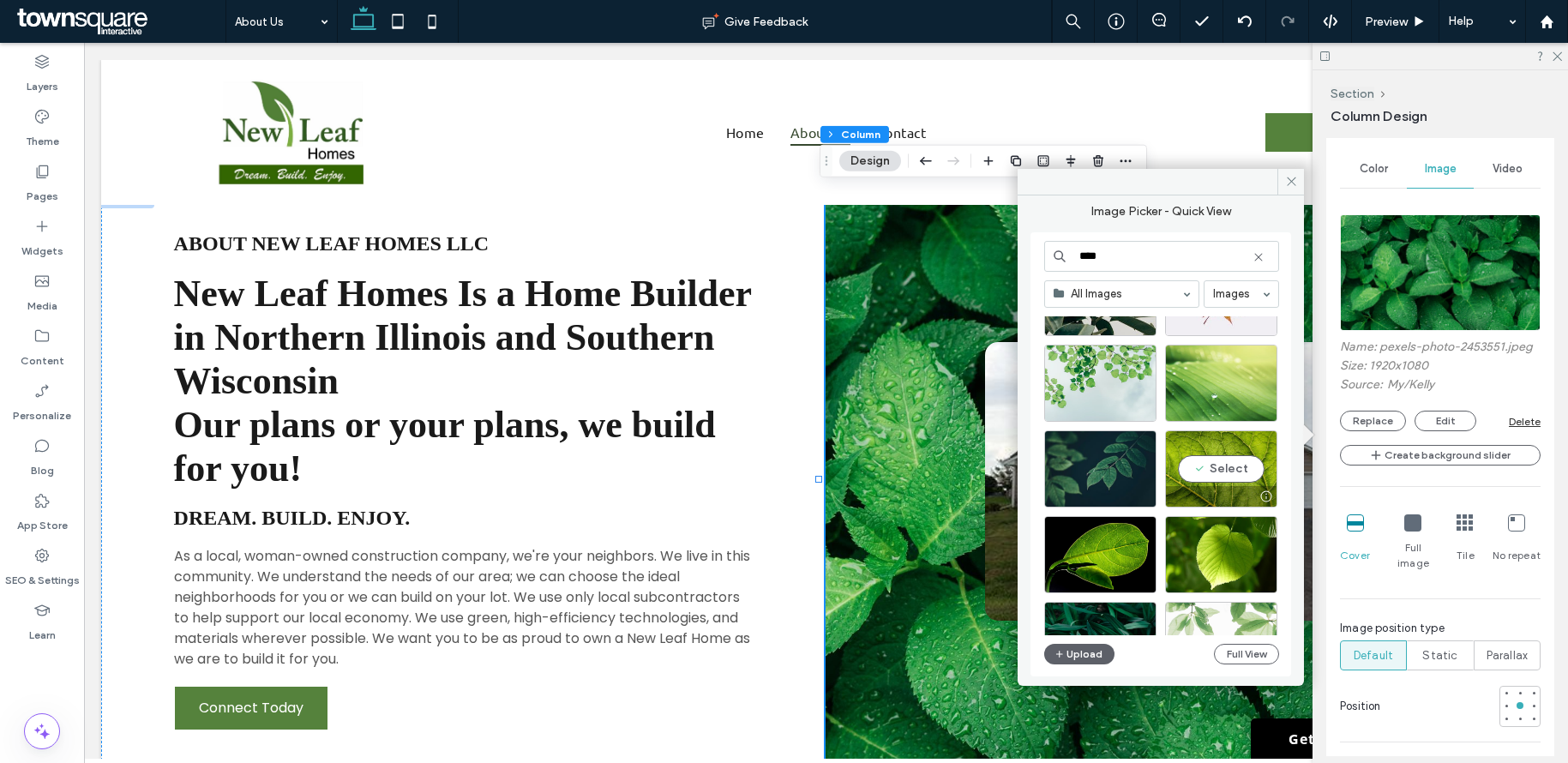 scroll, scrollTop: 547, scrollLeft: 0, axis: vertical 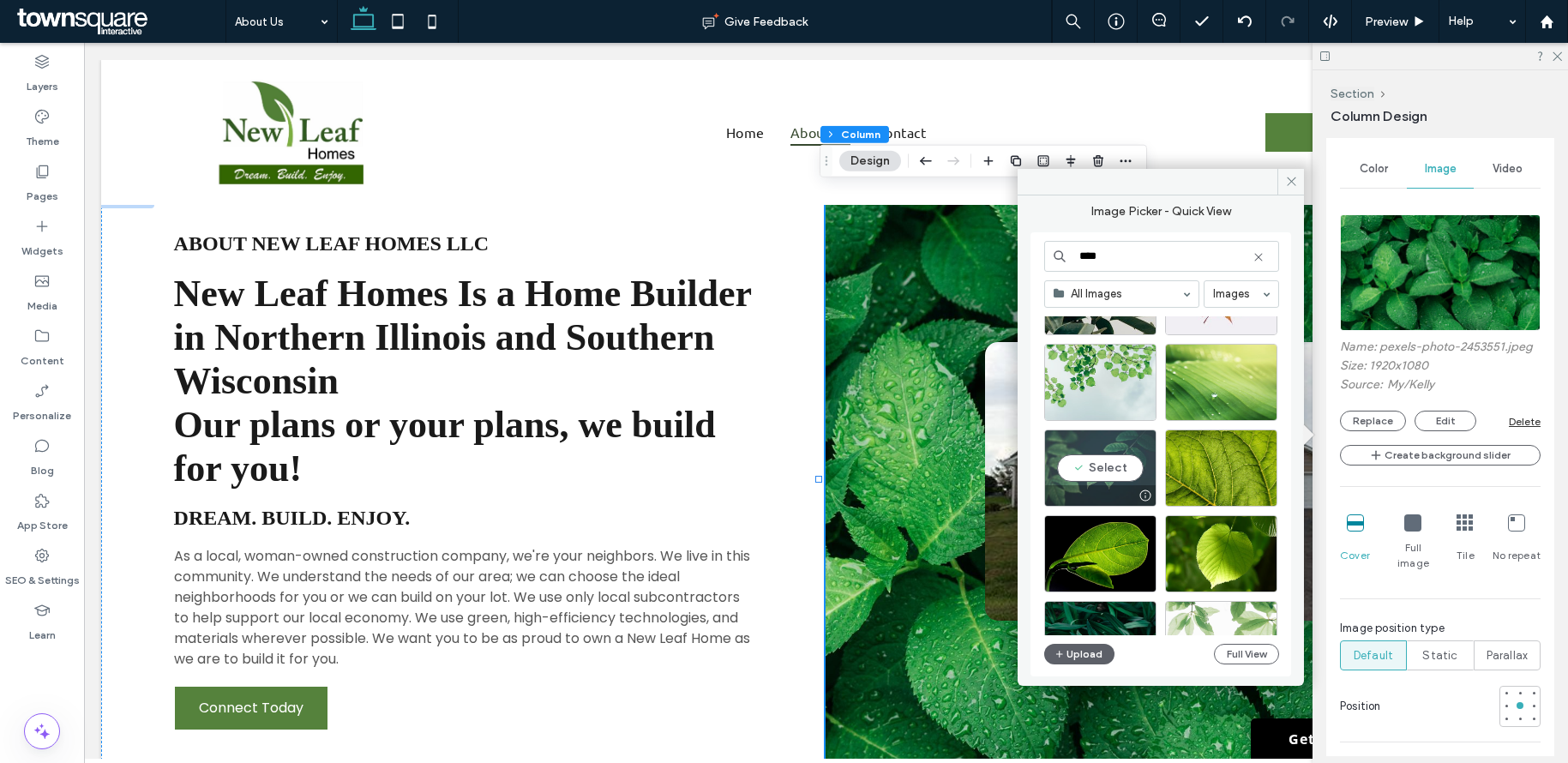 click on "Select" at bounding box center (1100, 468) 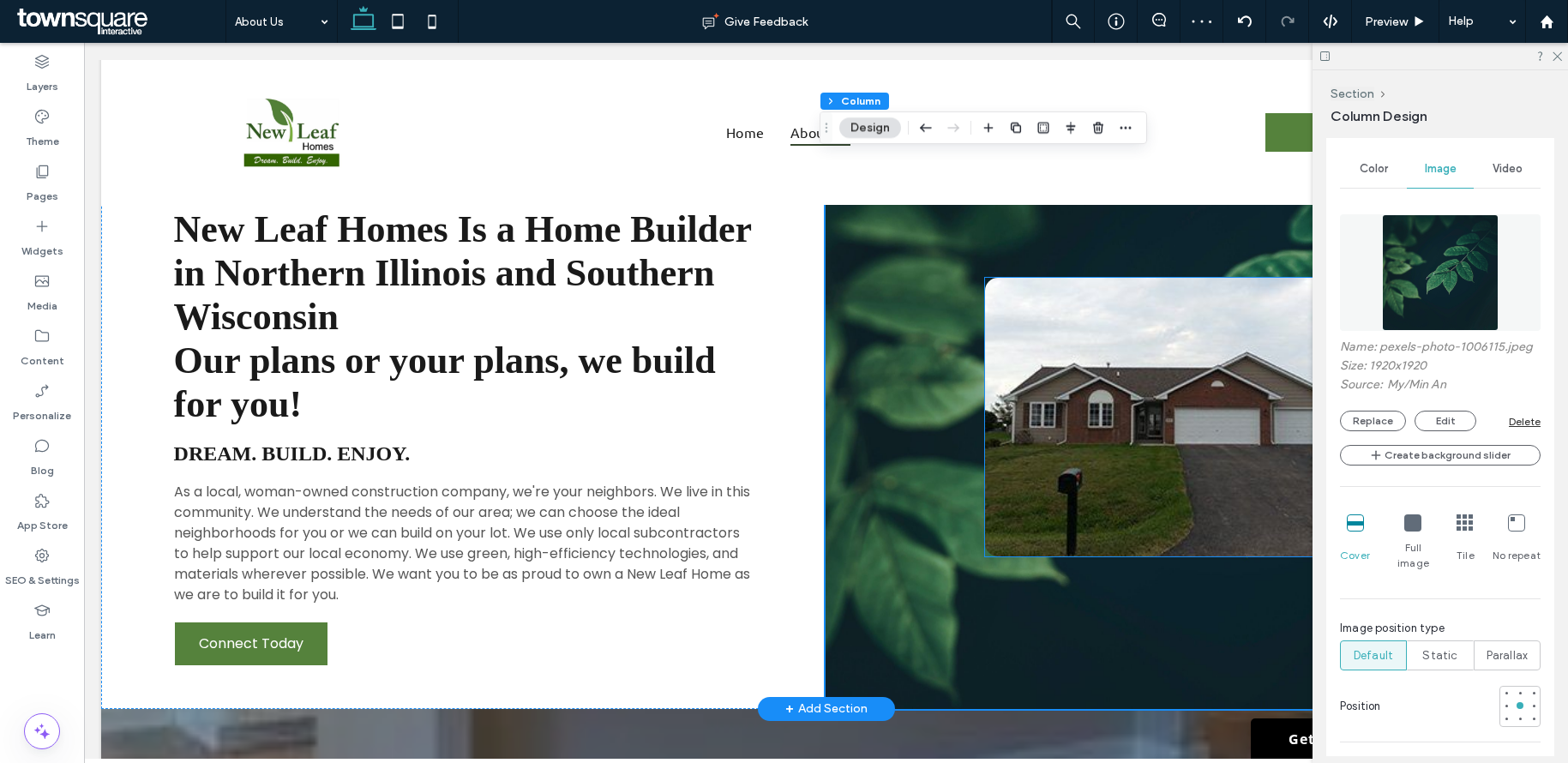 scroll, scrollTop: 31, scrollLeft: 0, axis: vertical 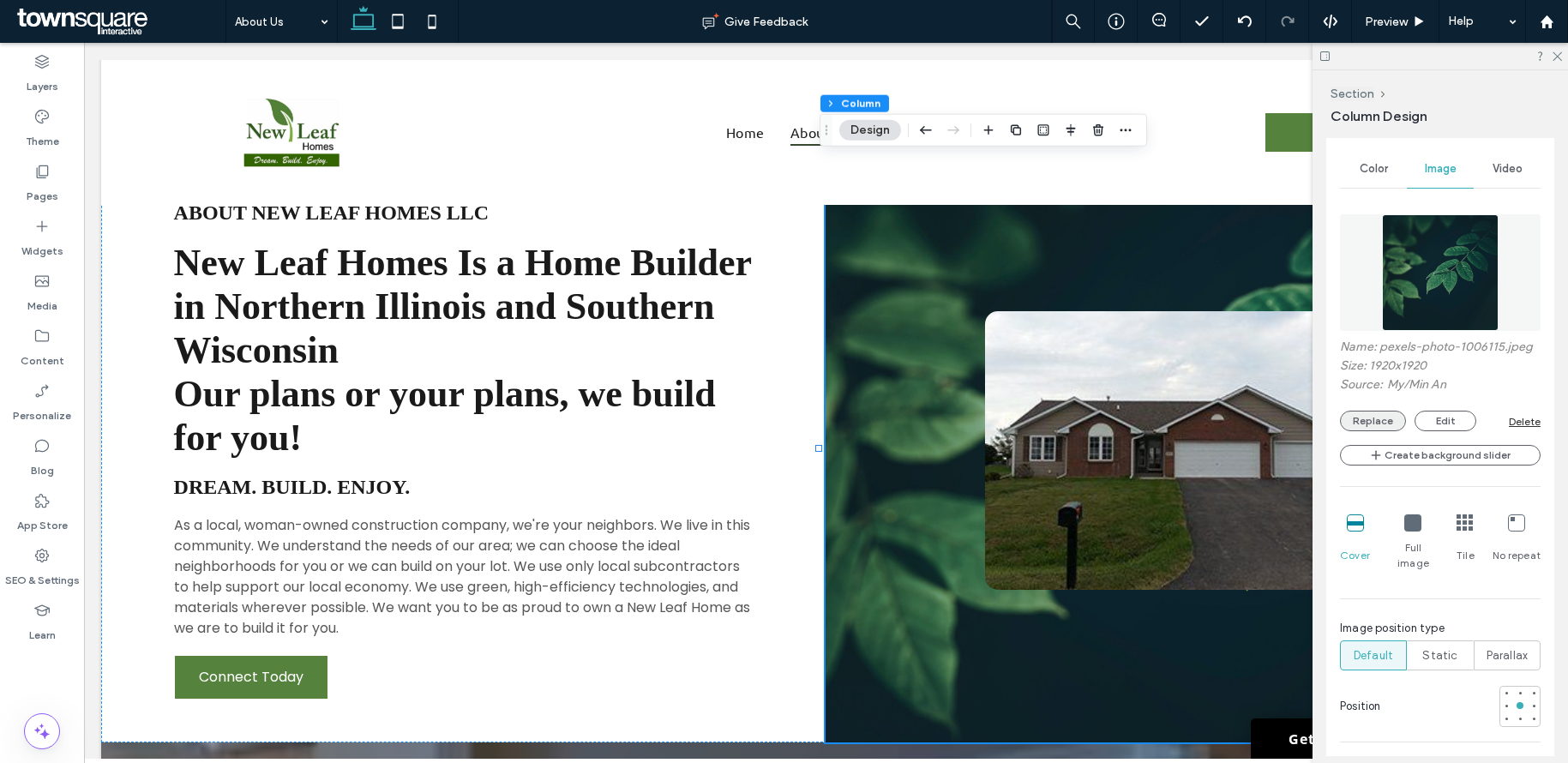 click on "Replace" at bounding box center (1373, 421) 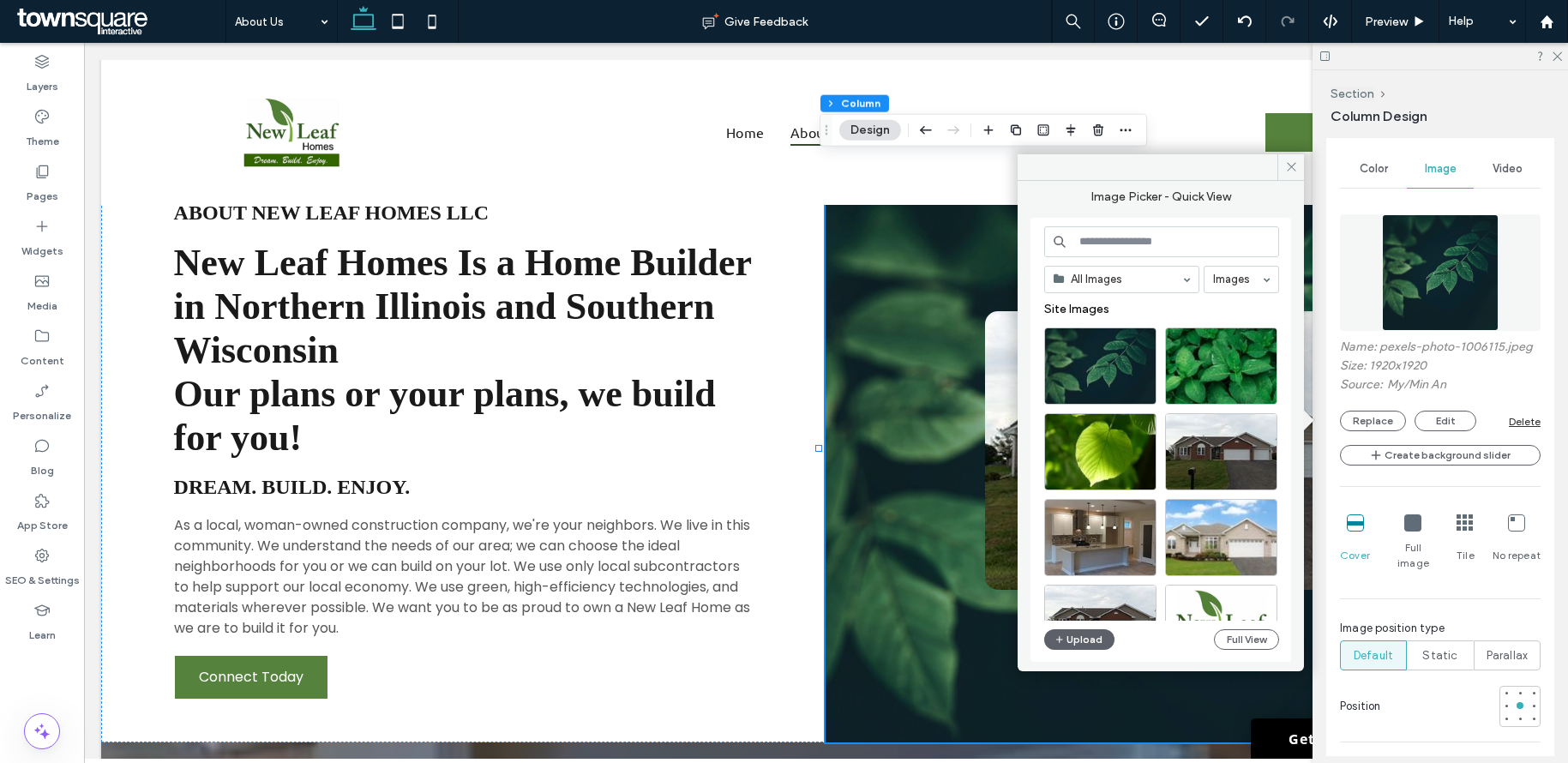 click at bounding box center [1162, 242] 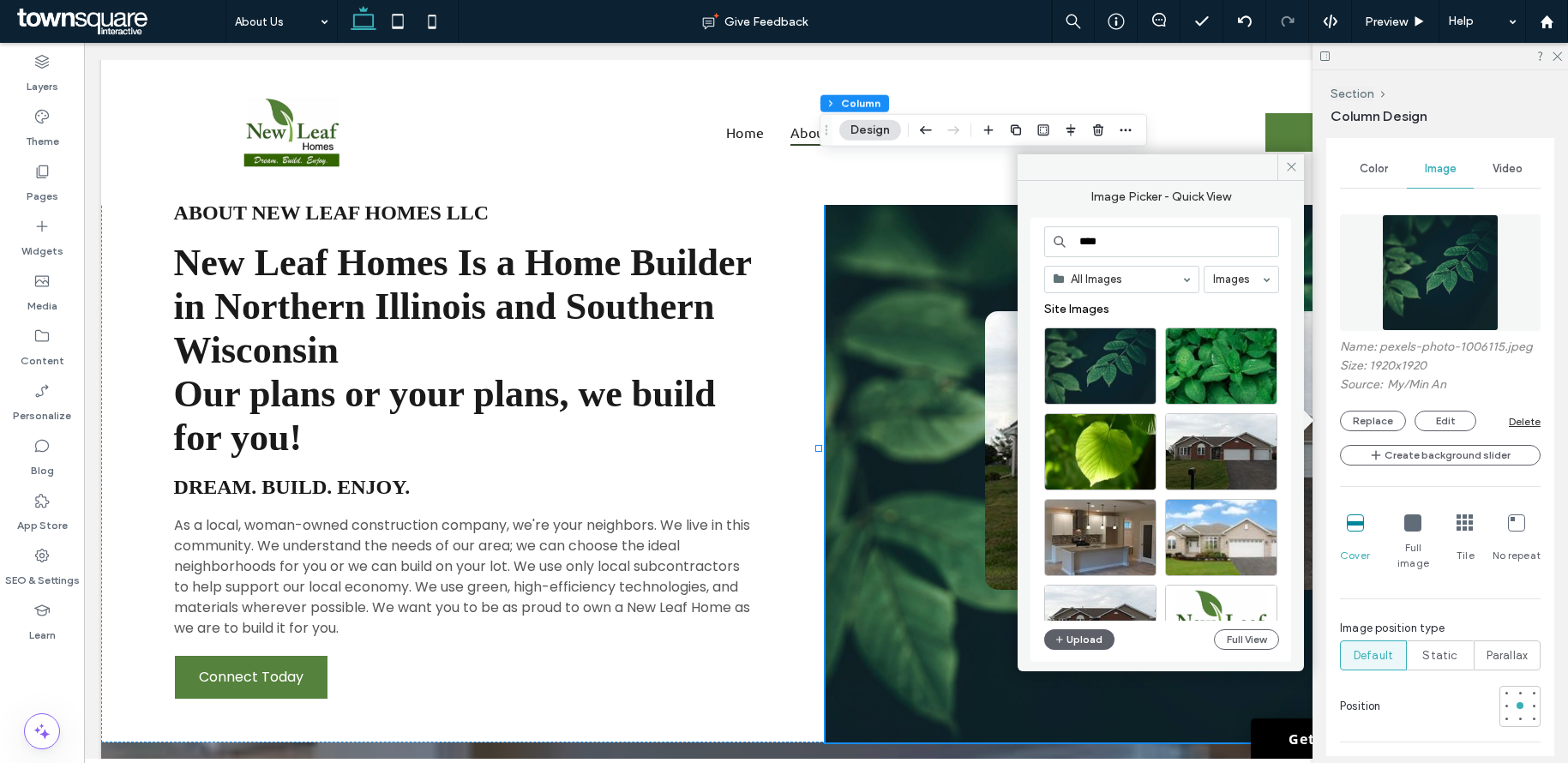 type on "****" 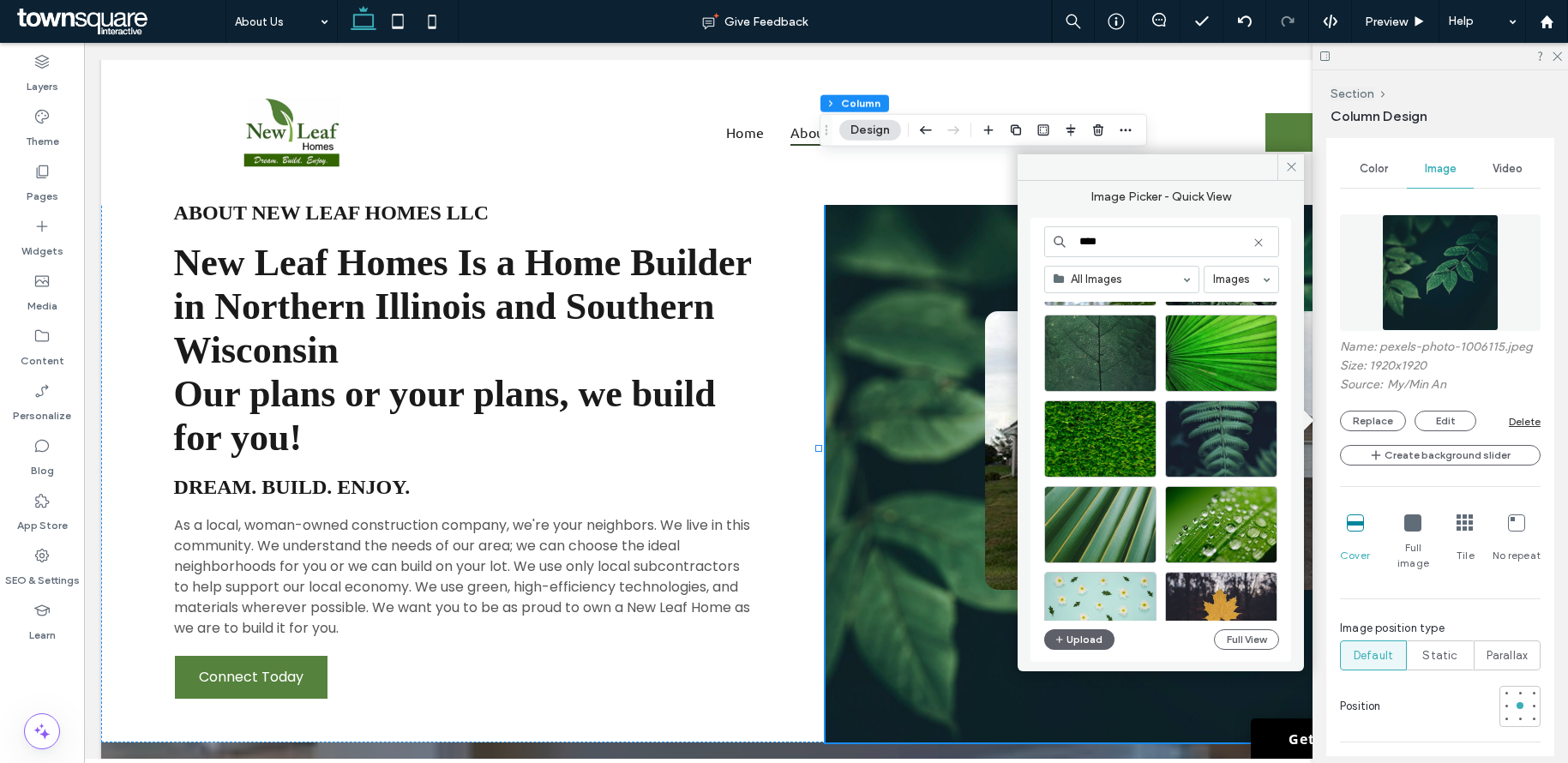scroll, scrollTop: 3148, scrollLeft: 0, axis: vertical 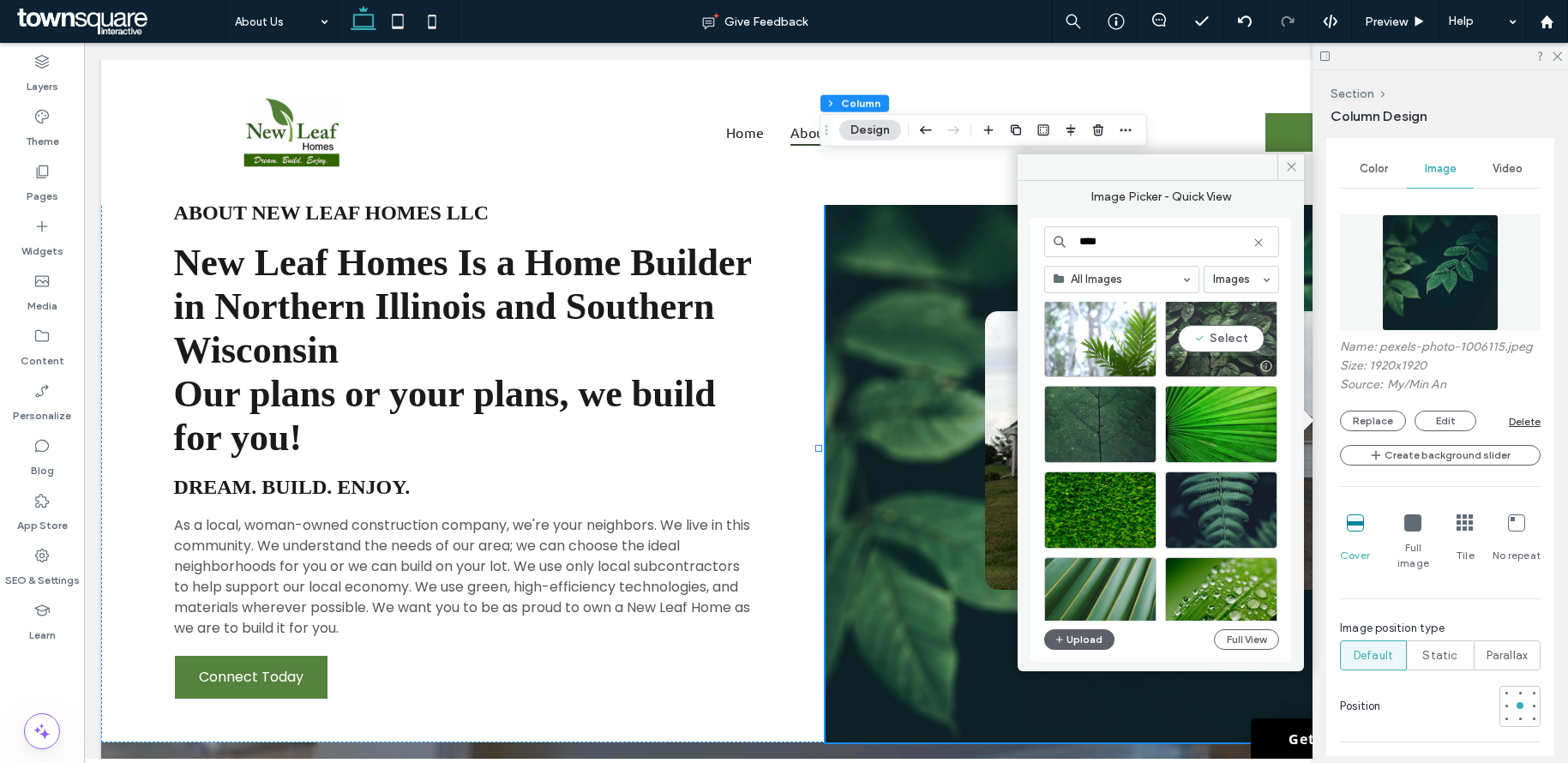 click on "Select" at bounding box center (1221, 339) 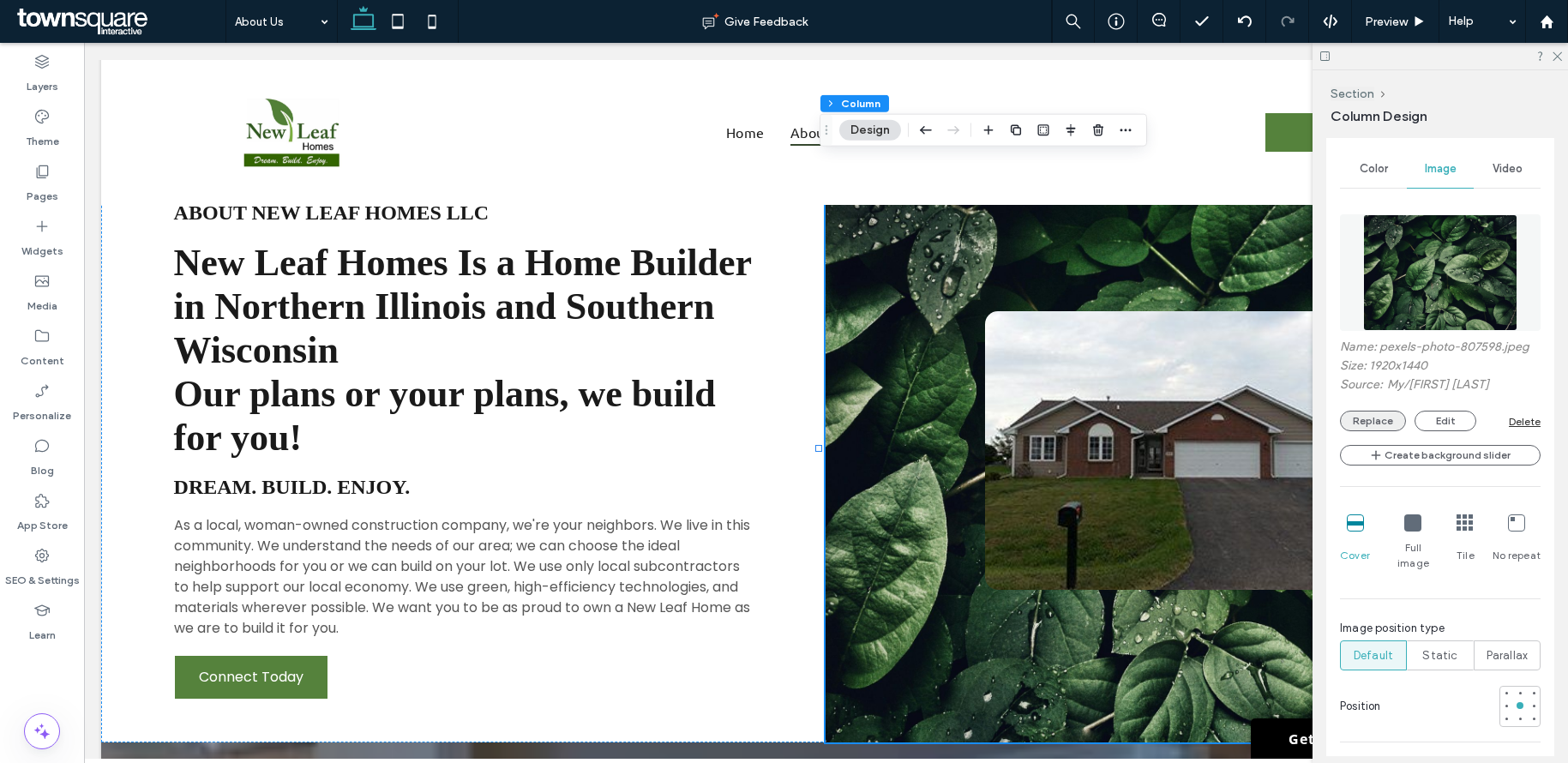 click on "Replace" at bounding box center (1373, 421) 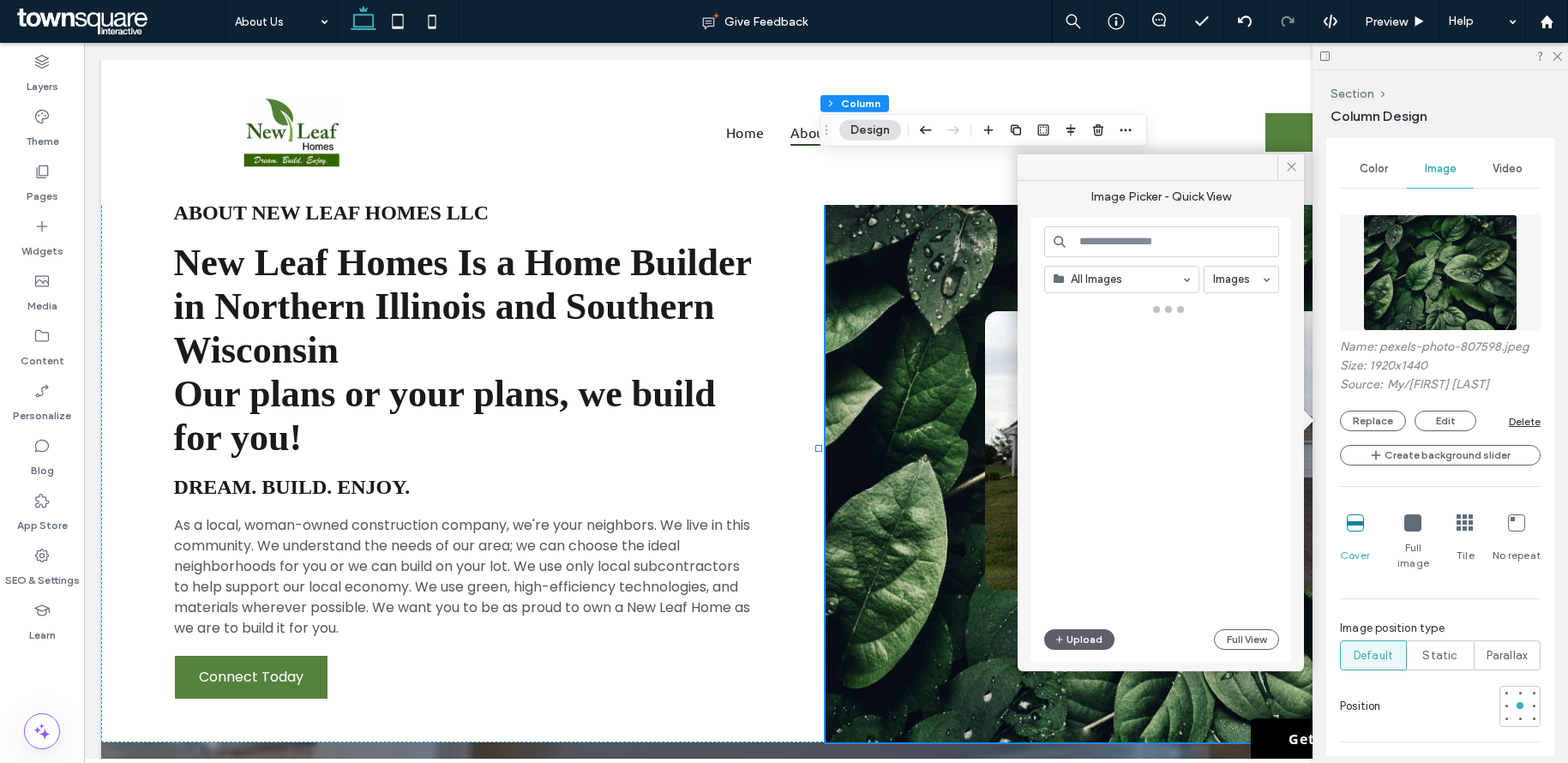 click at bounding box center (1162, 242) 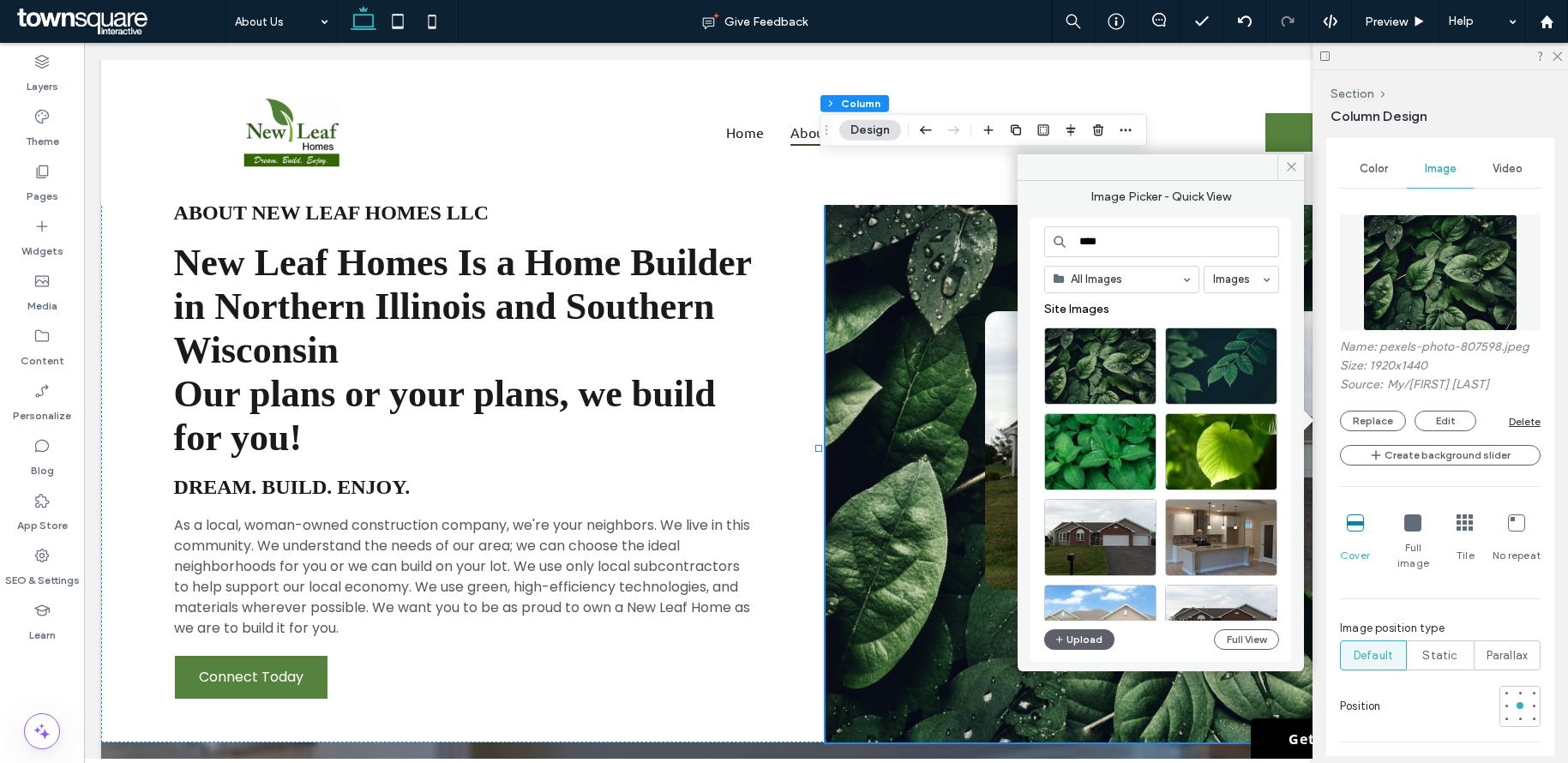 type on "****" 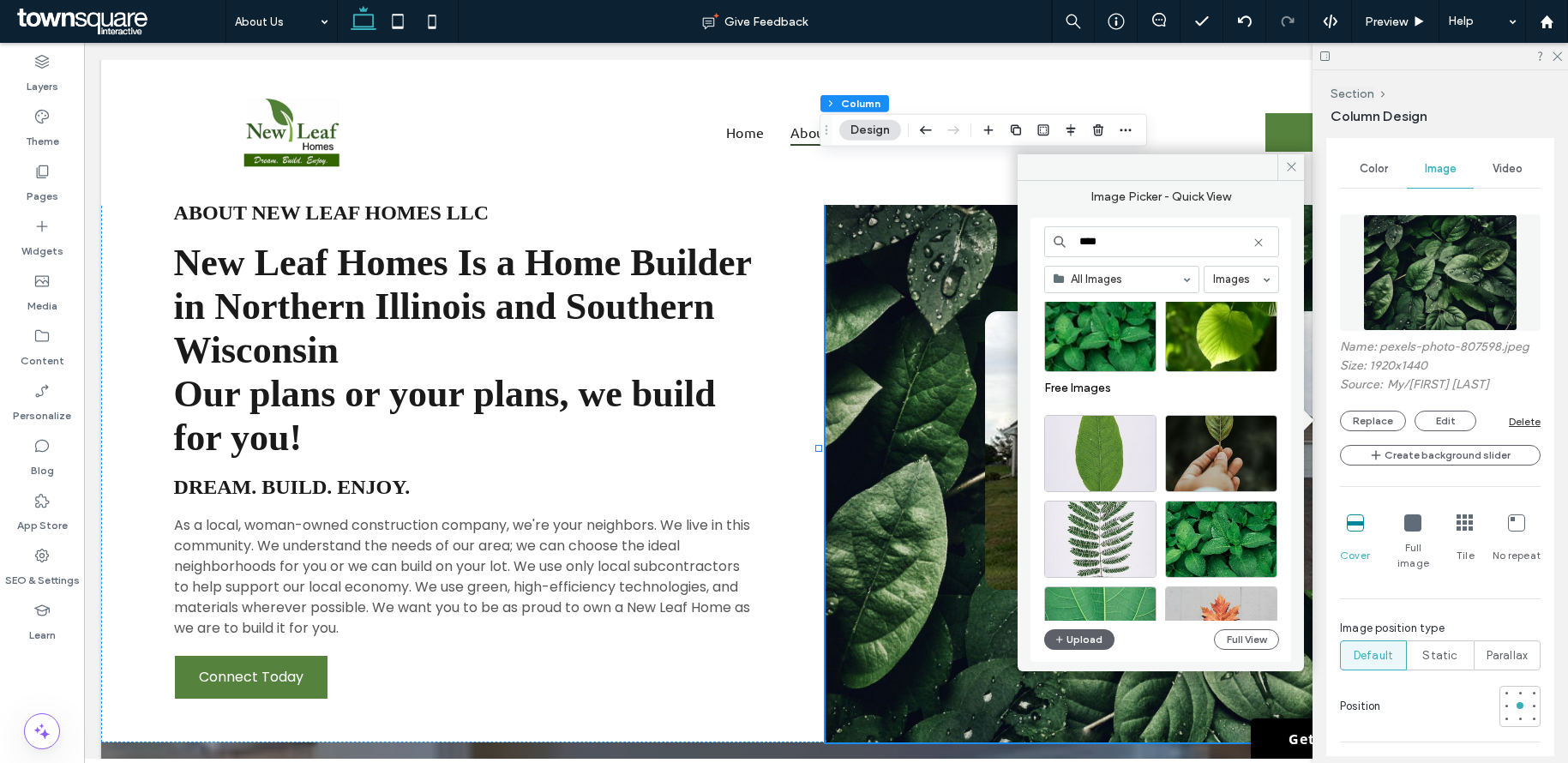 scroll, scrollTop: 215, scrollLeft: 0, axis: vertical 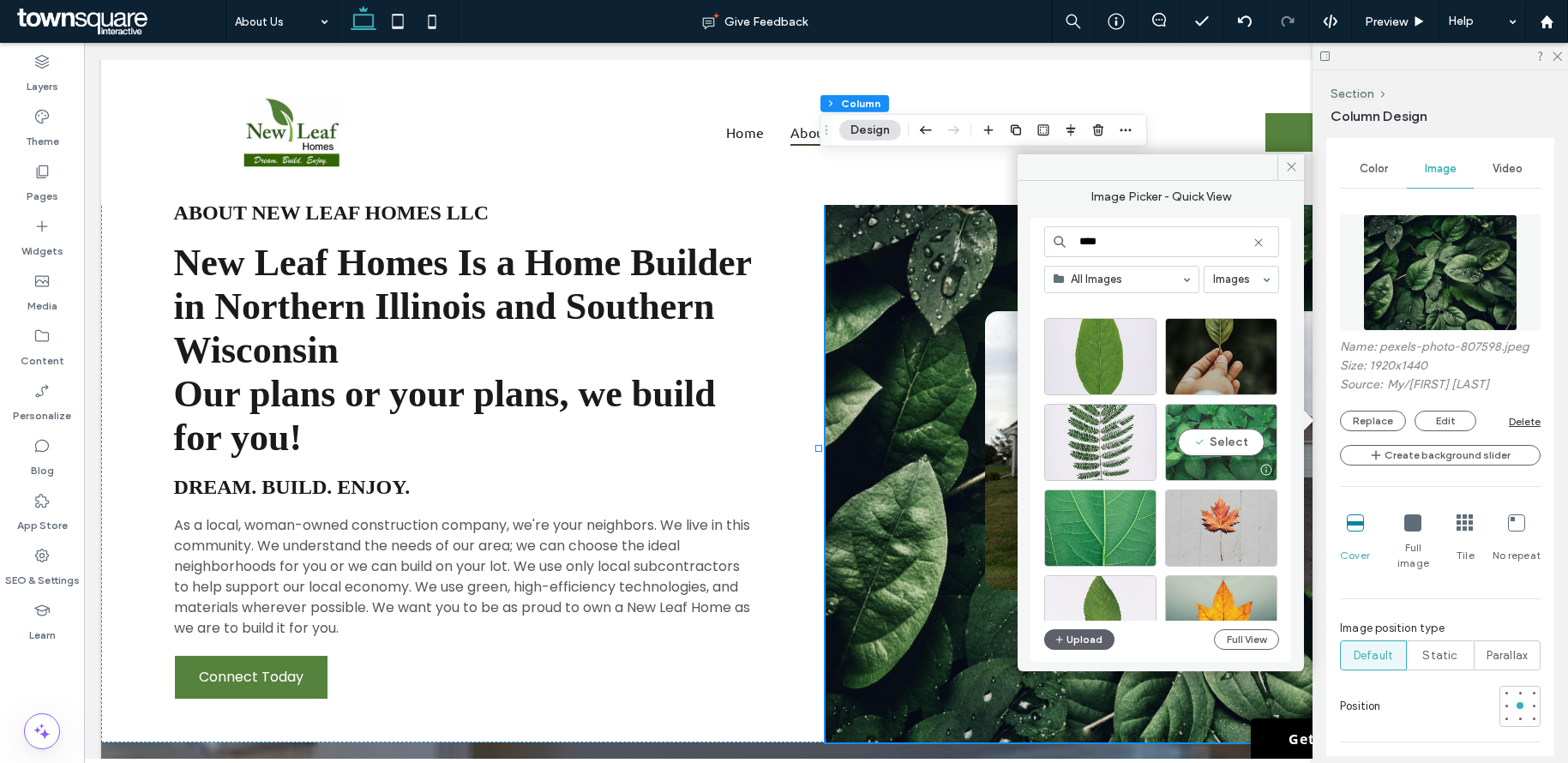 click on "Select" at bounding box center (1221, 442) 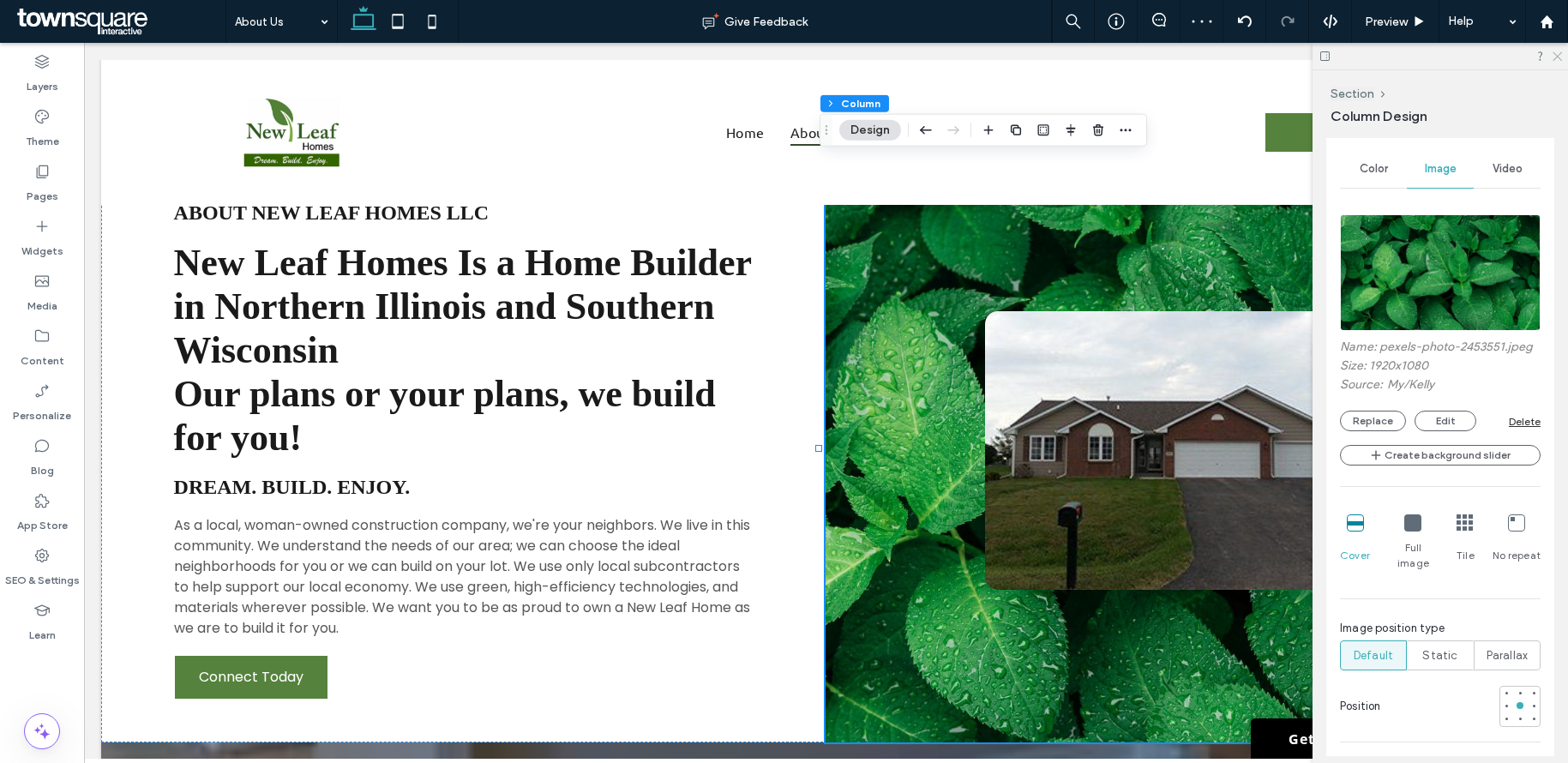 click 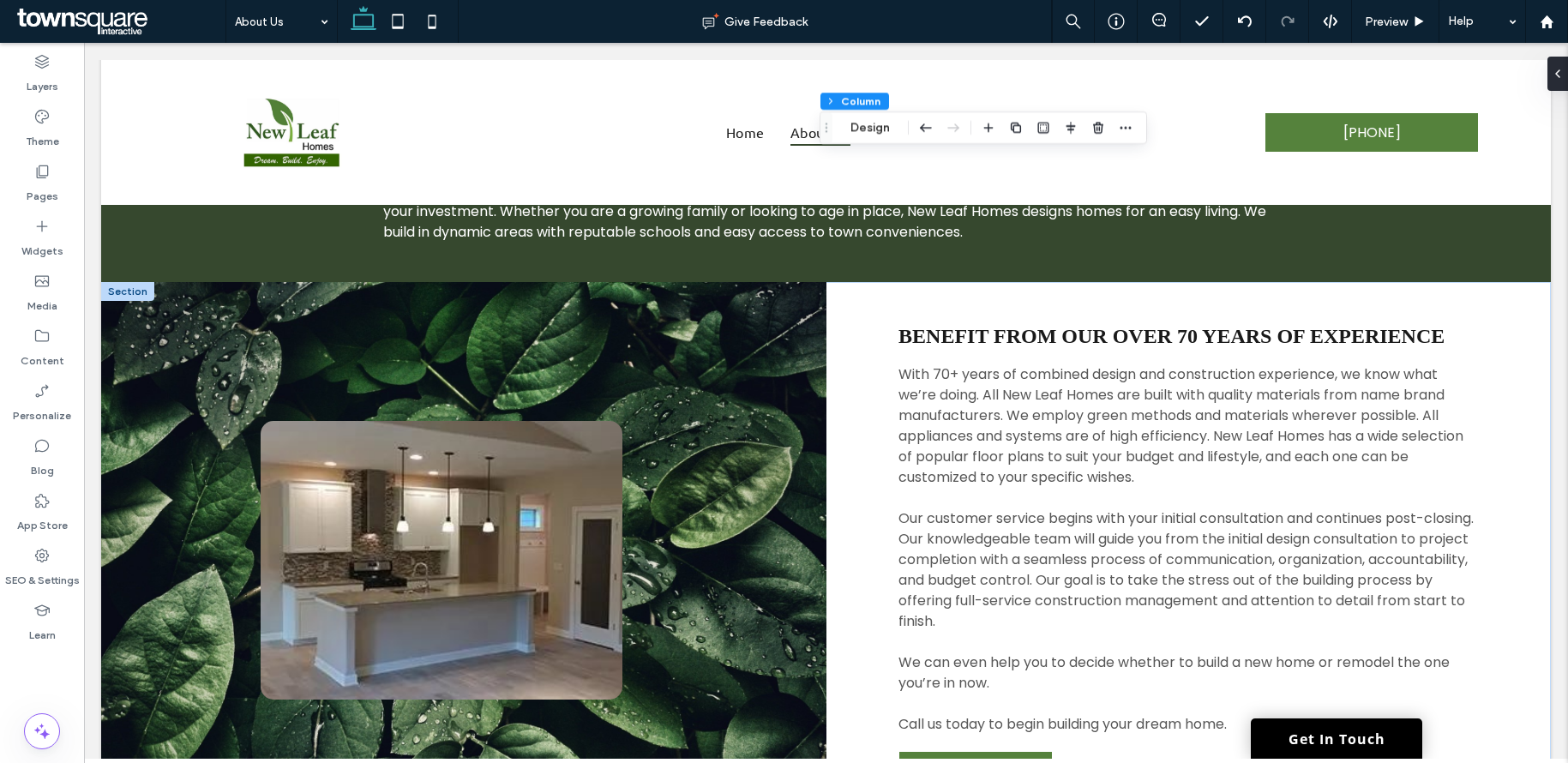 scroll, scrollTop: 1289, scrollLeft: 0, axis: vertical 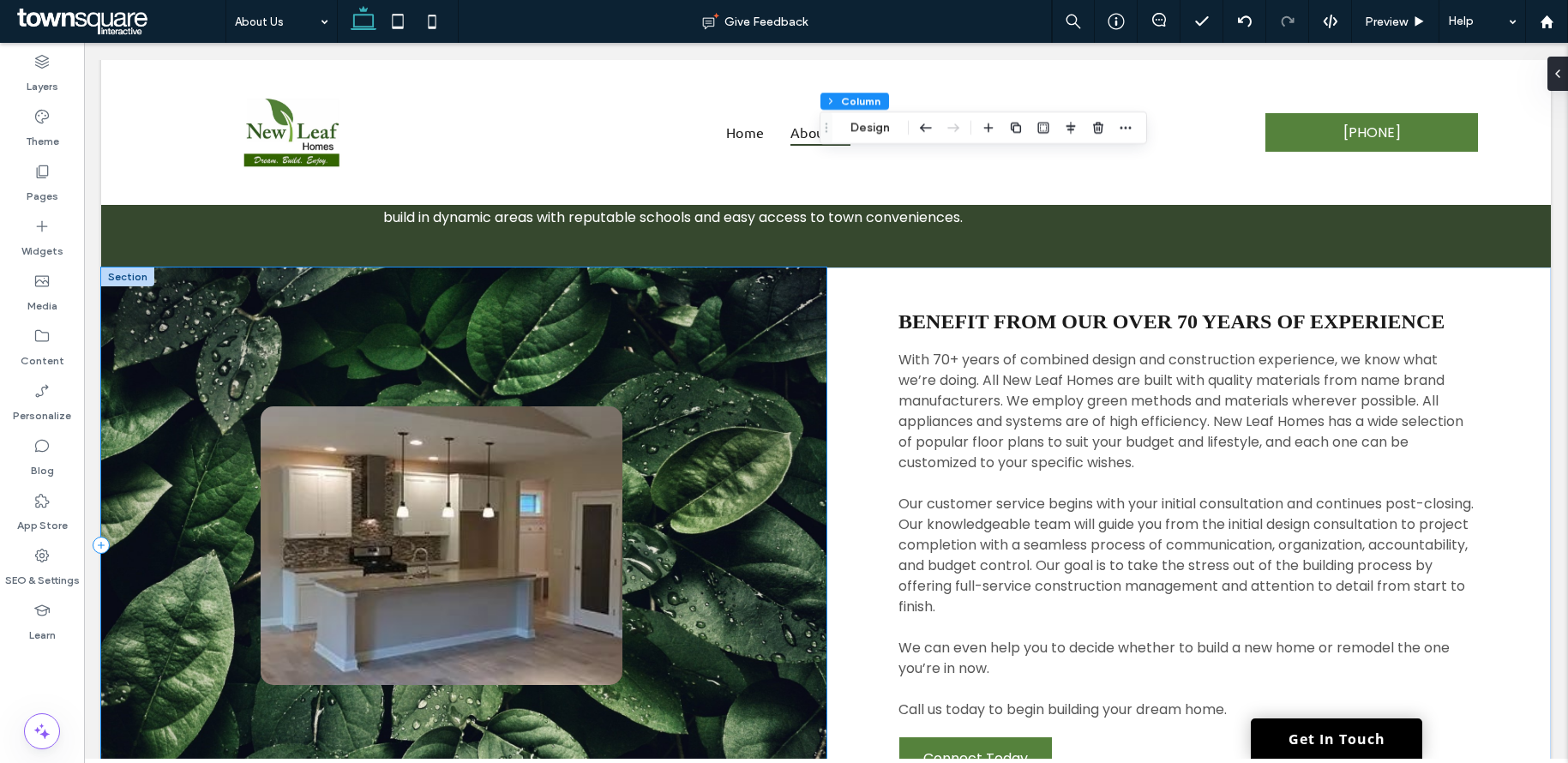 click at bounding box center (464, 545) 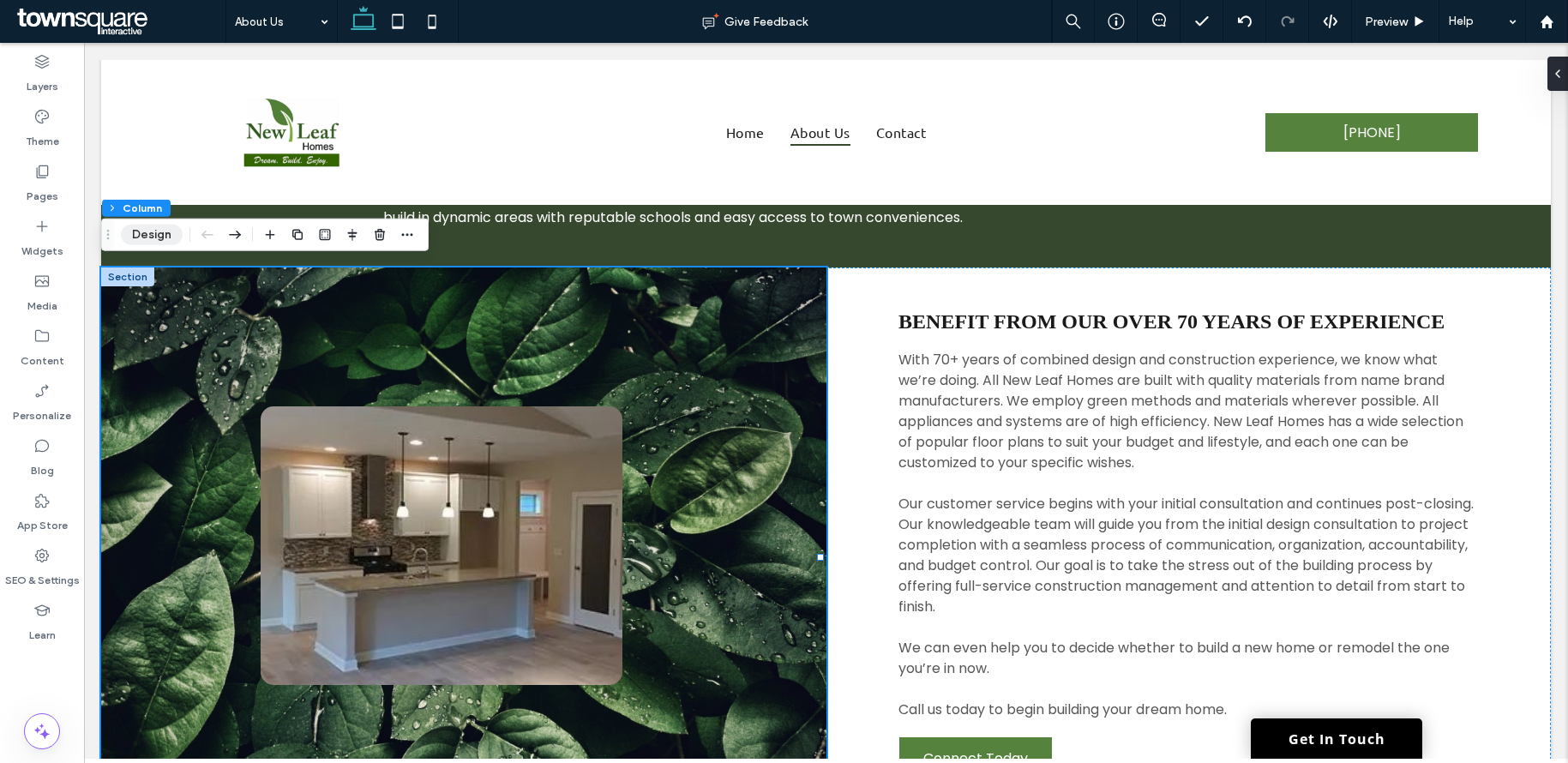 click on "Design" at bounding box center [152, 235] 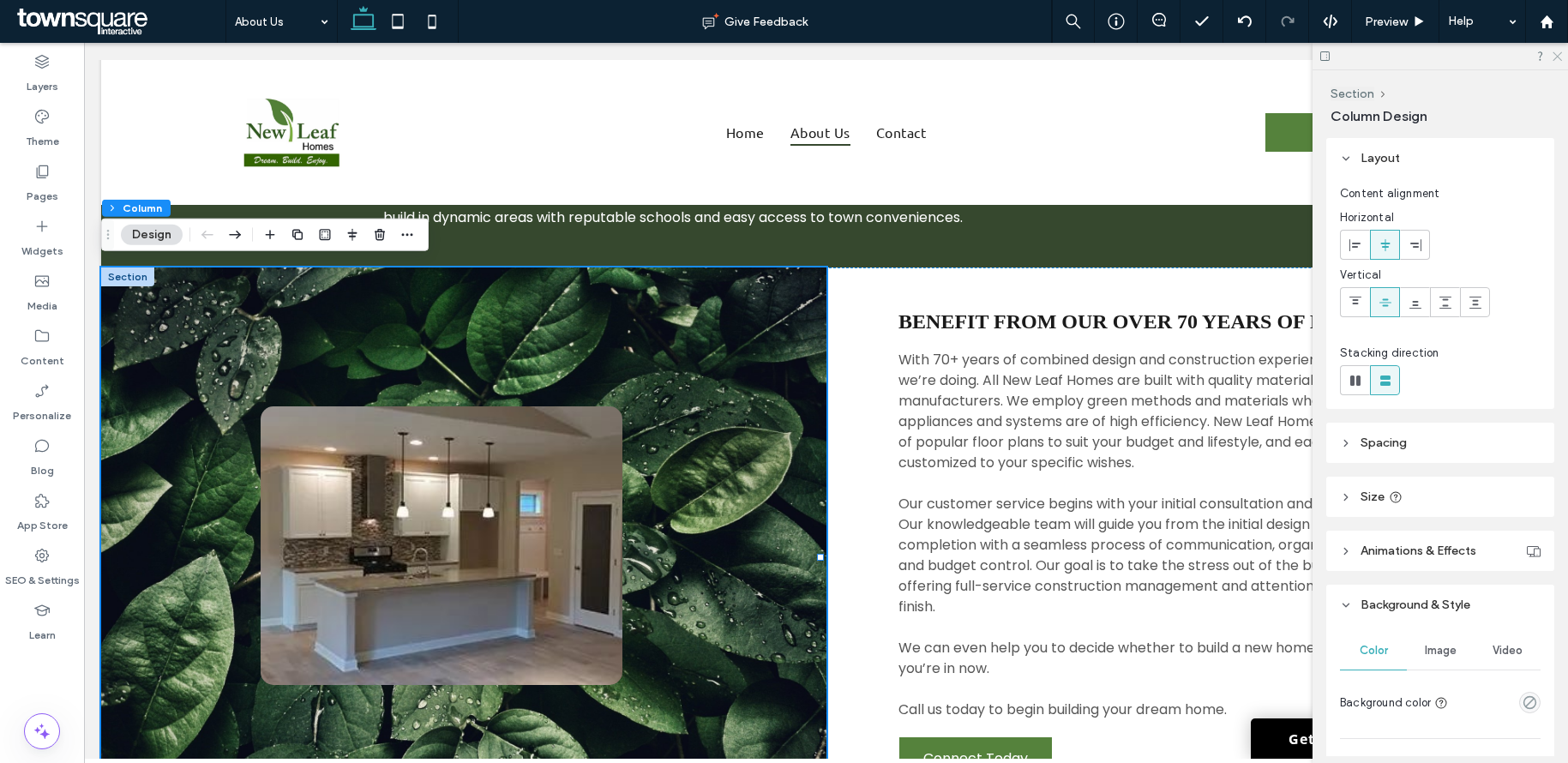 click 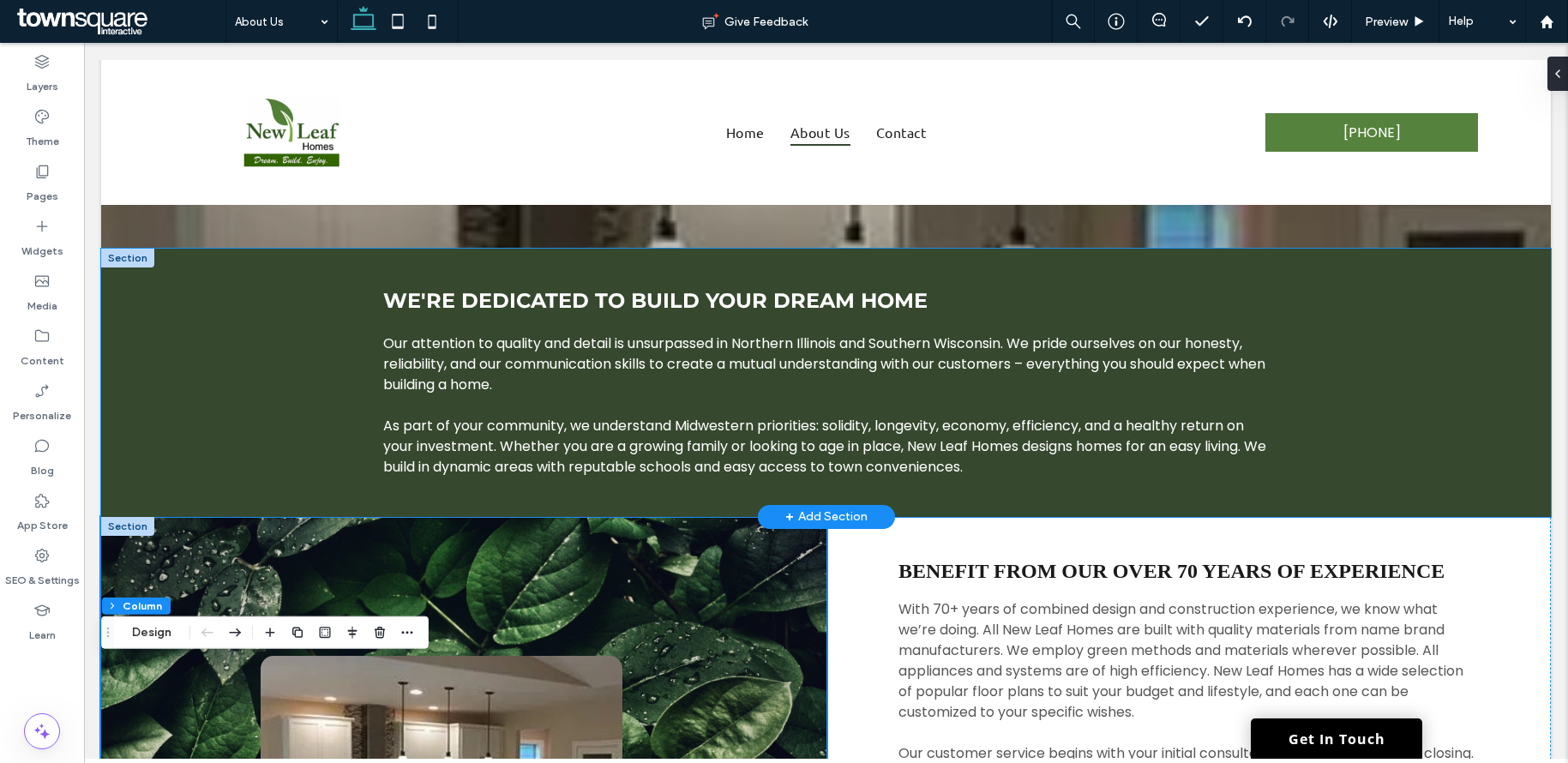 scroll, scrollTop: 0, scrollLeft: 0, axis: both 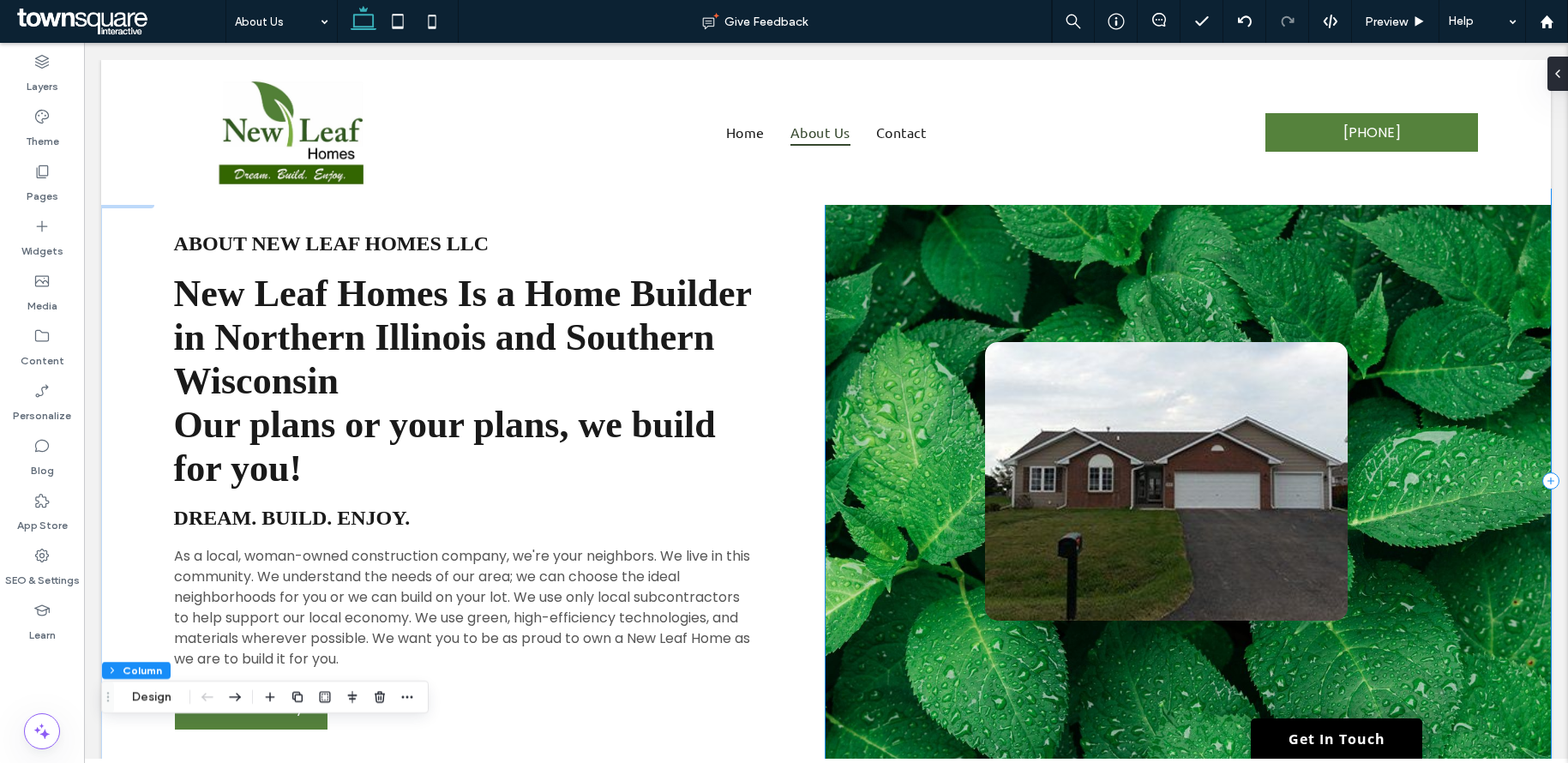 click at bounding box center [1188, 481] 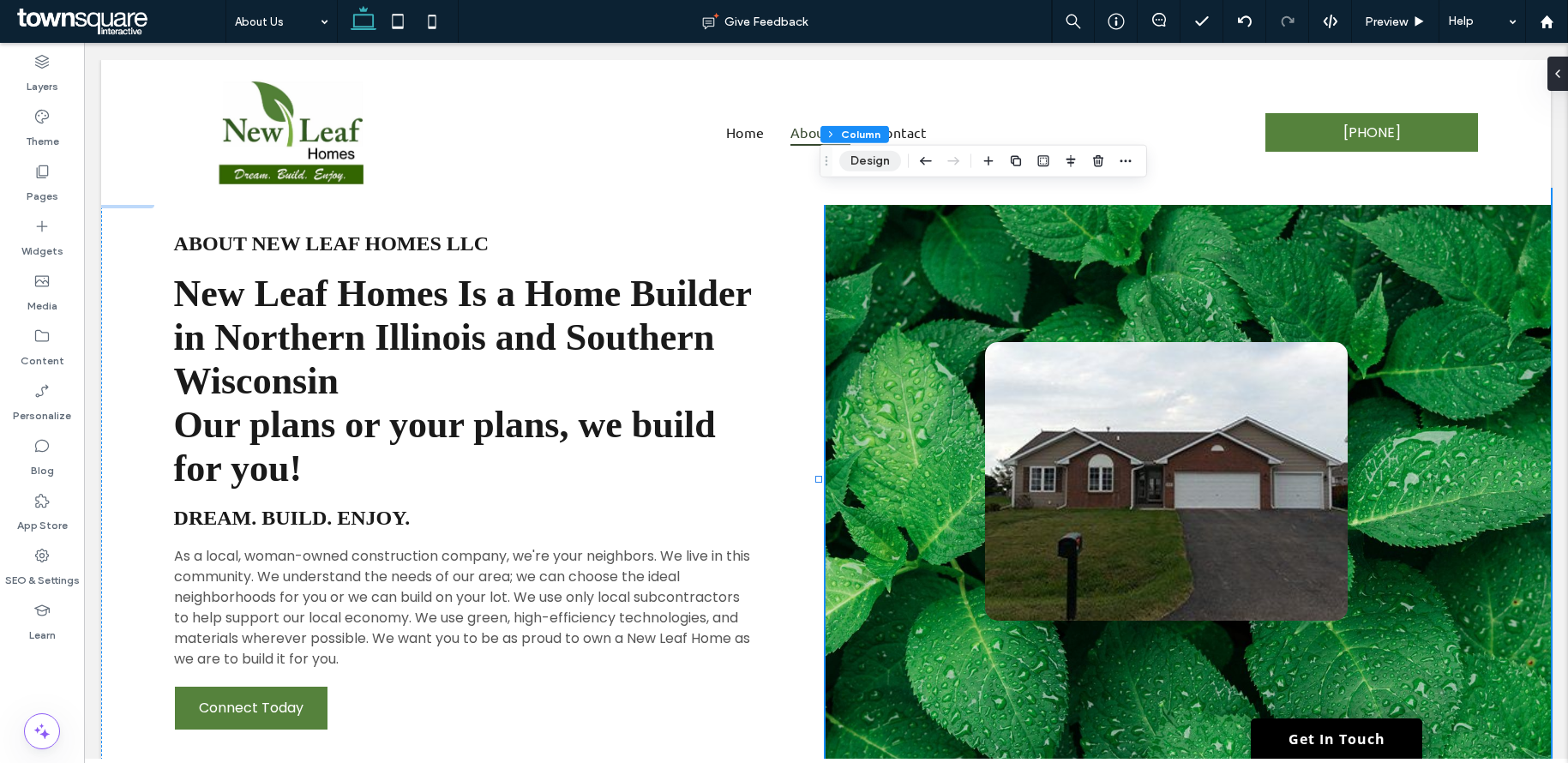 click on "Design" at bounding box center [870, 161] 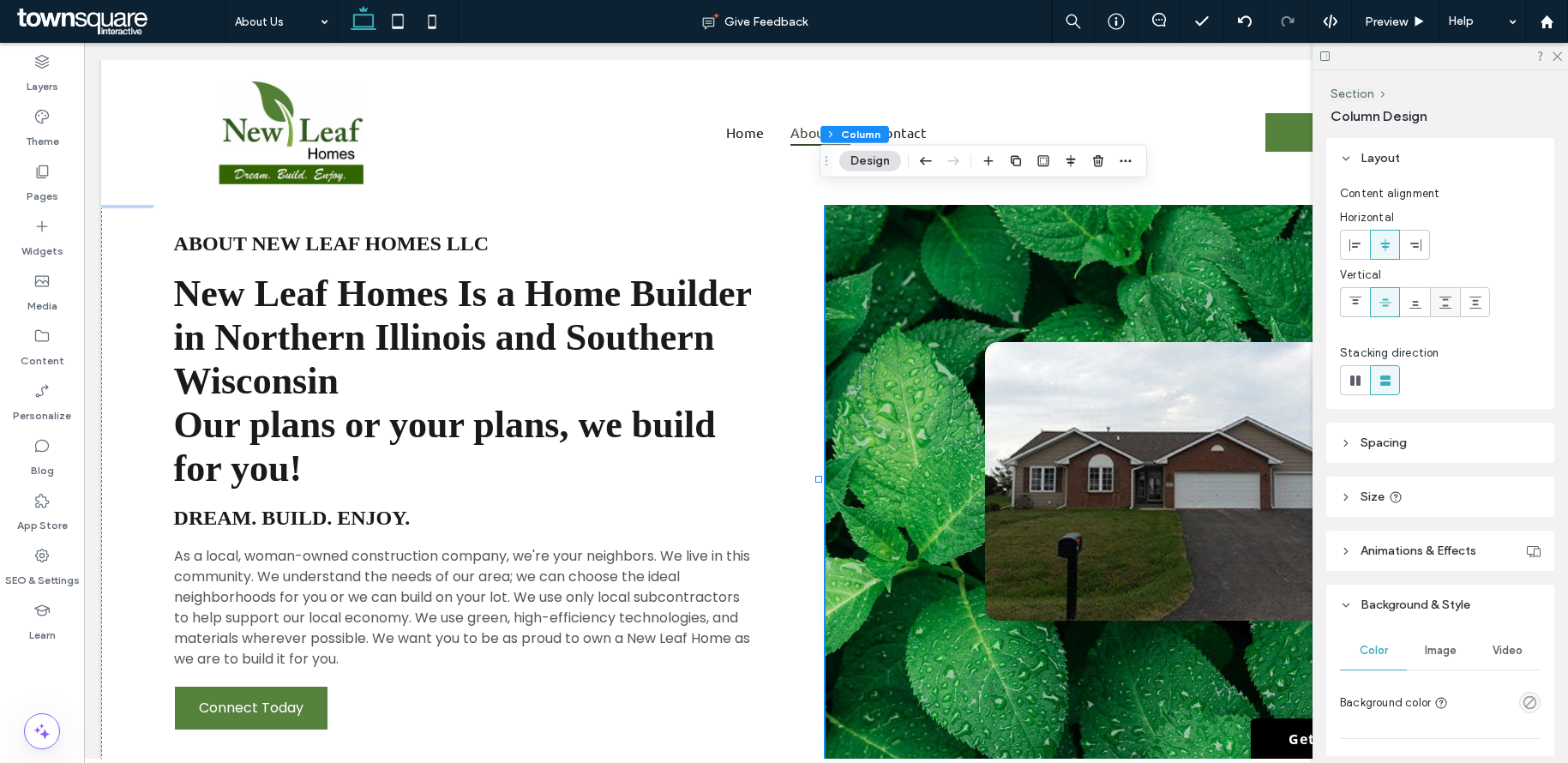 scroll, scrollTop: 316, scrollLeft: 0, axis: vertical 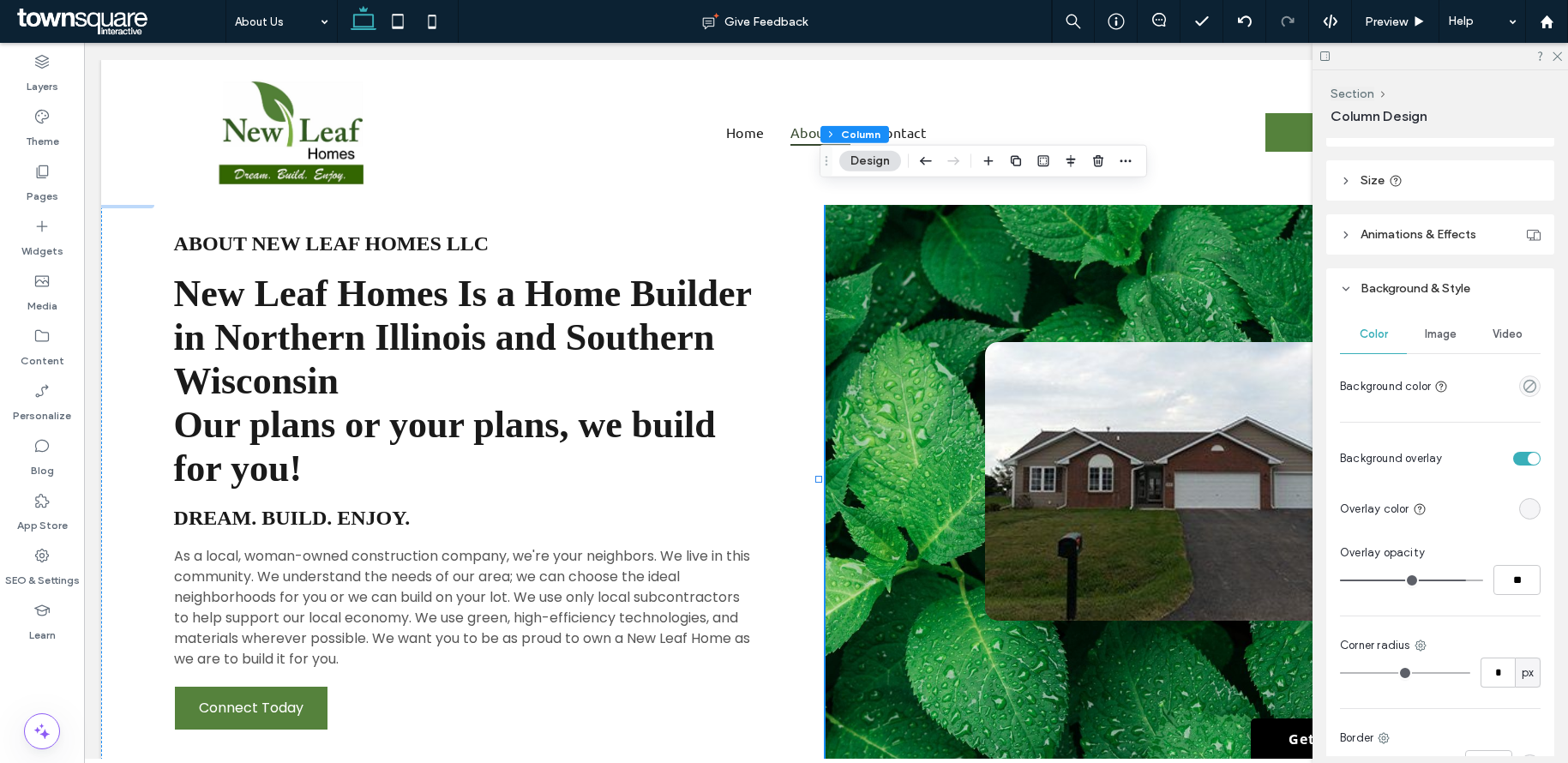 click on "Image" at bounding box center [1440, 334] 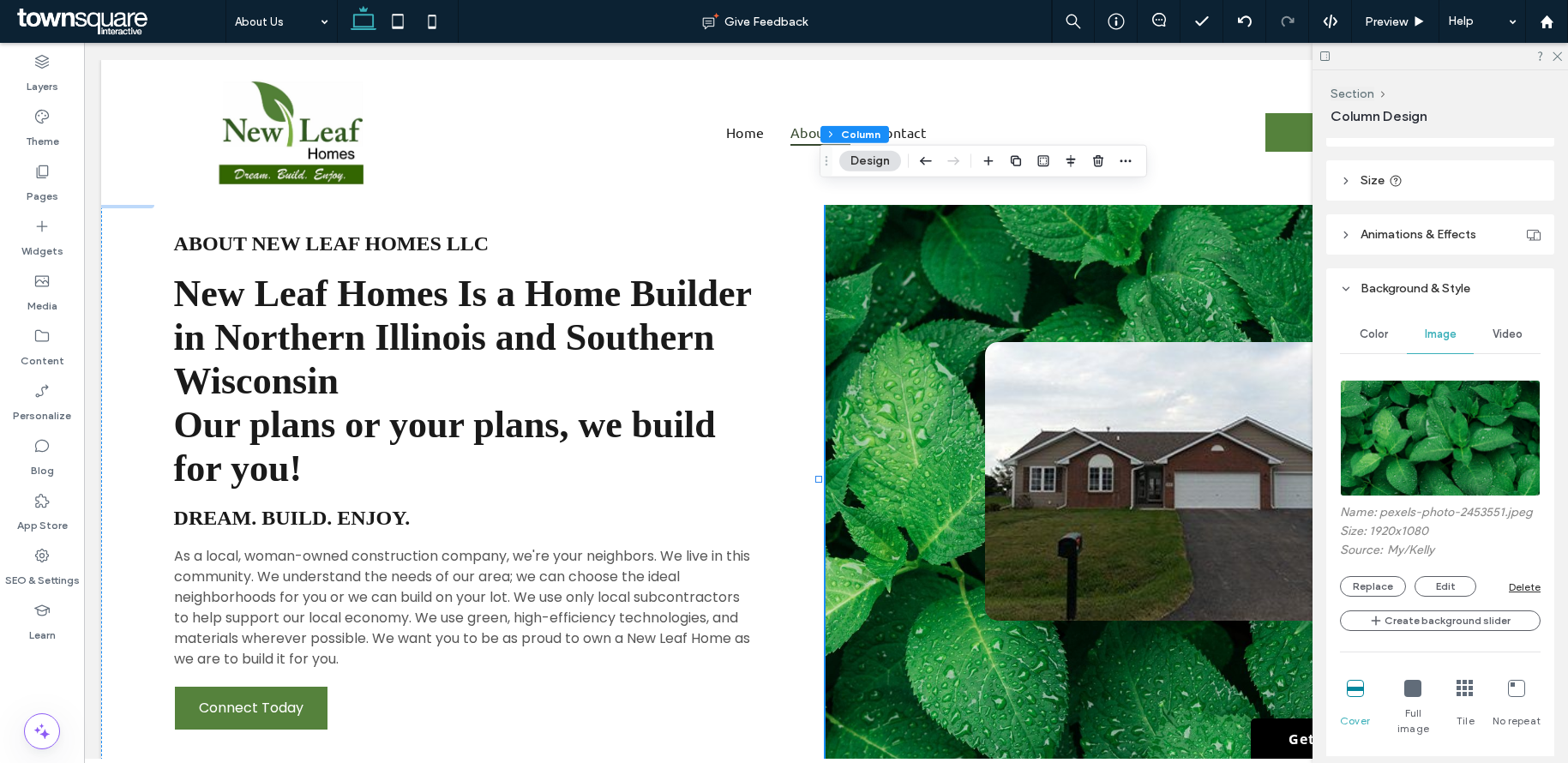 click on "Name: pexels-photo-2453551.jpeg Size: 1920x1080 Source: My  /  Kelly Replace Edit Delete Create background slider Cover Full image Tile No repeat Image position type Default Static Parallax Position Do not optimize this image" at bounding box center (1440, 664) 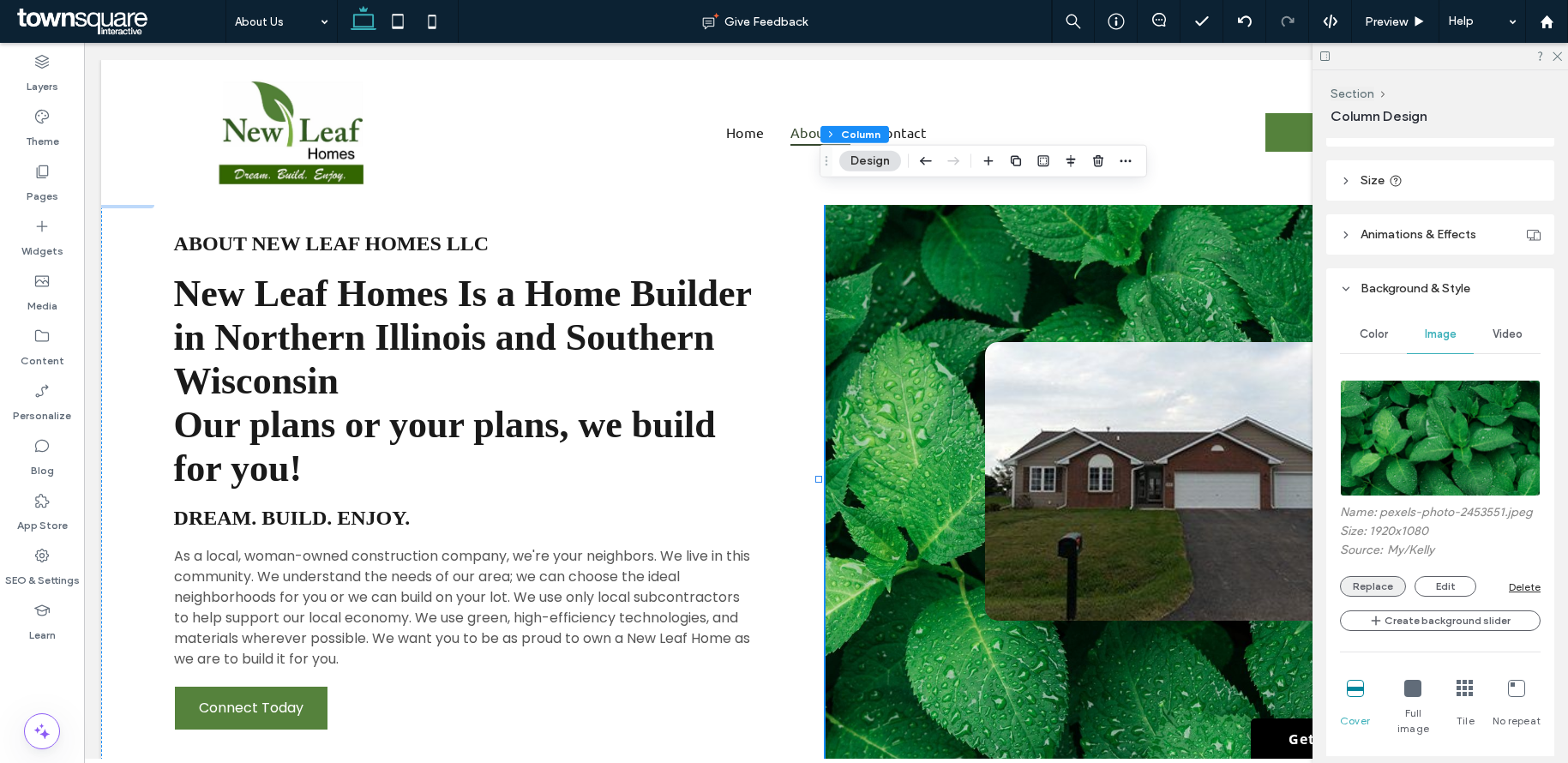 click on "Replace" at bounding box center (1373, 586) 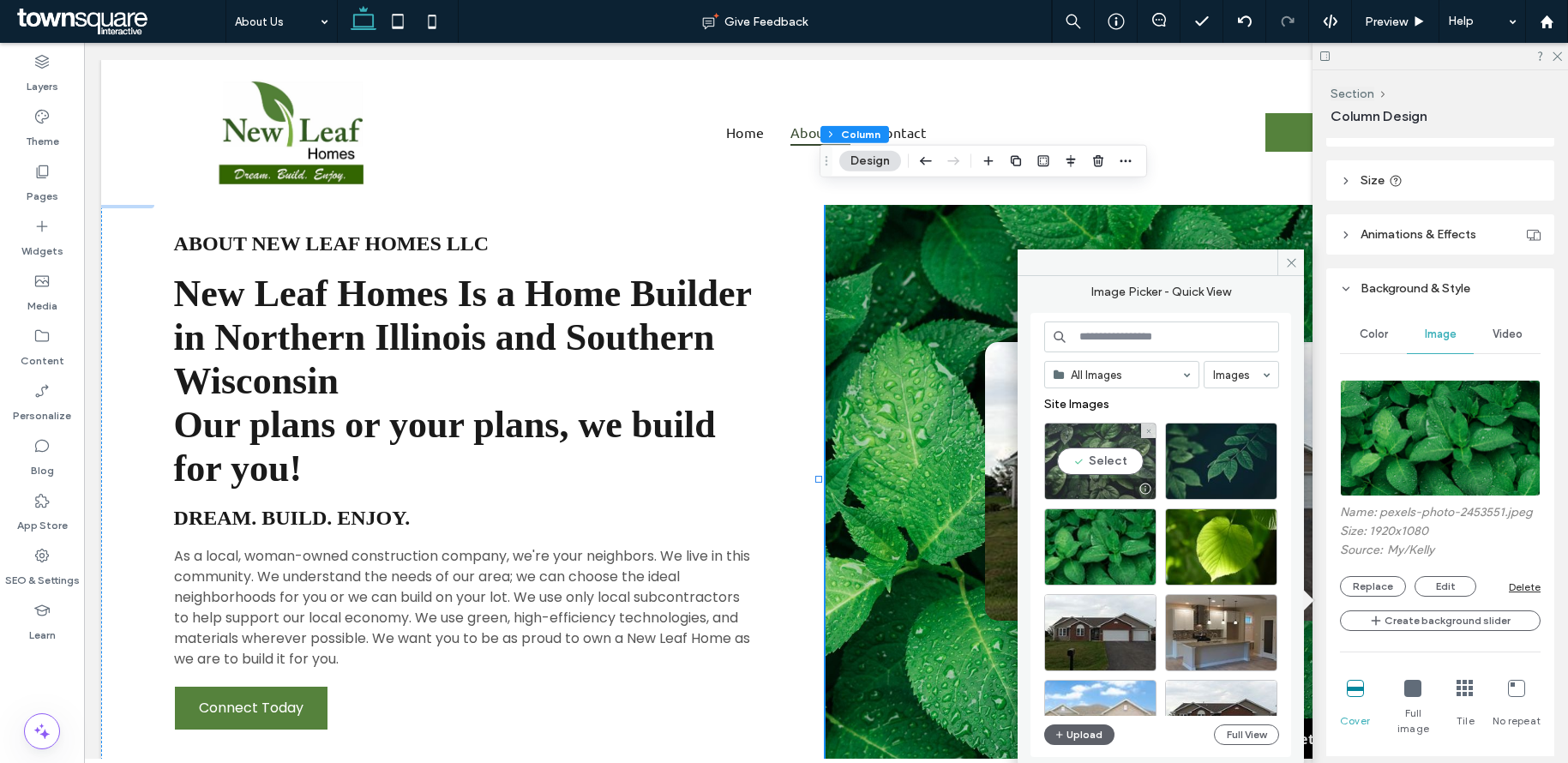 click on "Select" at bounding box center (1100, 461) 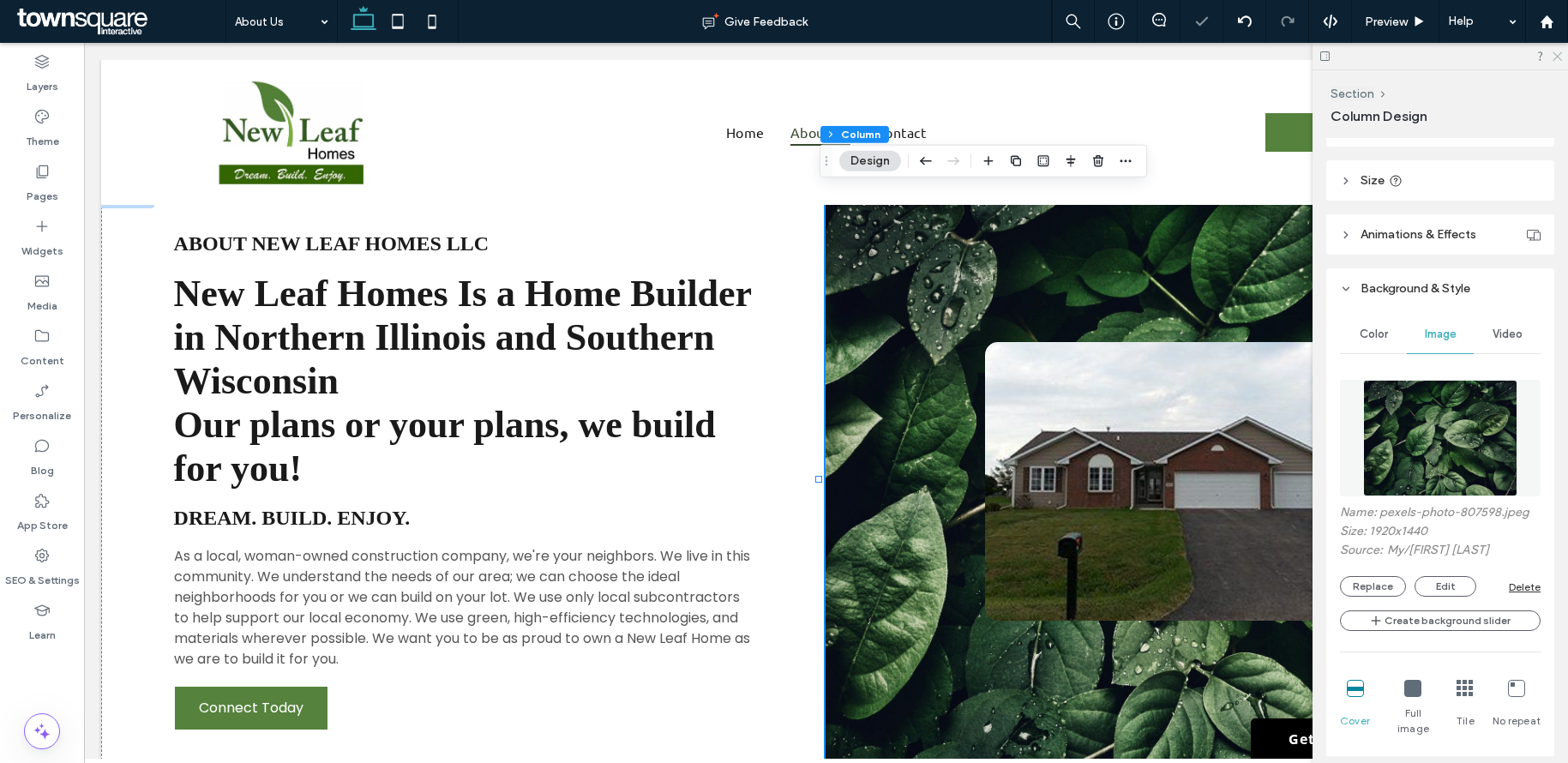 click 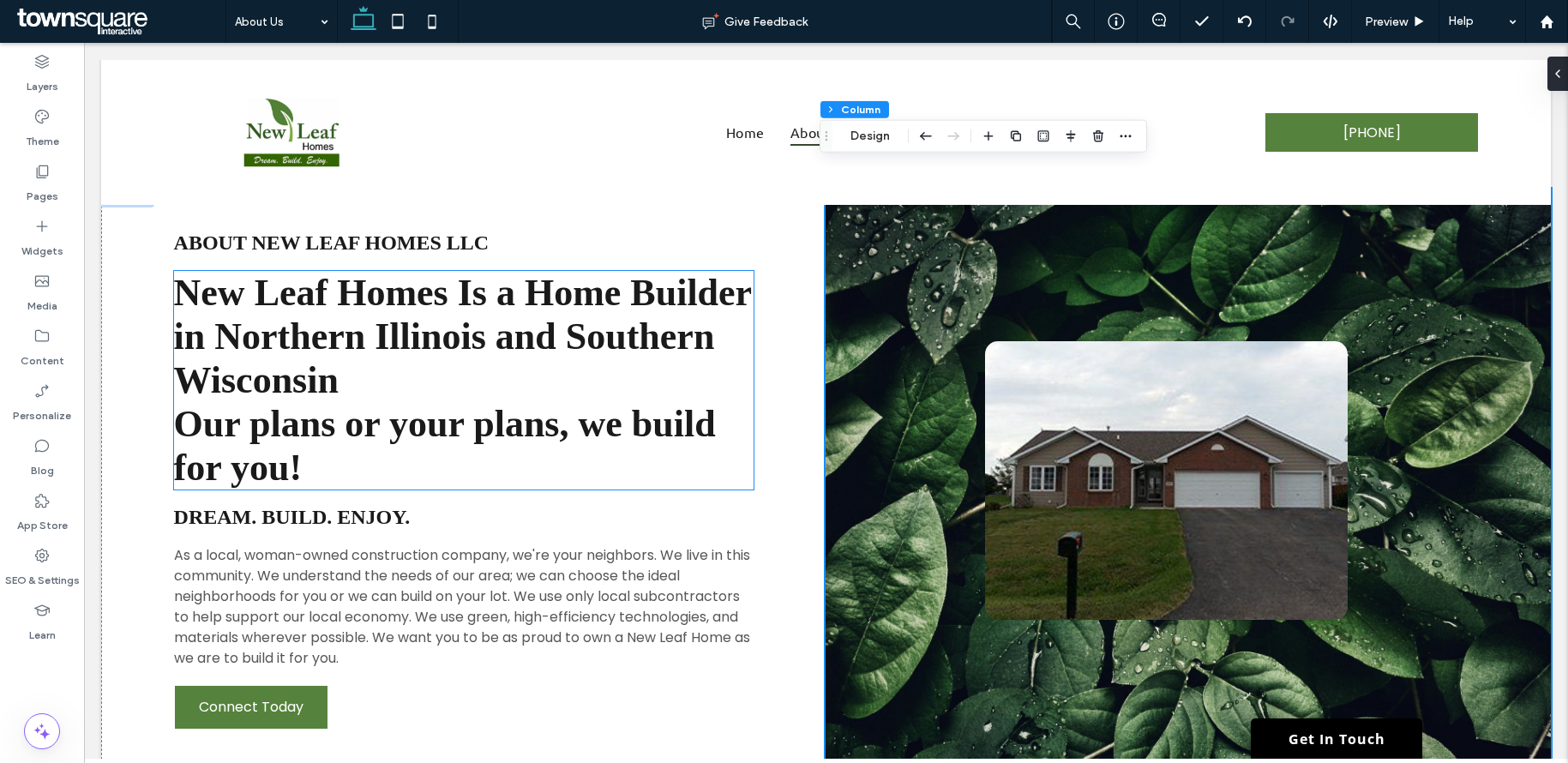 scroll, scrollTop: 0, scrollLeft: 0, axis: both 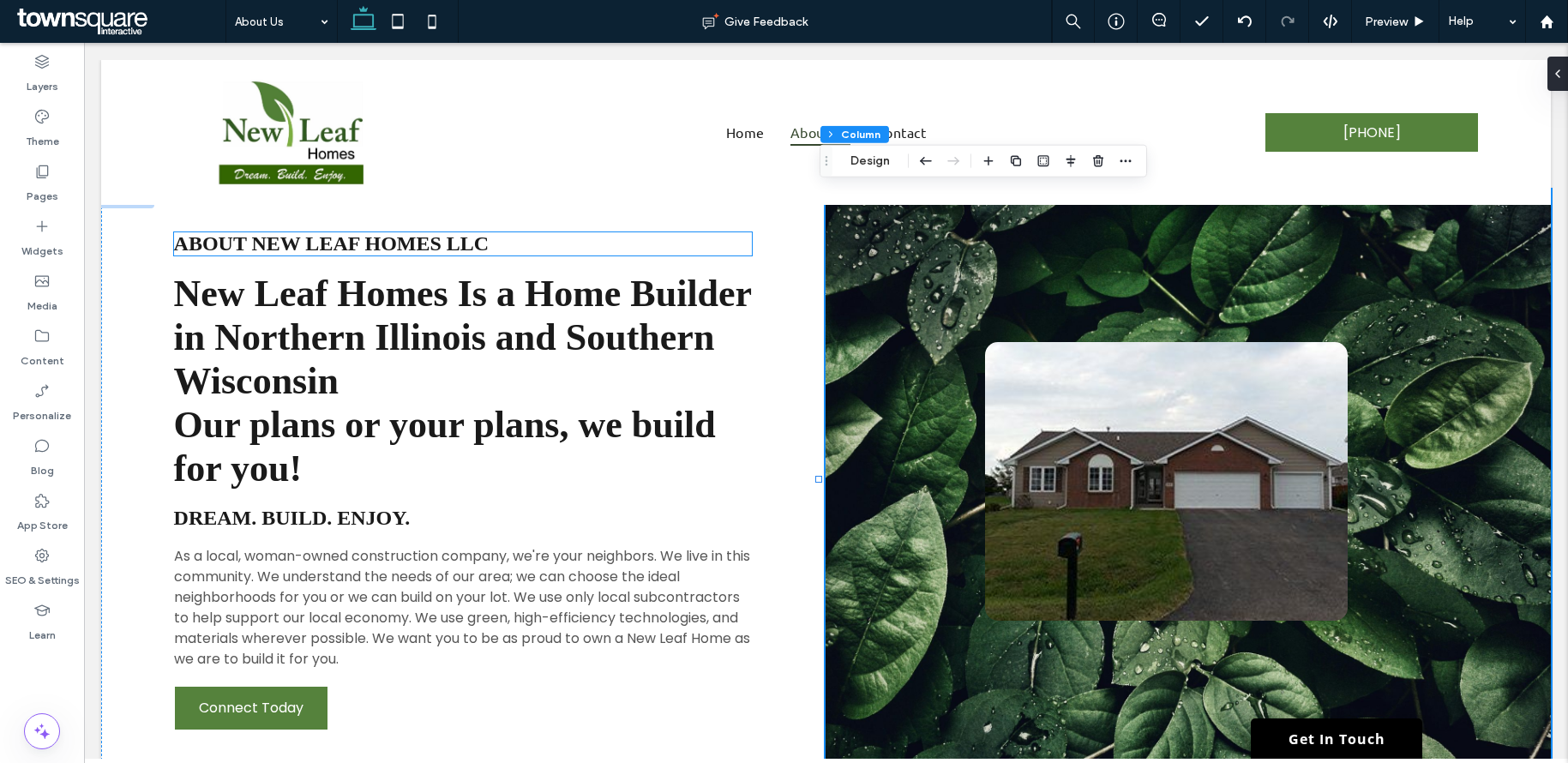 click on "About New Leaf Homes LLC" at bounding box center [332, 243] 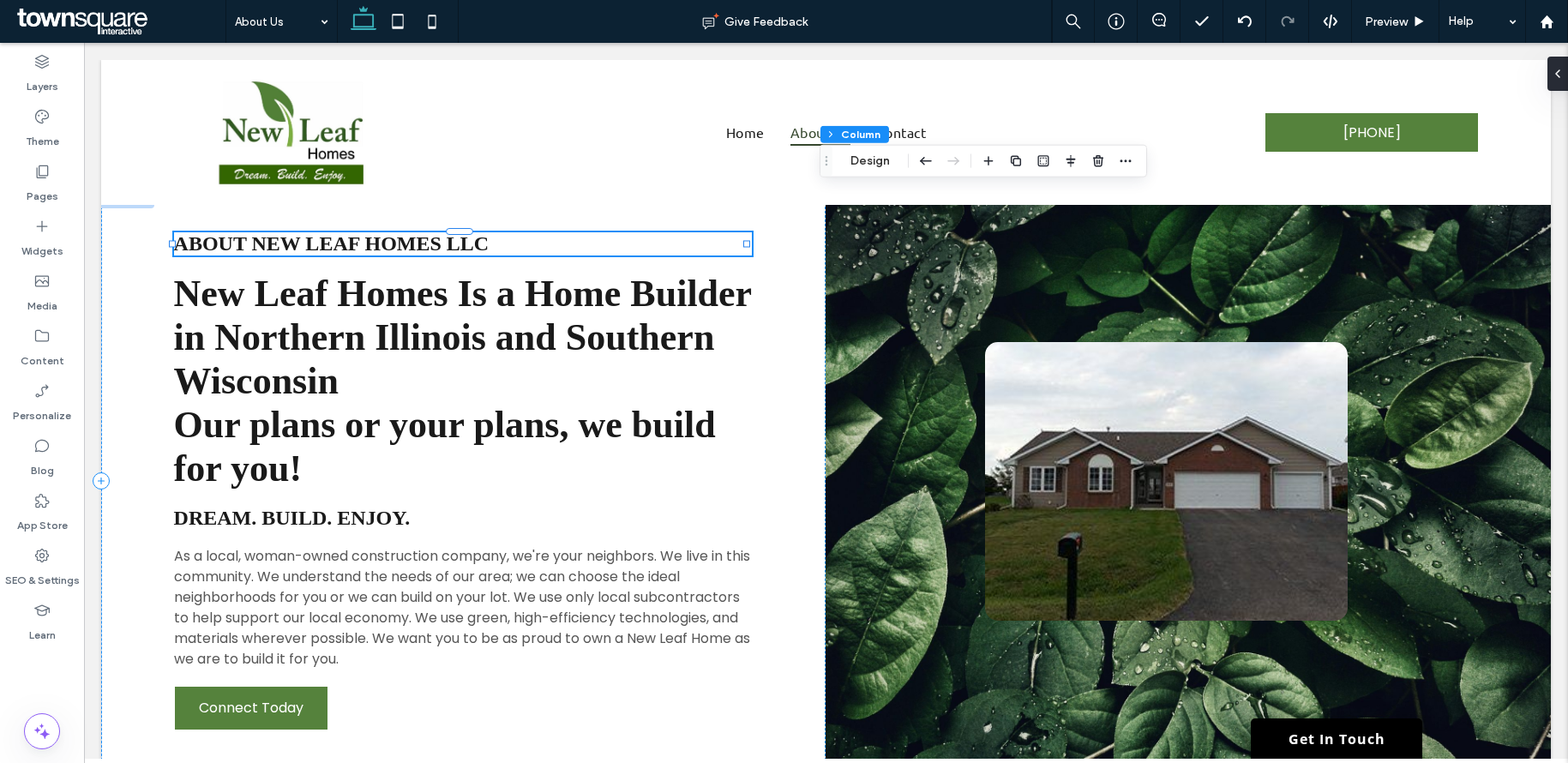 click on "About New Leaf Homes LLC" at bounding box center (332, 243) 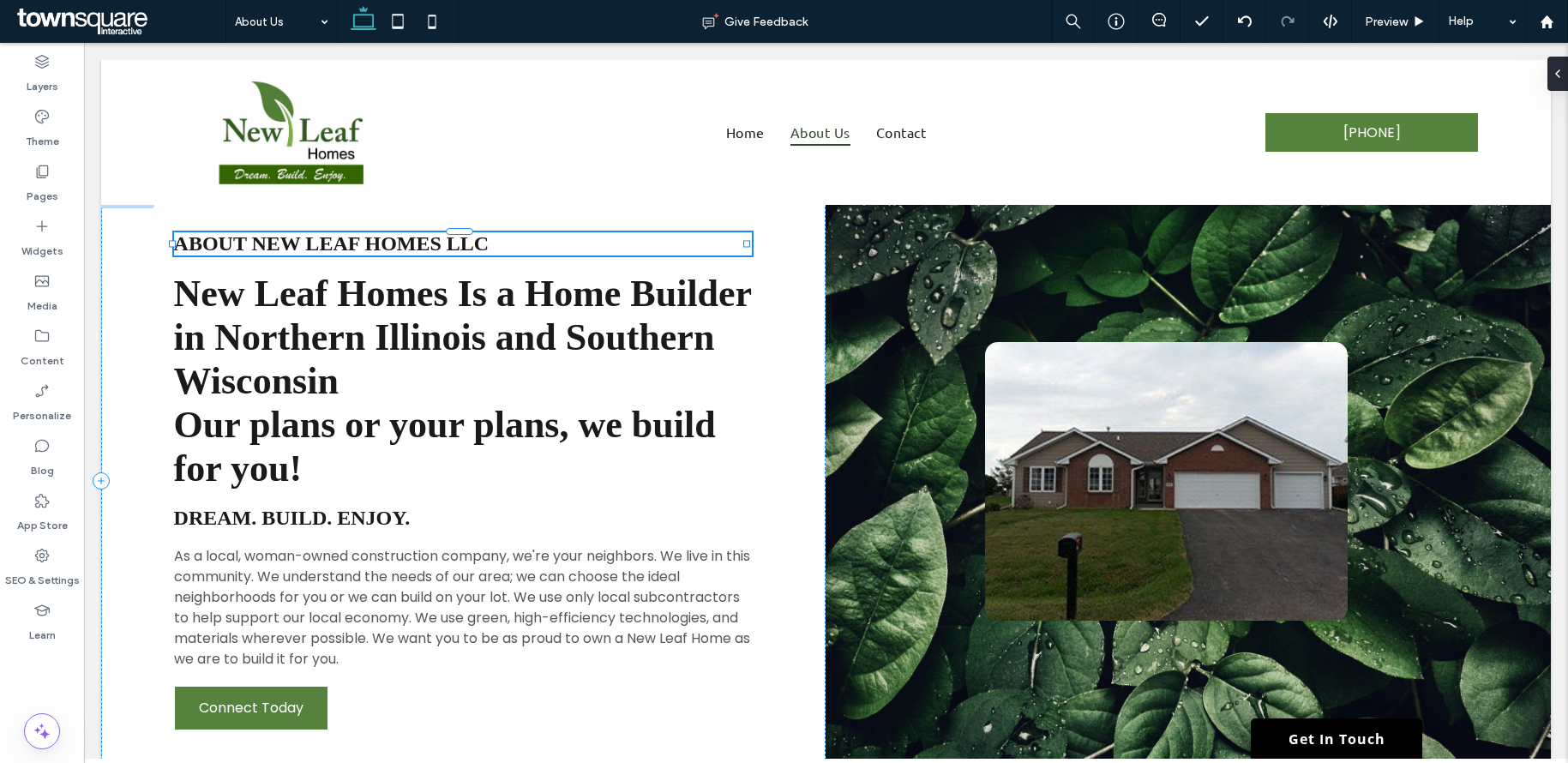 type on "*******" 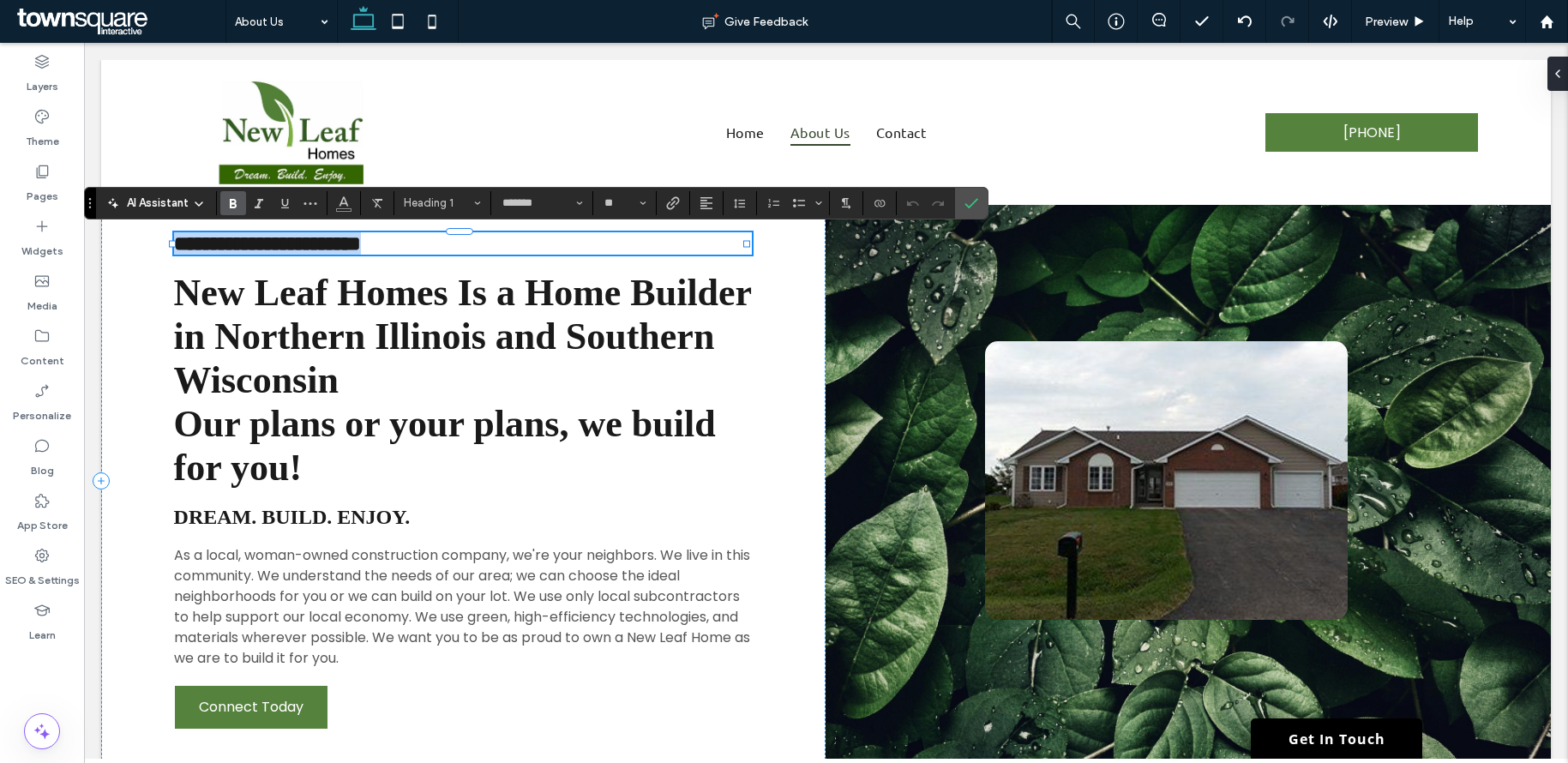 copy on "**********" 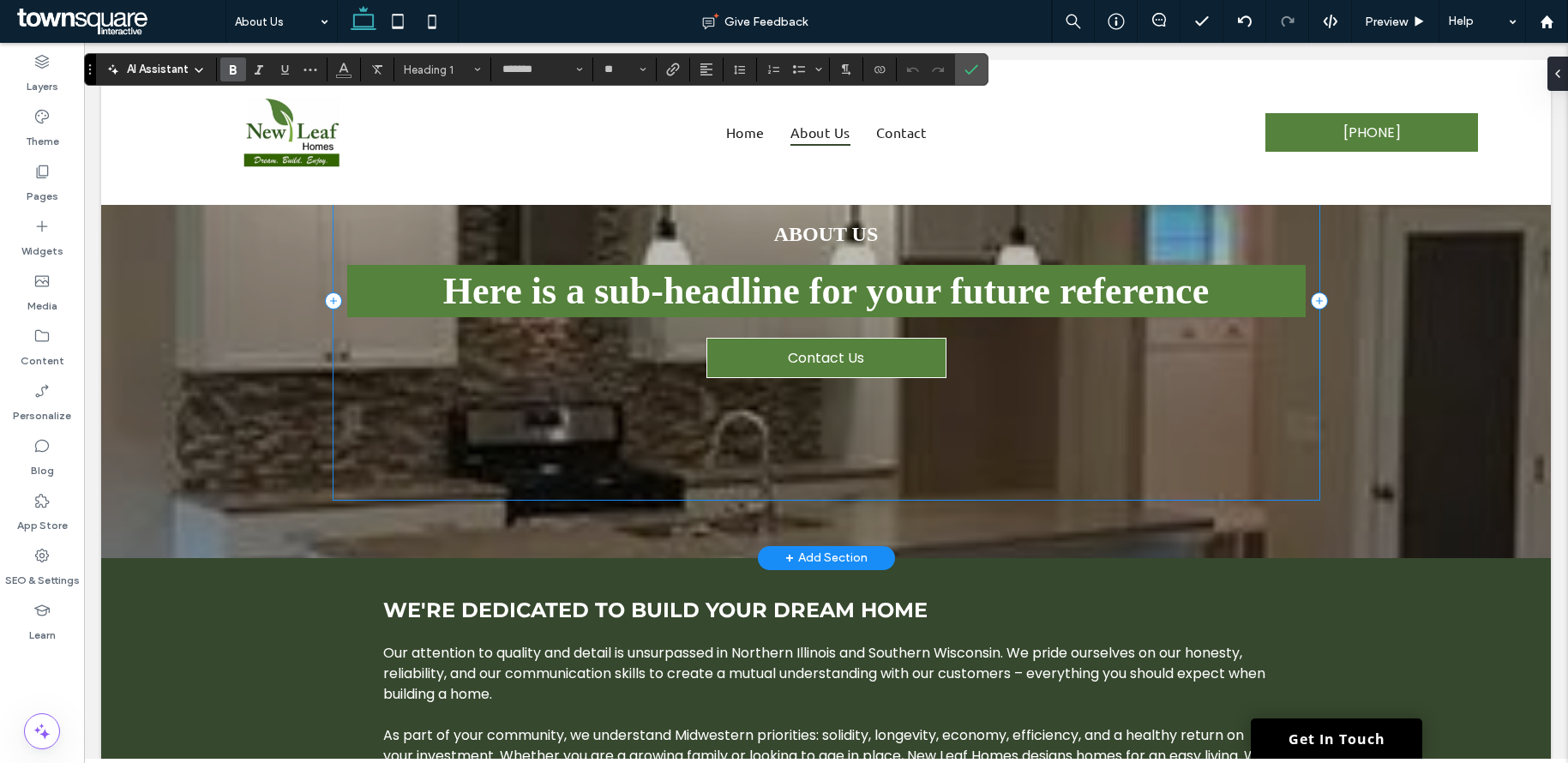 scroll, scrollTop: 731, scrollLeft: 0, axis: vertical 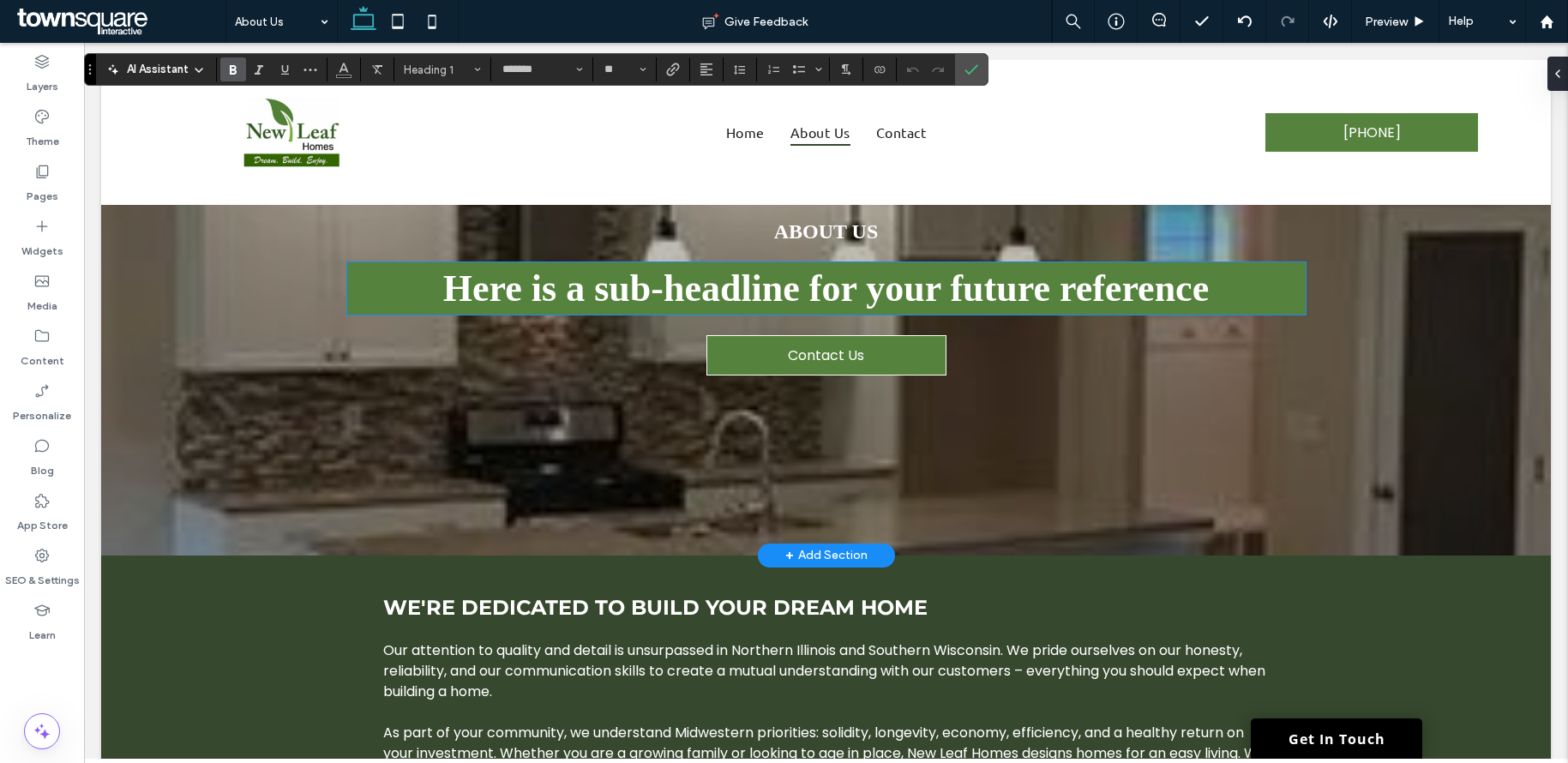 click on "Here is a sub-headline for your future reference" at bounding box center [826, 288] 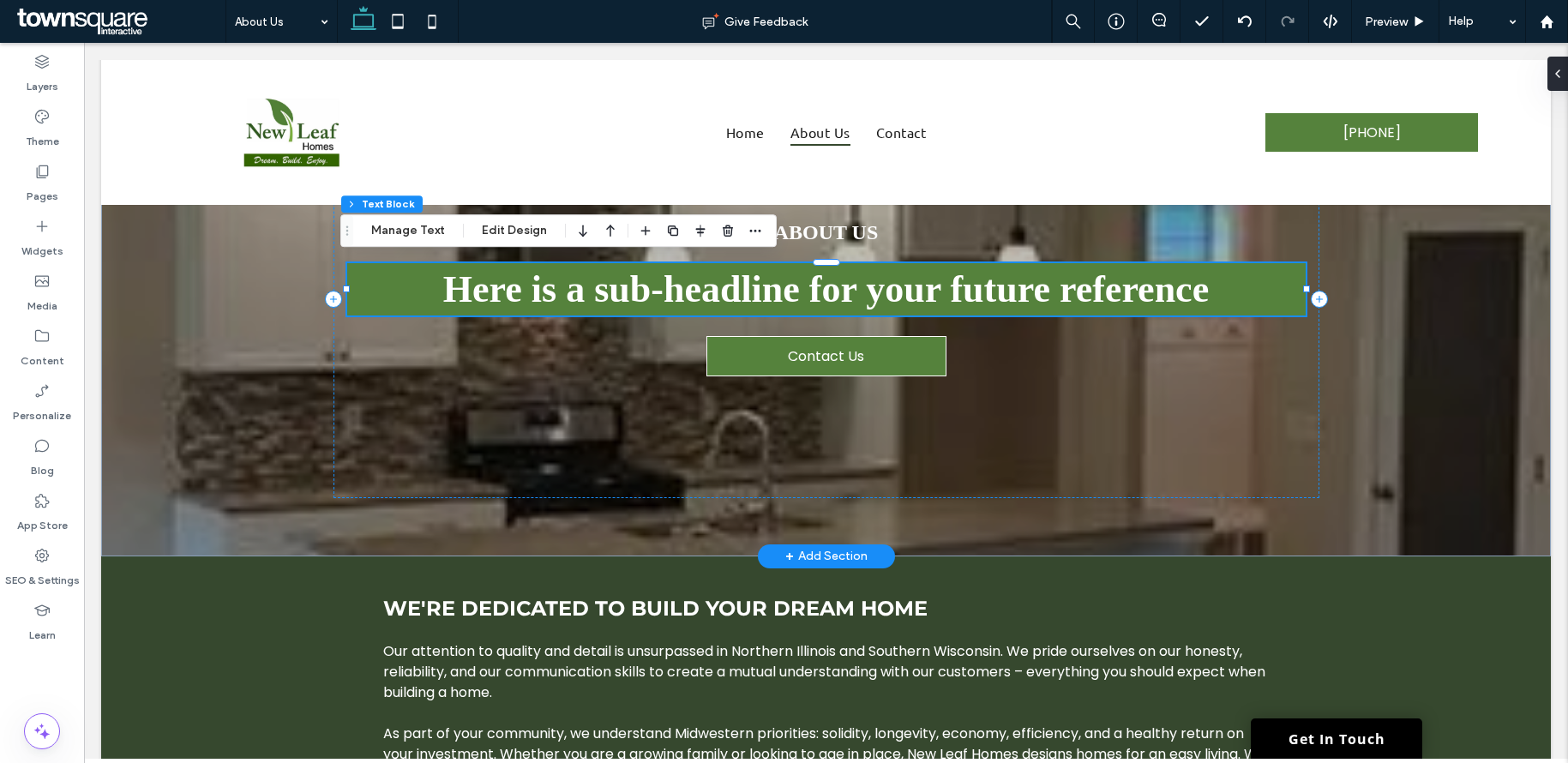 click on "Here is a sub-headline for your future reference" at bounding box center (826, 289) 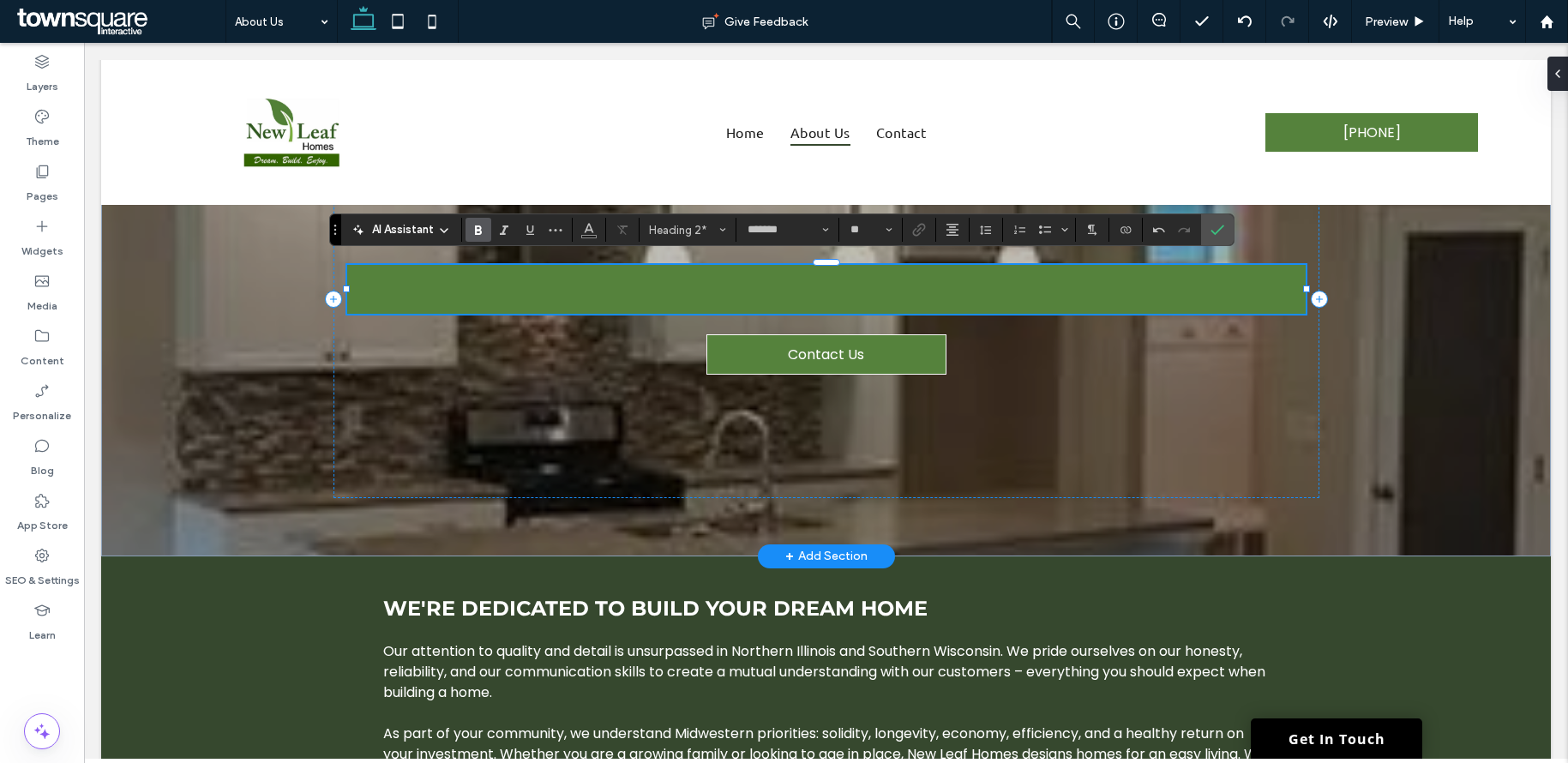 paste 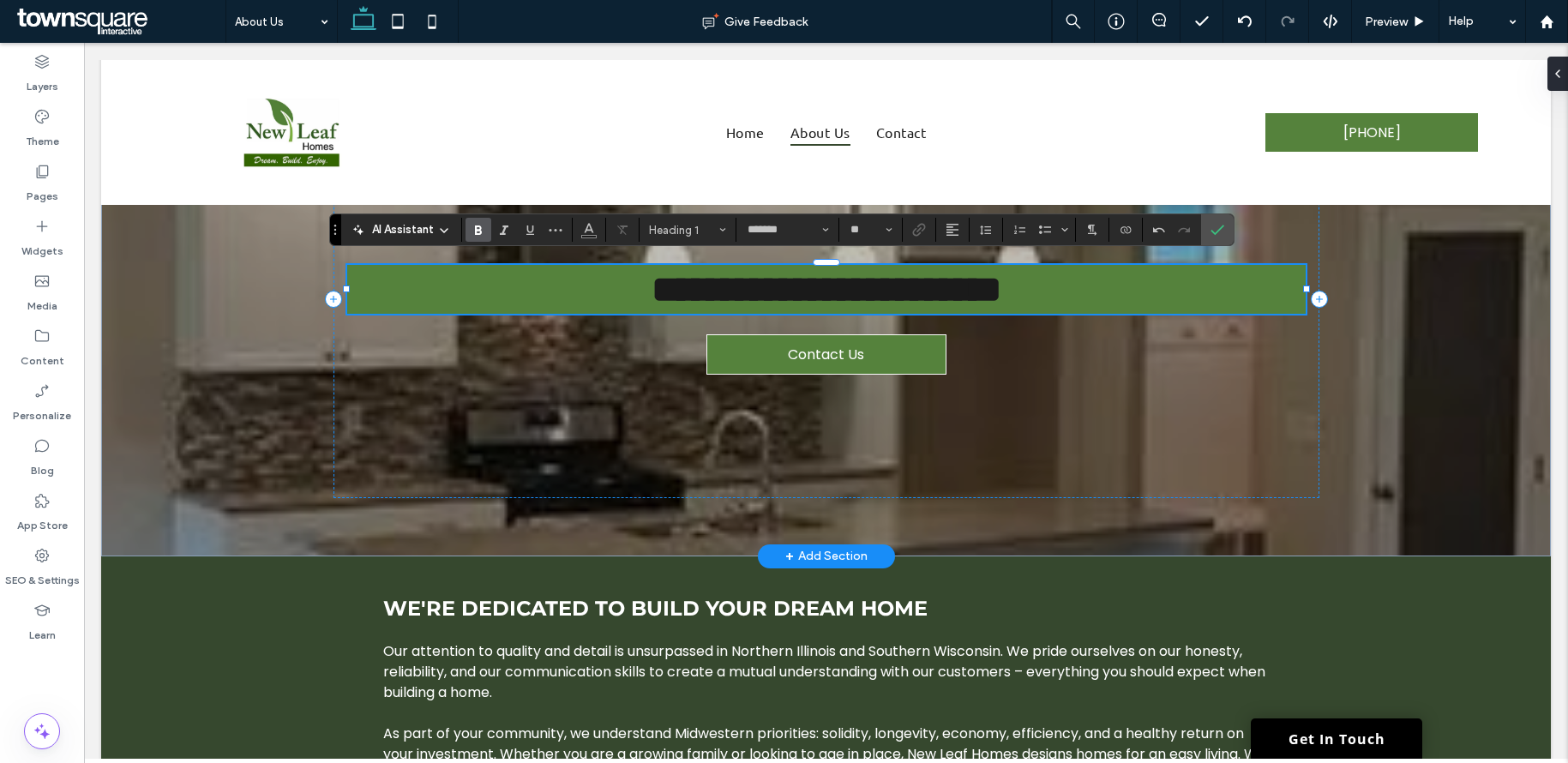 type on "**" 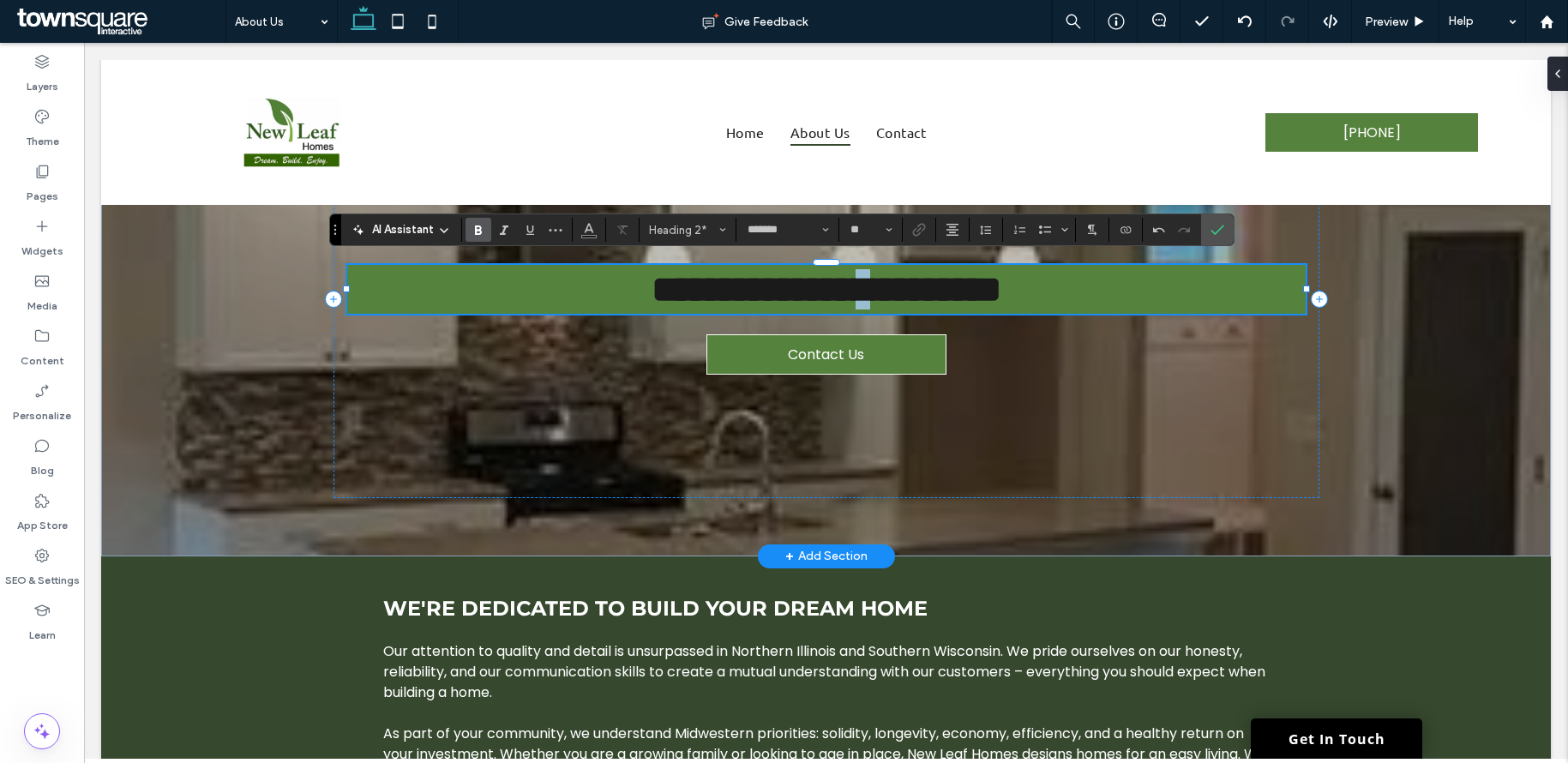 click on "**********" at bounding box center [826, 289] 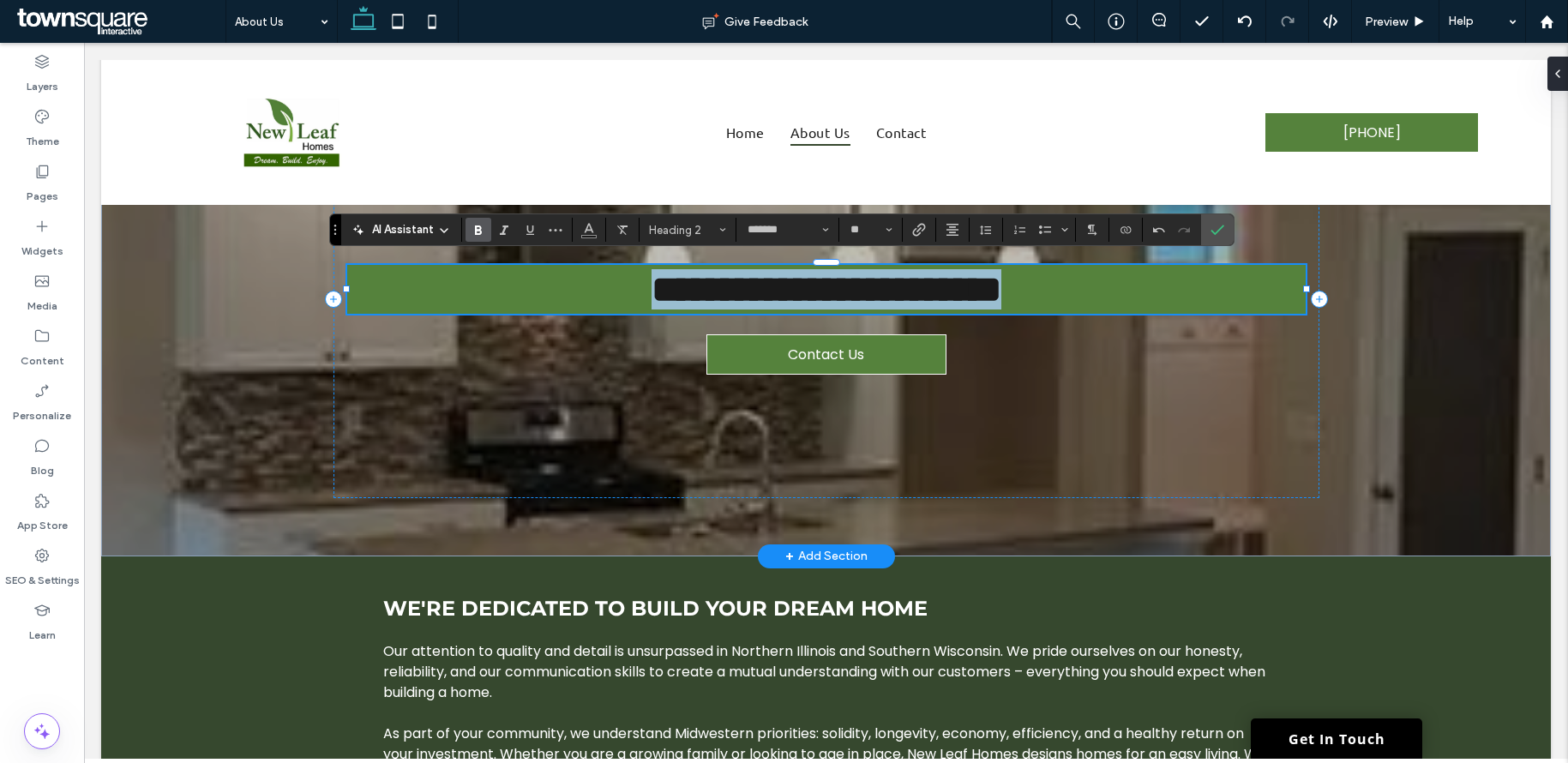 click on "**********" at bounding box center [826, 289] 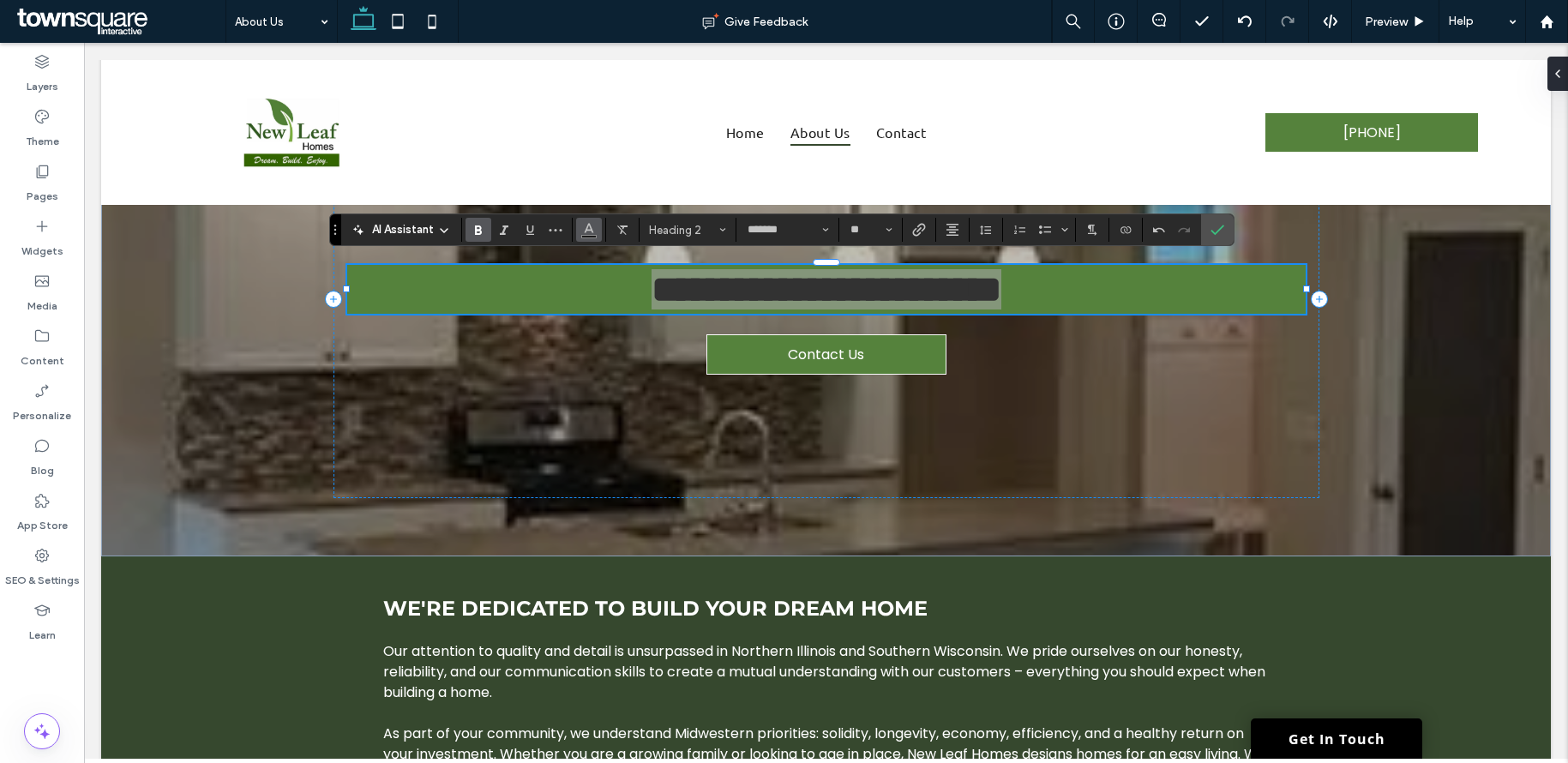click 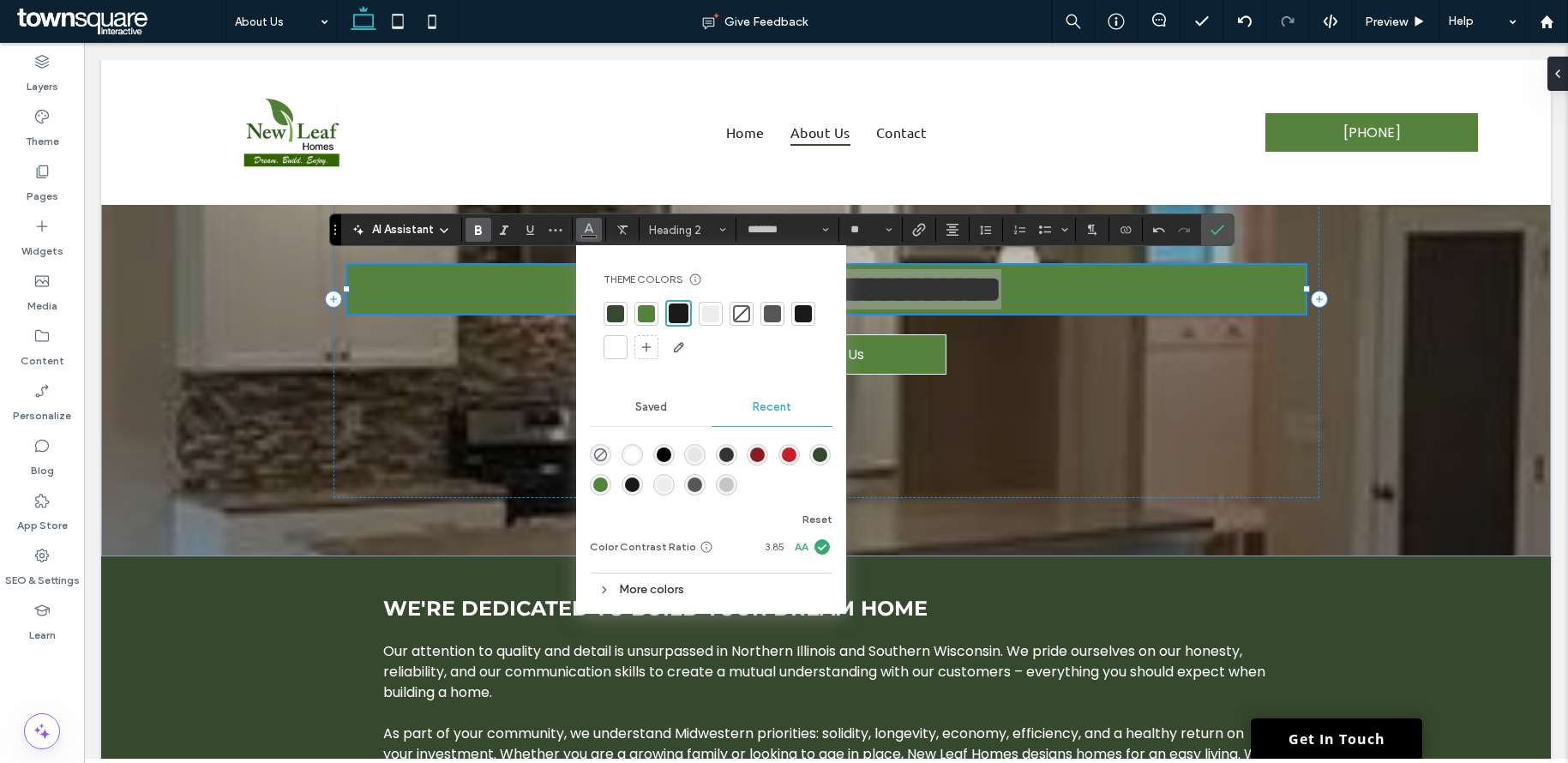 click at bounding box center [616, 347] 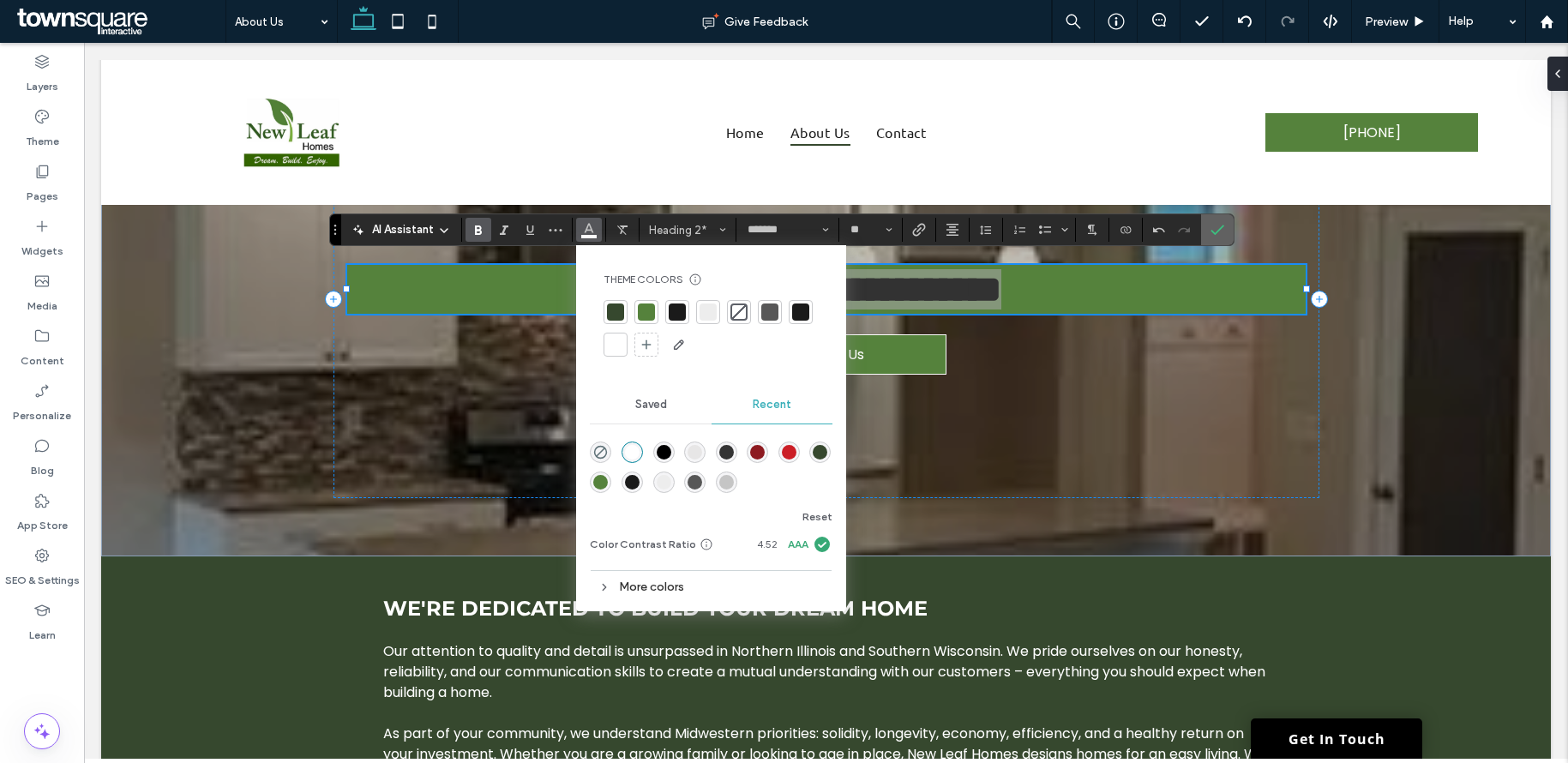 drag, startPoint x: 1220, startPoint y: 230, endPoint x: 1135, endPoint y: 188, distance: 94.81034 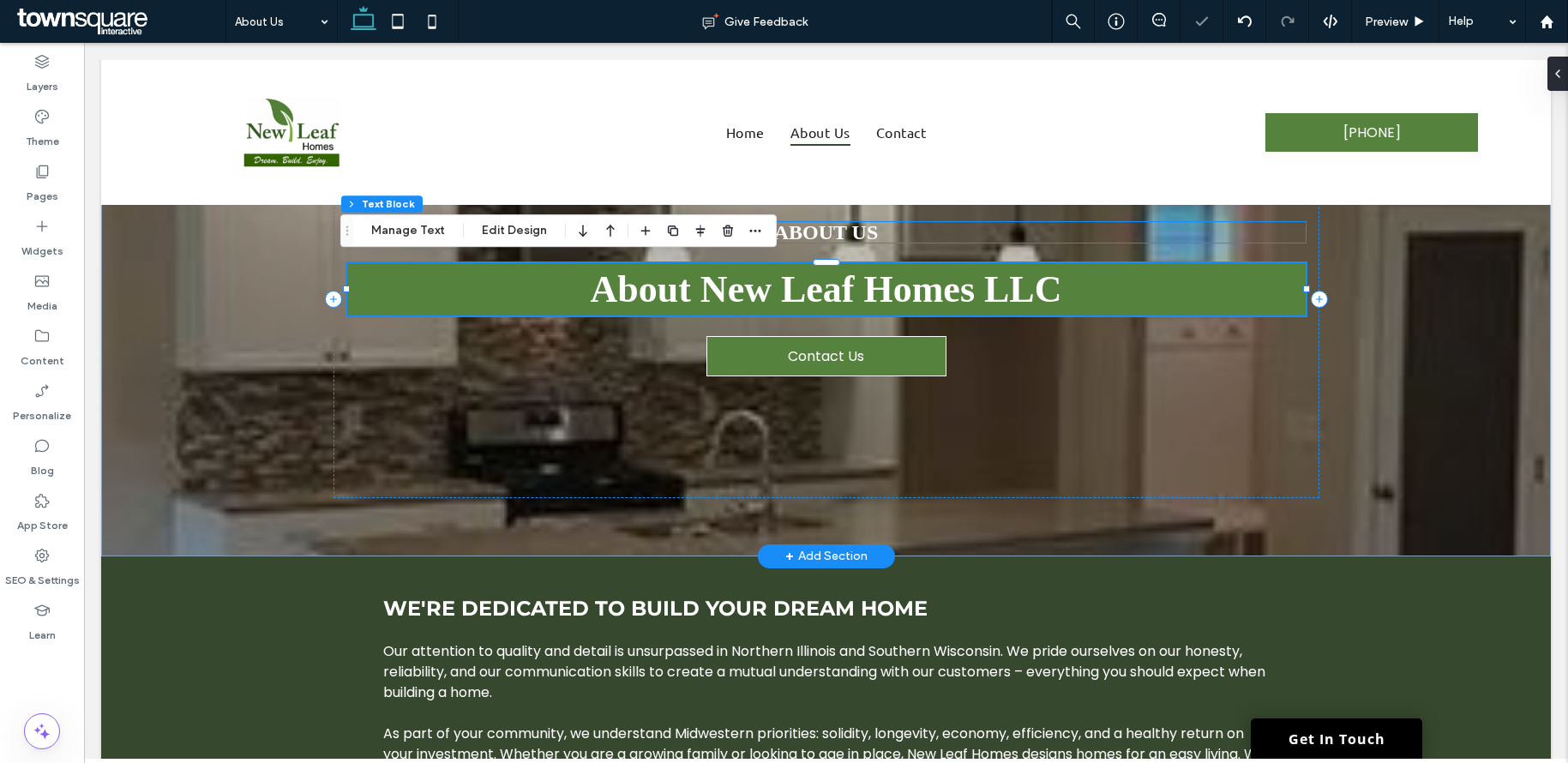 click on "About Us" at bounding box center [826, 232] 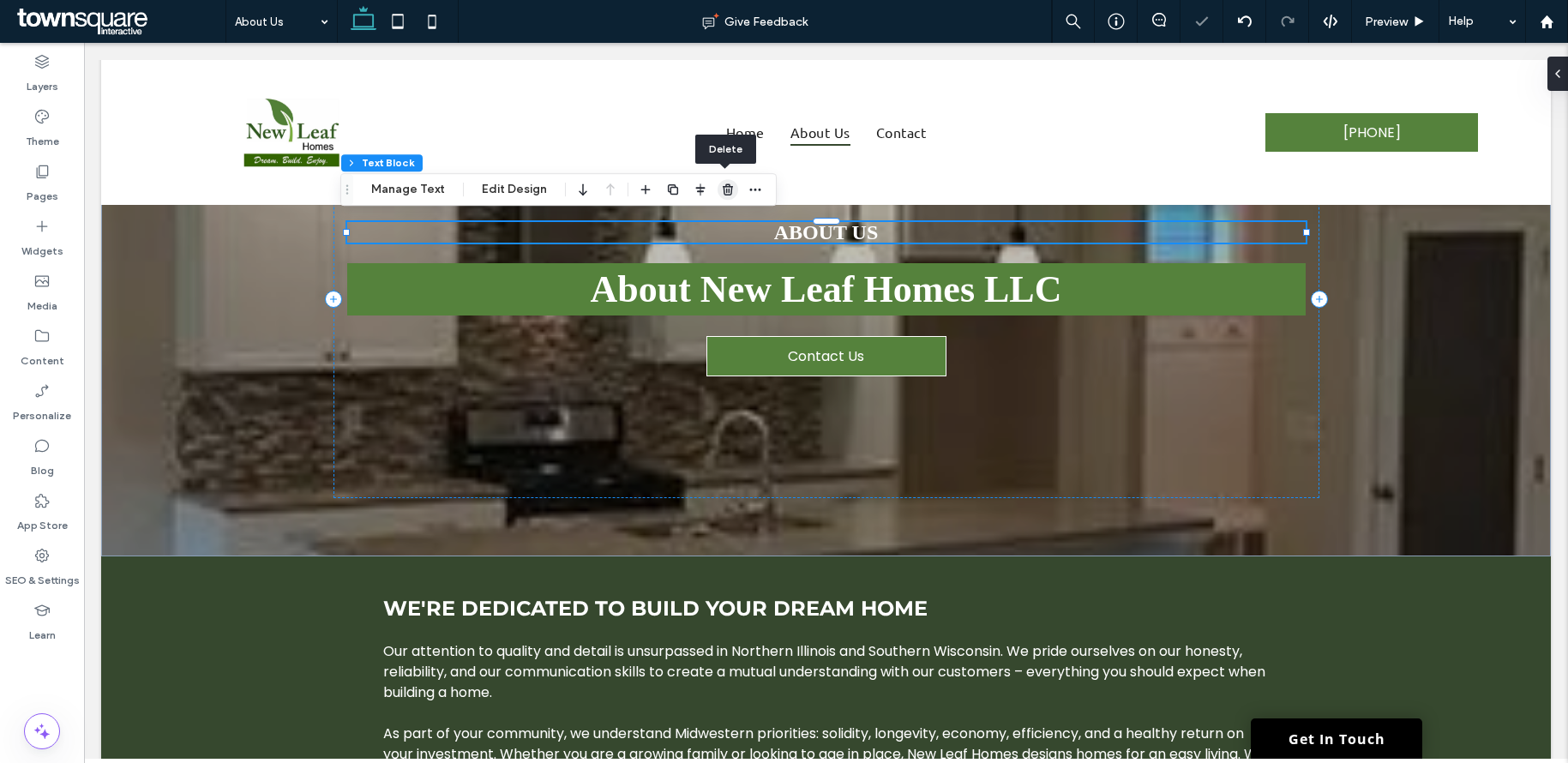 click 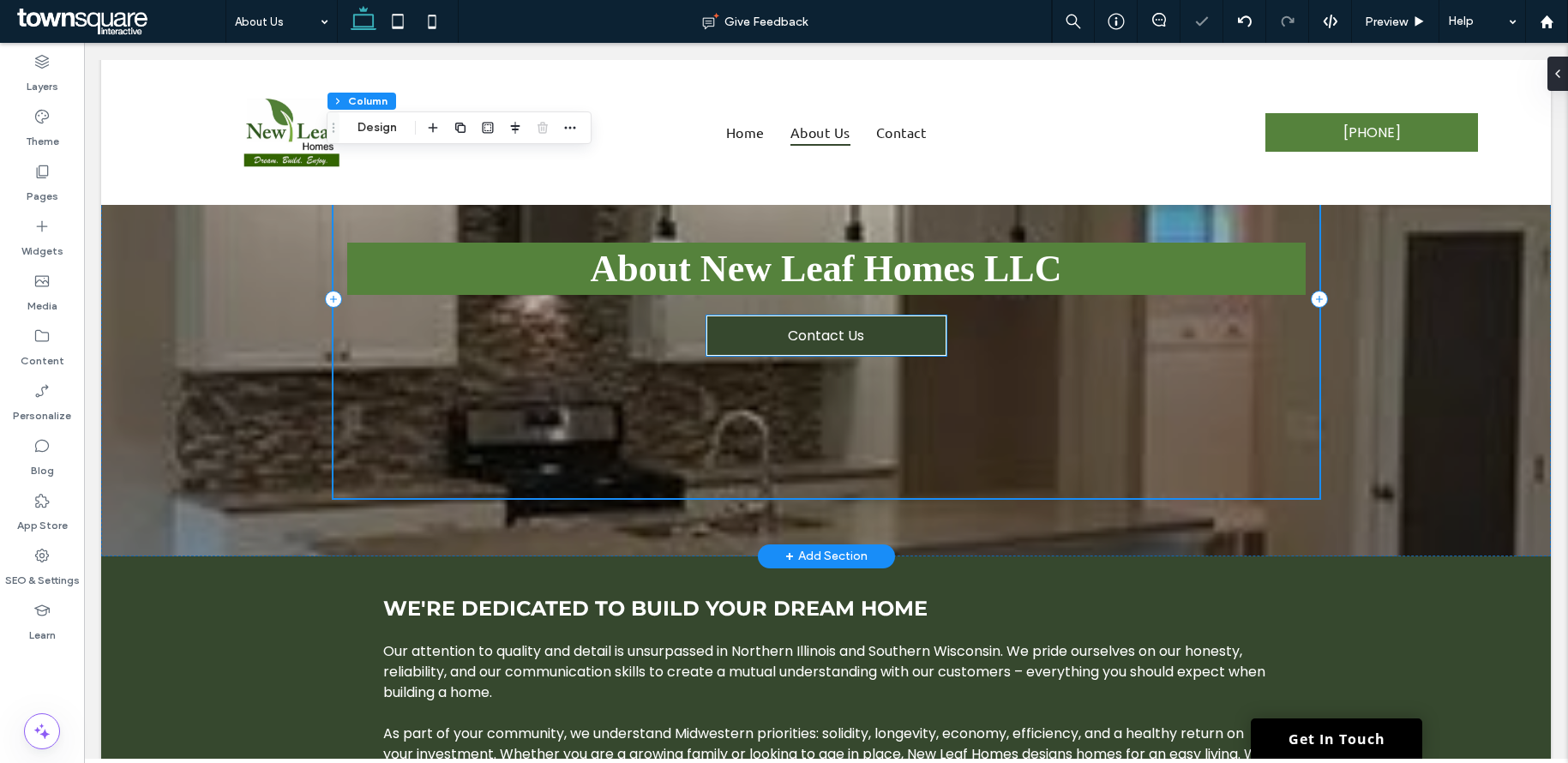 click on "Contact Us" at bounding box center [826, 335] 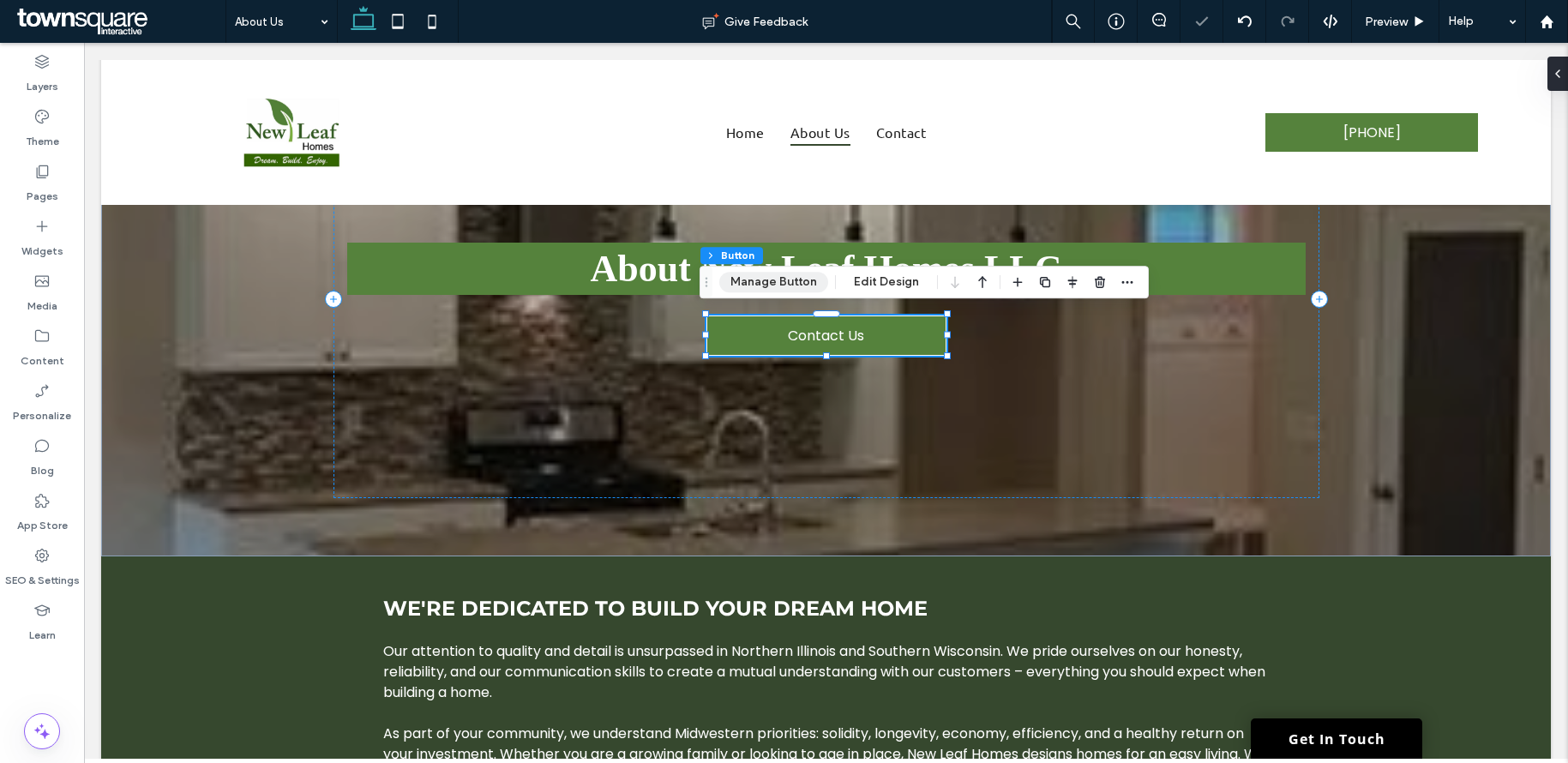 click on "Manage Button" at bounding box center [773, 282] 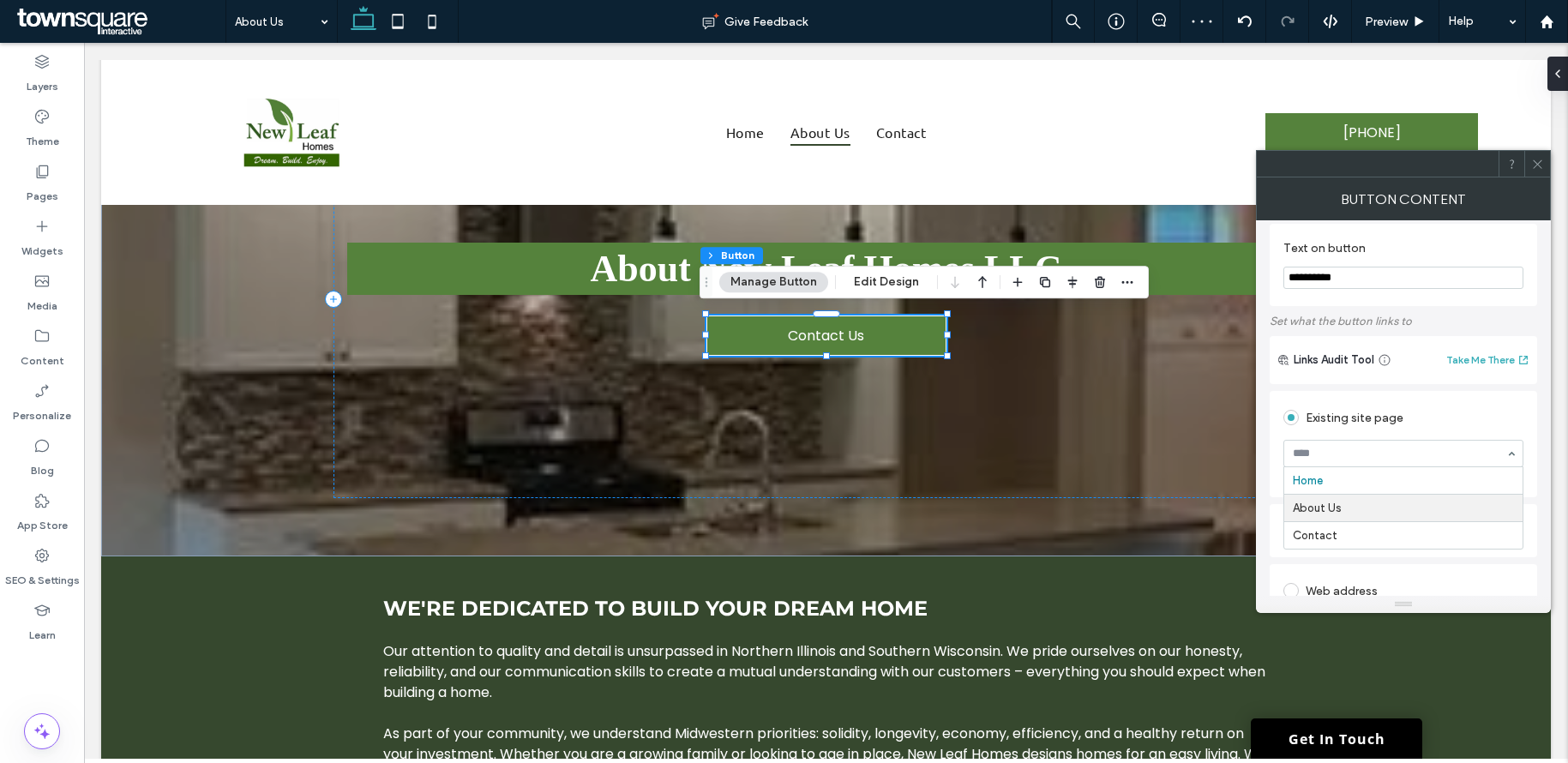 scroll, scrollTop: 26, scrollLeft: 0, axis: vertical 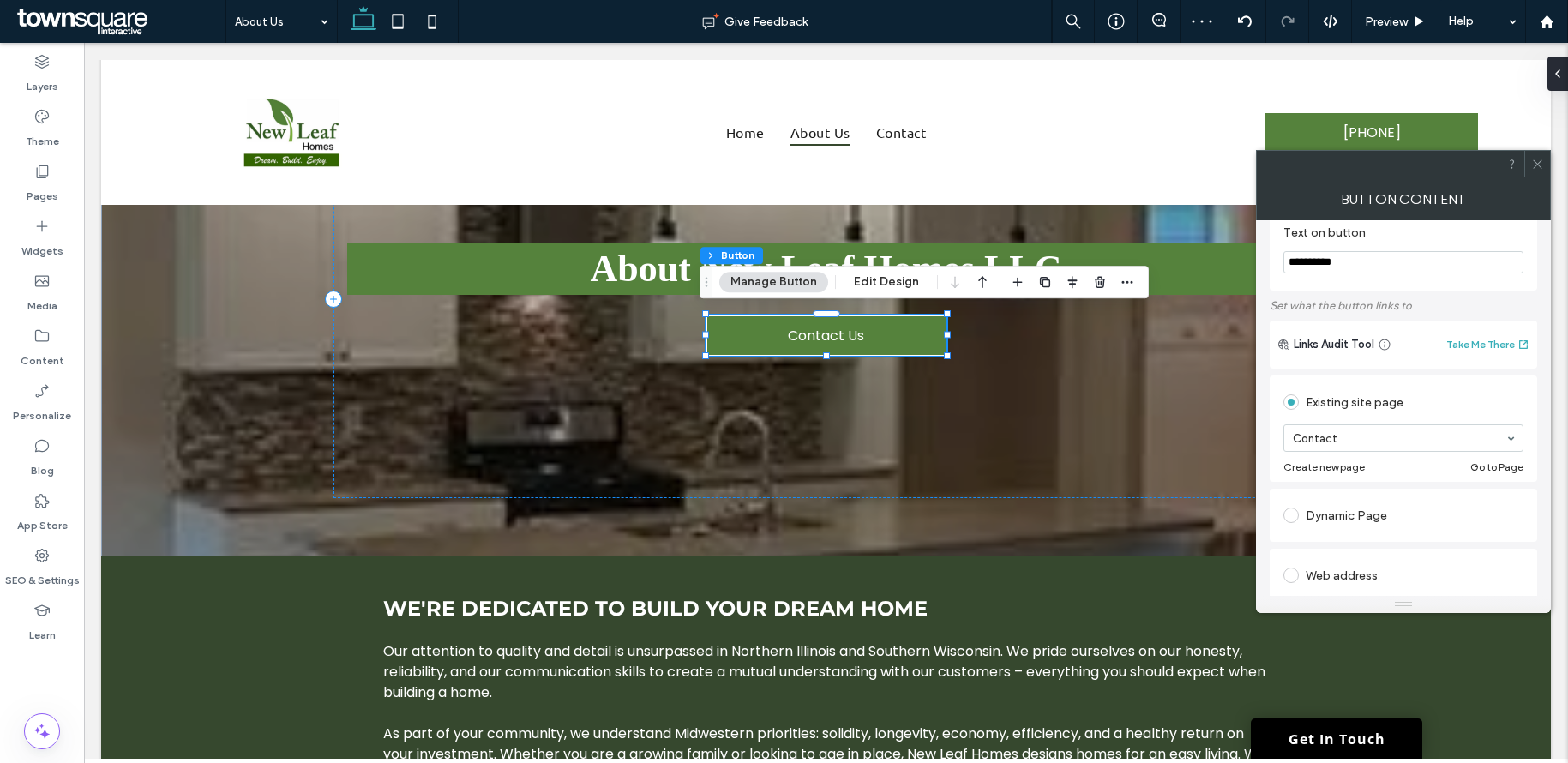 click 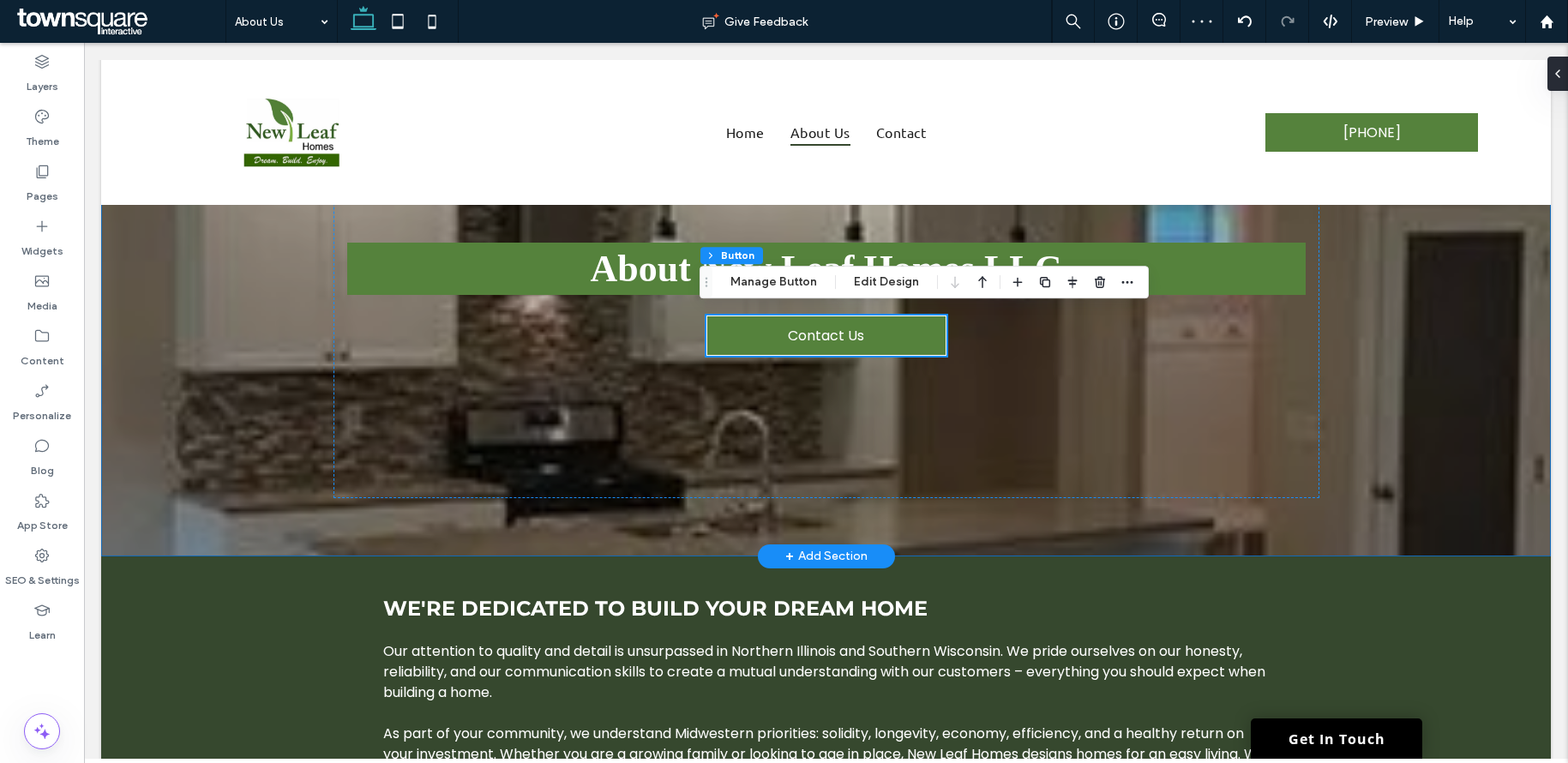 scroll, scrollTop: 440, scrollLeft: 0, axis: vertical 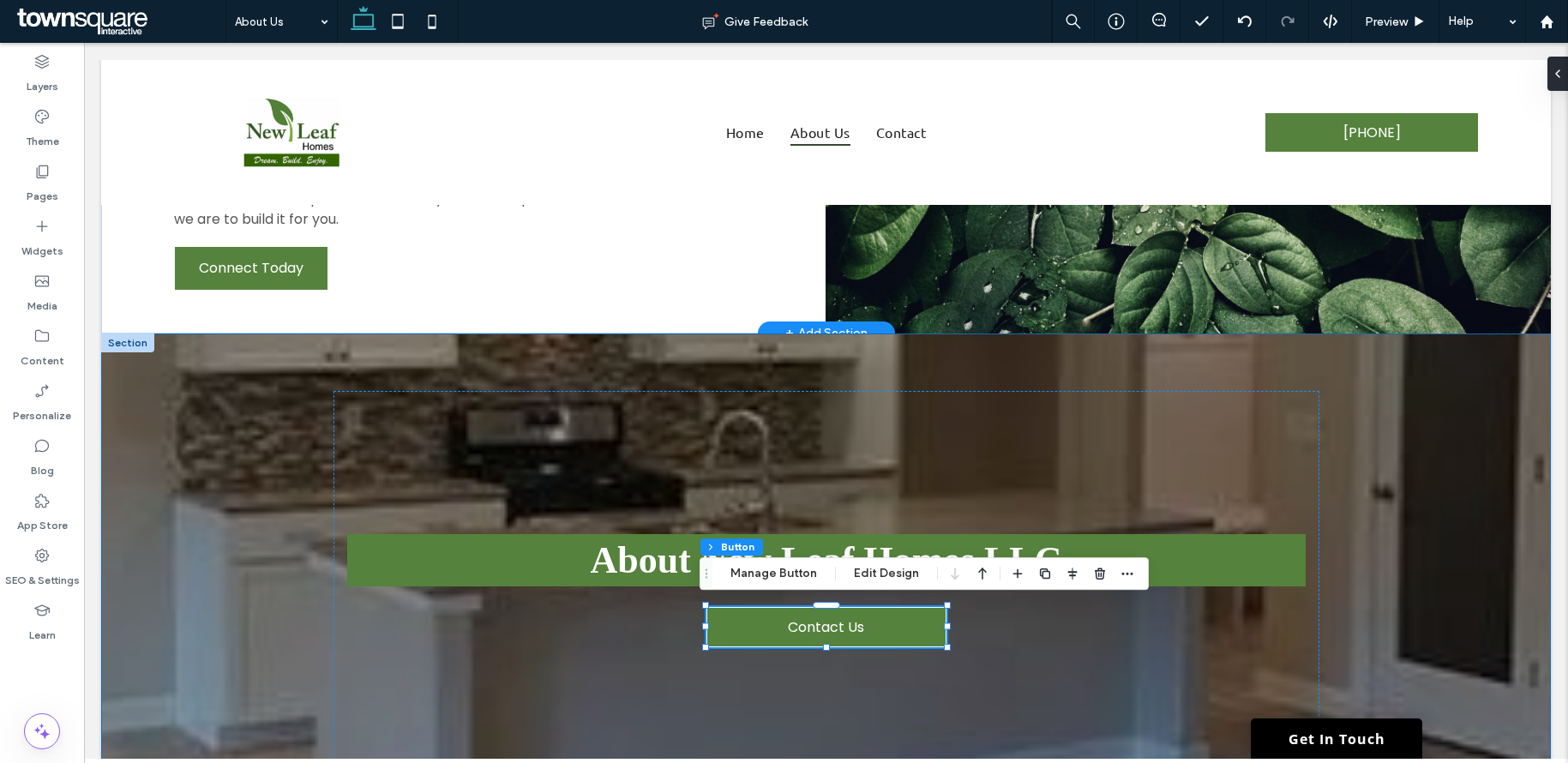 click on "About New Leaf Homes LLC
Contact Us" at bounding box center (826, 591) 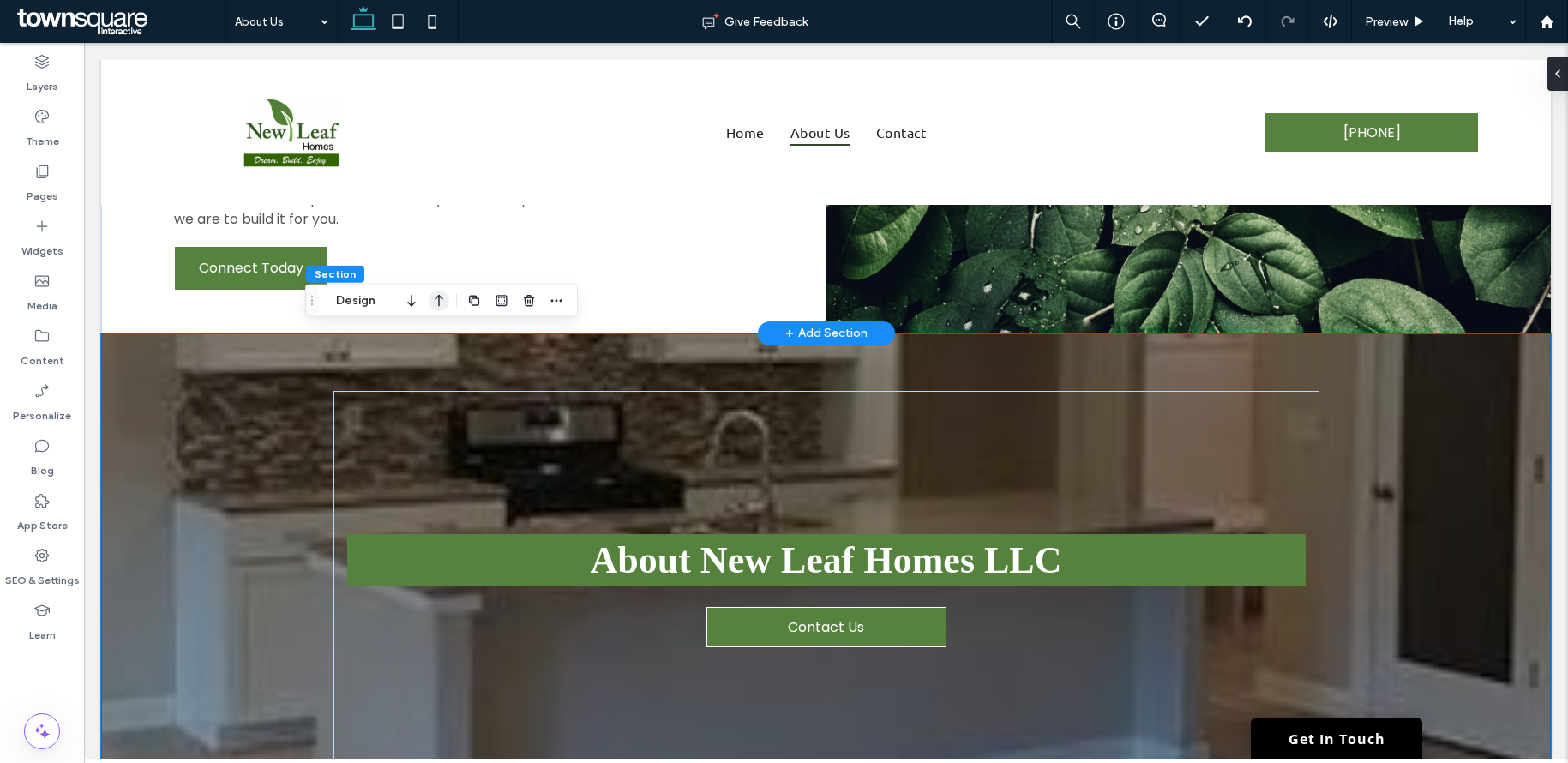 click 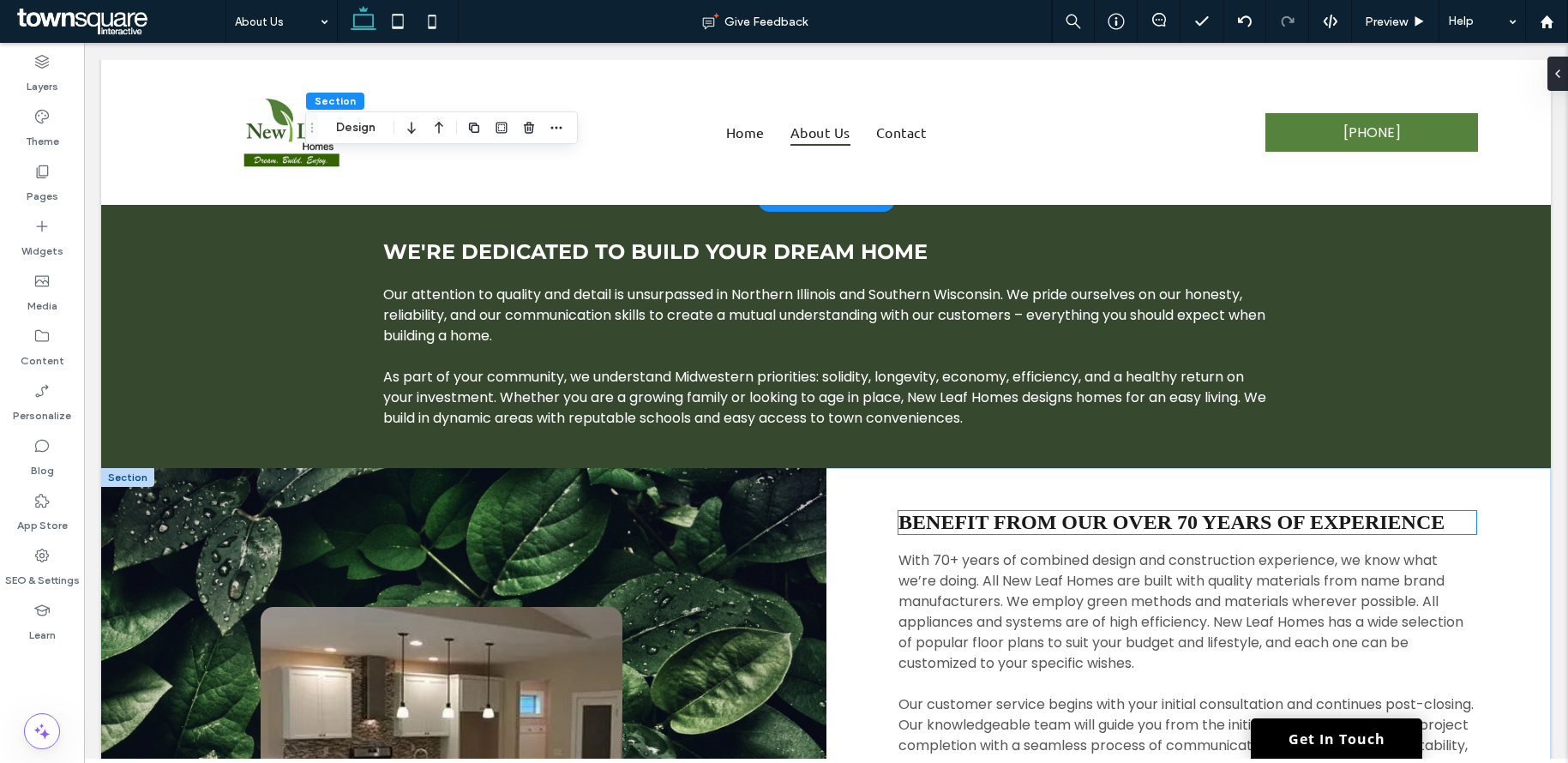 scroll, scrollTop: 1583, scrollLeft: 0, axis: vertical 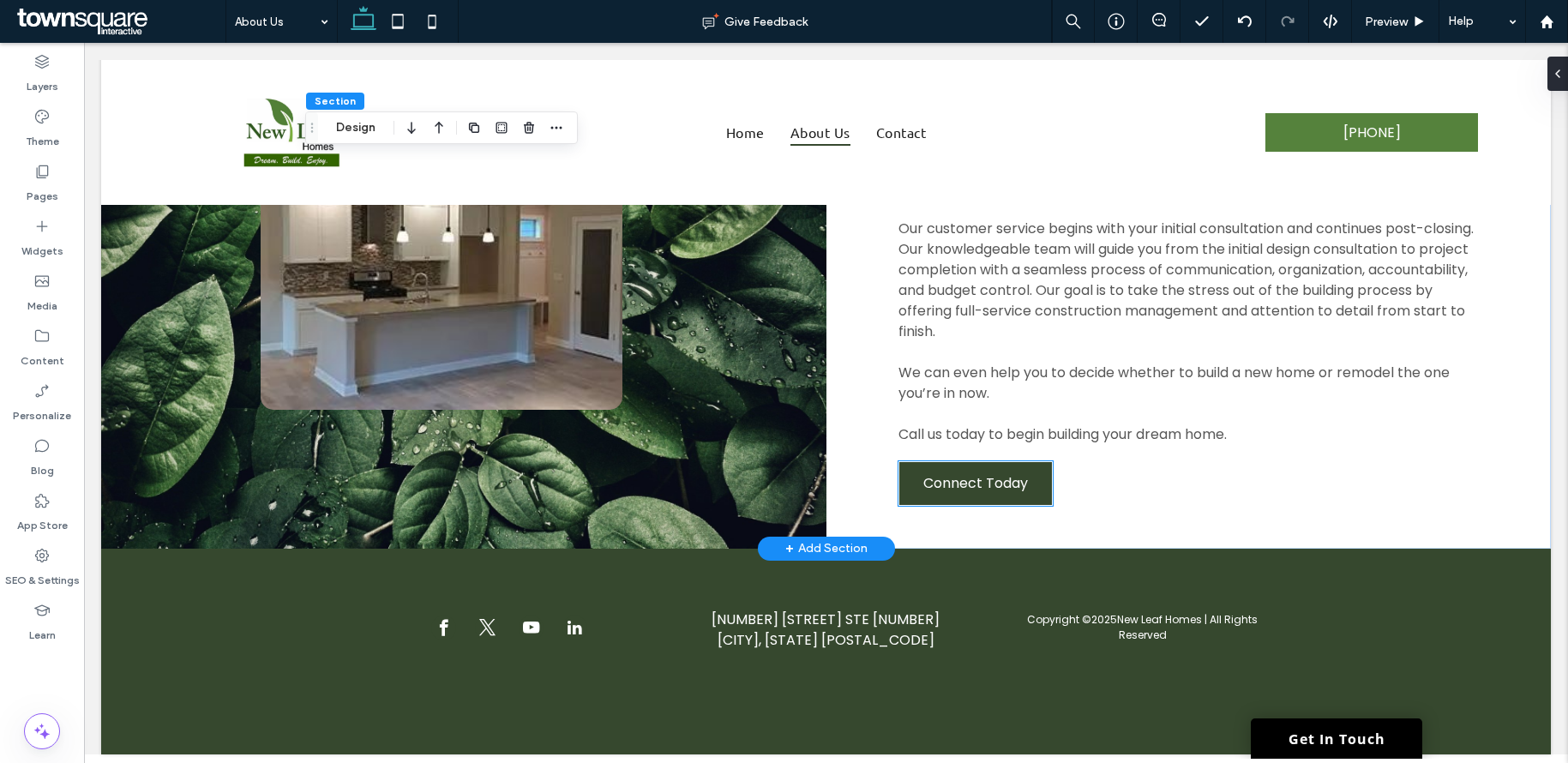 click on "Connect Today" at bounding box center (976, 483) 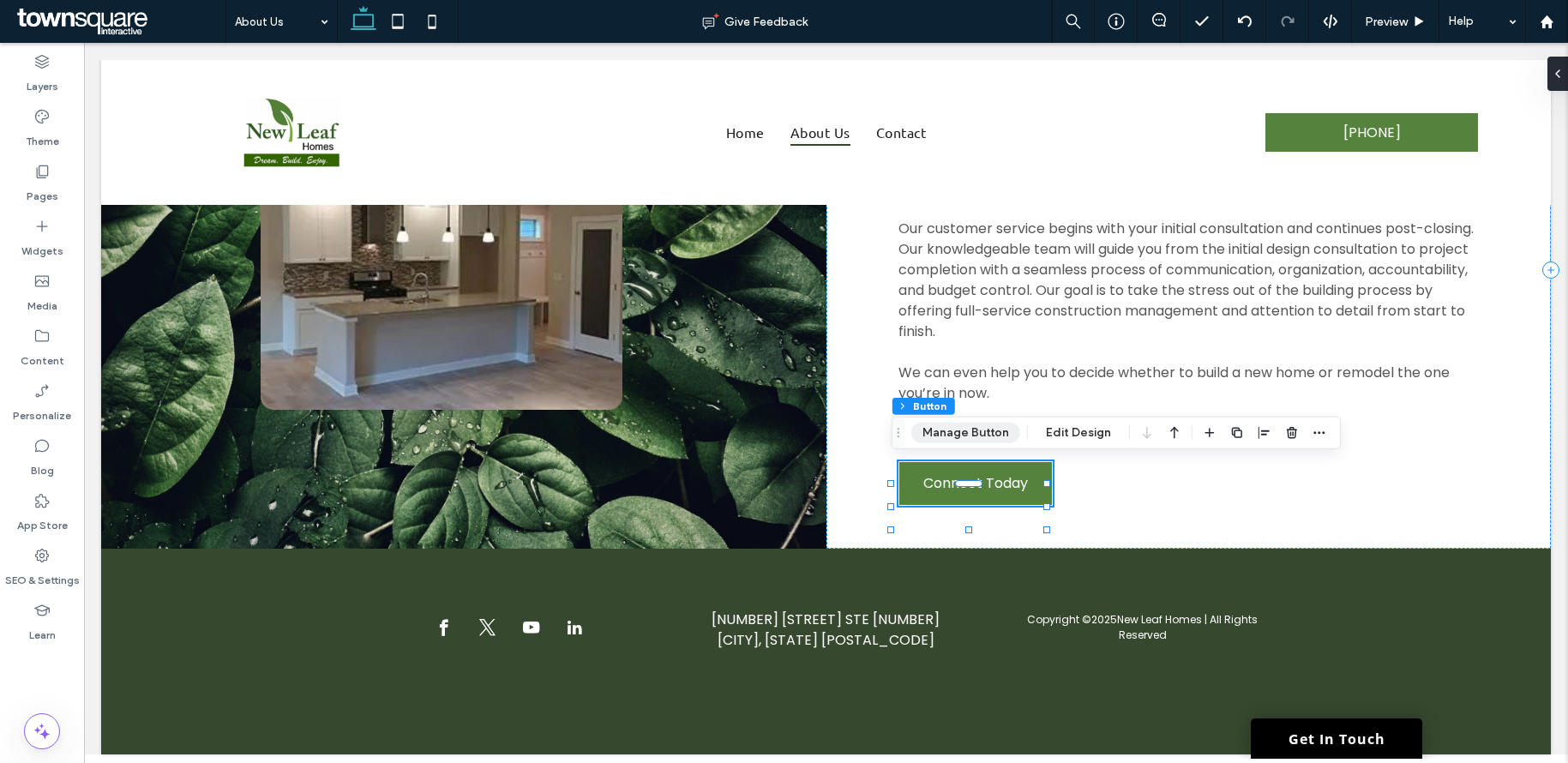 click on "Manage Button" at bounding box center [965, 433] 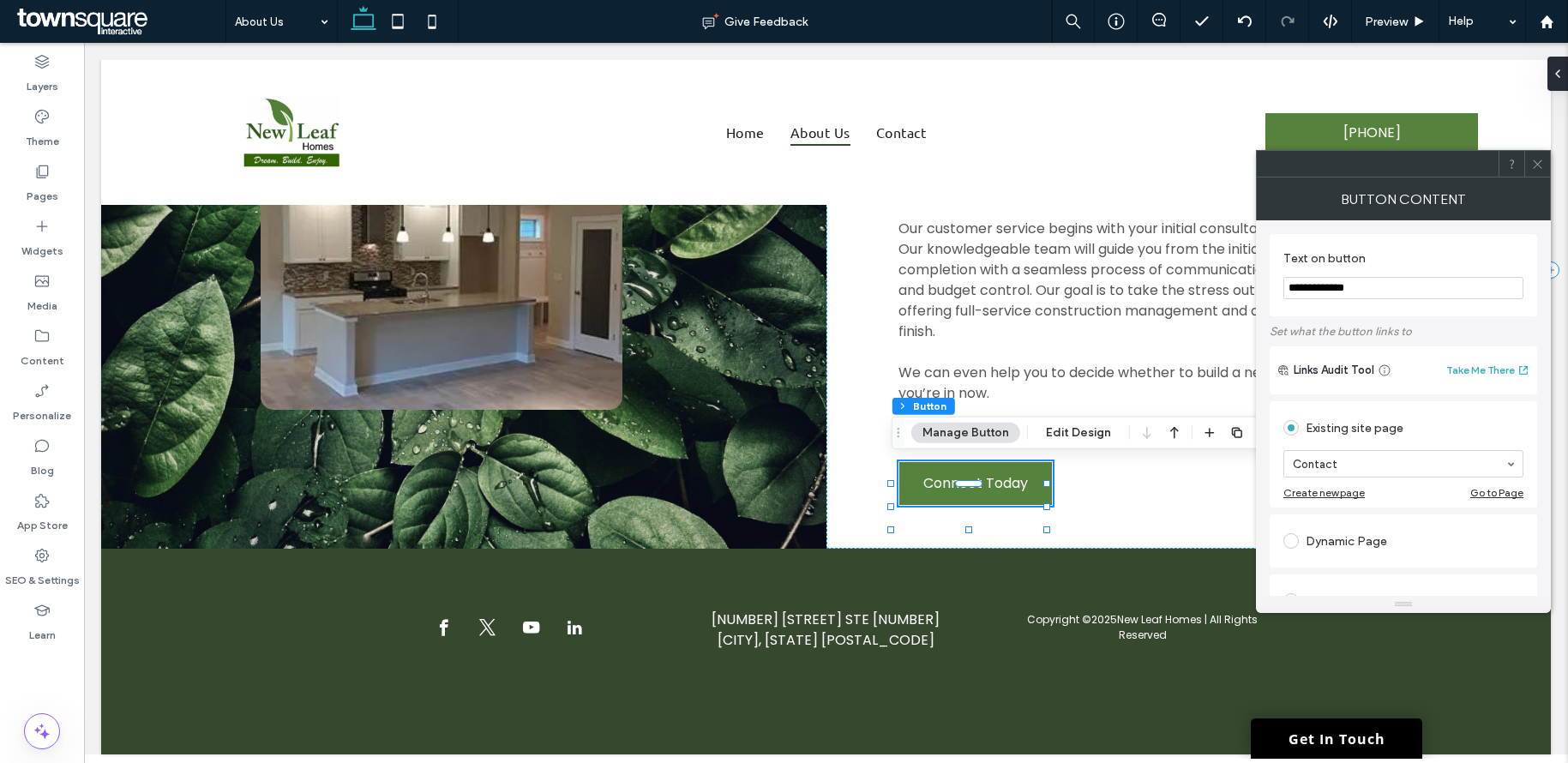 click 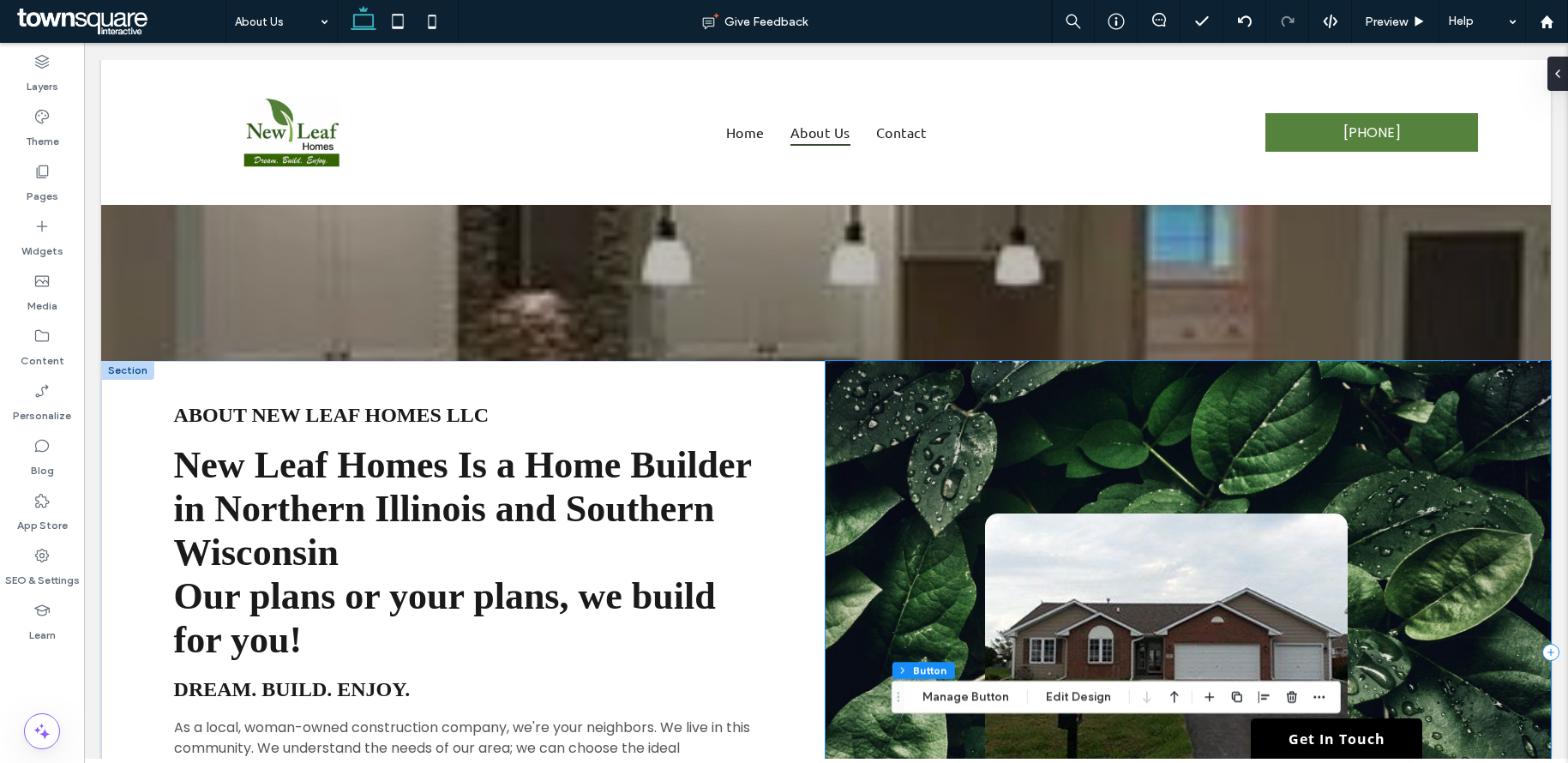 scroll, scrollTop: 189, scrollLeft: 0, axis: vertical 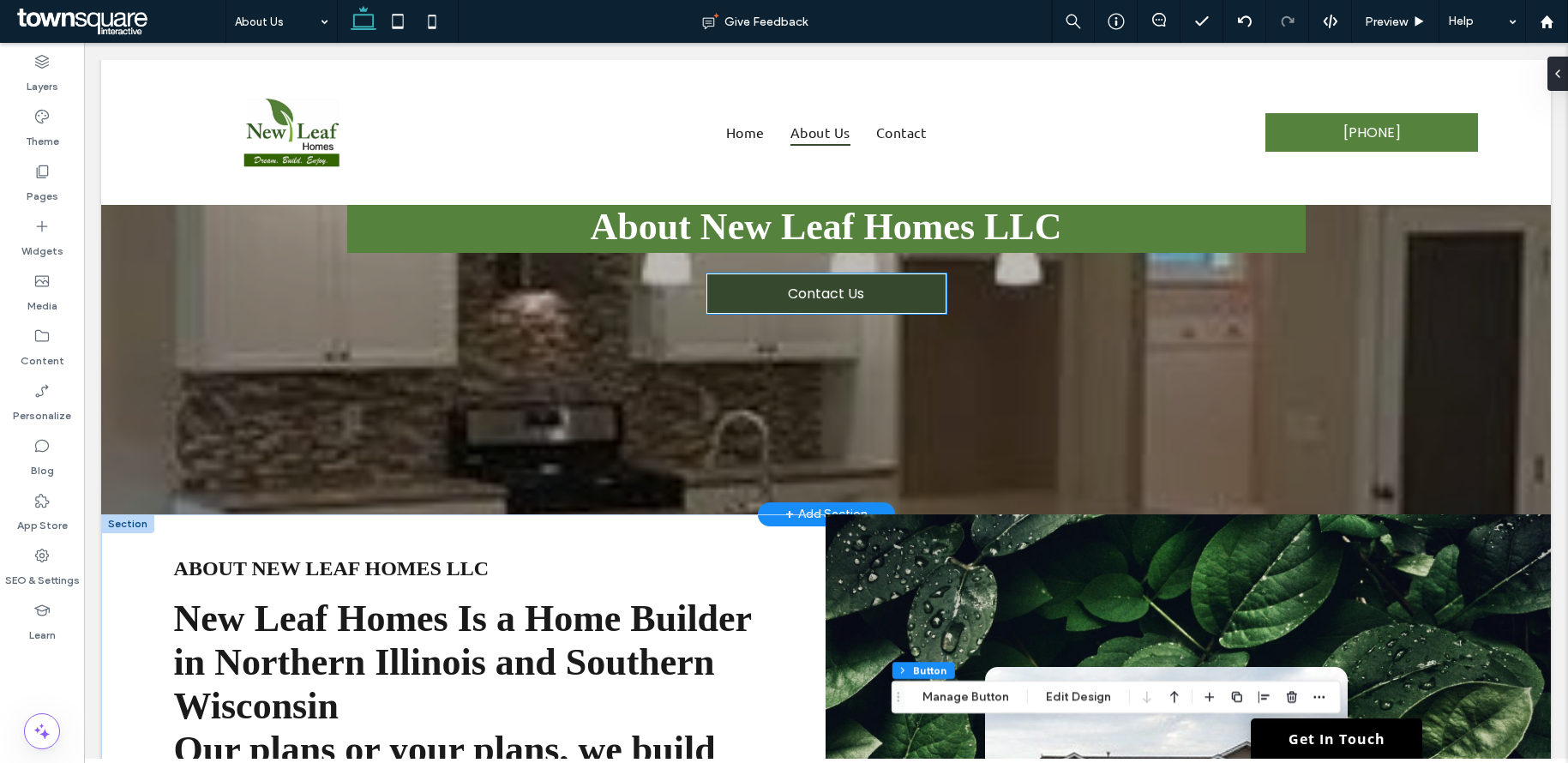 click on "Contact Us" at bounding box center [826, 293] 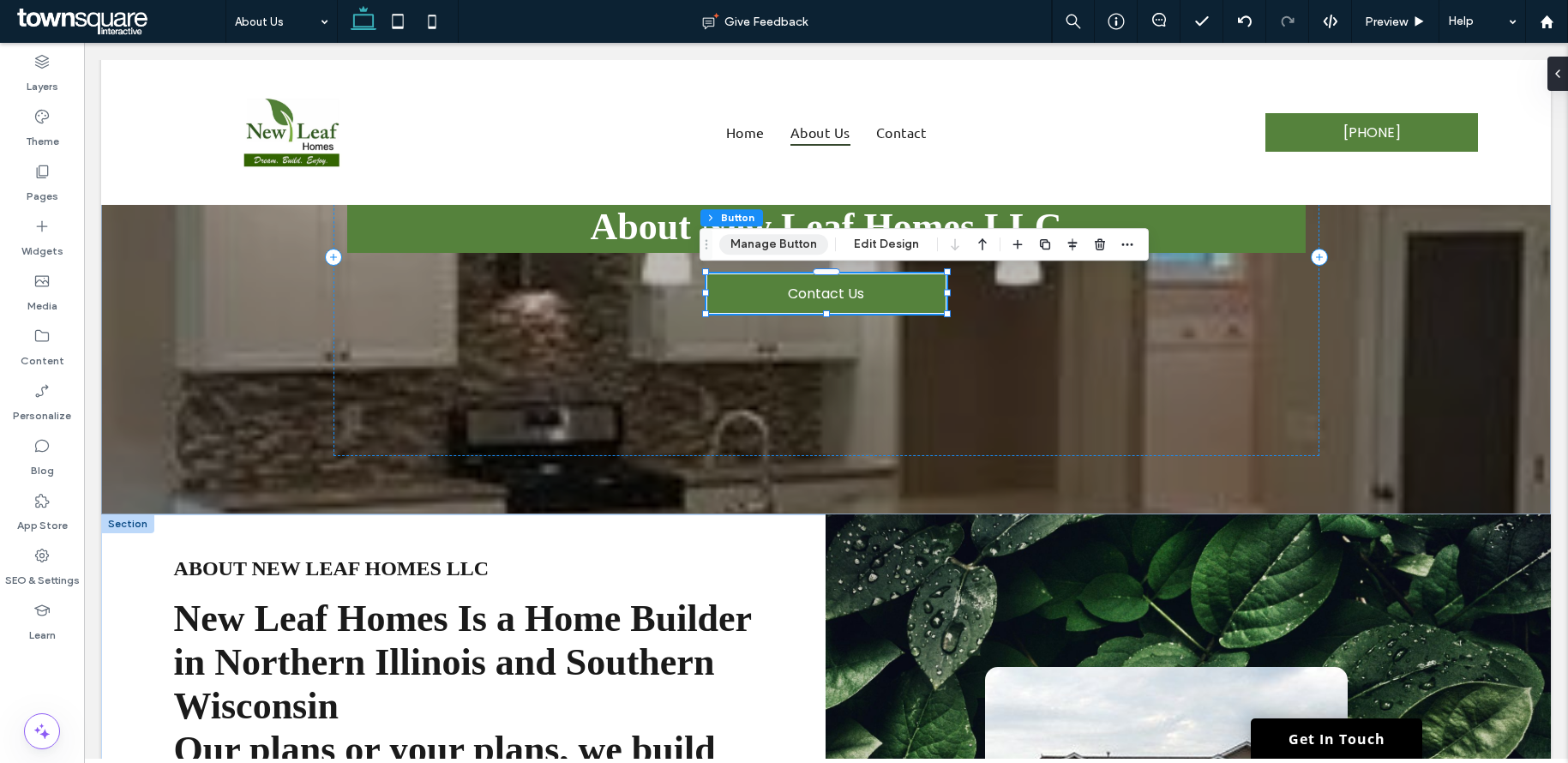 click on "Manage Button" at bounding box center (773, 244) 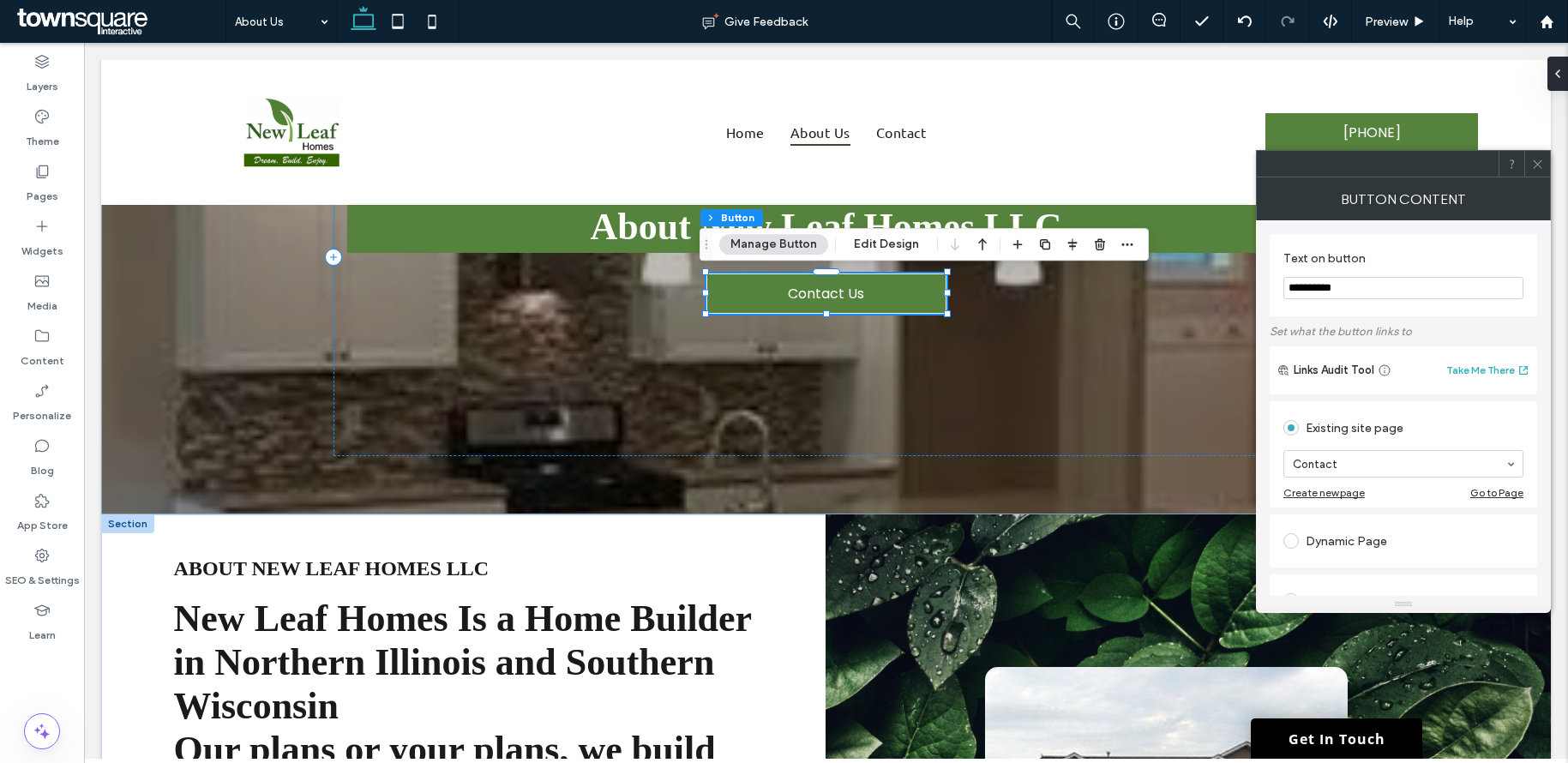click 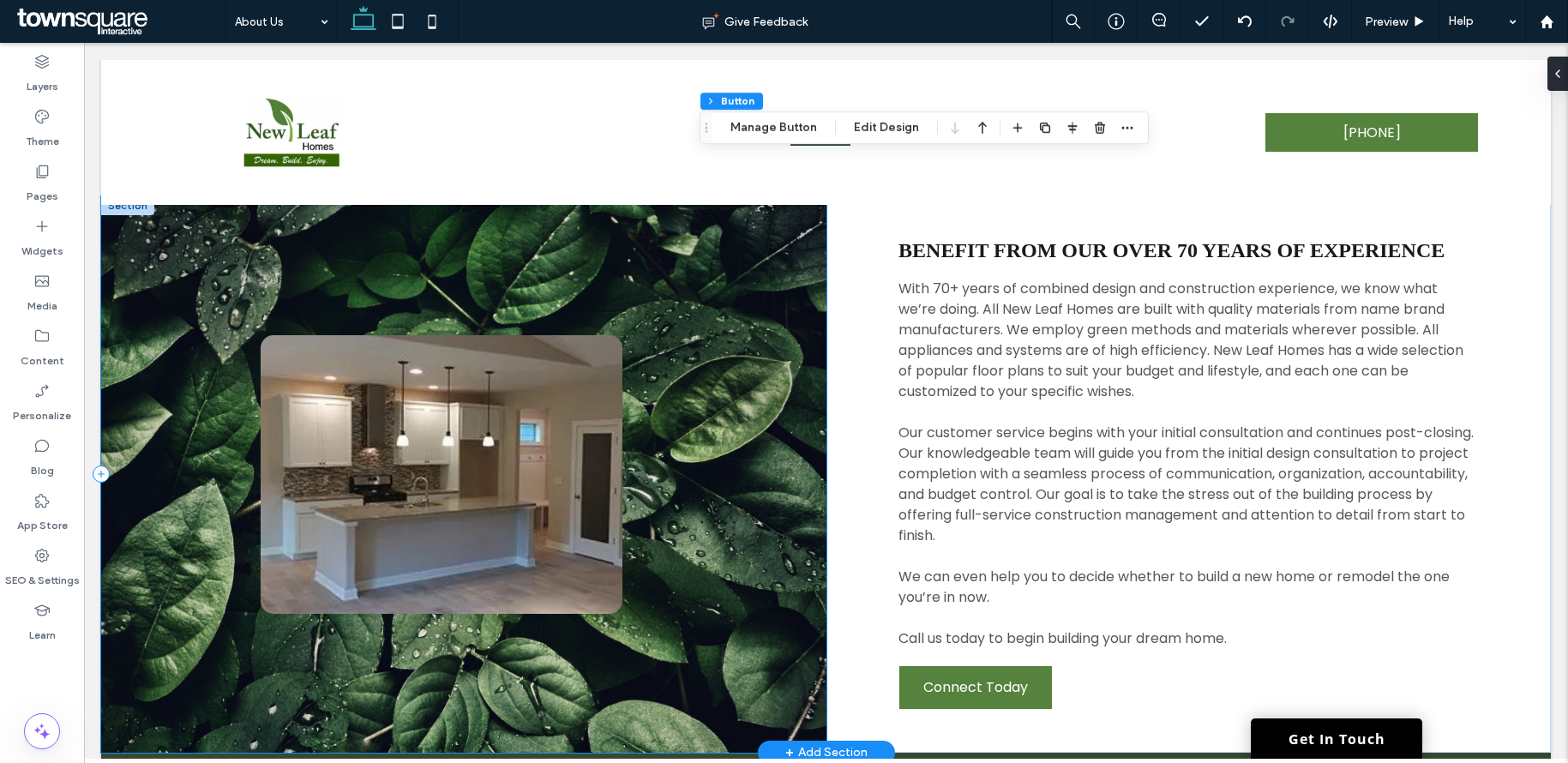 scroll, scrollTop: 1583, scrollLeft: 0, axis: vertical 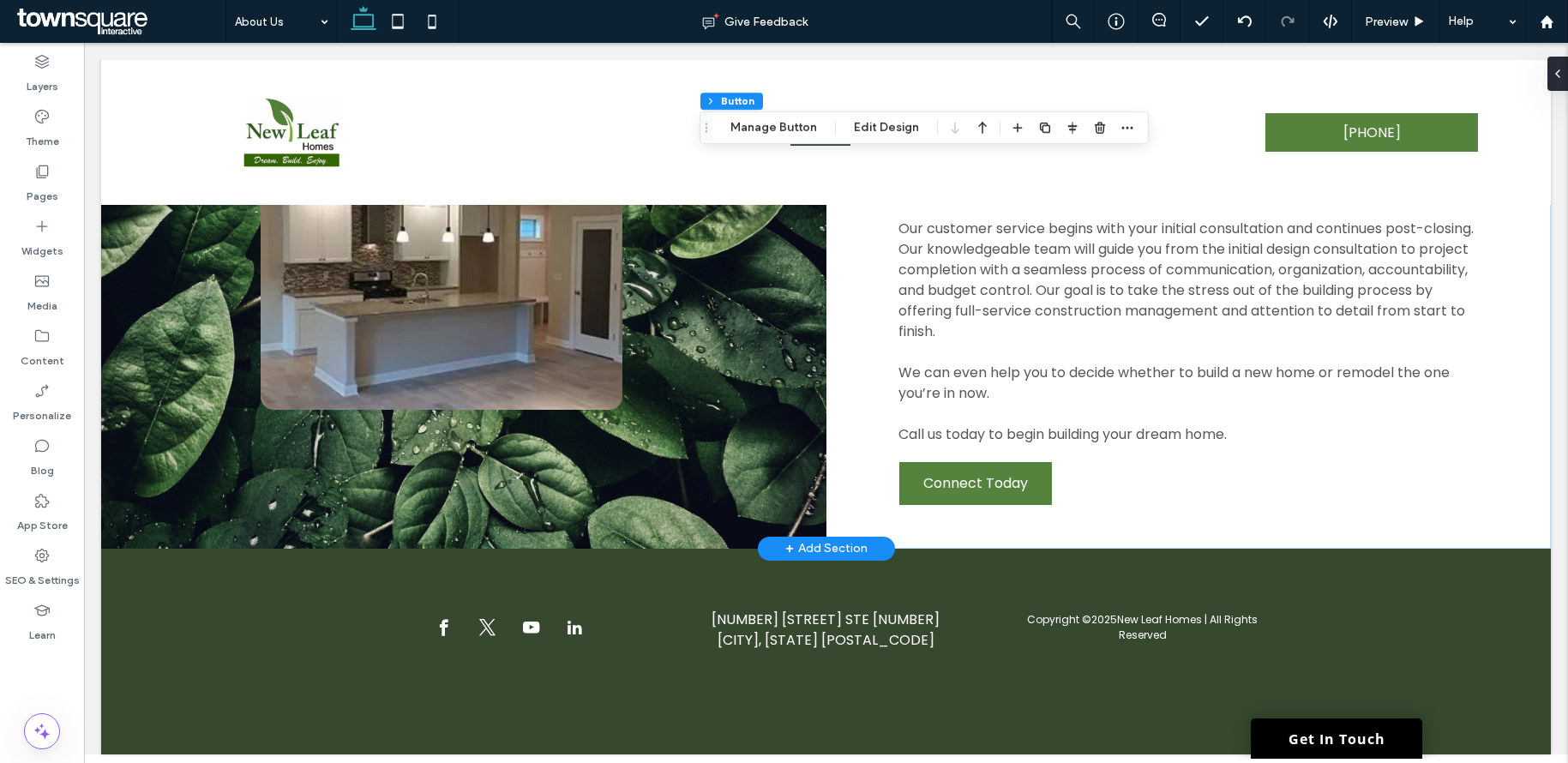 click on "+ Add Section" at bounding box center (826, 549) 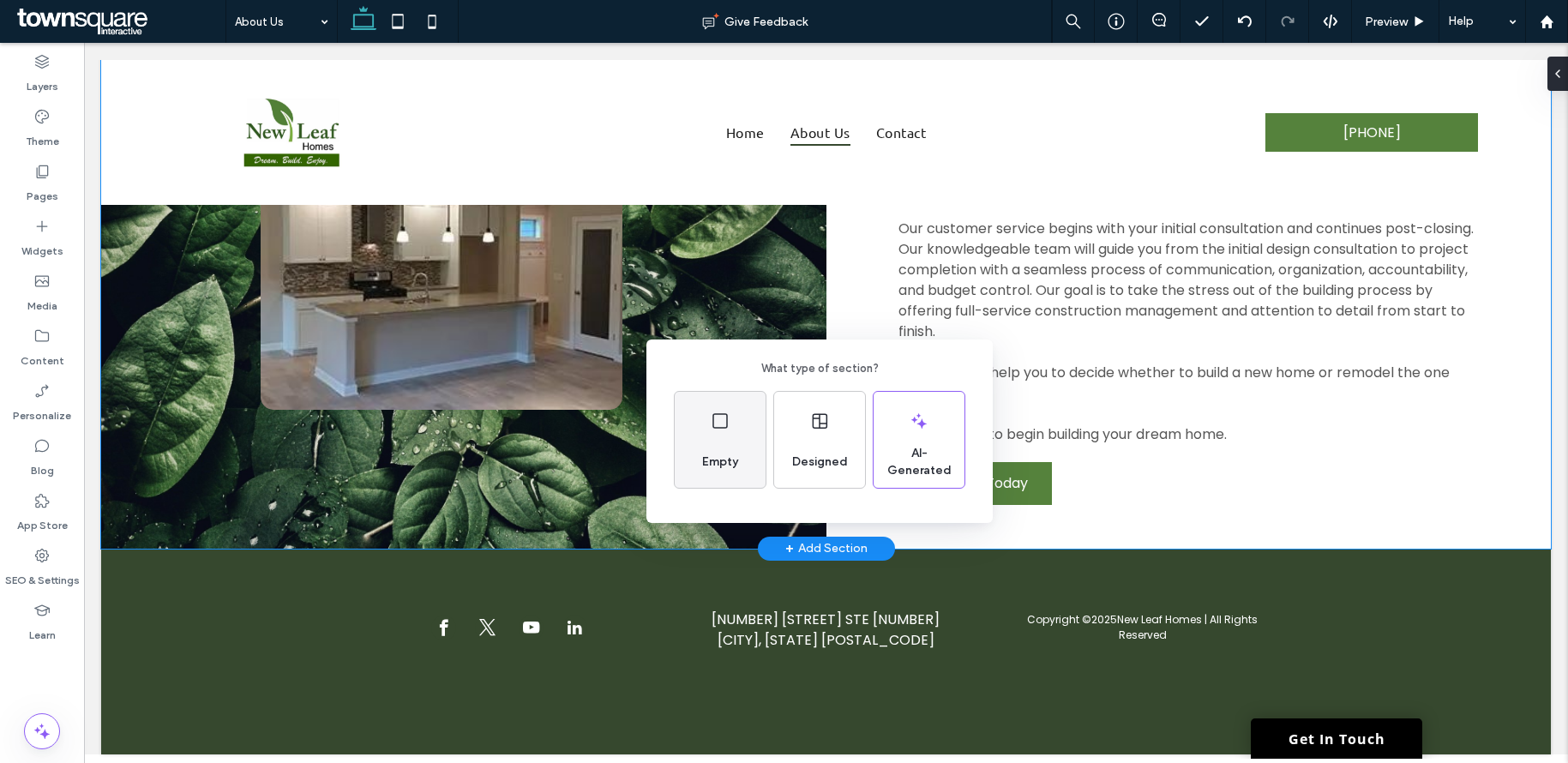 click on "Empty" at bounding box center (720, 440) 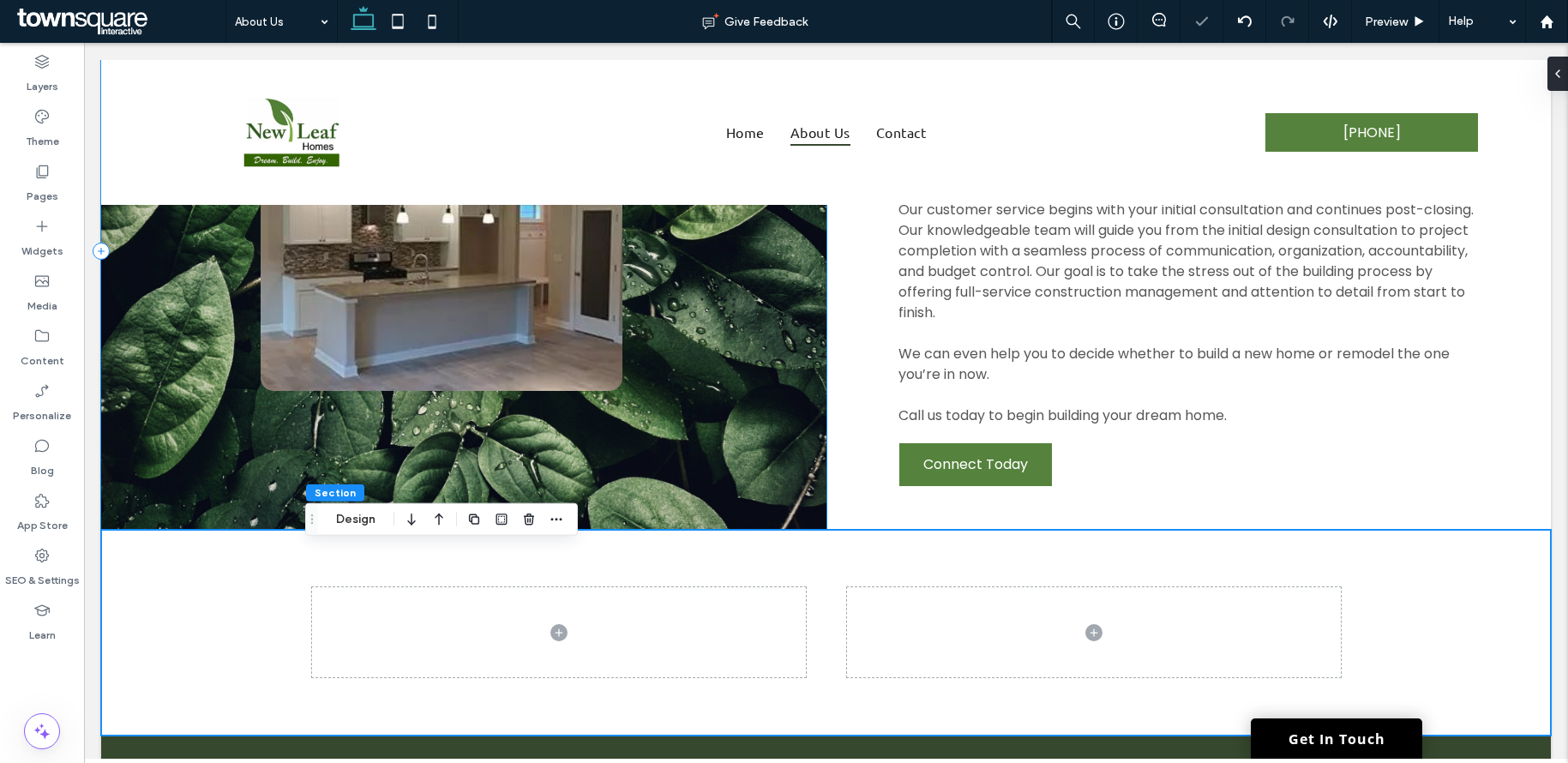scroll, scrollTop: 1615, scrollLeft: 0, axis: vertical 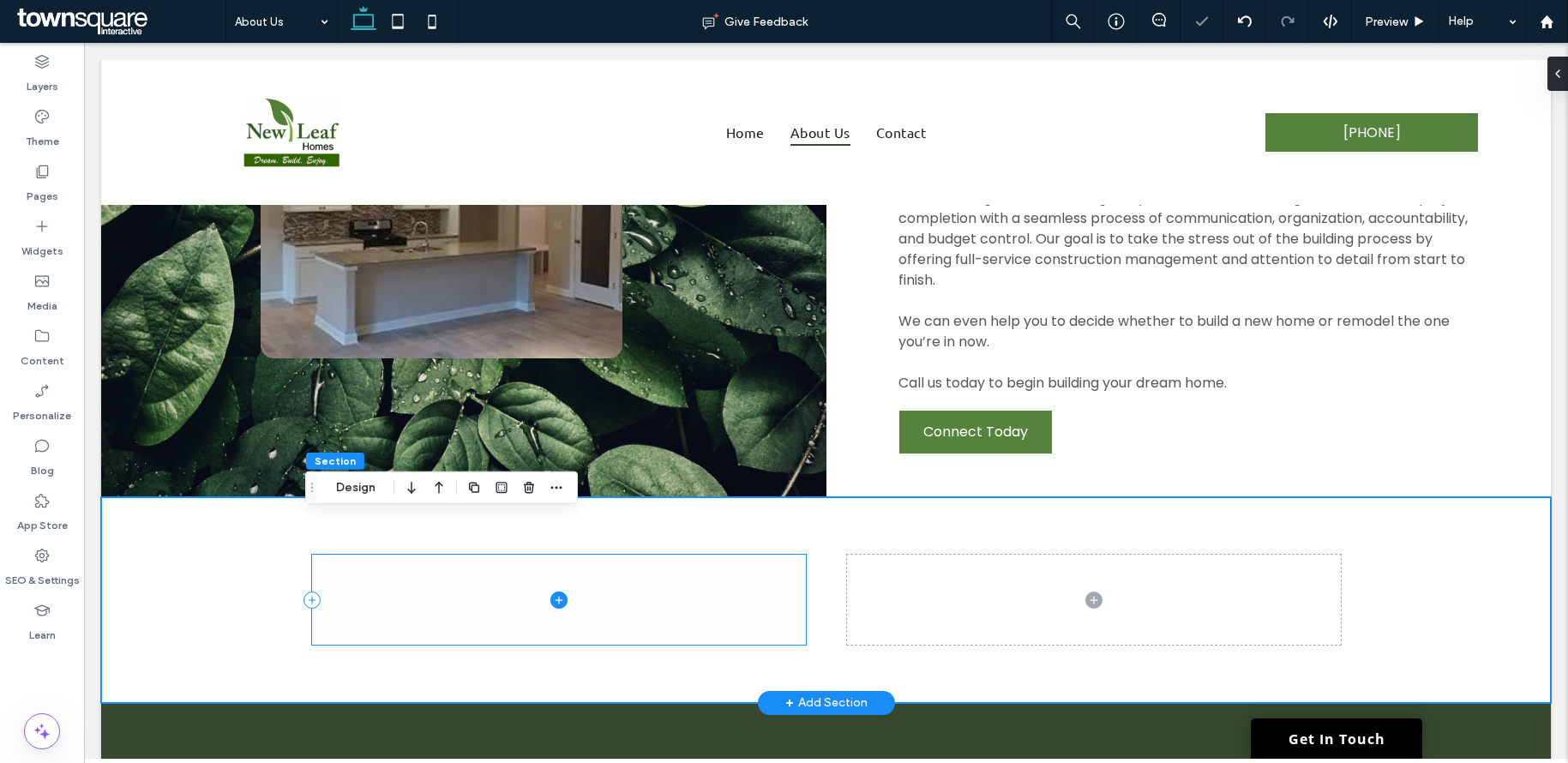 drag, startPoint x: 680, startPoint y: 578, endPoint x: 679, endPoint y: 621, distance: 43.01 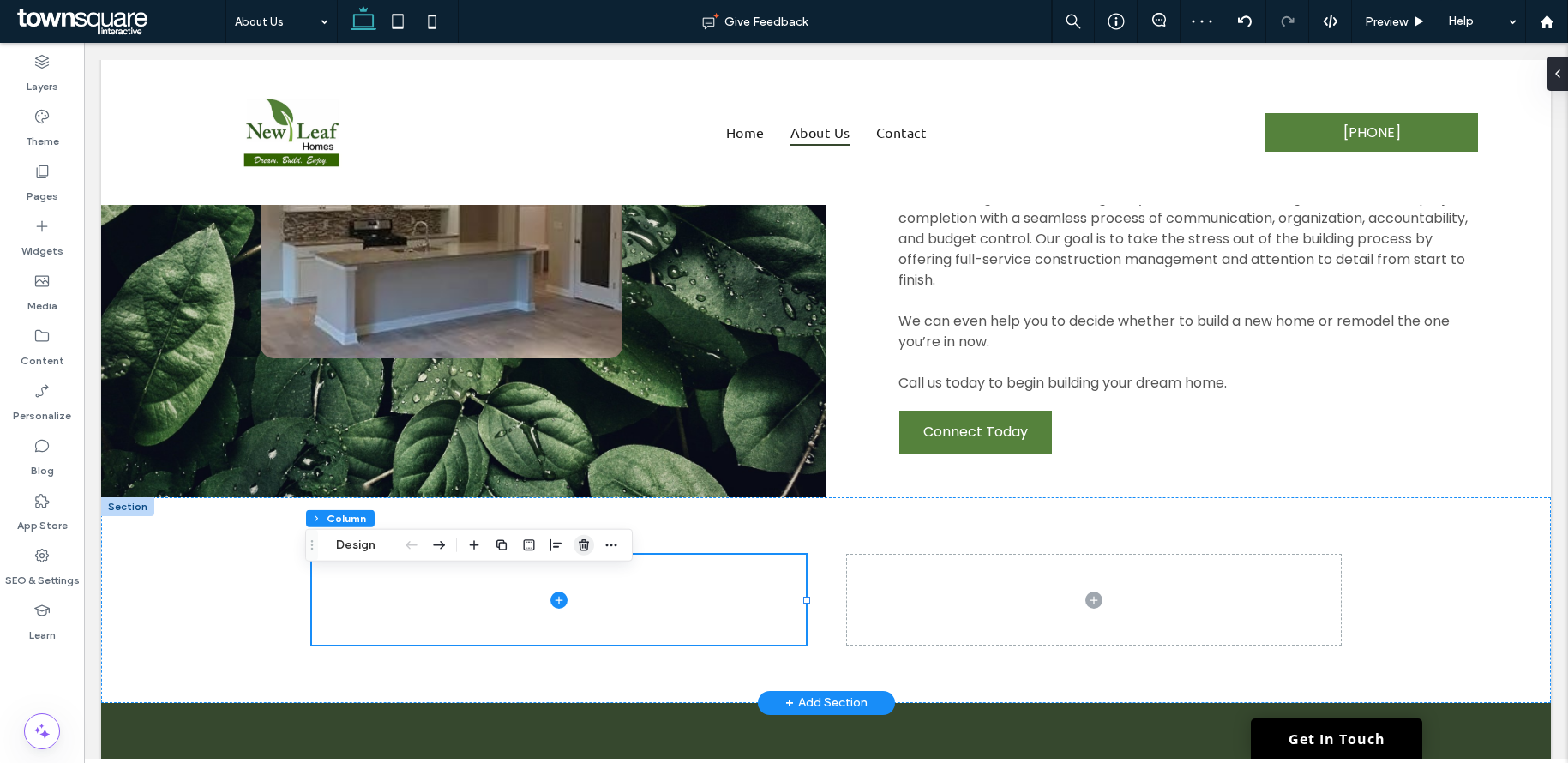 click 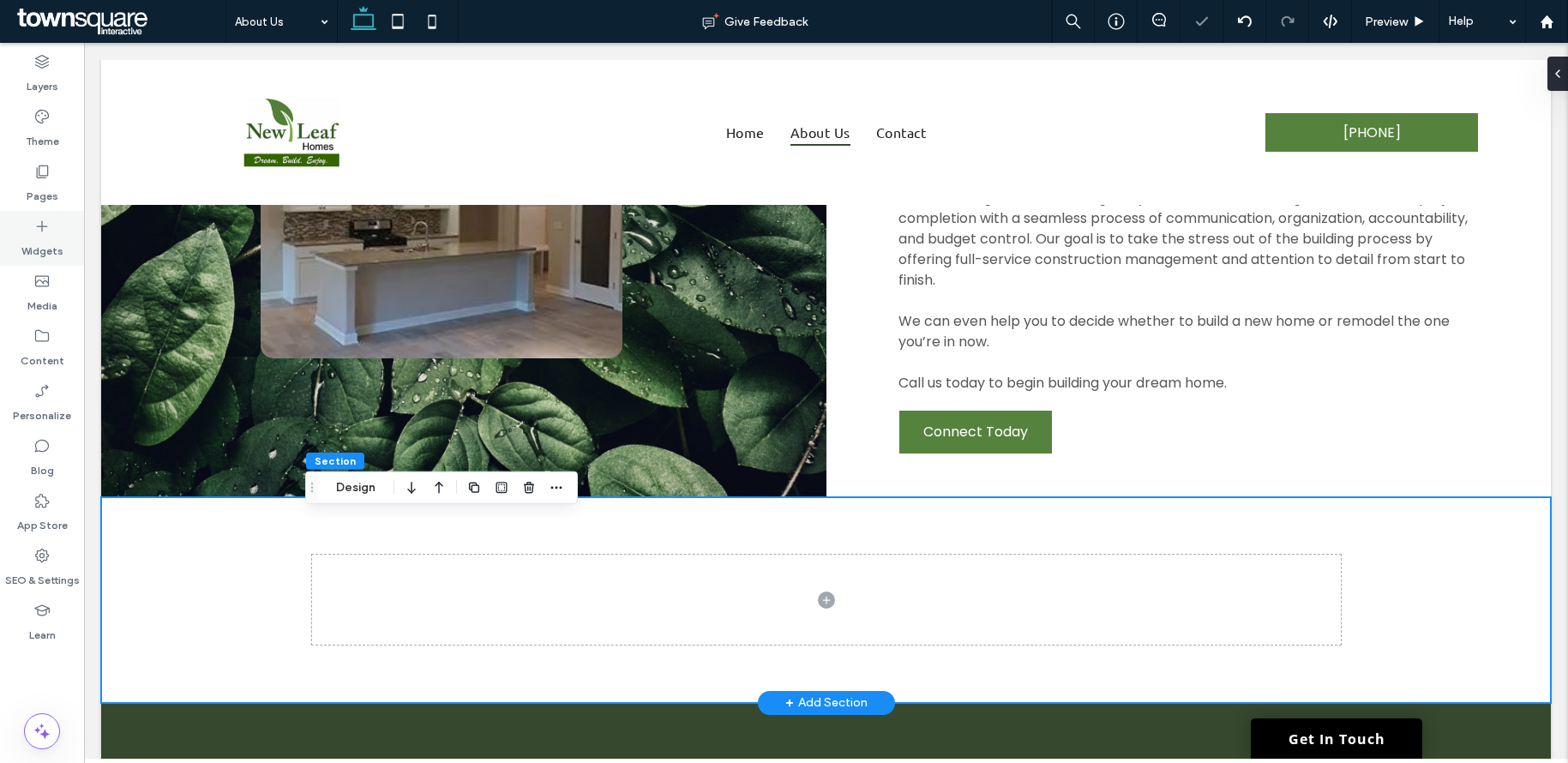 click on "Widgets" at bounding box center (42, 247) 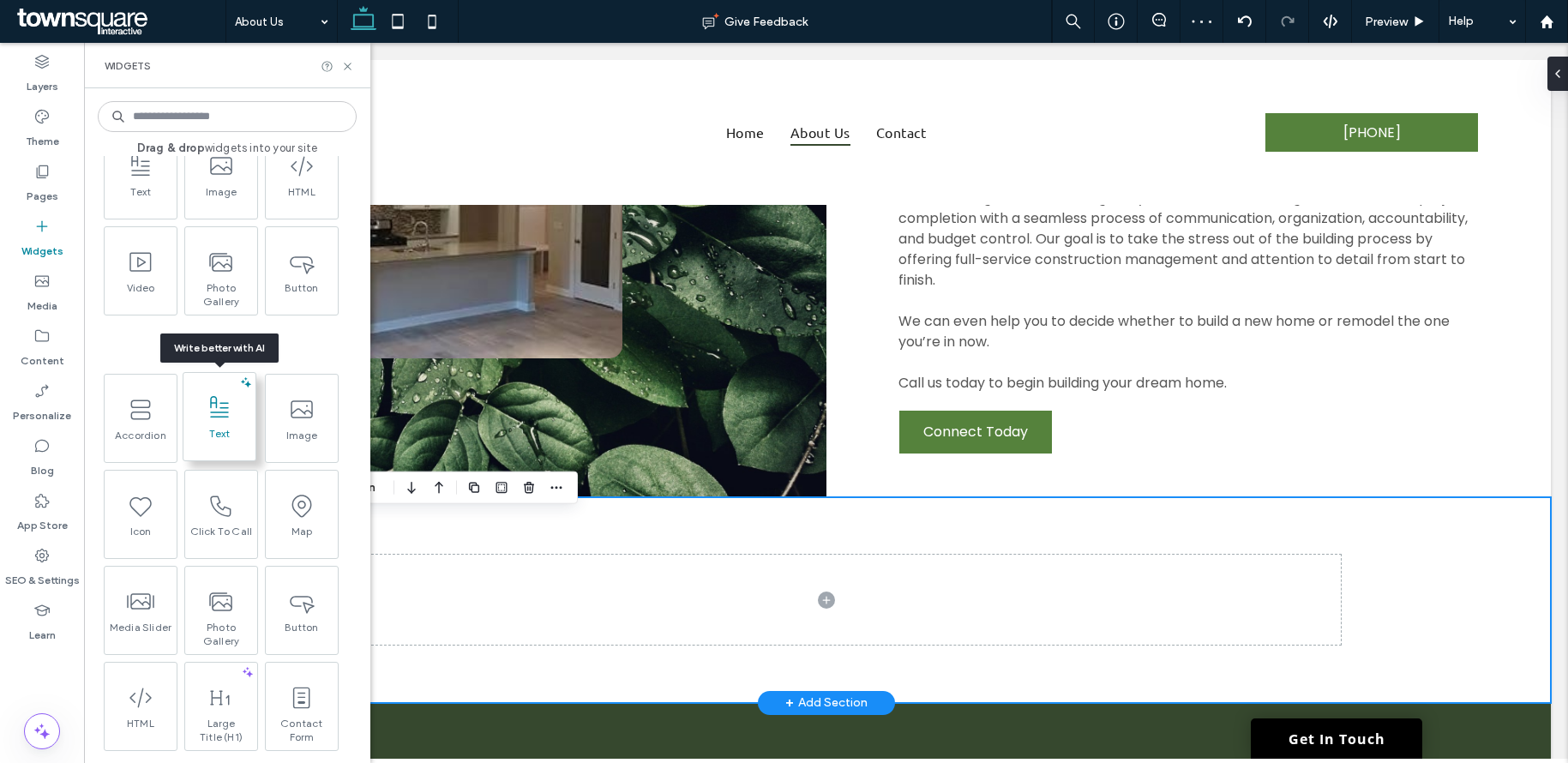 scroll, scrollTop: 83, scrollLeft: 0, axis: vertical 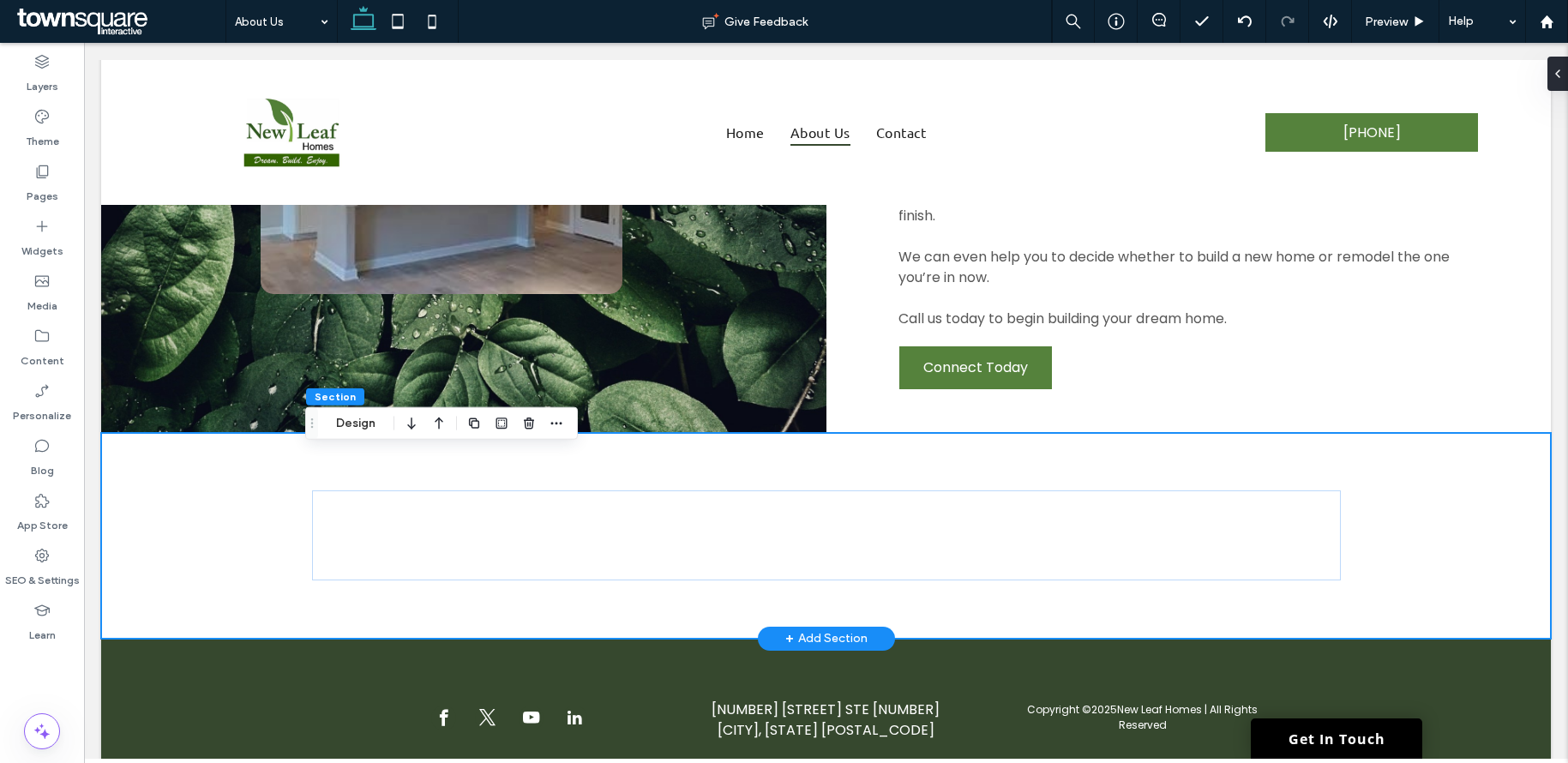 click at bounding box center (826, 536) 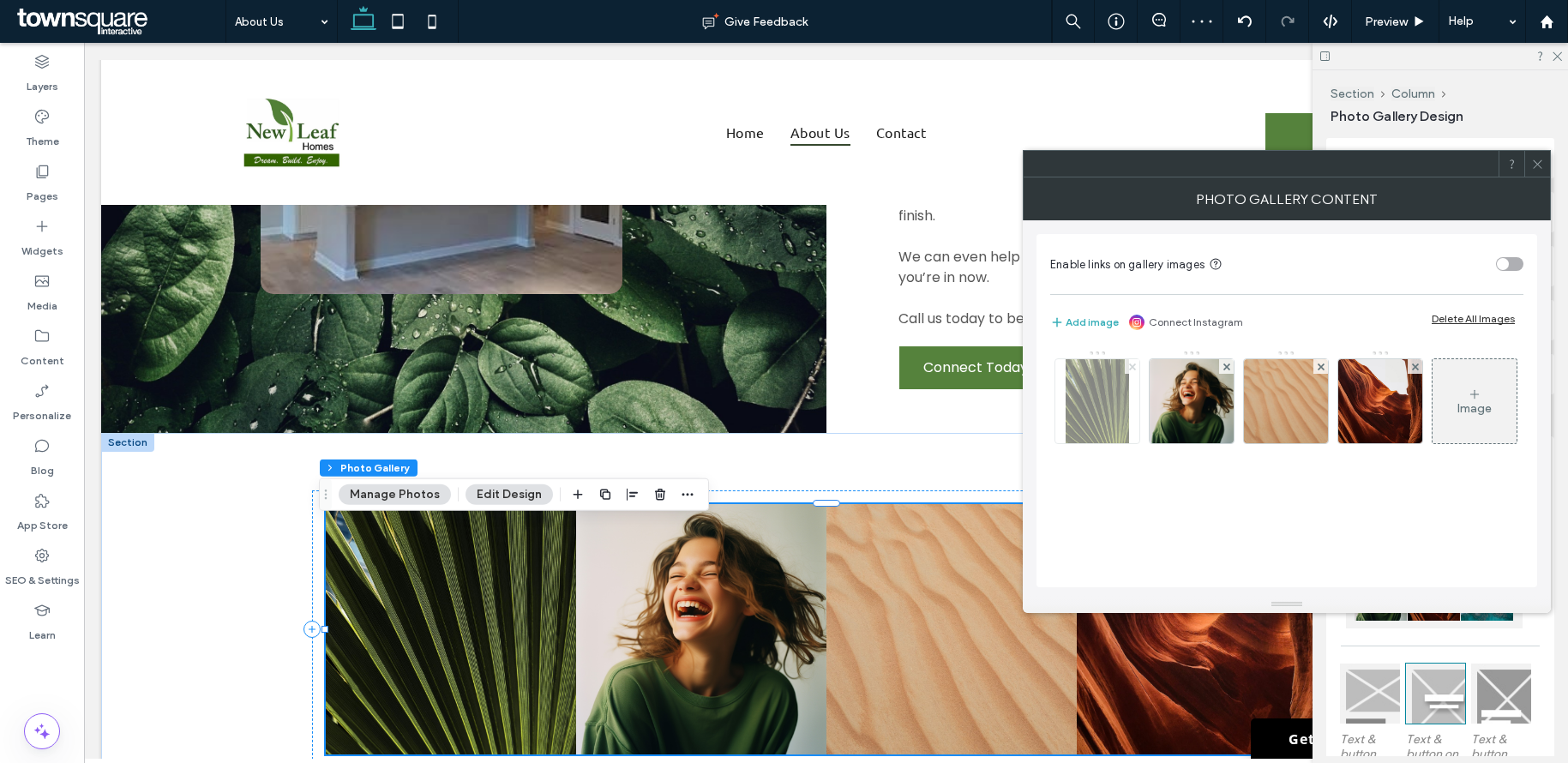 click 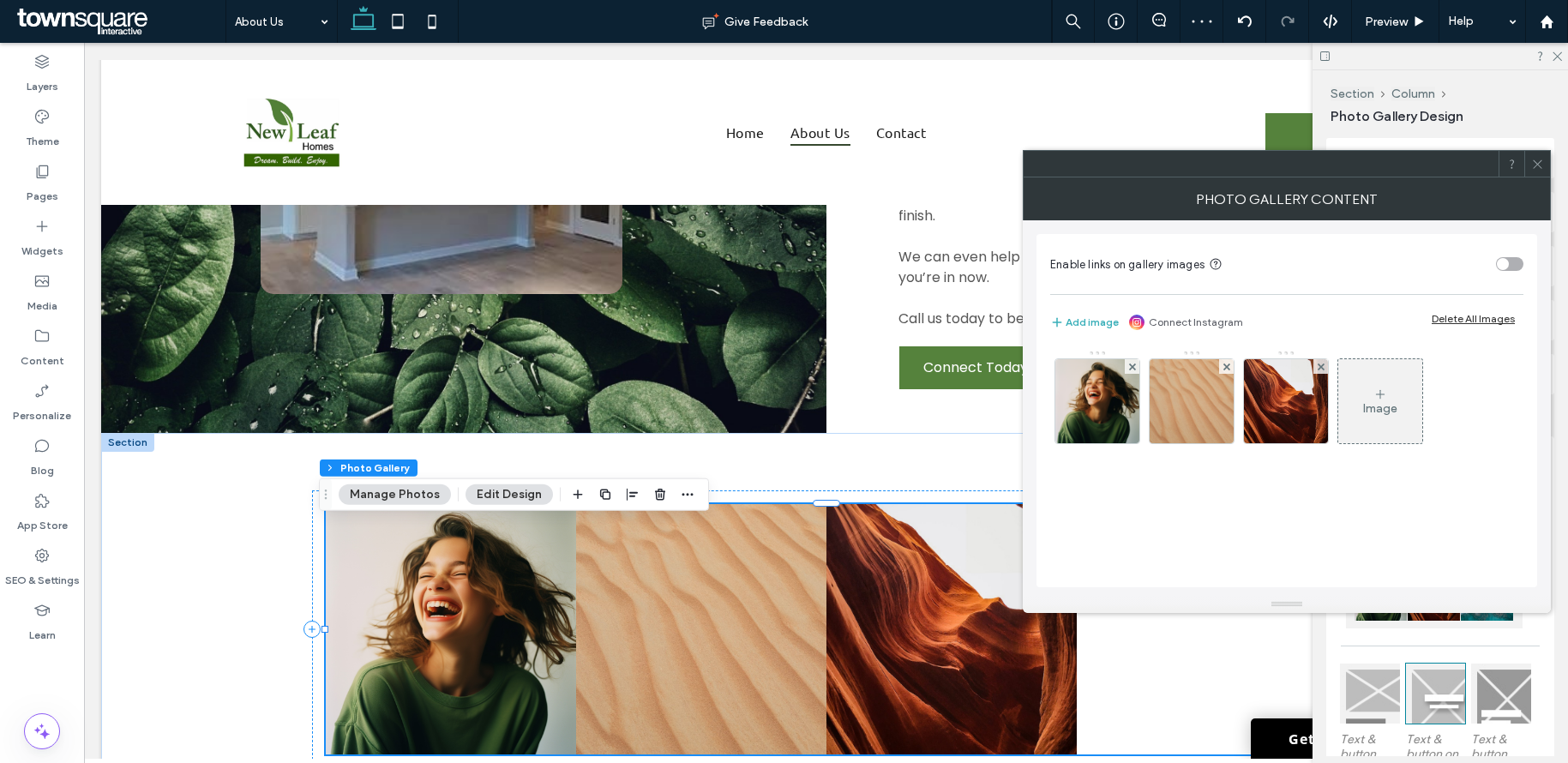 click 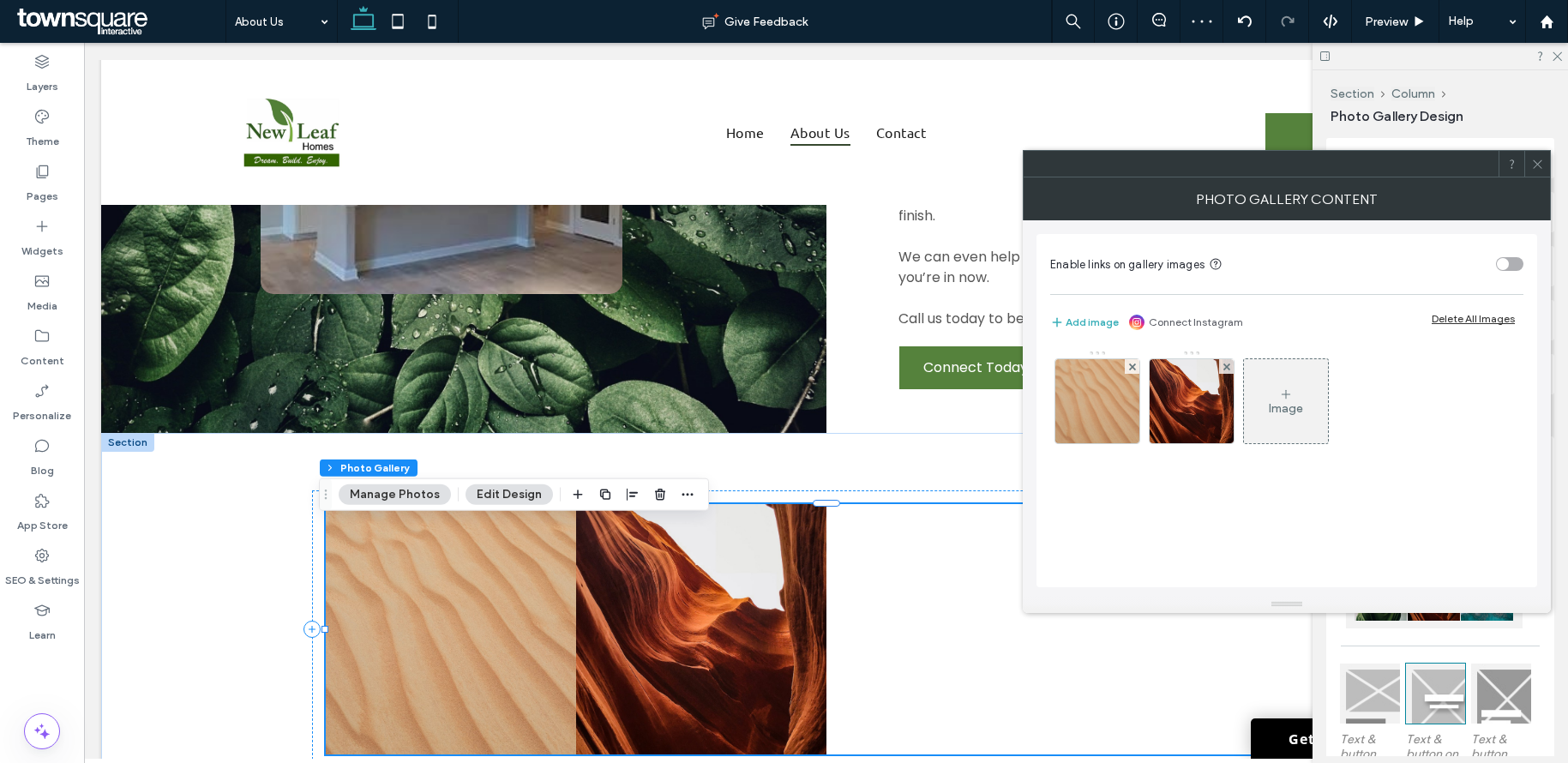 click 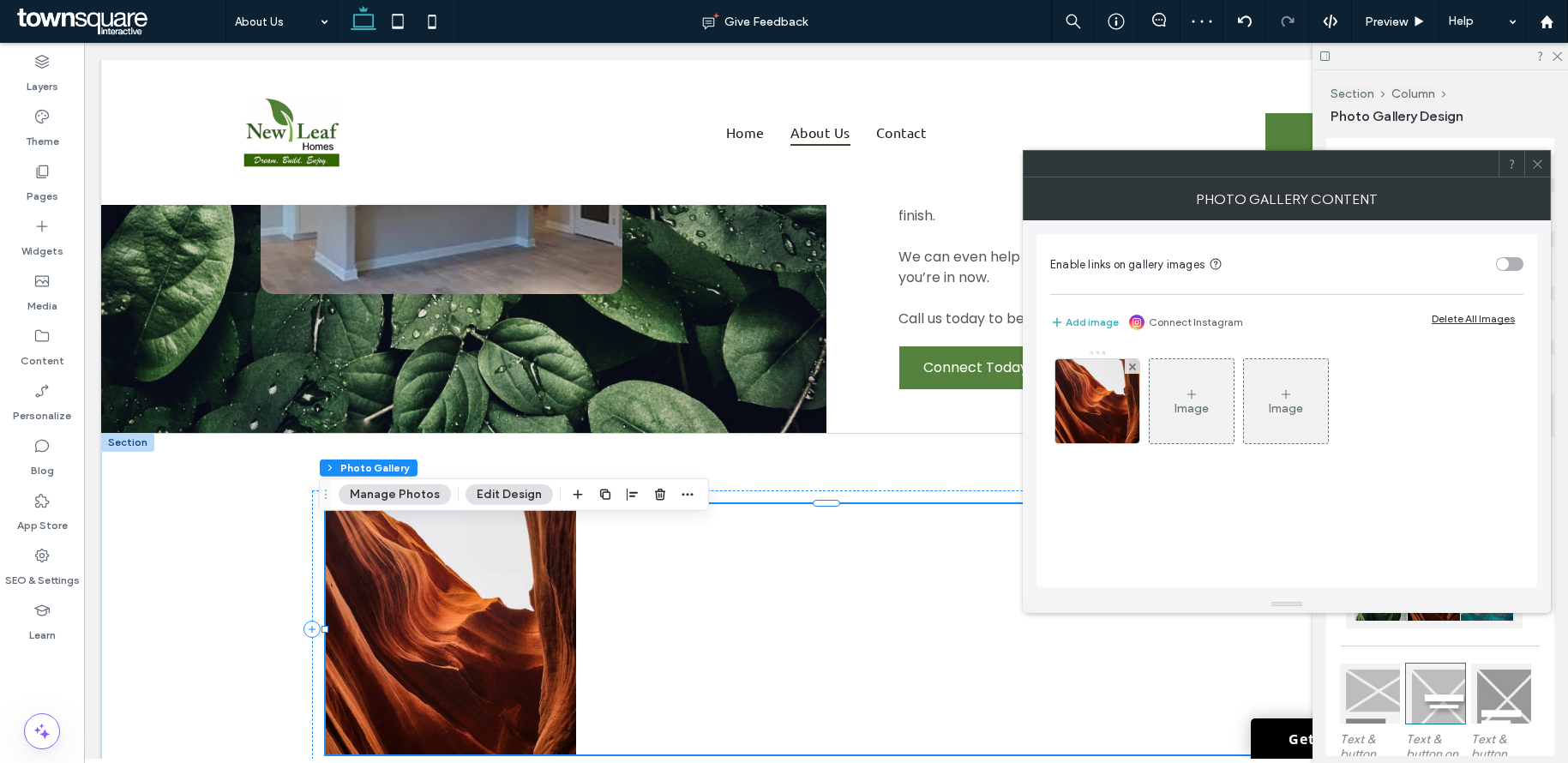click 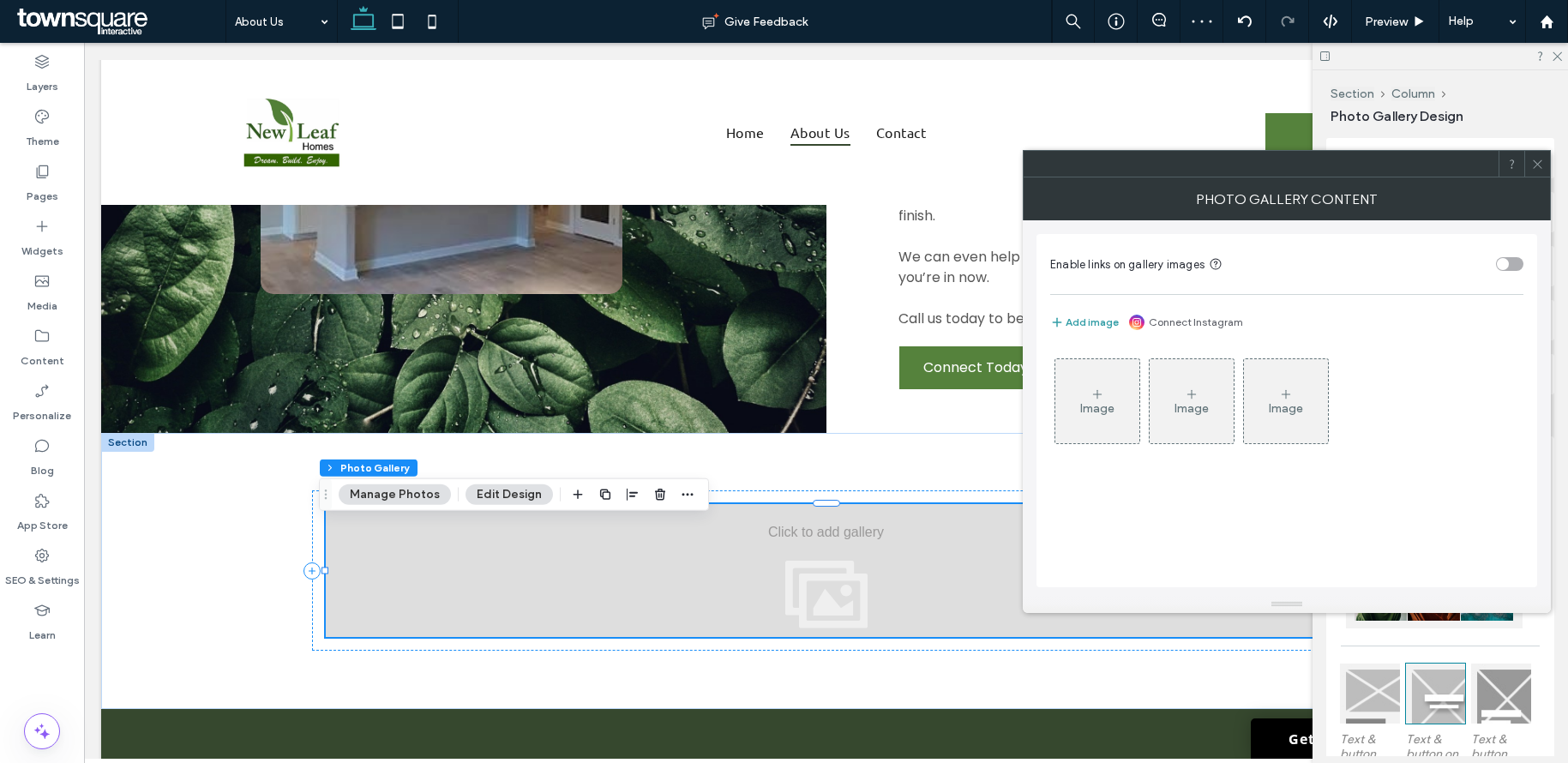 click on "Add image" at bounding box center [1084, 322] 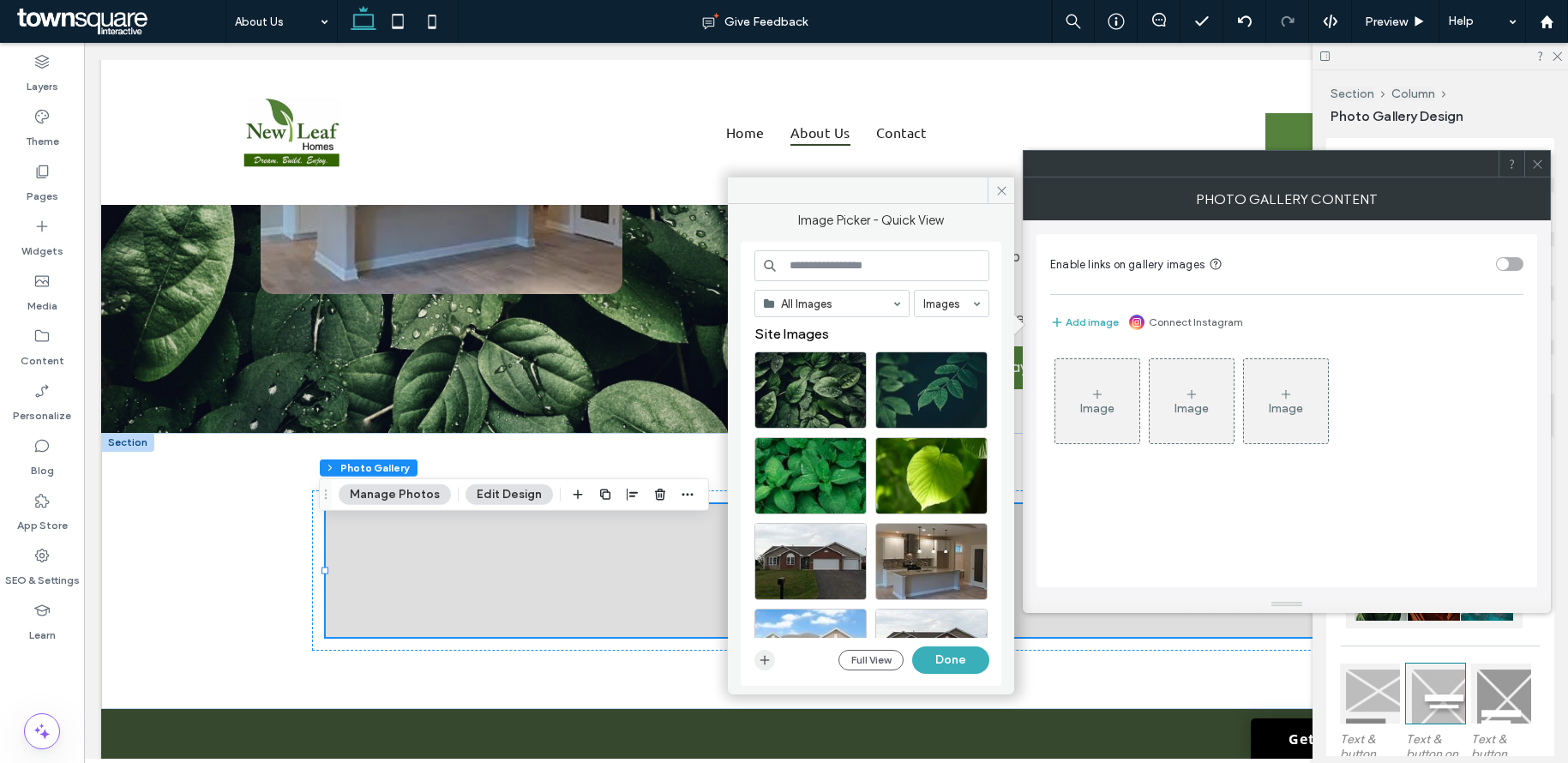 click 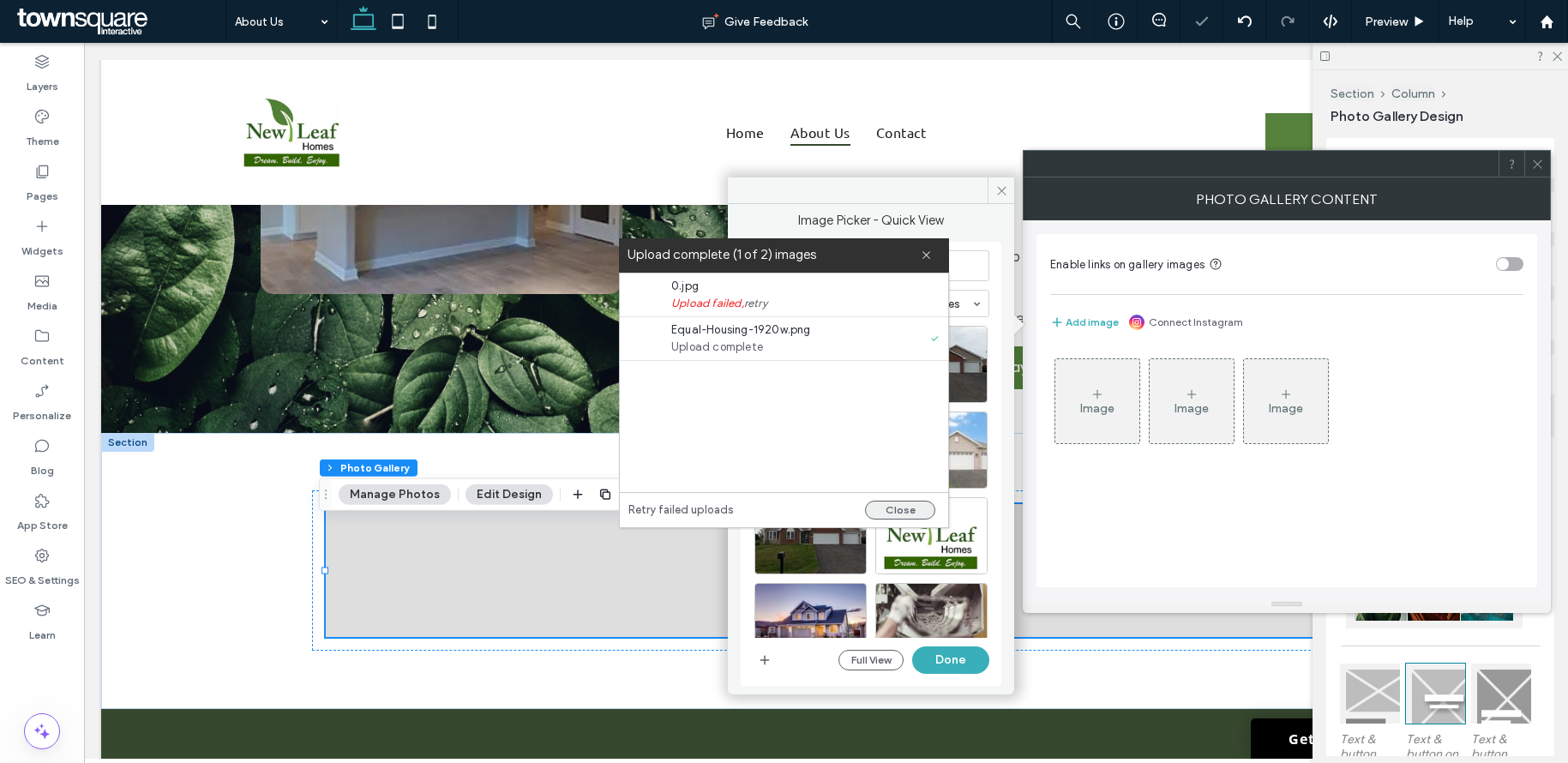 click on "Close" at bounding box center (900, 510) 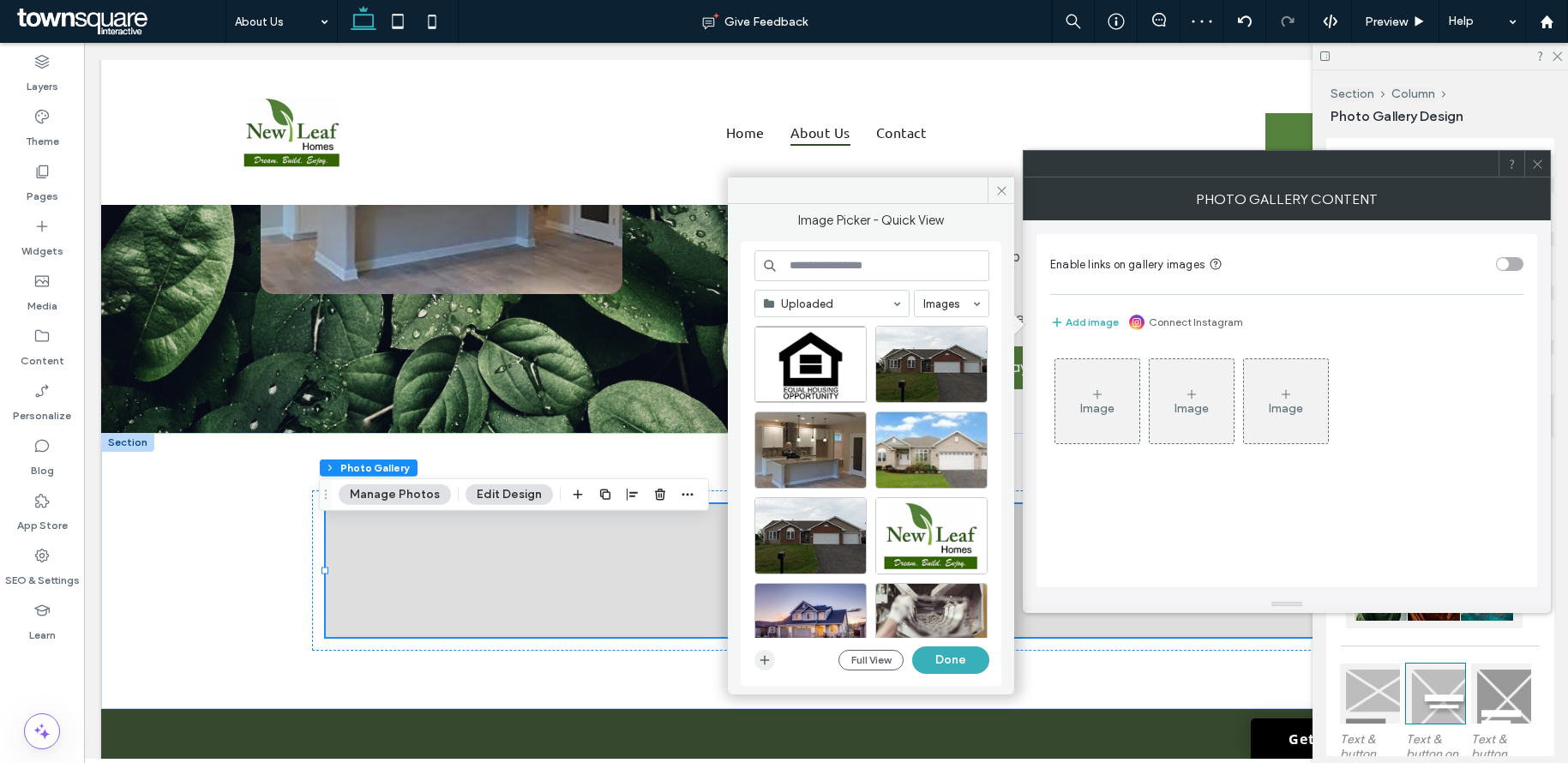 click at bounding box center (765, 660) 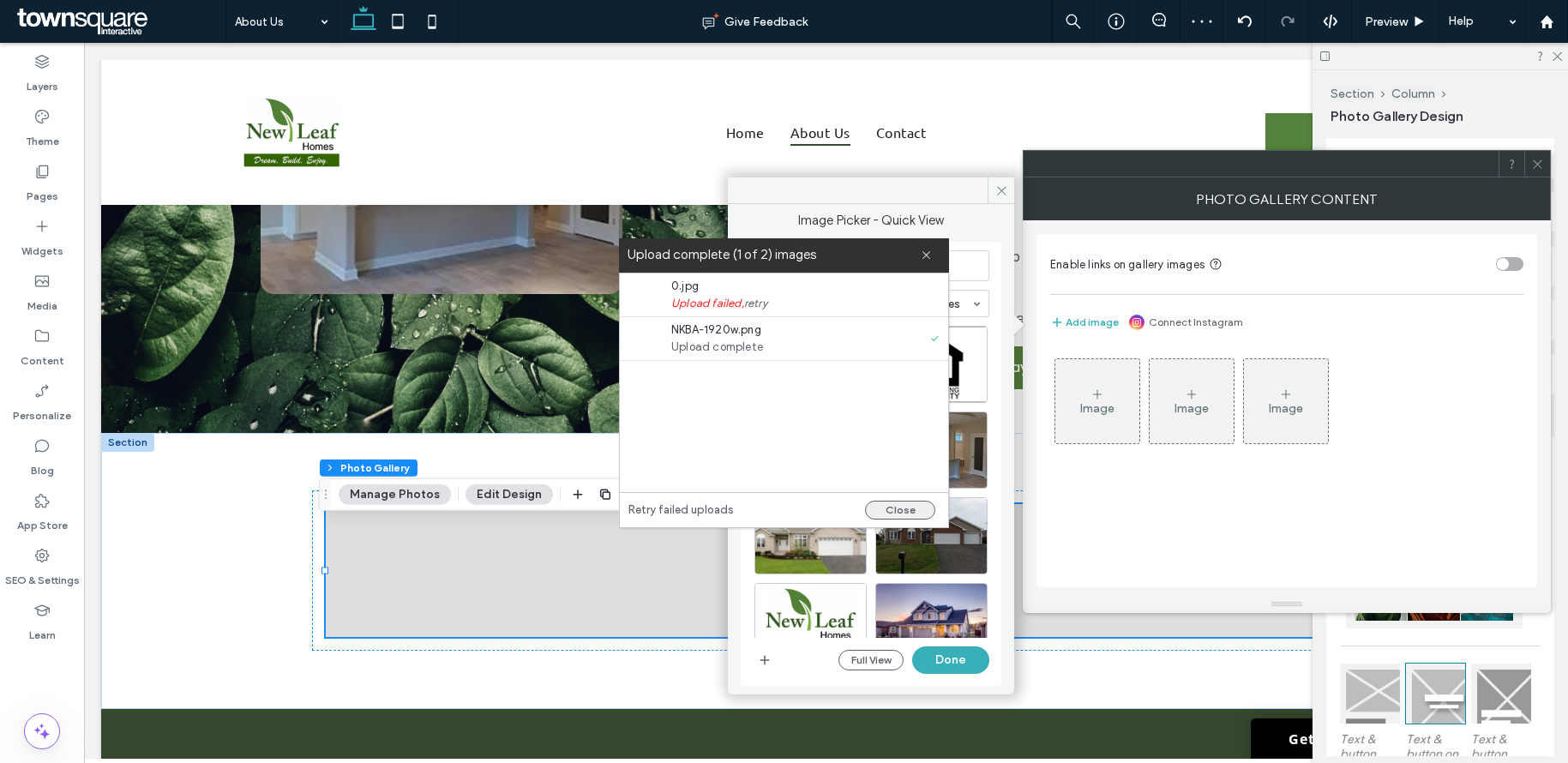 click on "Close" at bounding box center (900, 510) 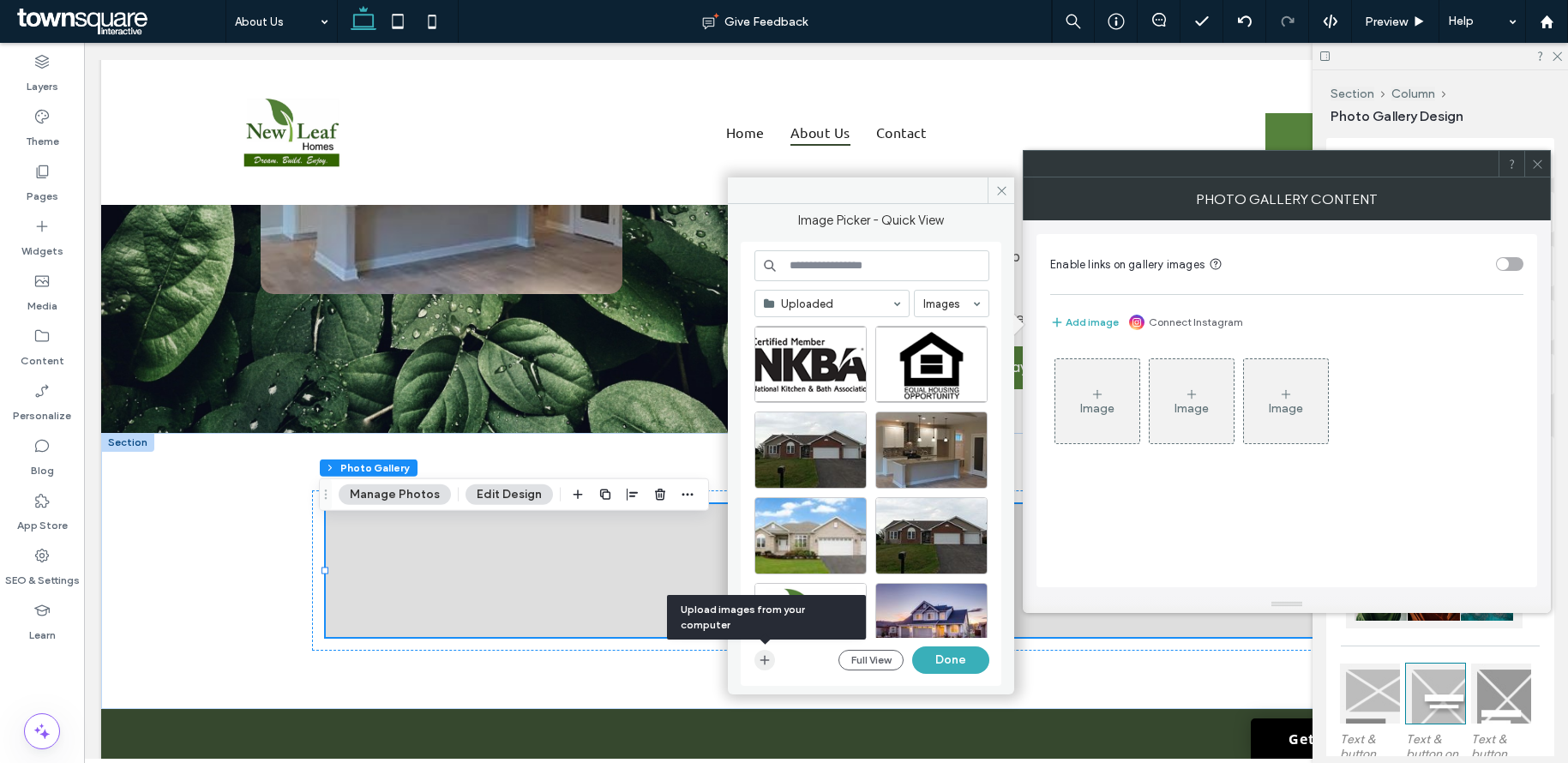 click 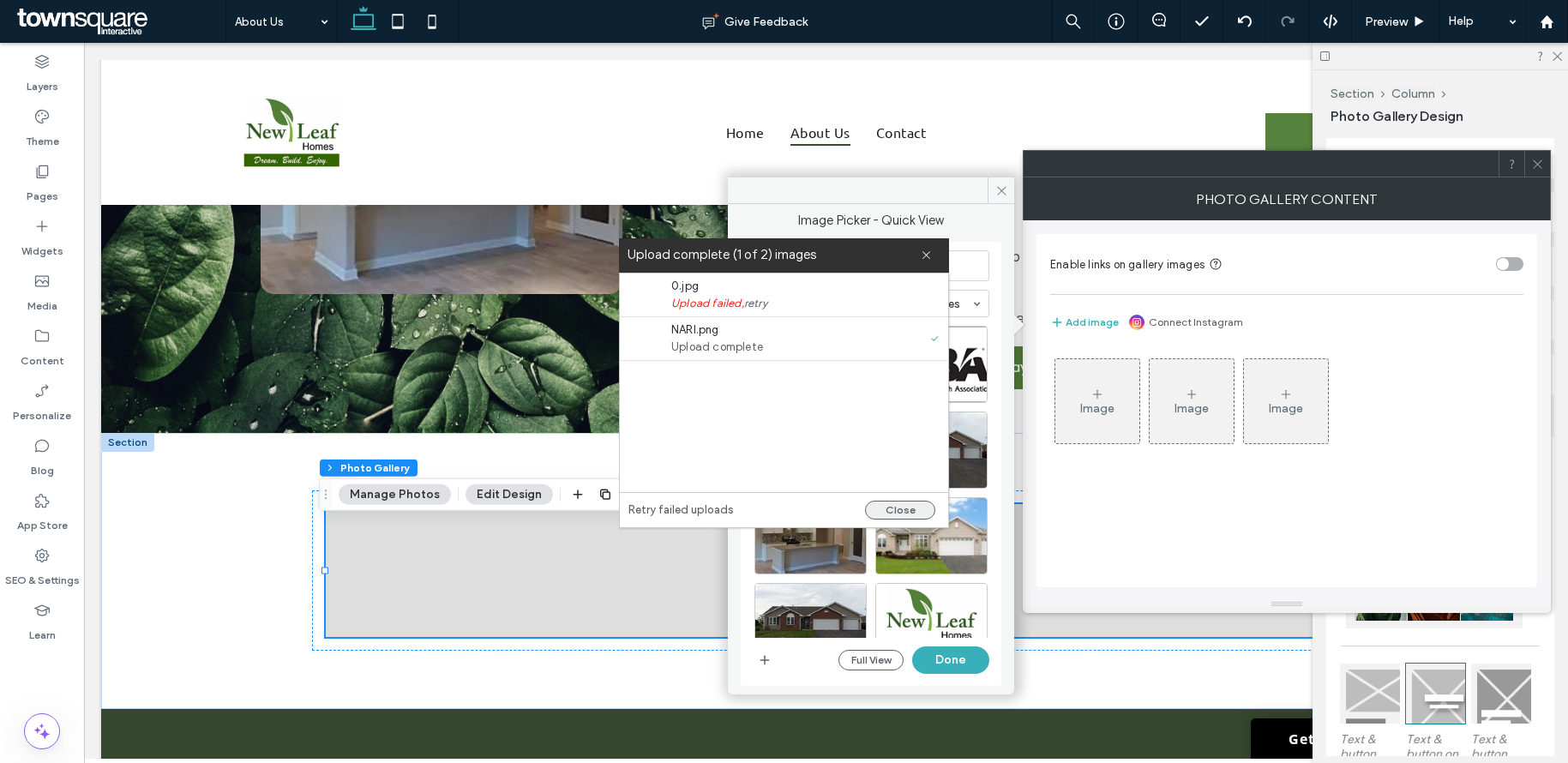 click on "Close" at bounding box center [900, 510] 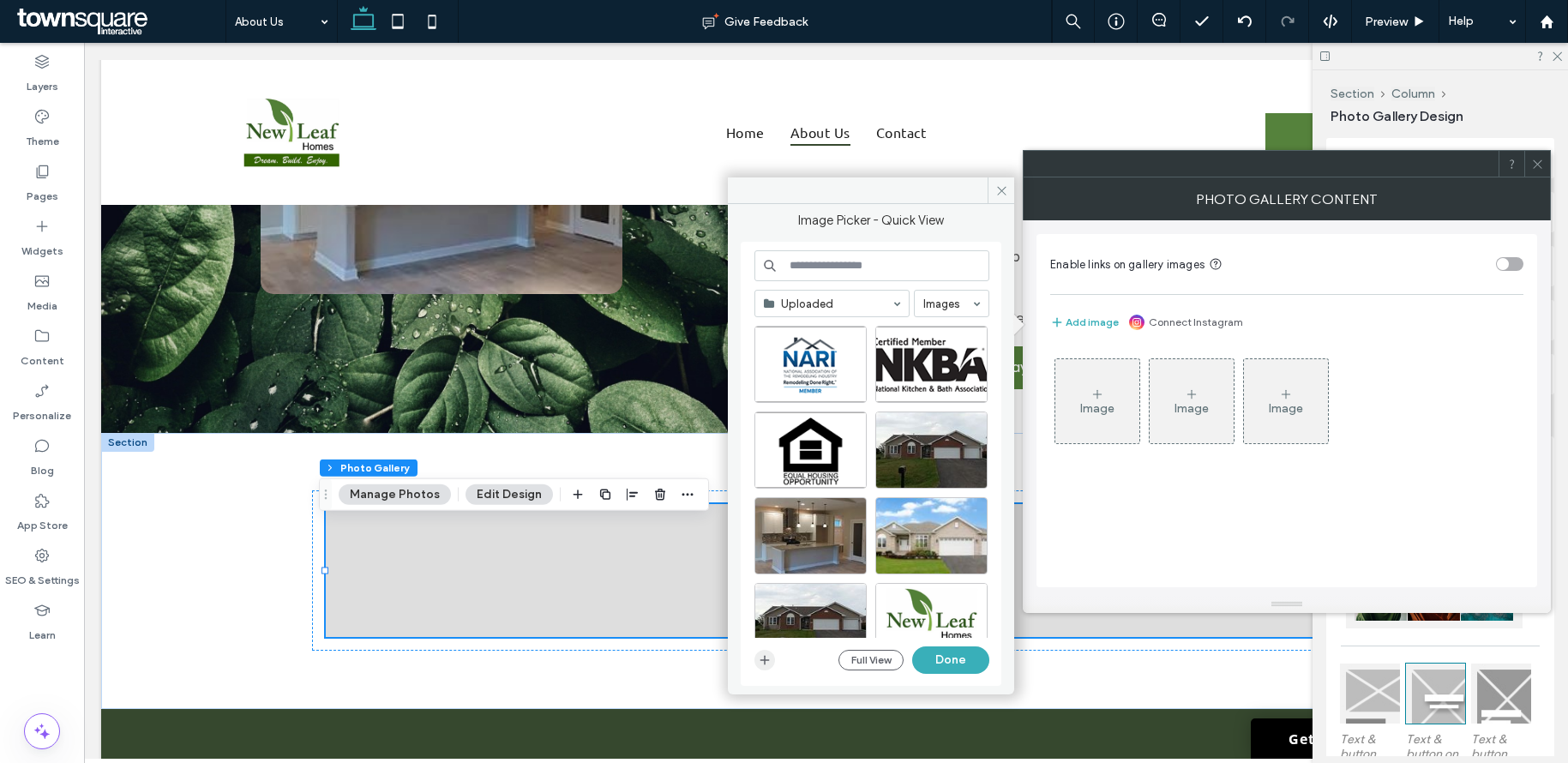 click 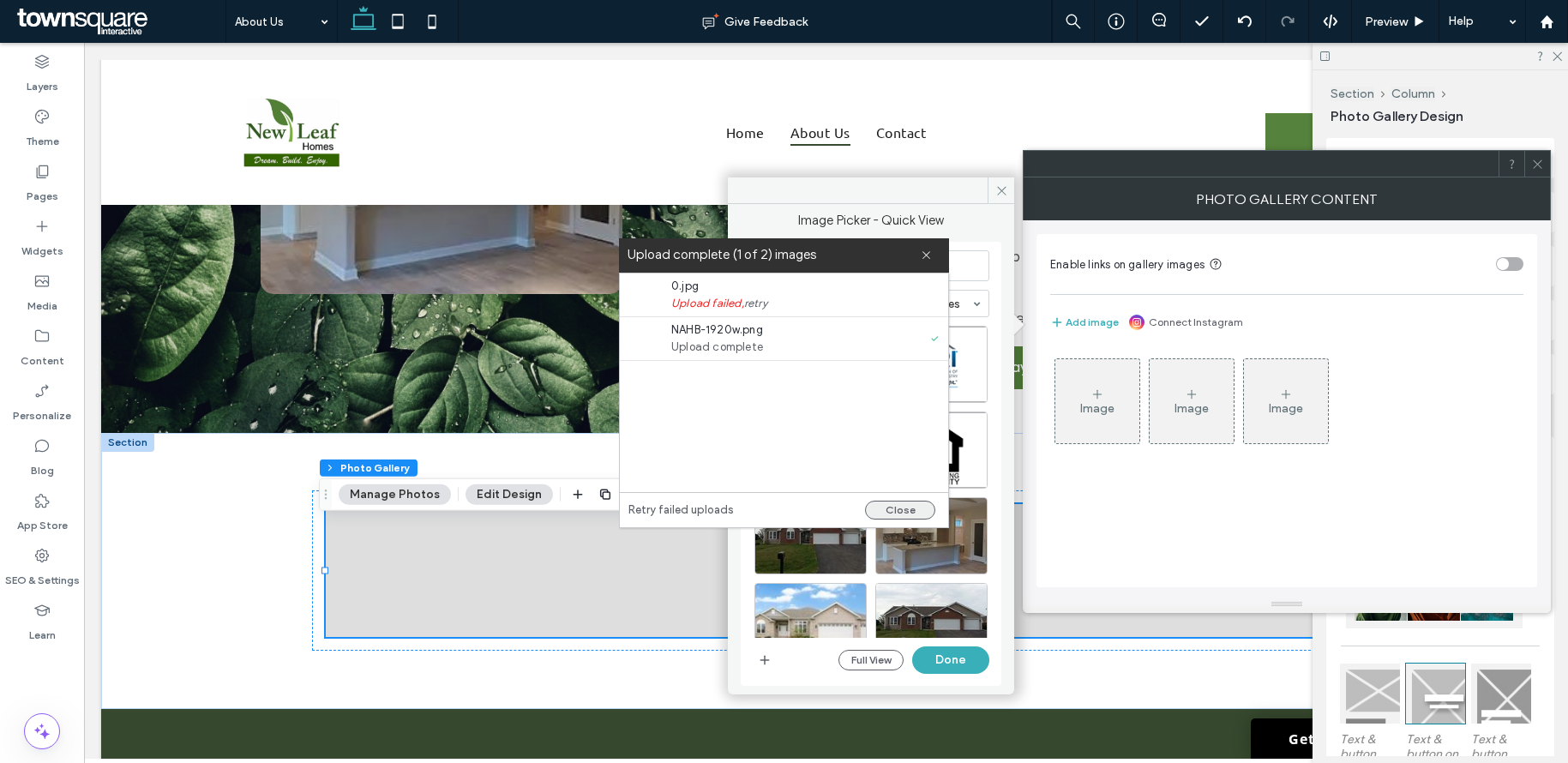 click on "Close" at bounding box center [900, 510] 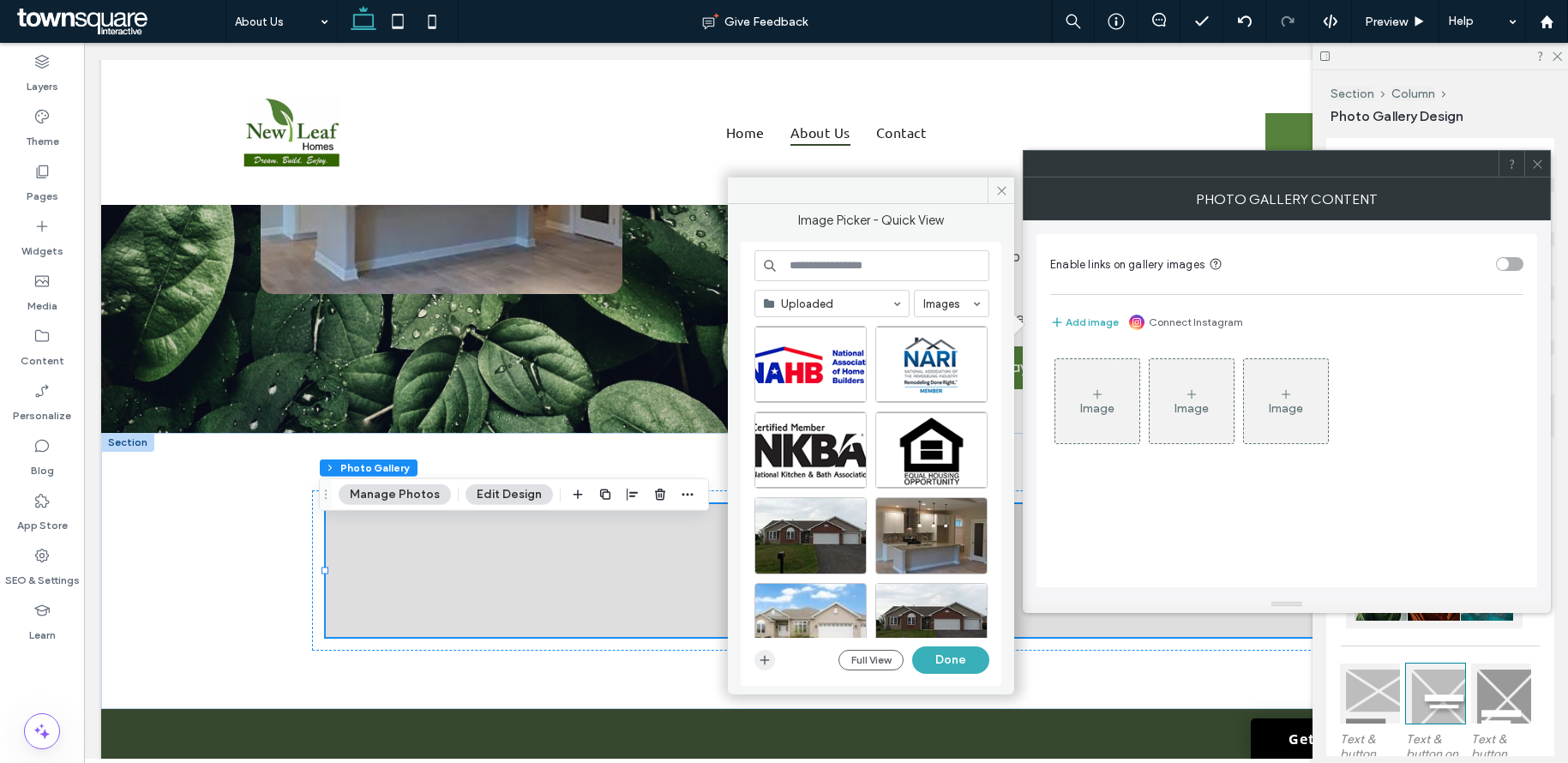 click 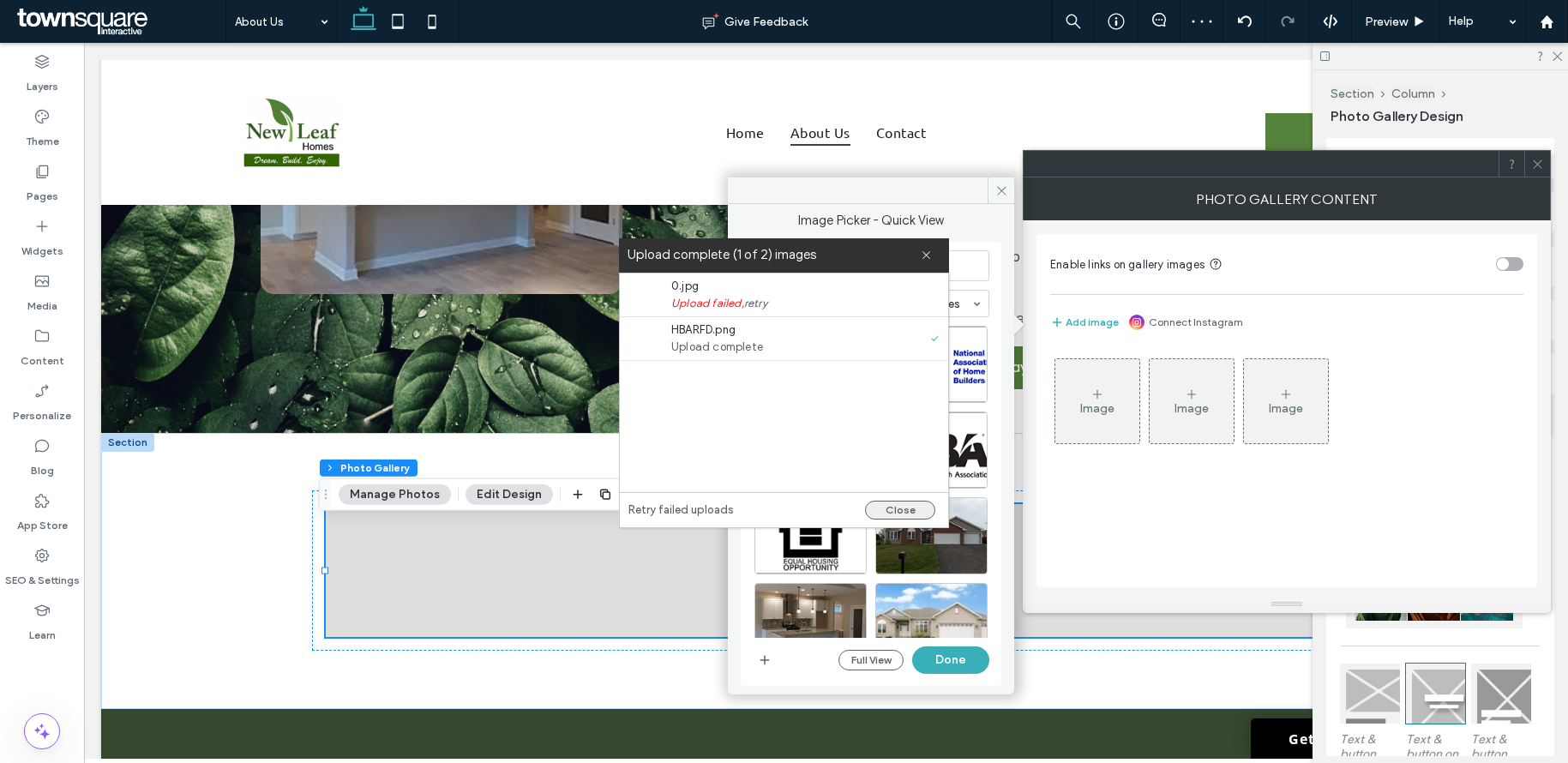 click on "Close" at bounding box center [900, 510] 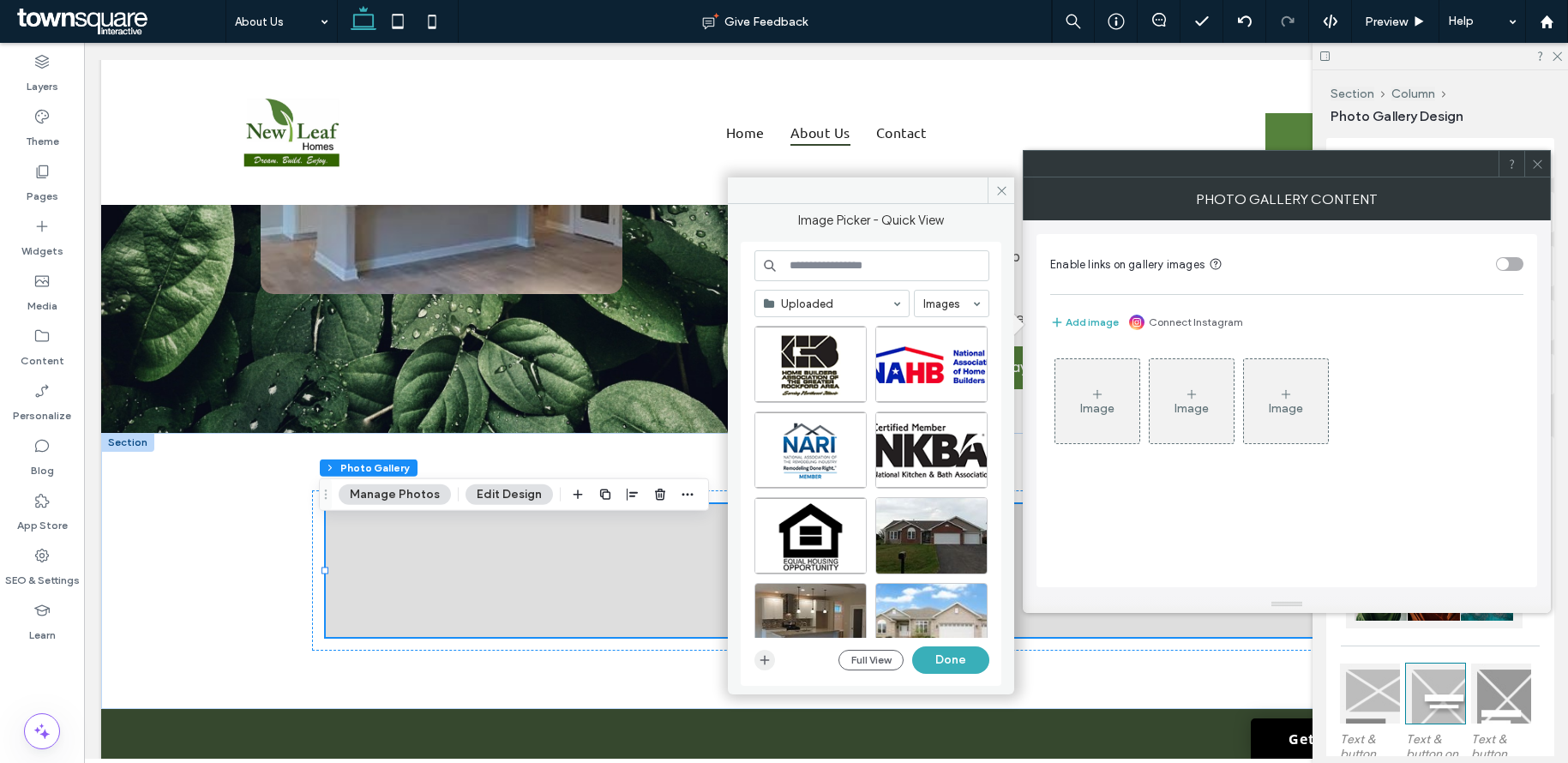 click 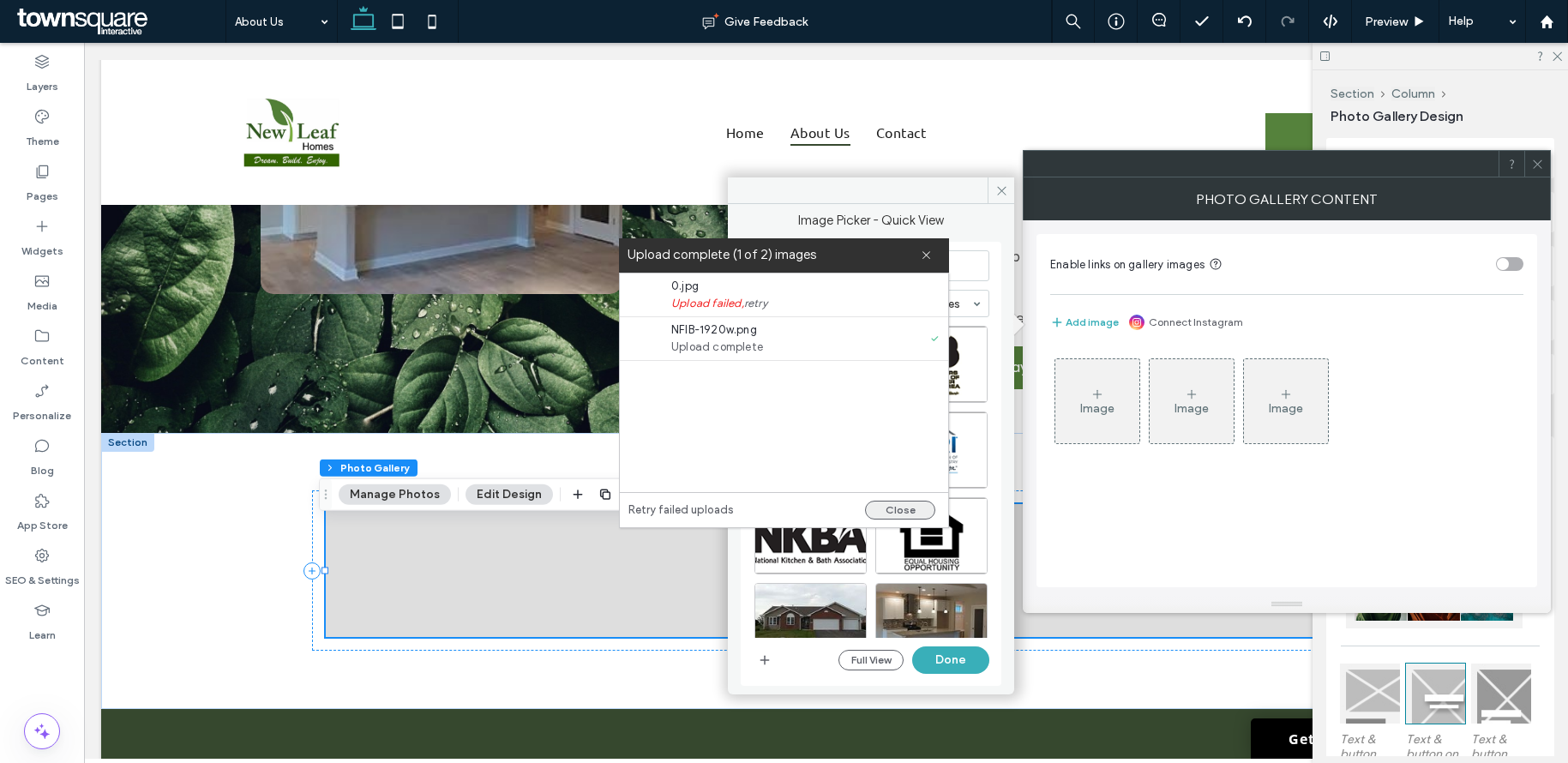 click on "Close" at bounding box center (900, 510) 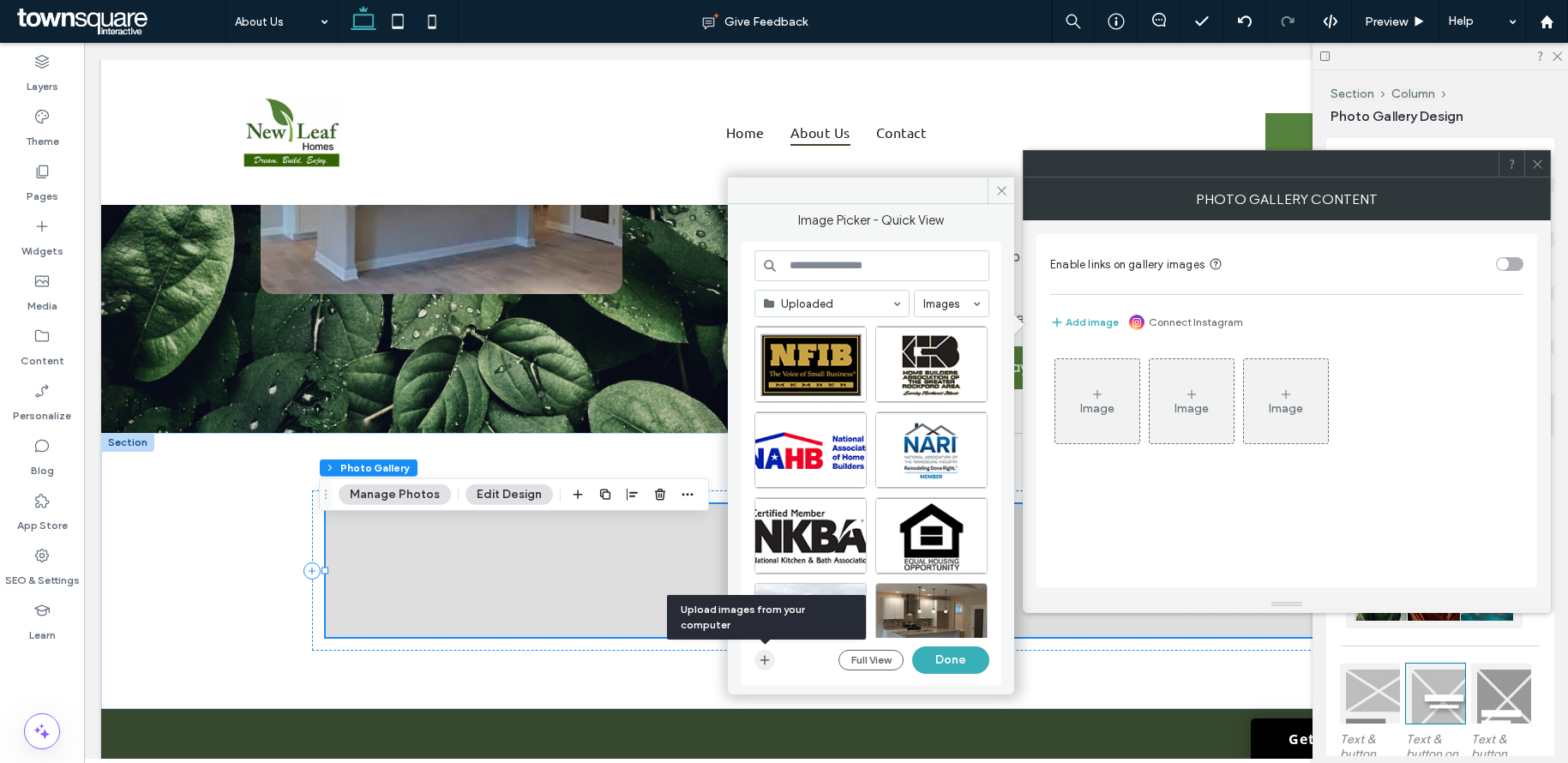 click 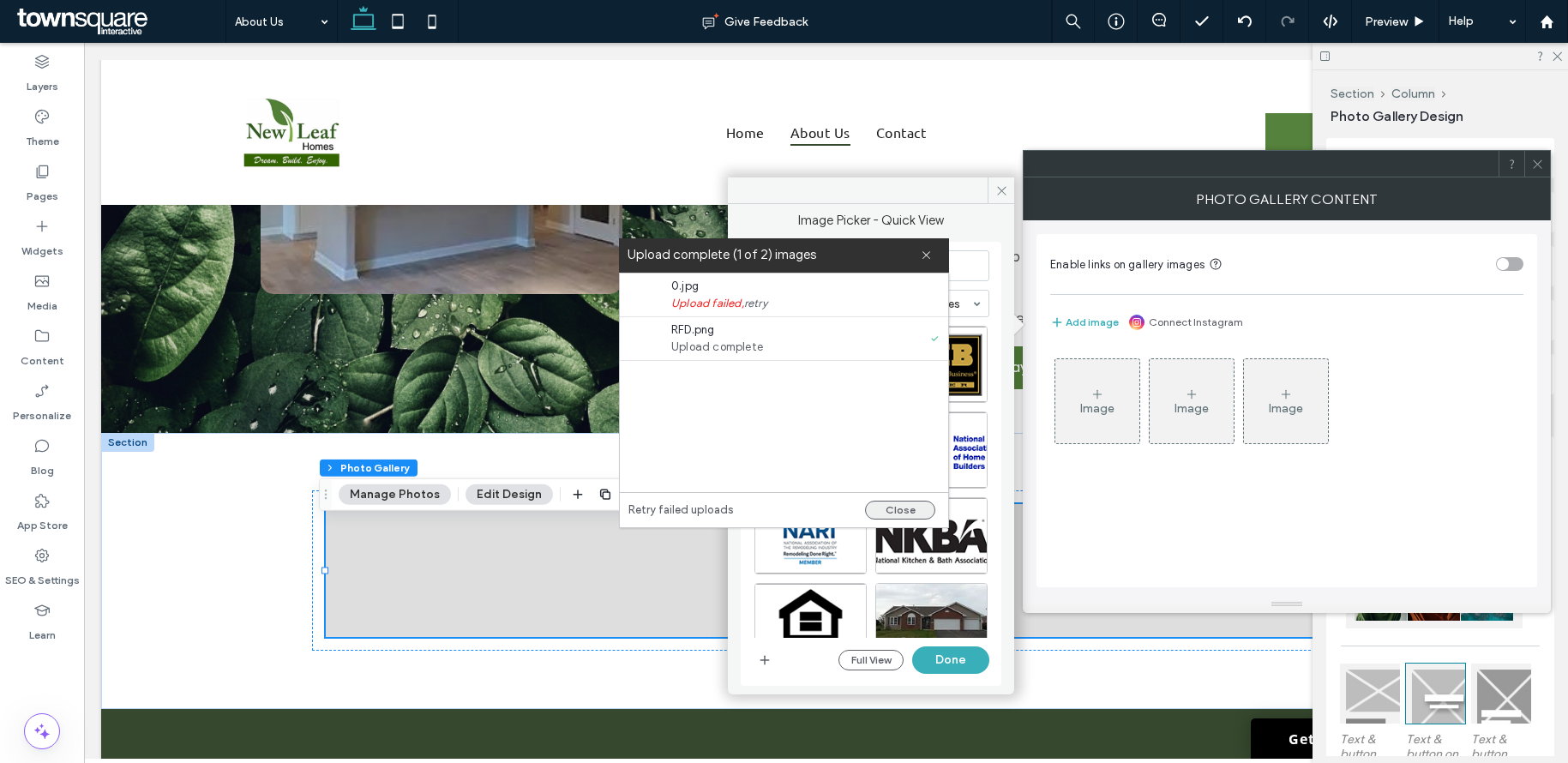 click on "Close" at bounding box center [900, 510] 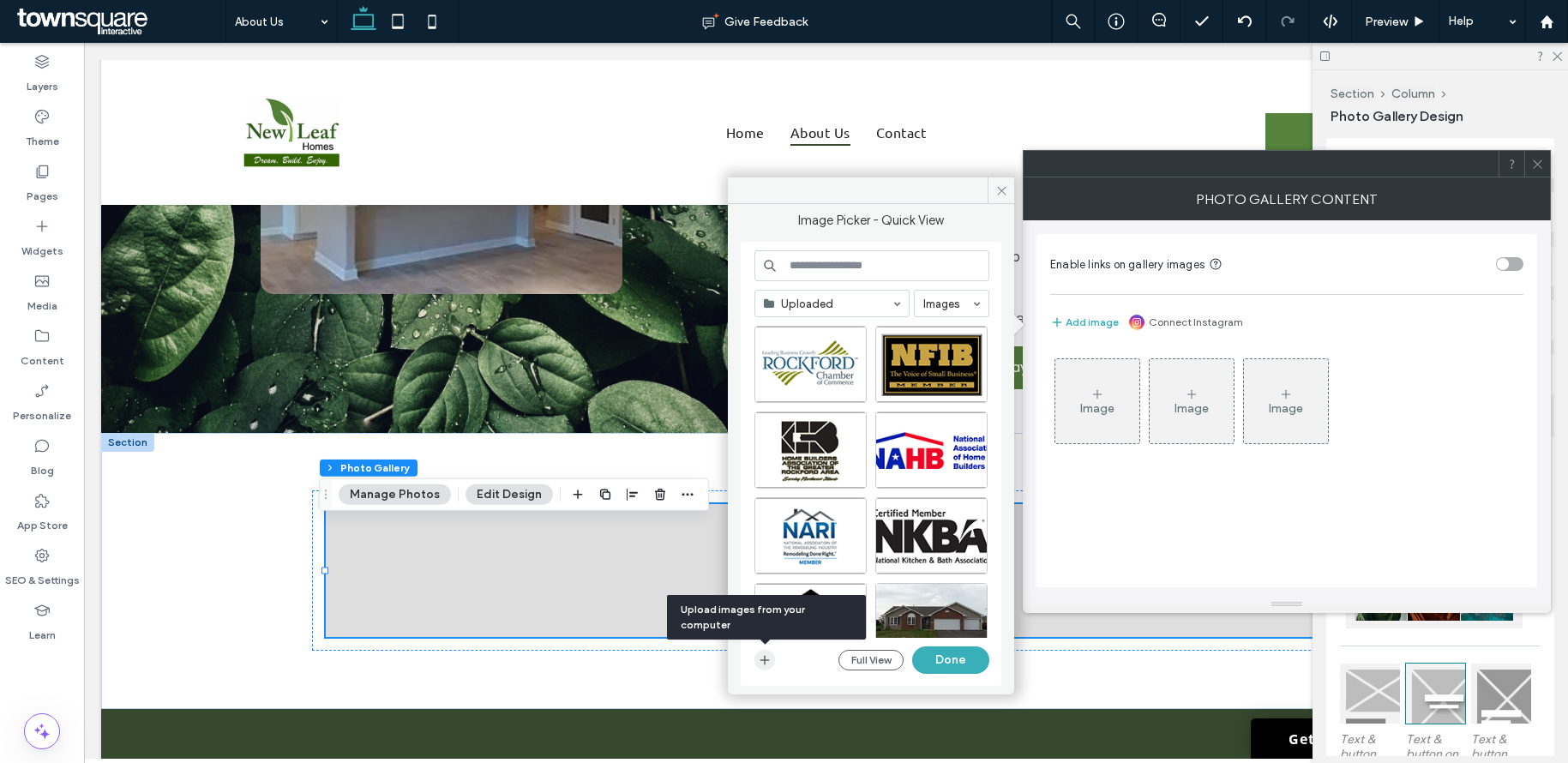 click 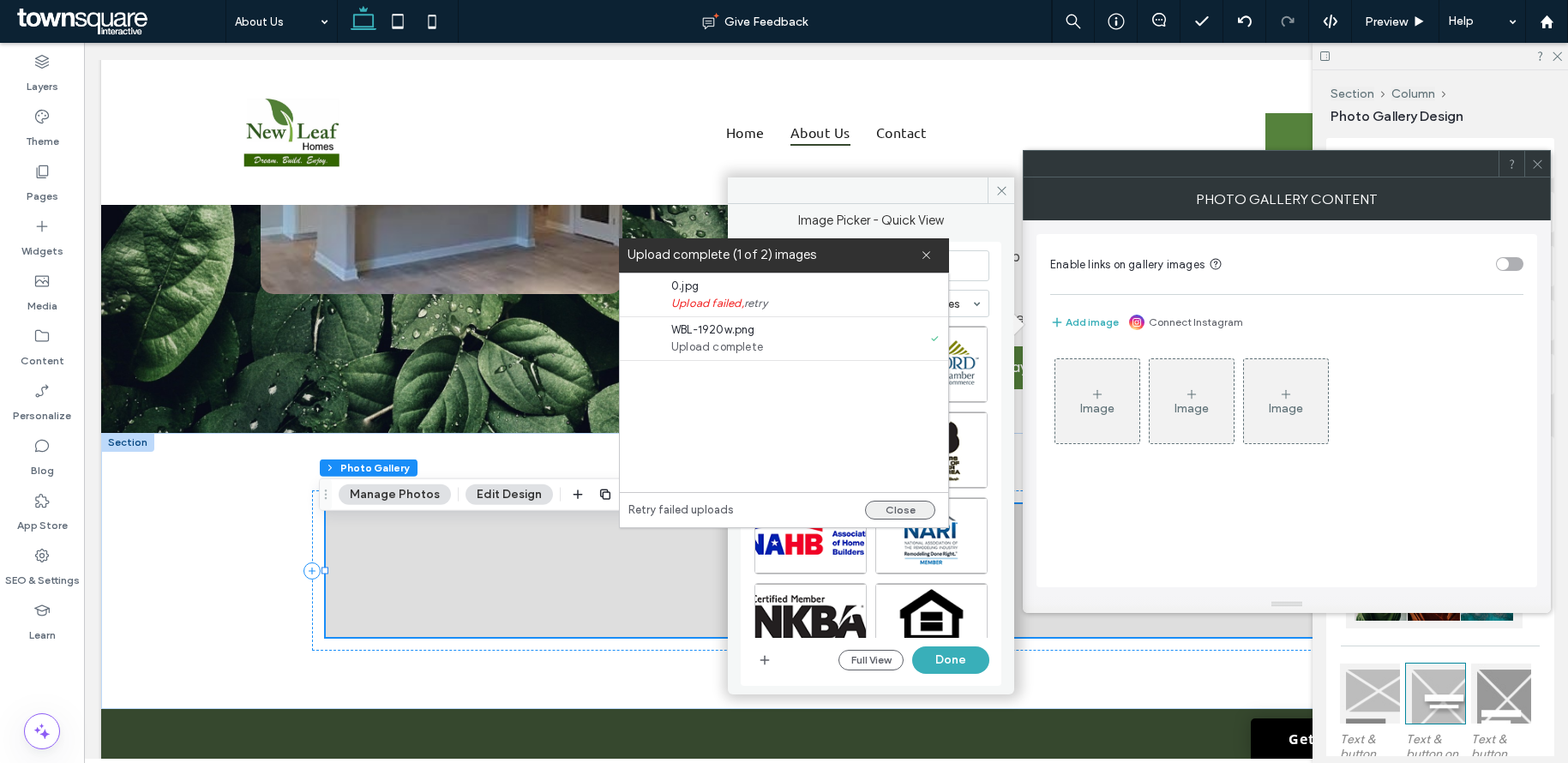 click on "Close" at bounding box center (900, 510) 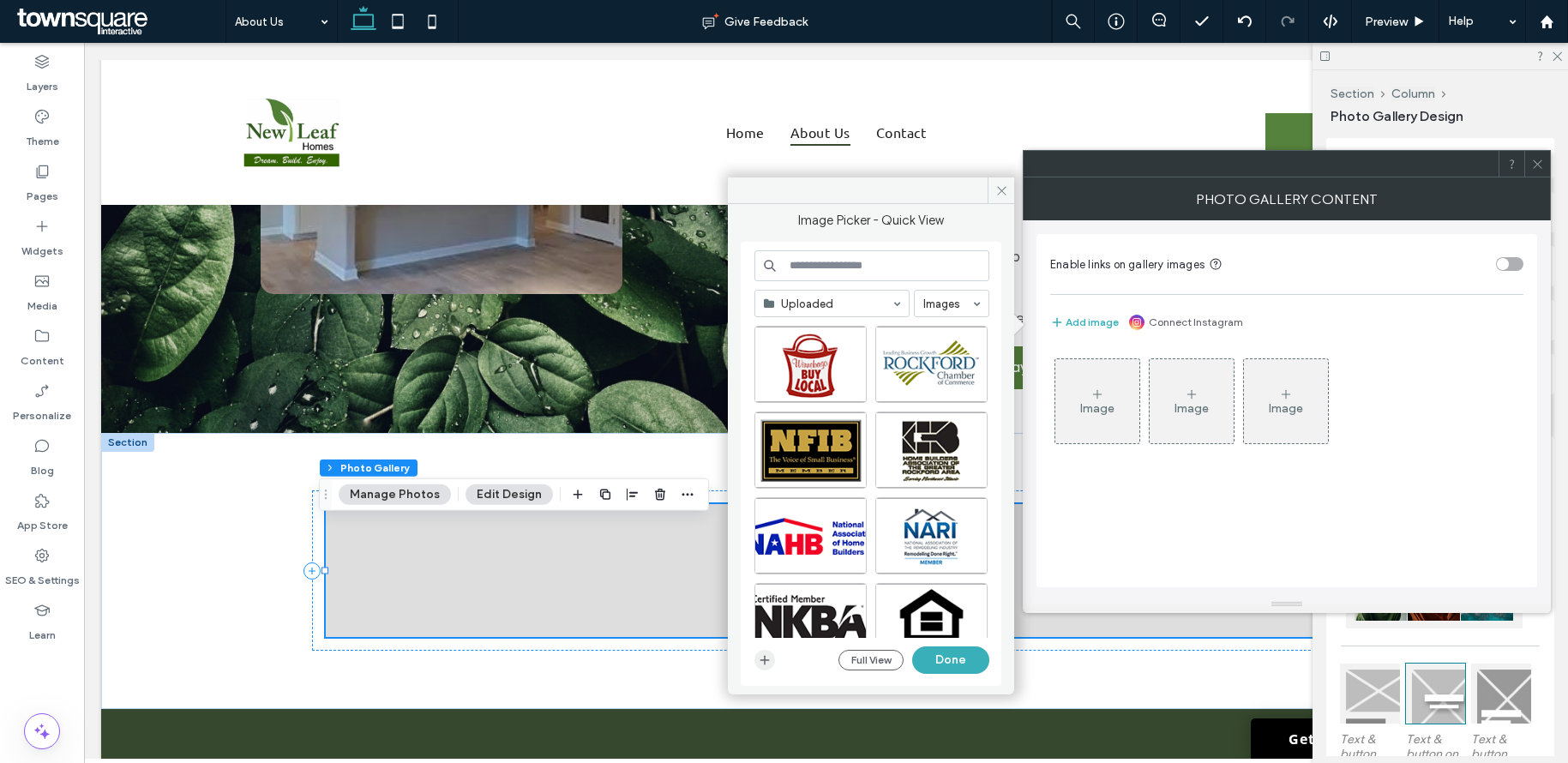 click 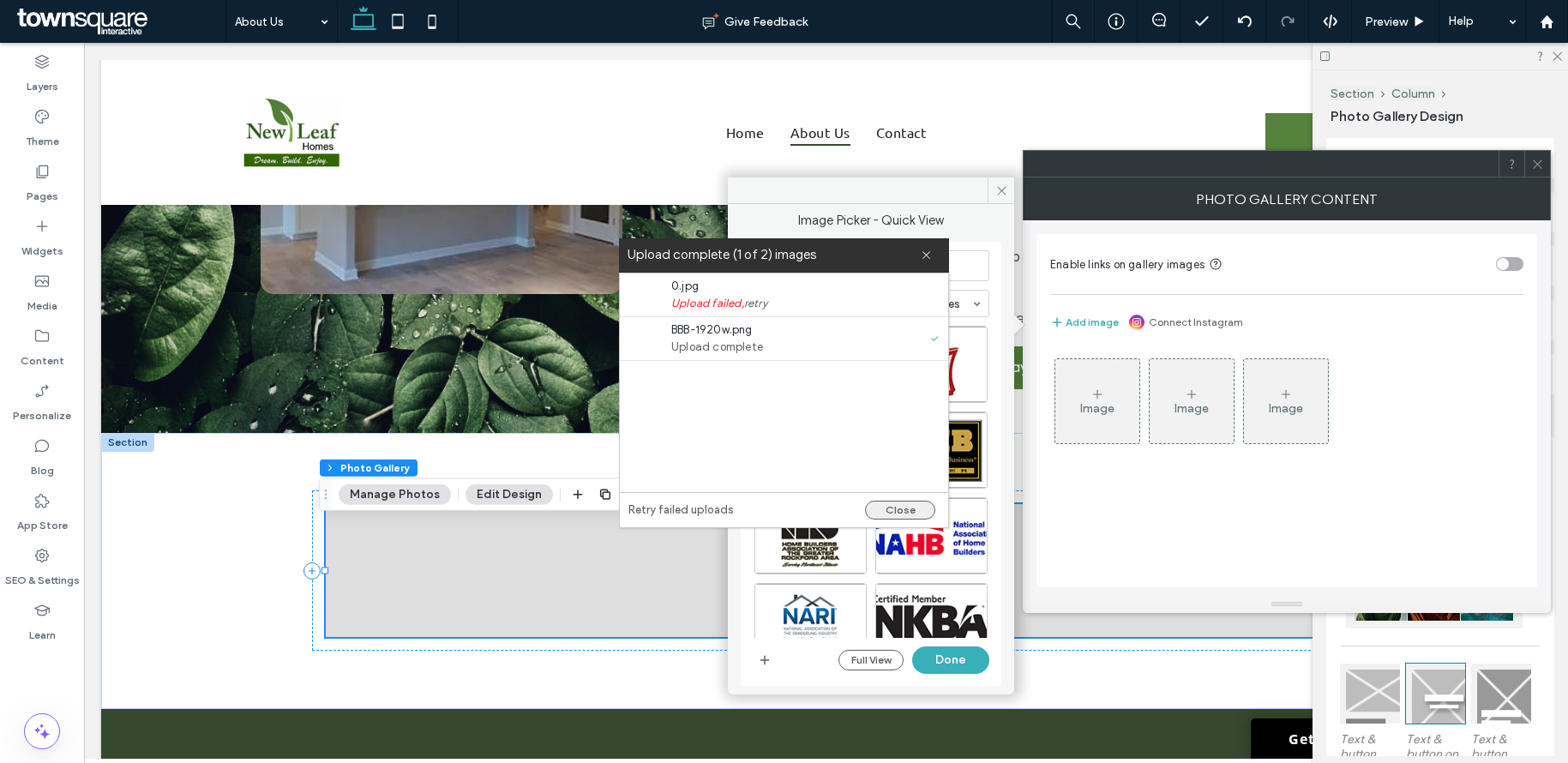 click on "Close" at bounding box center [900, 510] 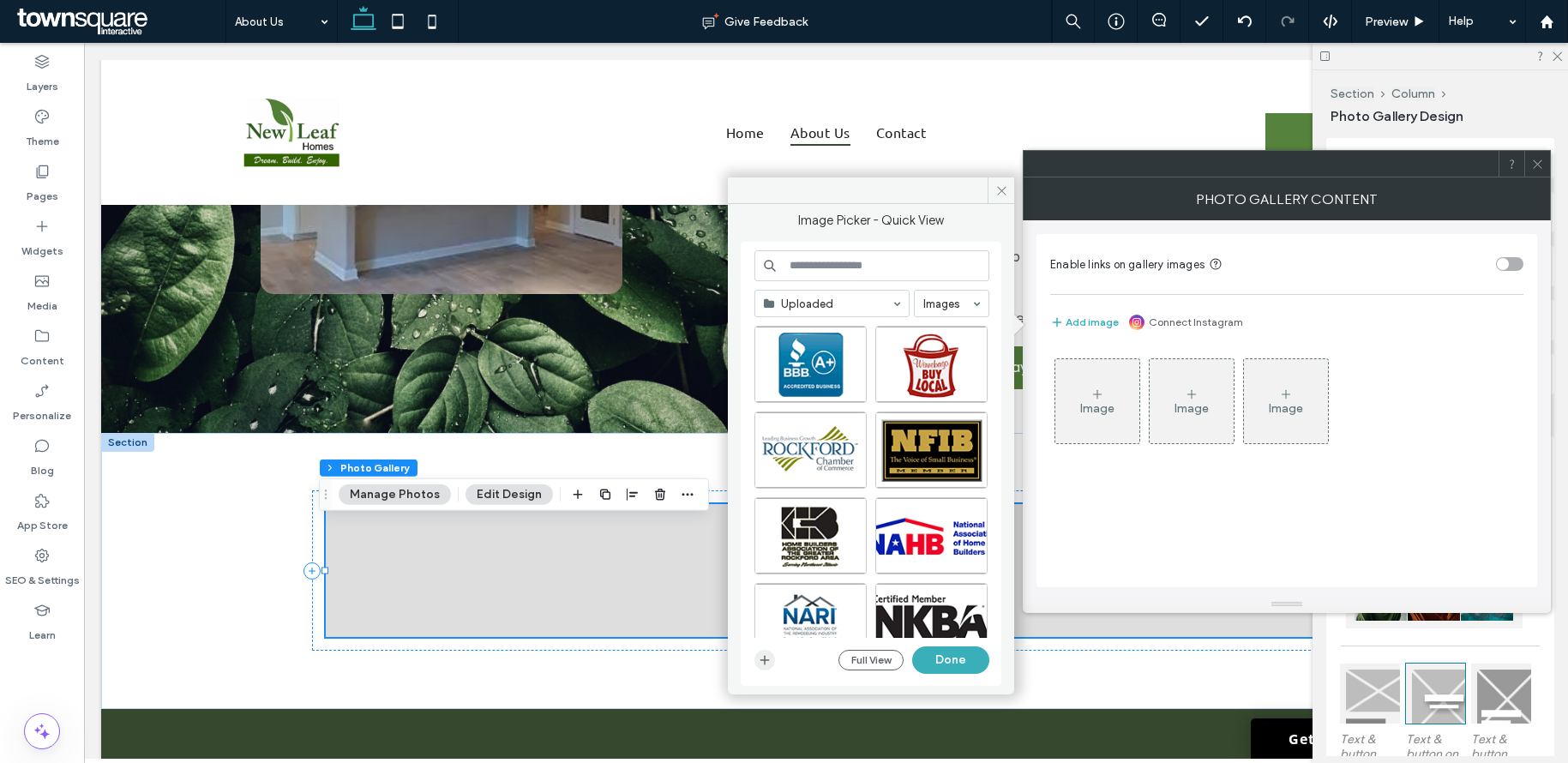 click 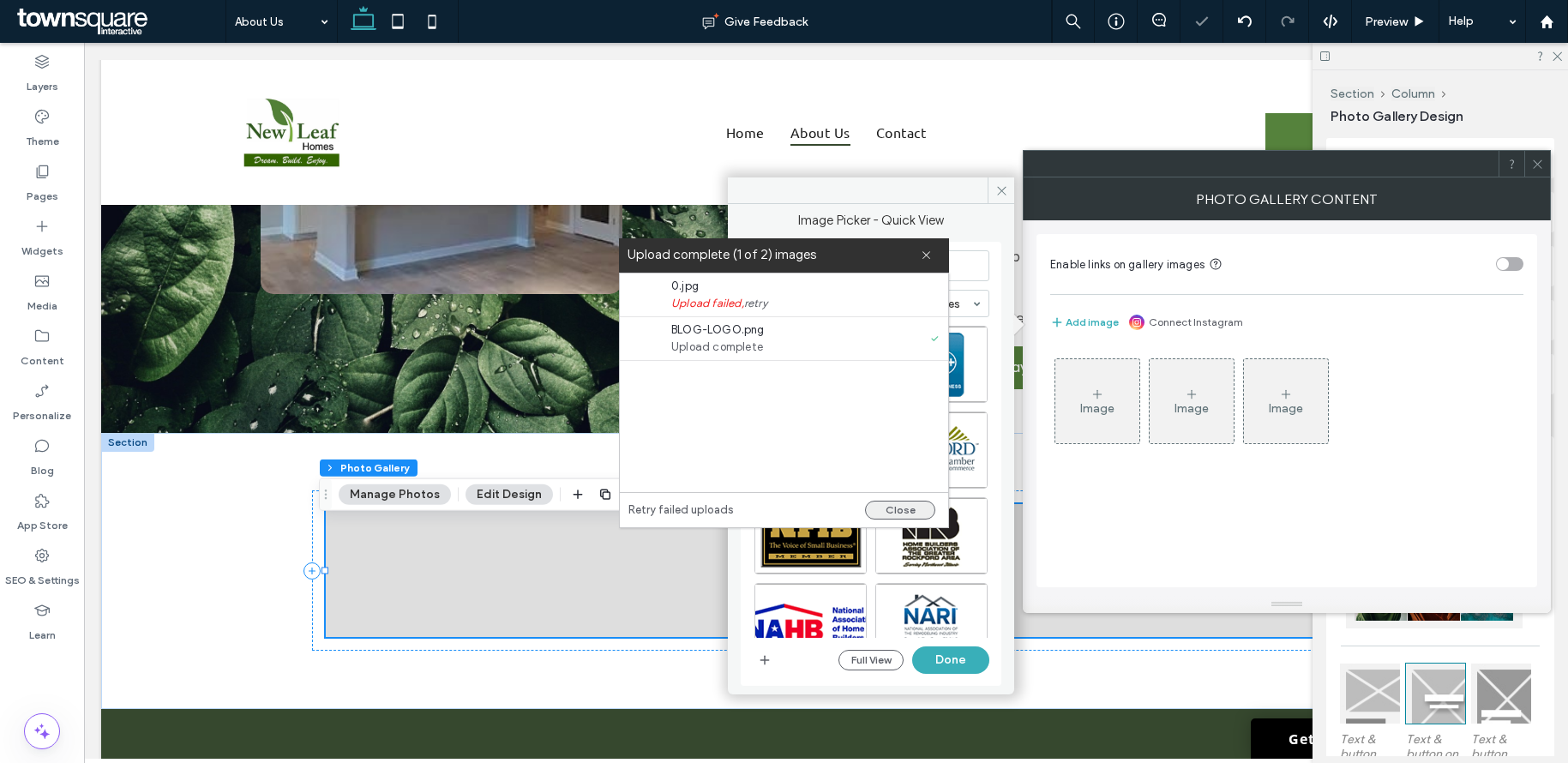 click on "Close" at bounding box center [900, 510] 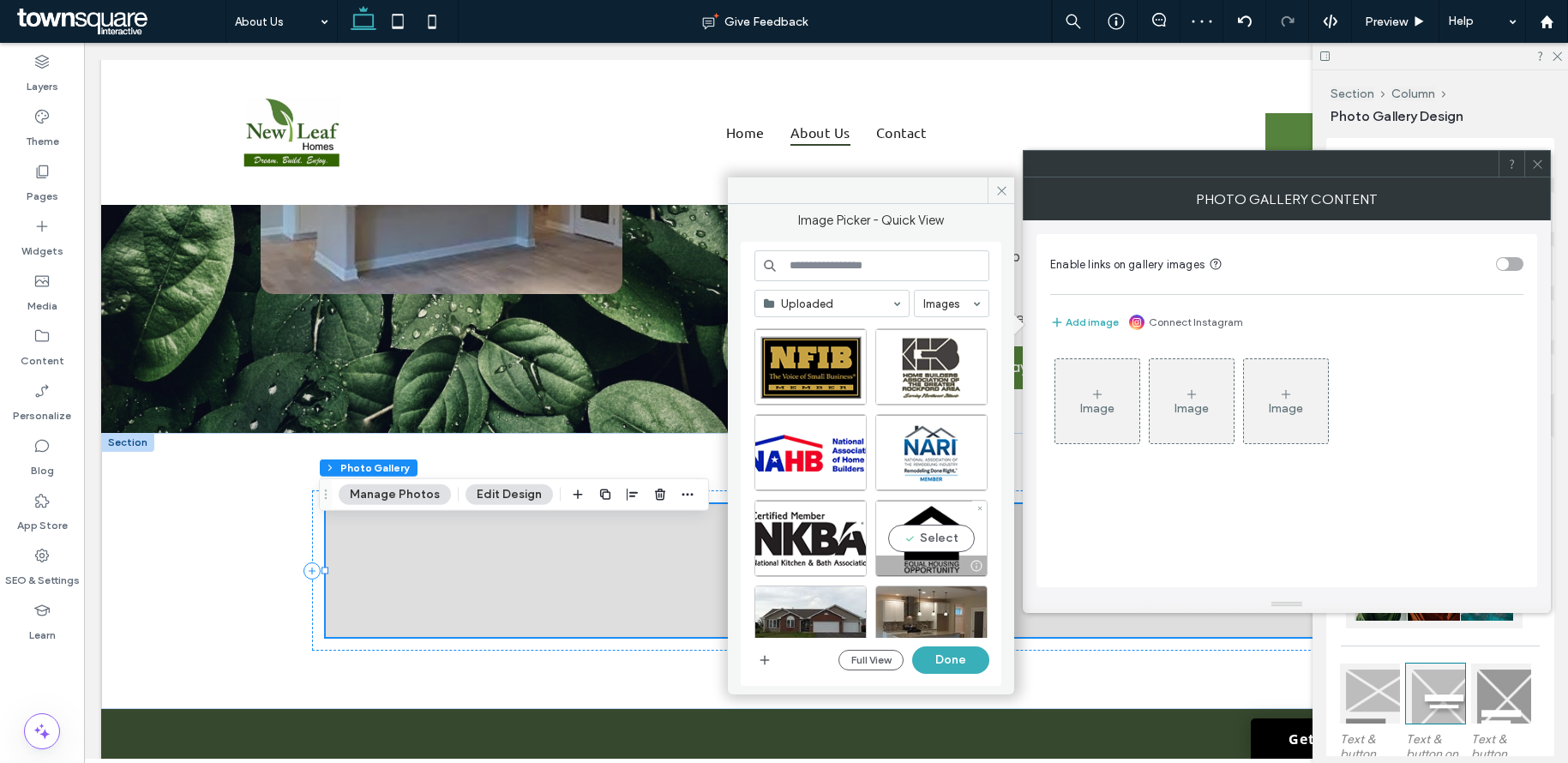 scroll, scrollTop: 170, scrollLeft: 0, axis: vertical 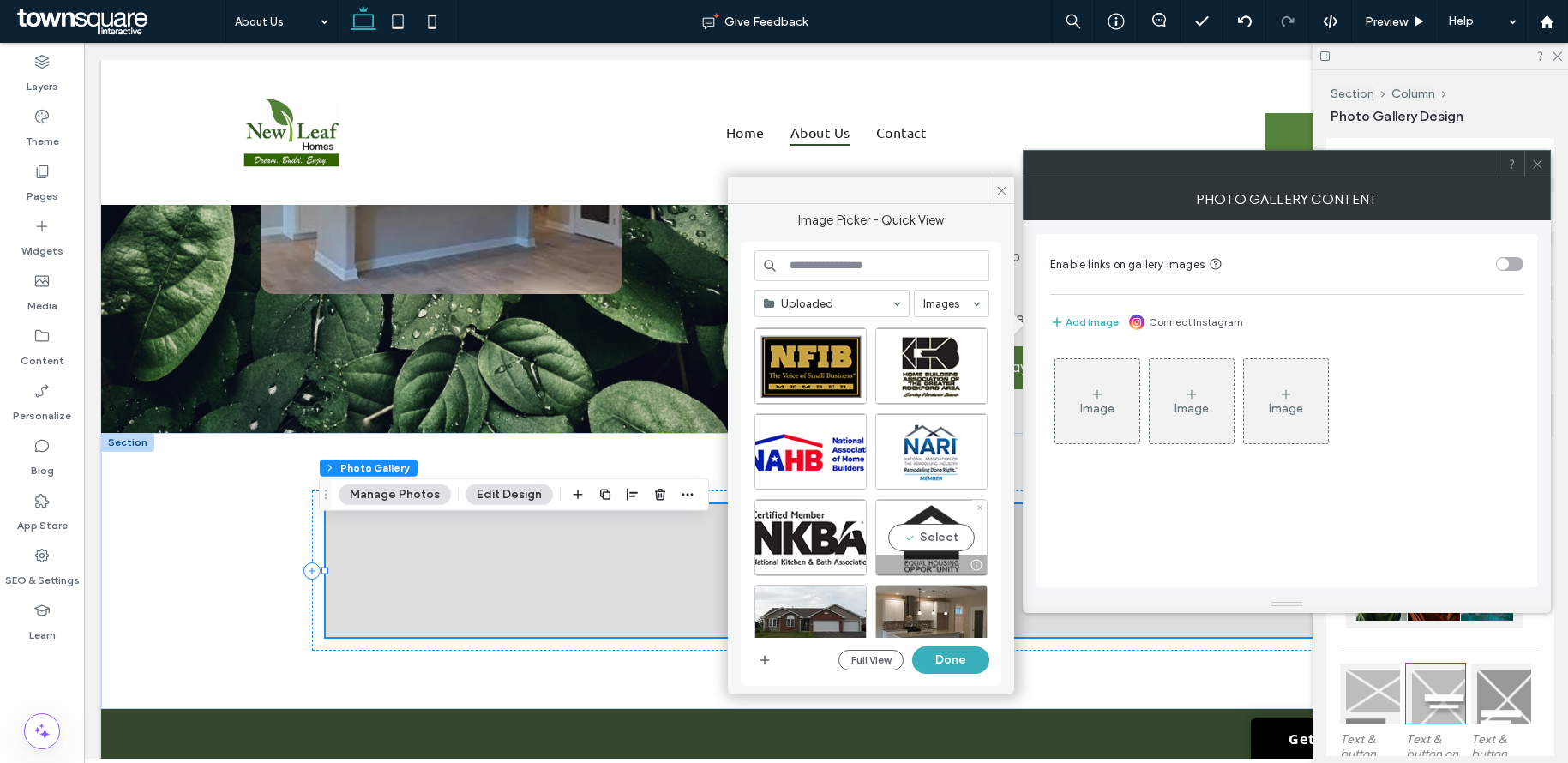 click on "Select" at bounding box center (931, 538) 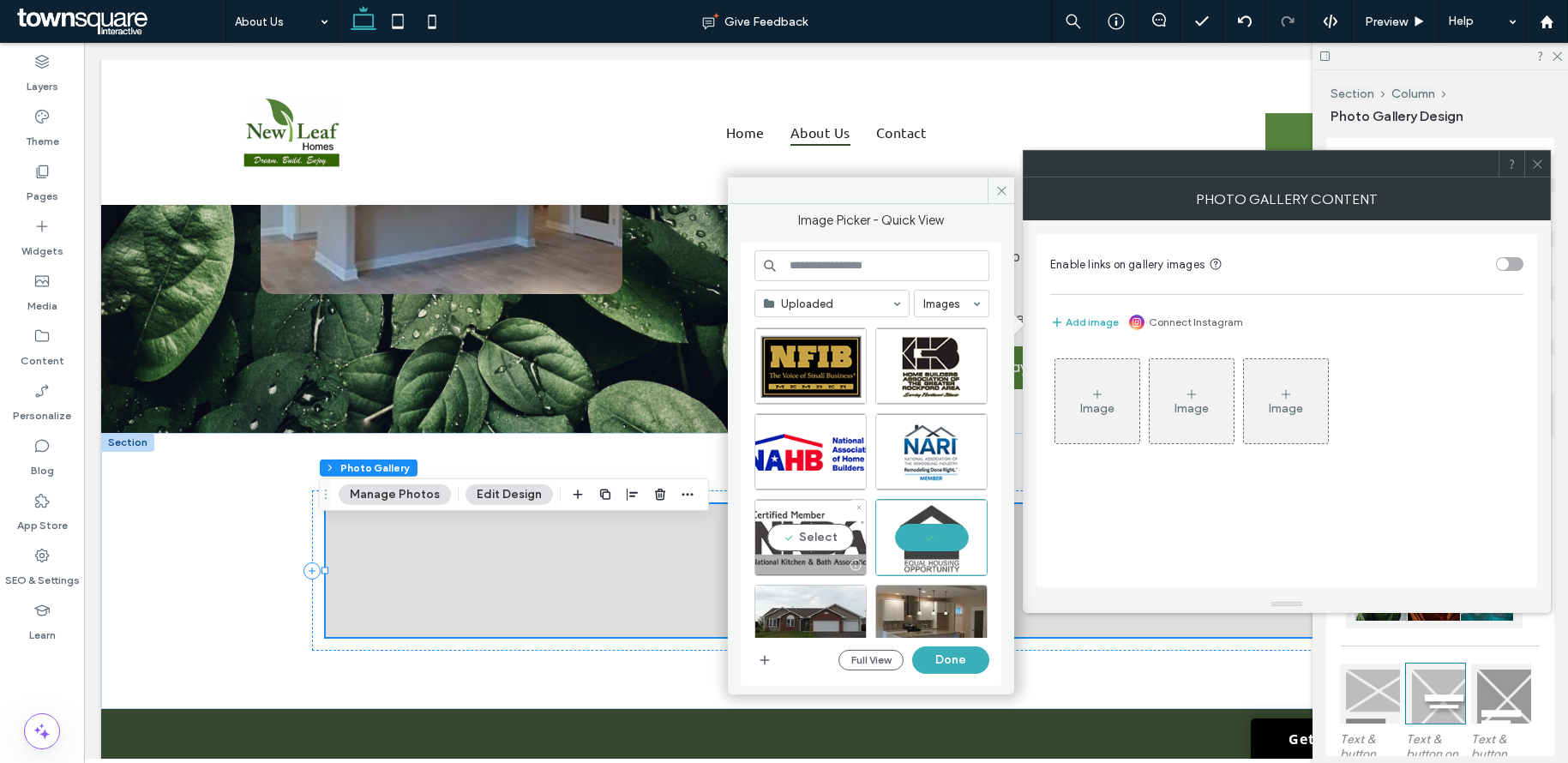 click on "Select" at bounding box center [810, 538] 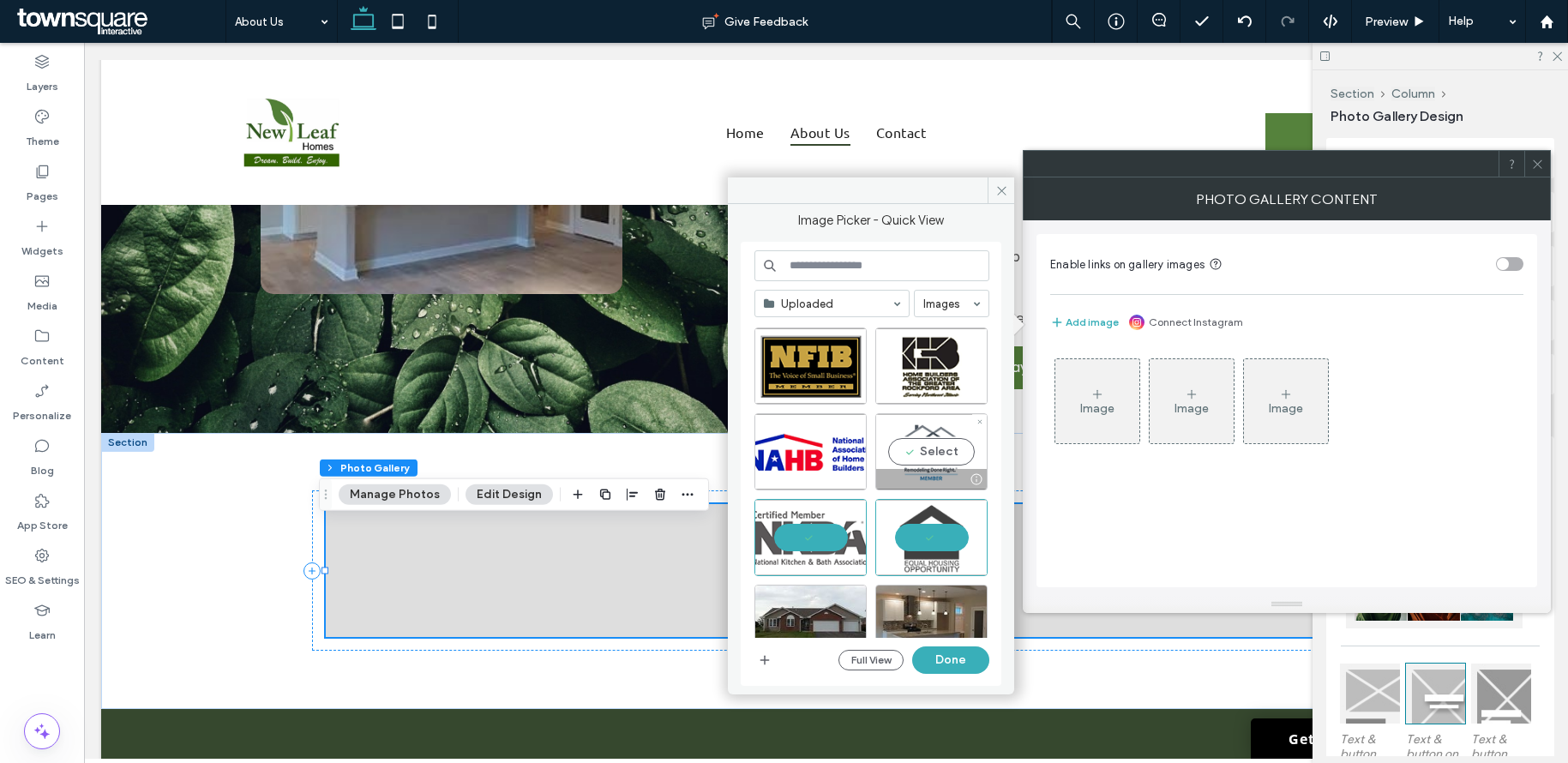 click on "Select" at bounding box center (931, 452) 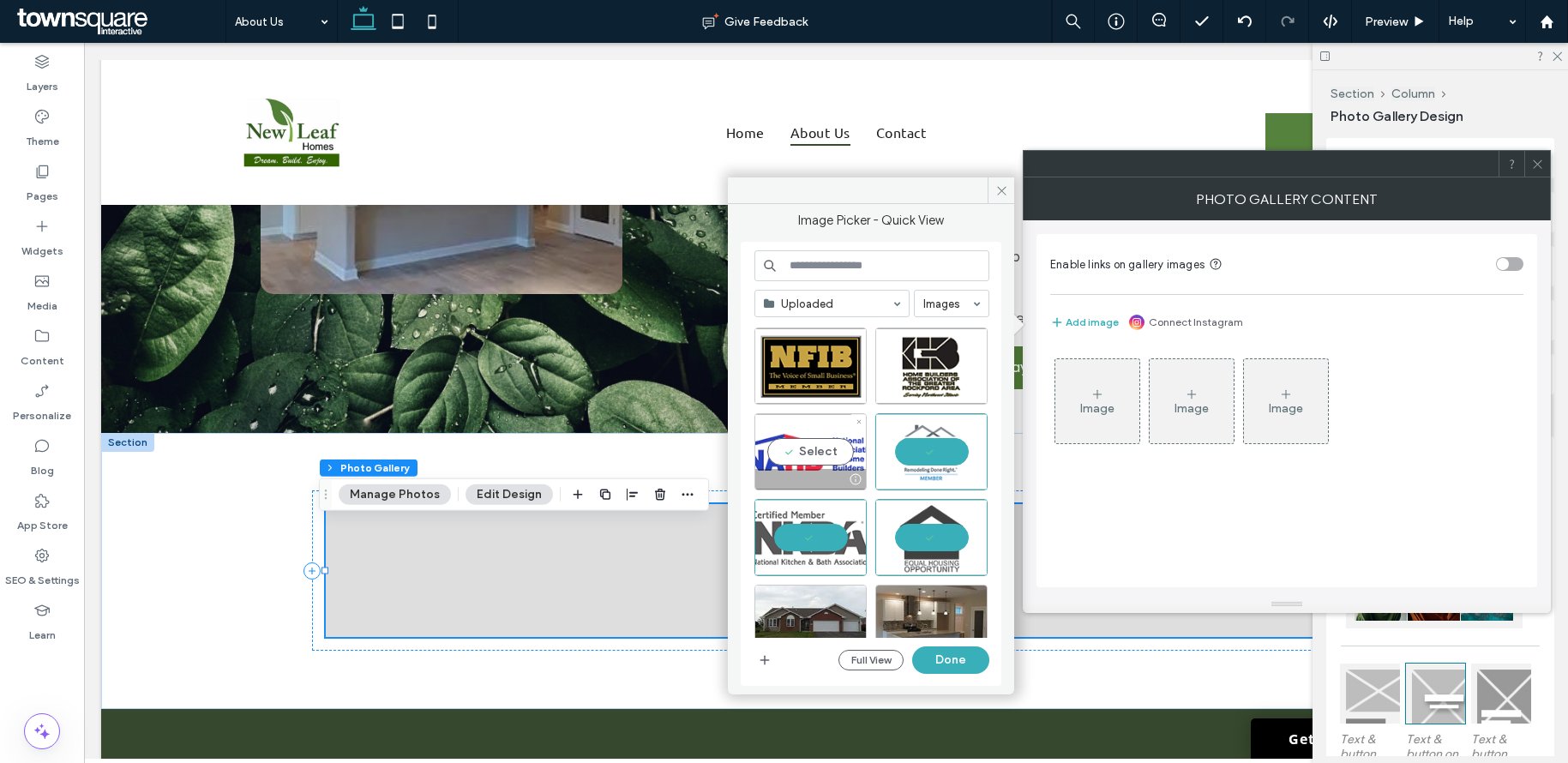 click on "Select" at bounding box center (810, 452) 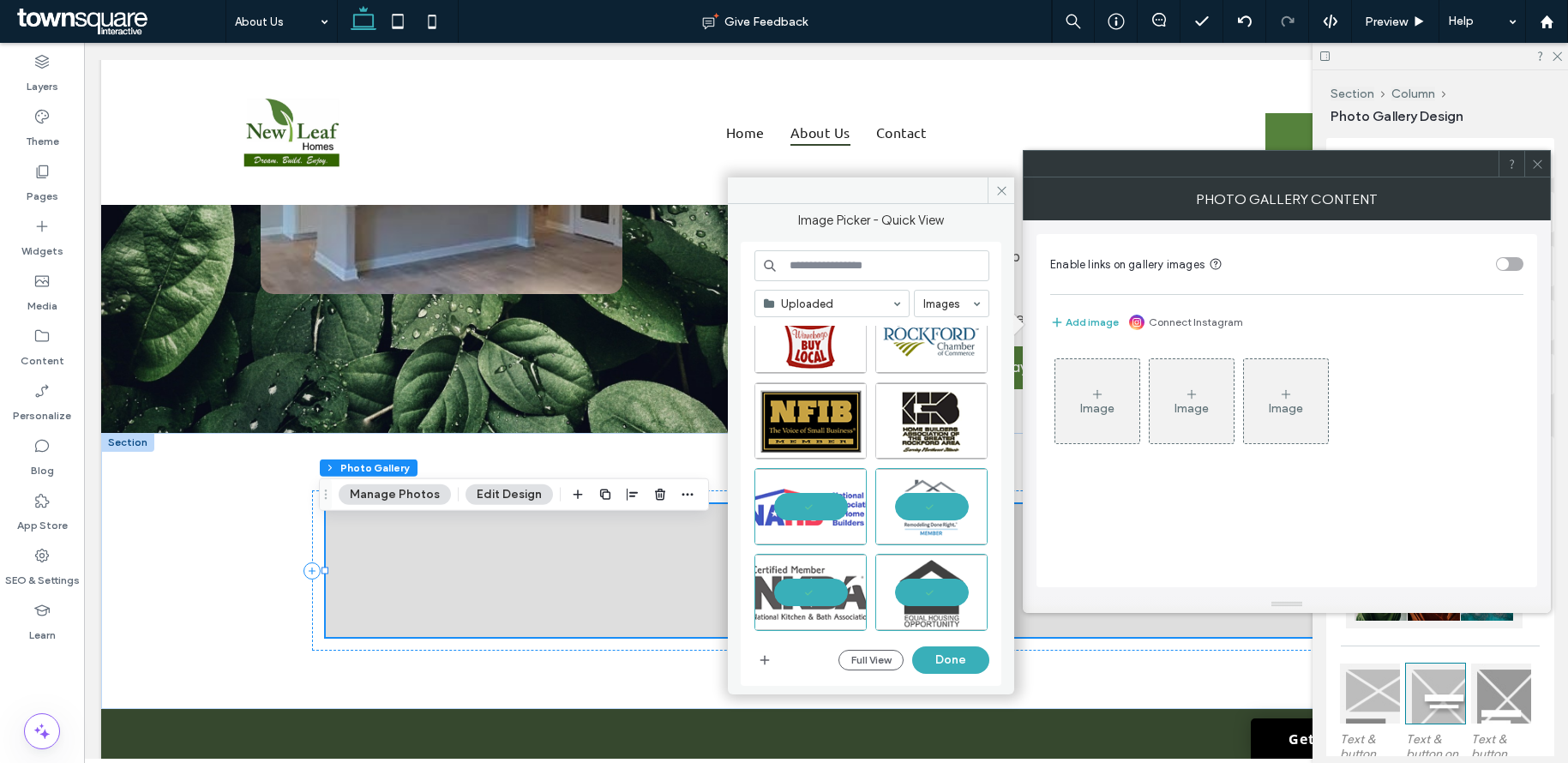 scroll, scrollTop: 114, scrollLeft: 0, axis: vertical 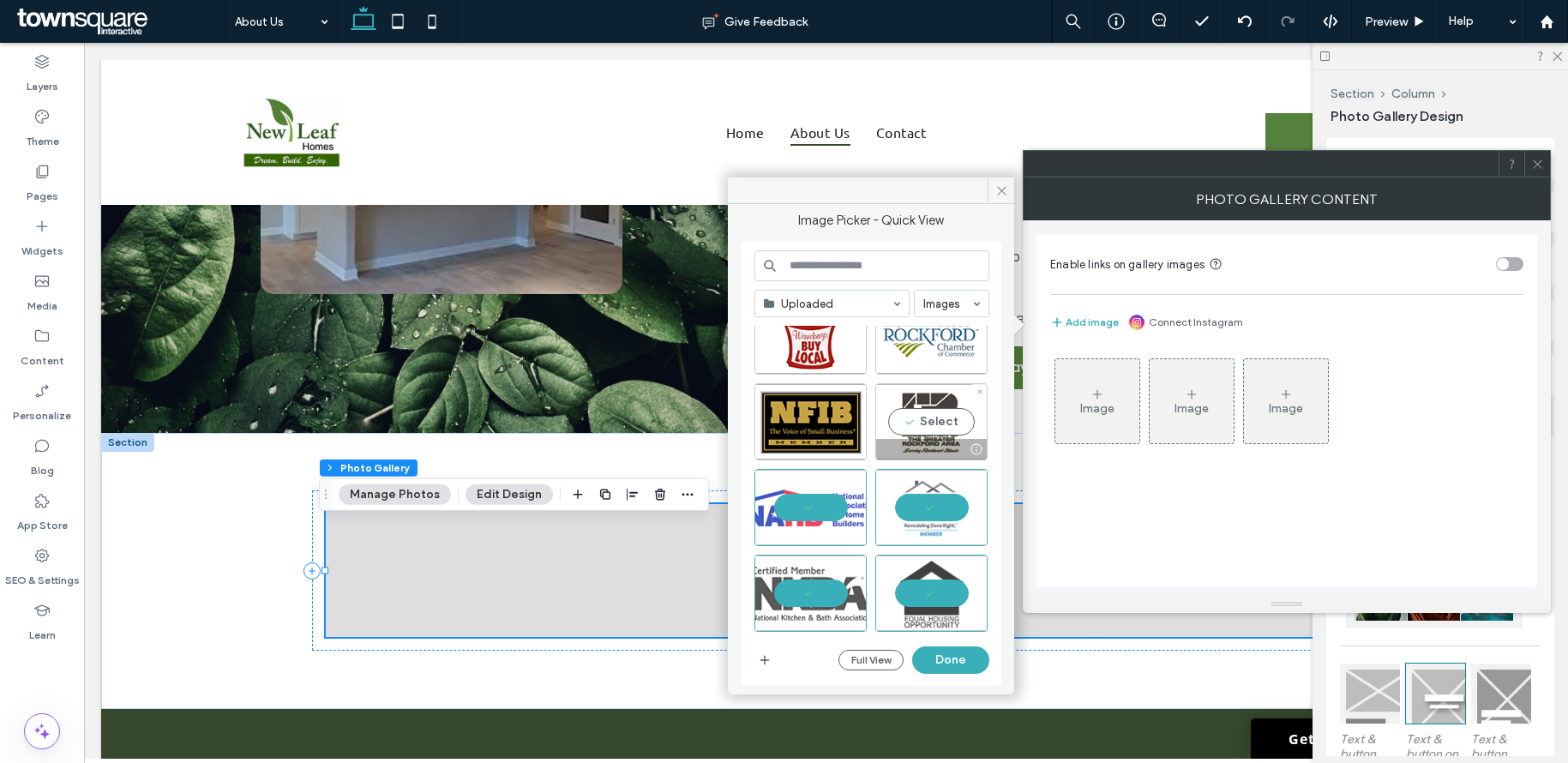 click on "Select" at bounding box center [931, 422] 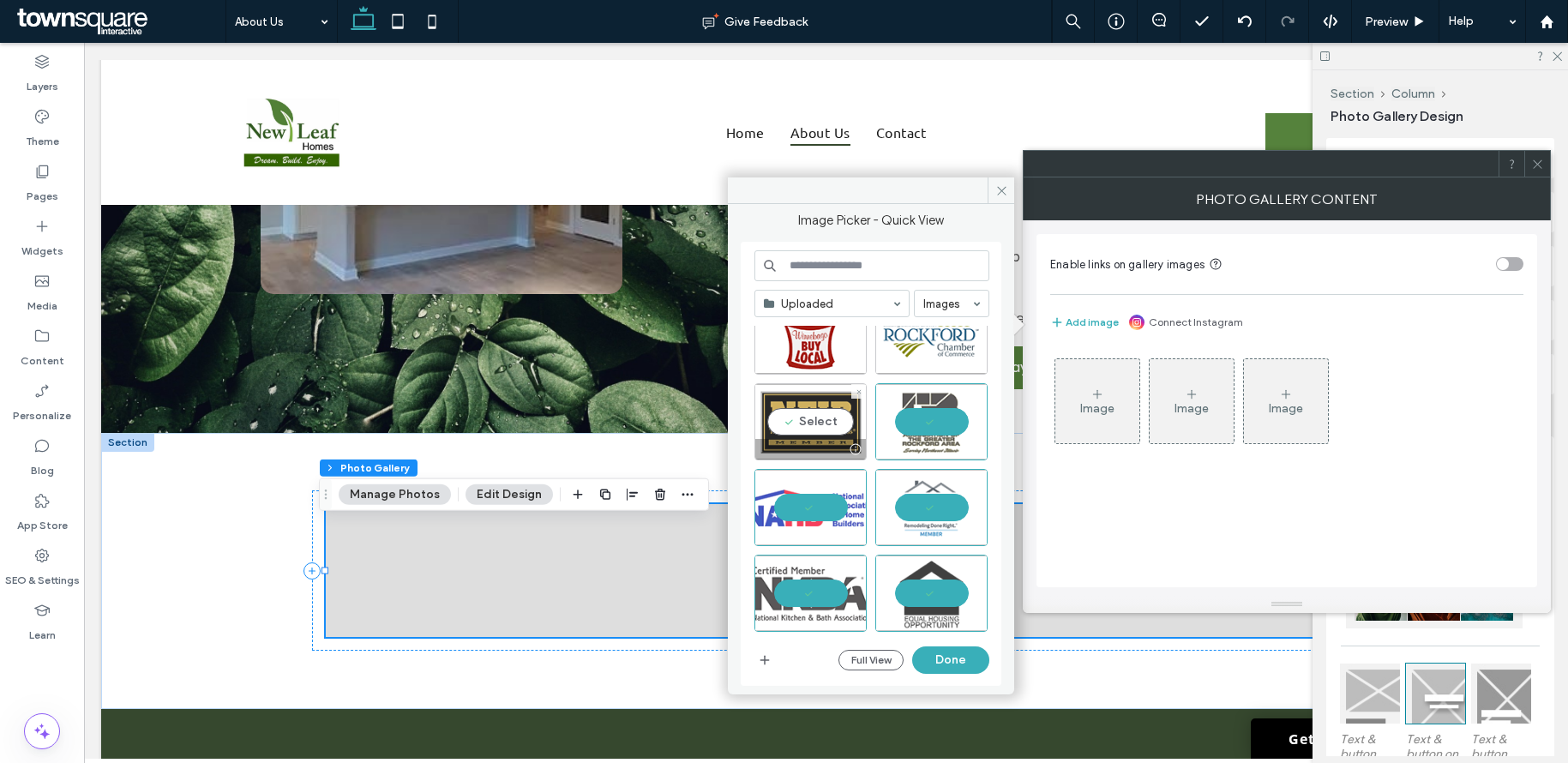 click on "Select" at bounding box center (810, 422) 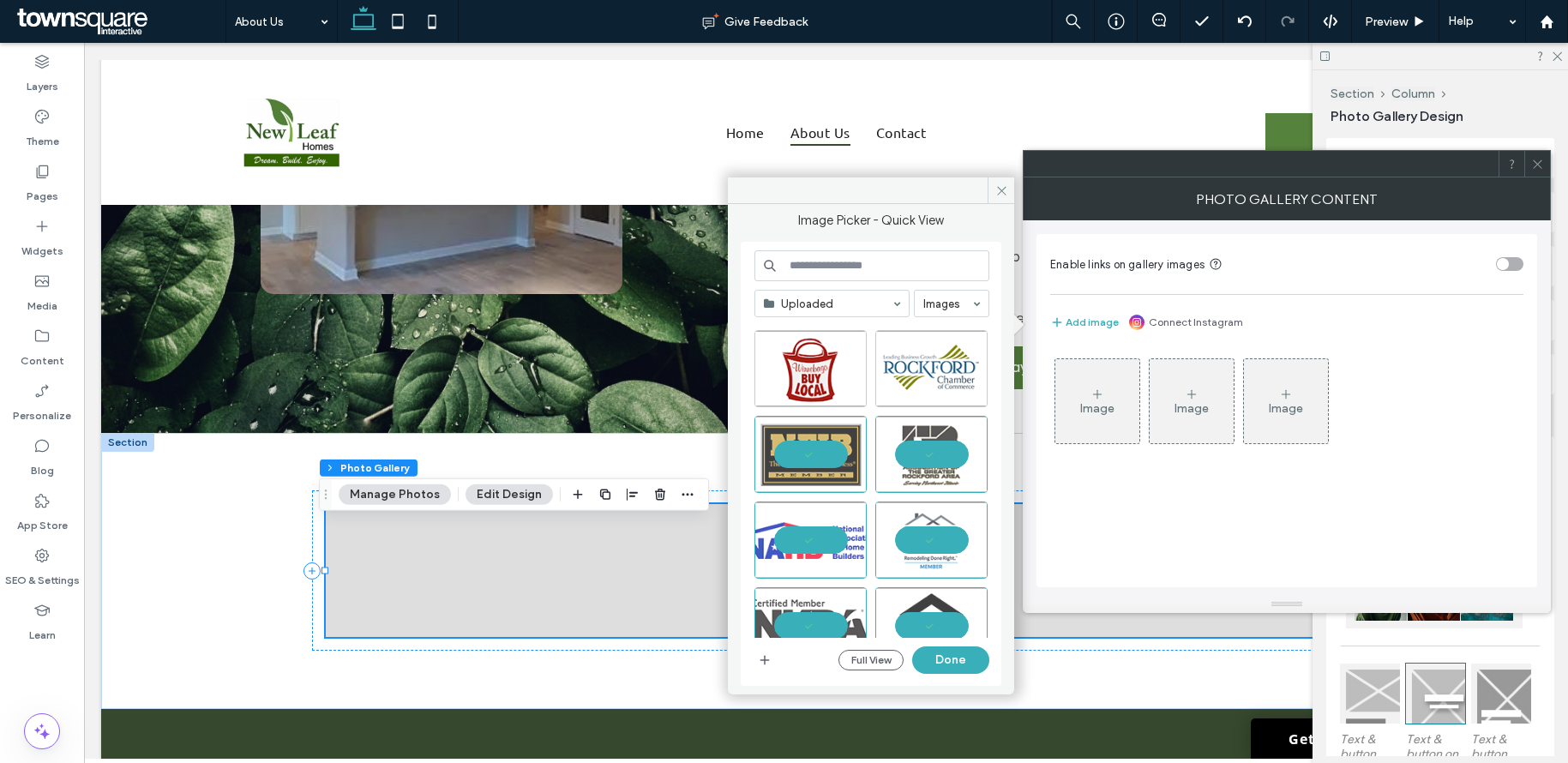 scroll, scrollTop: 45, scrollLeft: 0, axis: vertical 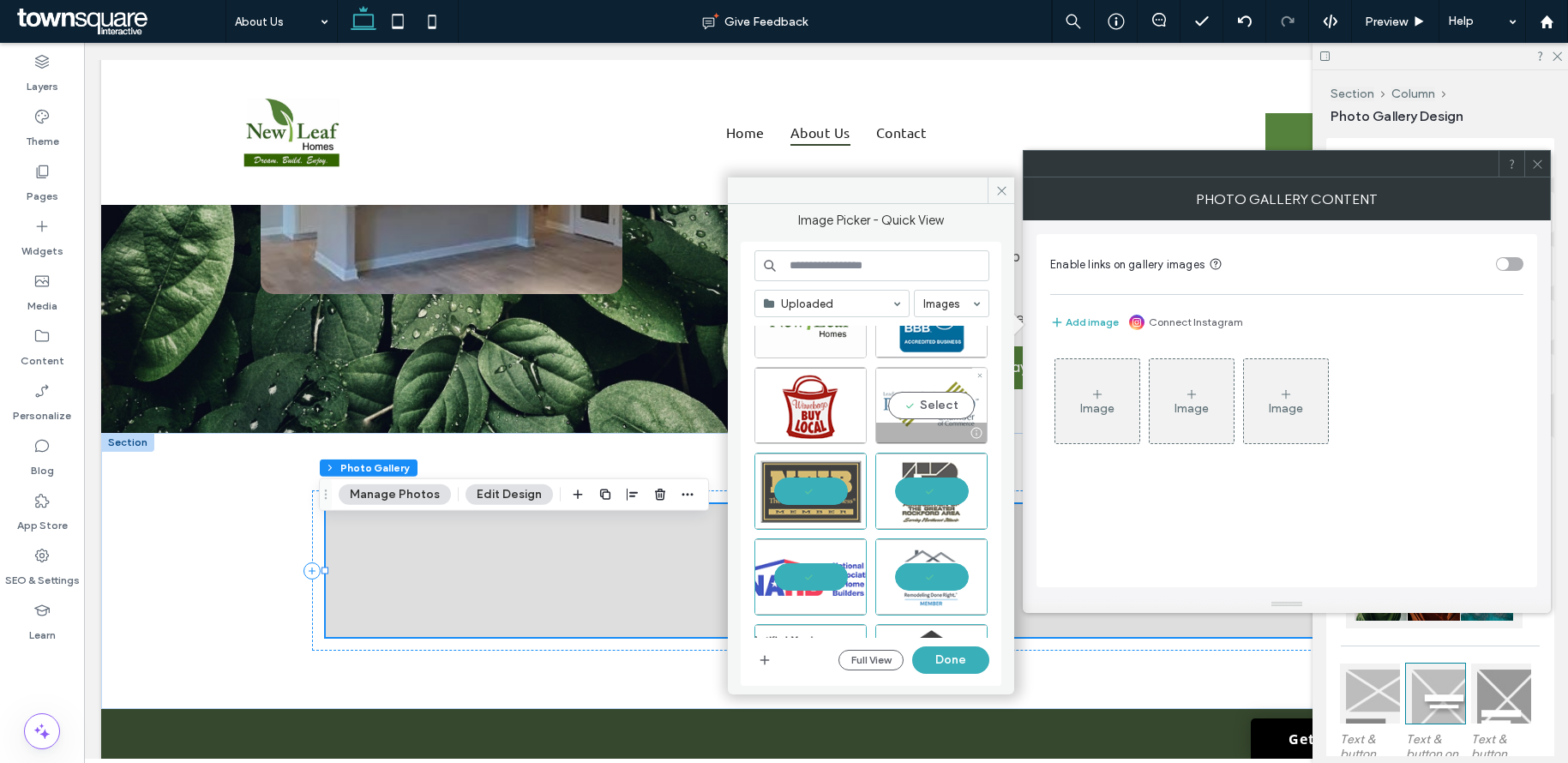 click at bounding box center (931, 433) 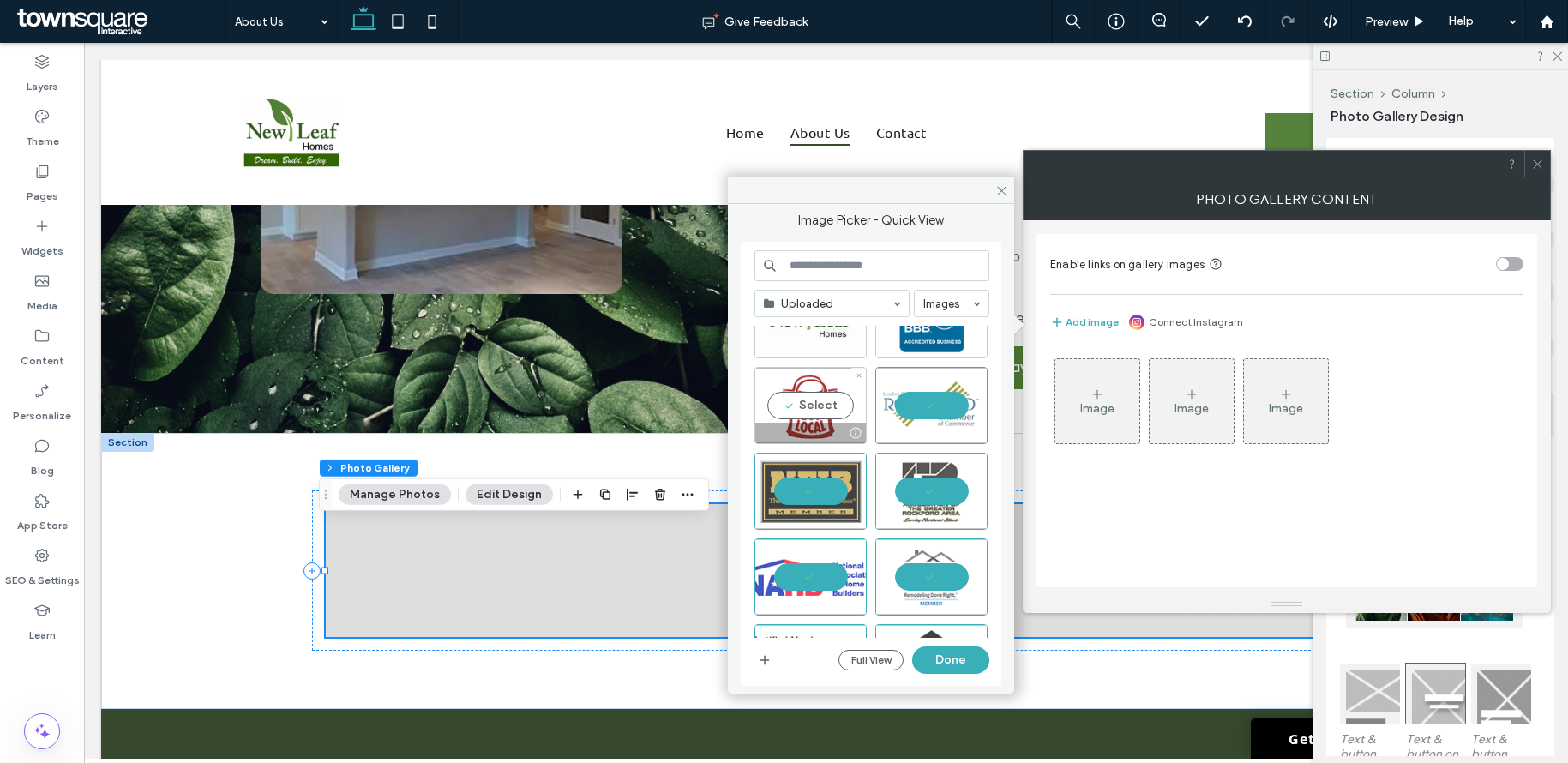 click on "Select" at bounding box center [810, 406] 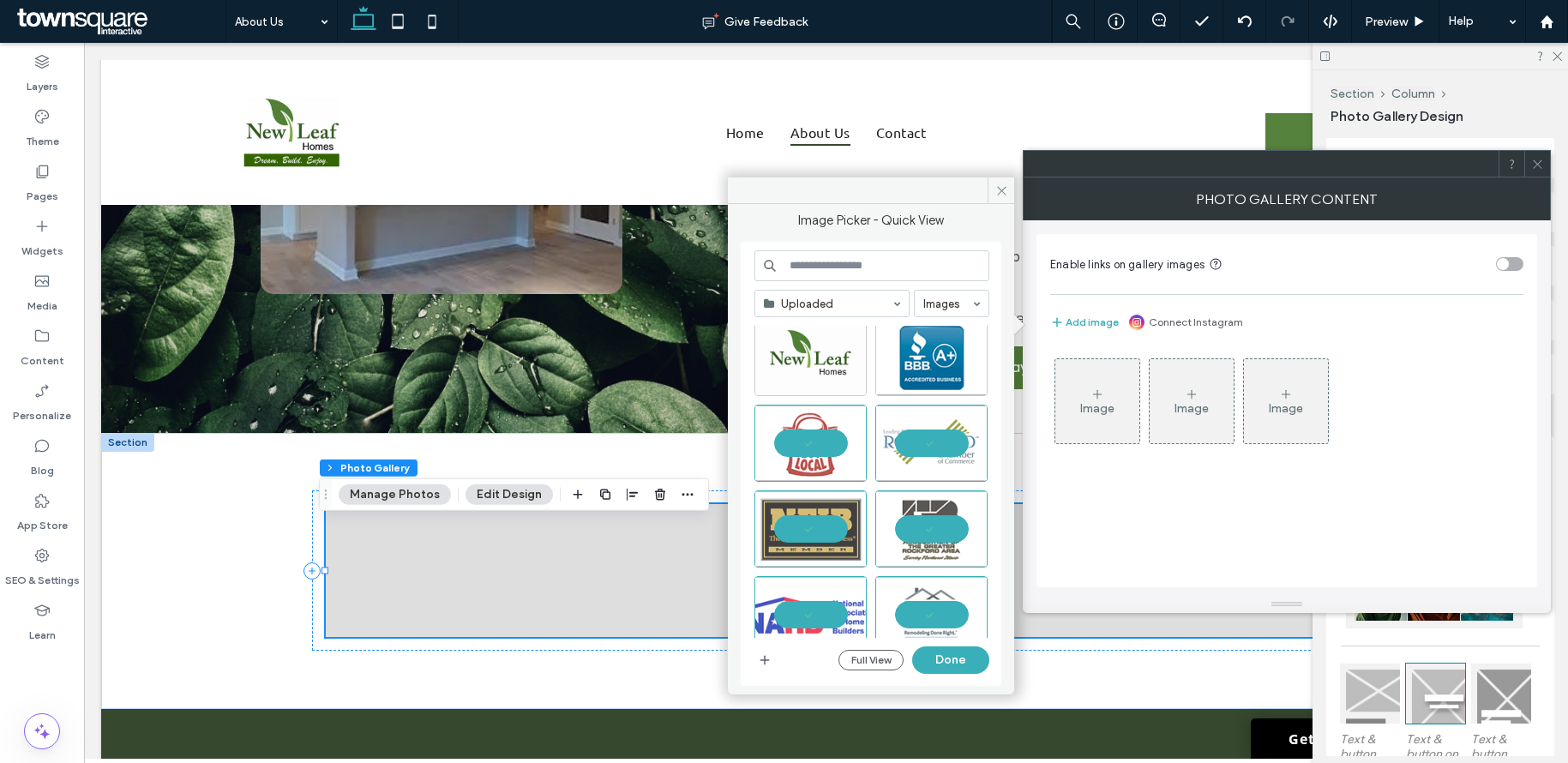 scroll, scrollTop: 0, scrollLeft: 0, axis: both 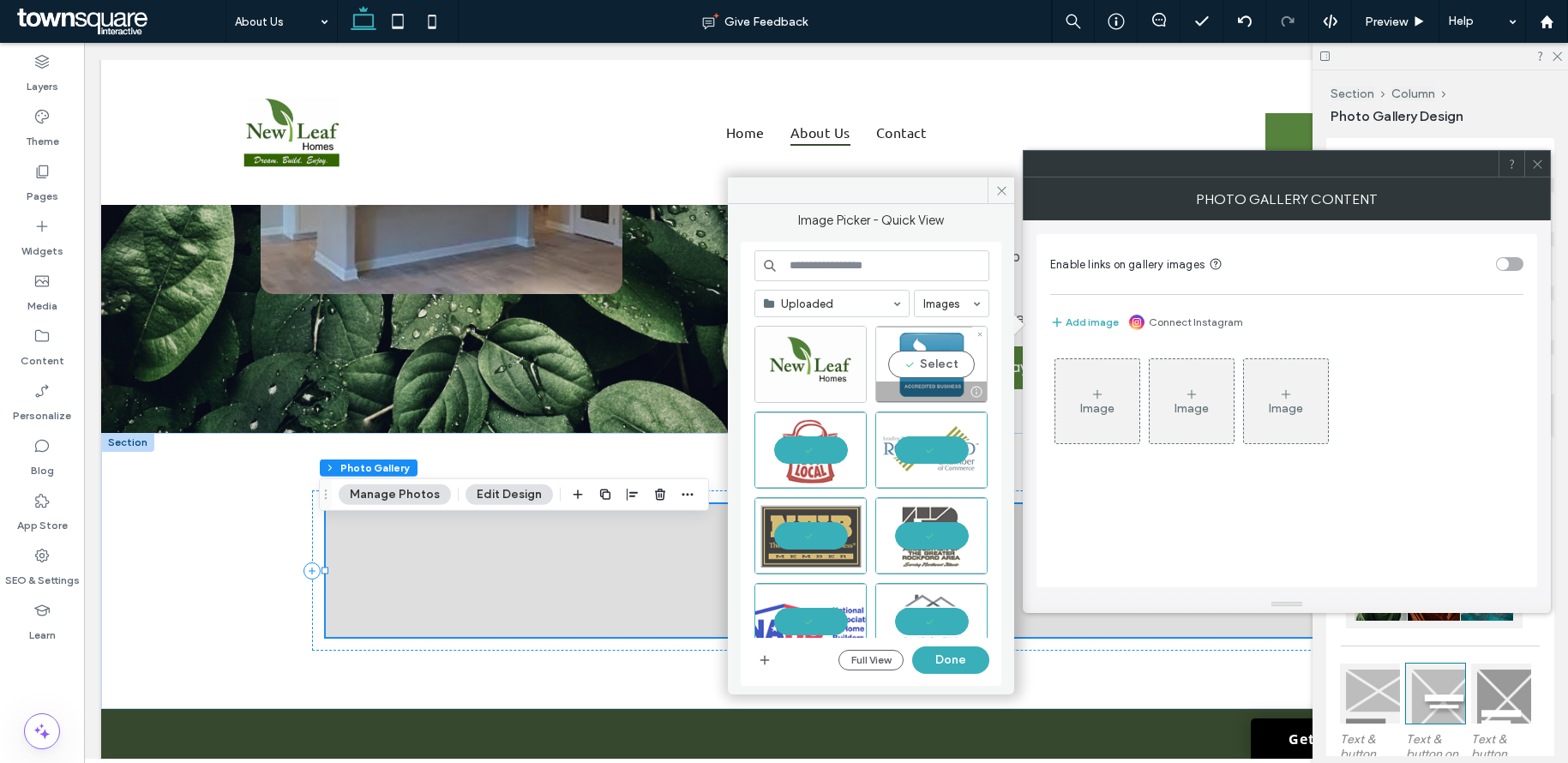 click on "Select" at bounding box center [931, 364] 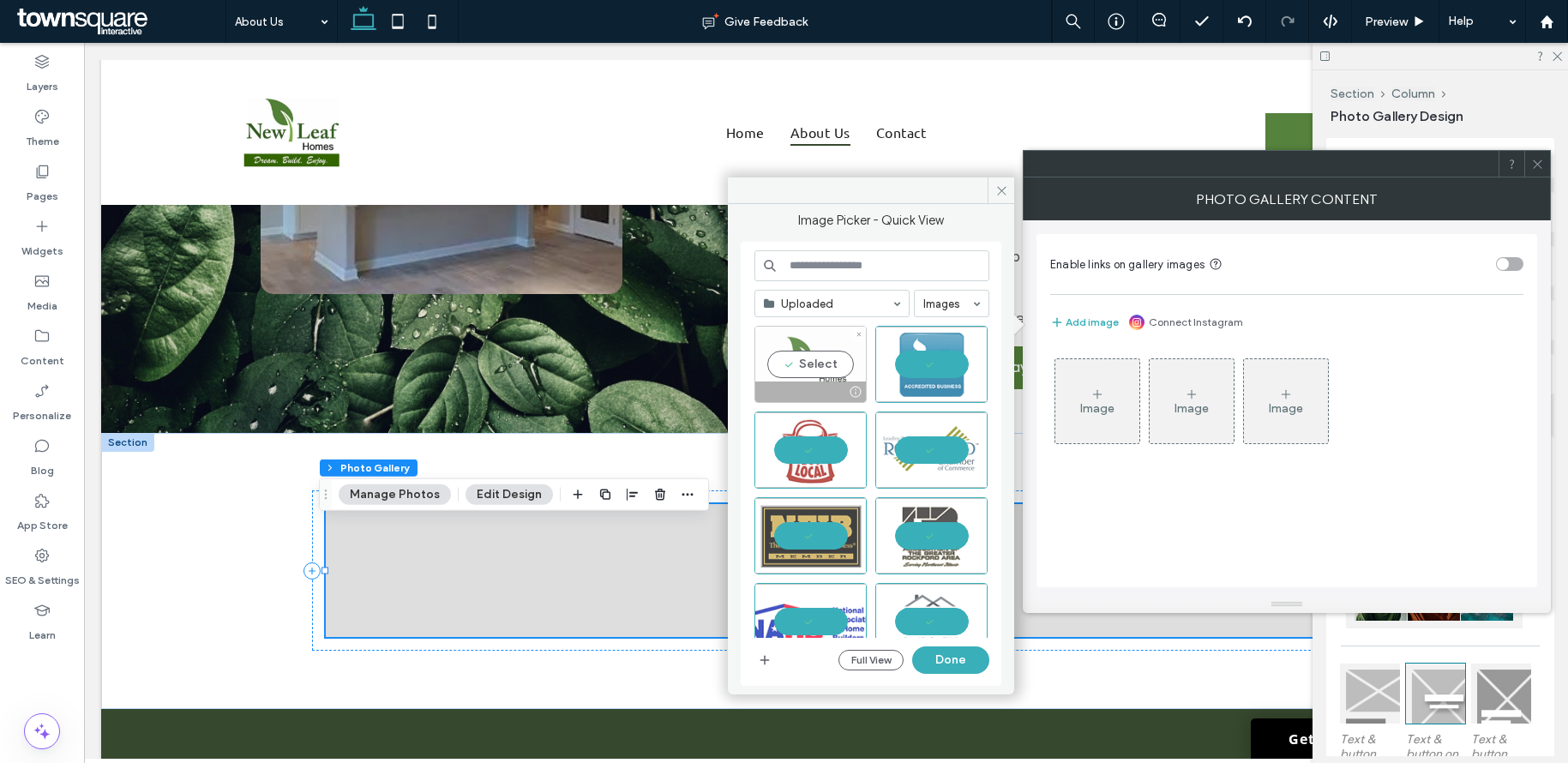 click on "Select" at bounding box center (810, 364) 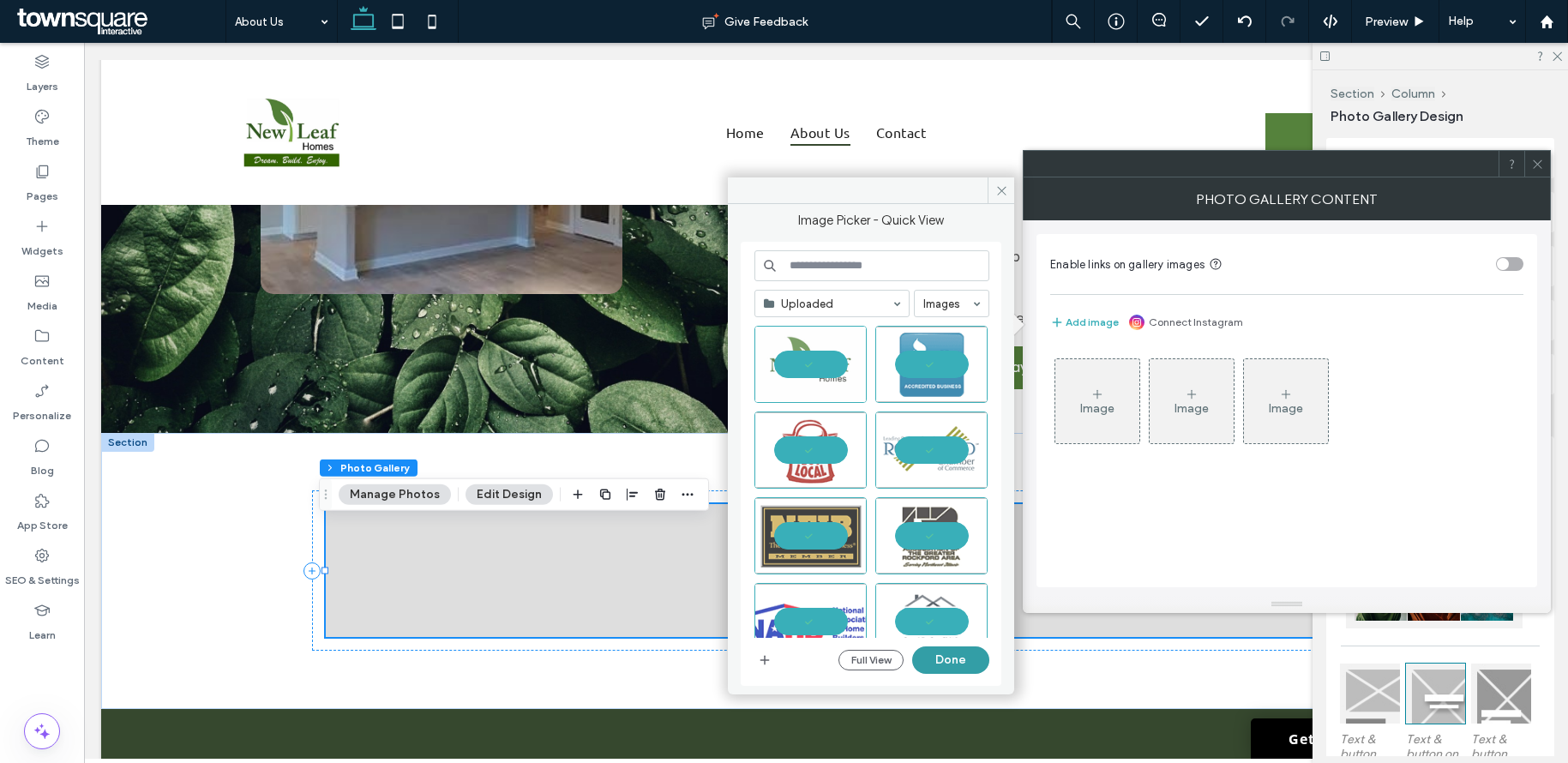 click on "Done" at bounding box center [951, 660] 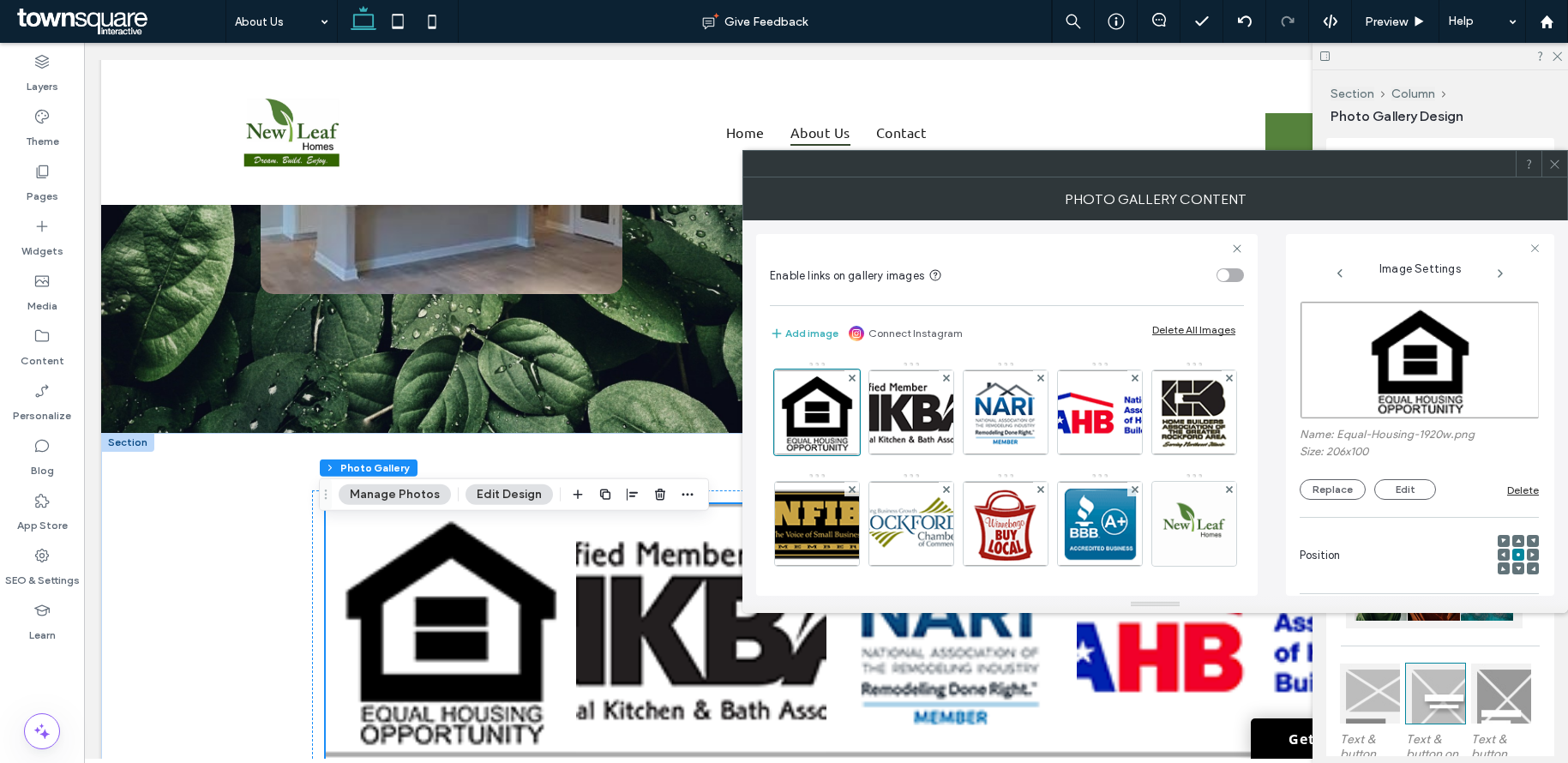 click 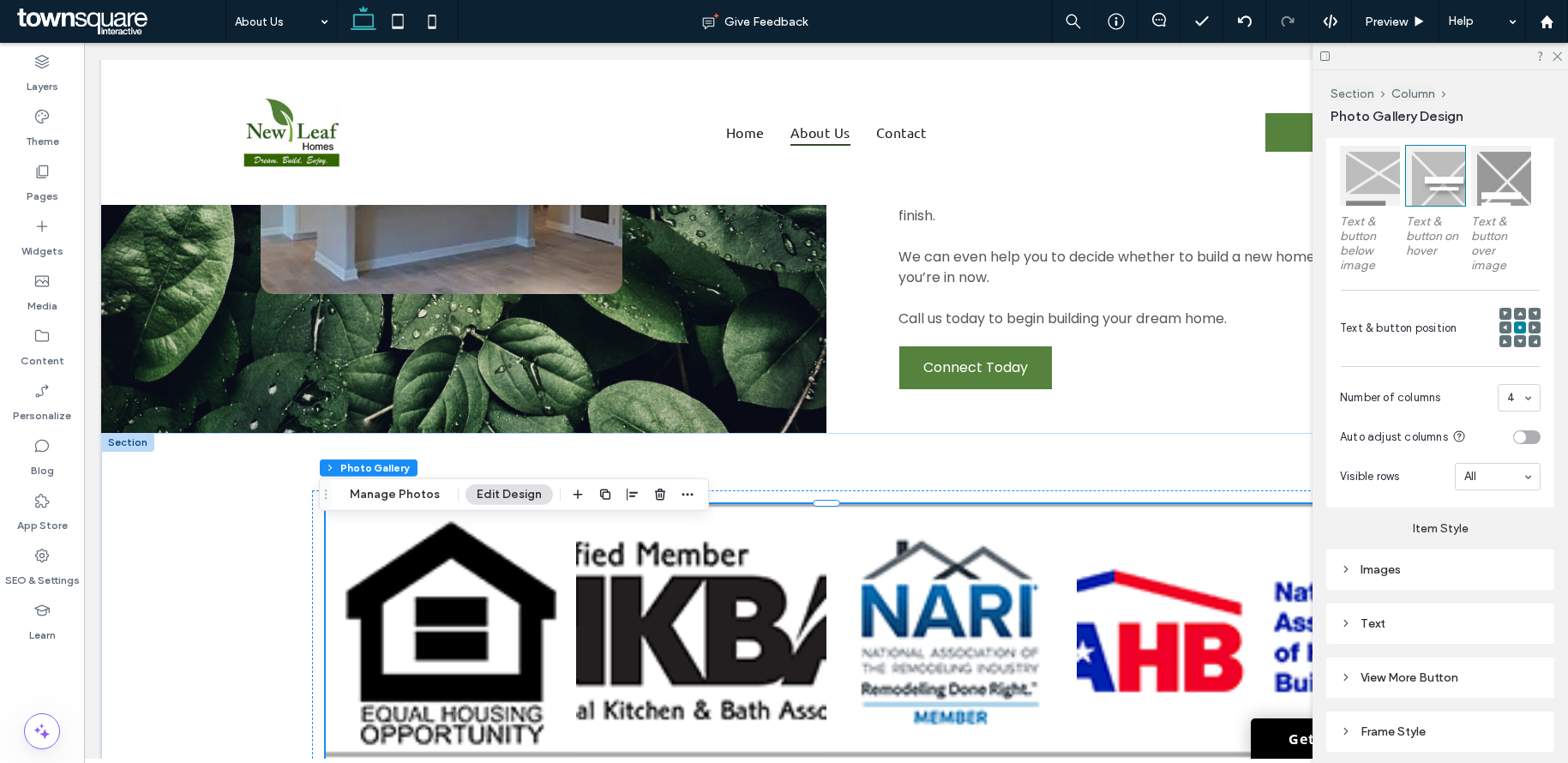 scroll, scrollTop: 536, scrollLeft: 0, axis: vertical 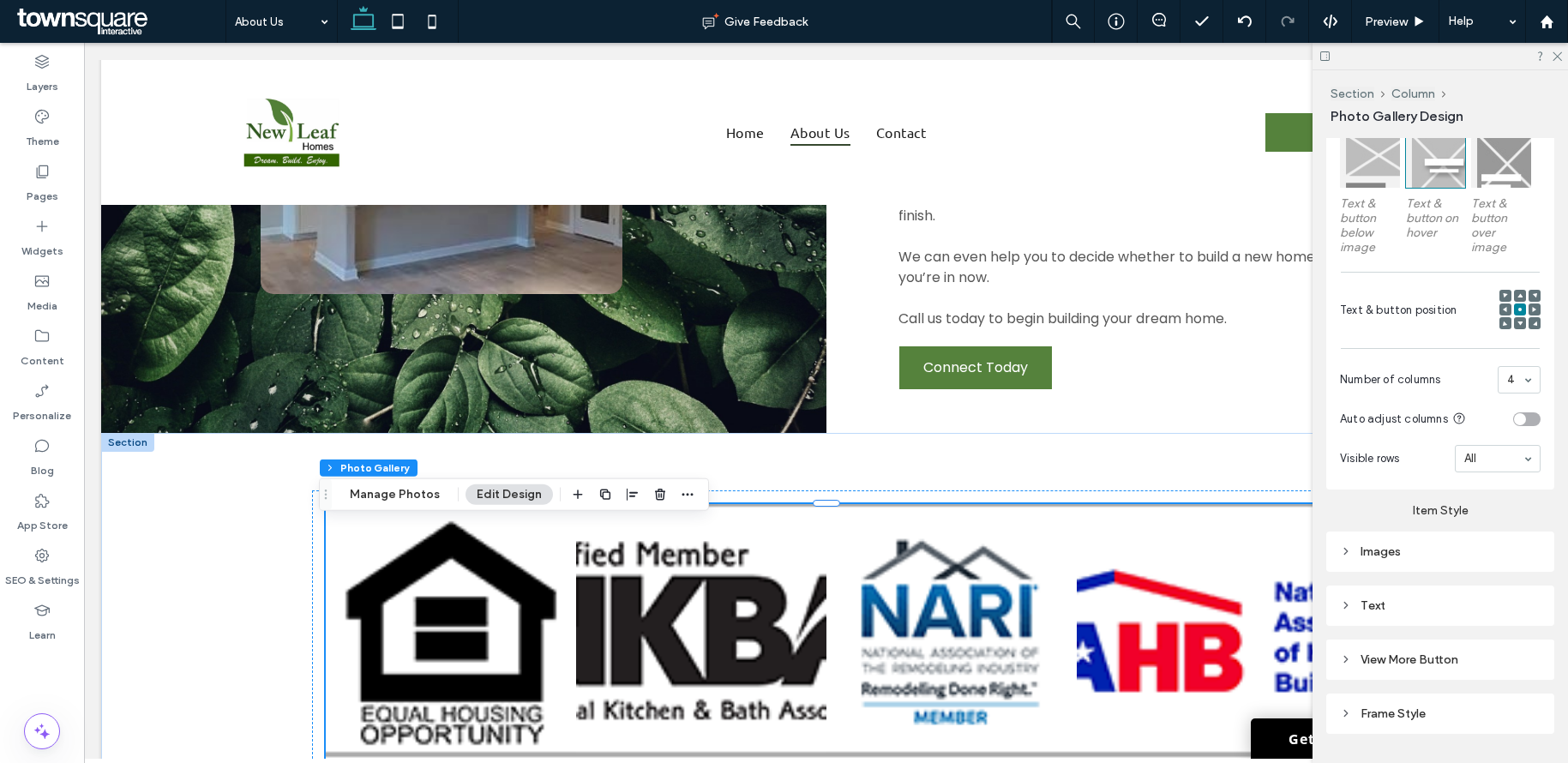 click on "Images" at bounding box center [1440, 551] 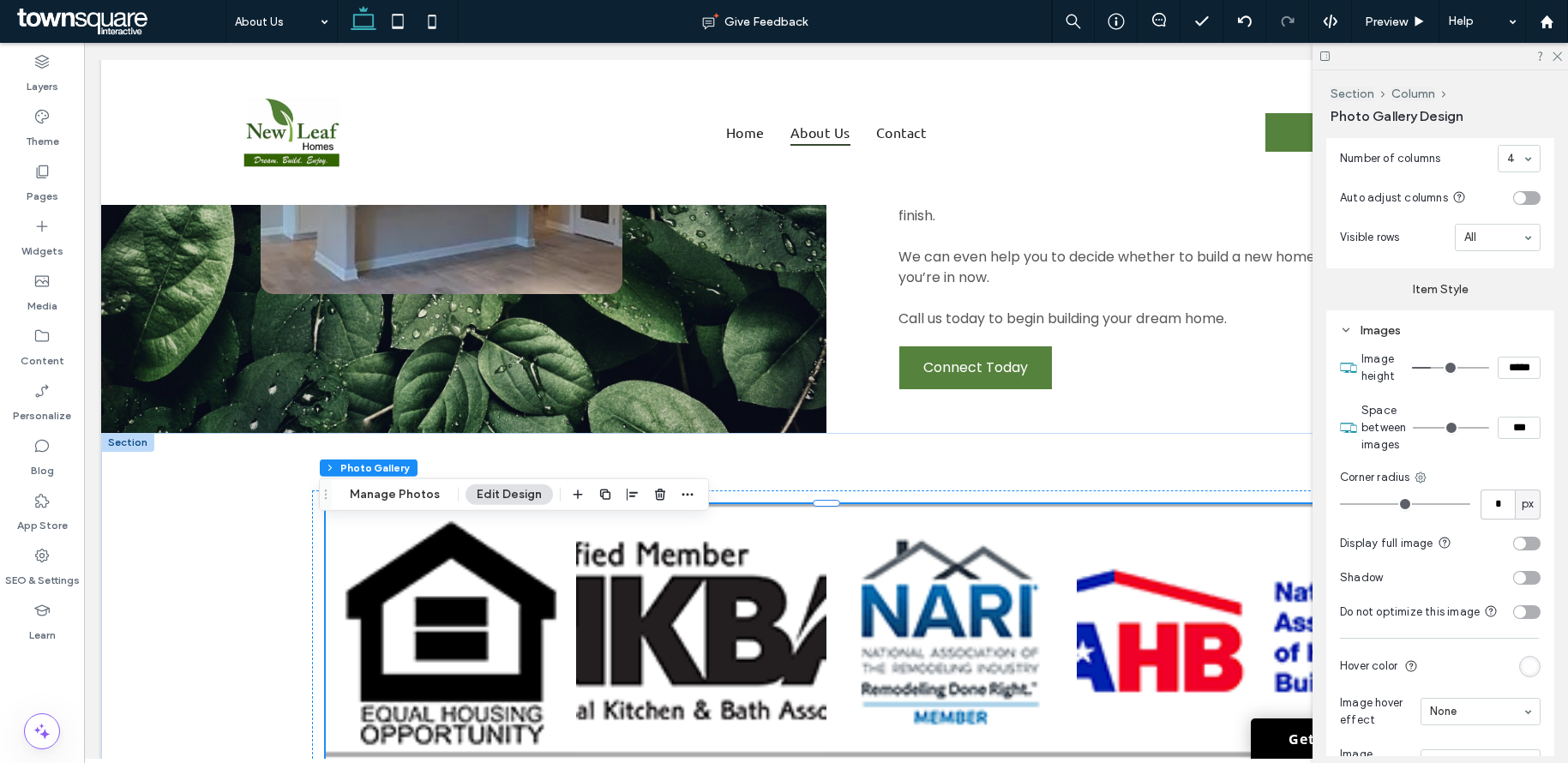 scroll, scrollTop: 773, scrollLeft: 0, axis: vertical 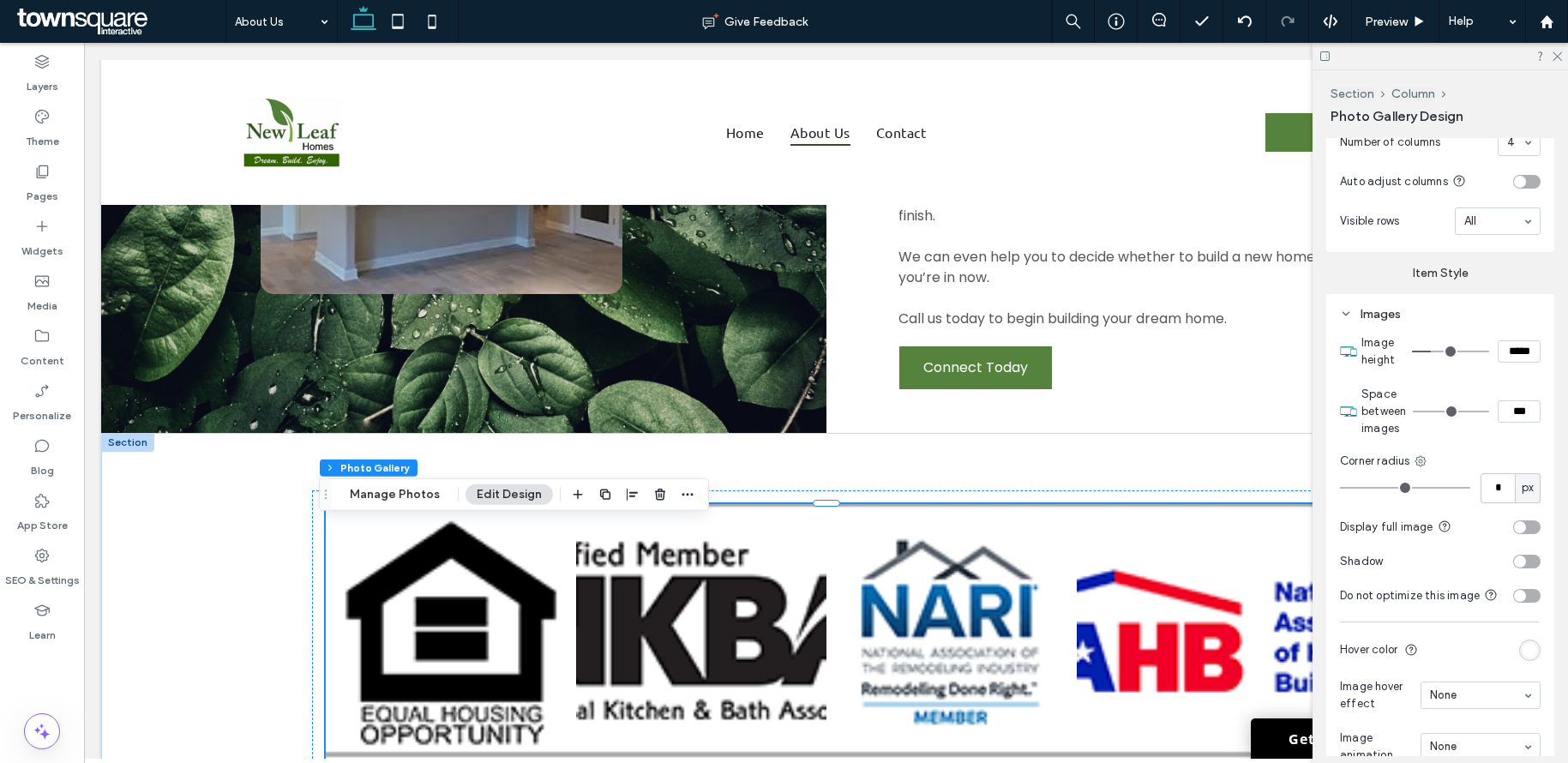 click at bounding box center (1527, 527) 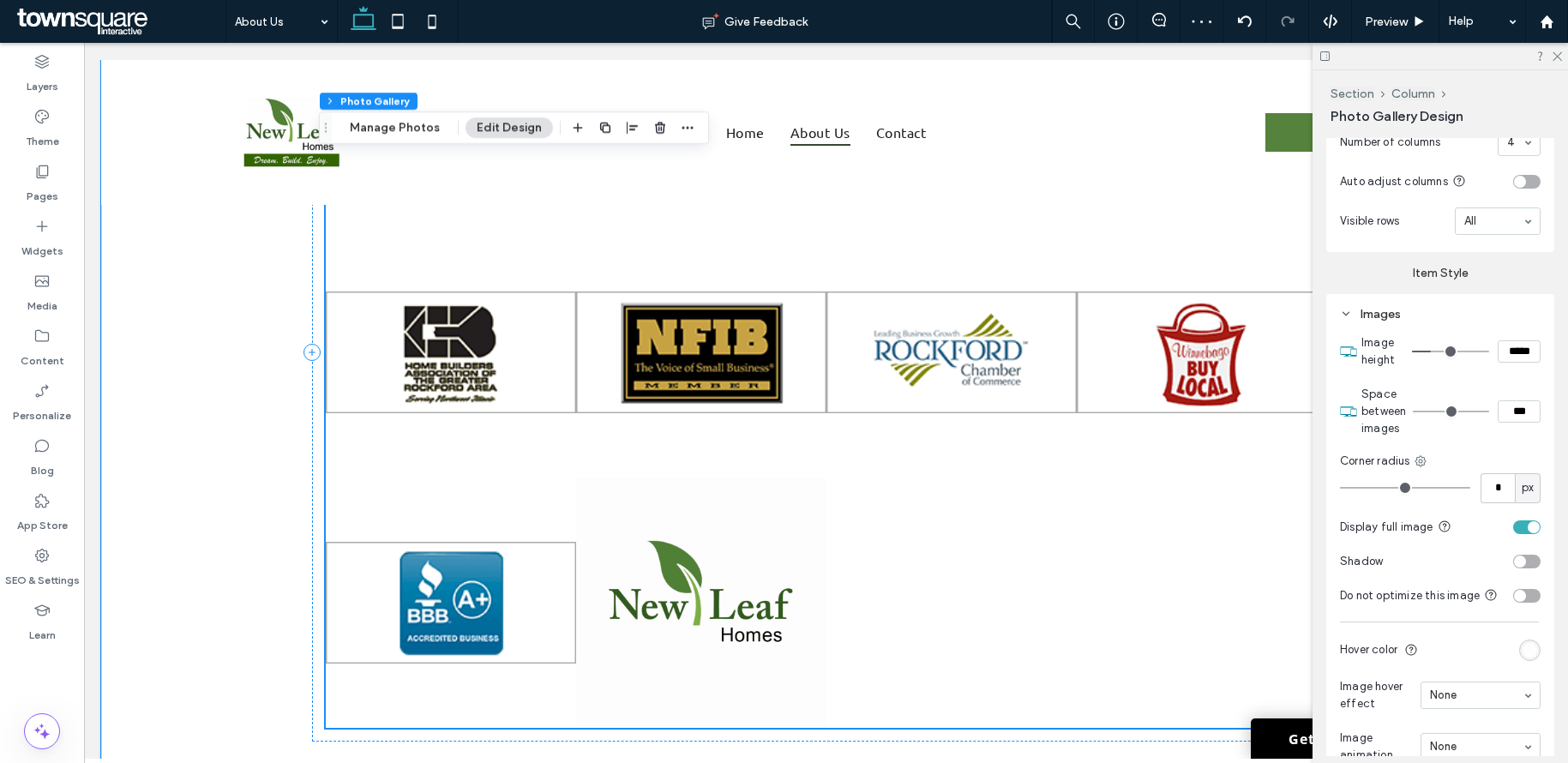 scroll, scrollTop: 2209, scrollLeft: 0, axis: vertical 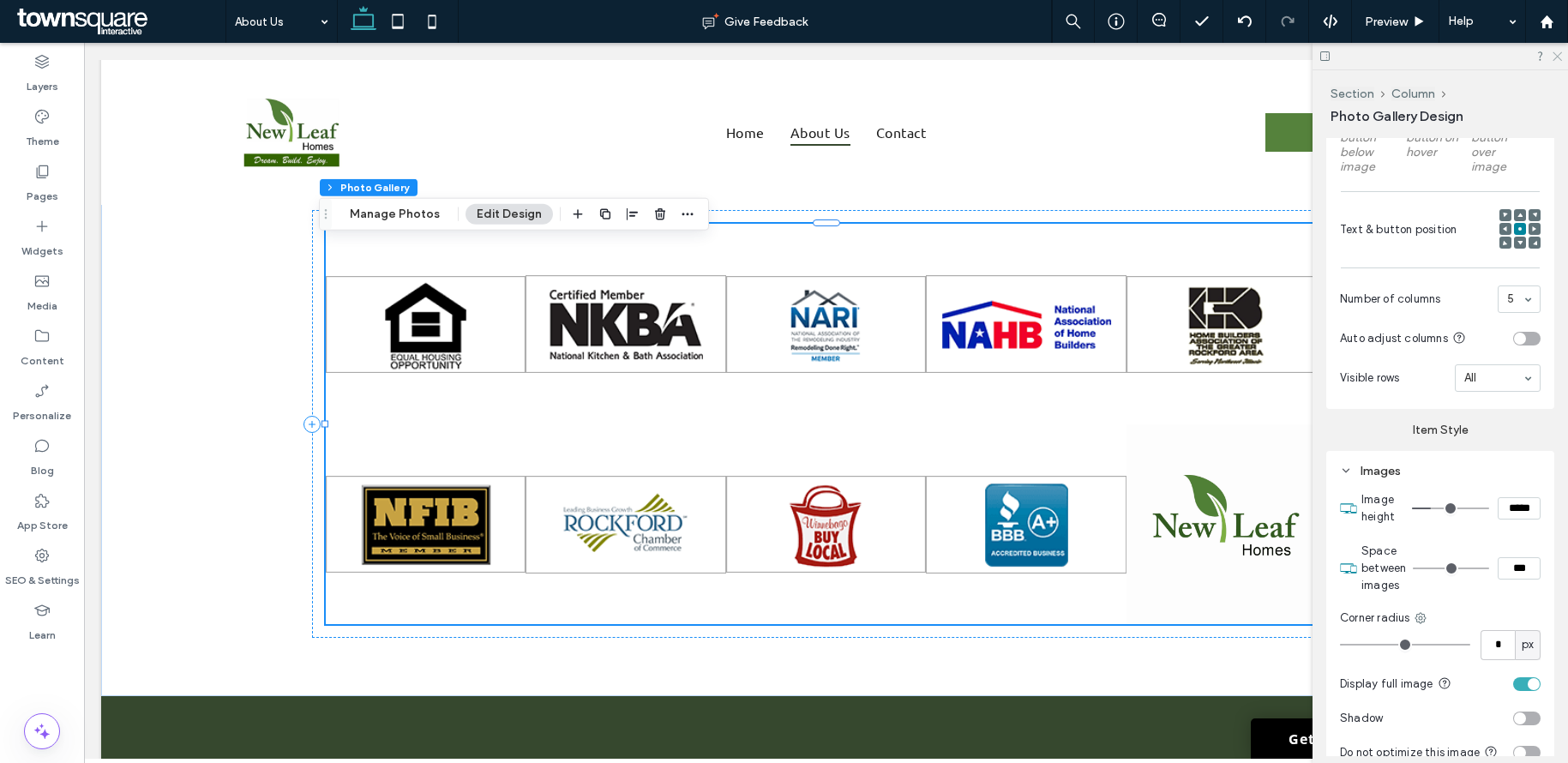click 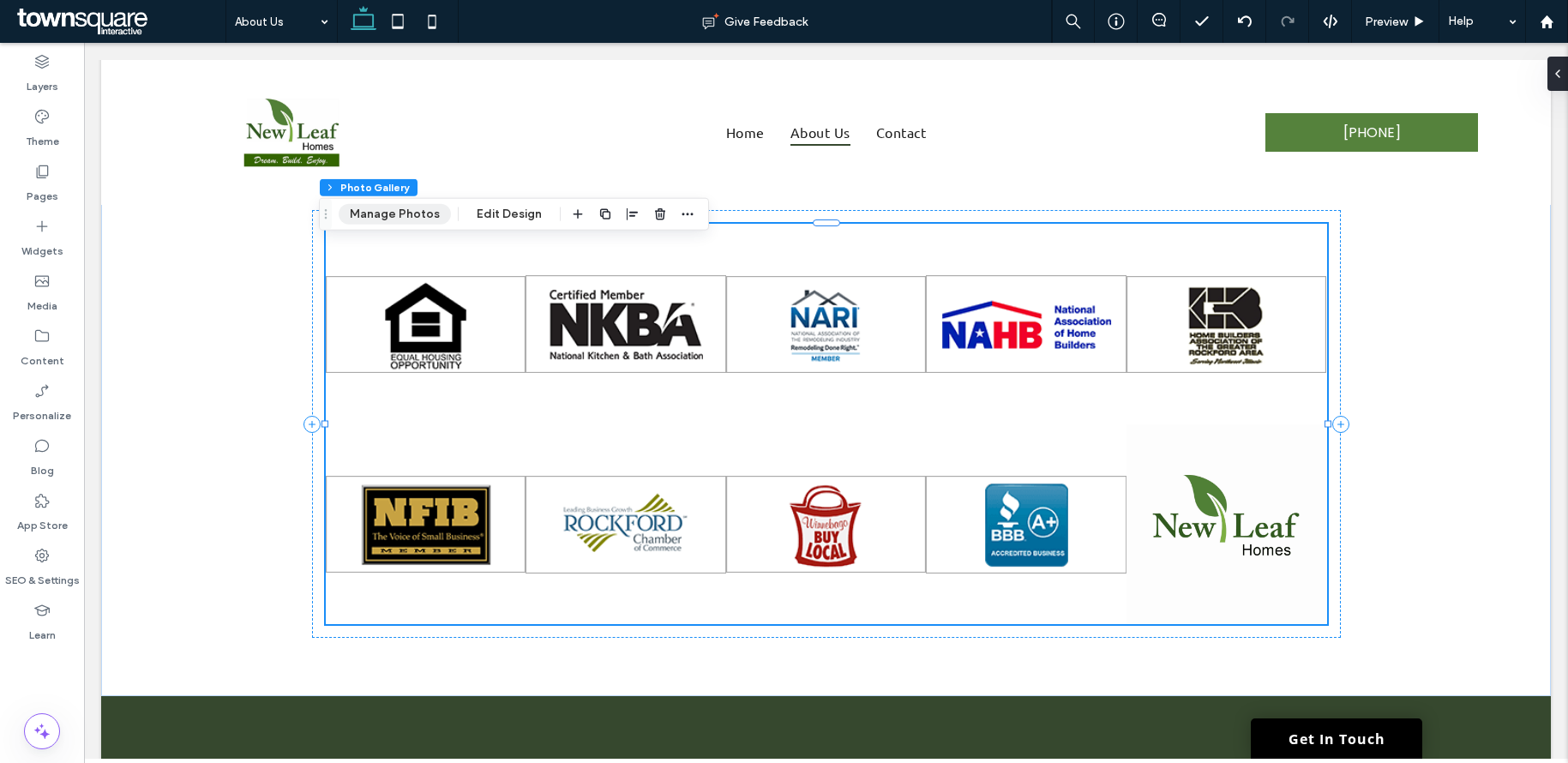 click on "Manage Photos" at bounding box center (394, 214) 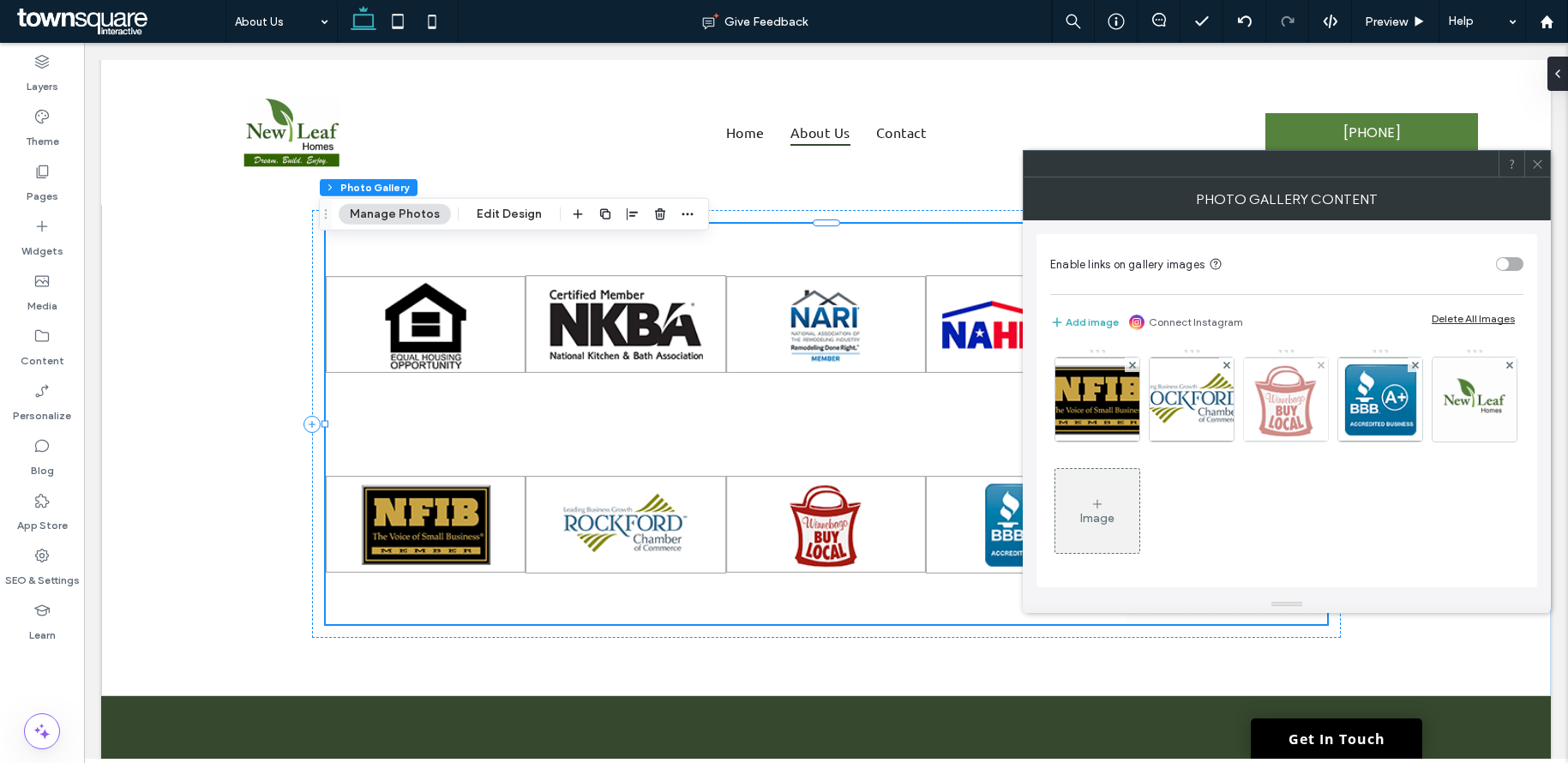 scroll, scrollTop: 116, scrollLeft: 0, axis: vertical 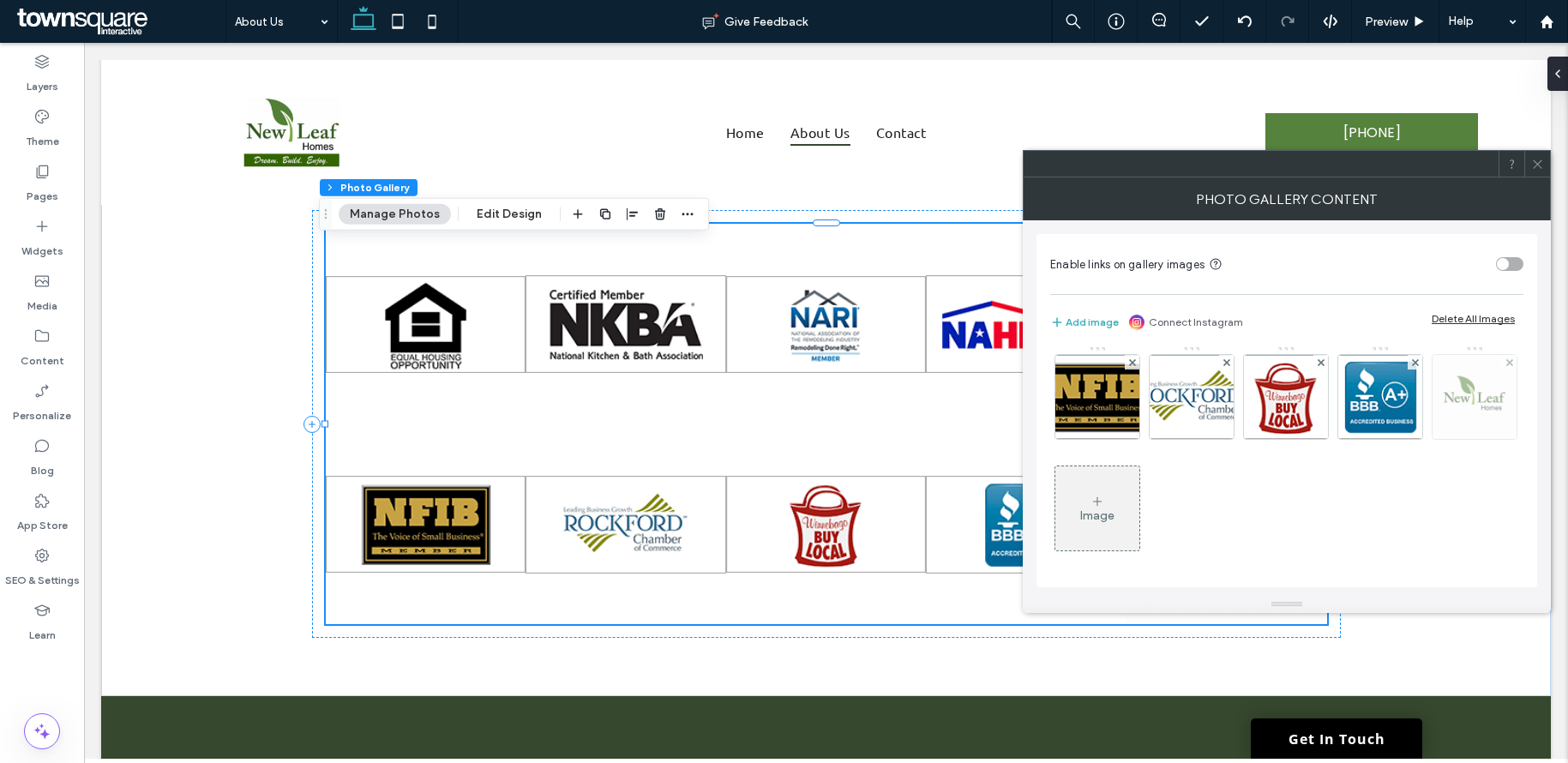 click at bounding box center (1475, 397) 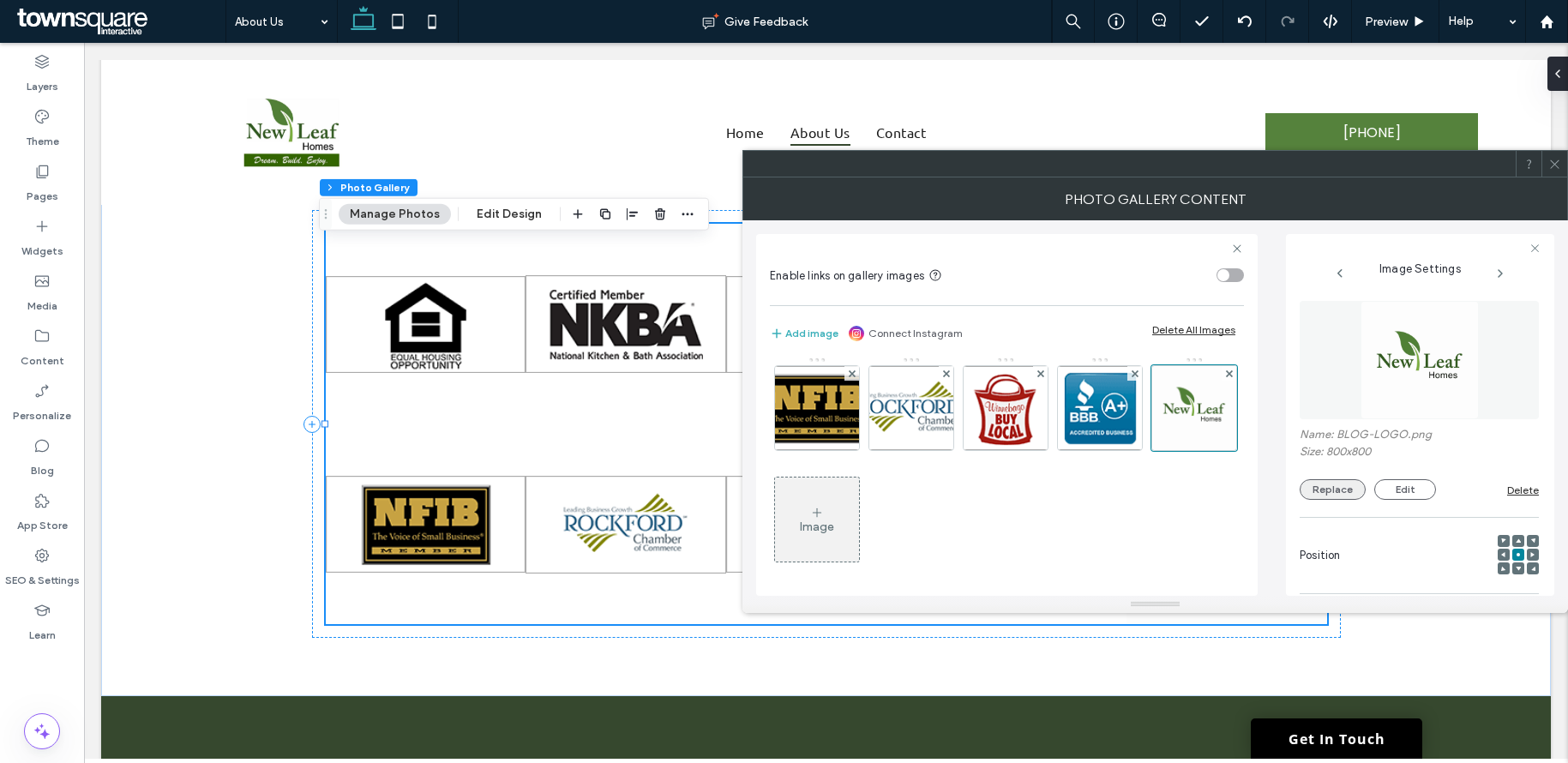 click on "Replace" at bounding box center (1332, 490) 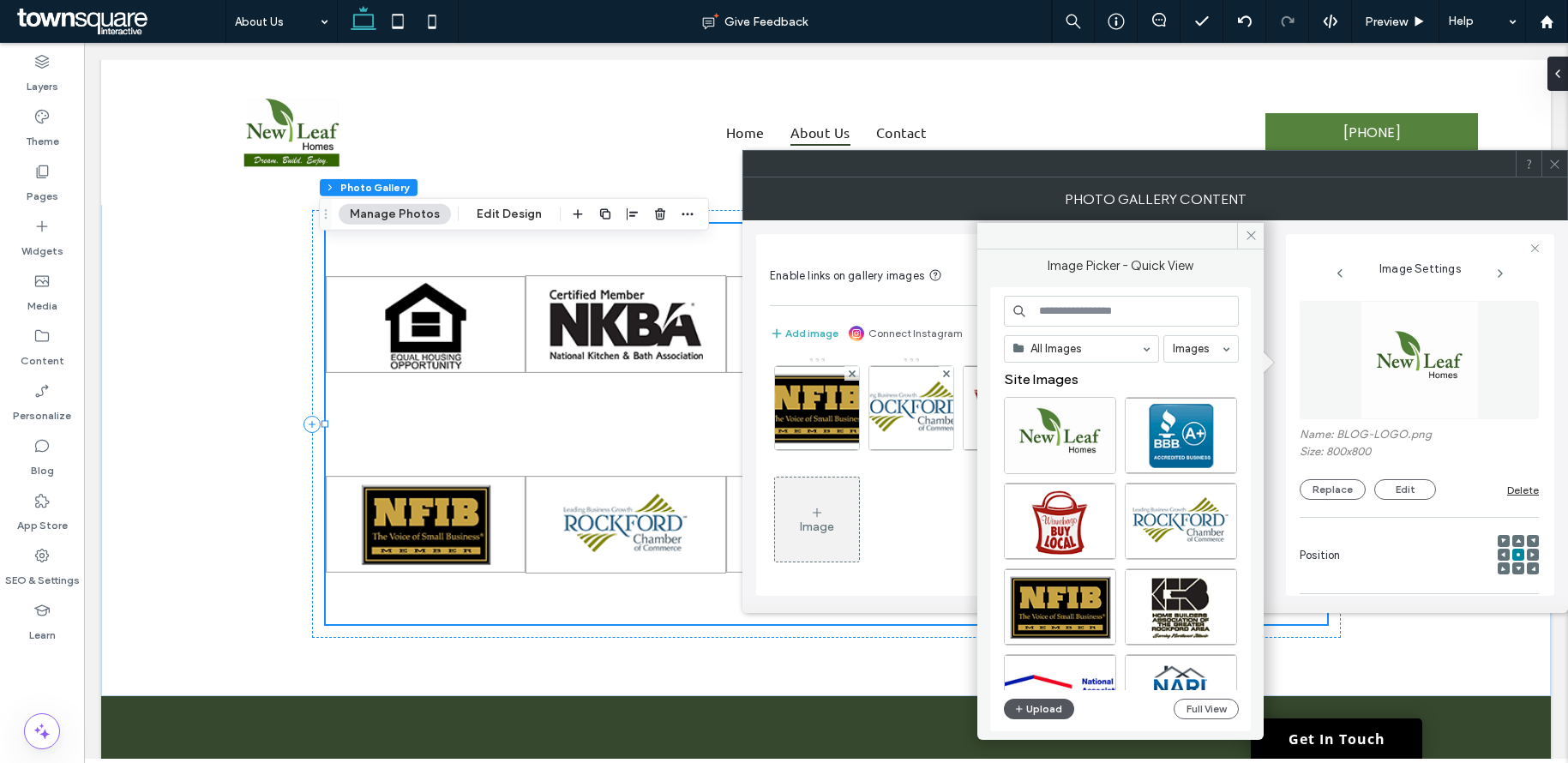 click on "Upload" at bounding box center (1039, 709) 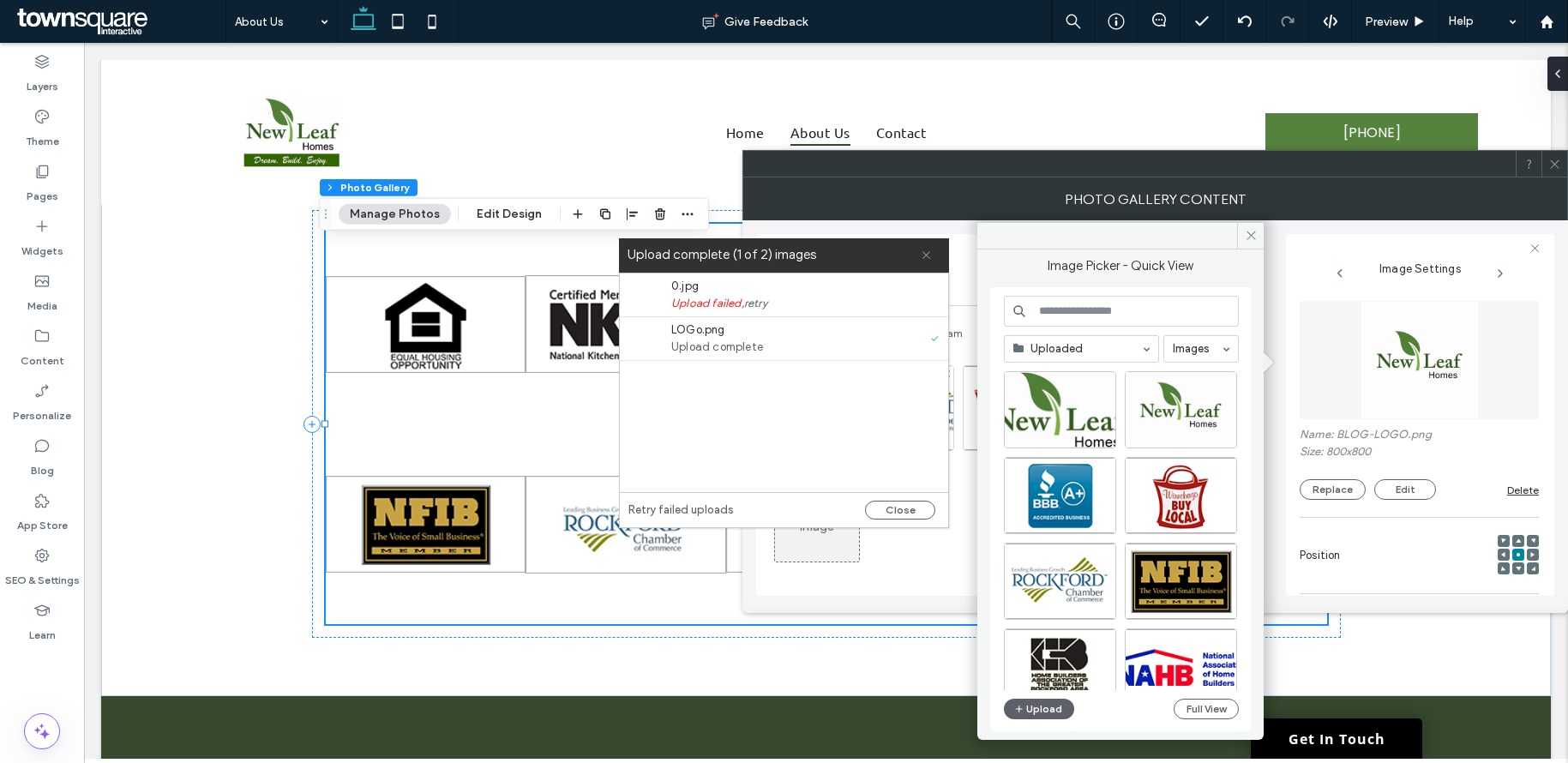 click at bounding box center (926, 255) 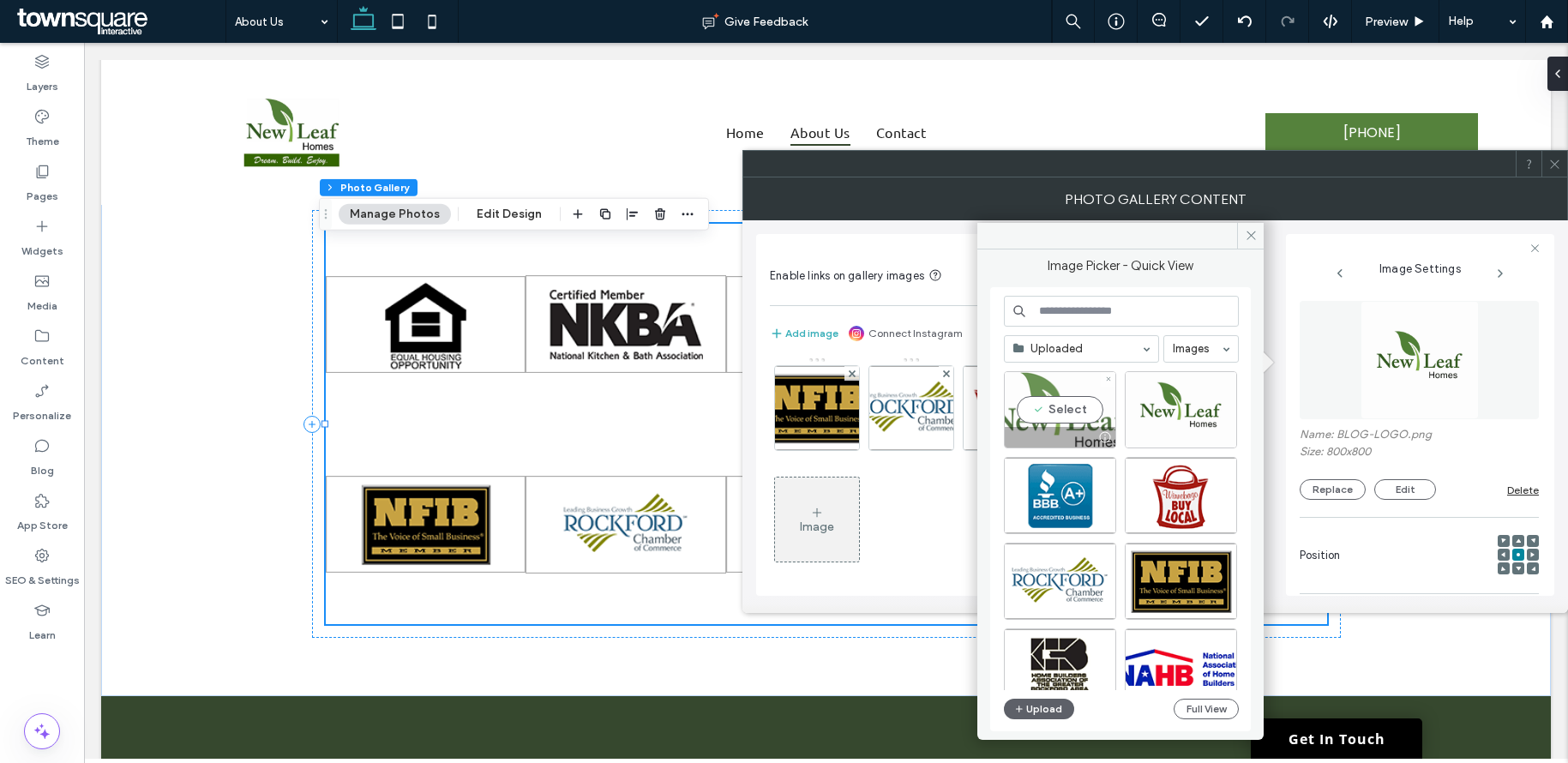 click on "Select" at bounding box center (1060, 410) 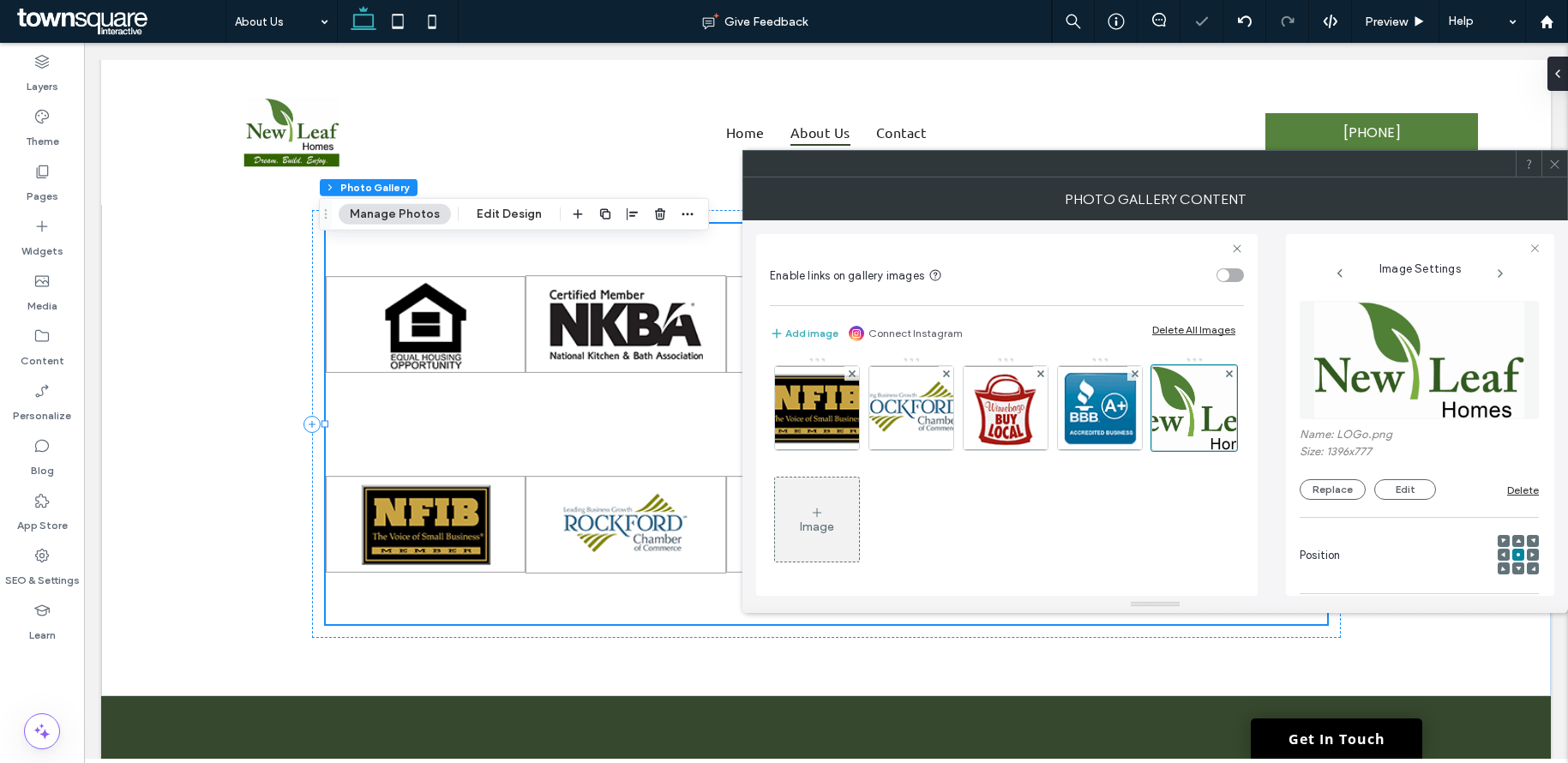 click at bounding box center [1554, 164] 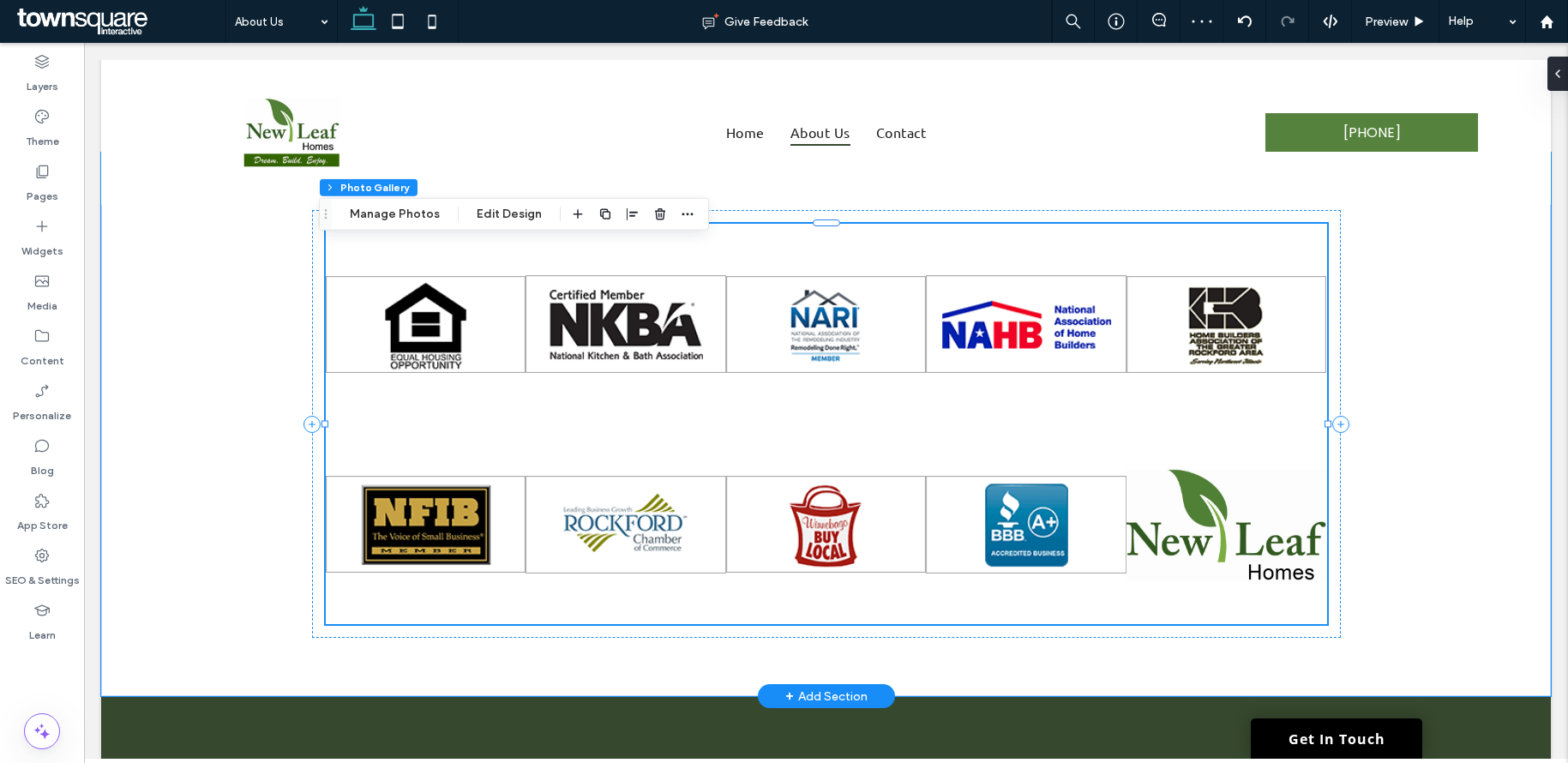 click at bounding box center [1026, 525] 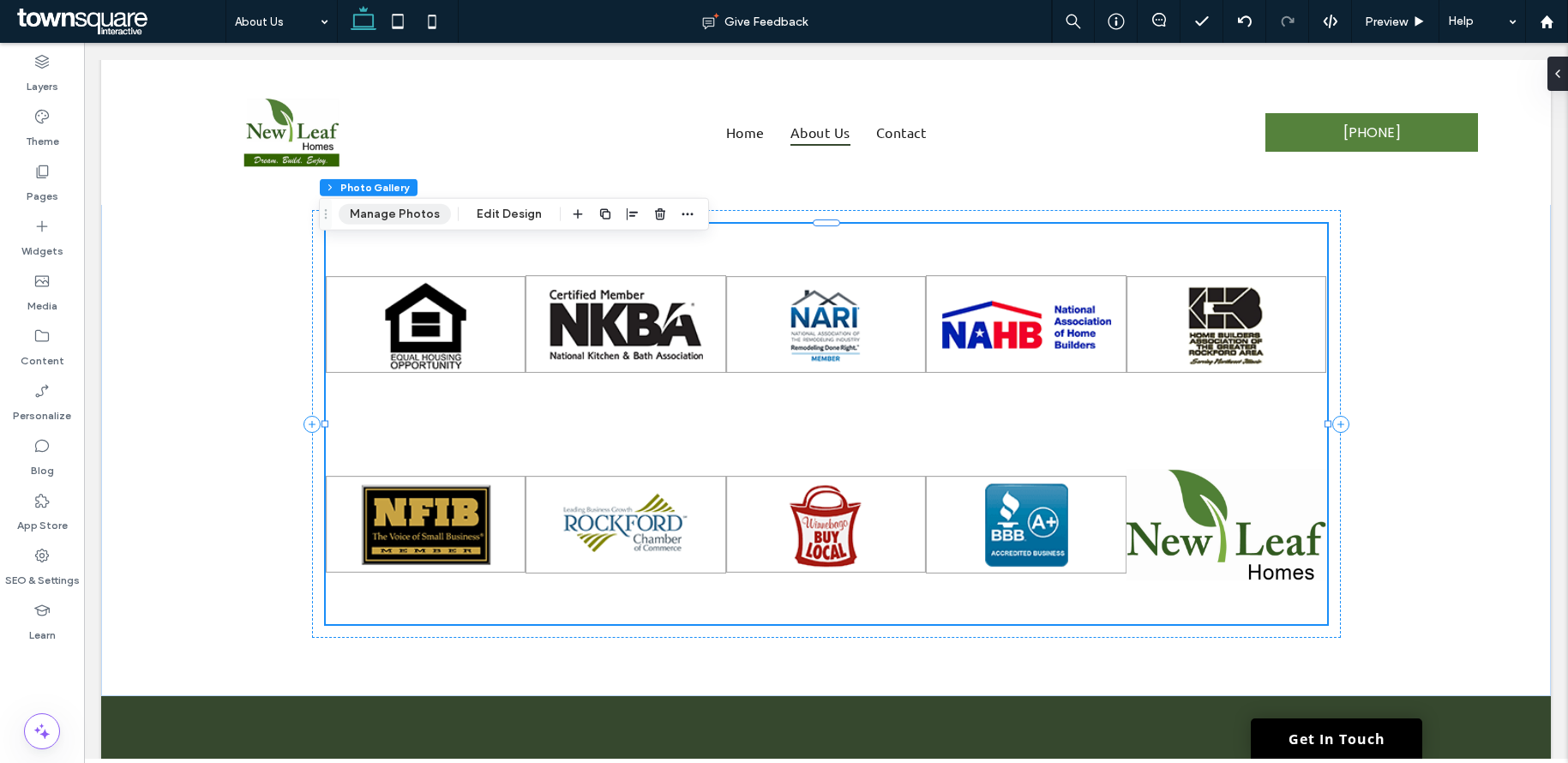 click on "Manage Photos" at bounding box center (394, 214) 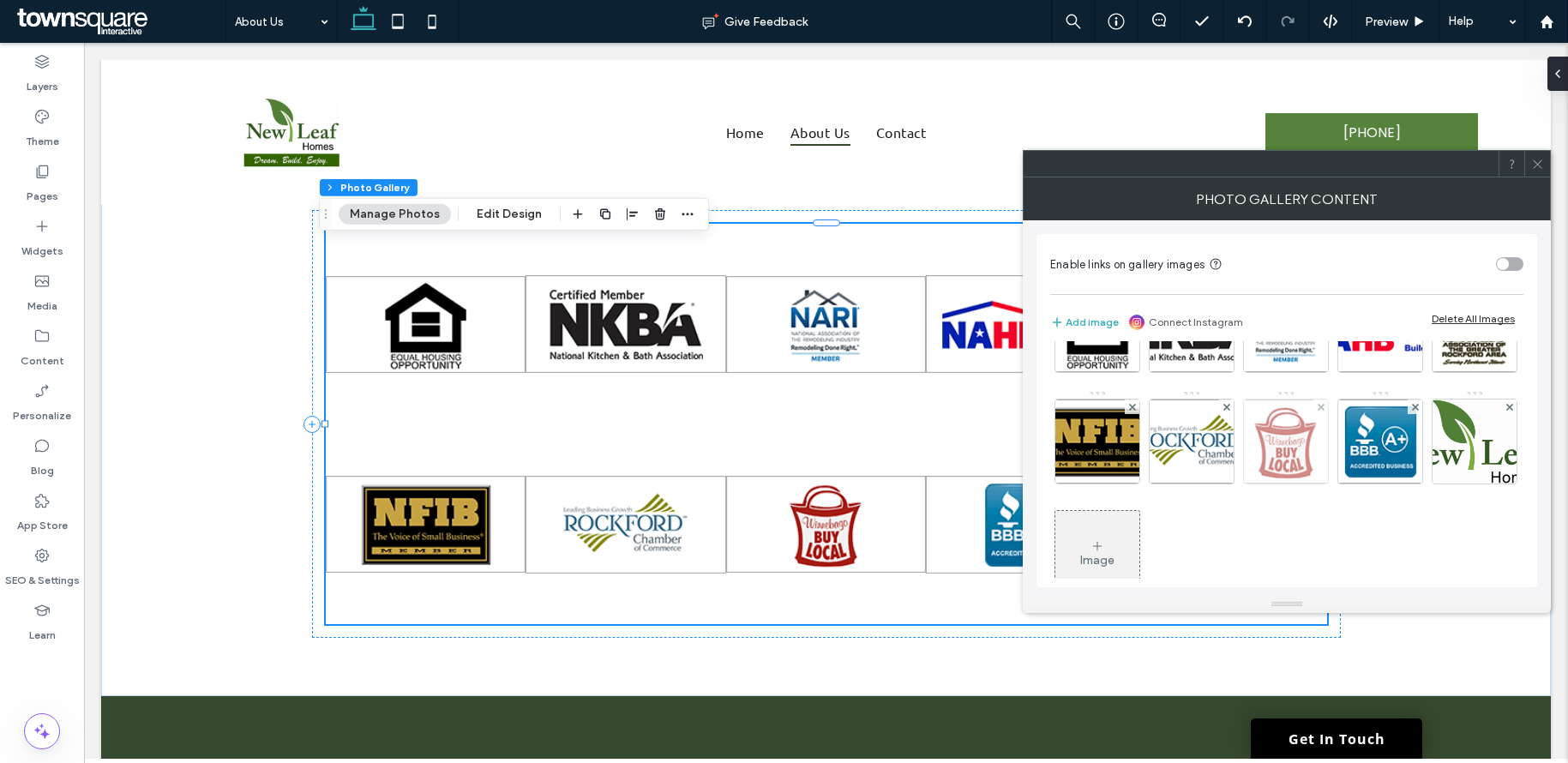 scroll, scrollTop: 116, scrollLeft: 0, axis: vertical 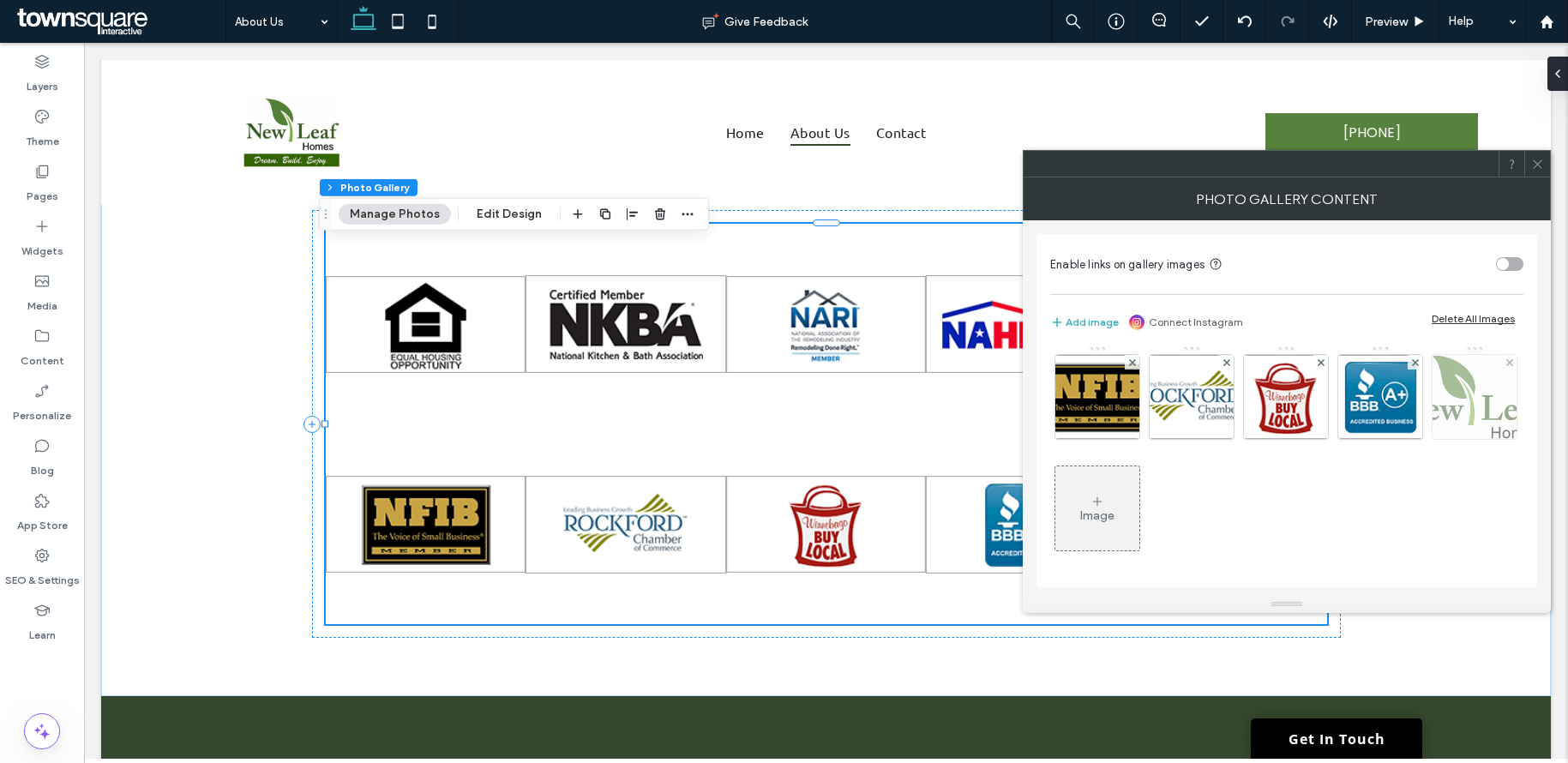 click at bounding box center [1475, 397] 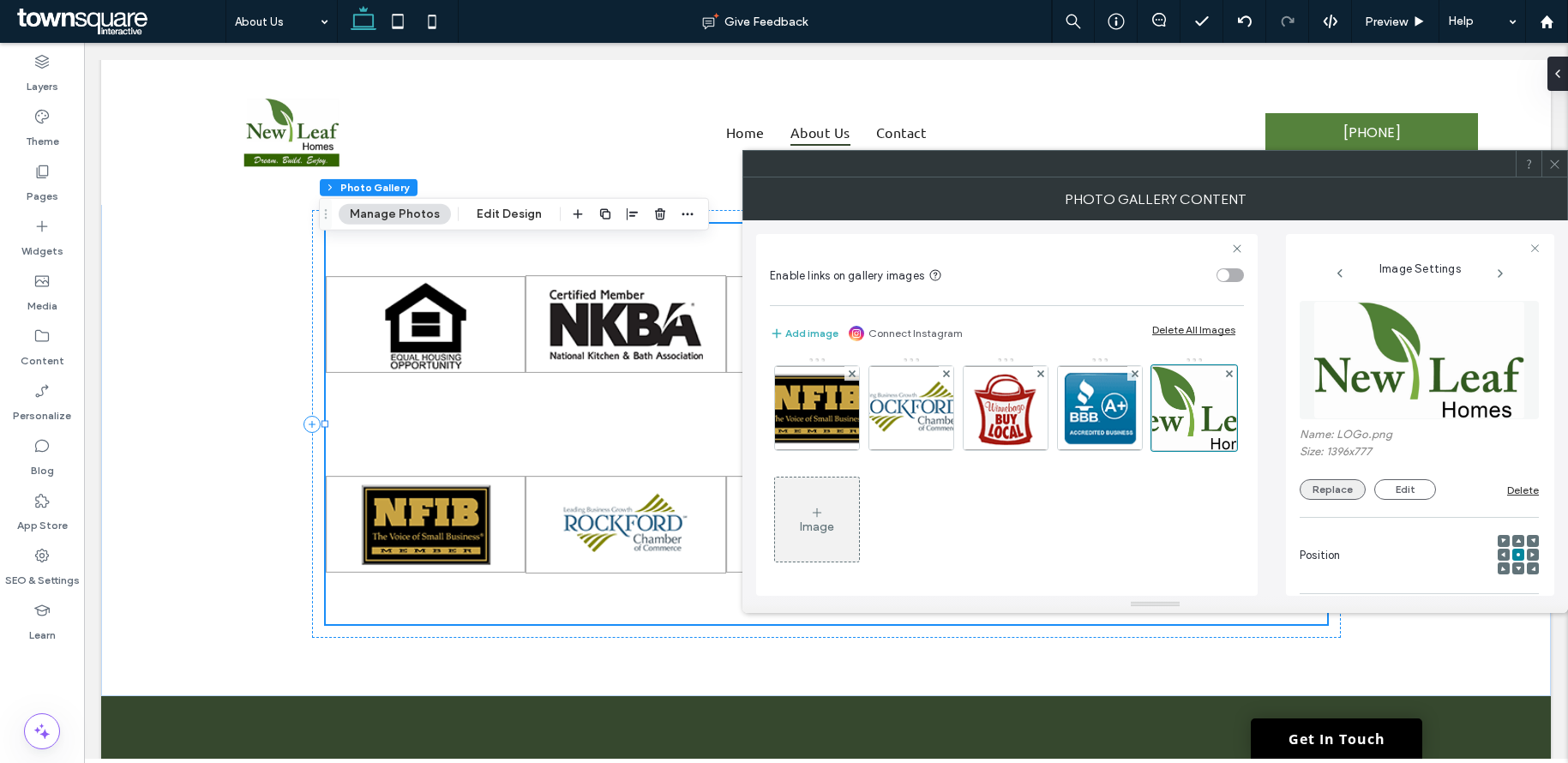 click on "Replace" at bounding box center (1332, 490) 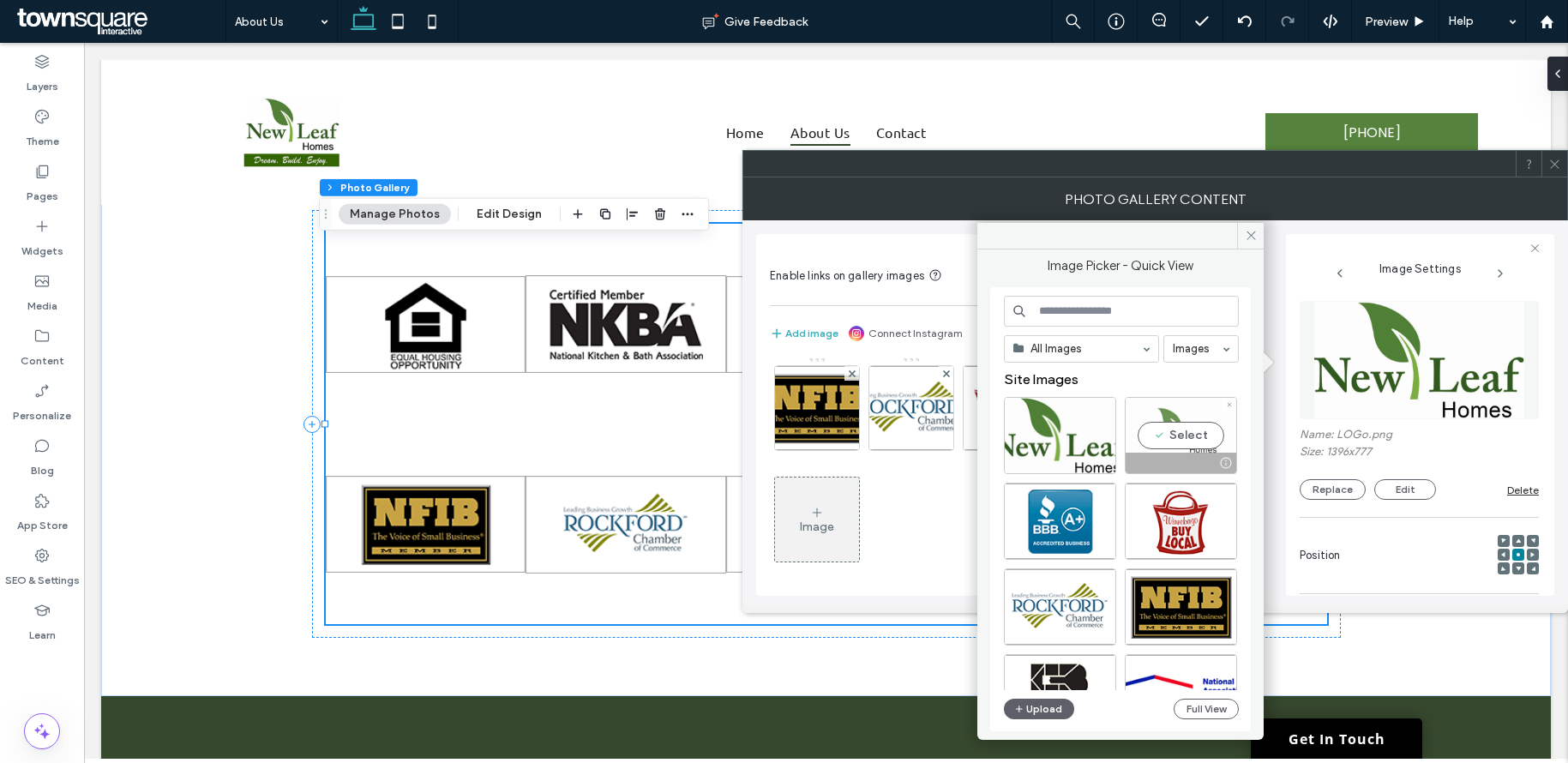 click on "Select" at bounding box center (1181, 436) 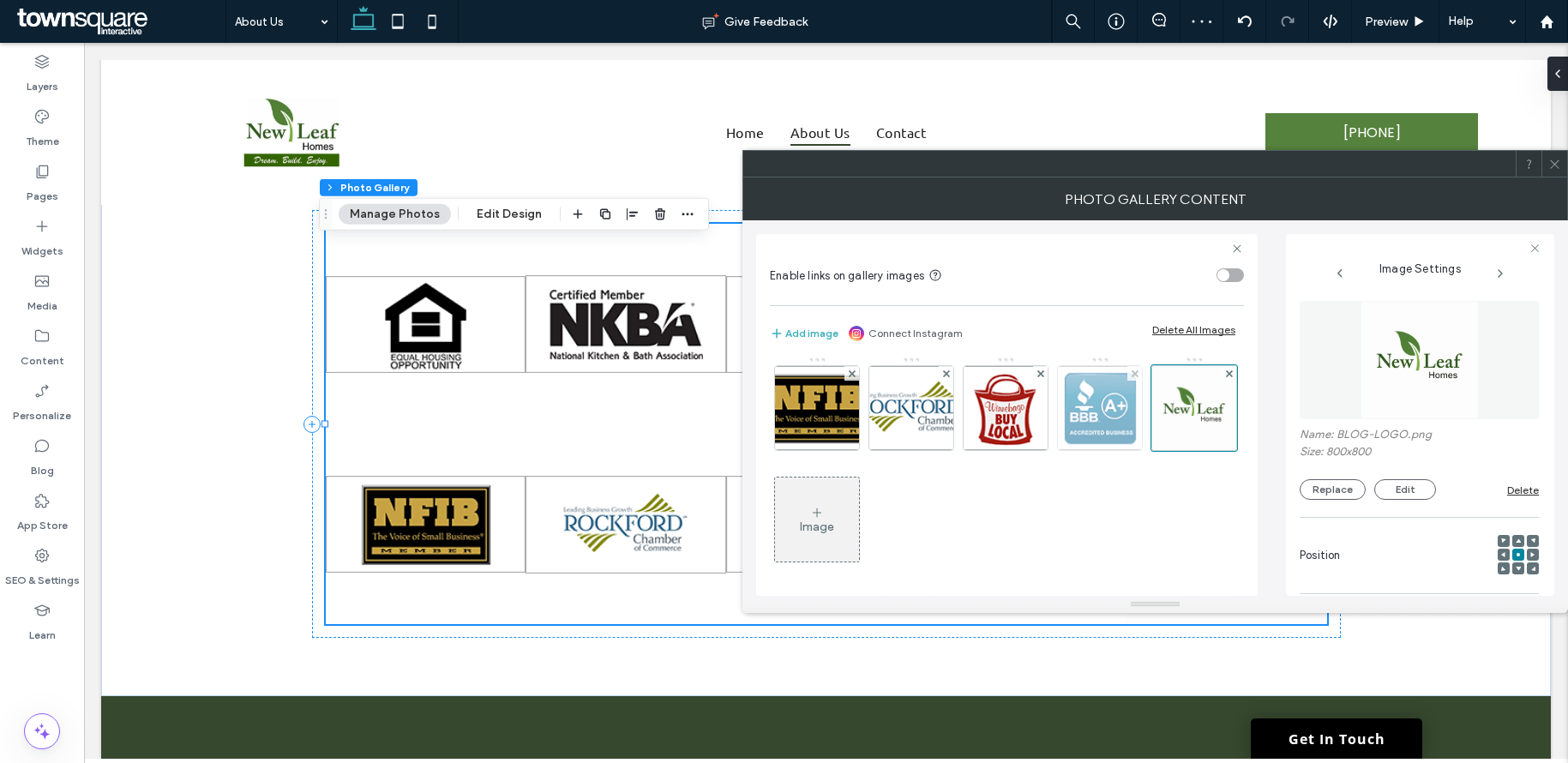 click at bounding box center (1100, 408) 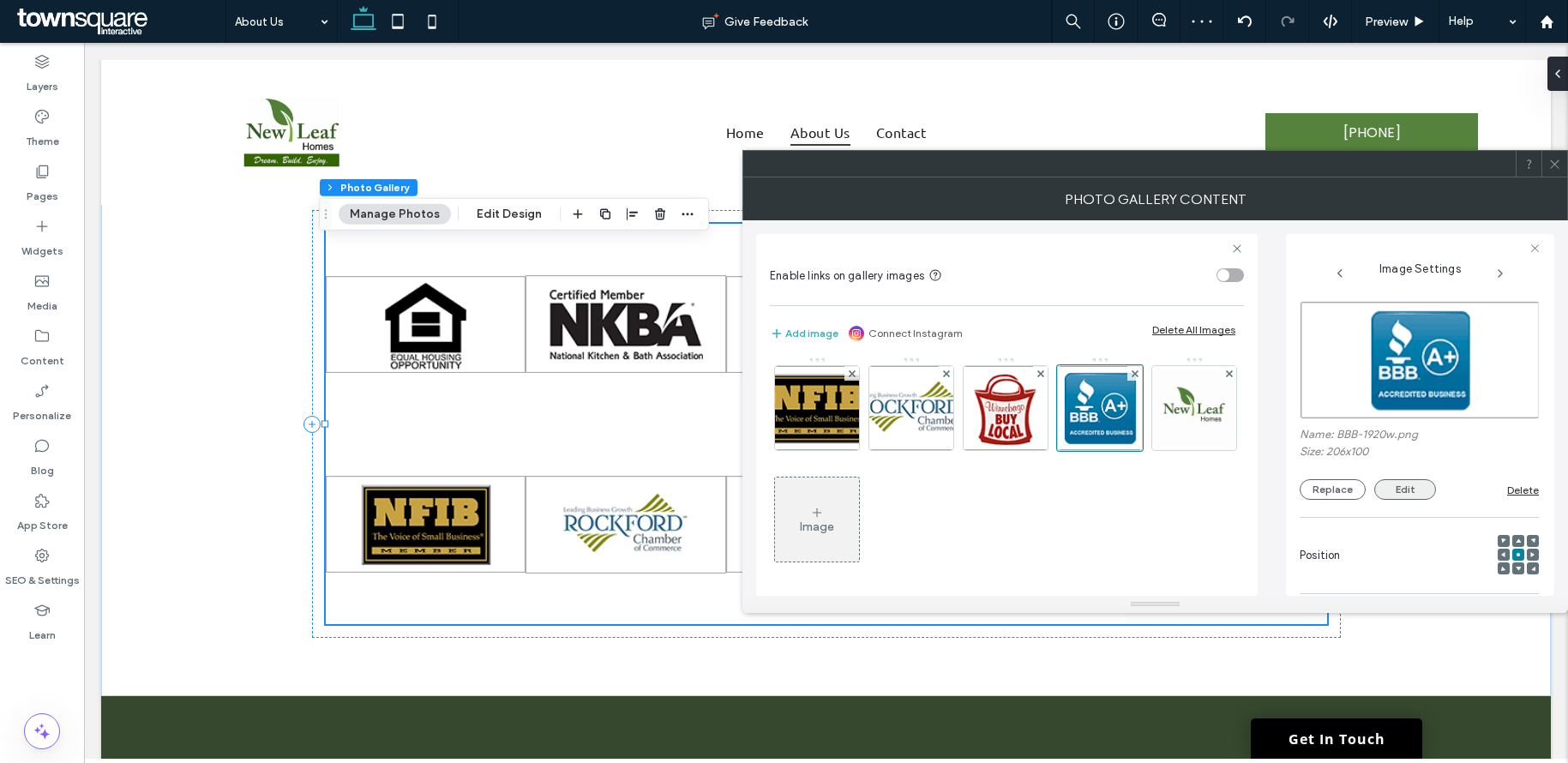 click on "Edit" at bounding box center (1405, 490) 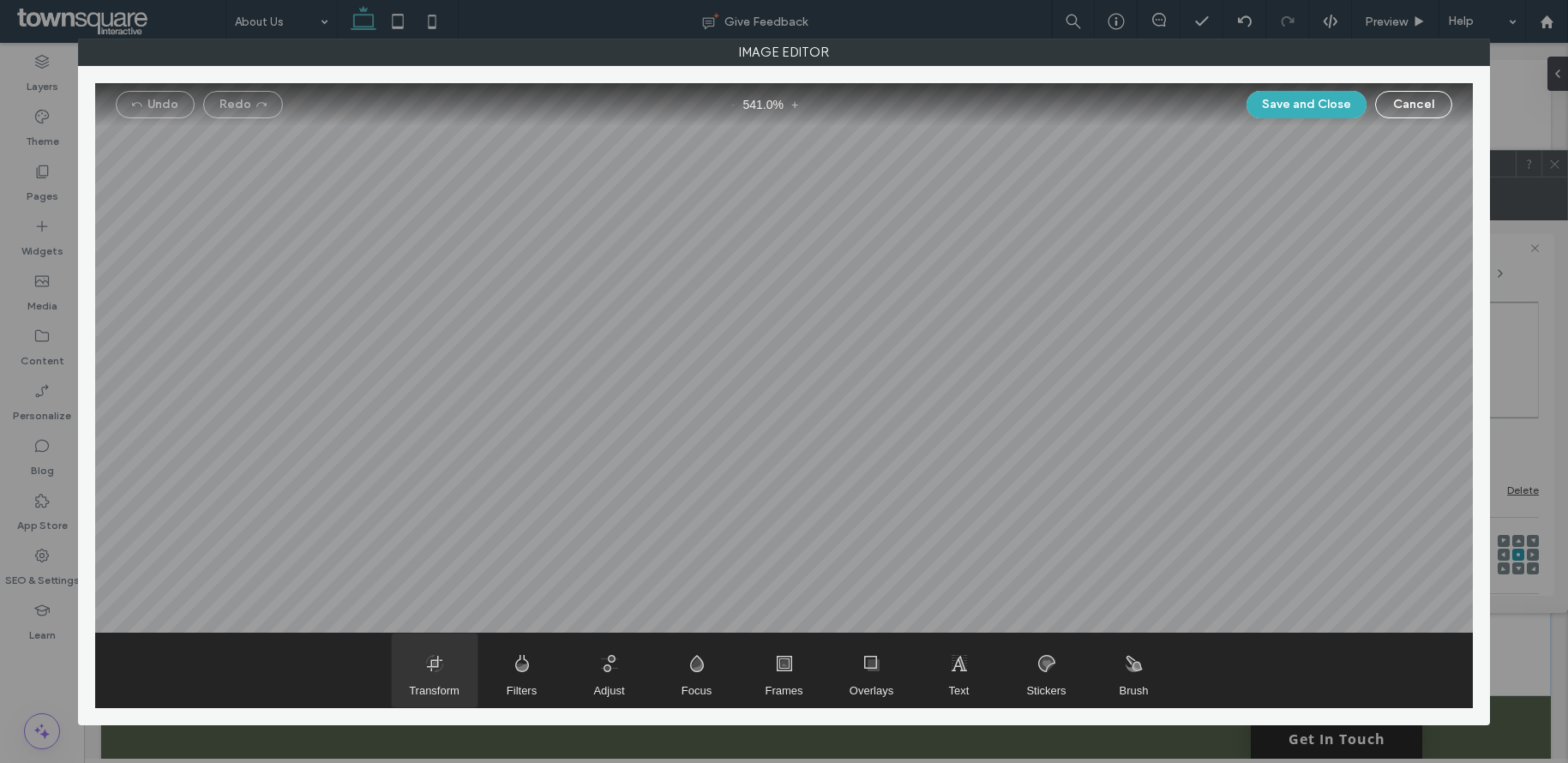 click at bounding box center (435, 670) 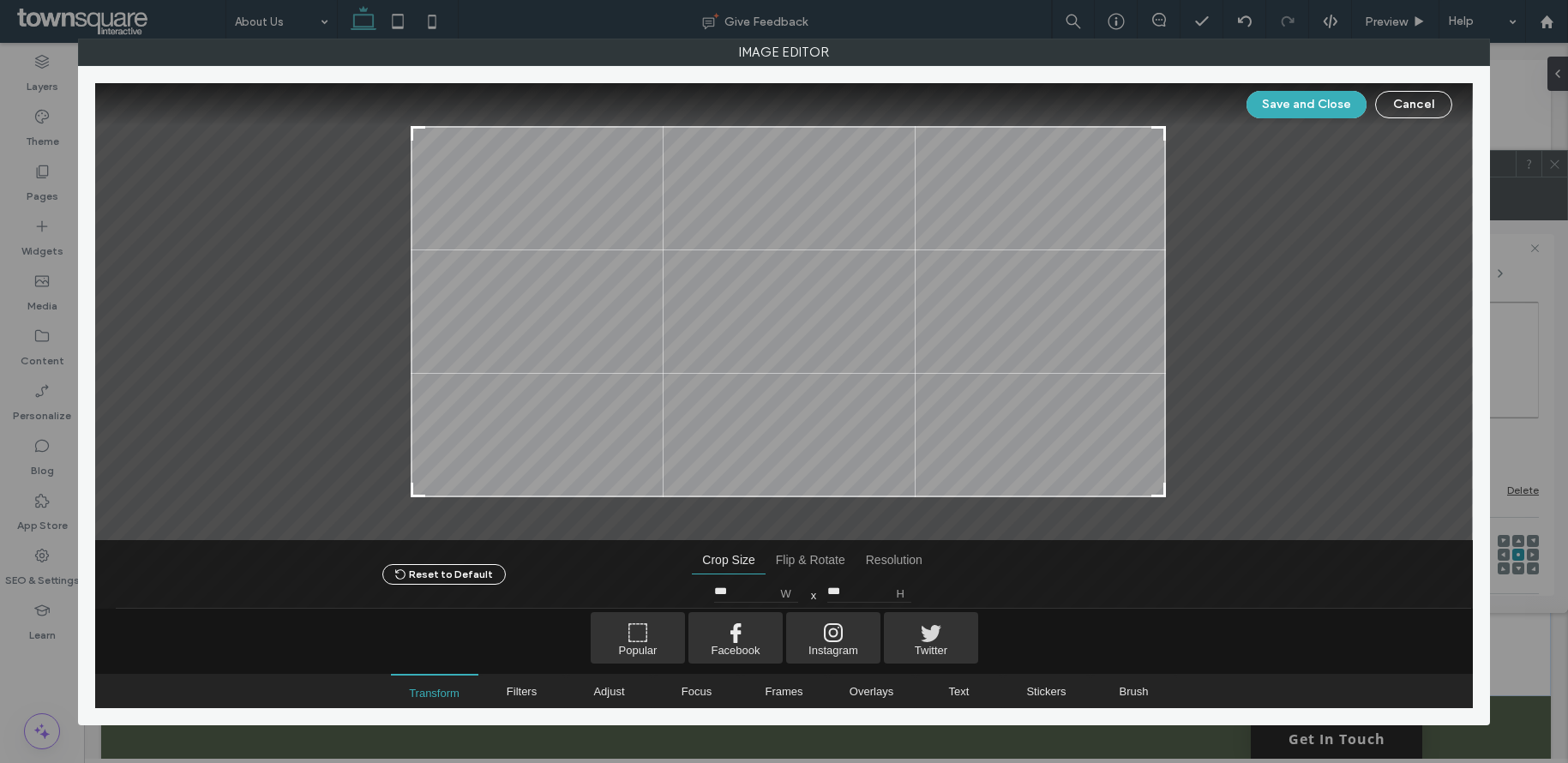type on "***" 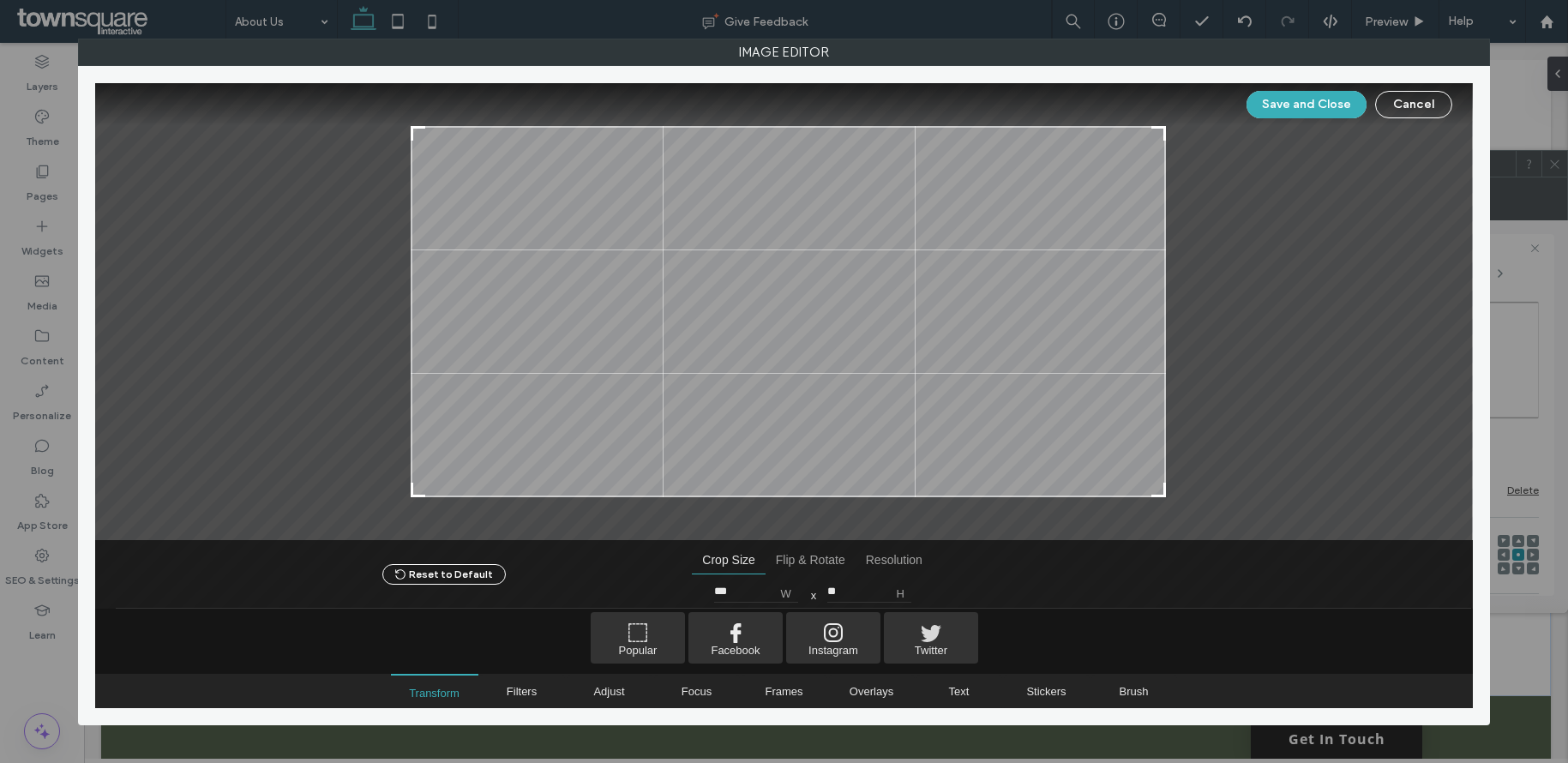 type on "***" 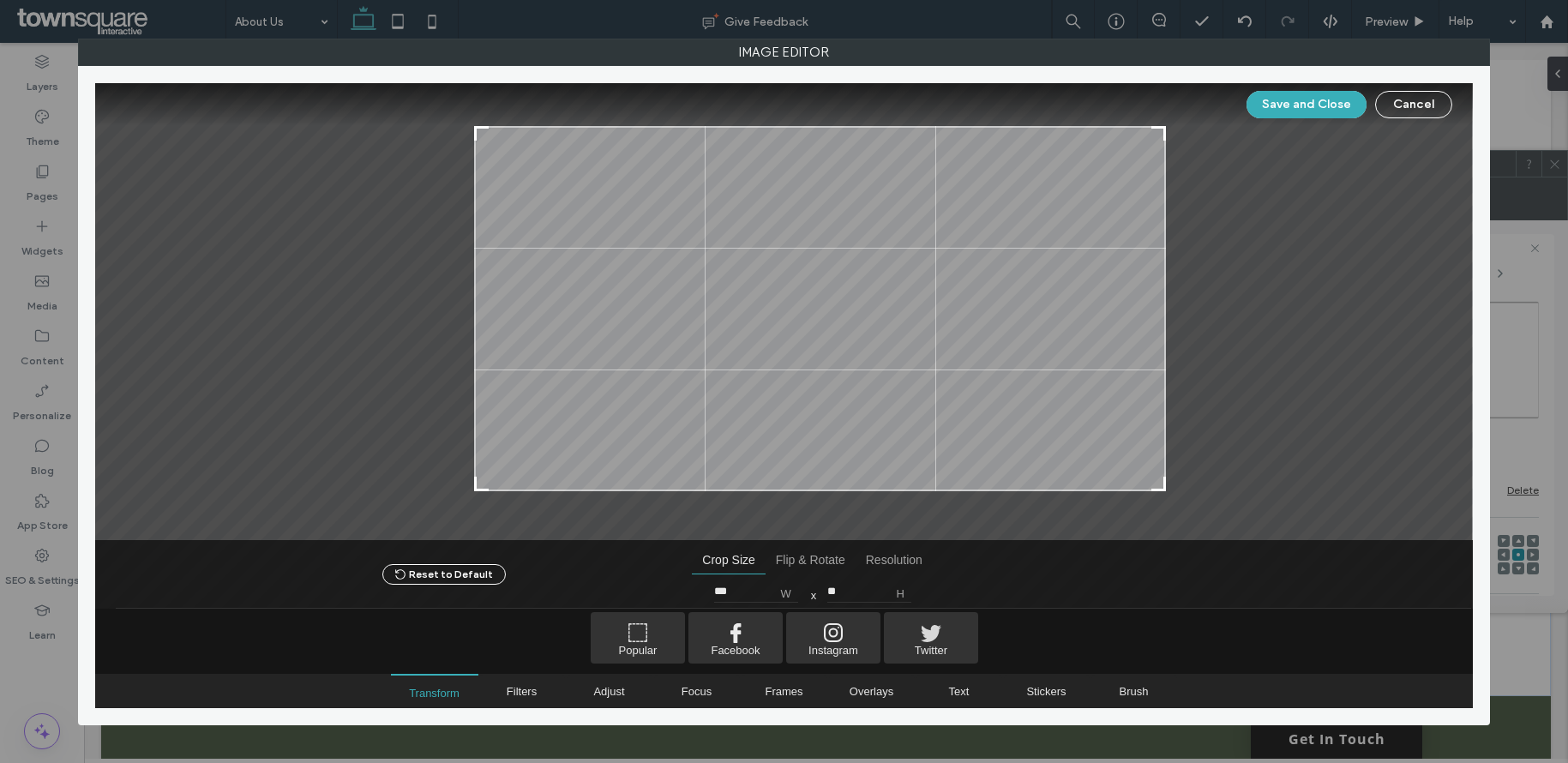 type on "***" 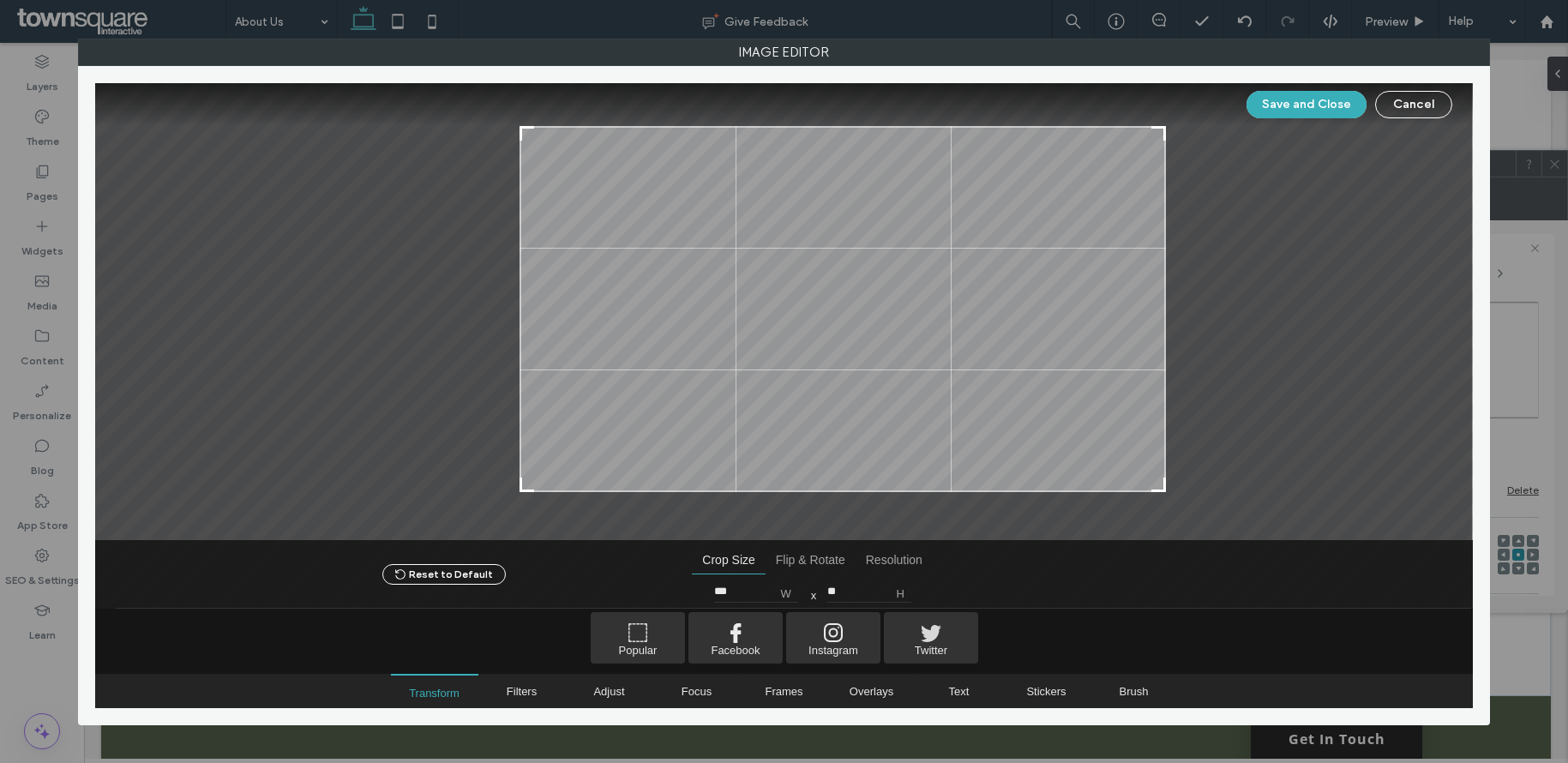 type on "***" 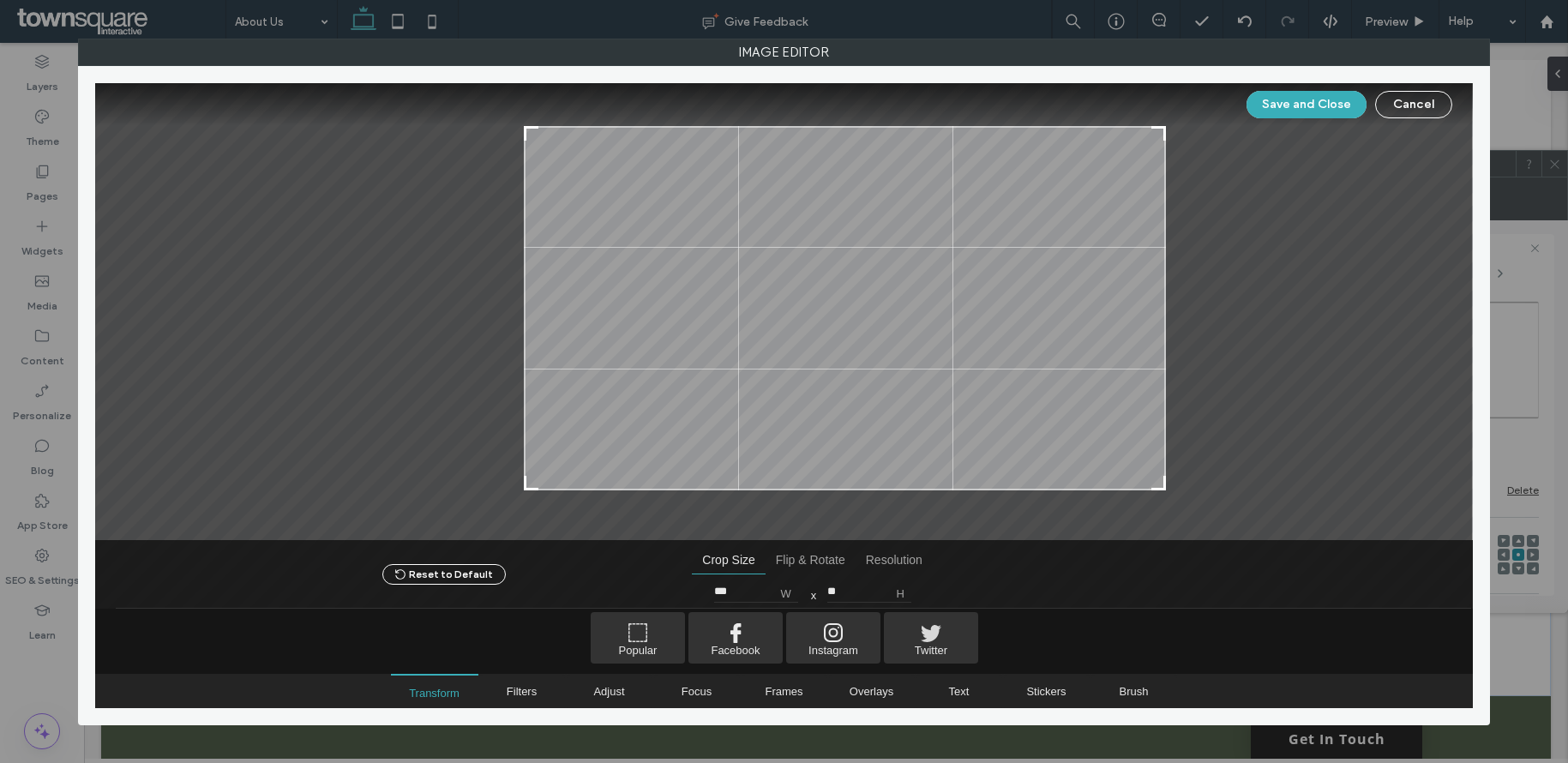 type on "***" 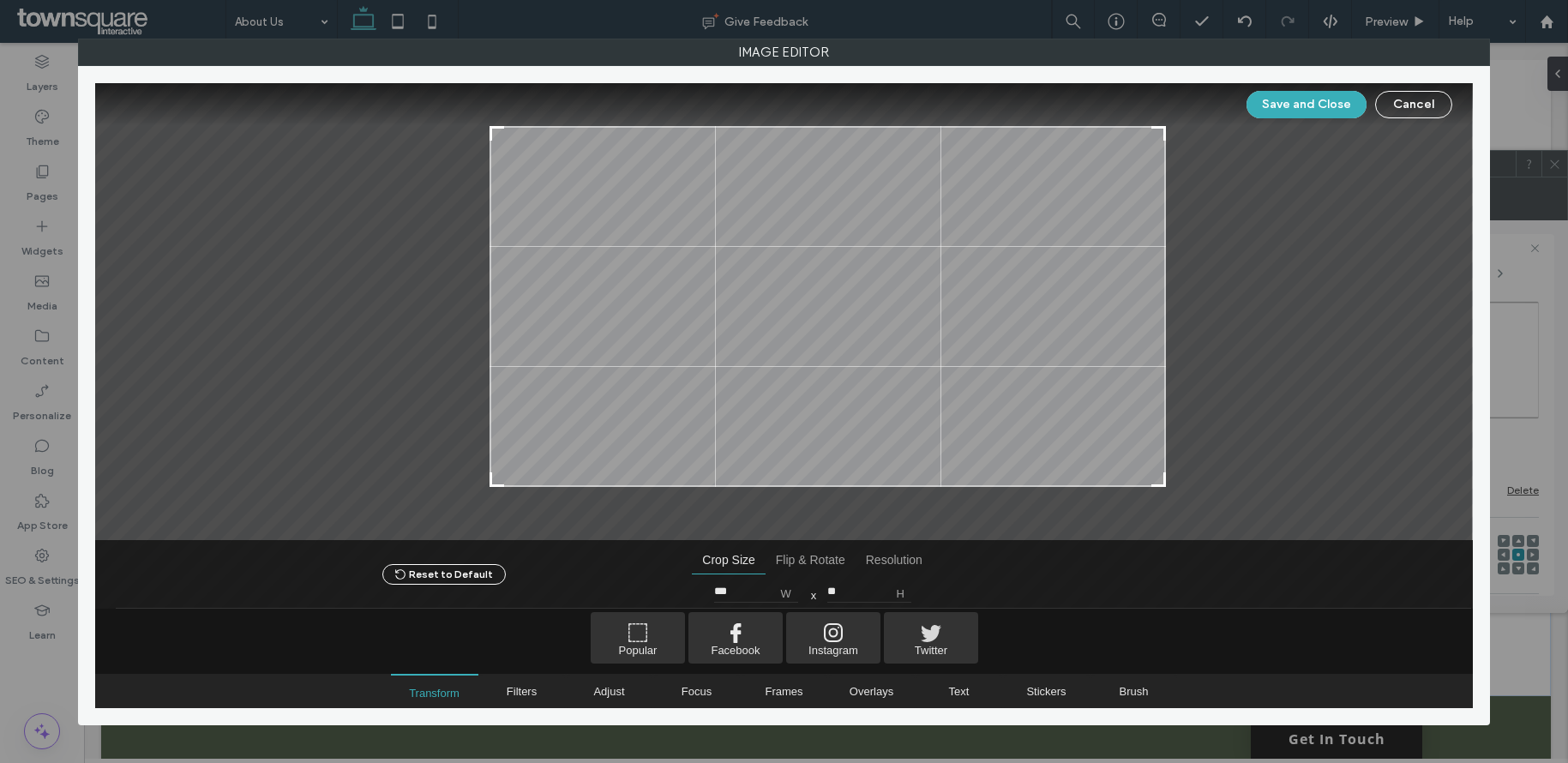 type on "***" 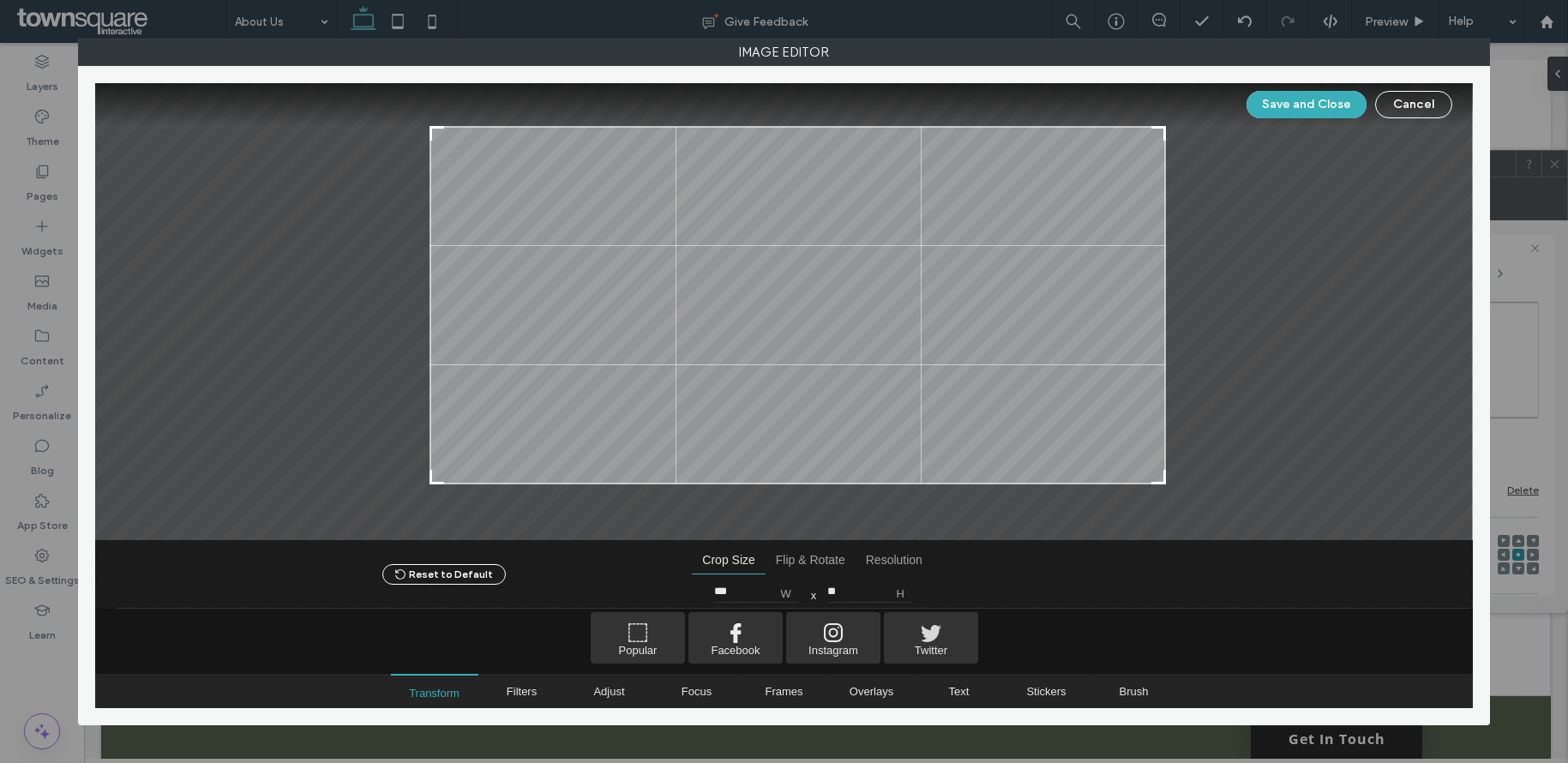 type on "***" 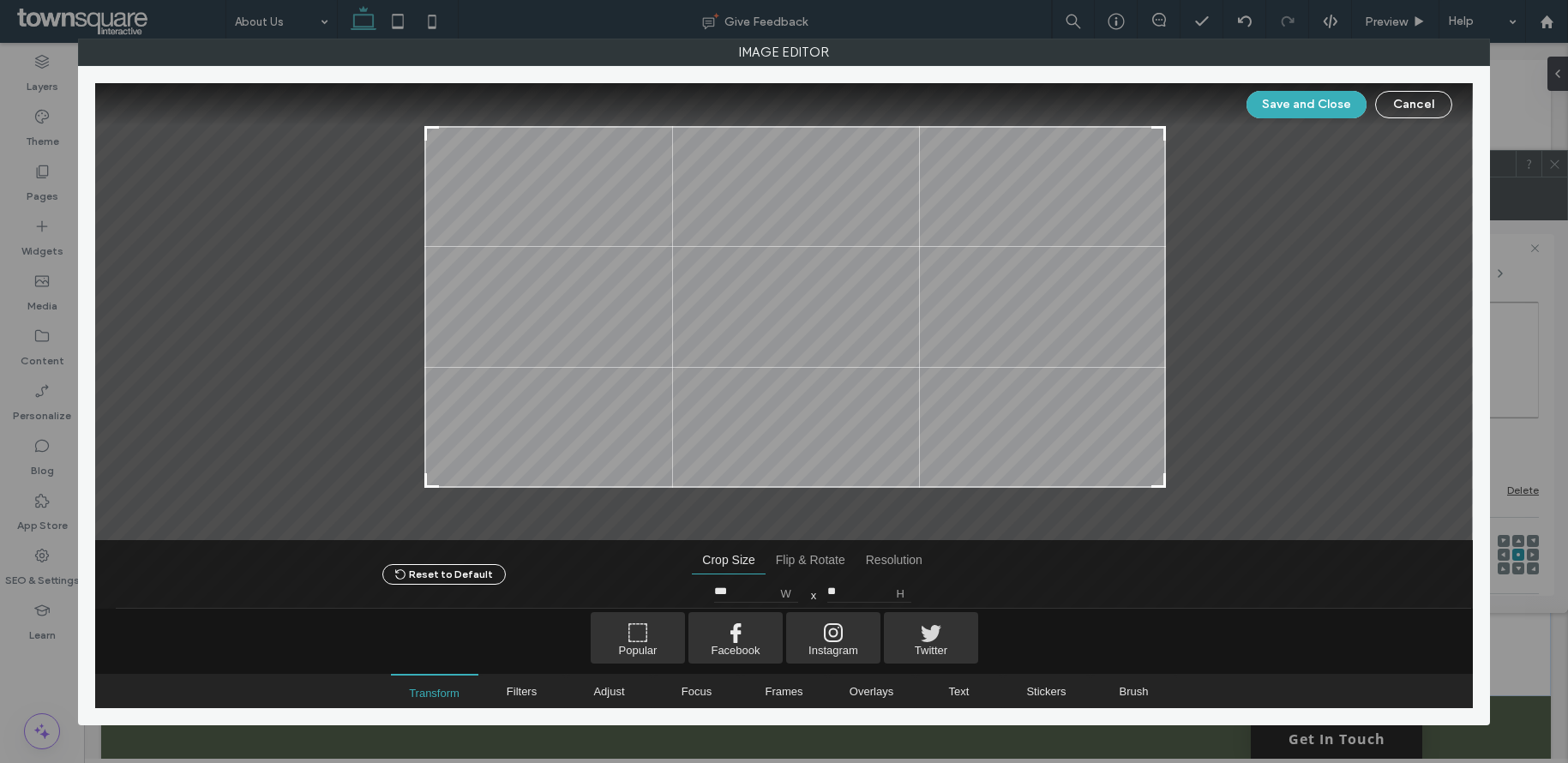 type on "**" 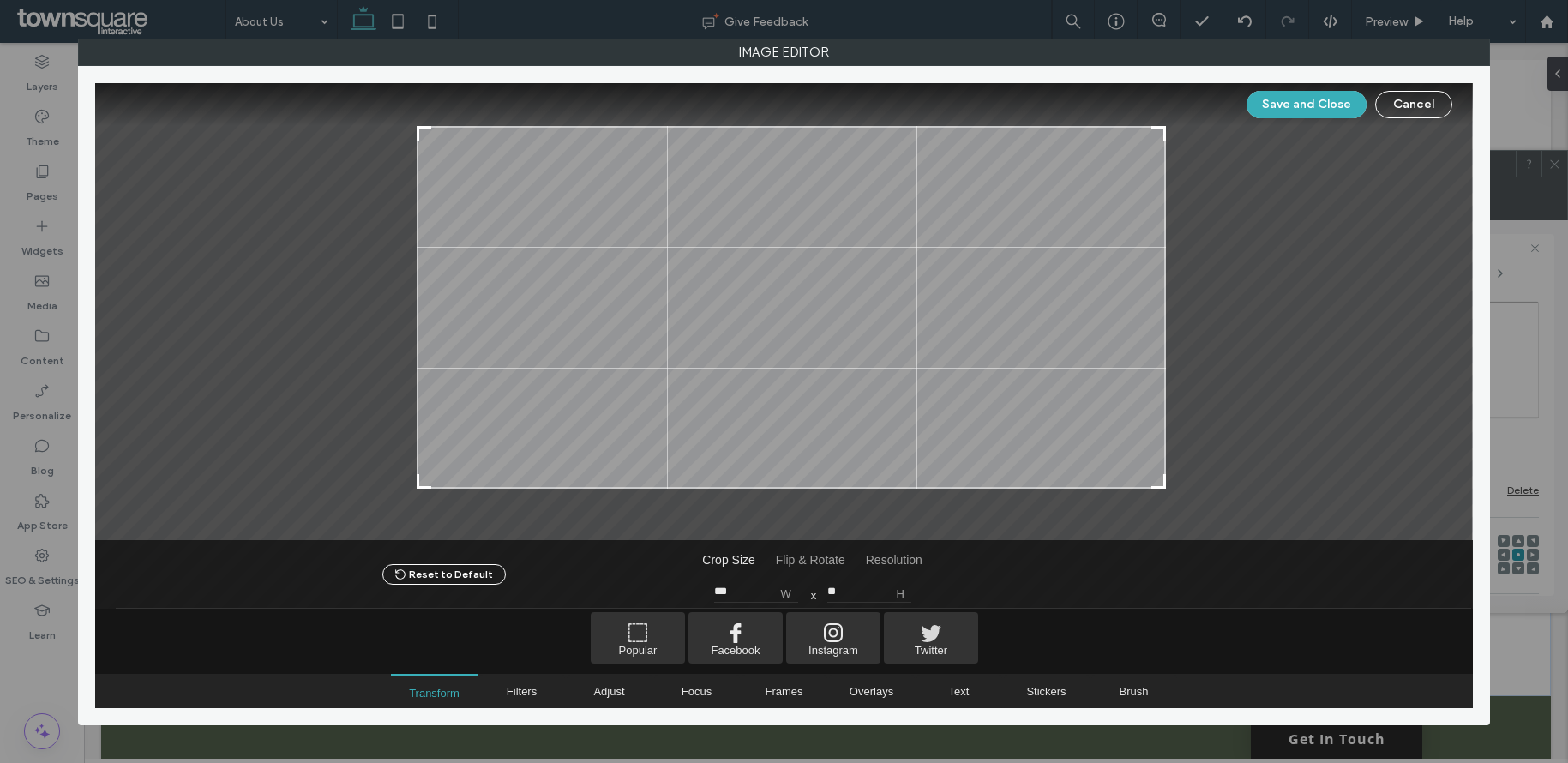 type on "***" 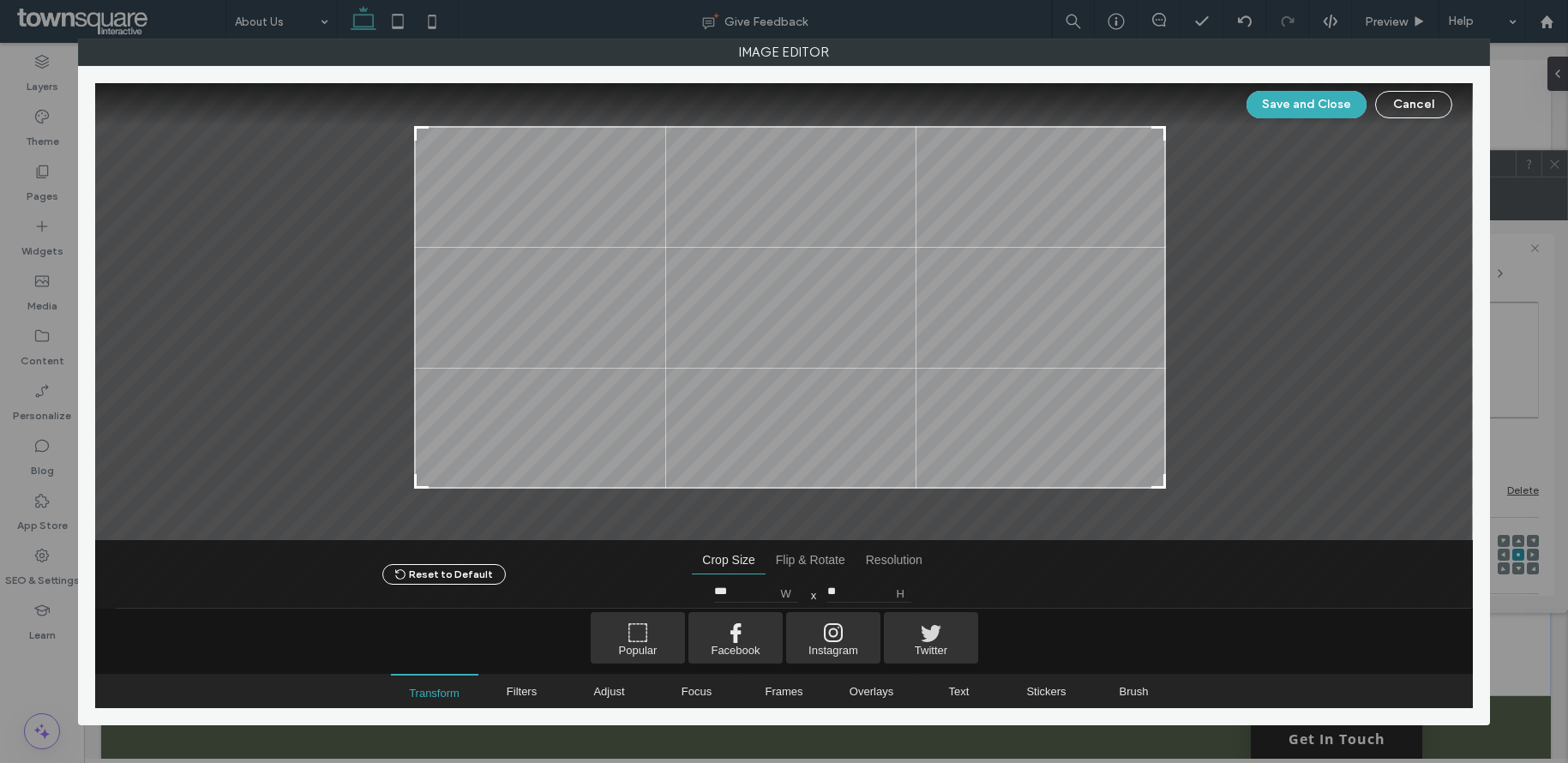 type on "**" 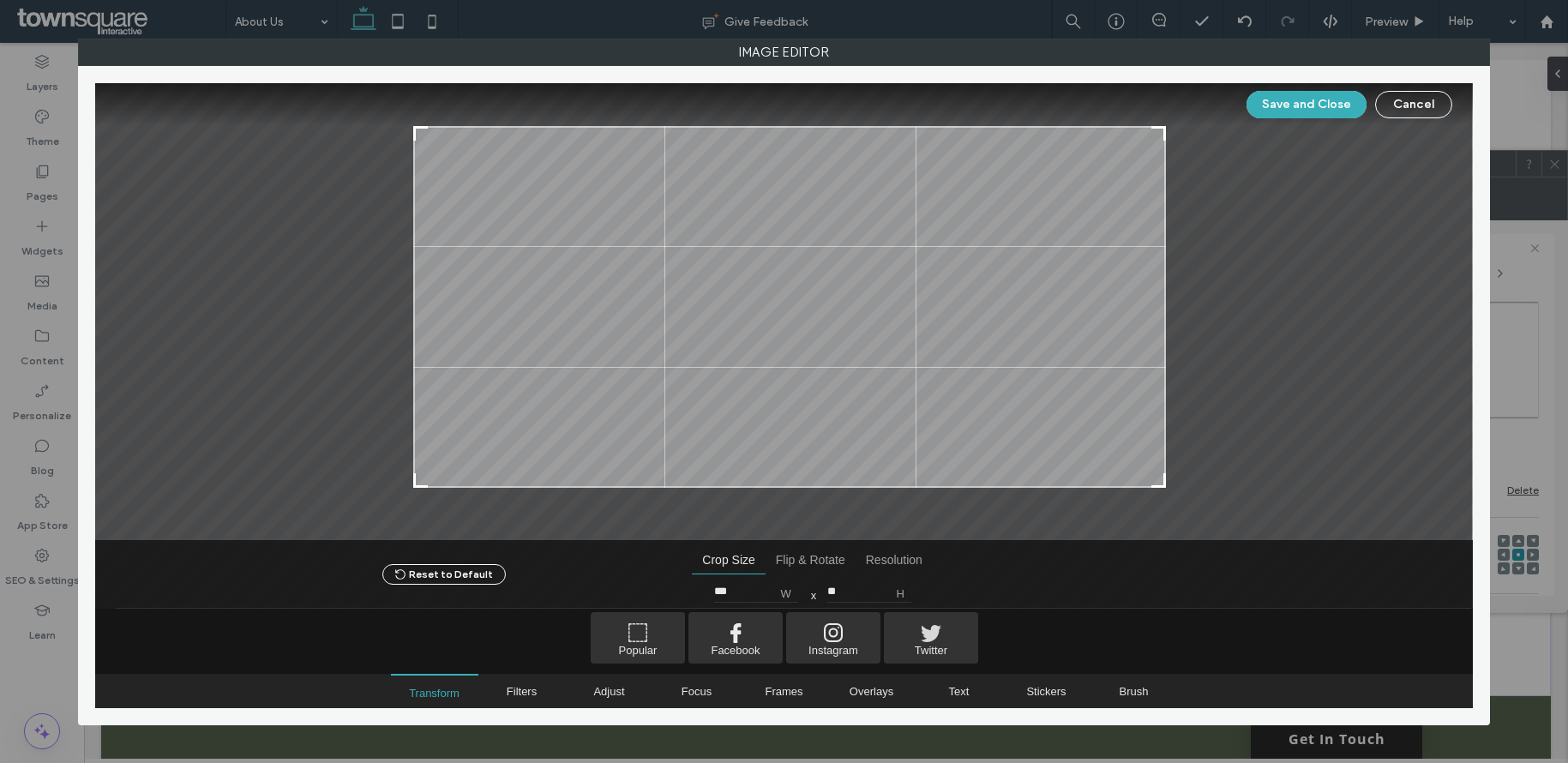 drag, startPoint x: 405, startPoint y: 488, endPoint x: 417, endPoint y: 478, distance: 15.620499 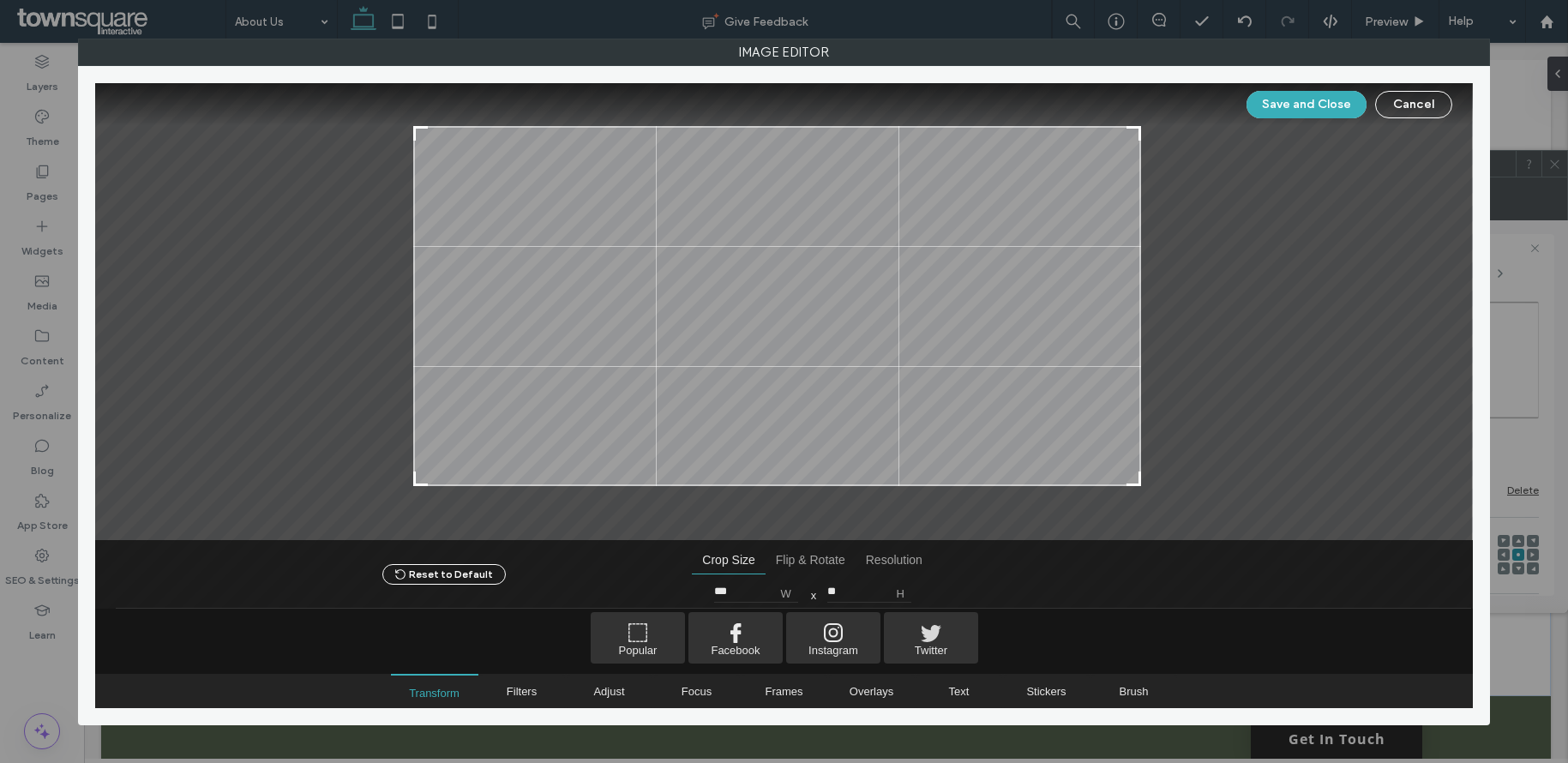 drag, startPoint x: 1162, startPoint y: 484, endPoint x: 1138, endPoint y: 483, distance: 24.020824 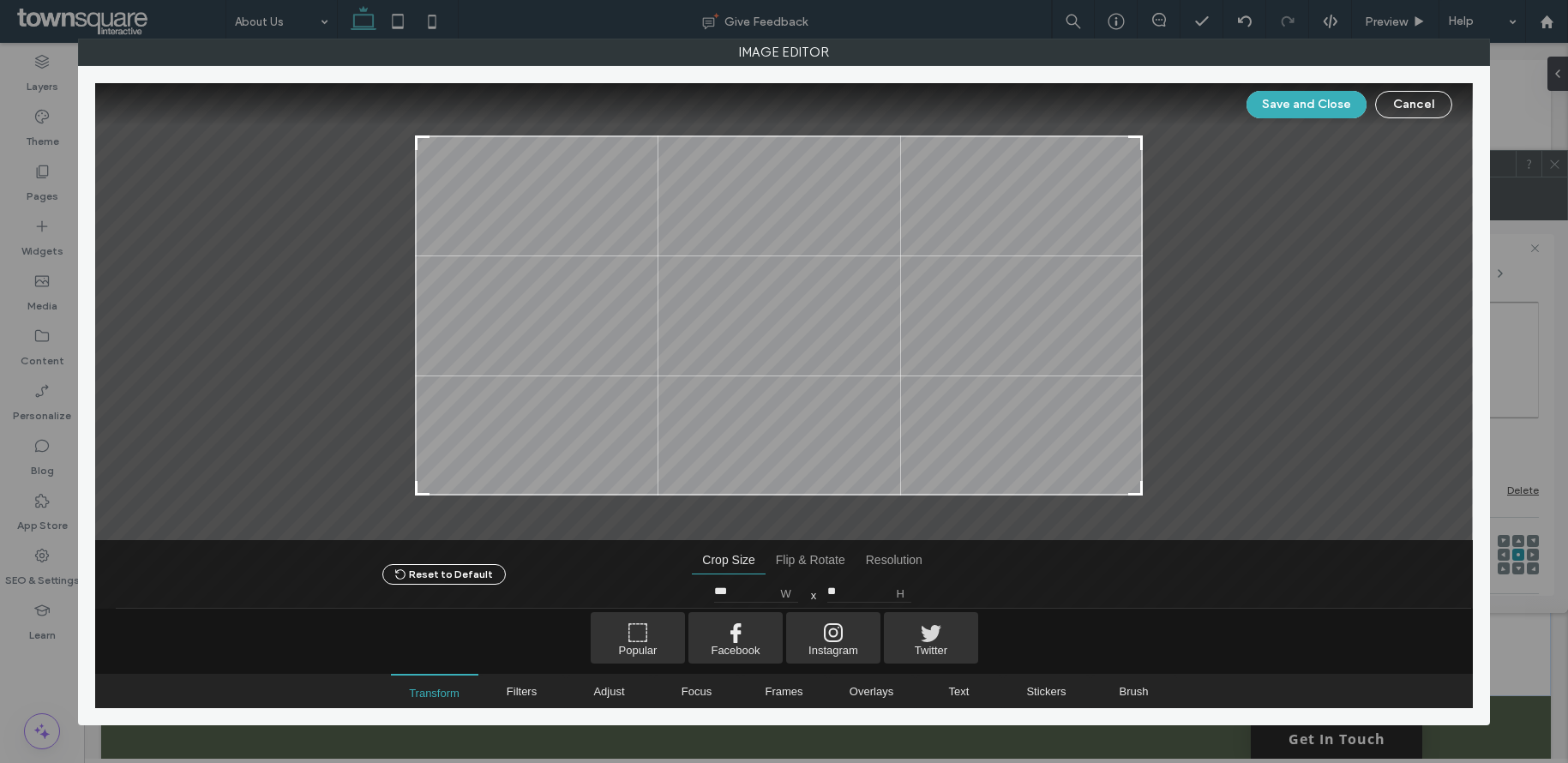 drag, startPoint x: 773, startPoint y: 127, endPoint x: 775, endPoint y: 136, distance: 9.21954 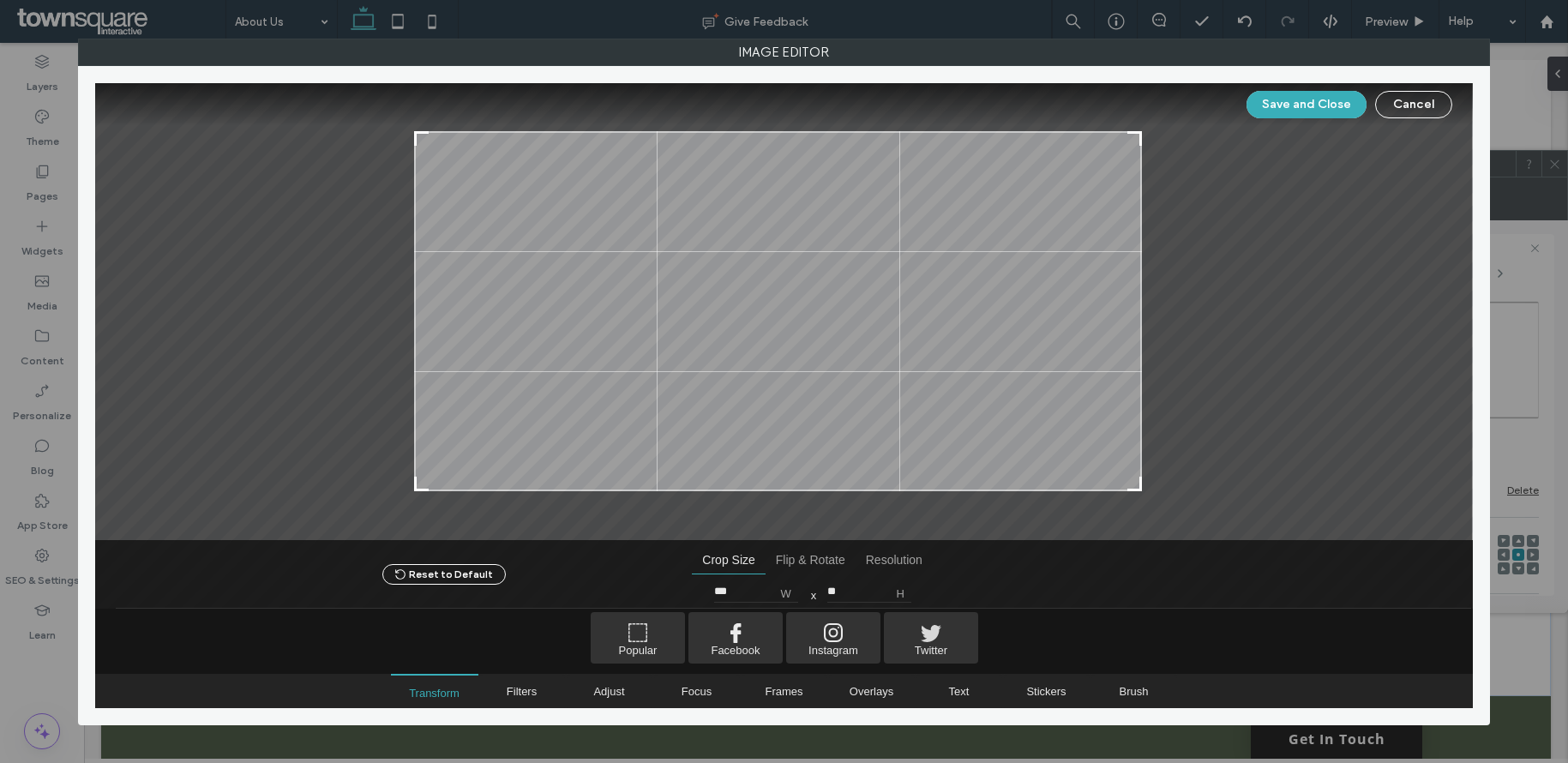 click at bounding box center (778, 311) 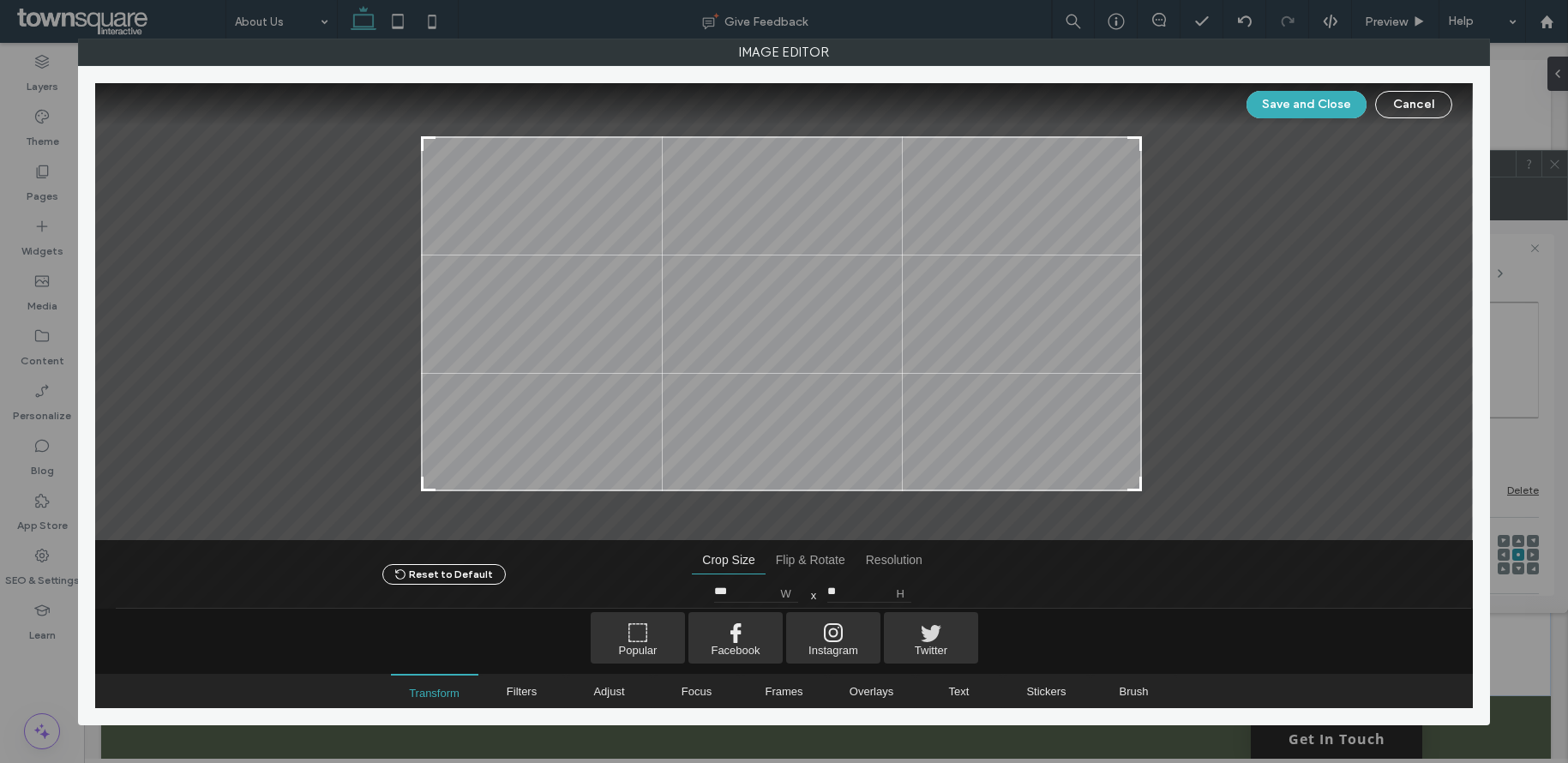 type on "**" 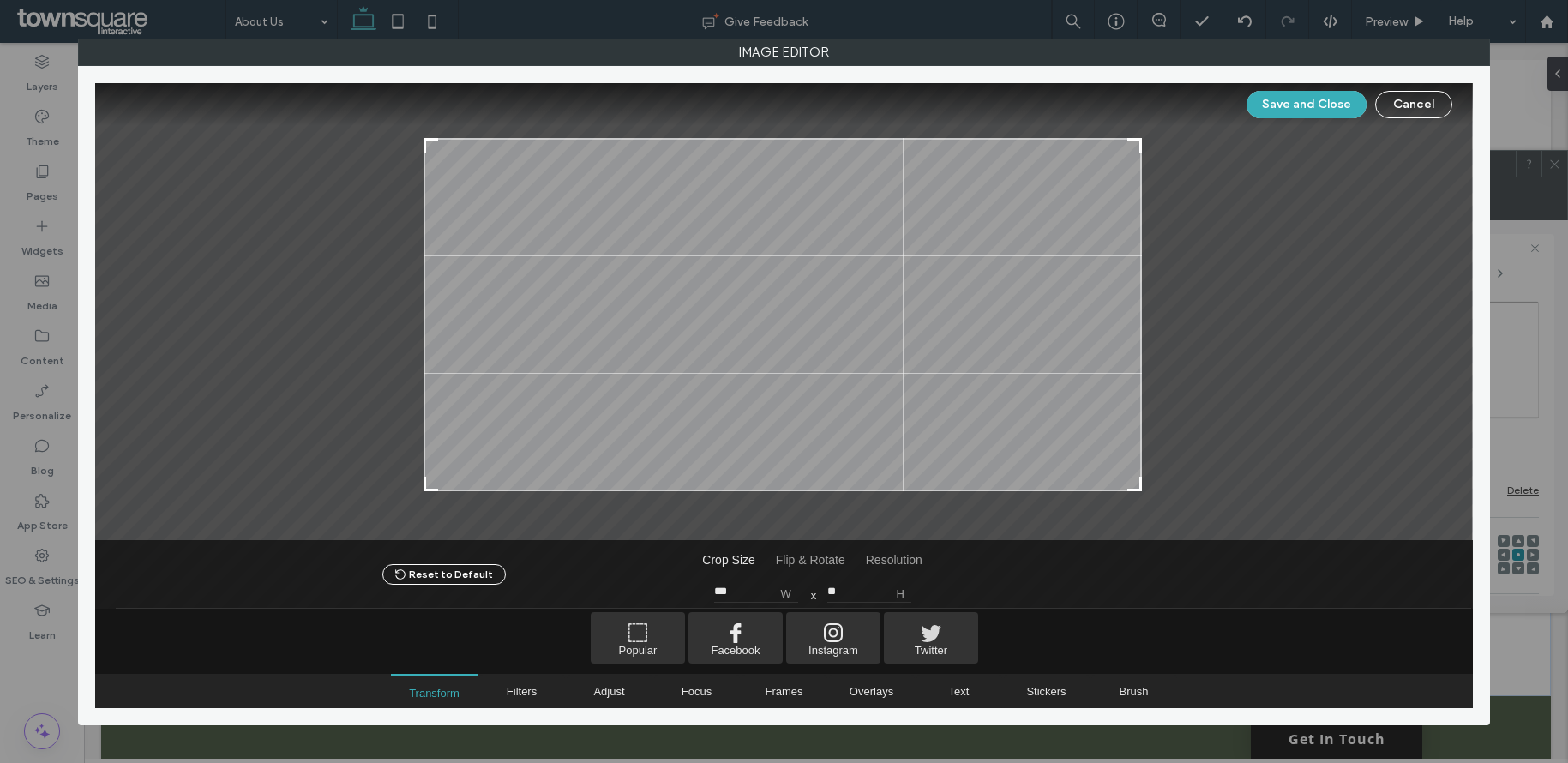 drag, startPoint x: 416, startPoint y: 135, endPoint x: 425, endPoint y: 142, distance: 11.401754 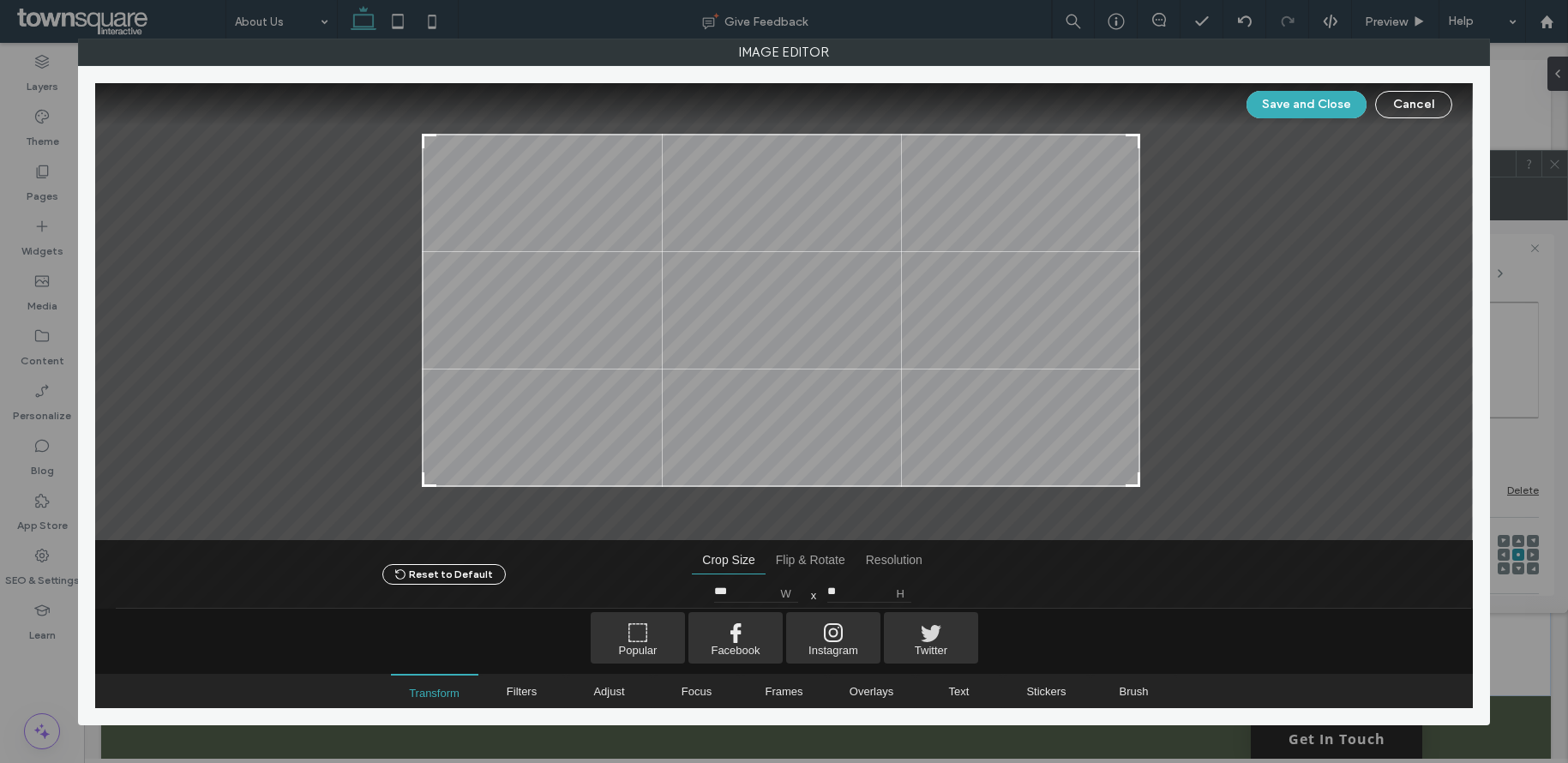 click at bounding box center [781, 310] 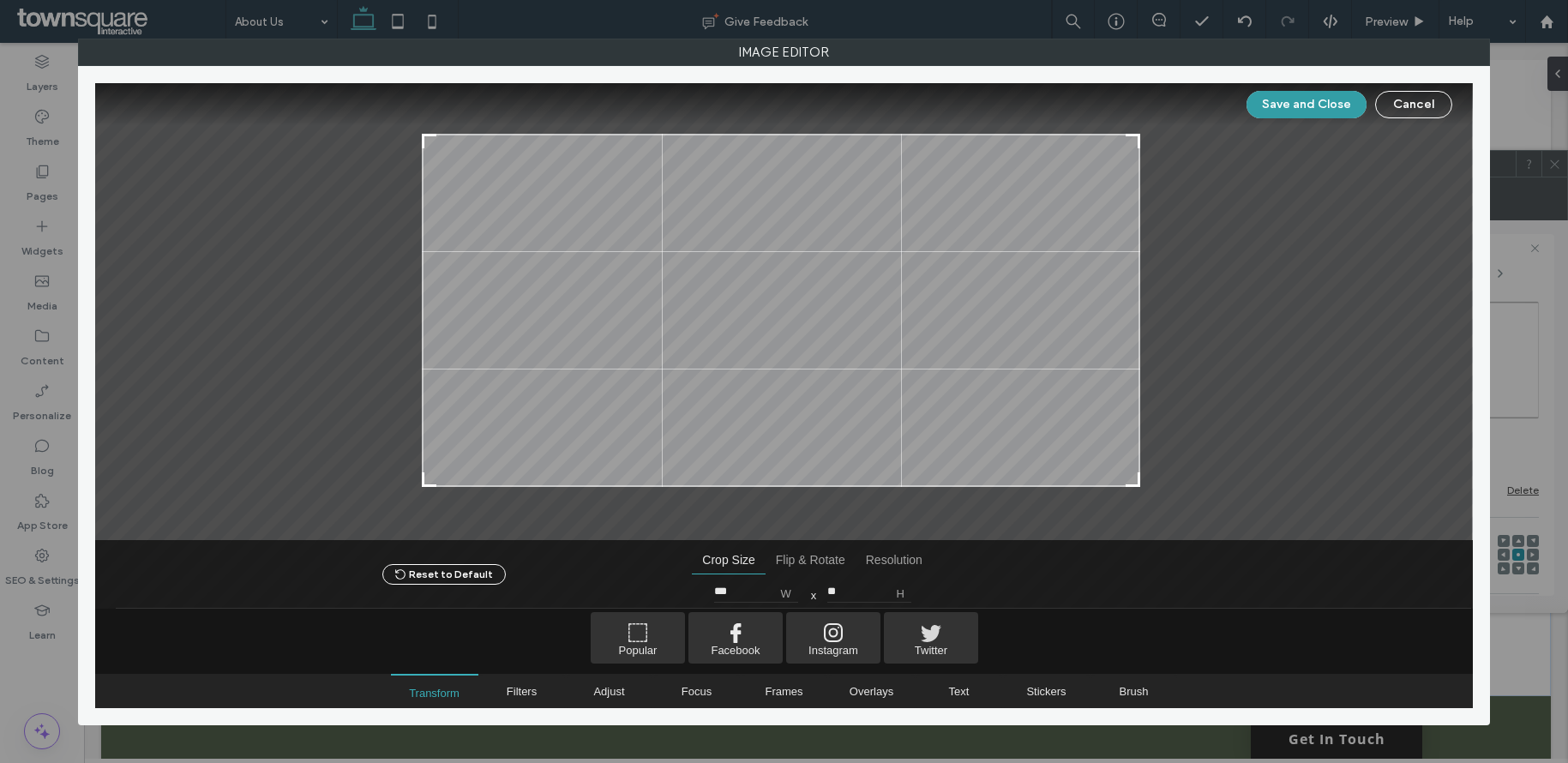 click on "Save and Close" at bounding box center (1307, 105) 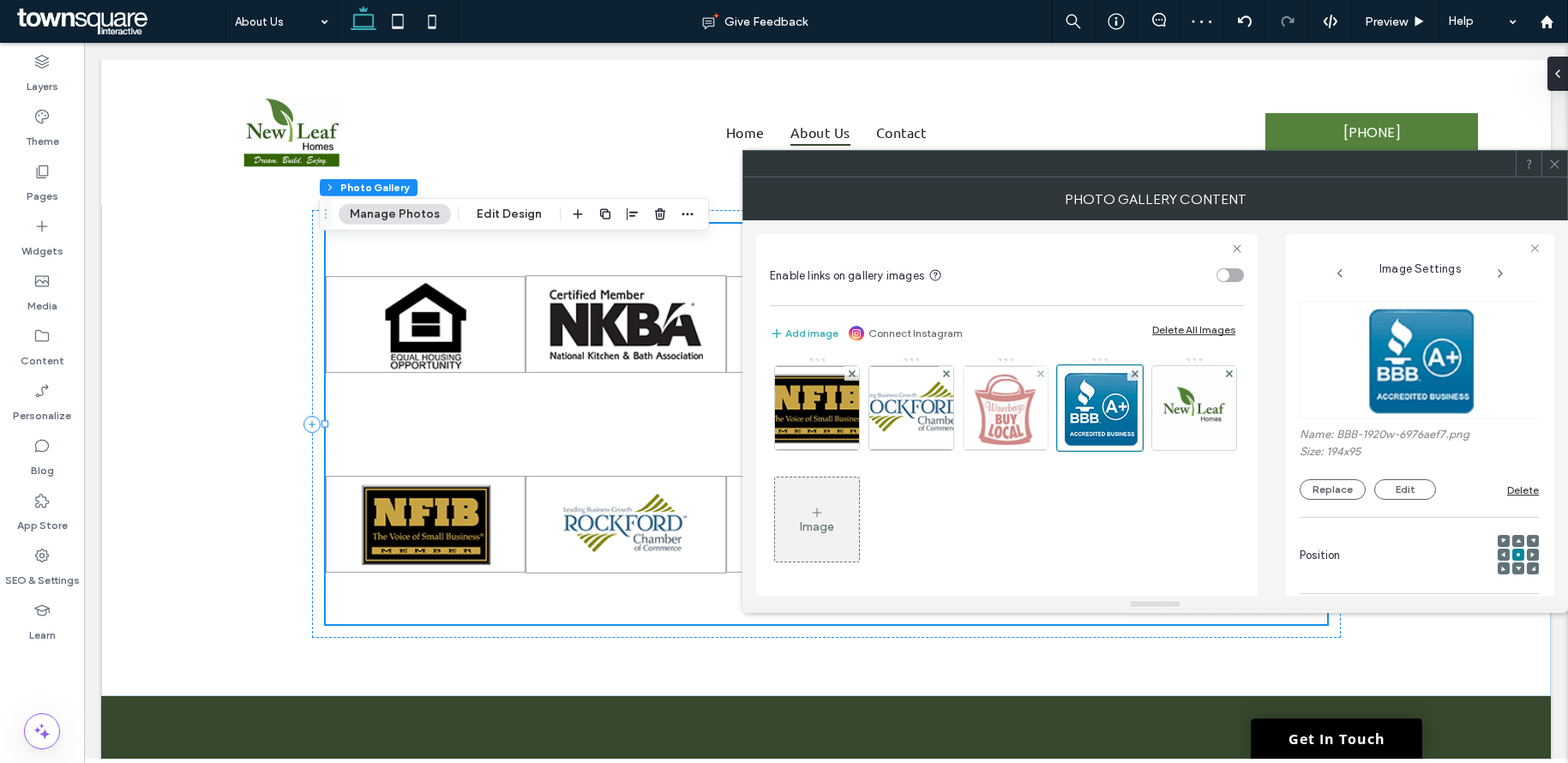 click at bounding box center [1006, 408] 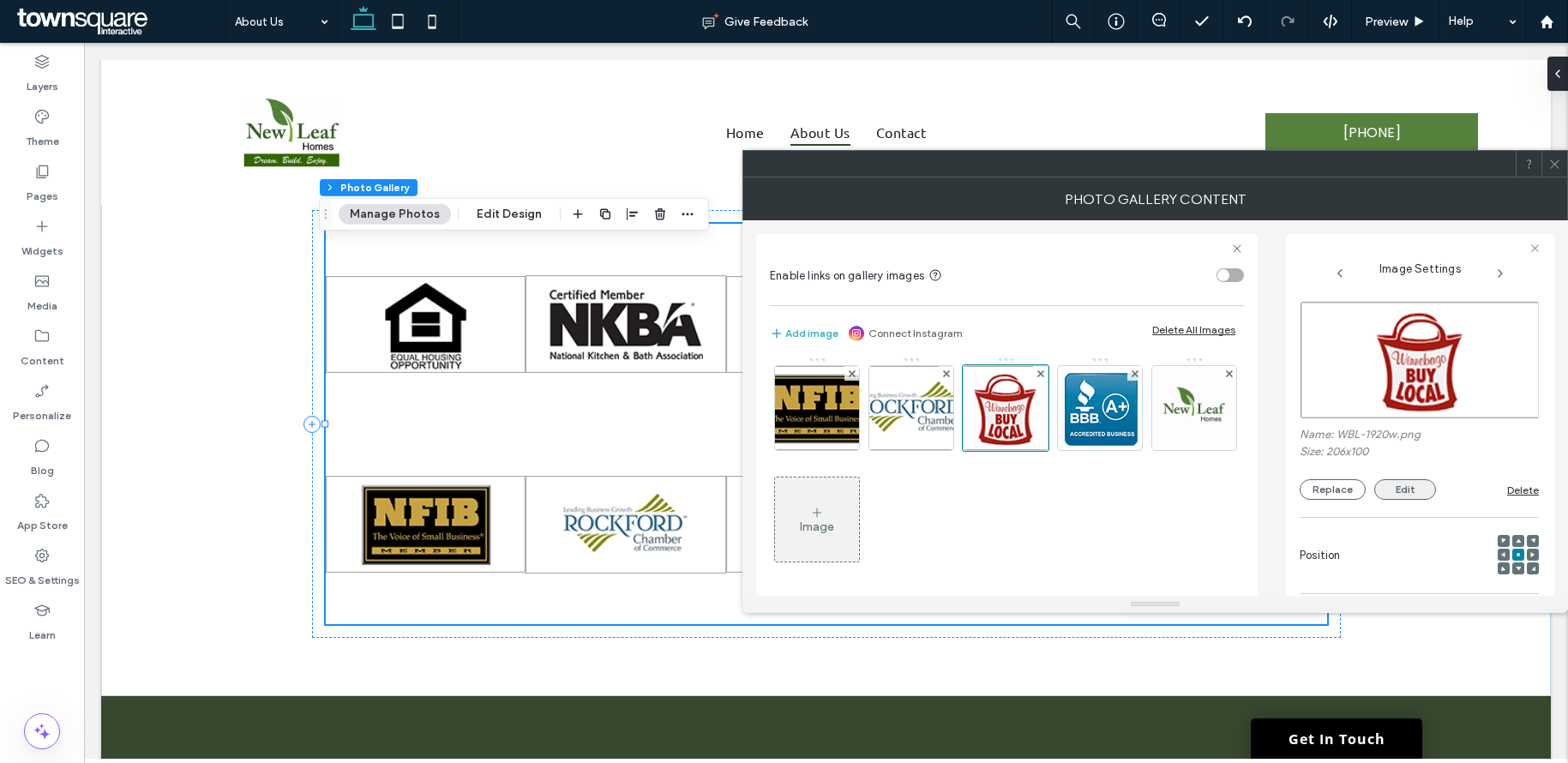 click on "Edit" at bounding box center [1405, 490] 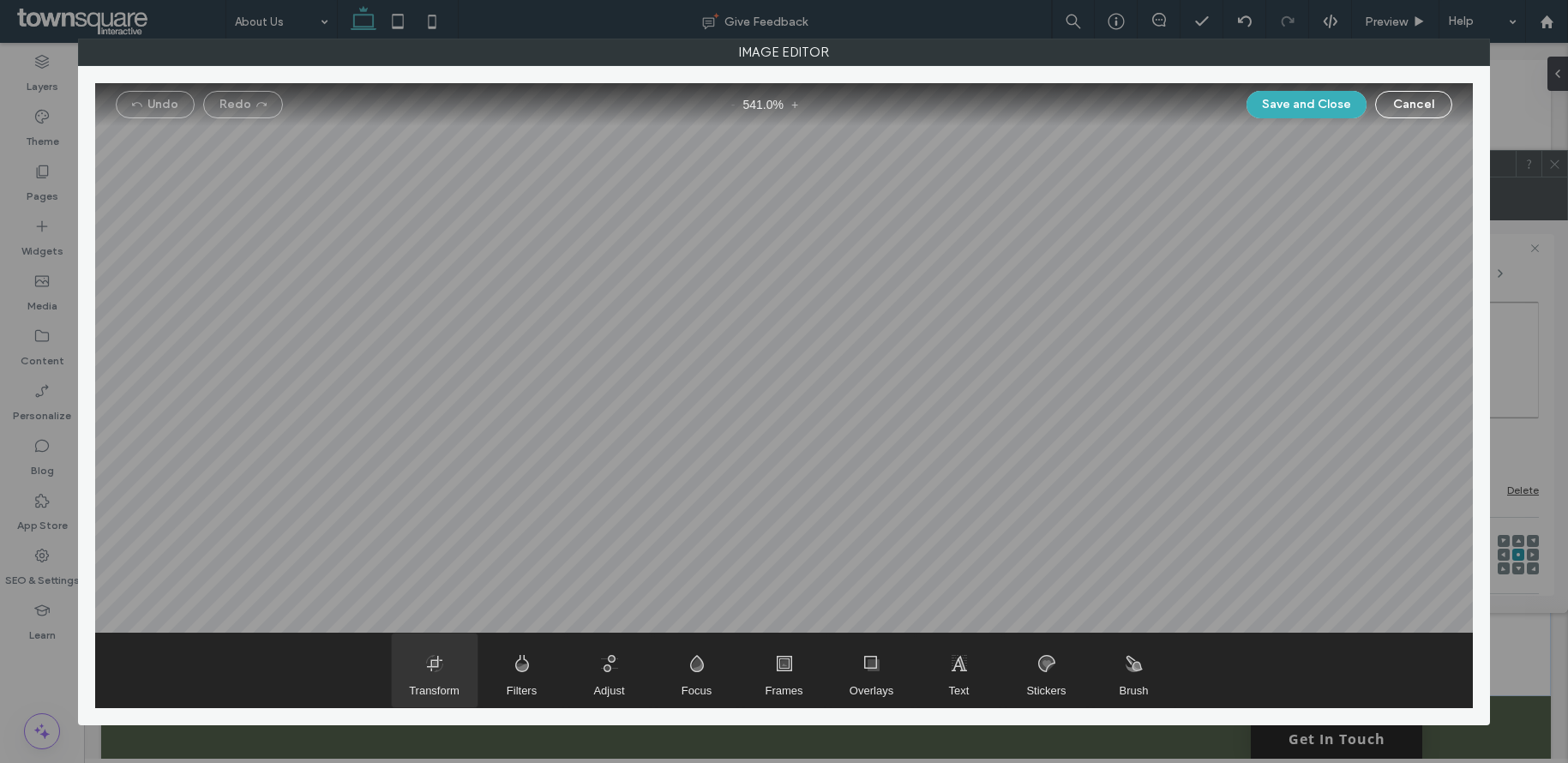 click at bounding box center [435, 670] 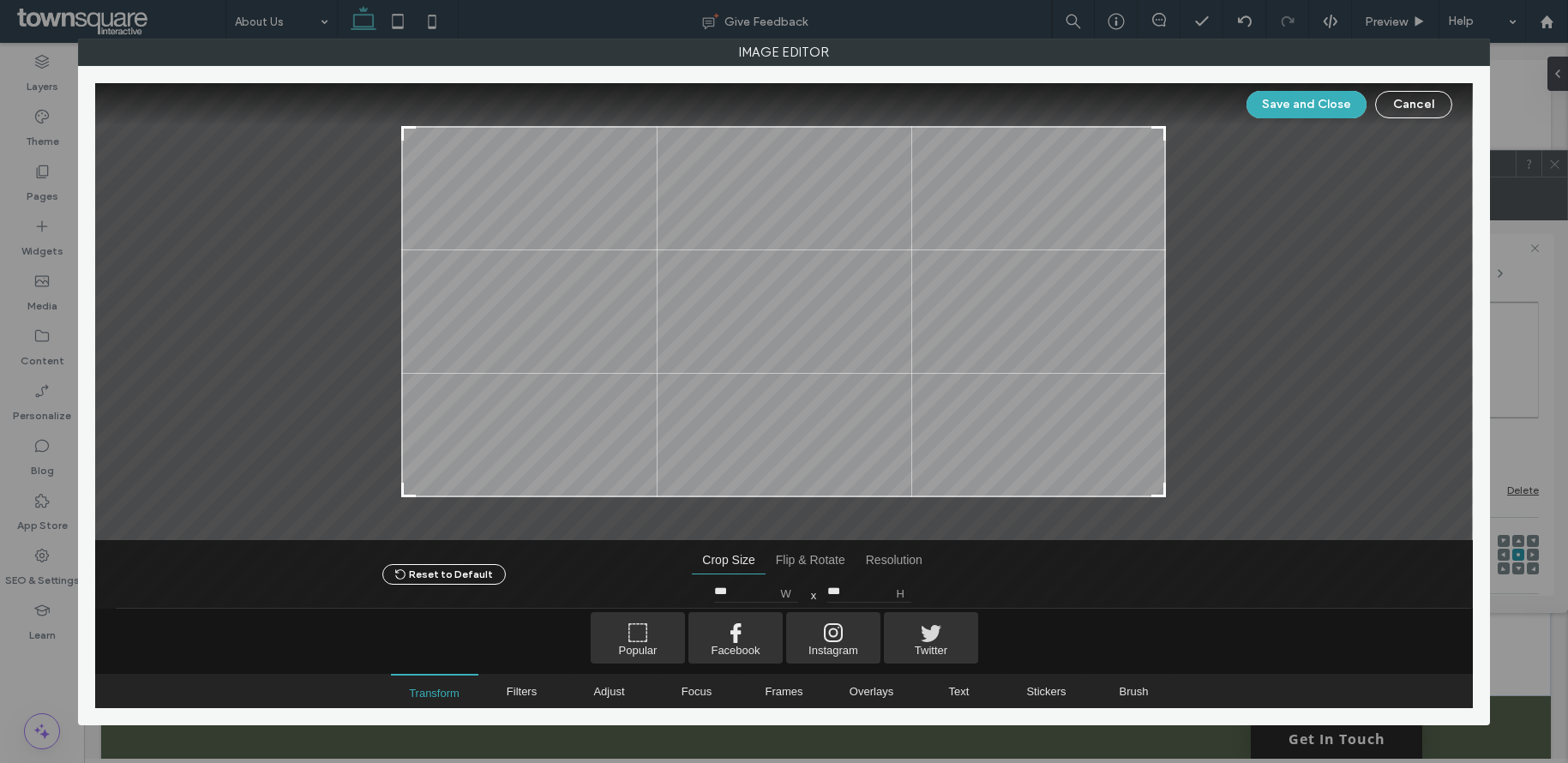 type on "***" 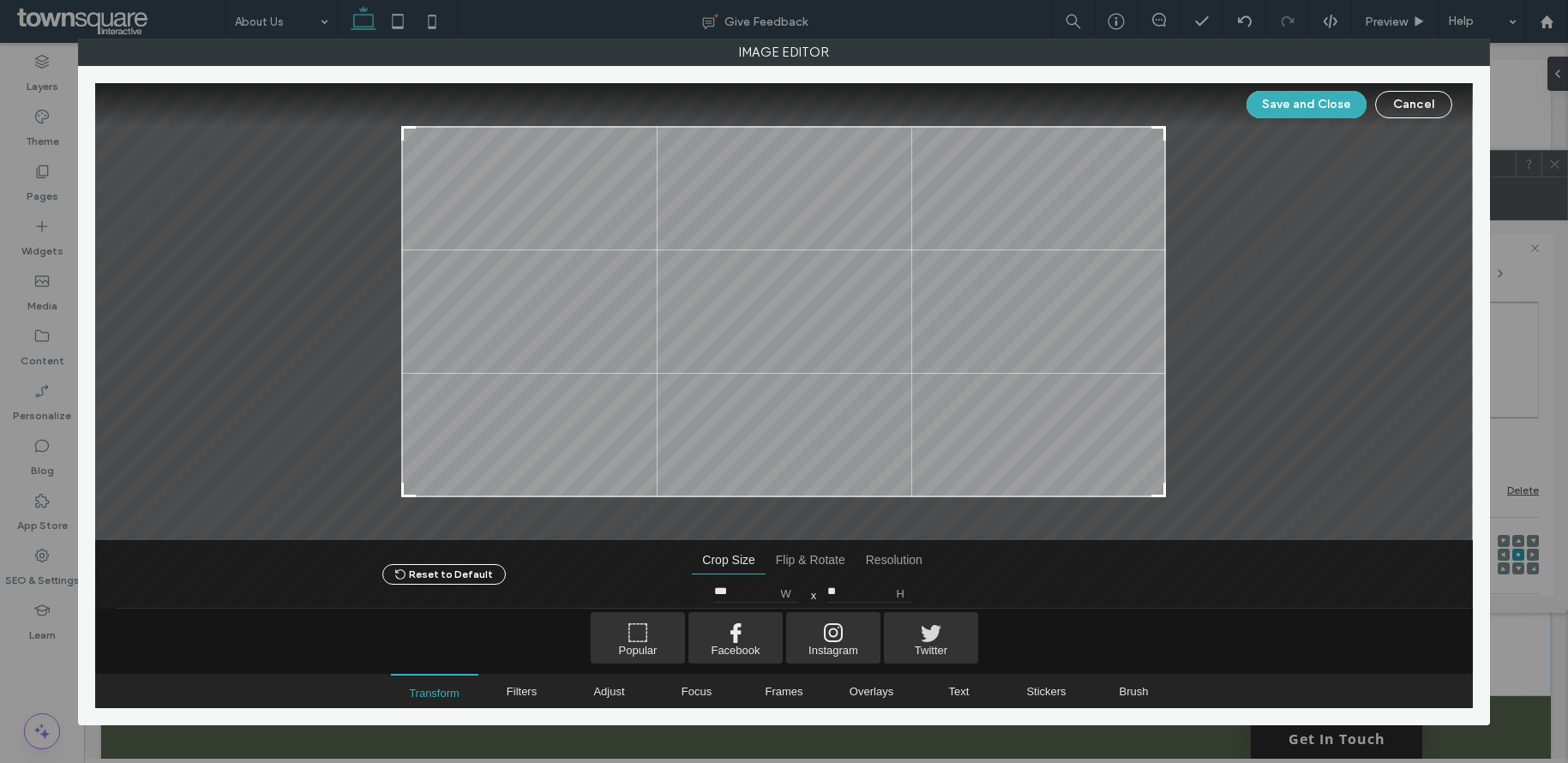 type on "***" 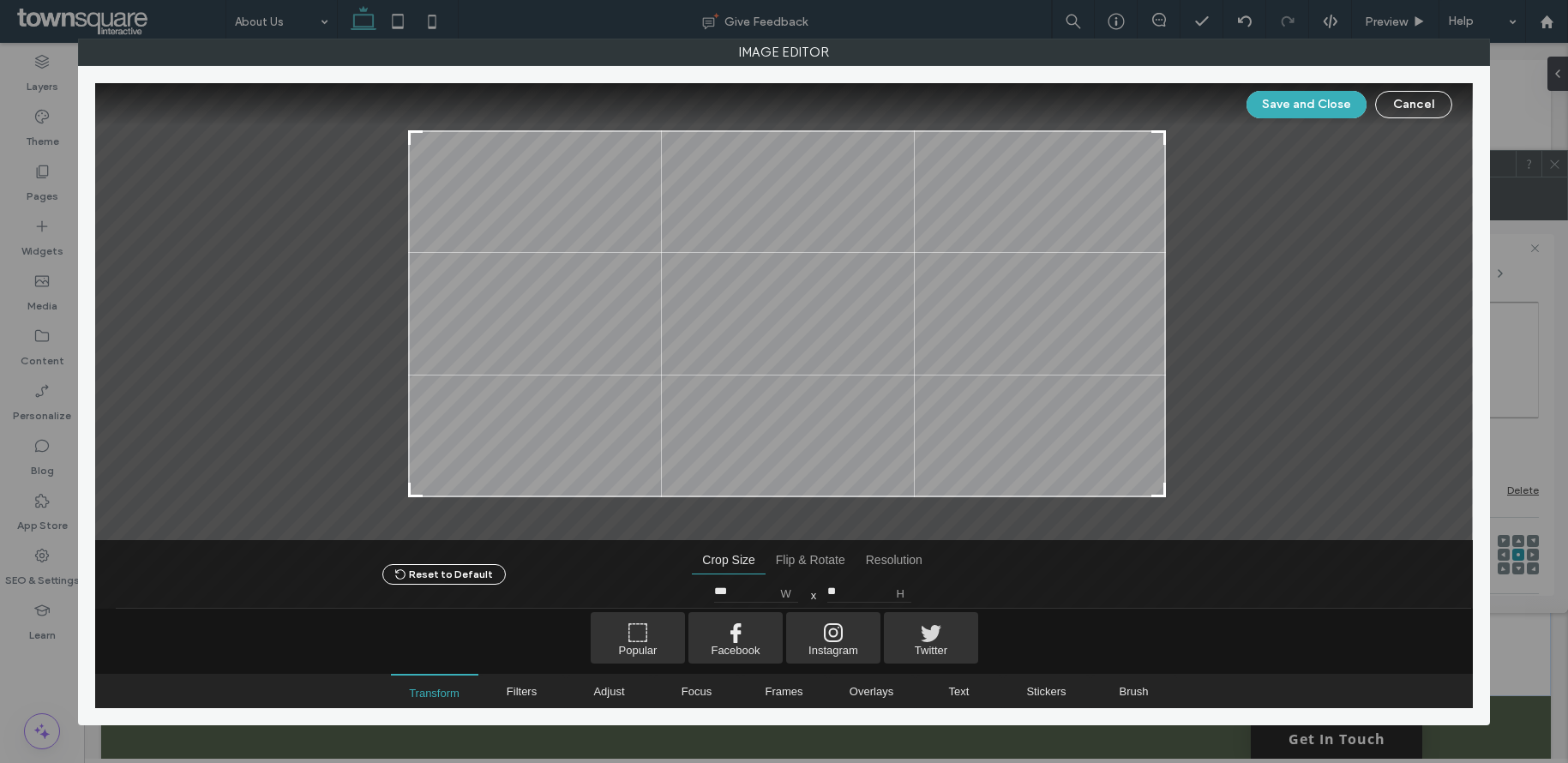 type on "**" 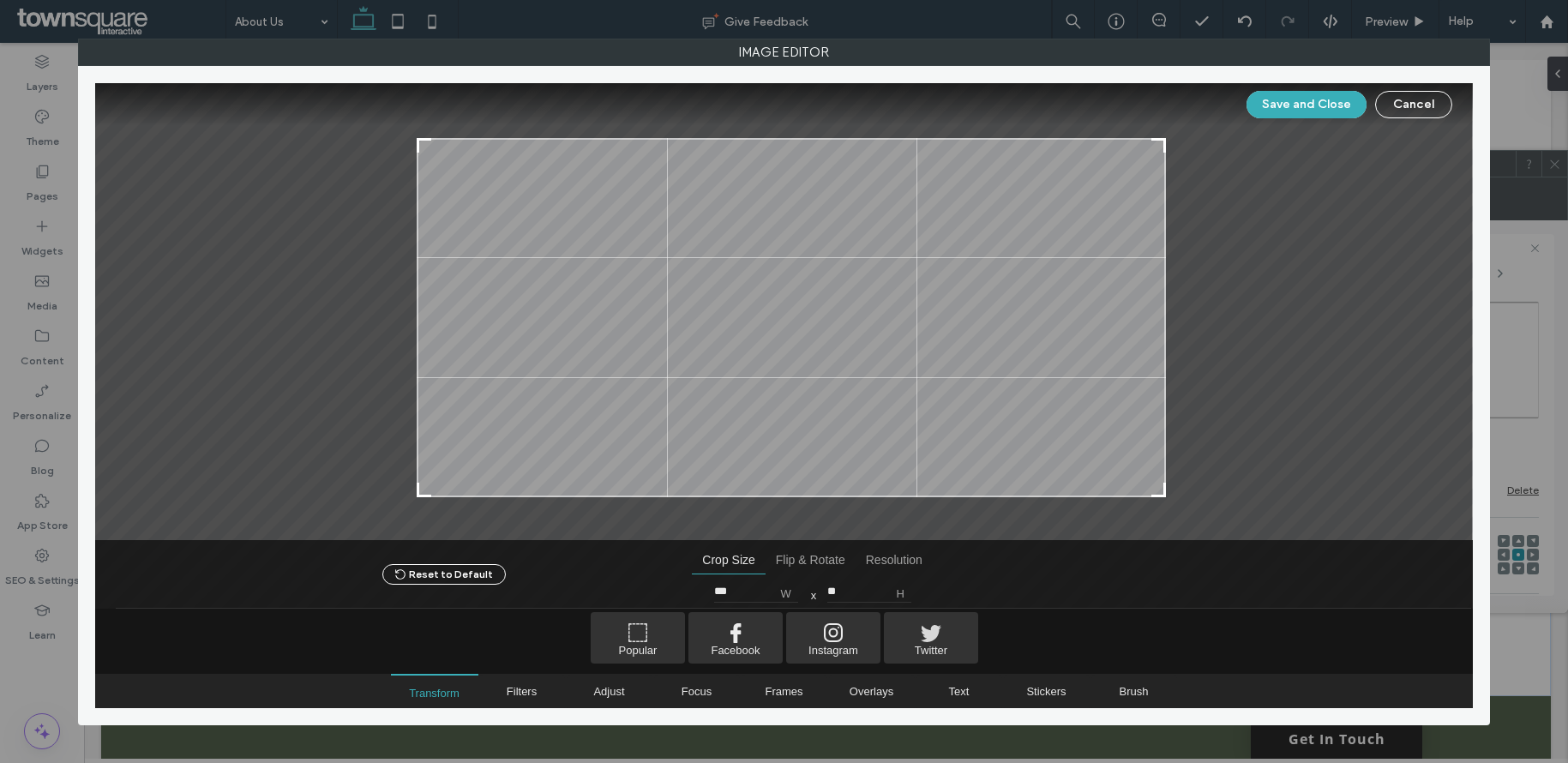 drag, startPoint x: 405, startPoint y: 129, endPoint x: 420, endPoint y: 141, distance: 19.209373 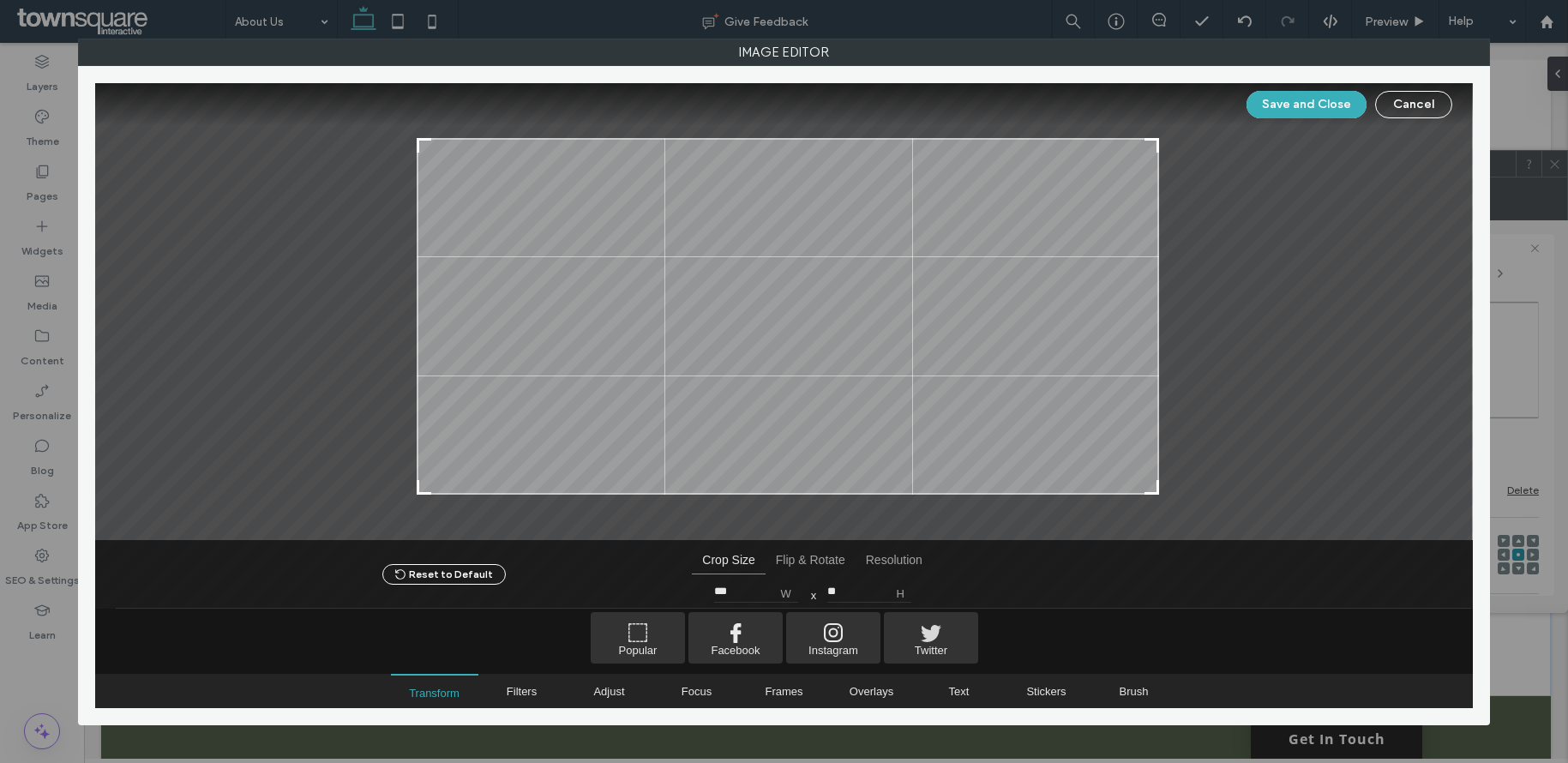 type on "***" 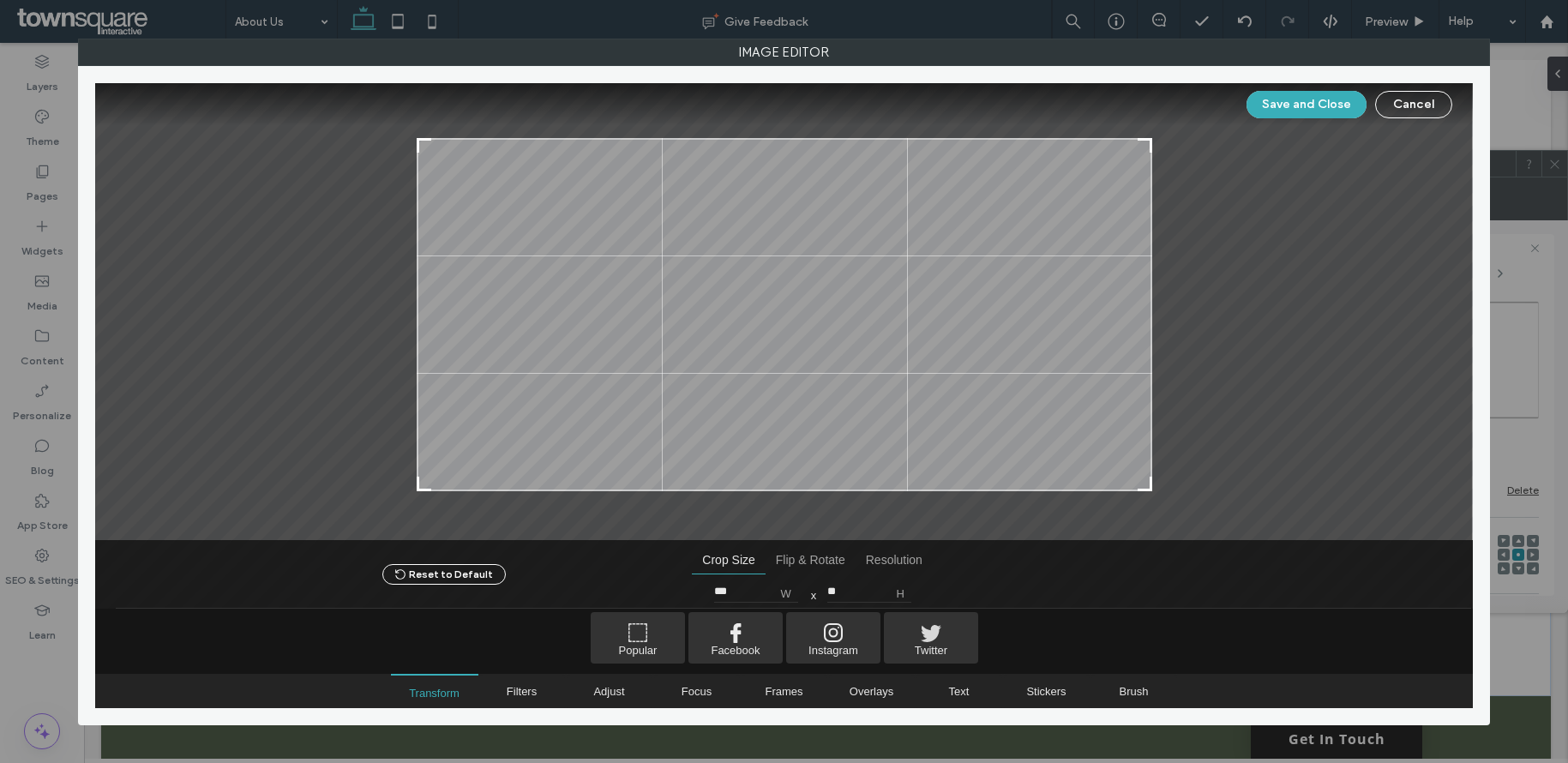type on "***" 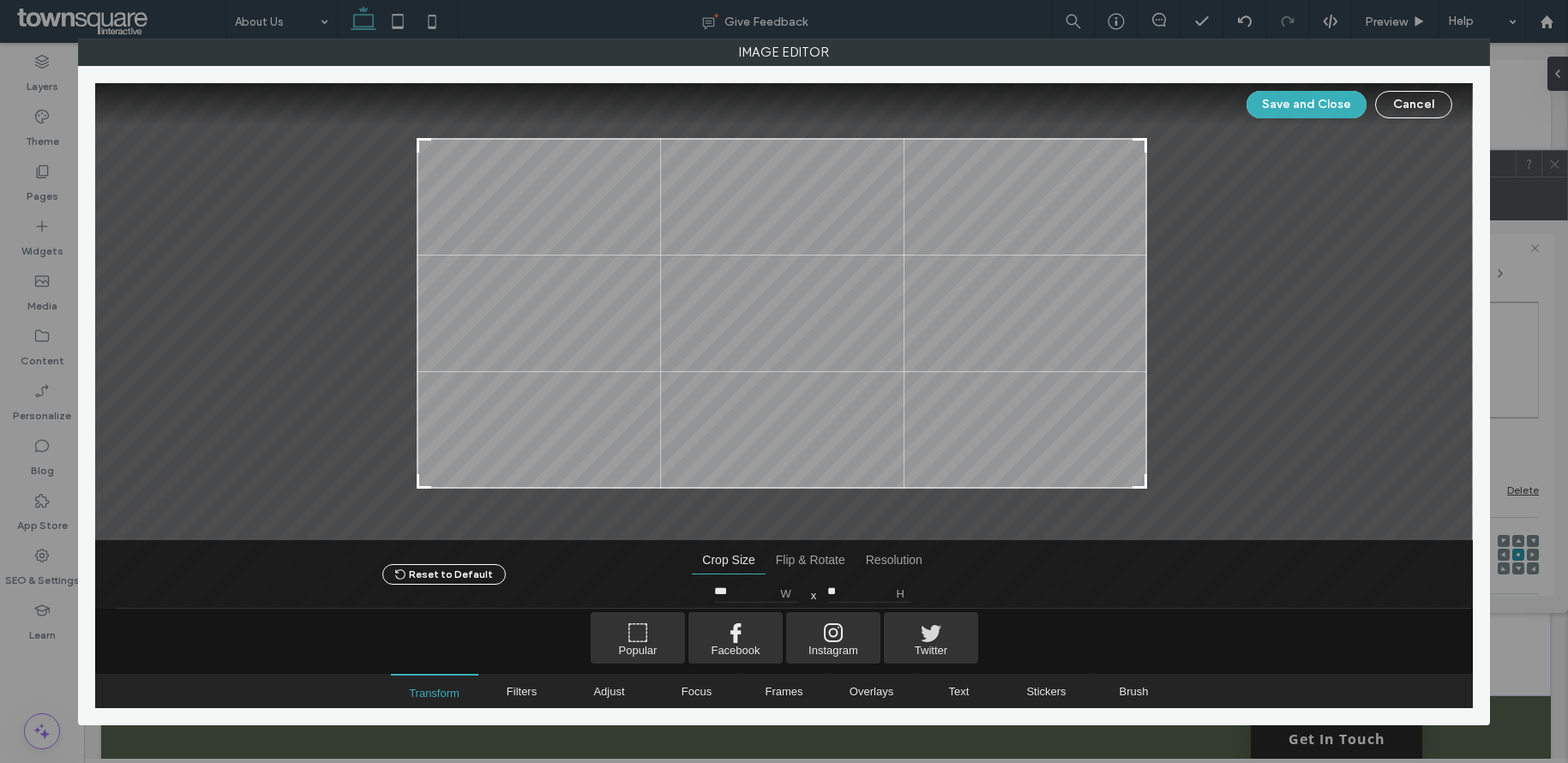 drag, startPoint x: 1160, startPoint y: 493, endPoint x: 1141, endPoint y: 484, distance: 21.023796 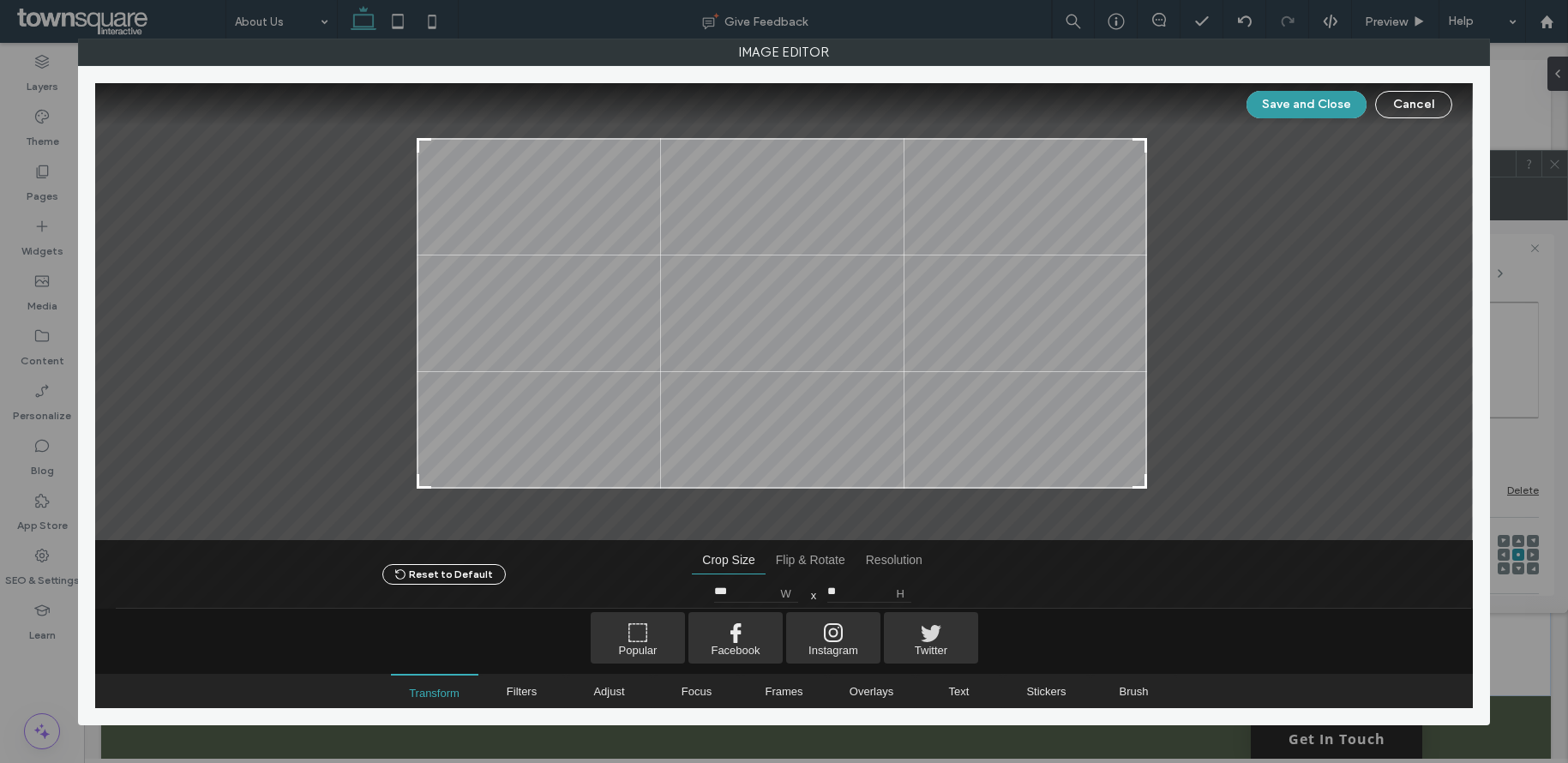 click on "Save and Close" at bounding box center (1307, 105) 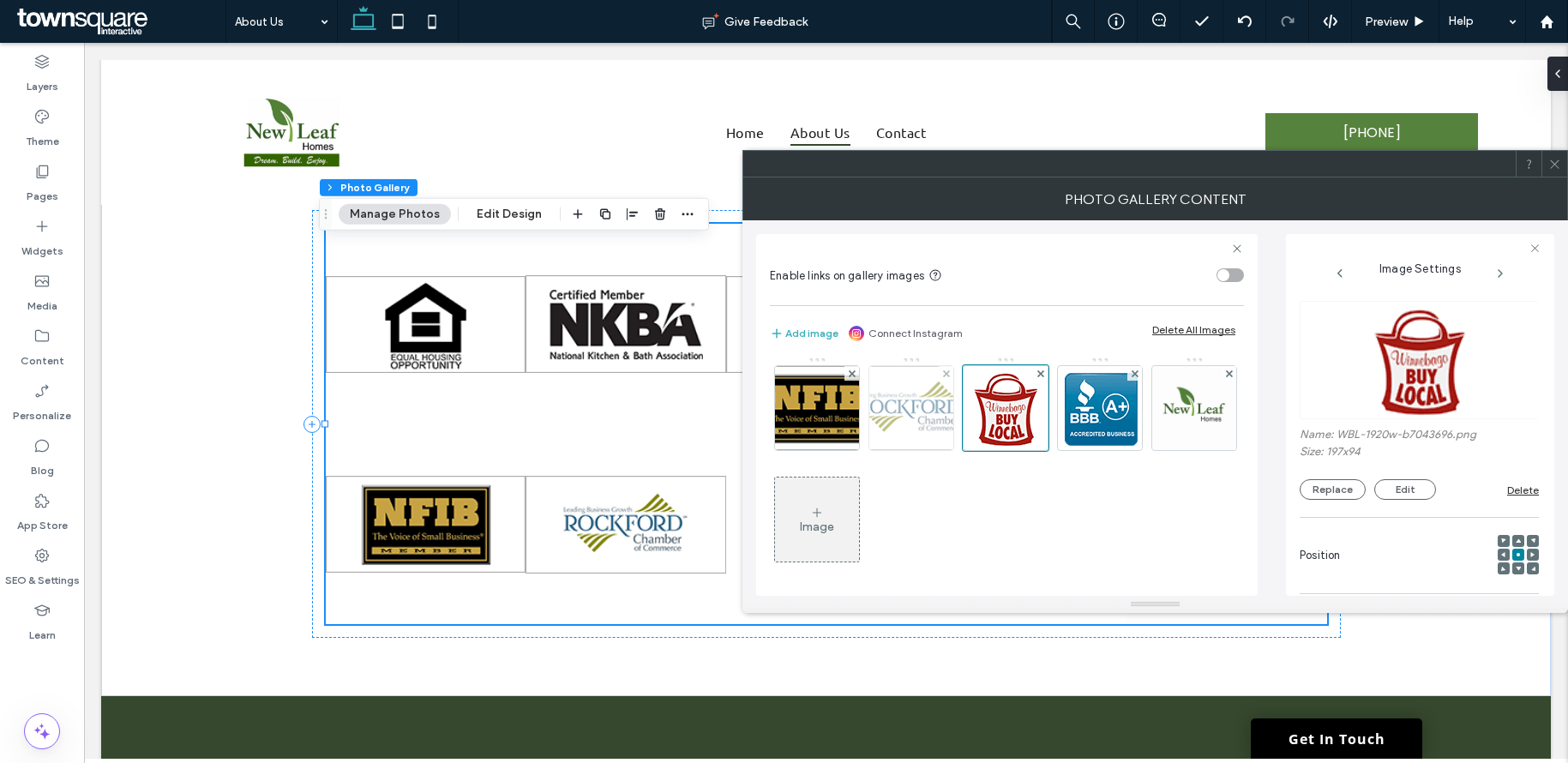 click at bounding box center (911, 408) 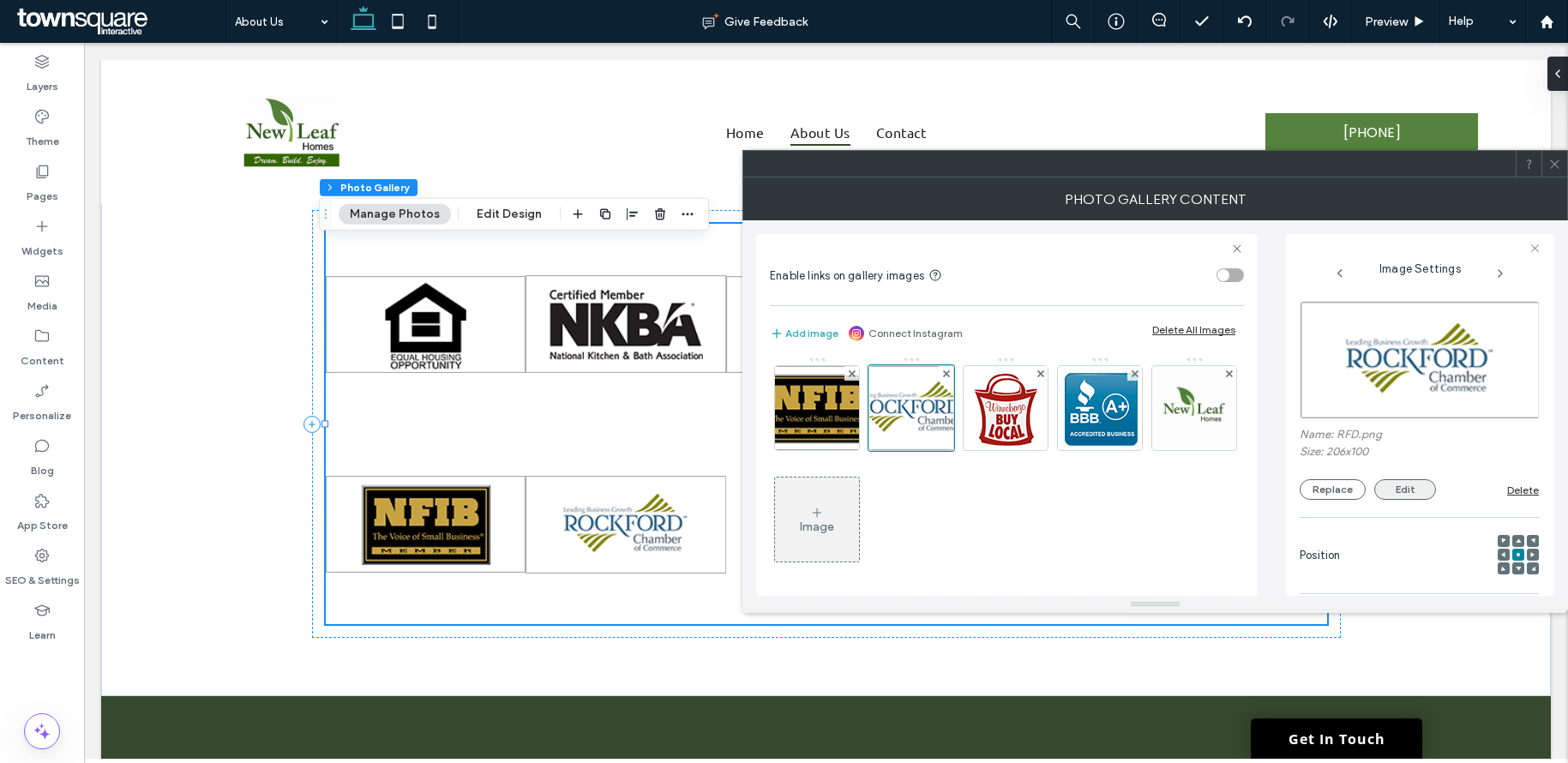 click on "Edit" at bounding box center (1405, 490) 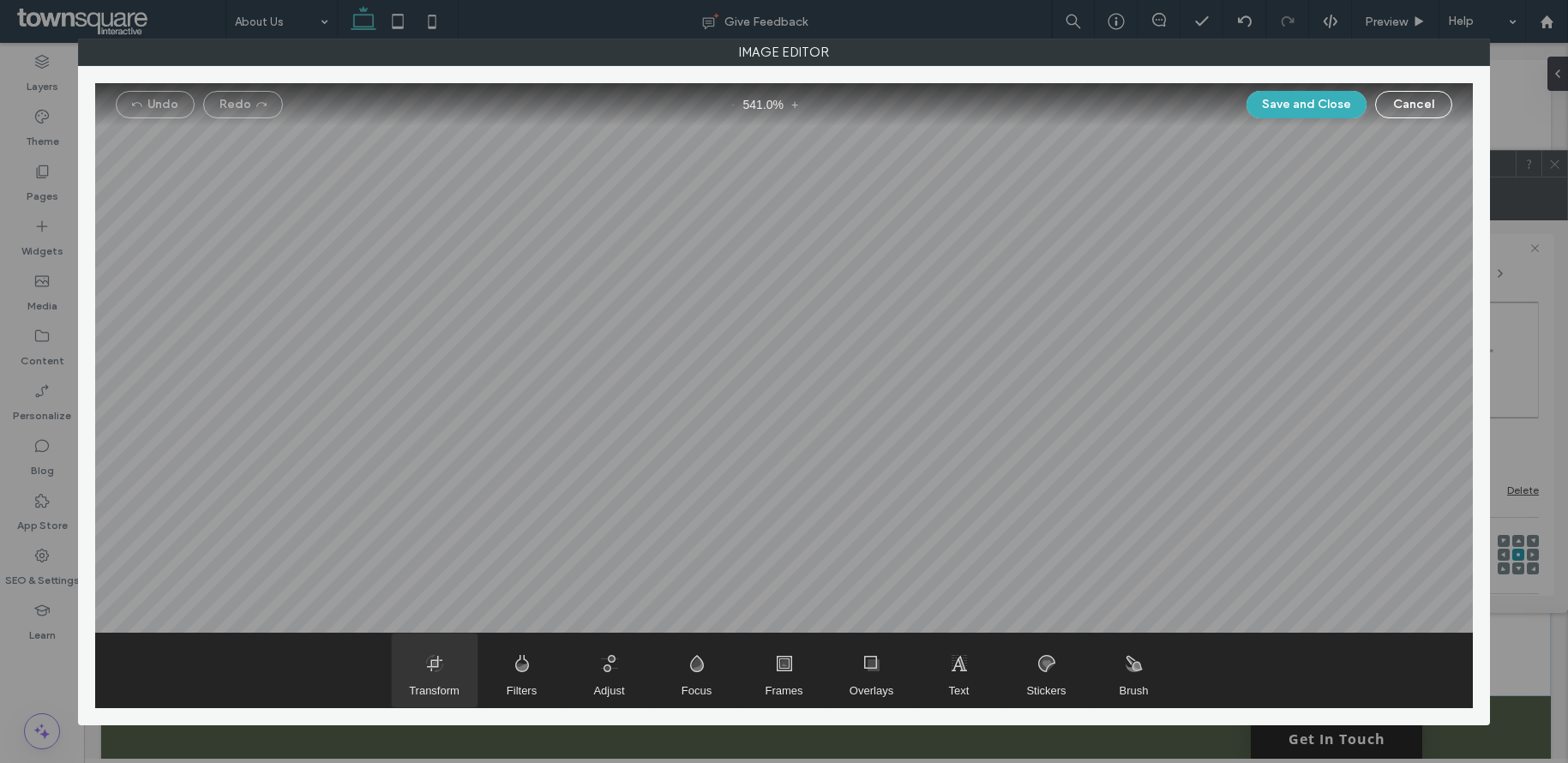click at bounding box center [435, 670] 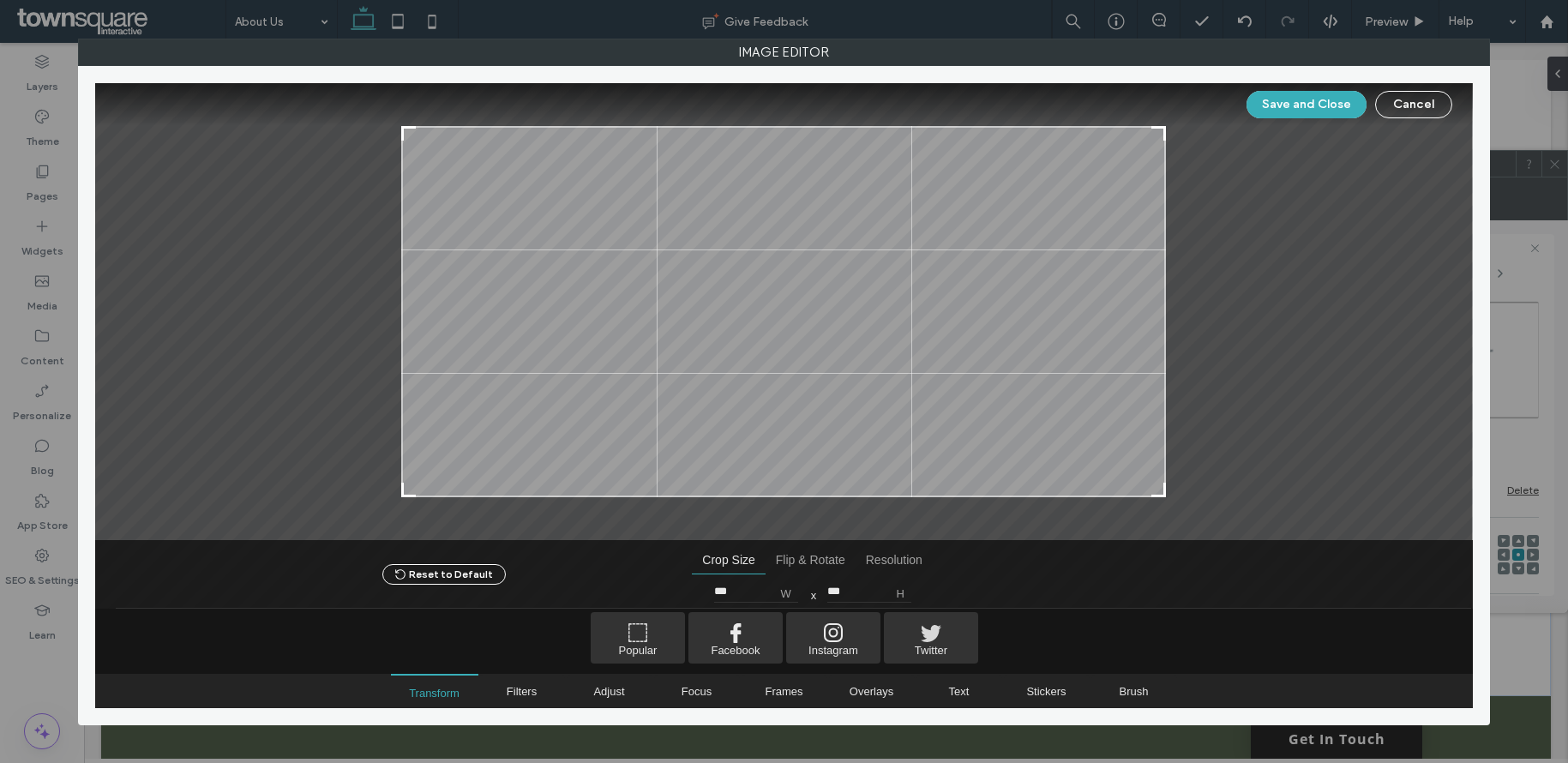 type on "***" 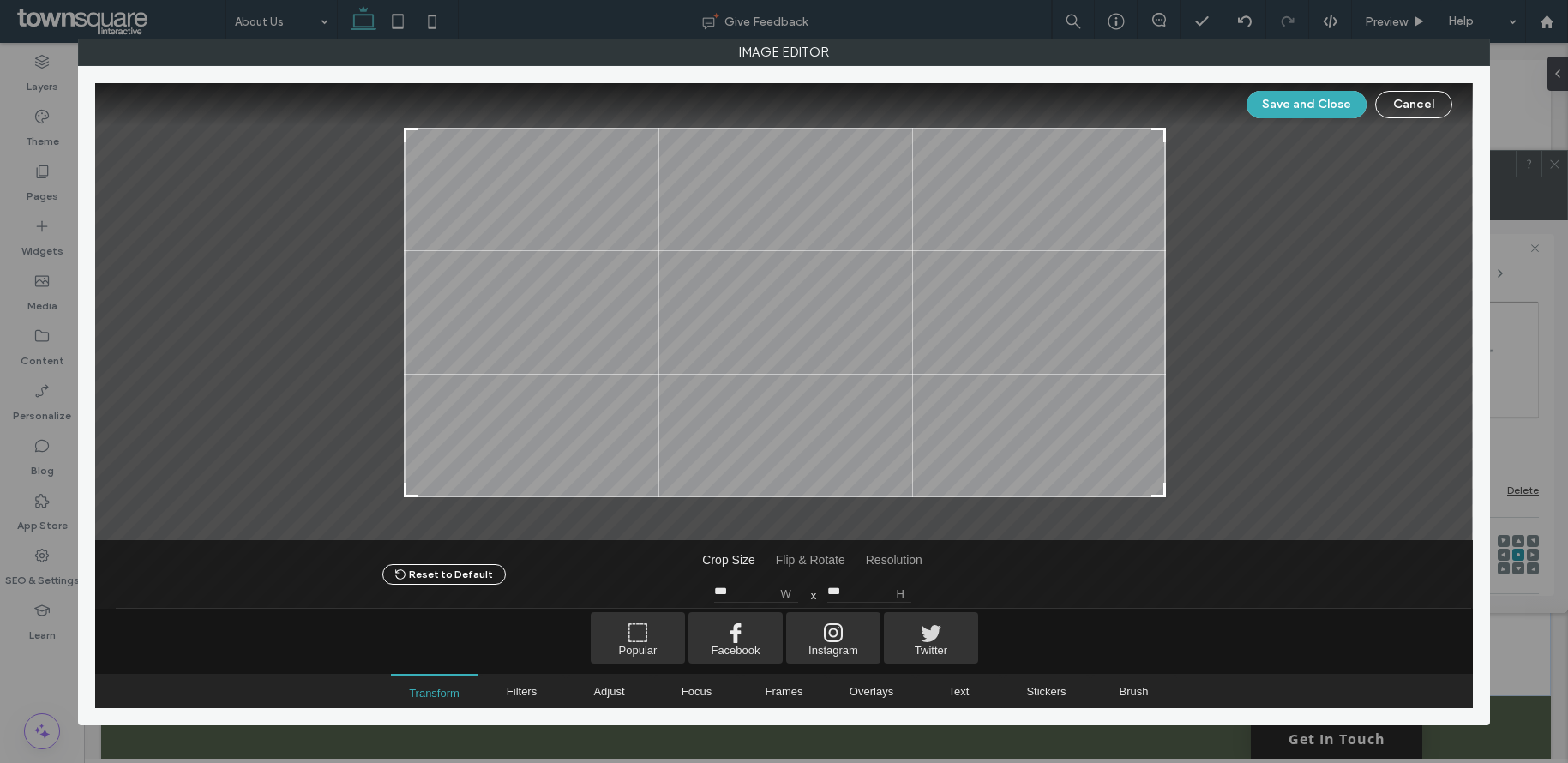 type 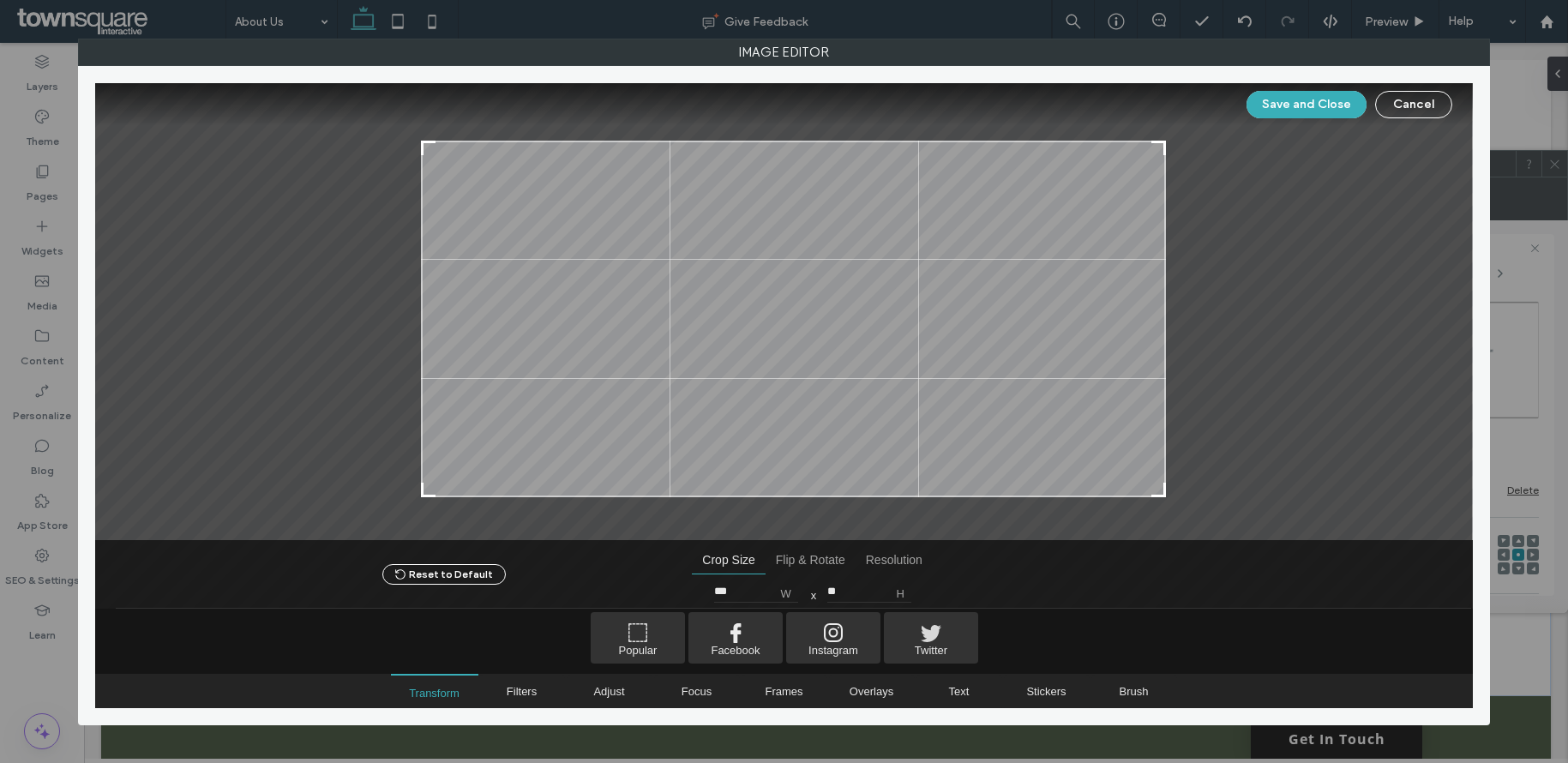 drag, startPoint x: 408, startPoint y: 129, endPoint x: 432, endPoint y: 146, distance: 29.41088 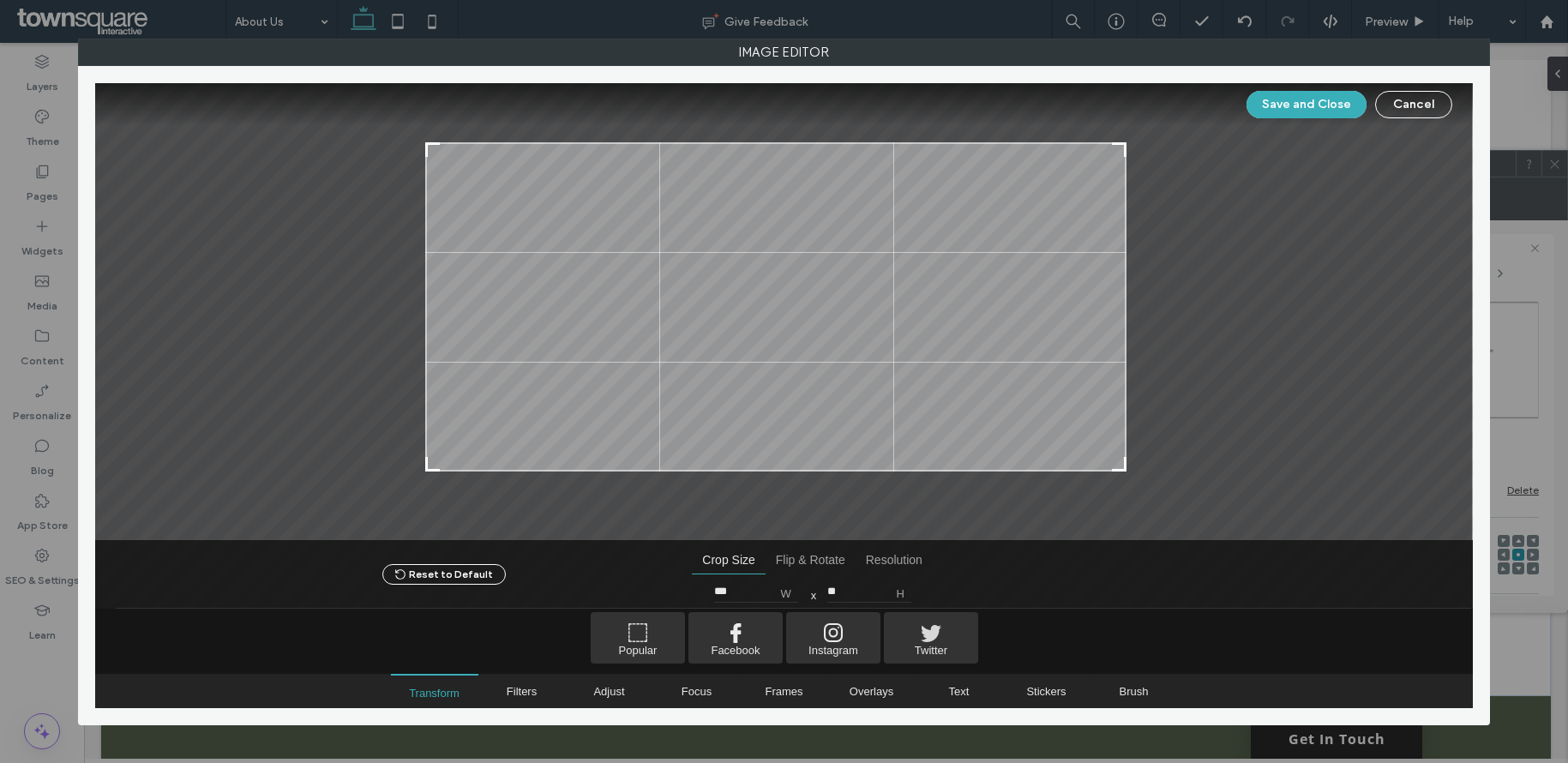 drag, startPoint x: 1162, startPoint y: 494, endPoint x: 1120, endPoint y: 467, distance: 49.92995 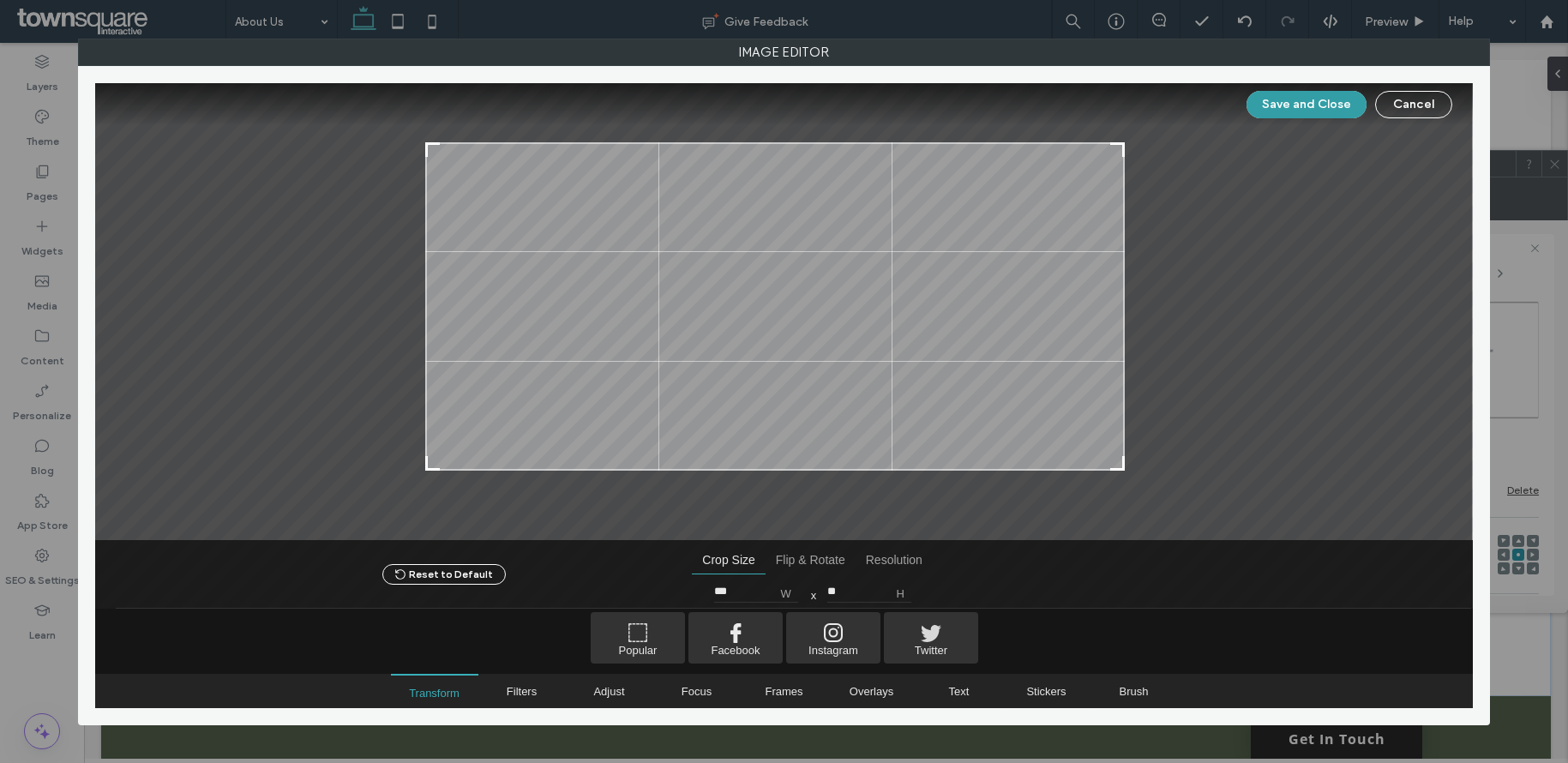 click on "Save and Close" at bounding box center [1307, 105] 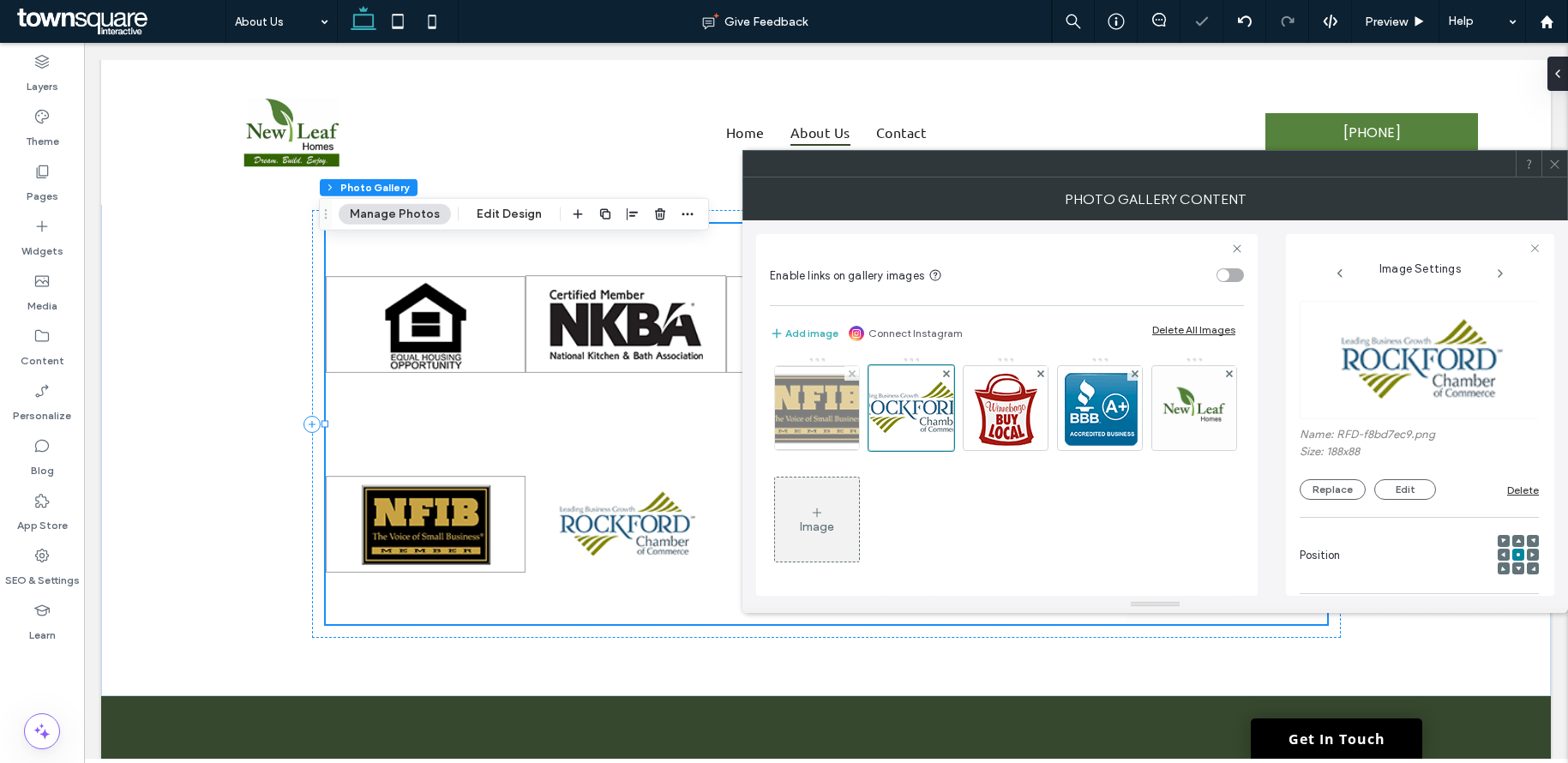 click at bounding box center [817, 408] 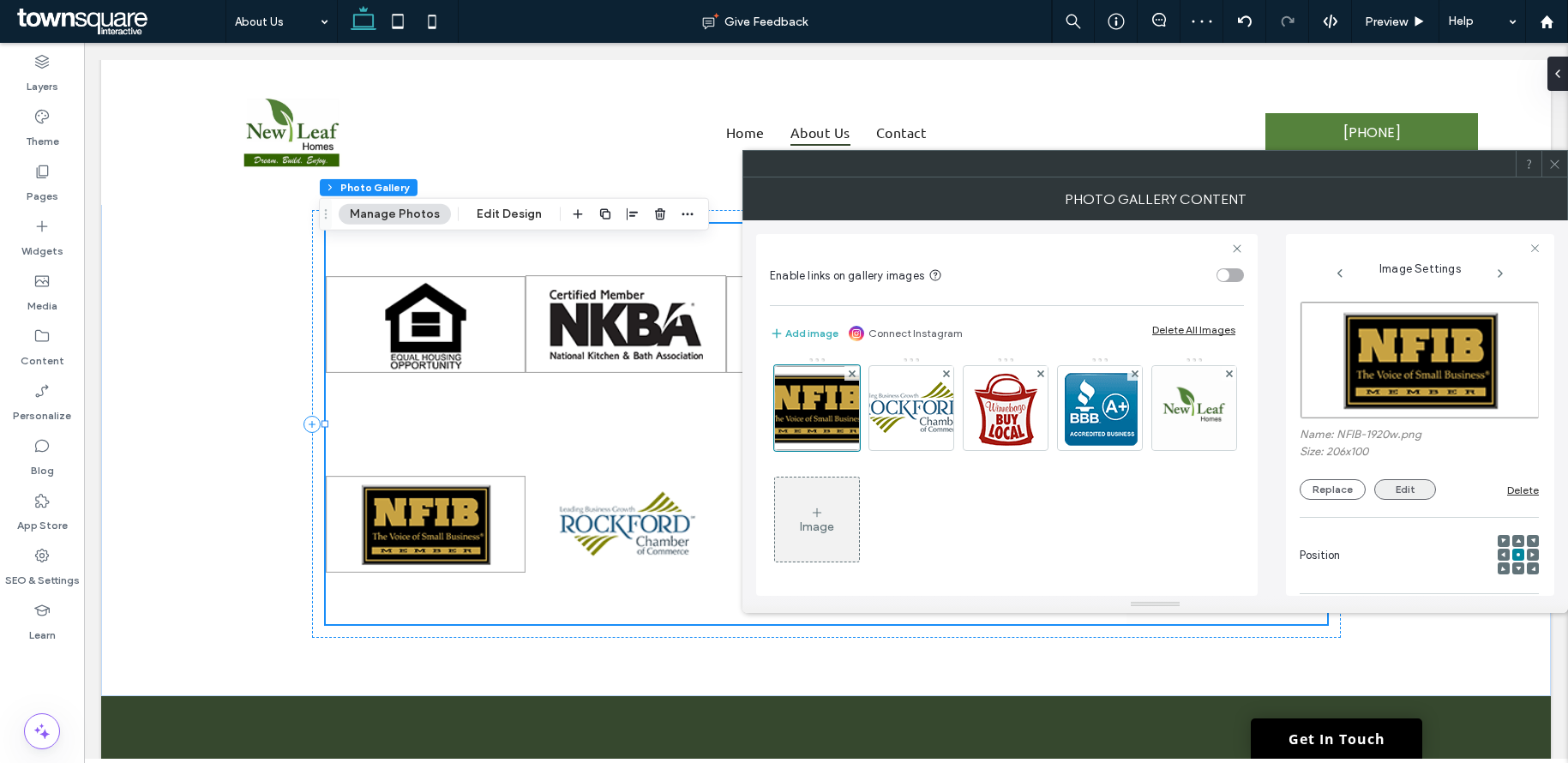 click on "Edit" at bounding box center (1405, 490) 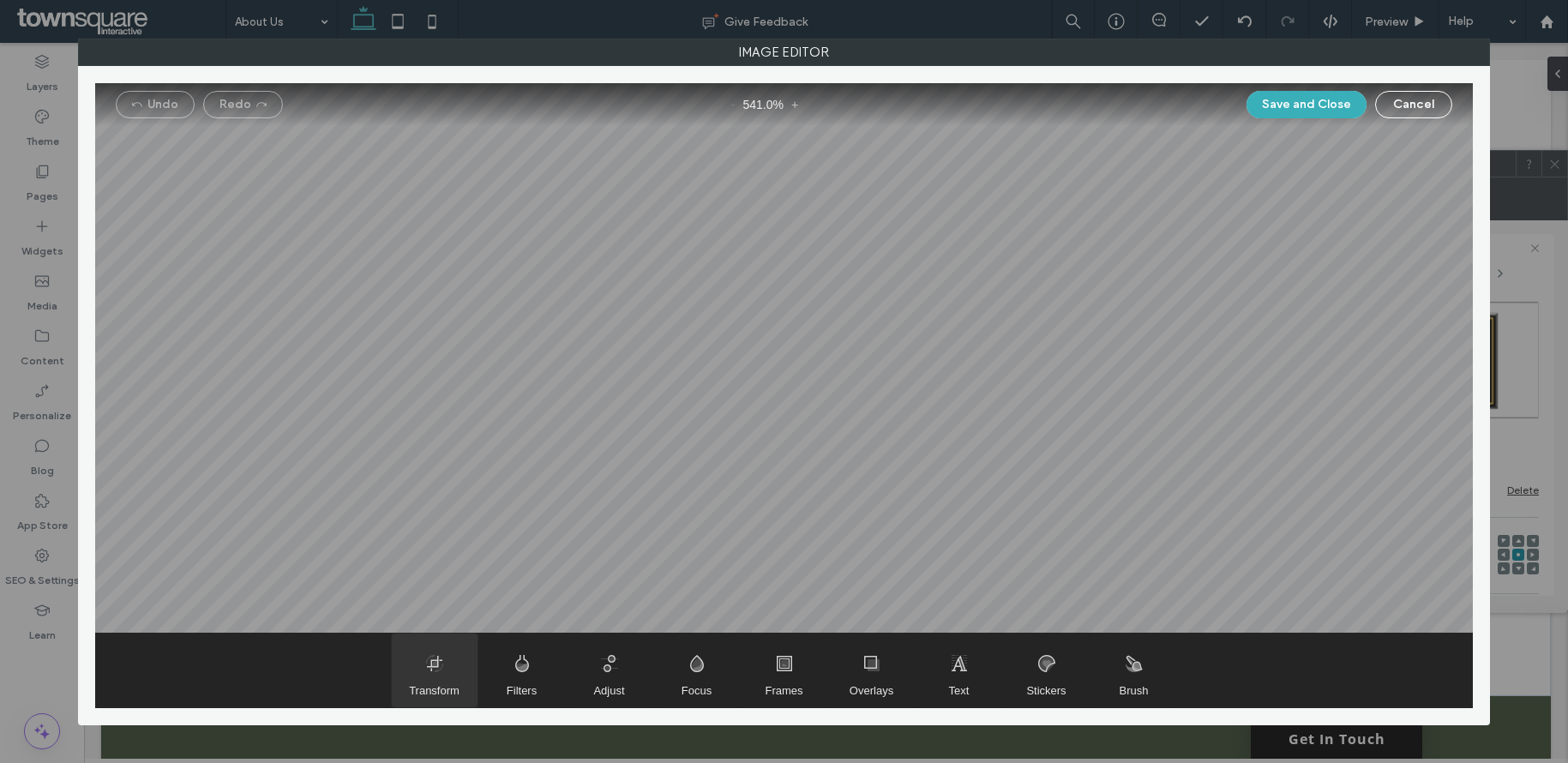 click at bounding box center [435, 670] 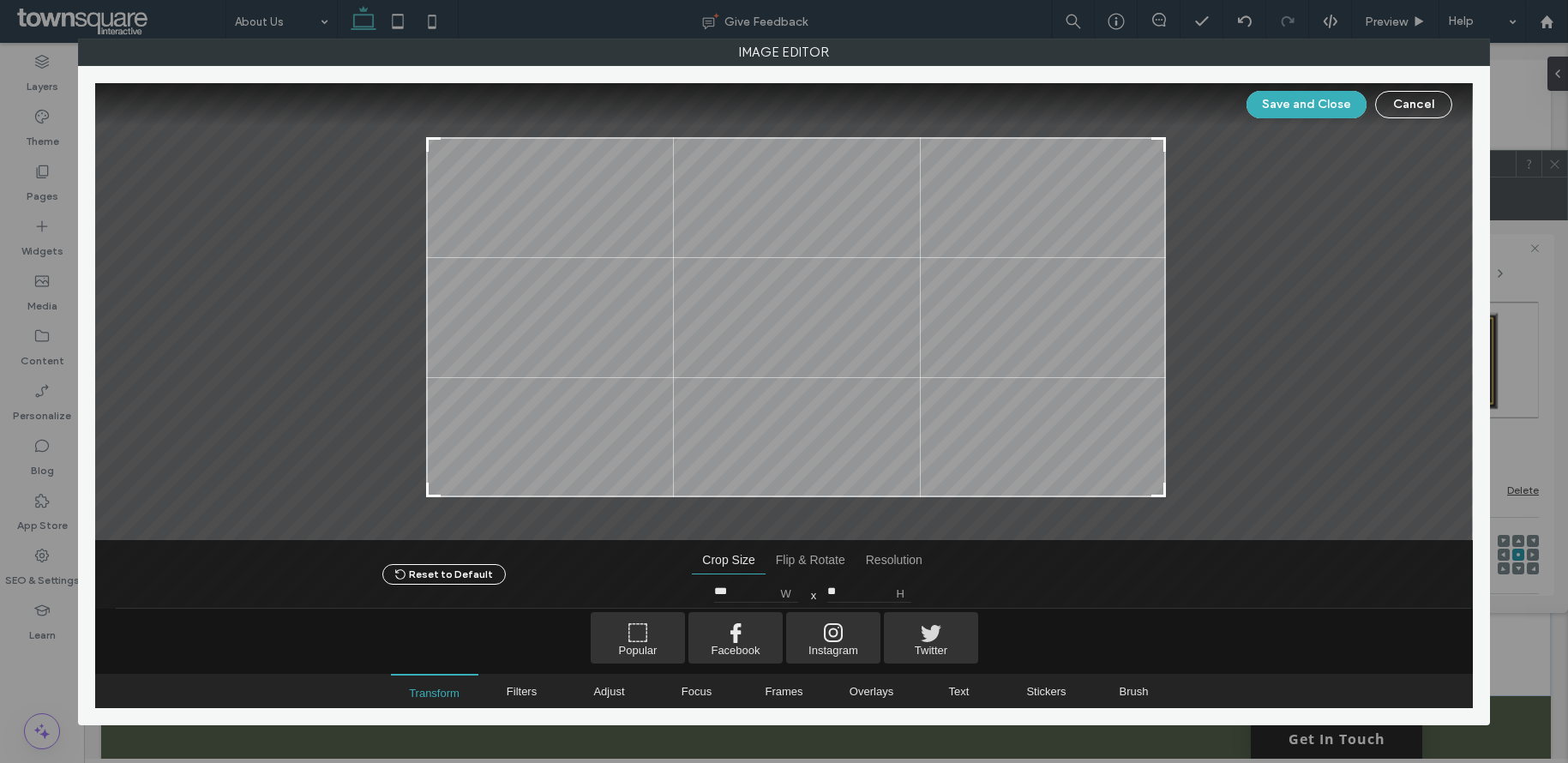 drag, startPoint x: 405, startPoint y: 126, endPoint x: 458, endPoint y: 153, distance: 59.48109 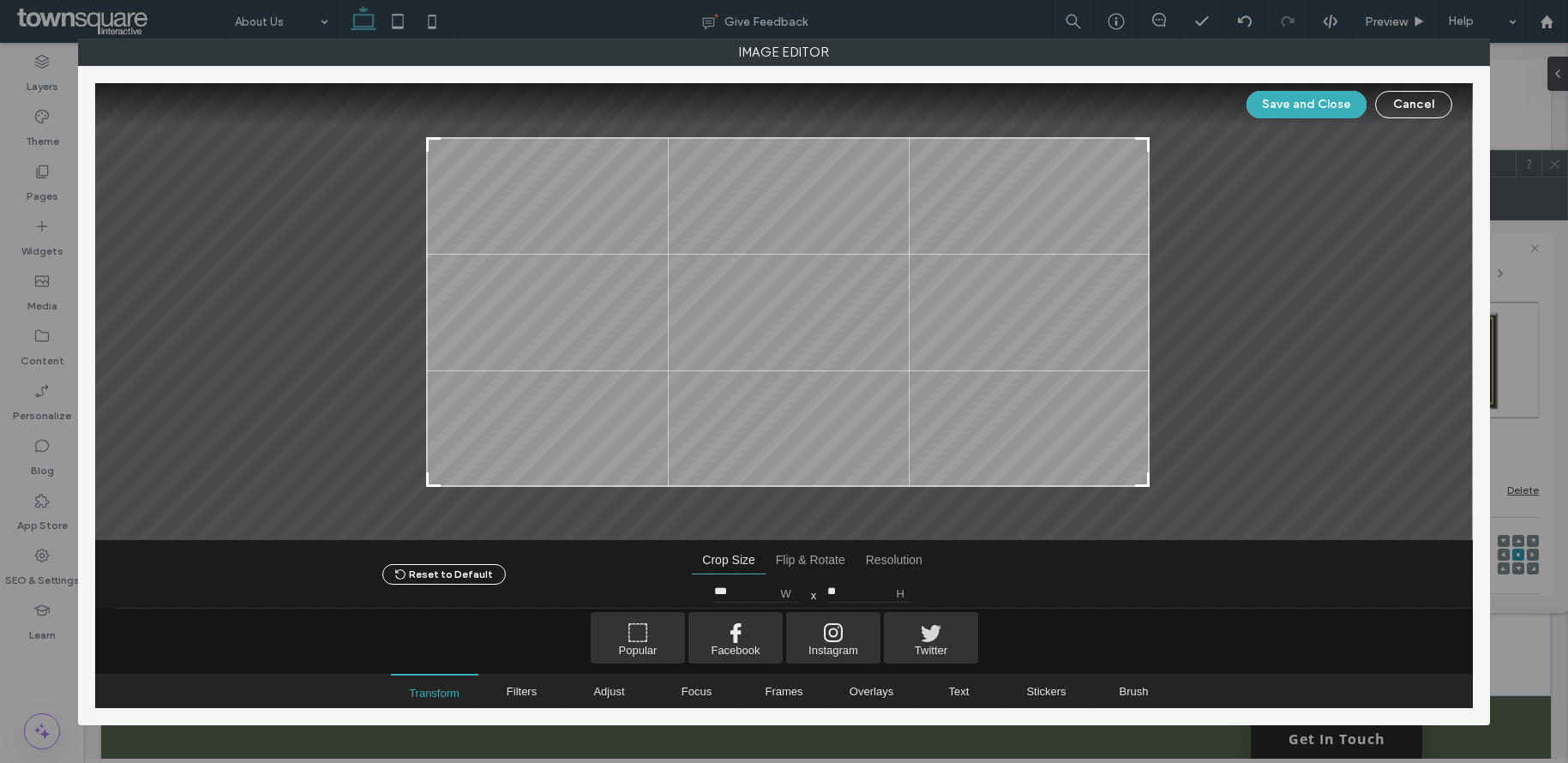 drag, startPoint x: 1159, startPoint y: 490, endPoint x: 1143, endPoint y: 480, distance: 18.867962 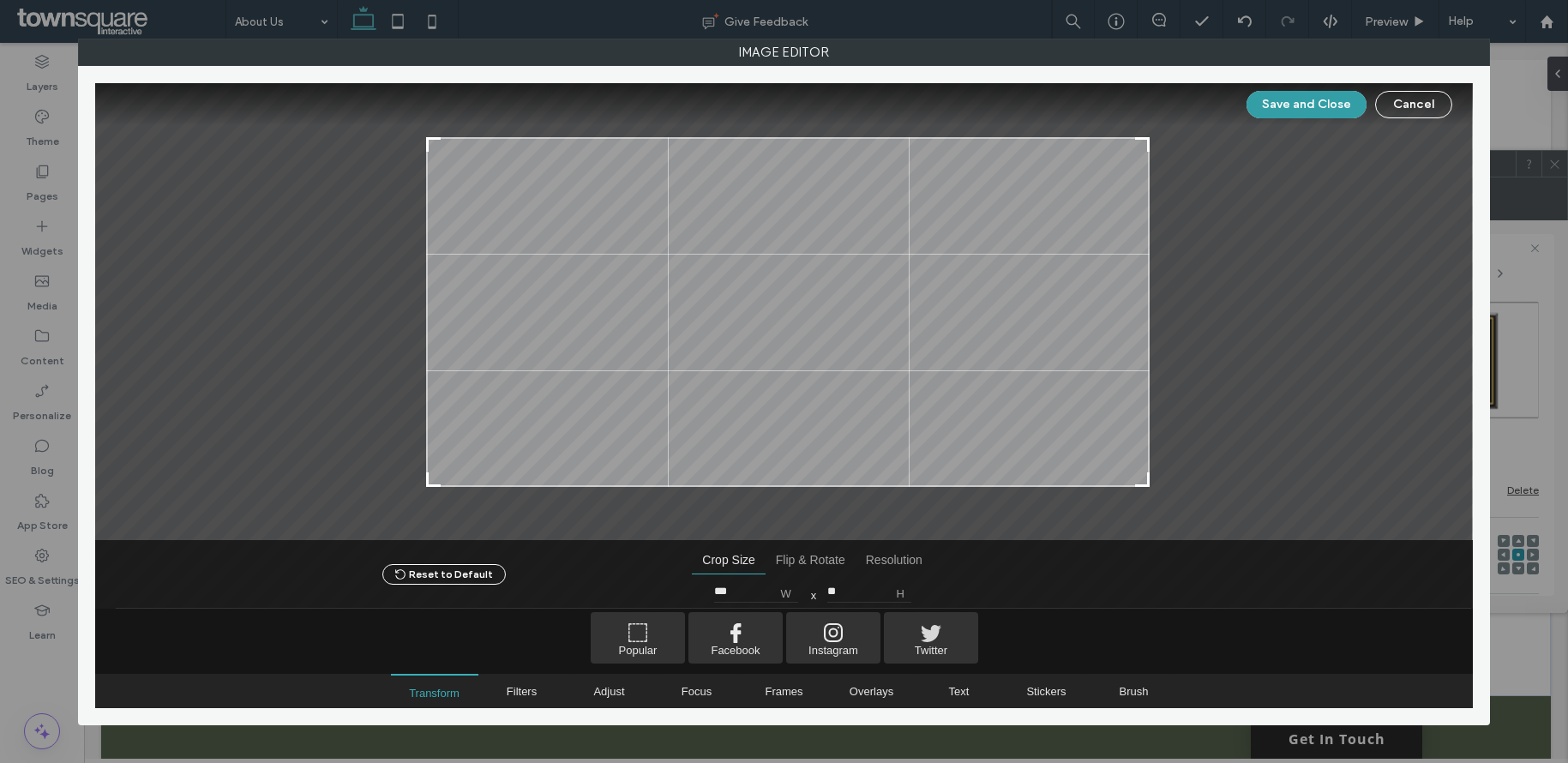 click on "Save and Close" at bounding box center (1307, 105) 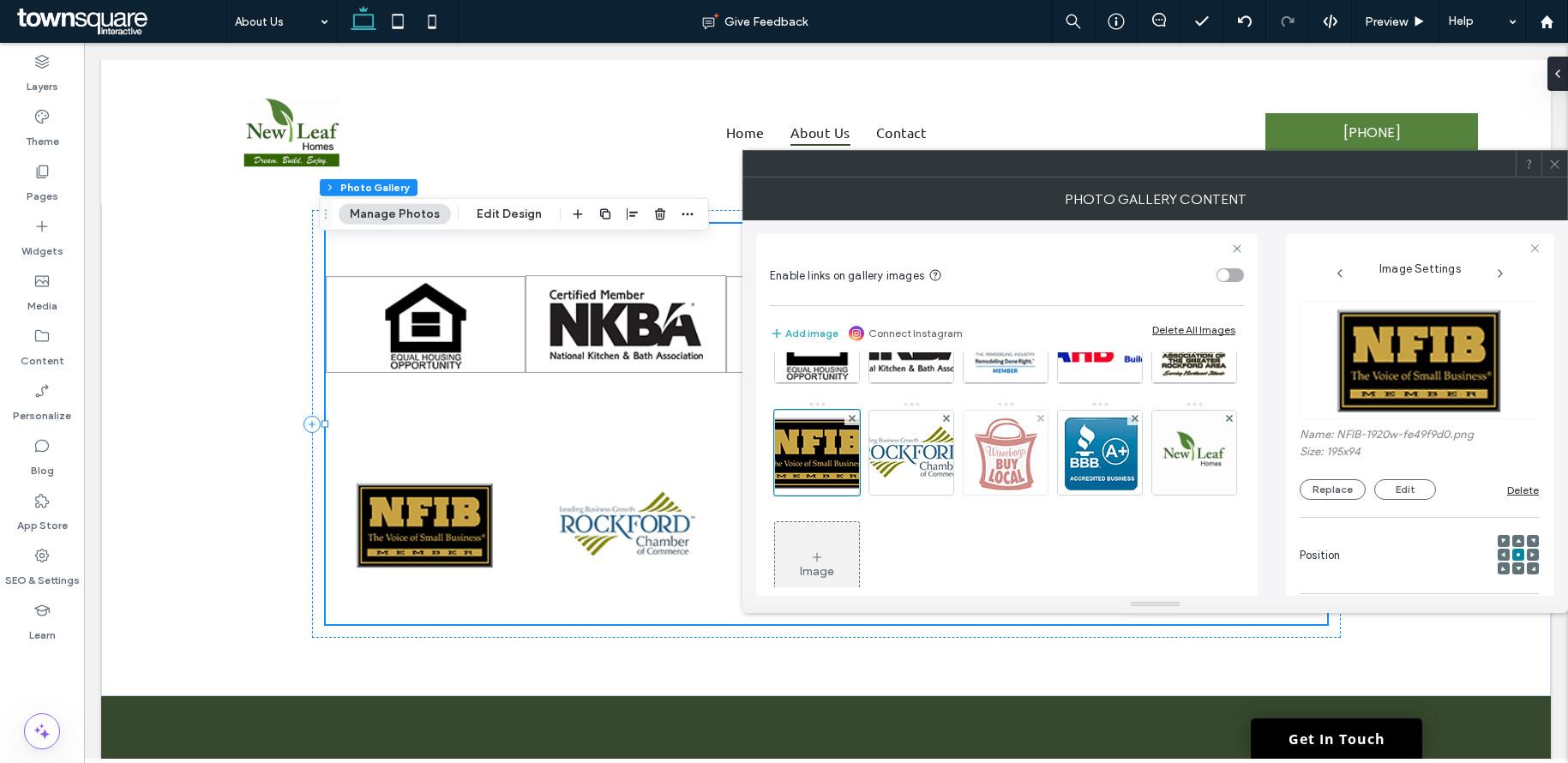 scroll, scrollTop: 69, scrollLeft: 0, axis: vertical 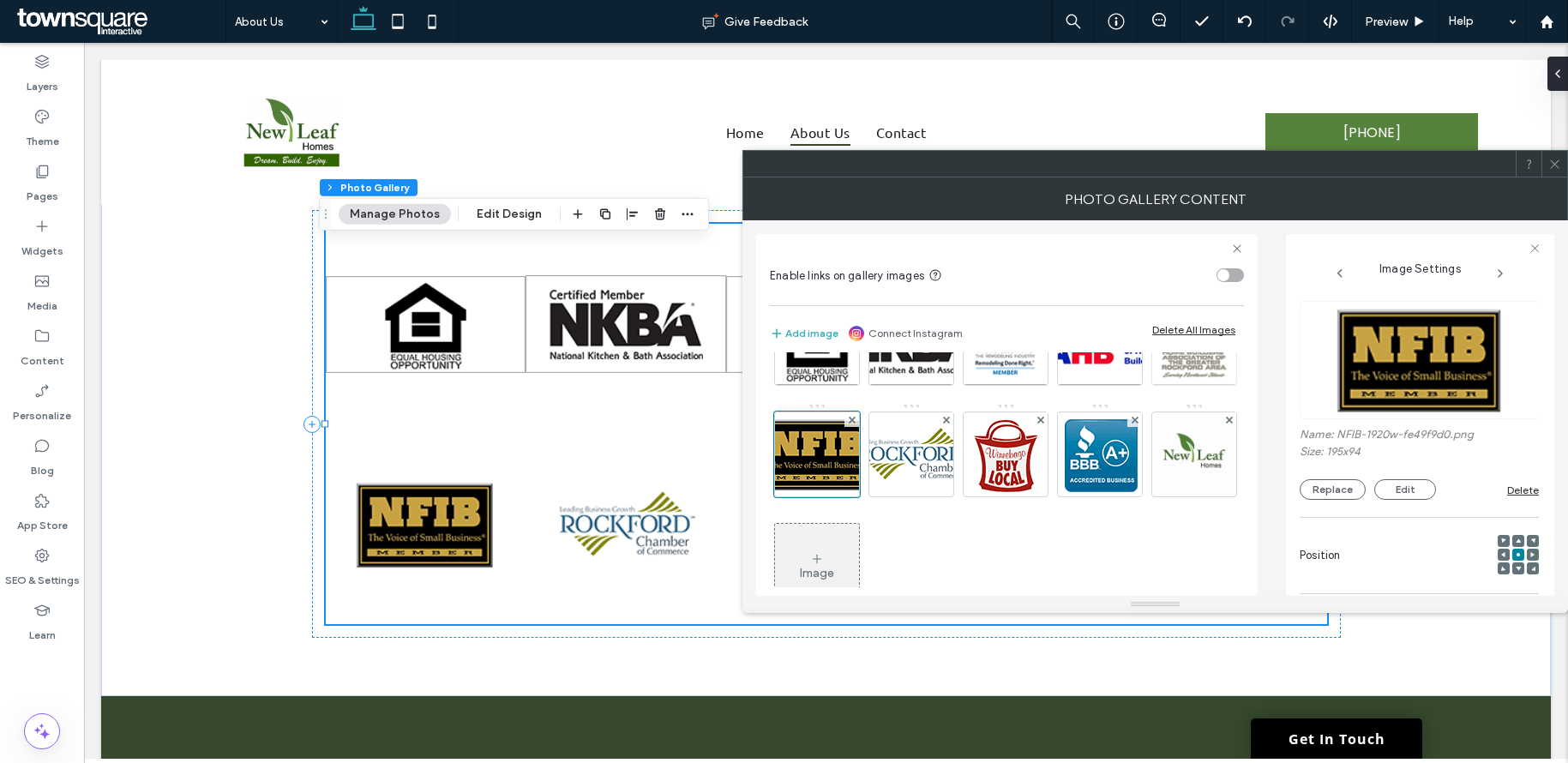 click at bounding box center [1194, 343] 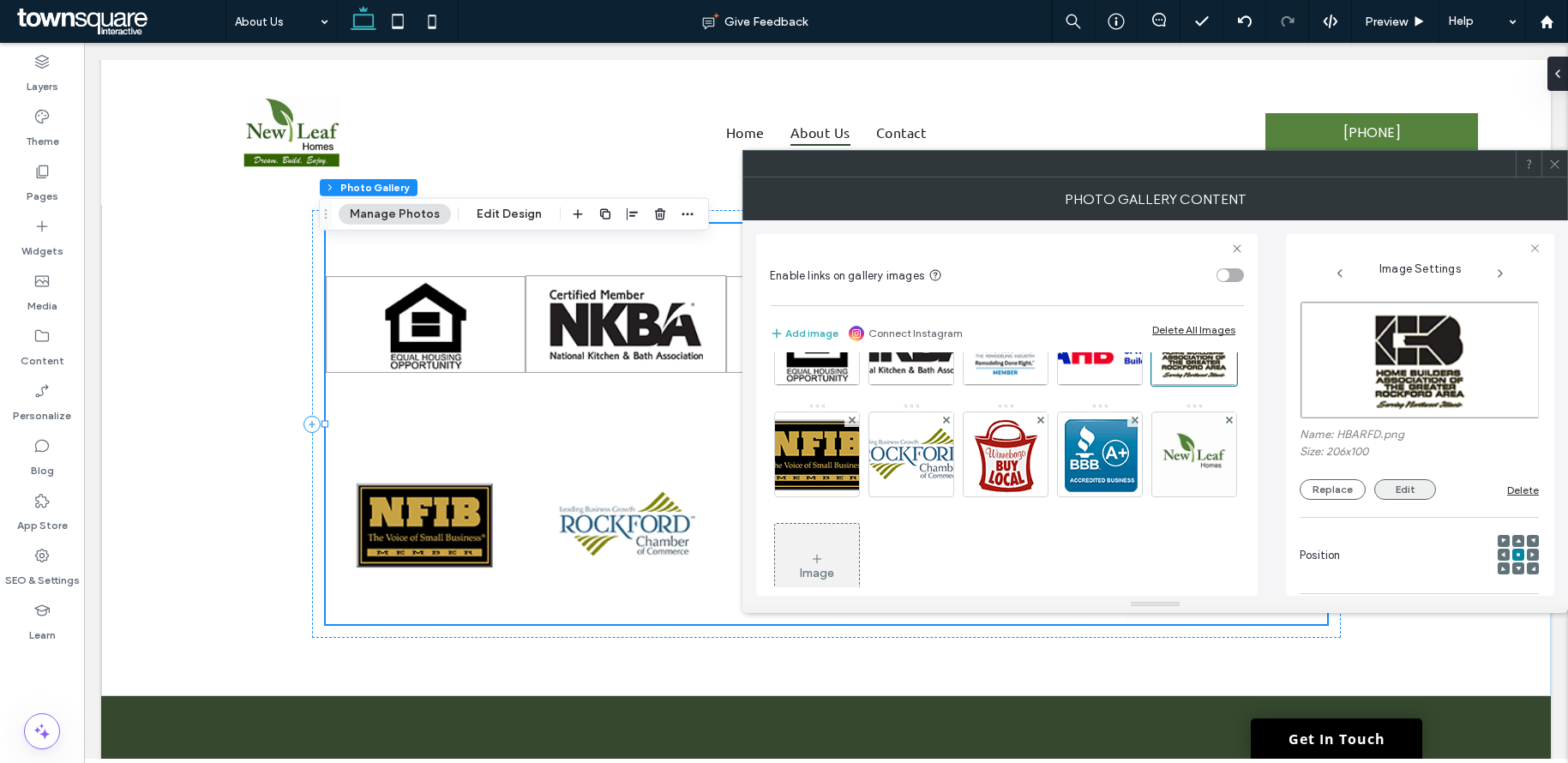 click on "Edit" at bounding box center (1405, 490) 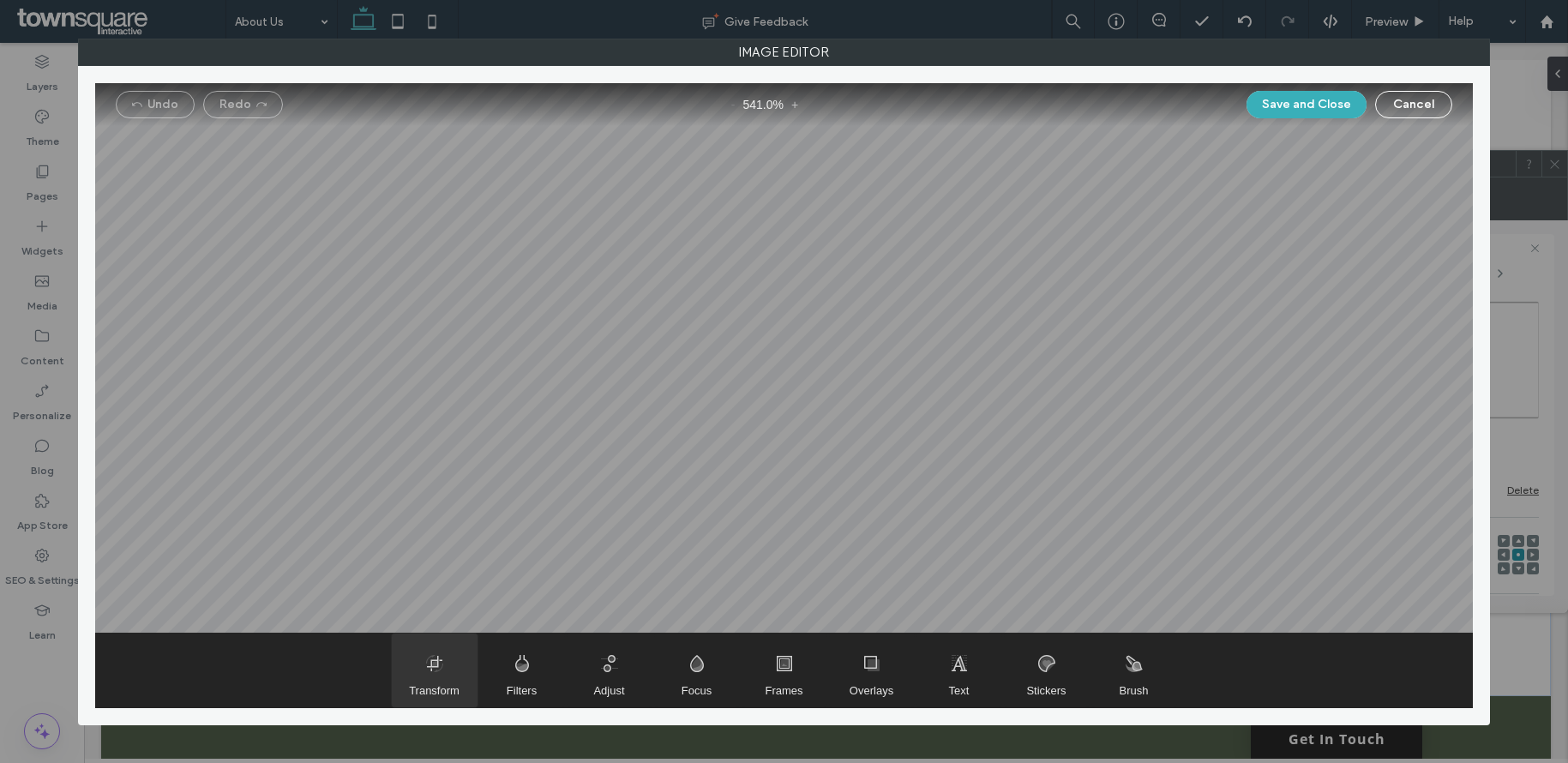 click at bounding box center [435, 670] 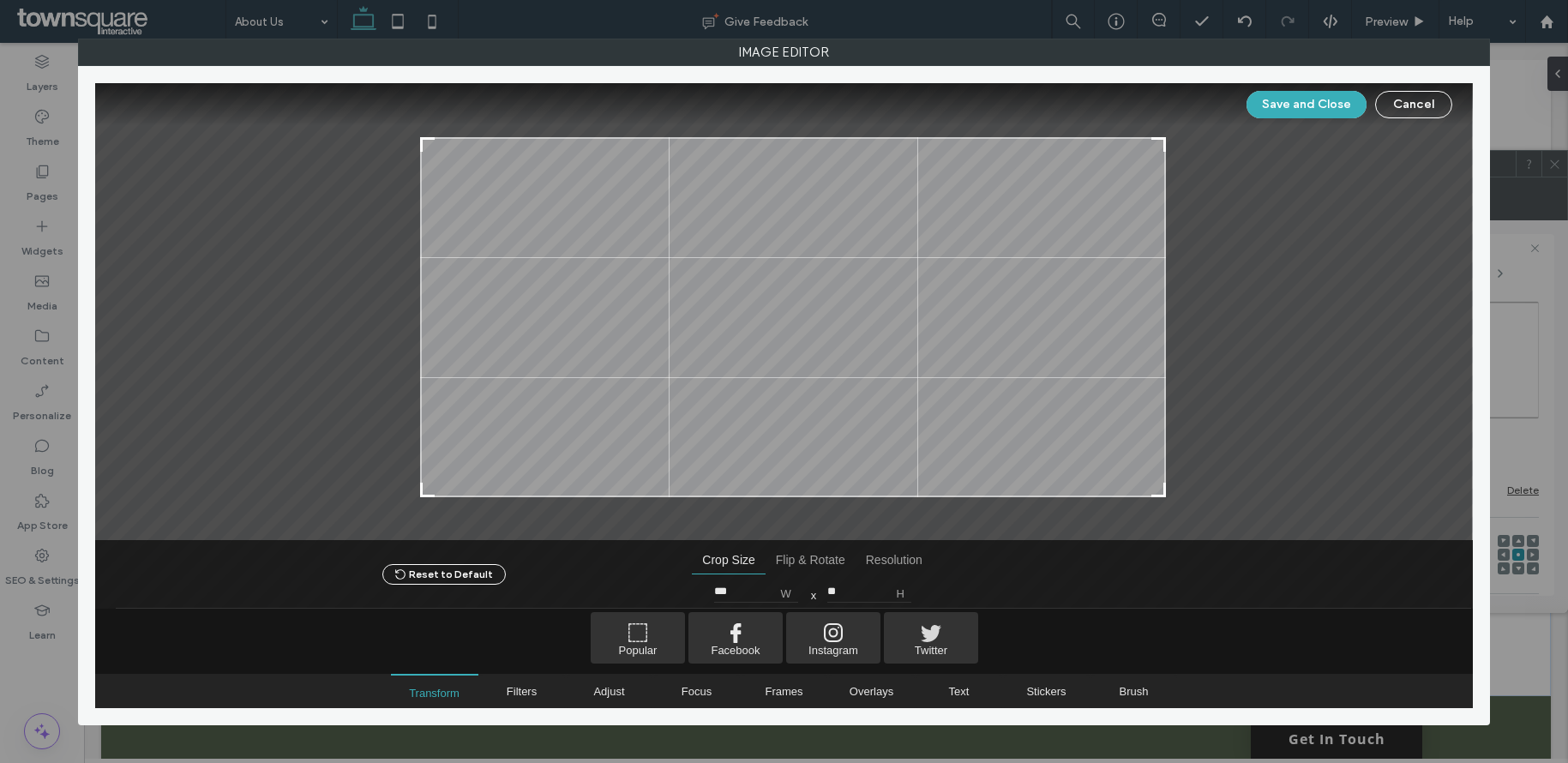 drag, startPoint x: 404, startPoint y: 132, endPoint x: 436, endPoint y: 153, distance: 38.275318 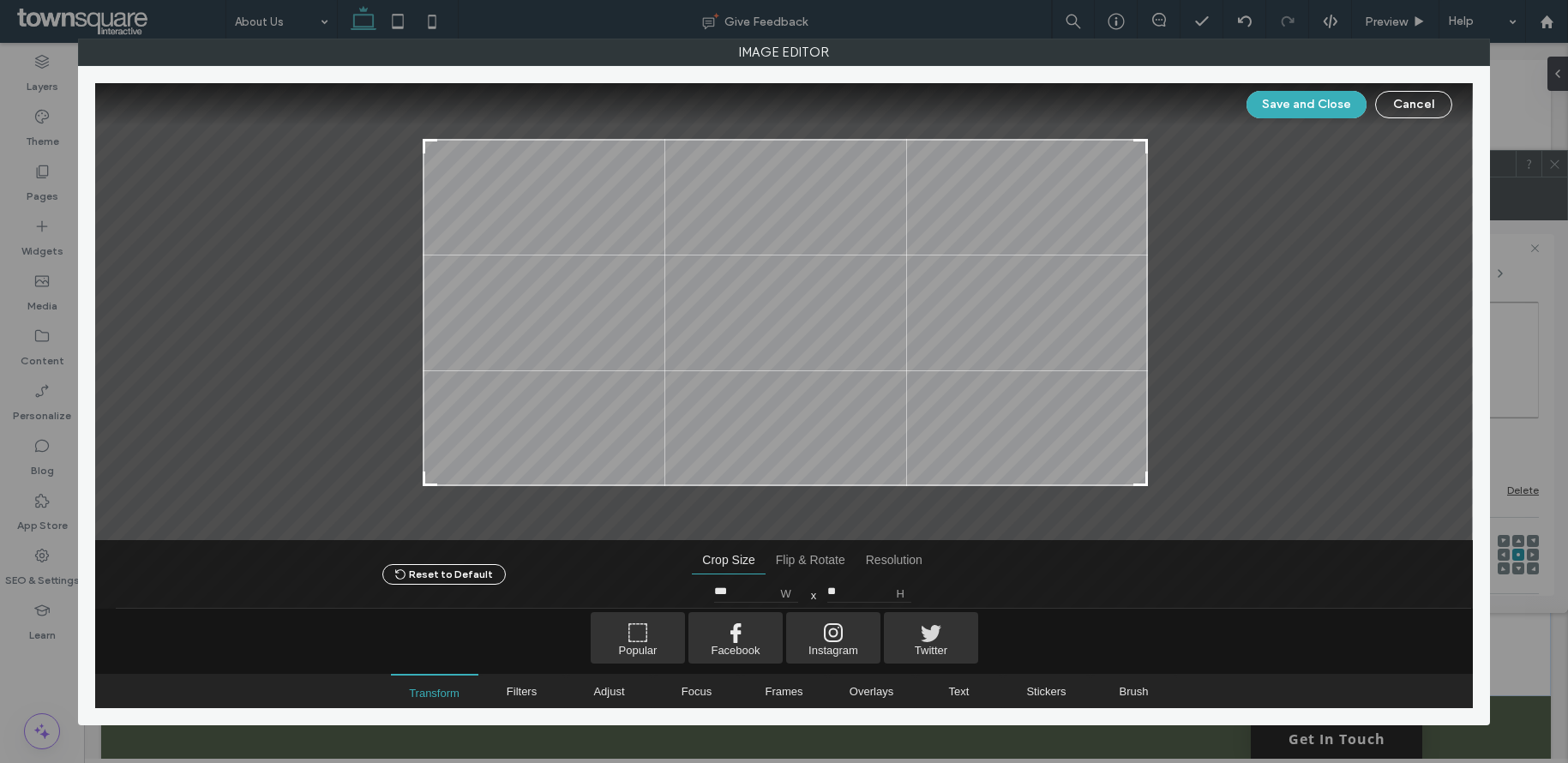 drag, startPoint x: 1161, startPoint y: 495, endPoint x: 1143, endPoint y: 484, distance: 21.095023 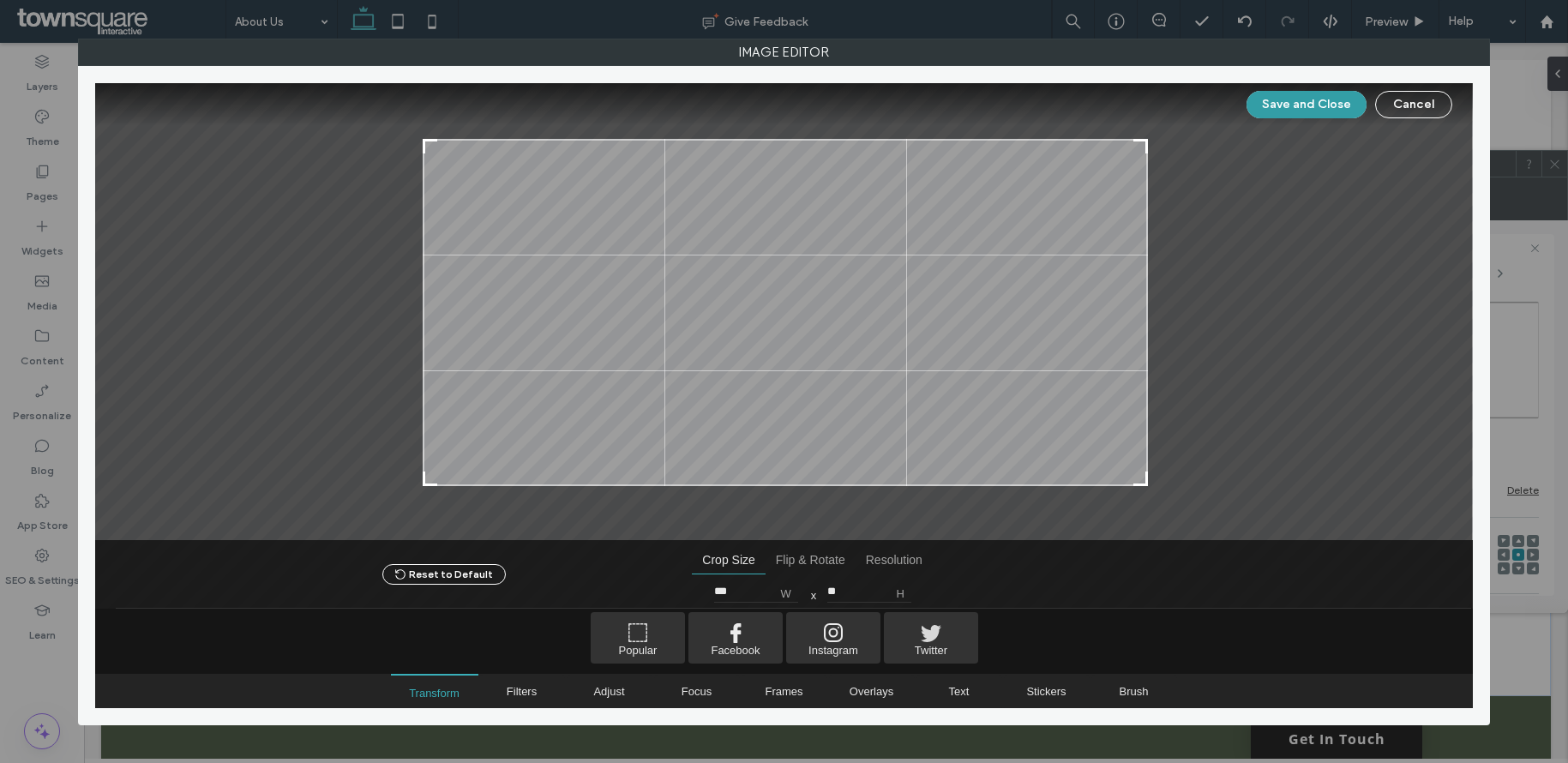 click on "Save and Close" at bounding box center [1307, 105] 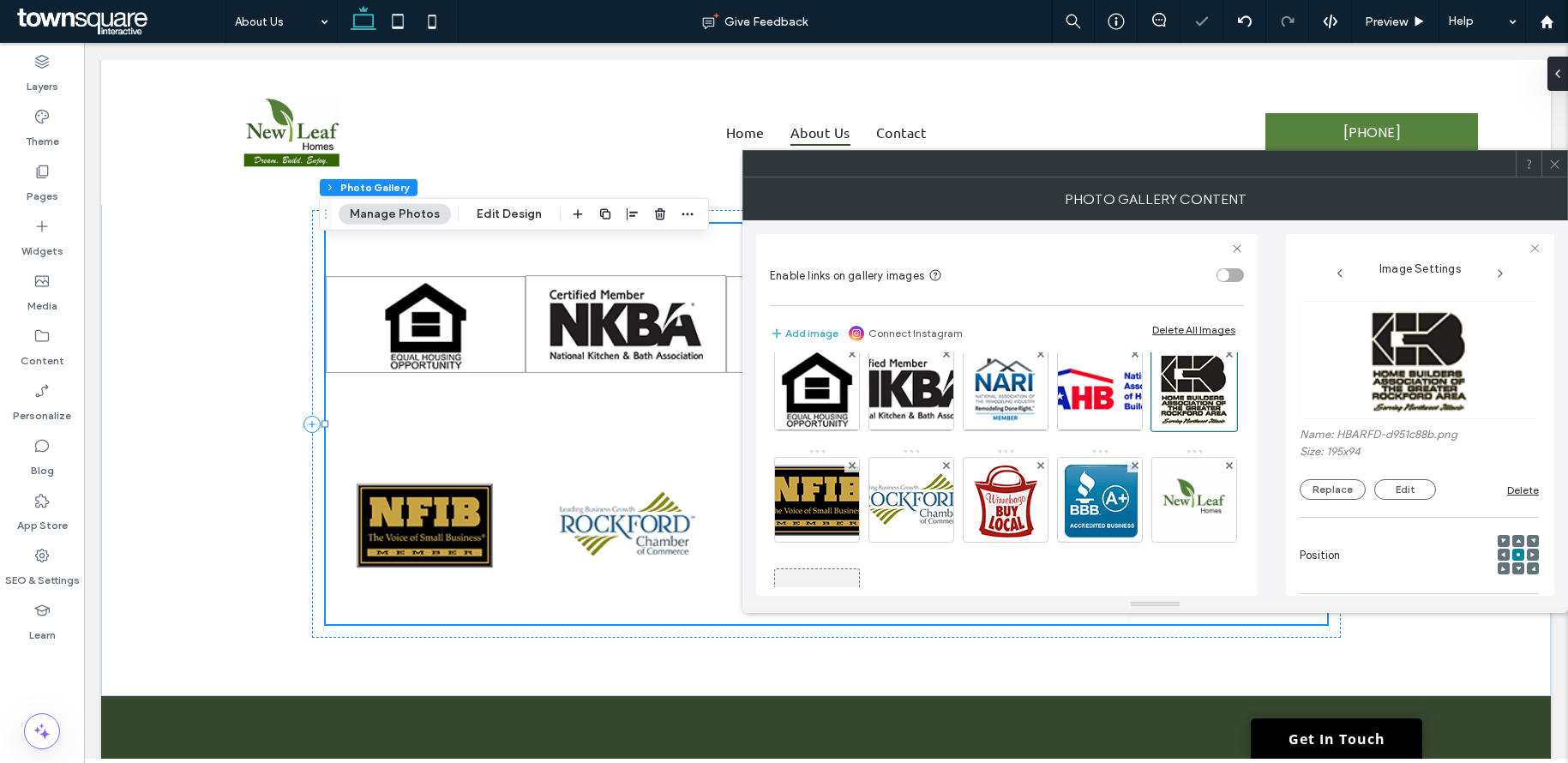 scroll, scrollTop: 0, scrollLeft: 0, axis: both 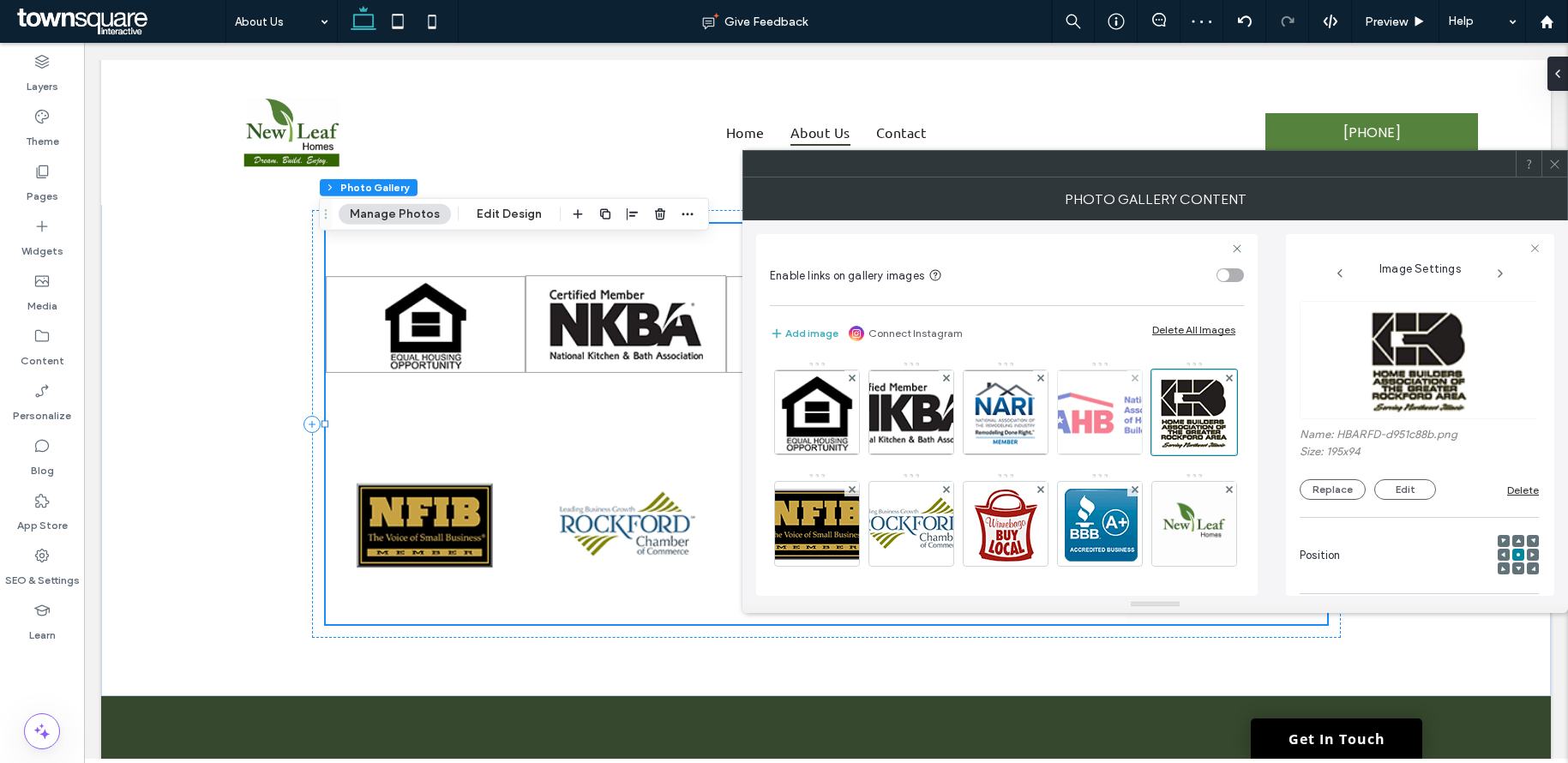 click at bounding box center [1100, 412] 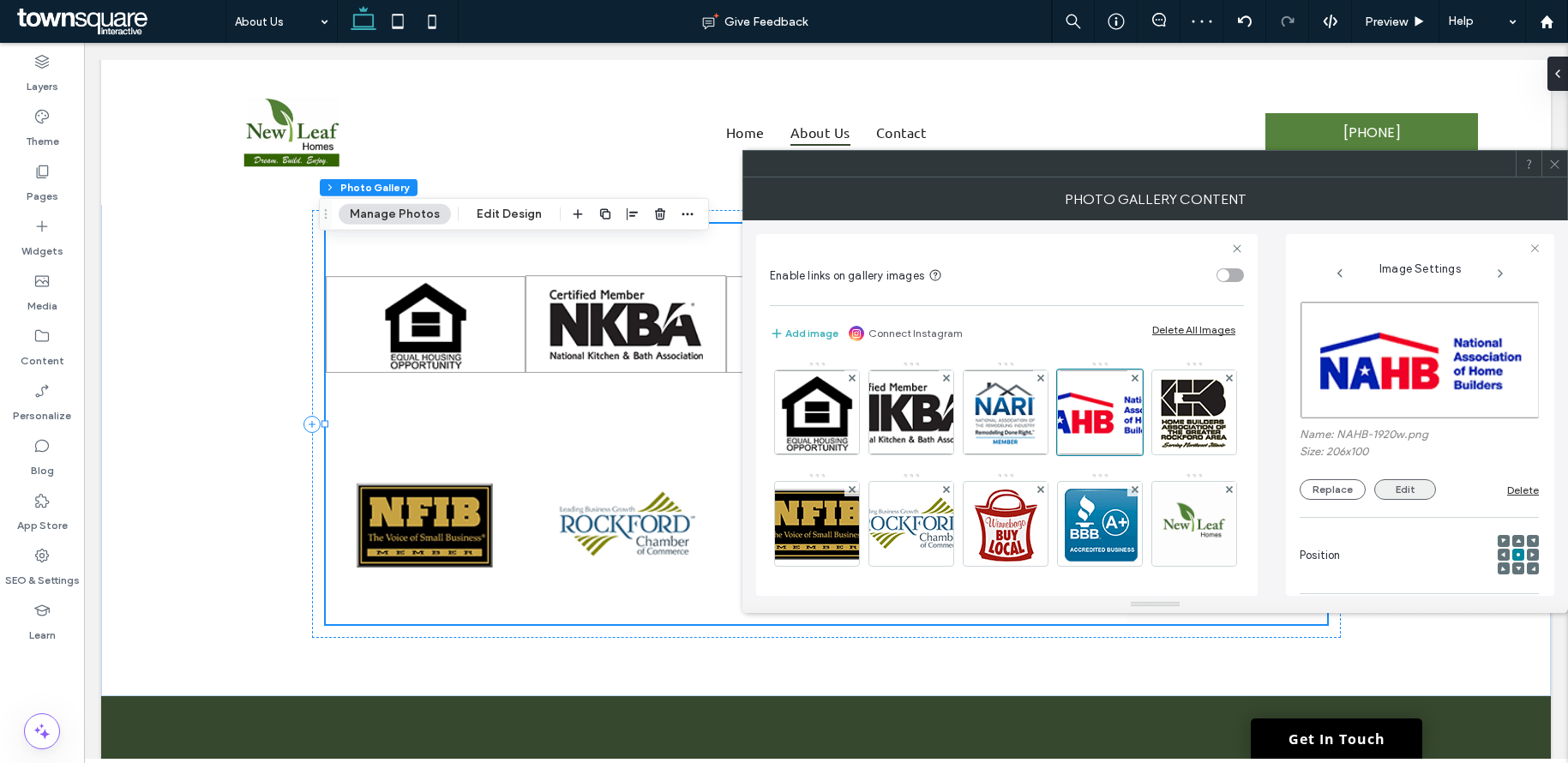 click on "Edit" at bounding box center [1405, 490] 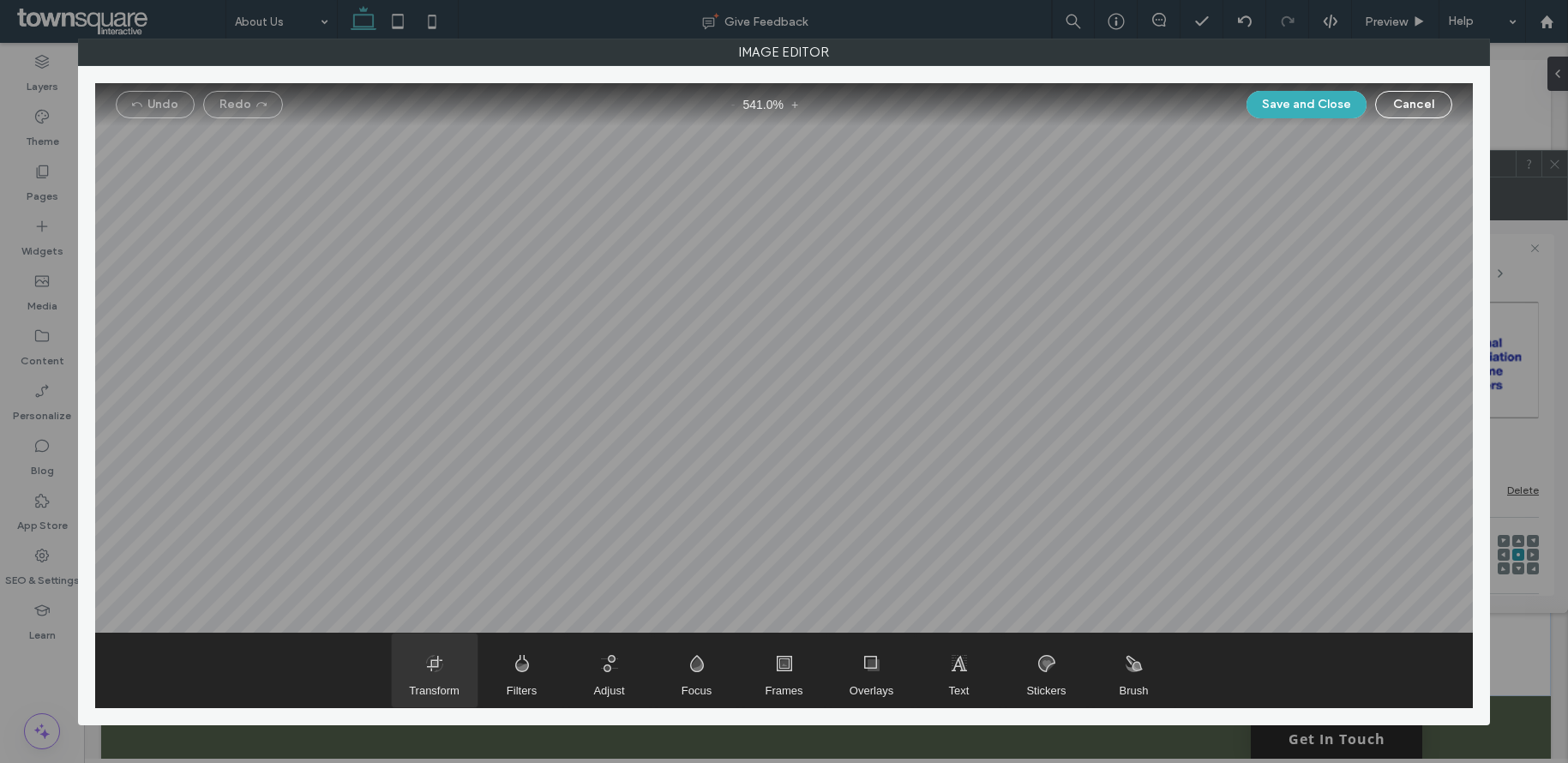 click at bounding box center [435, 670] 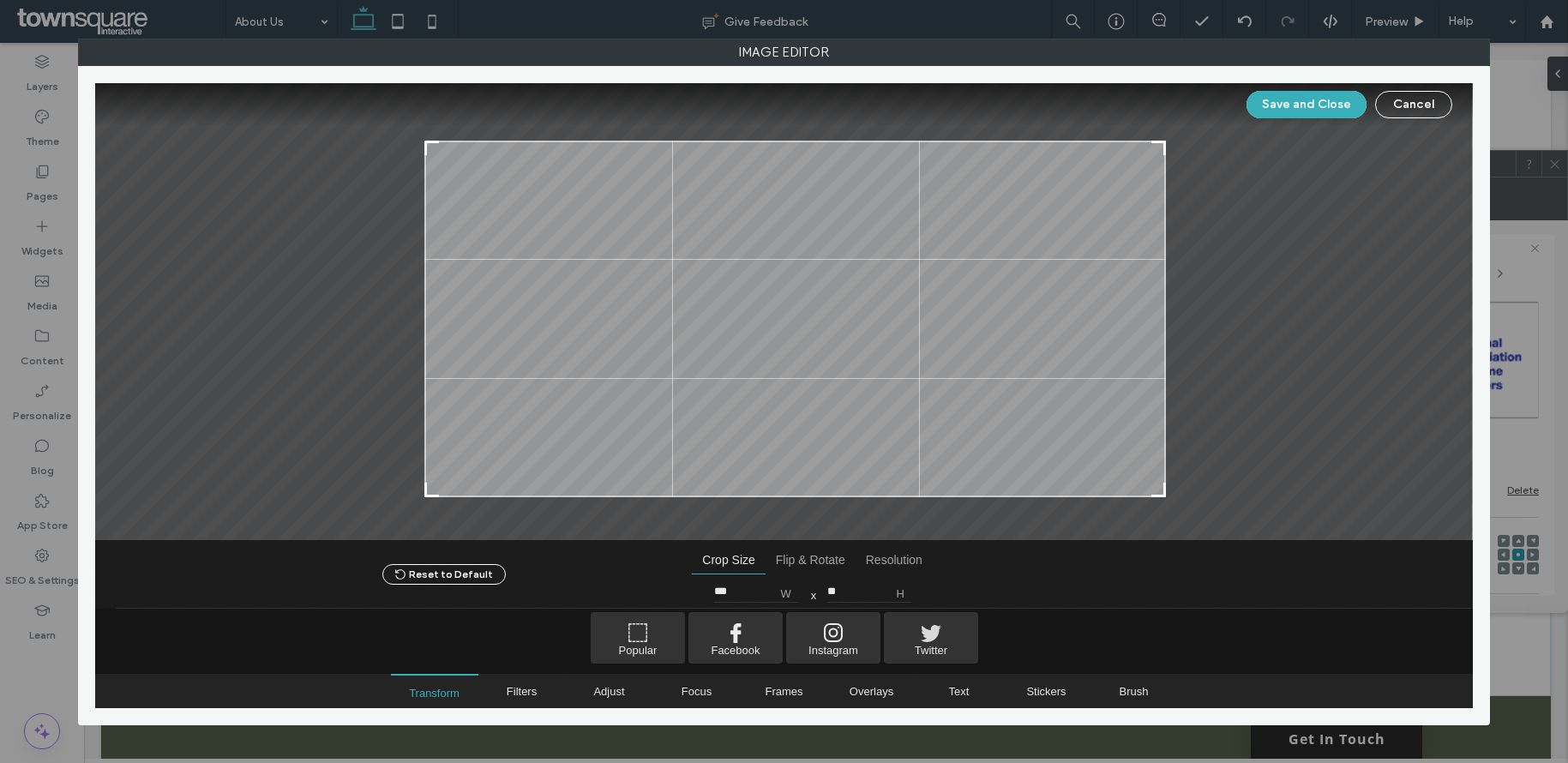 drag, startPoint x: 406, startPoint y: 129, endPoint x: 429, endPoint y: 144, distance: 27.45906 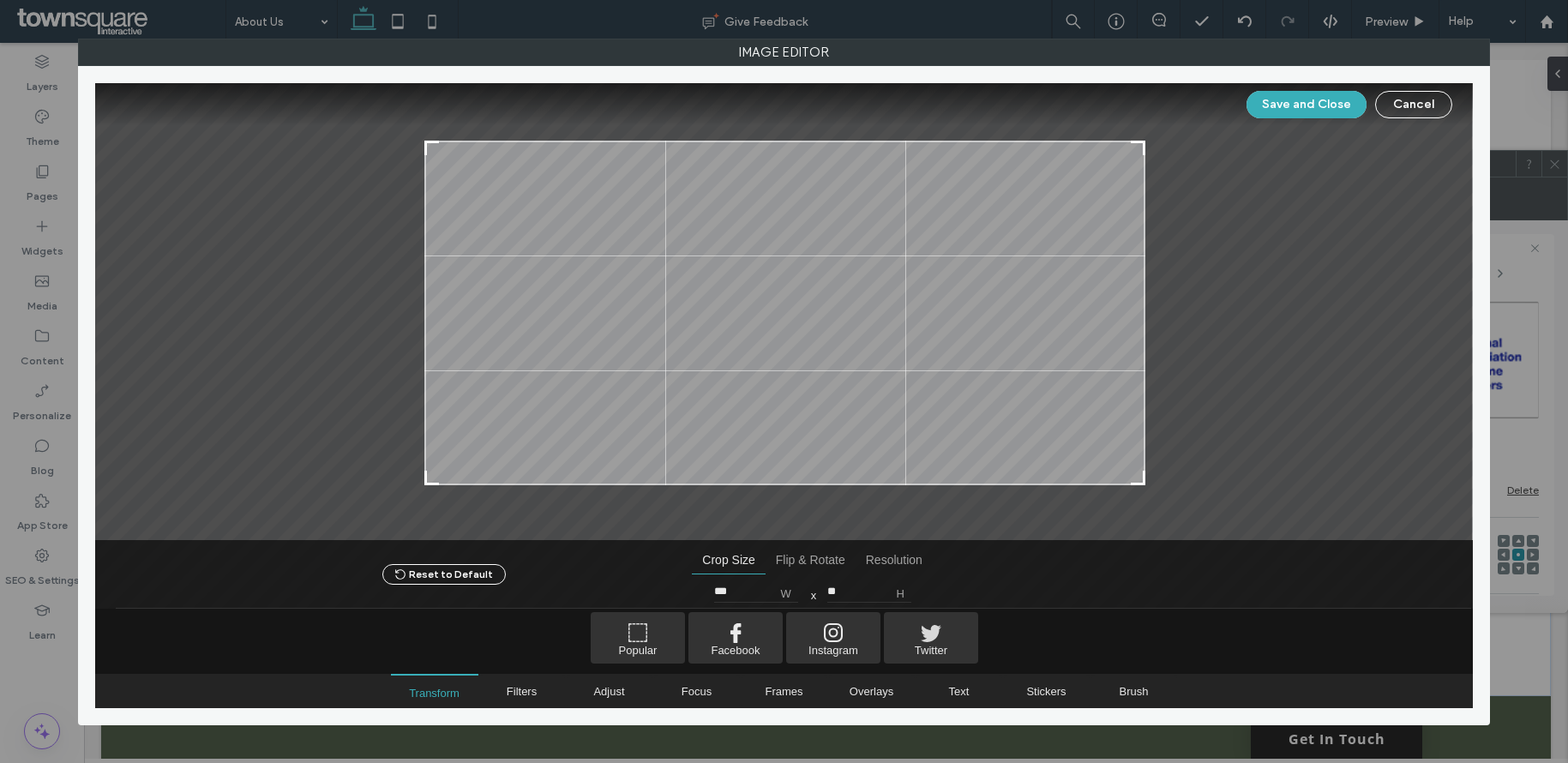 drag, startPoint x: 1161, startPoint y: 495, endPoint x: 1140, endPoint y: 483, distance: 24.186773 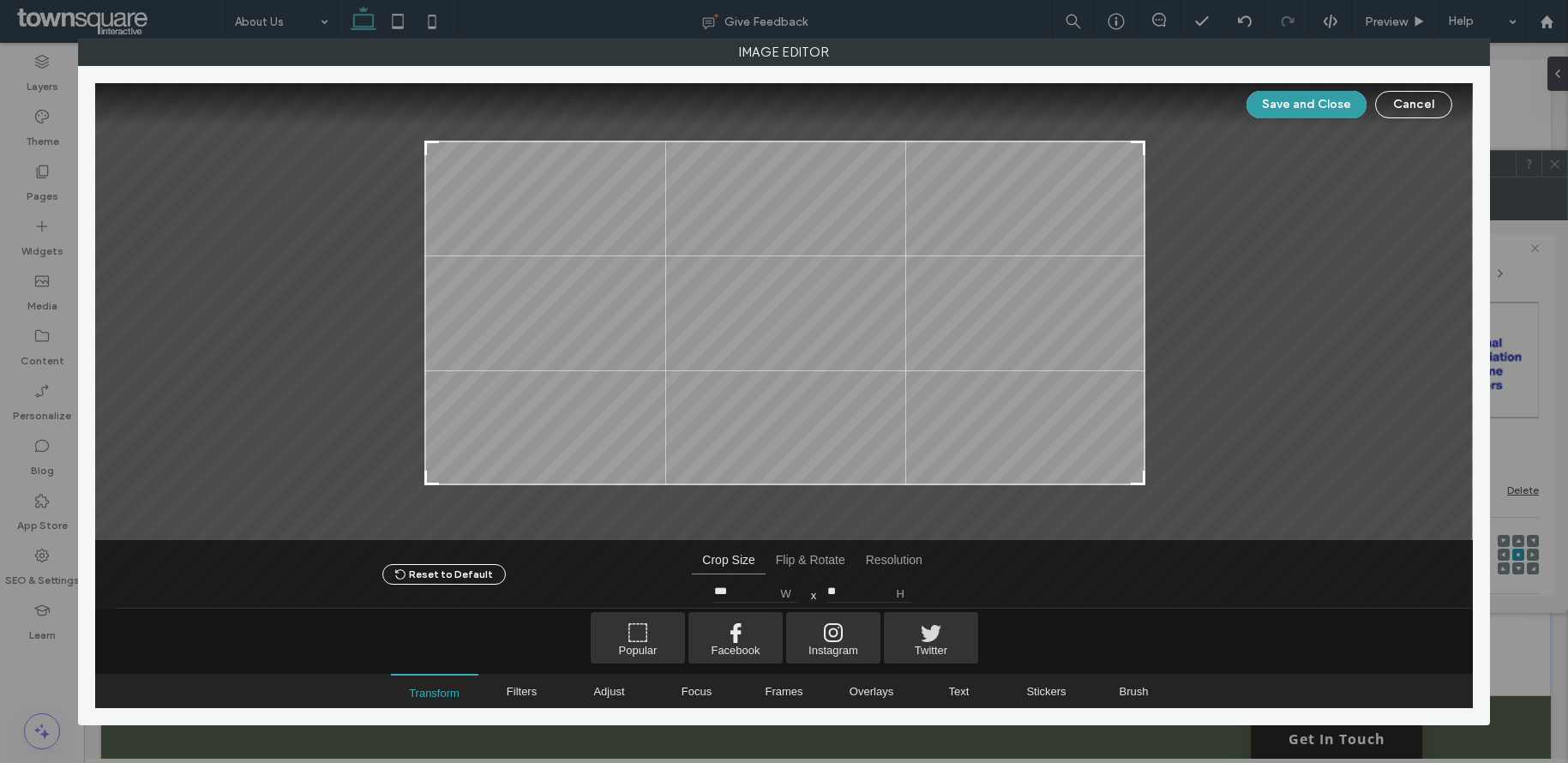 click on "Save and Close" at bounding box center (1307, 105) 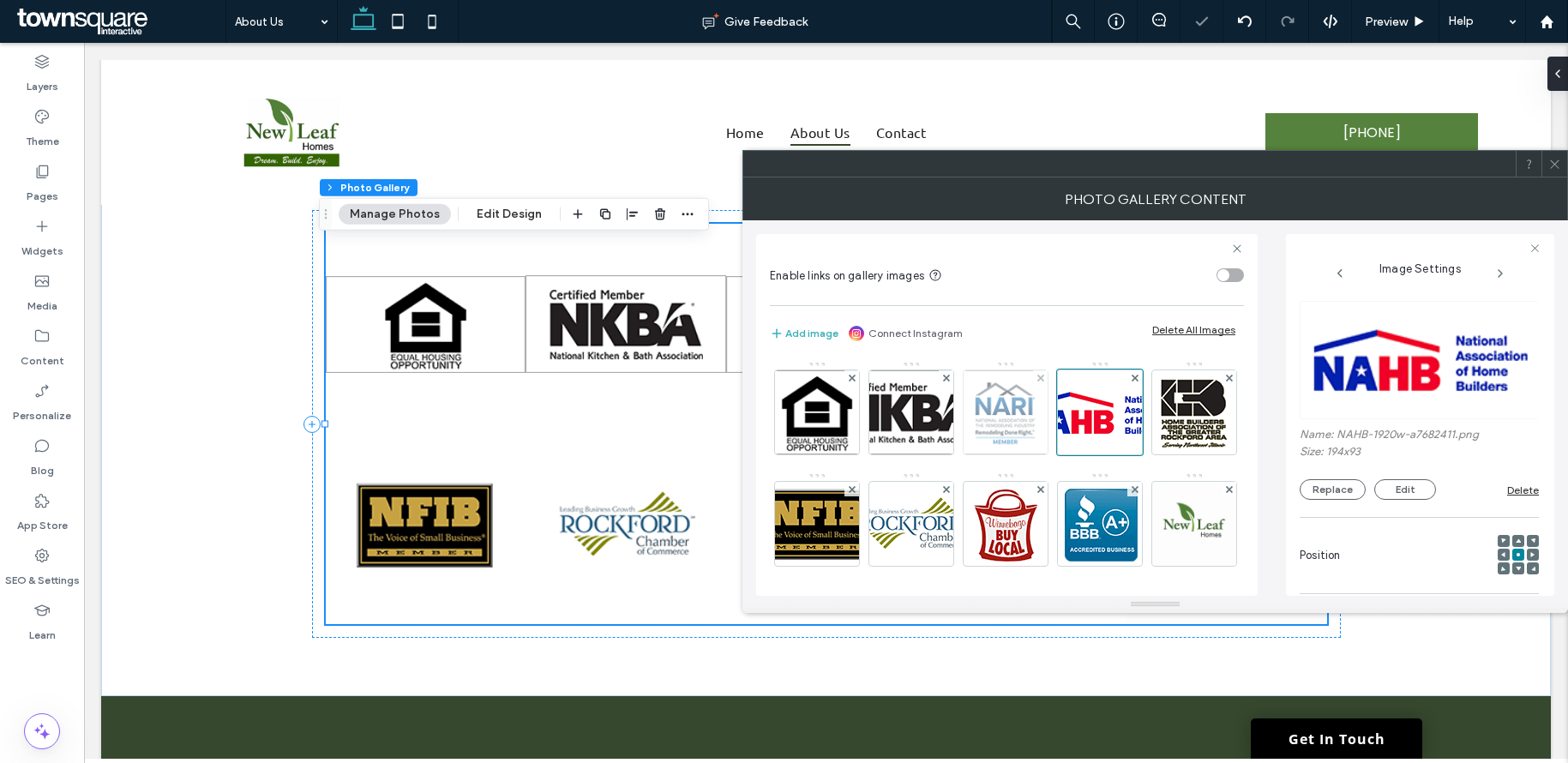 click at bounding box center (1006, 412) 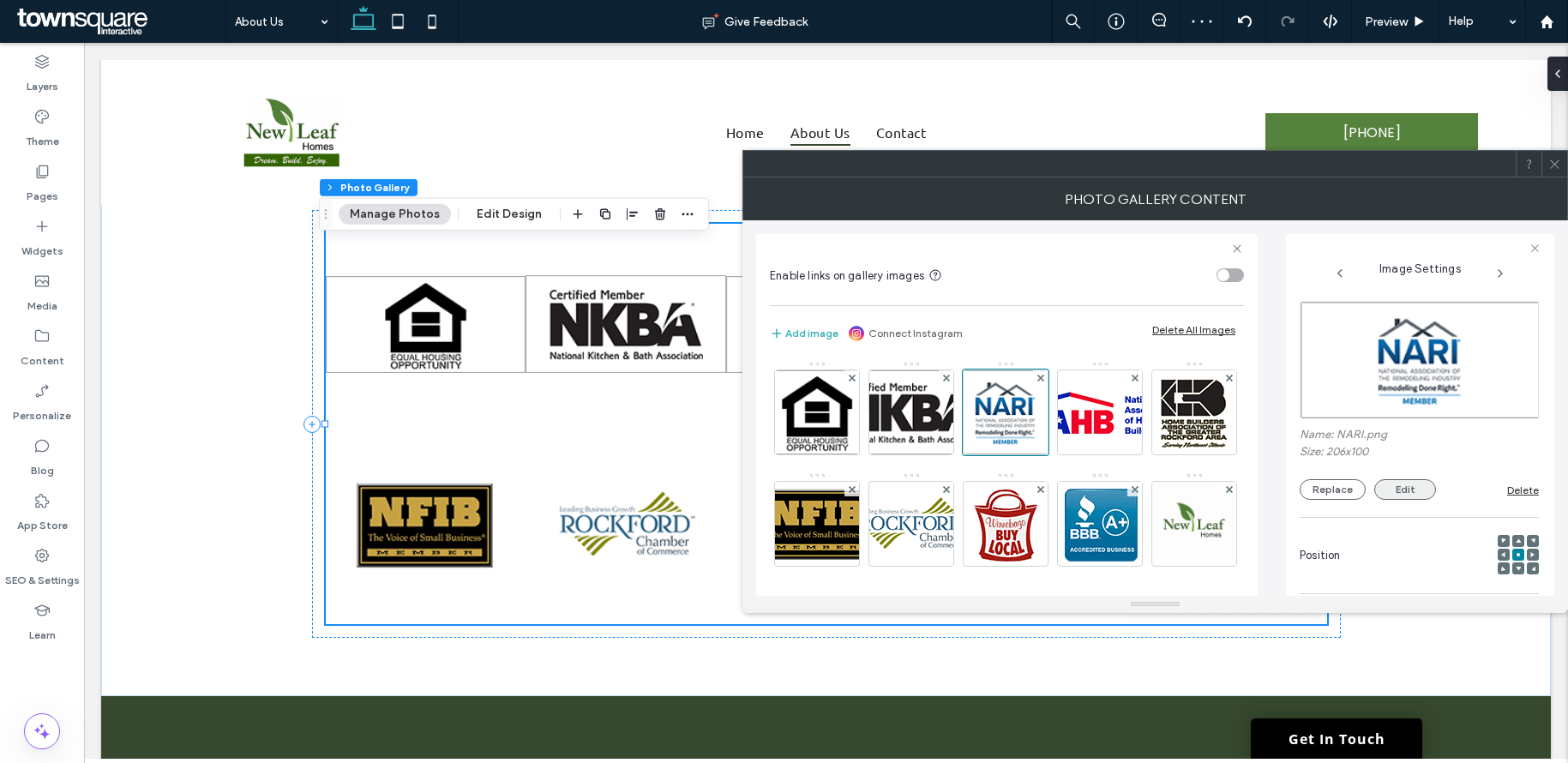 click on "Edit" at bounding box center [1405, 490] 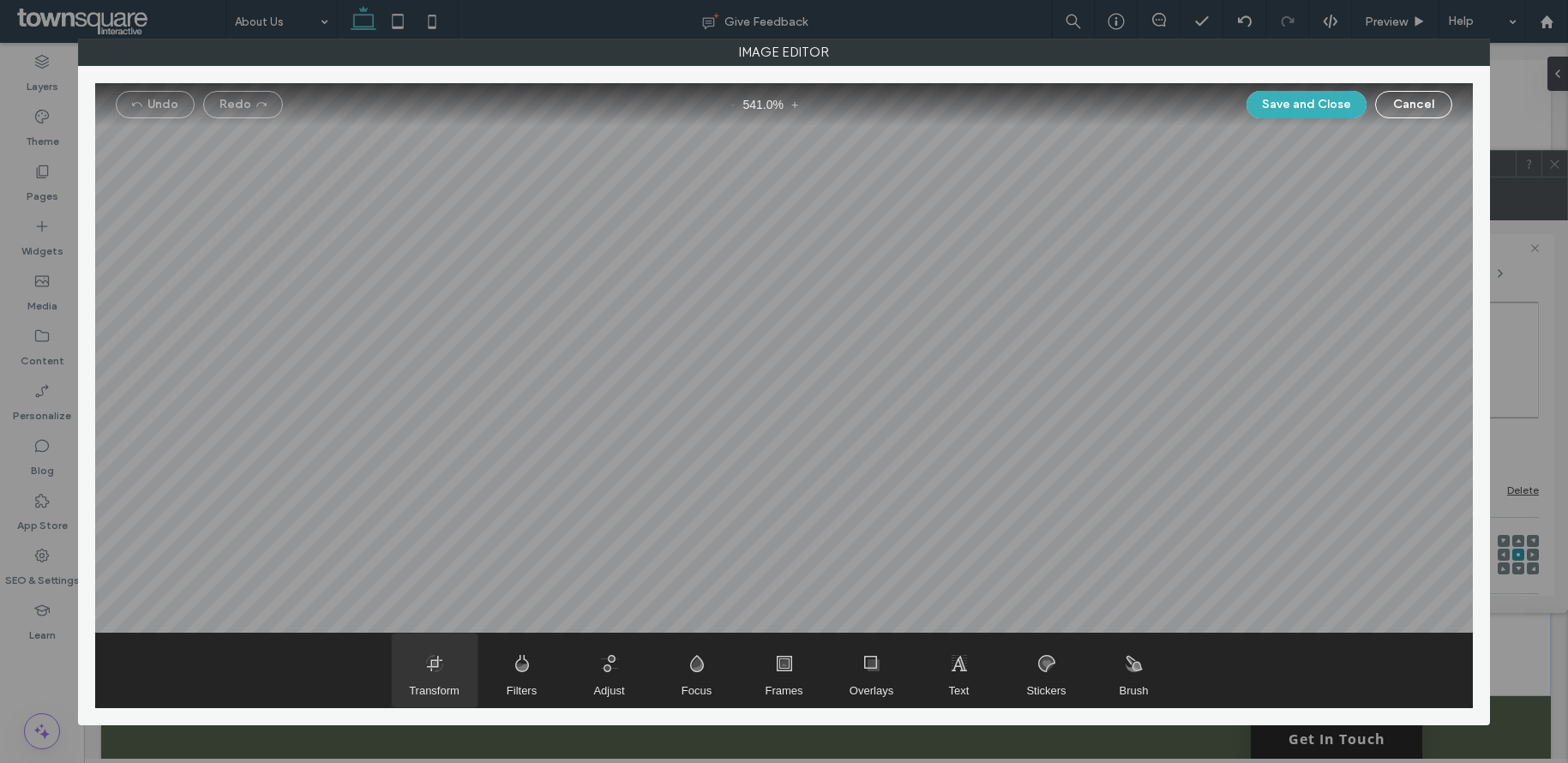 click at bounding box center (435, 670) 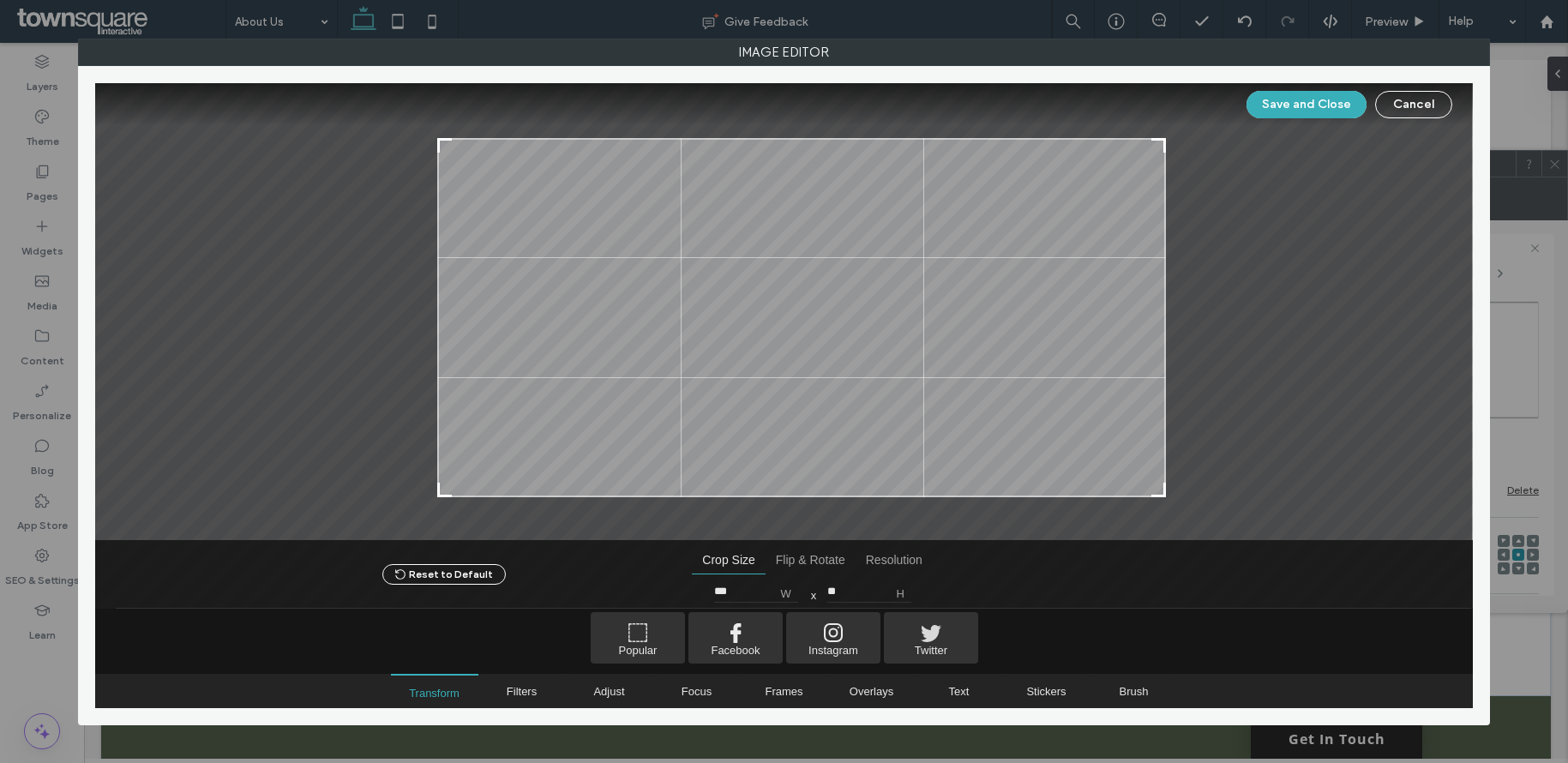 drag, startPoint x: 407, startPoint y: 129, endPoint x: 444, endPoint y: 141, distance: 38.8973 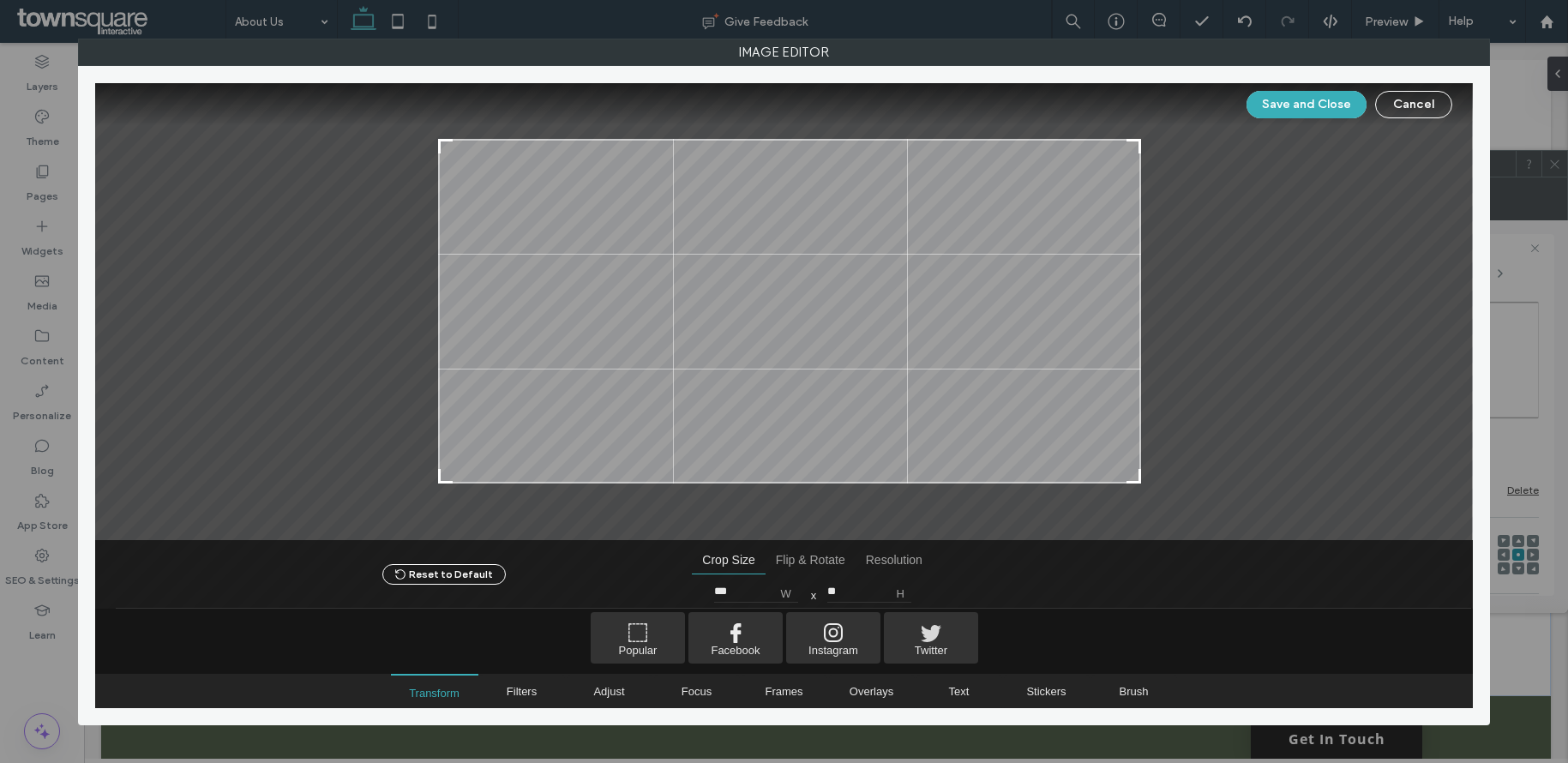drag, startPoint x: 1161, startPoint y: 494, endPoint x: 1136, endPoint y: 480, distance: 28.6531 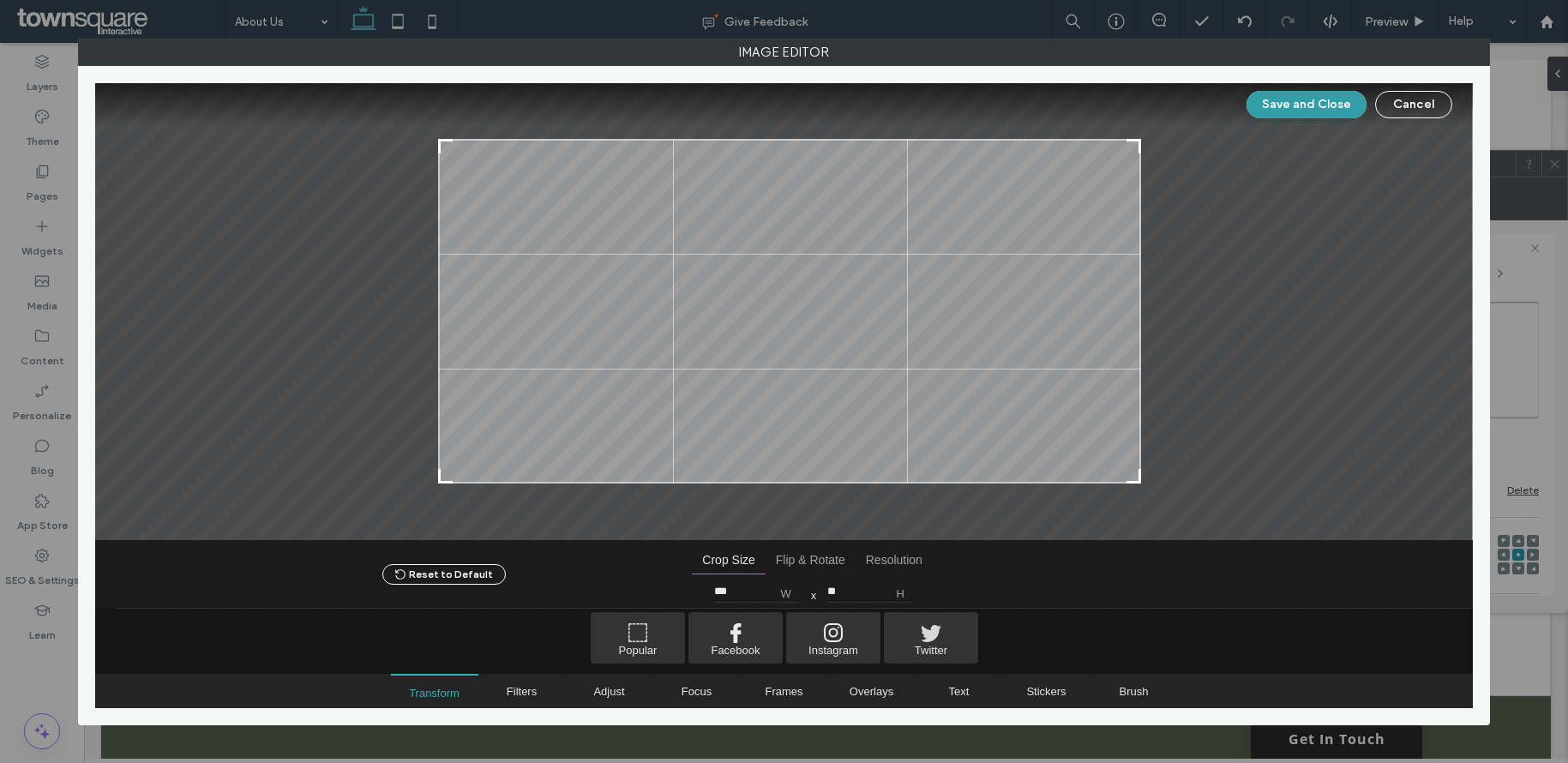 click on "Save and Close" at bounding box center (1307, 105) 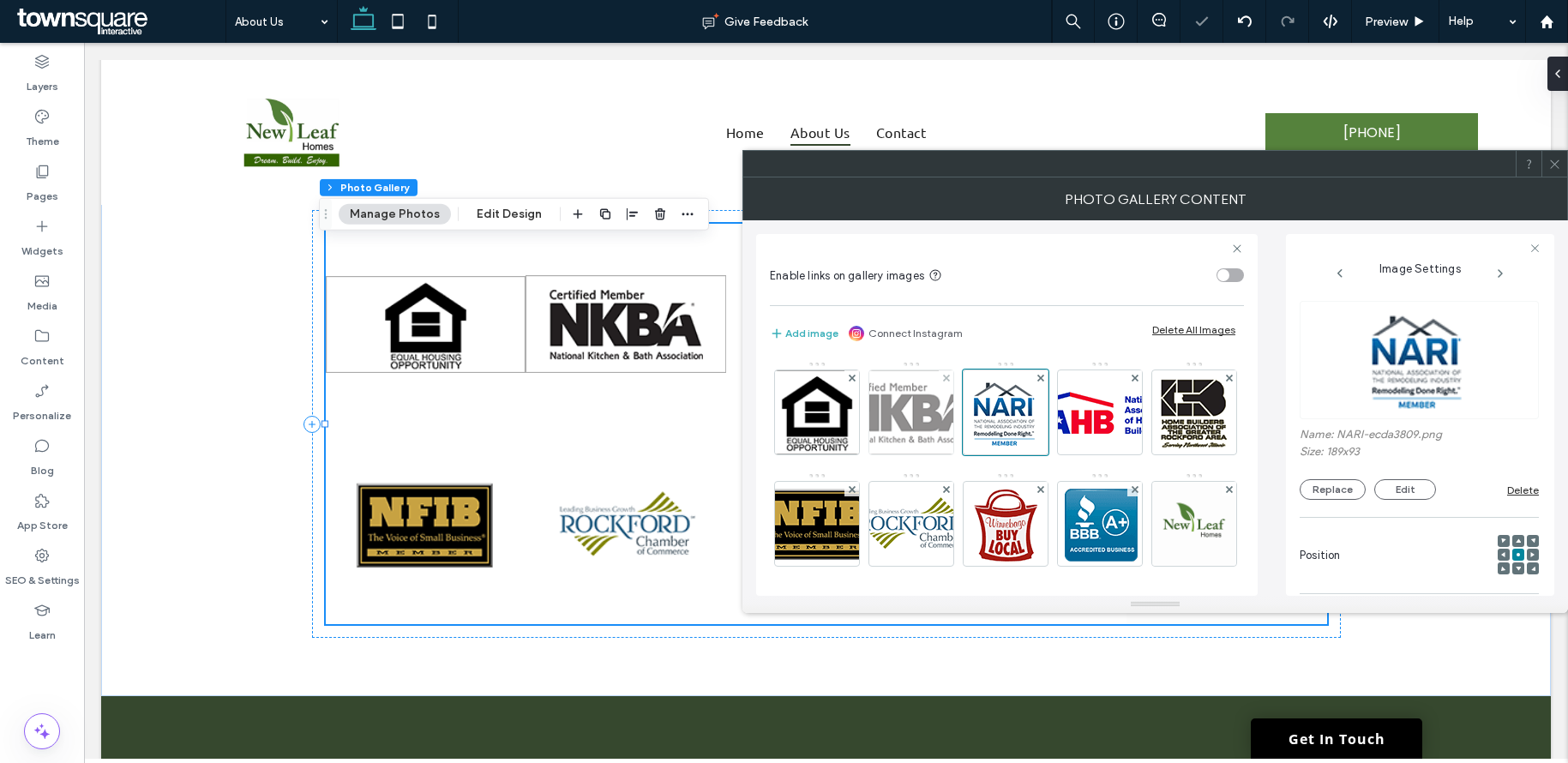 click at bounding box center (911, 412) 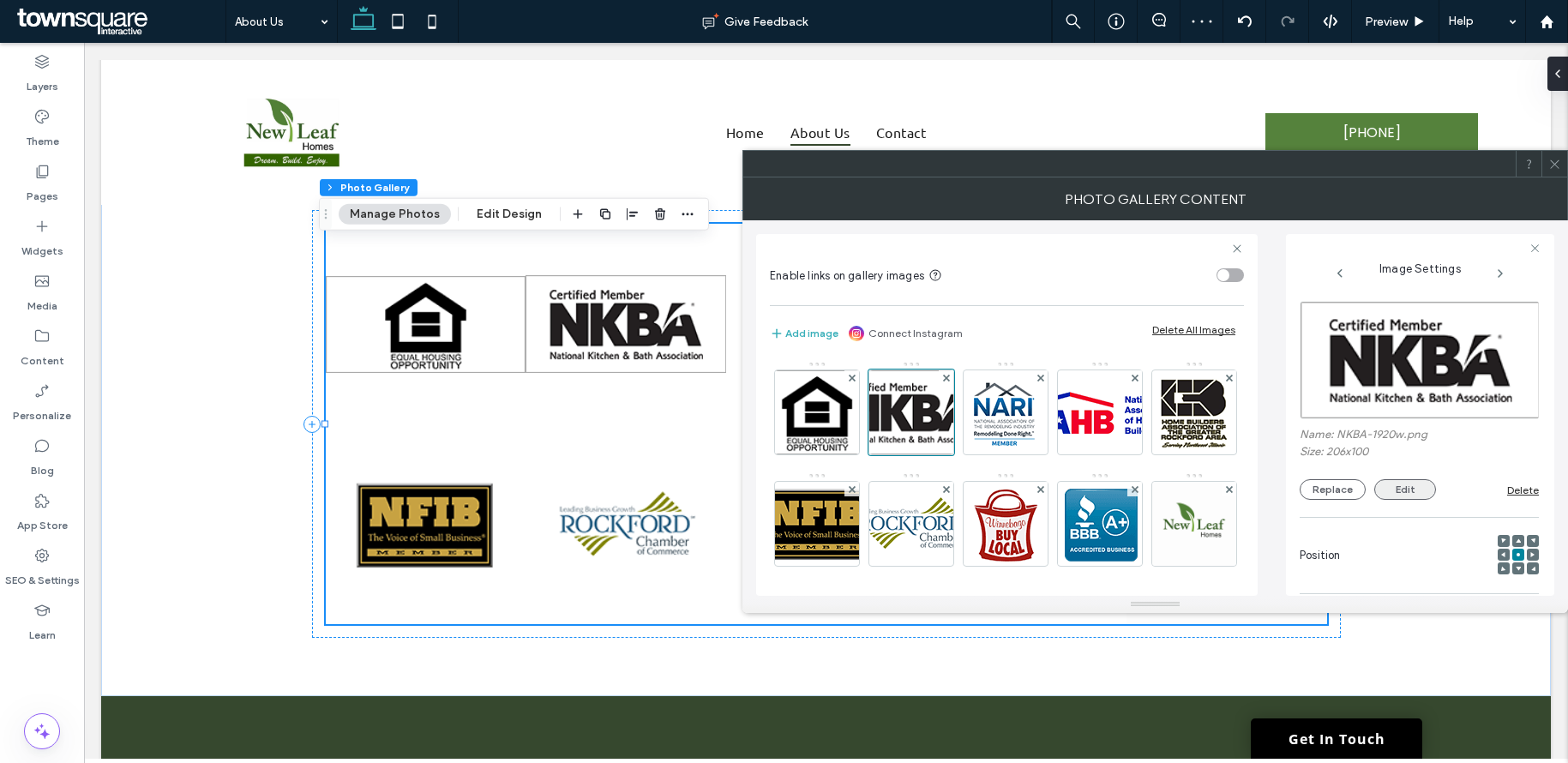click on "Edit" at bounding box center [1405, 490] 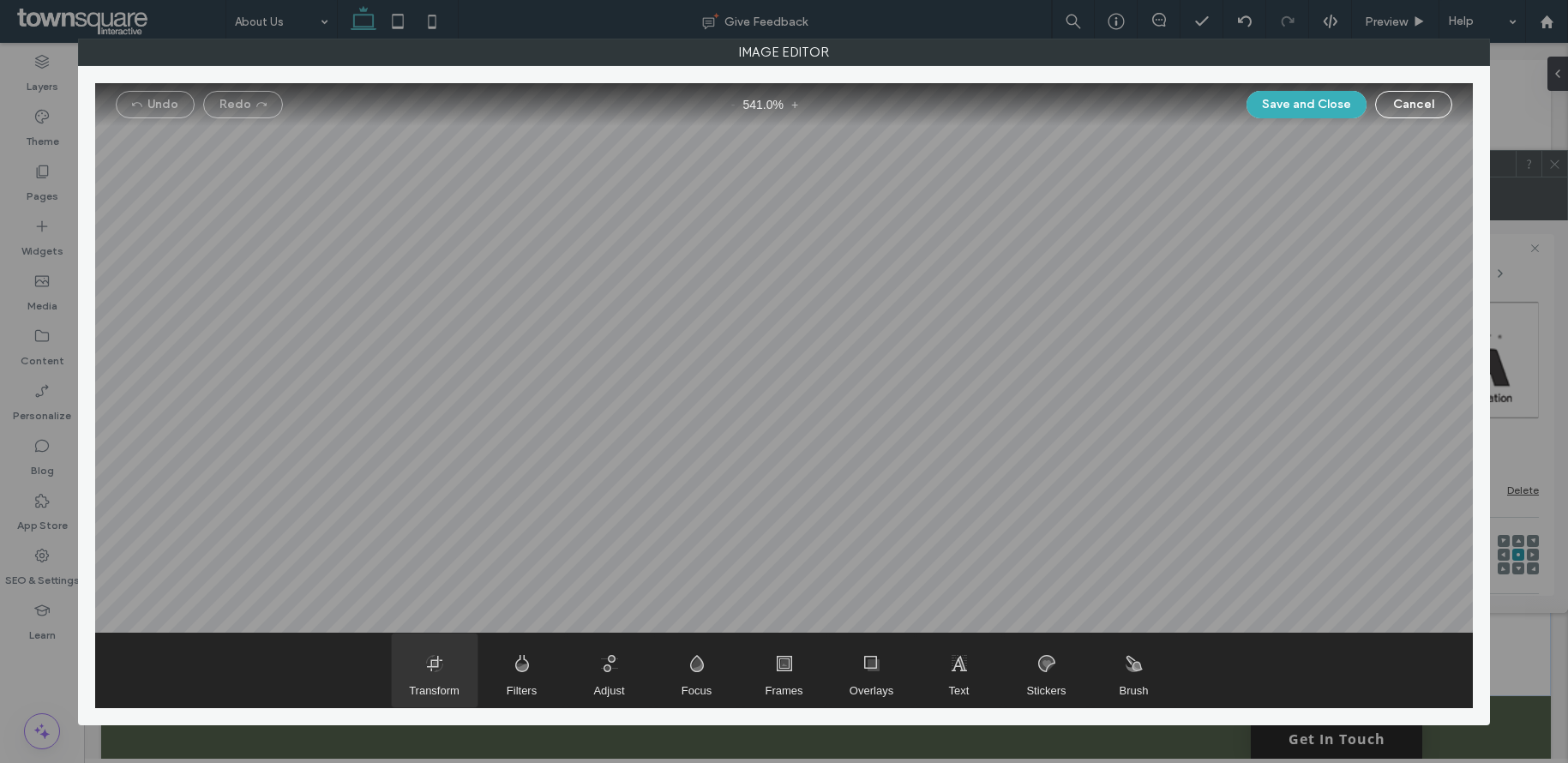 click at bounding box center [435, 670] 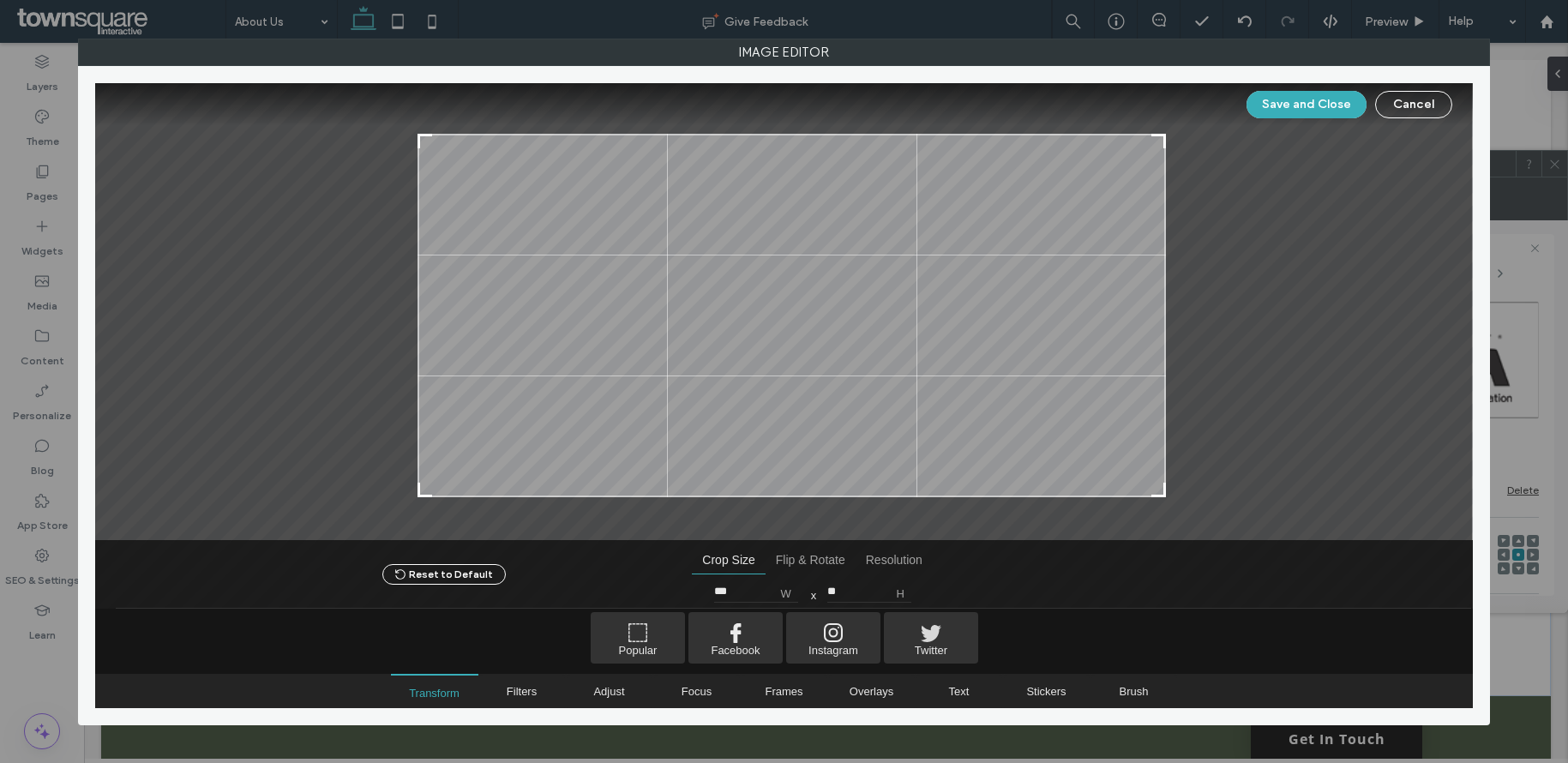 drag, startPoint x: 406, startPoint y: 129, endPoint x: 427, endPoint y: 140, distance: 23.706539 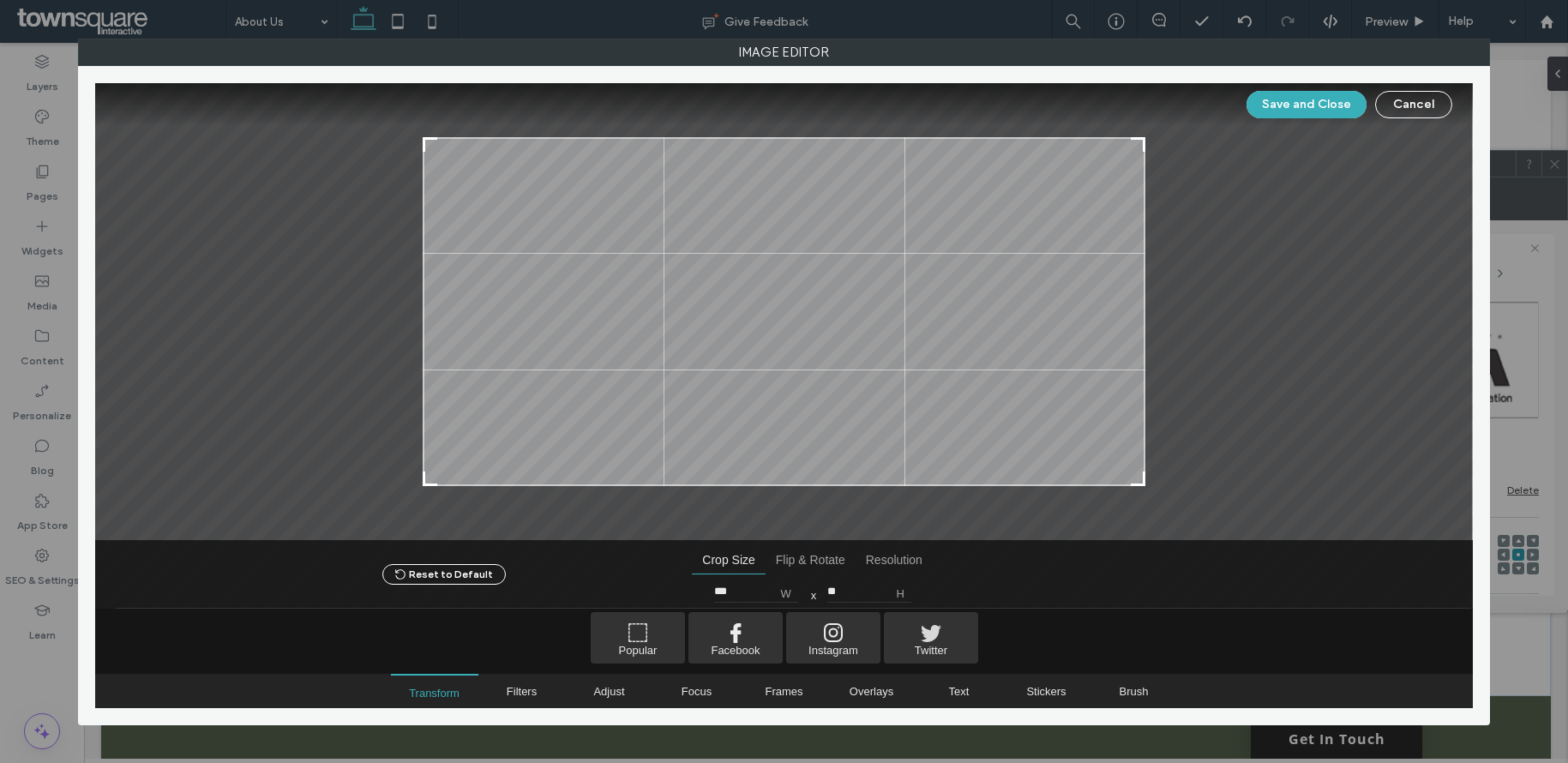 drag, startPoint x: 1161, startPoint y: 495, endPoint x: 1140, endPoint y: 484, distance: 23.706539 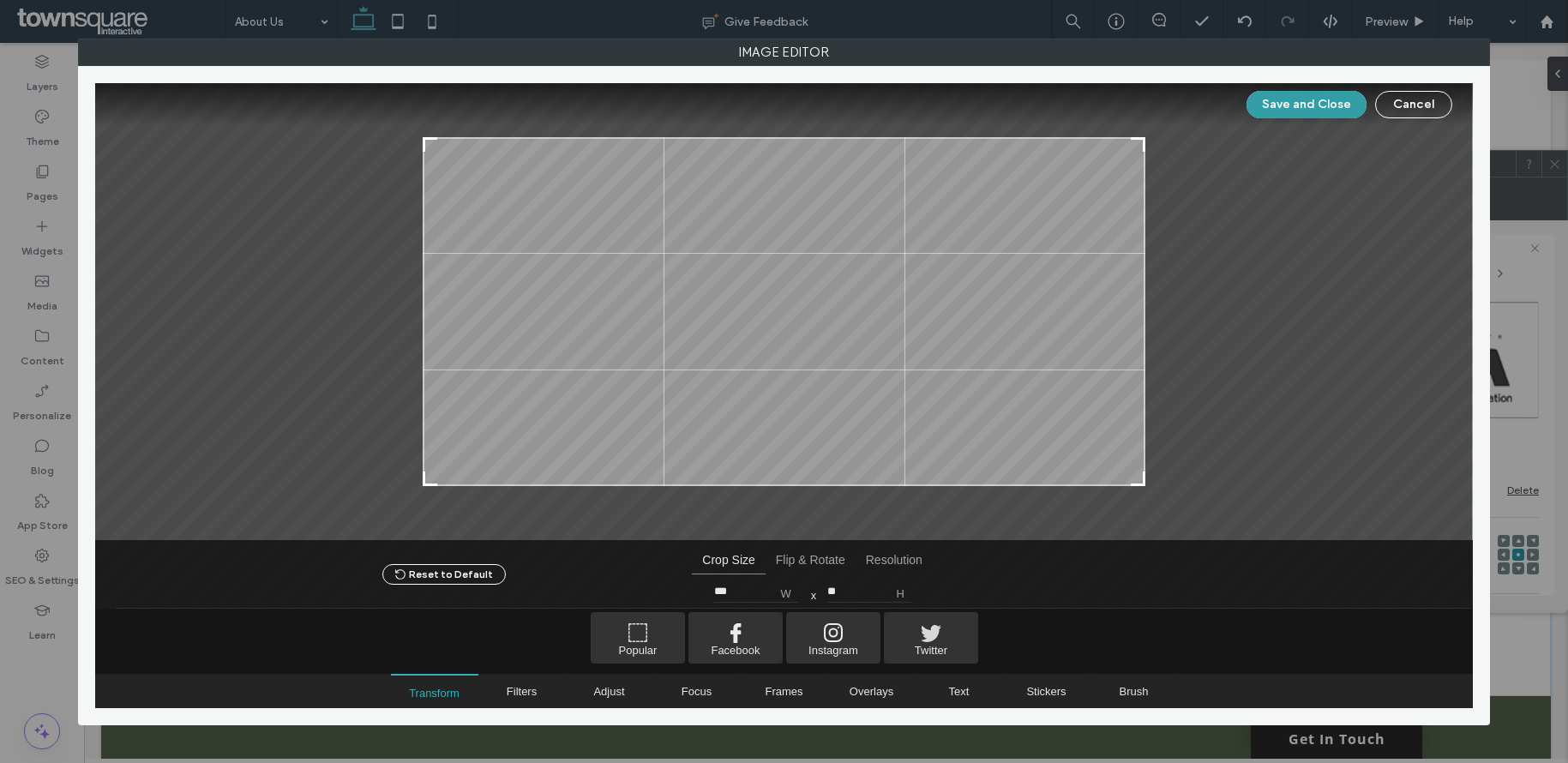 click on "Save and Close" at bounding box center [1307, 105] 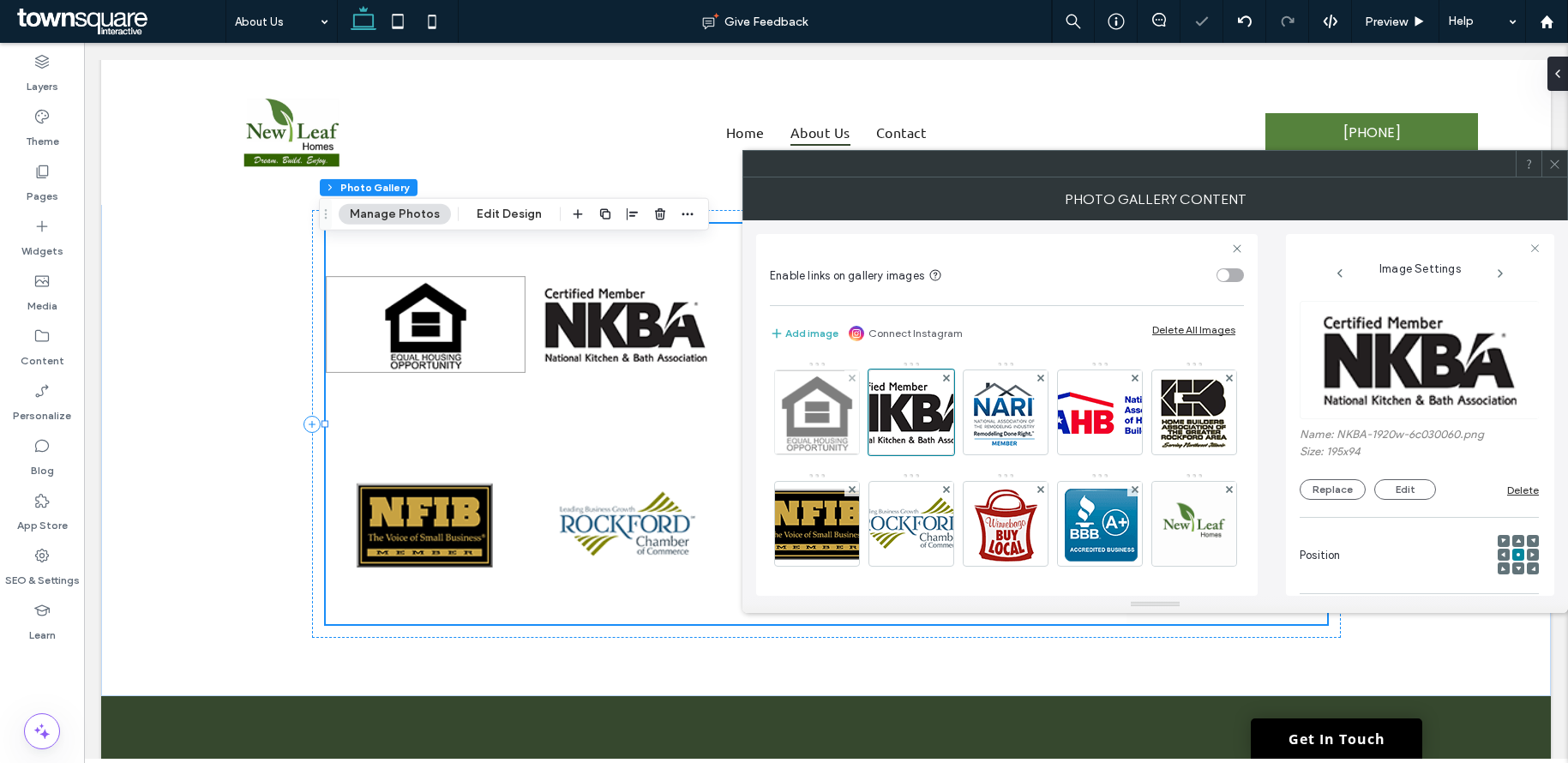 click at bounding box center [817, 412] 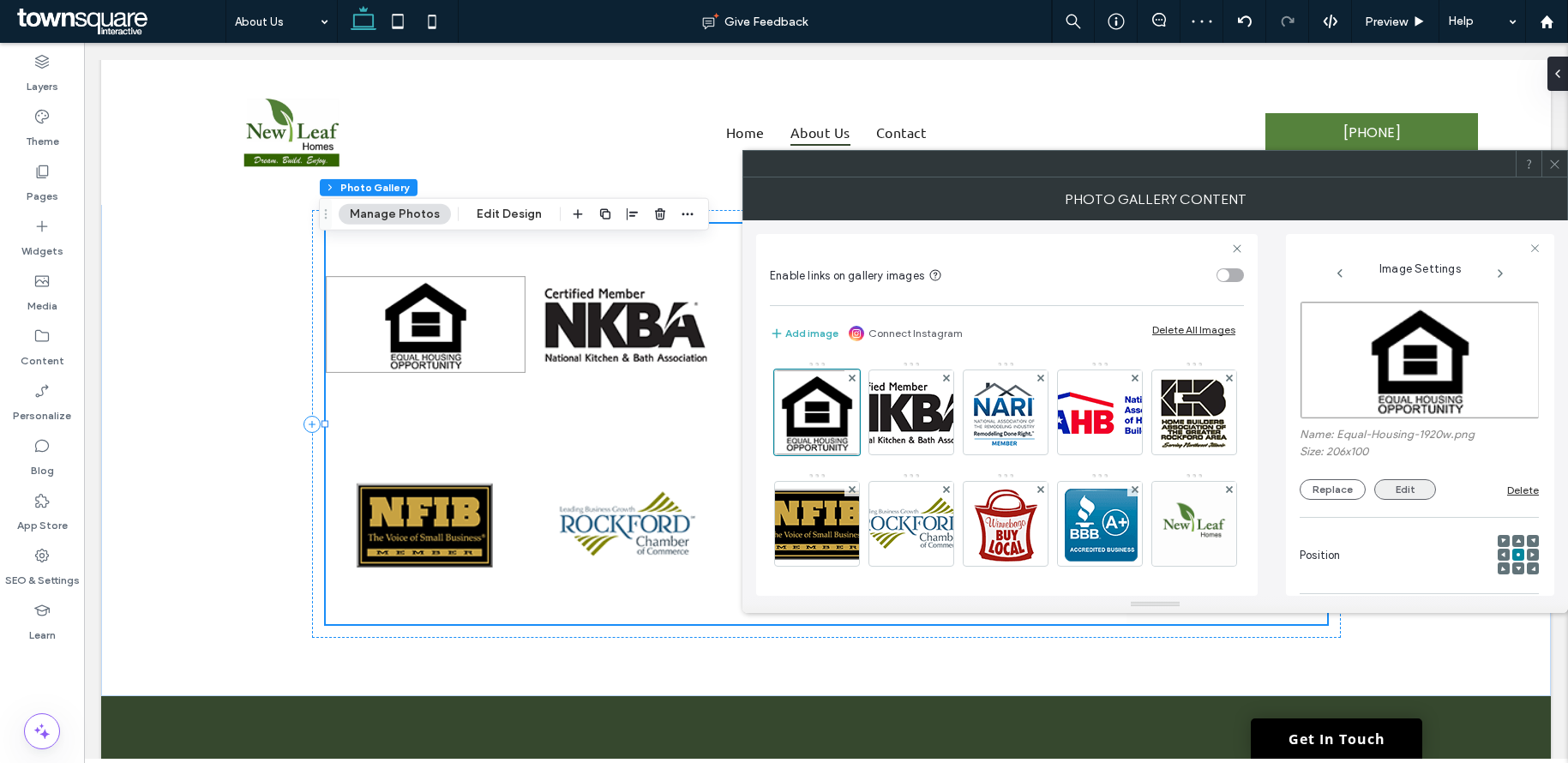 click on "Edit" at bounding box center [1405, 490] 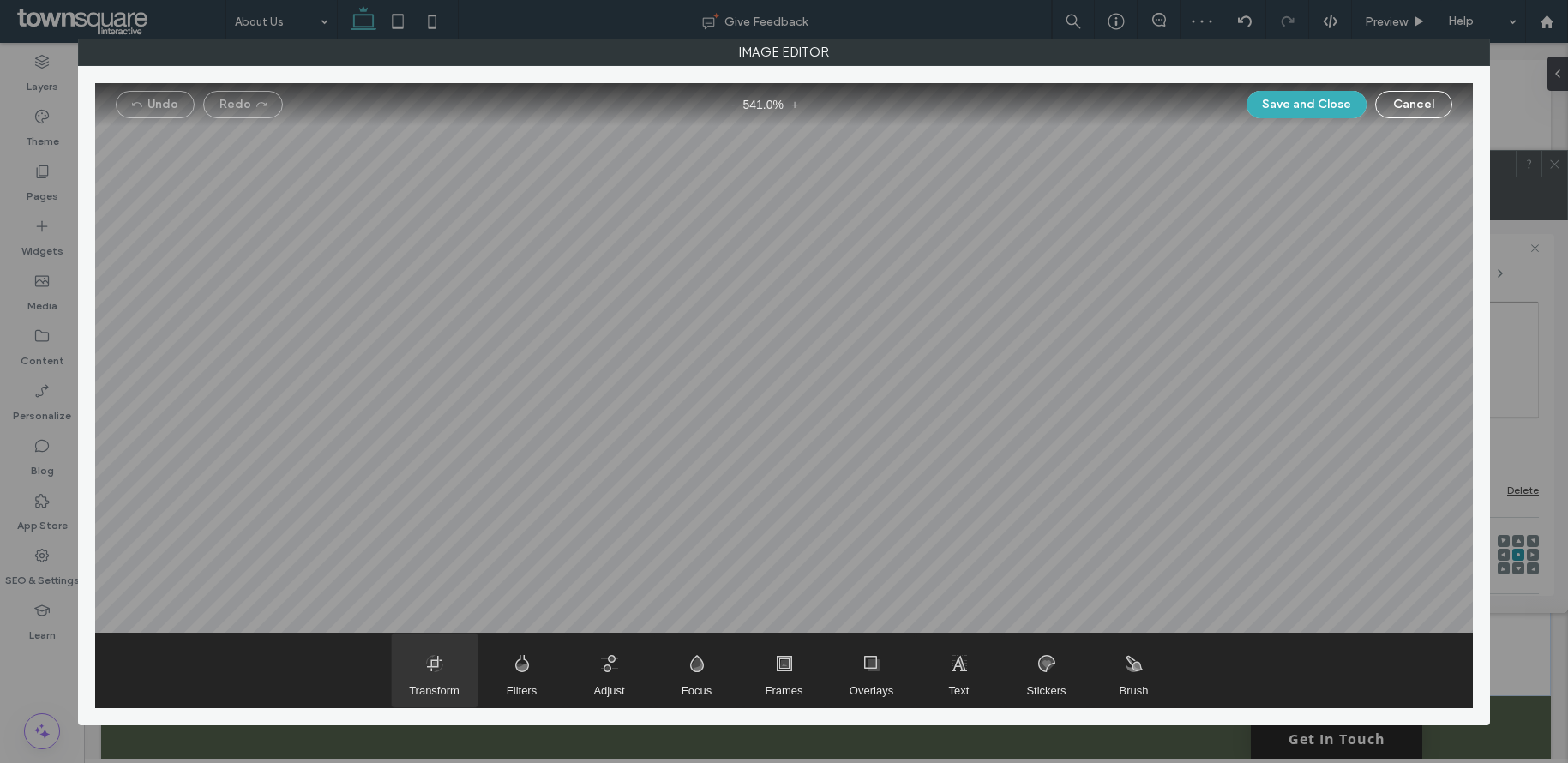 click at bounding box center (435, 670) 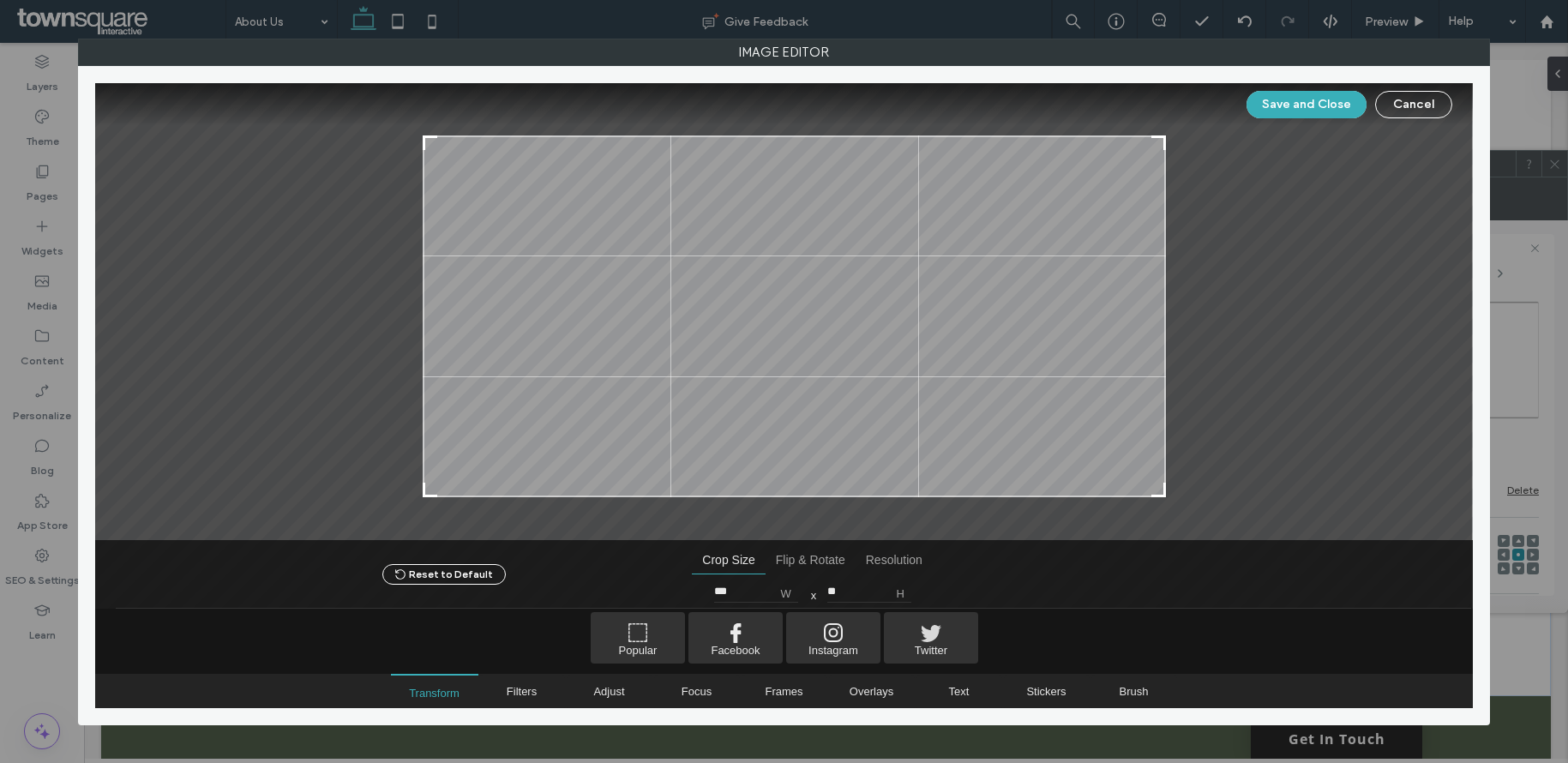 drag, startPoint x: 402, startPoint y: 129, endPoint x: 424, endPoint y: 138, distance: 23.77 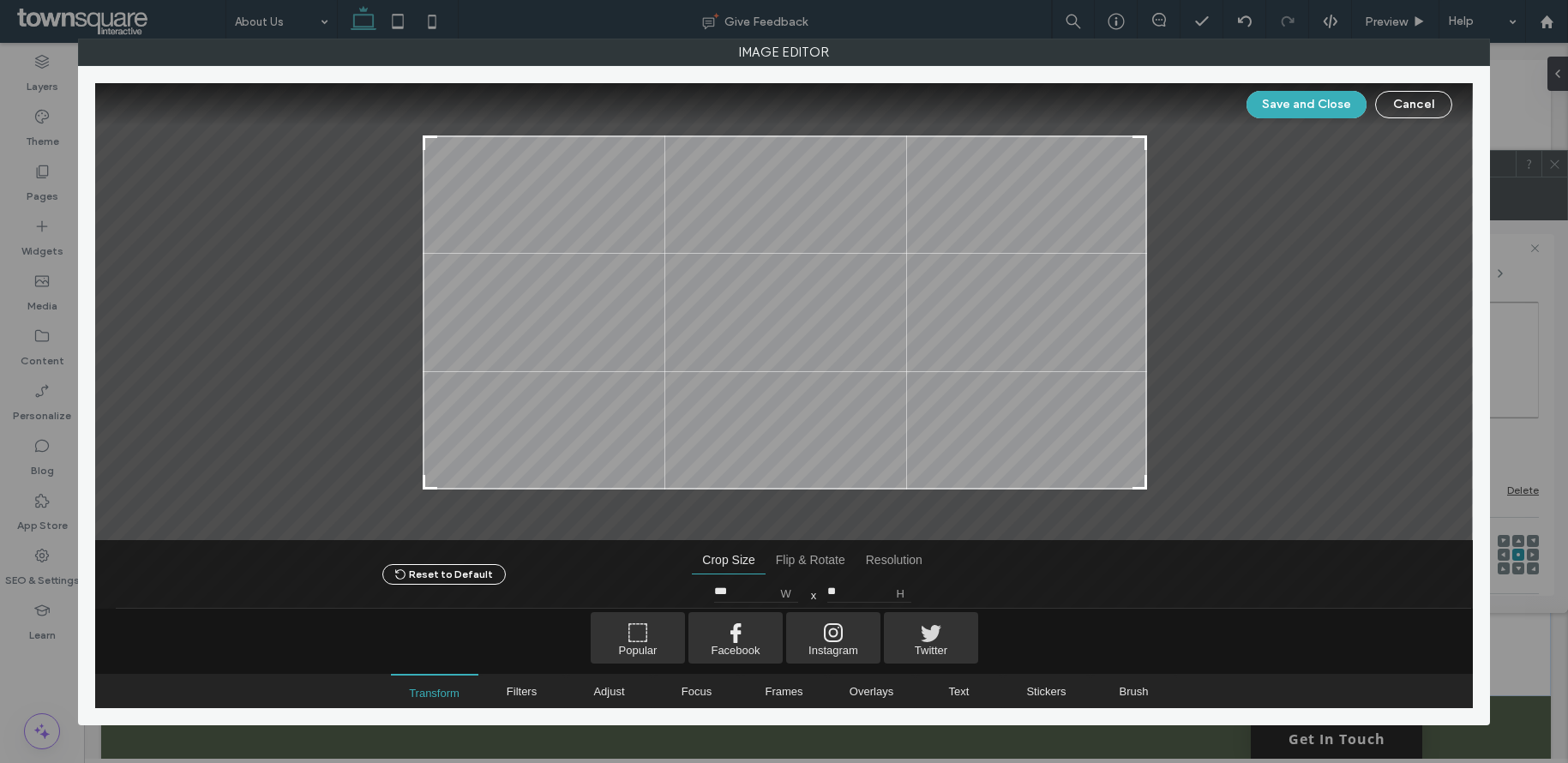 drag, startPoint x: 1160, startPoint y: 494, endPoint x: 1141, endPoint y: 486, distance: 20.615528 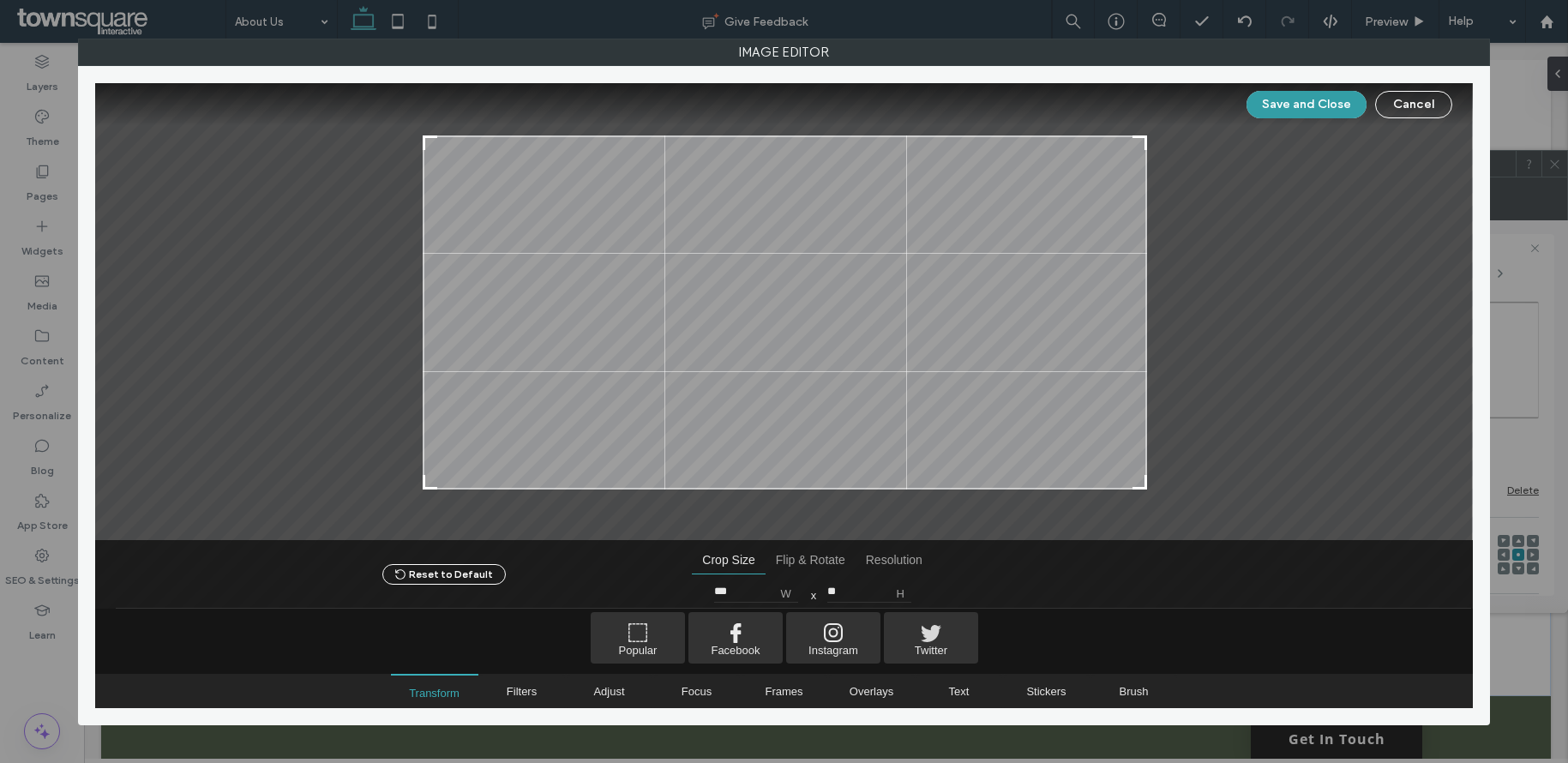click on "Save and Close" at bounding box center [1307, 105] 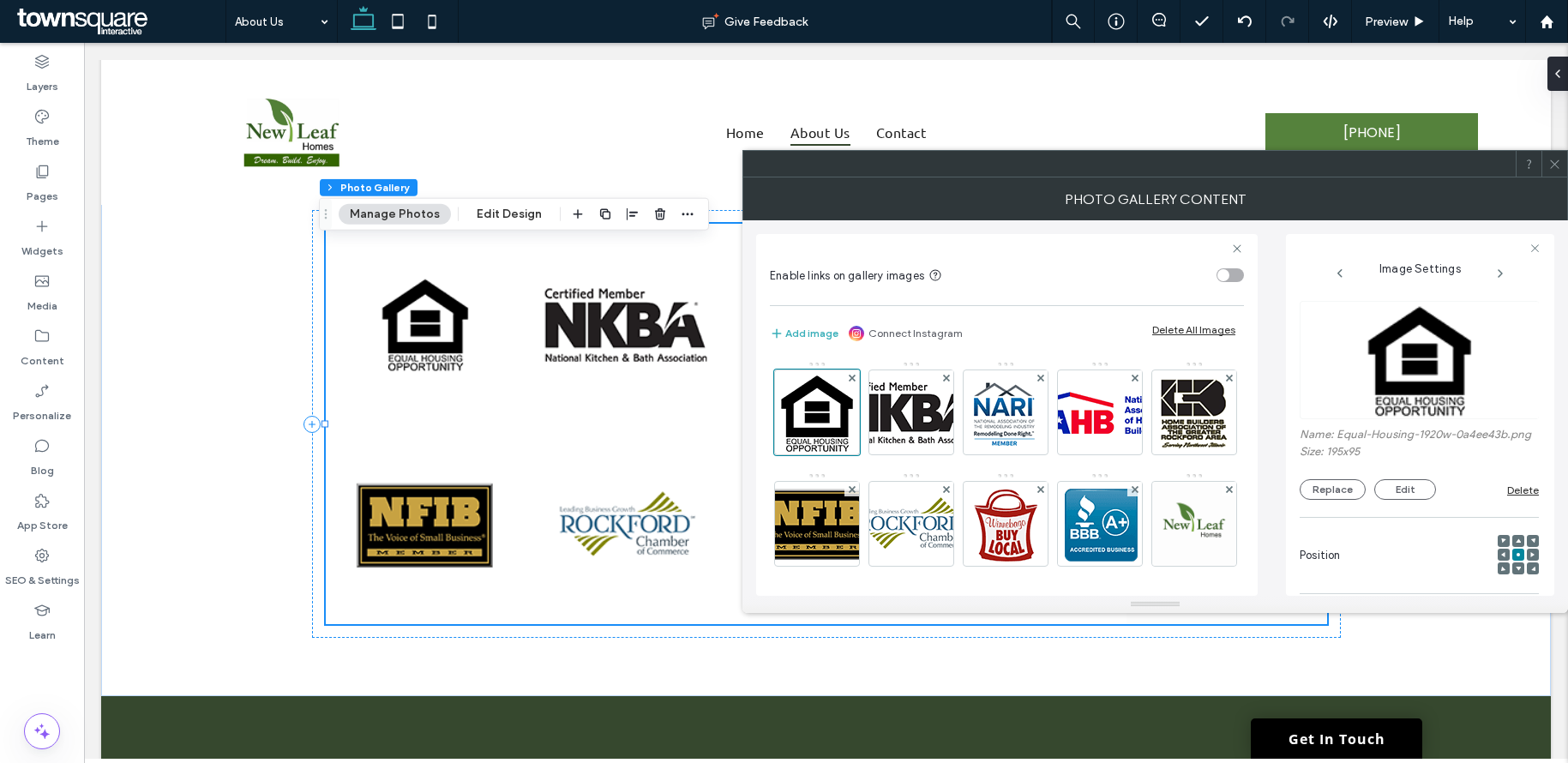click at bounding box center [1554, 164] 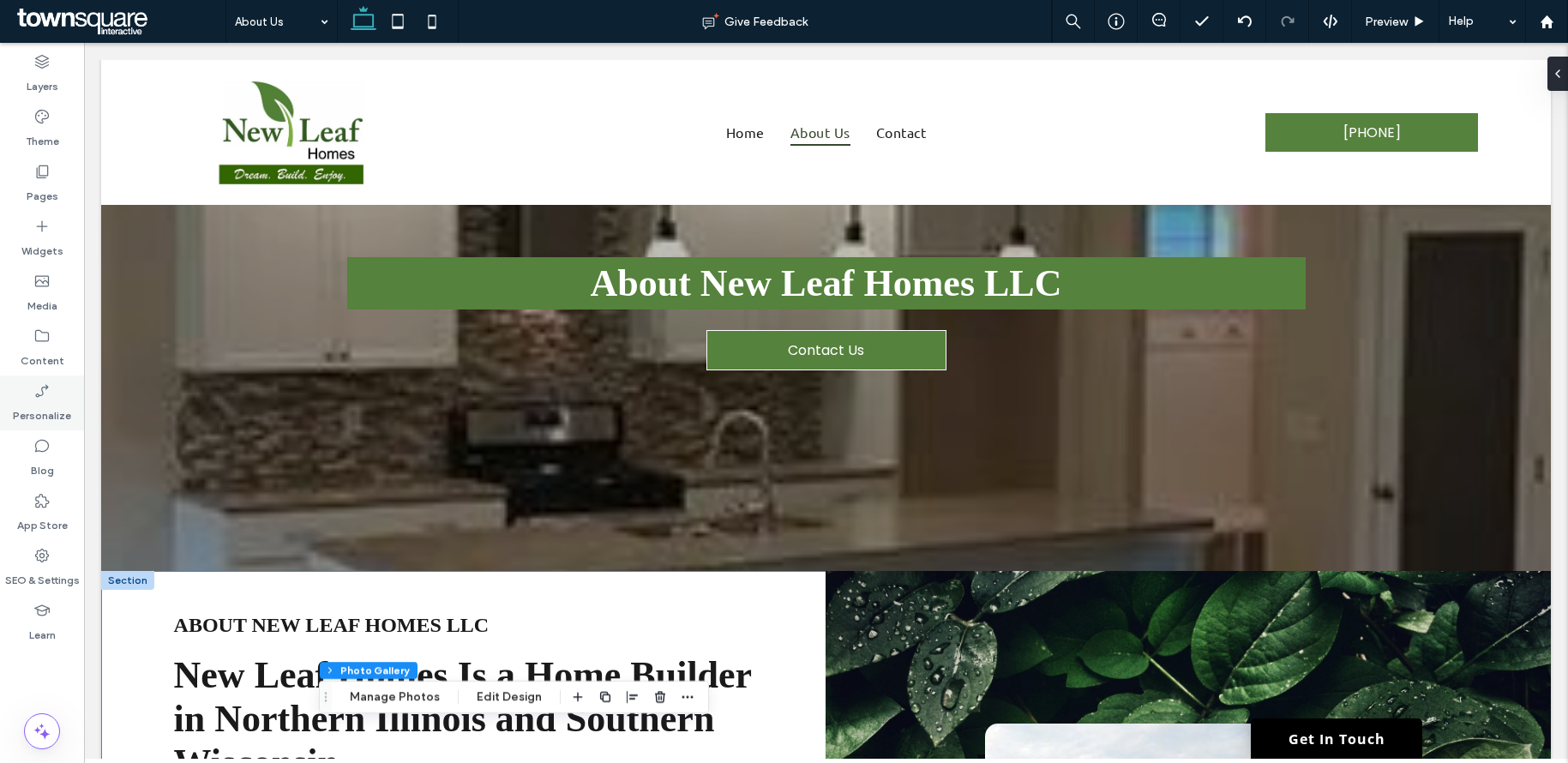 scroll, scrollTop: 0, scrollLeft: 0, axis: both 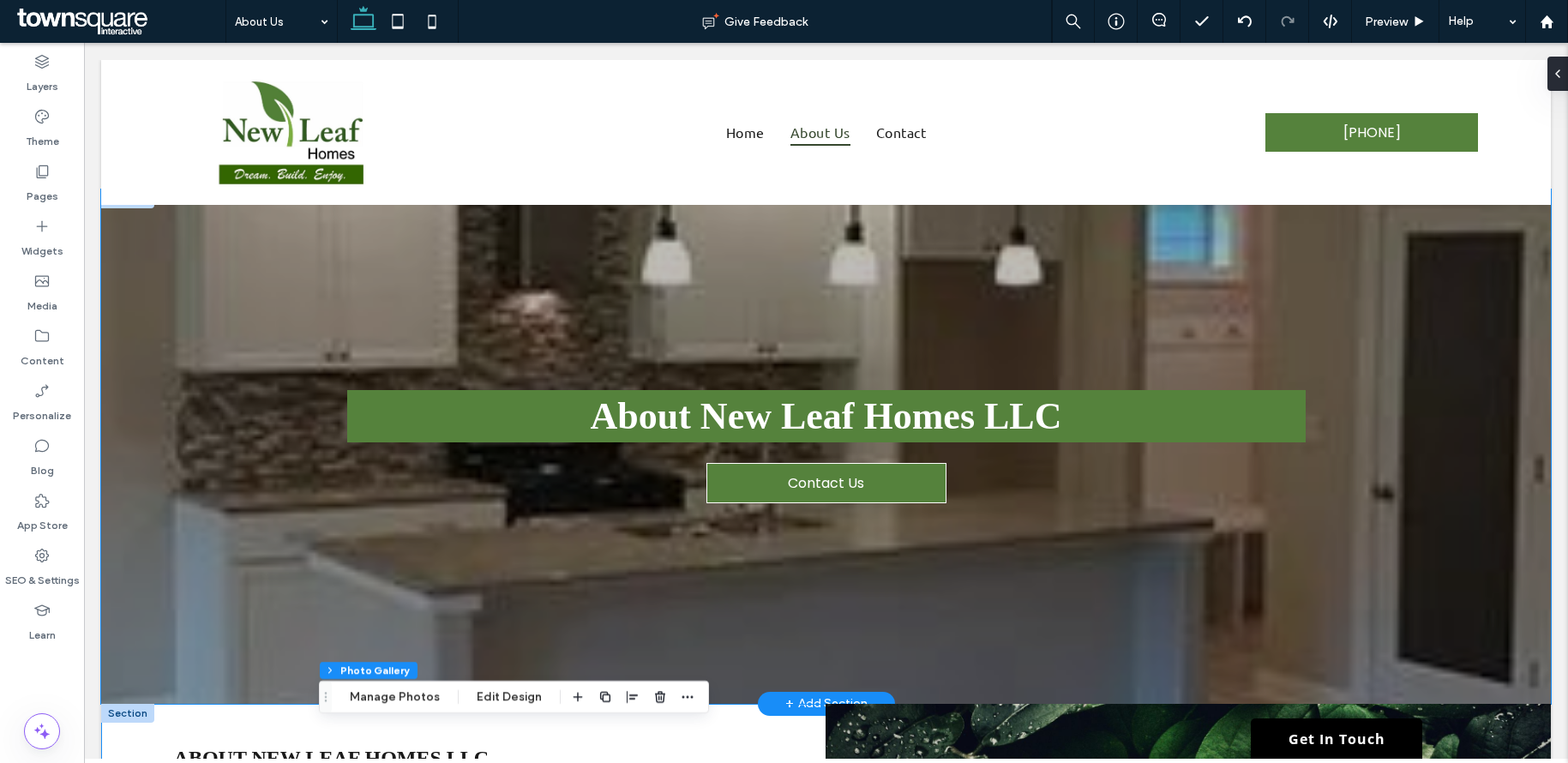 click on "About New Leaf Homes LLC
Contact Us" at bounding box center [826, 447] 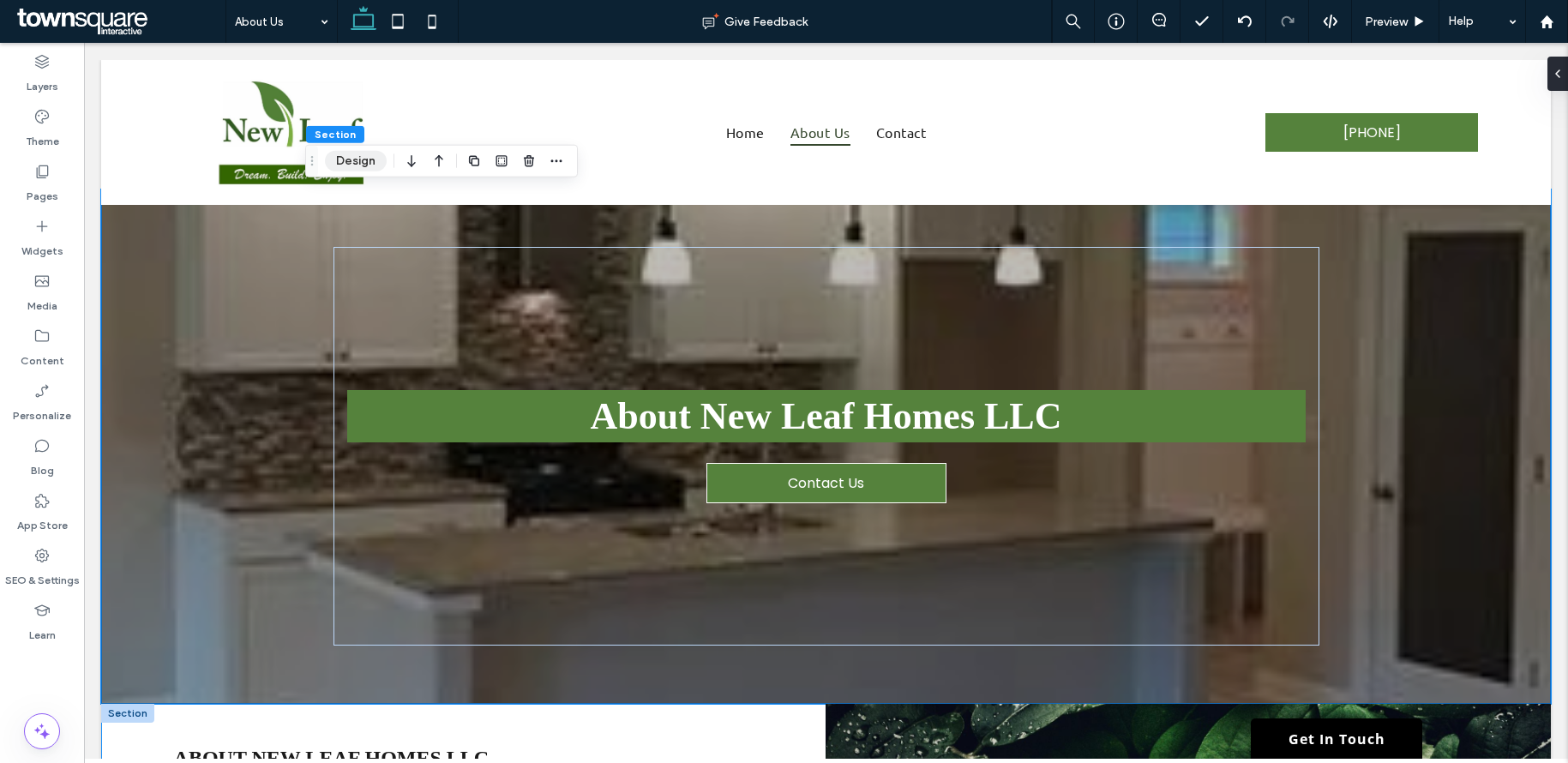 click on "Design" at bounding box center [356, 161] 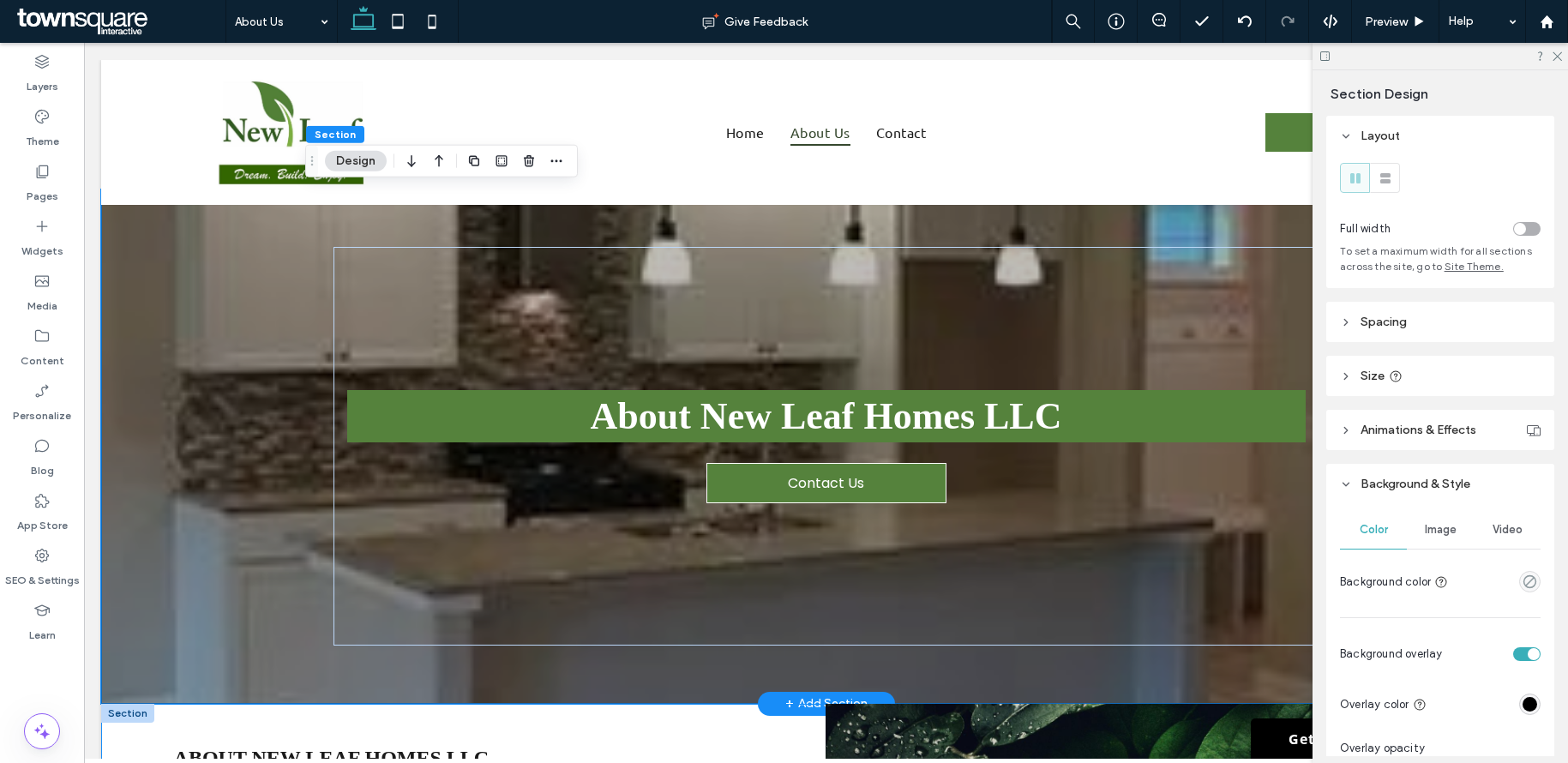 click on "About New Leaf Homes LLC
Contact Us" at bounding box center (826, 447) 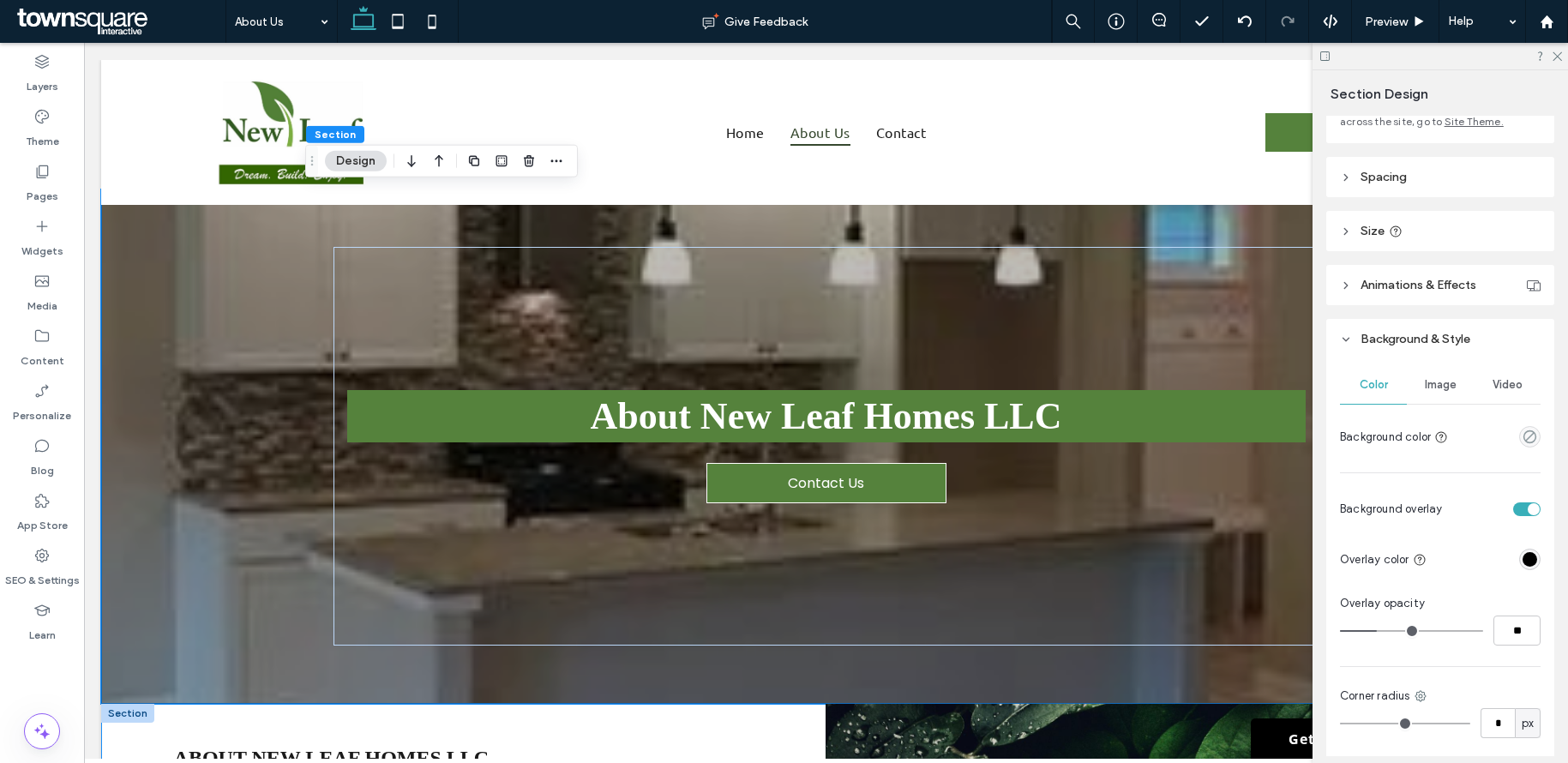 scroll, scrollTop: 147, scrollLeft: 0, axis: vertical 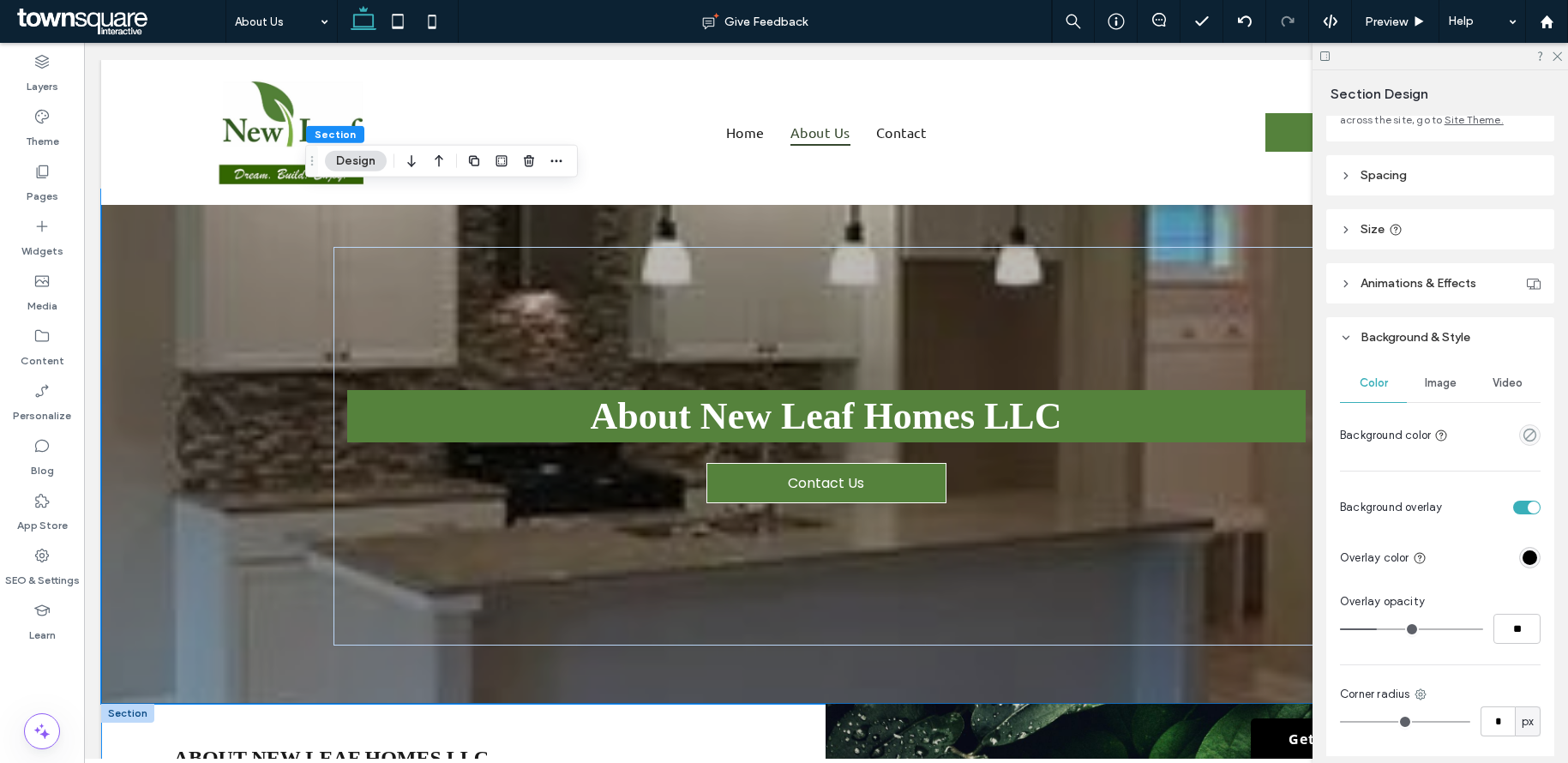 click on "Image" at bounding box center (1440, 383) 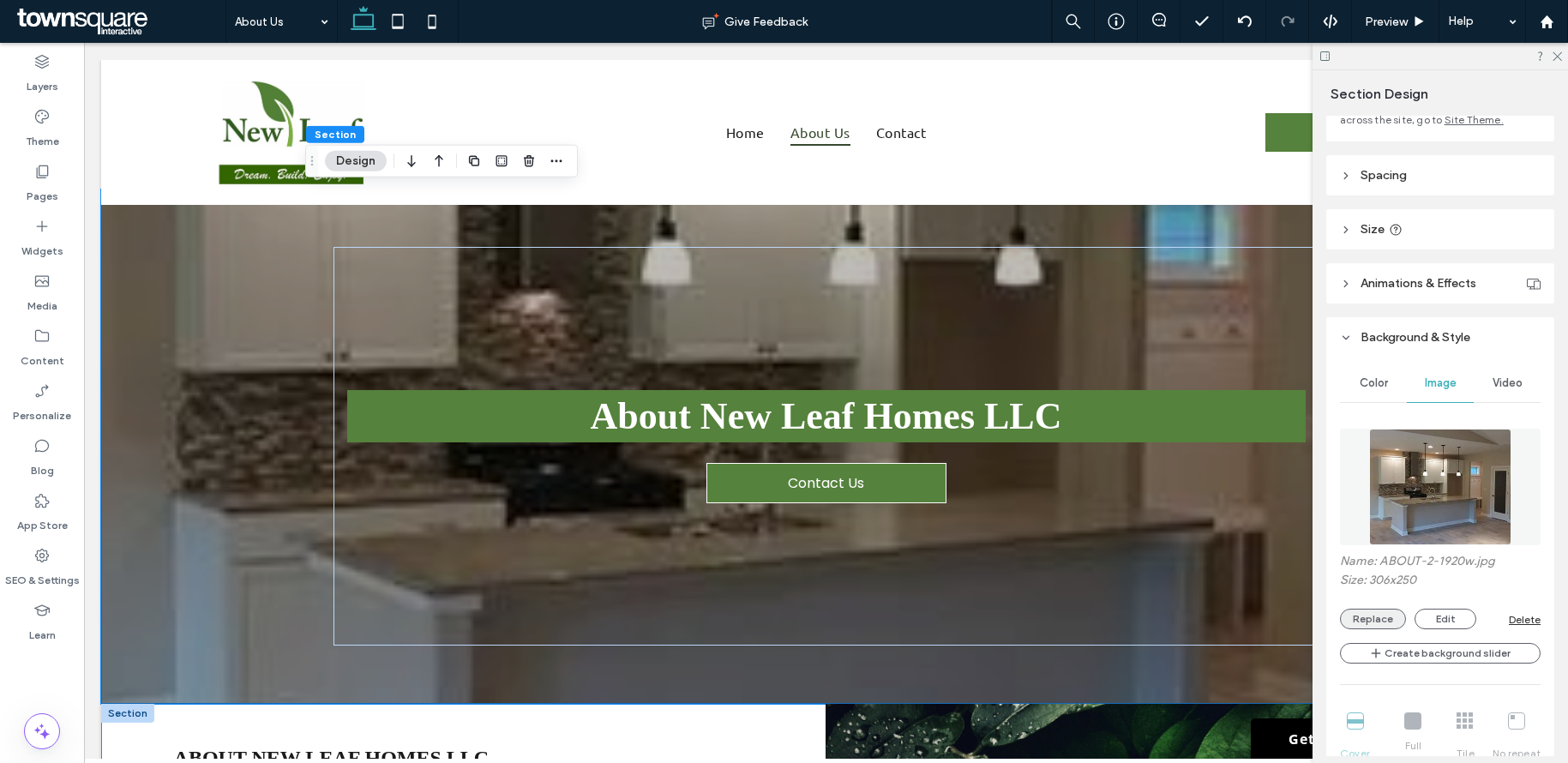 click on "Replace" at bounding box center (1373, 619) 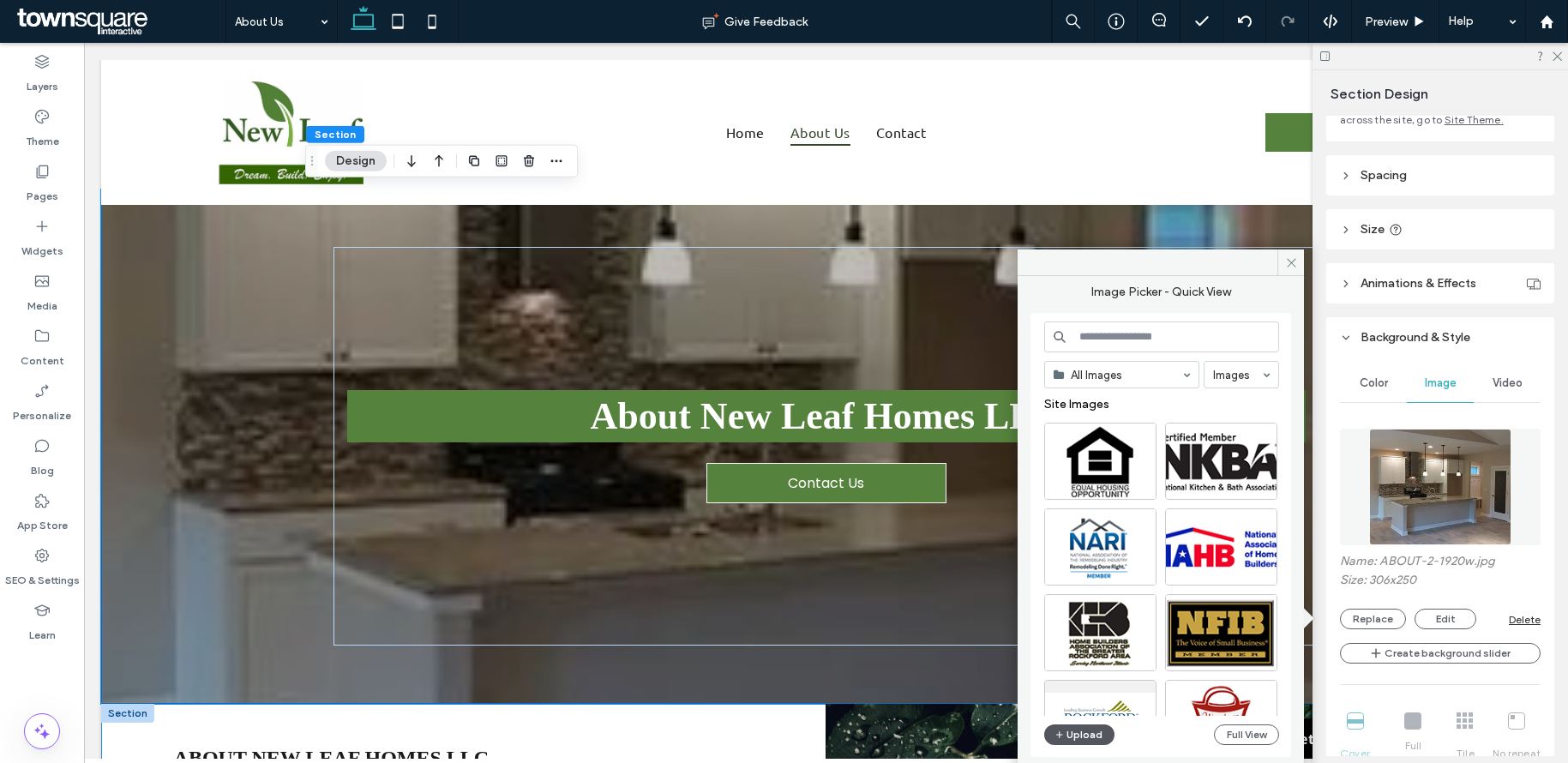 click on "Upload" at bounding box center [1079, 735] 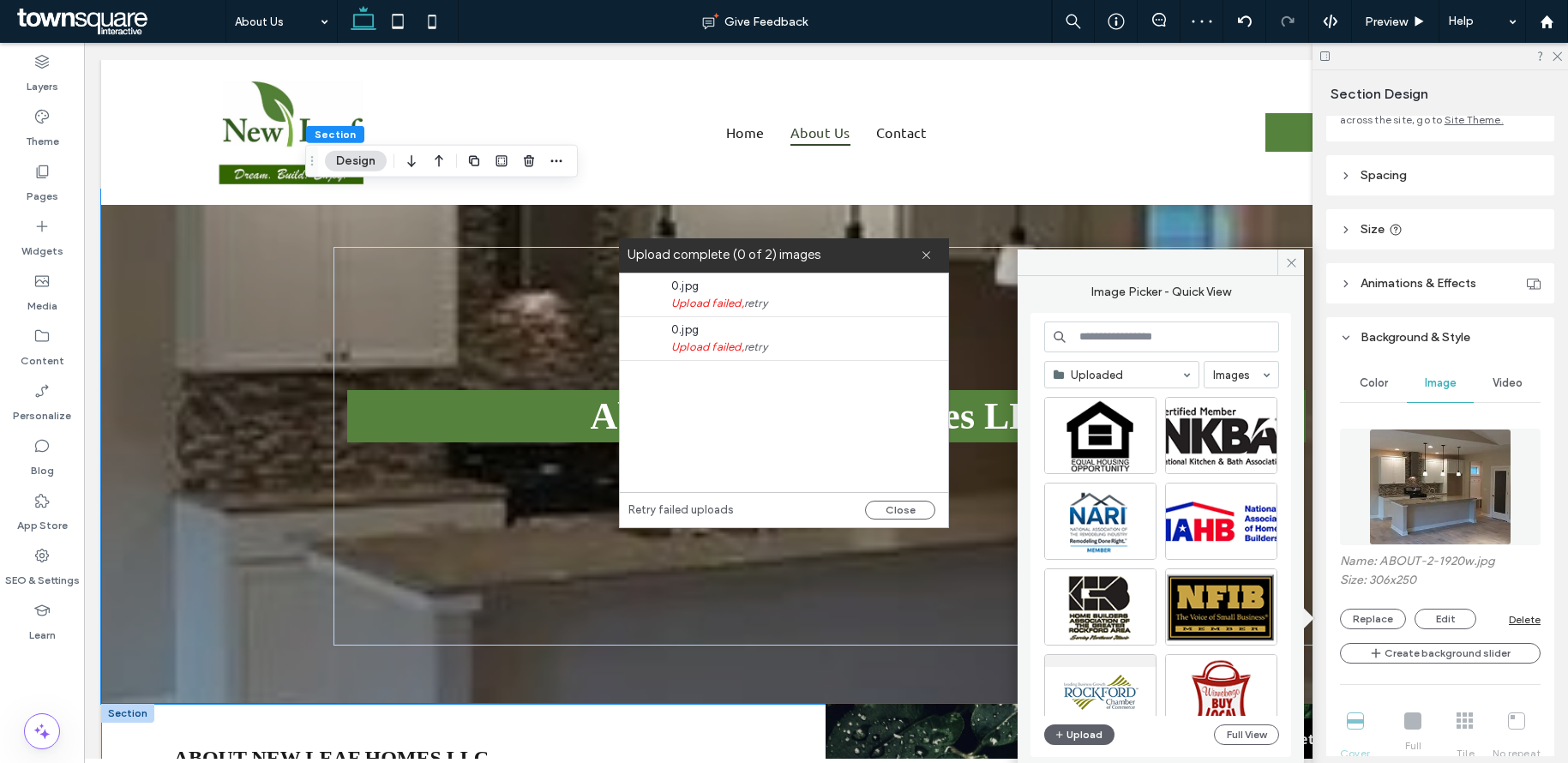 click on "Upload complete (0 of 2) images" at bounding box center [774, 255] 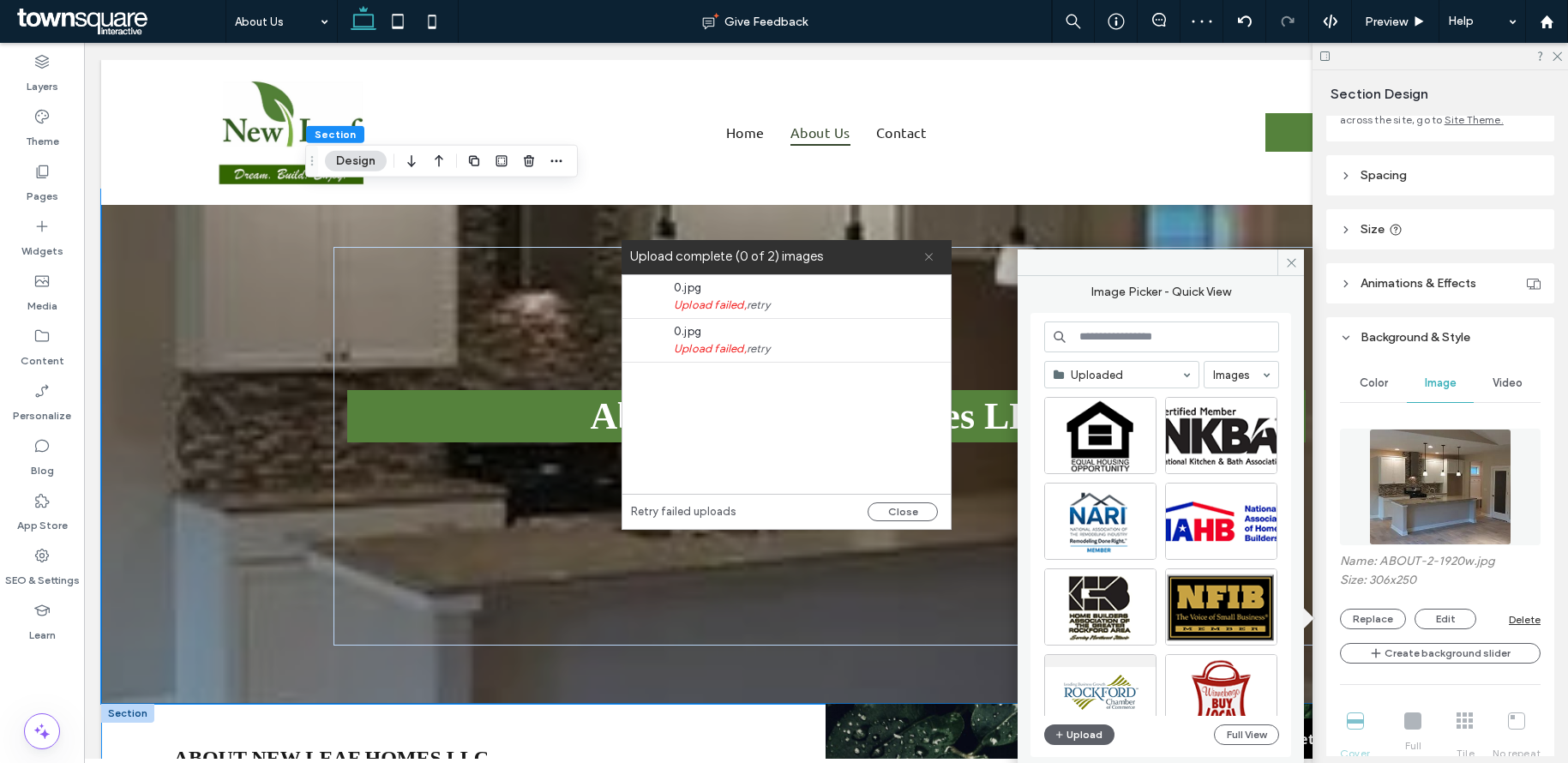 click at bounding box center (928, 257) 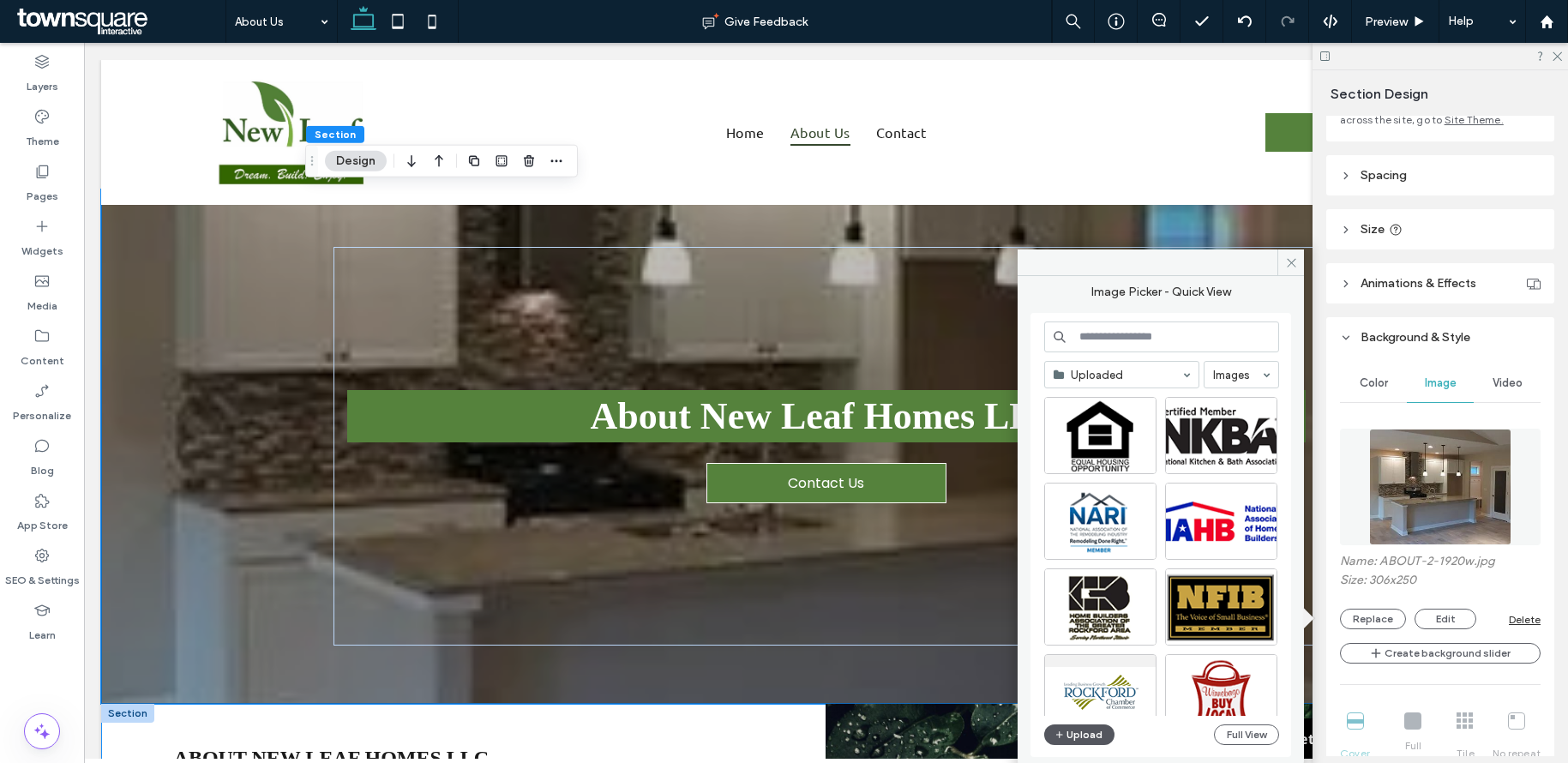 click at bounding box center (1060, 735) 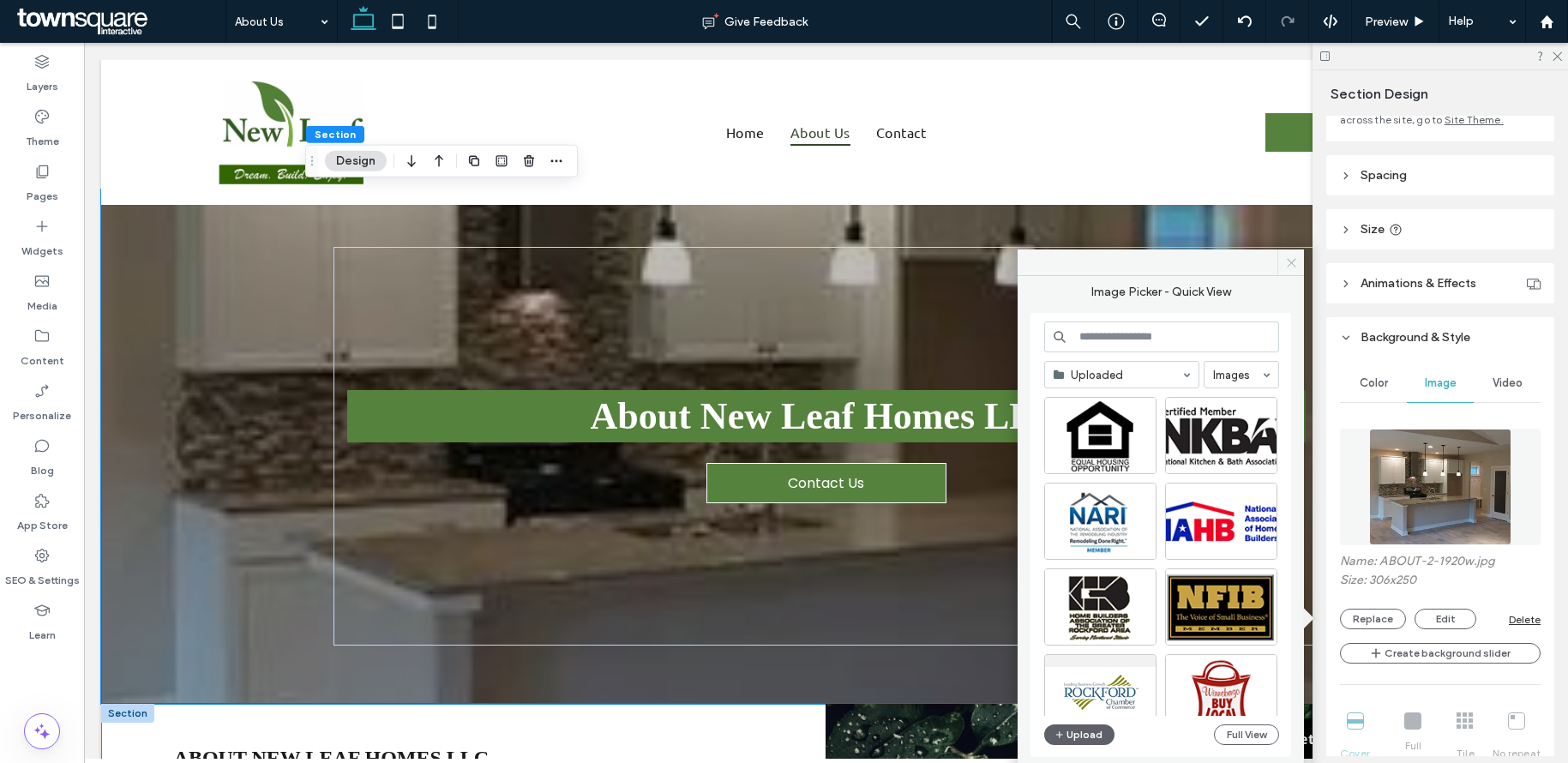 click at bounding box center [1290, 262] 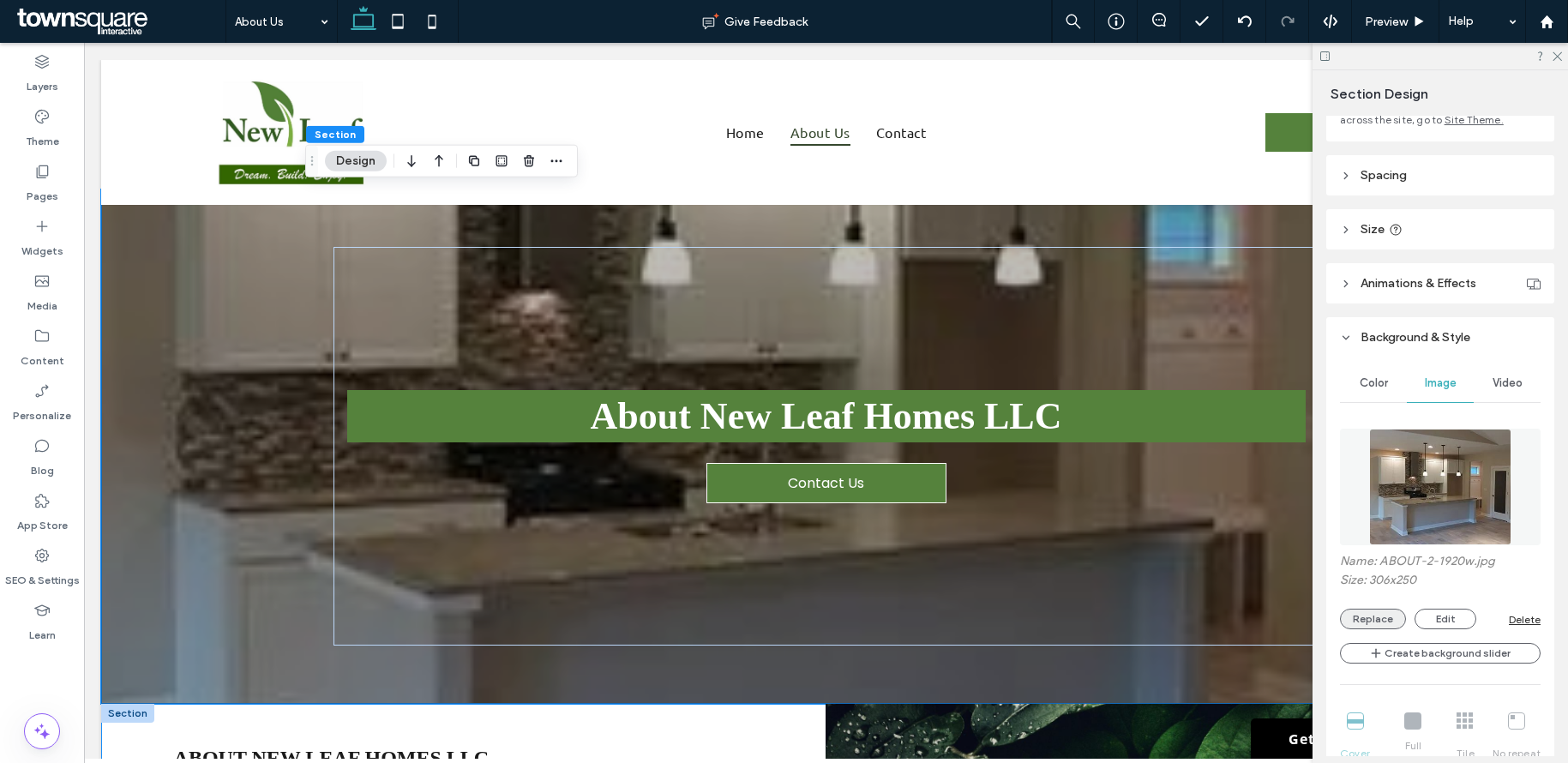 click on "Replace" at bounding box center (1373, 619) 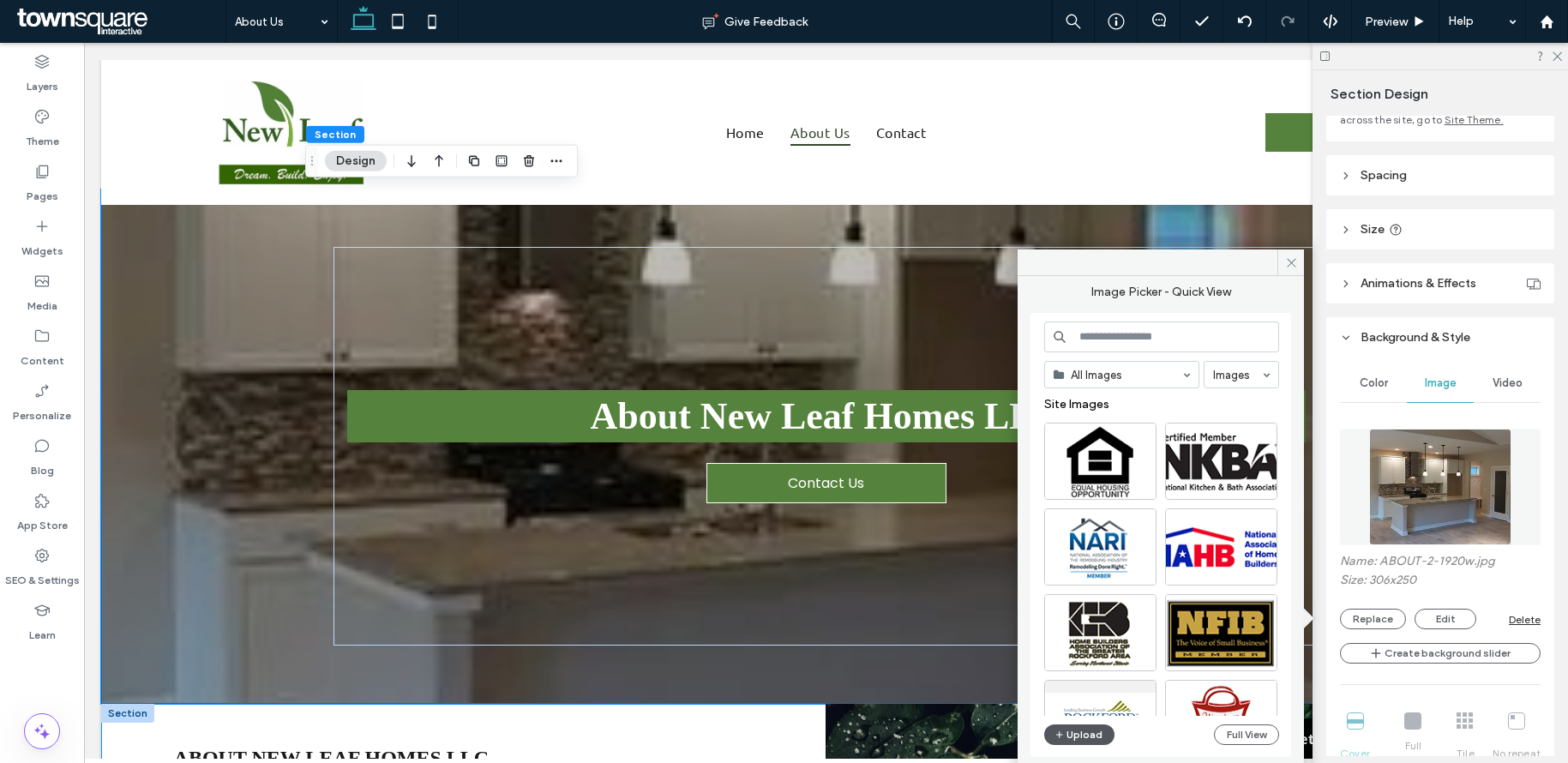 click on "Upload" at bounding box center [1079, 735] 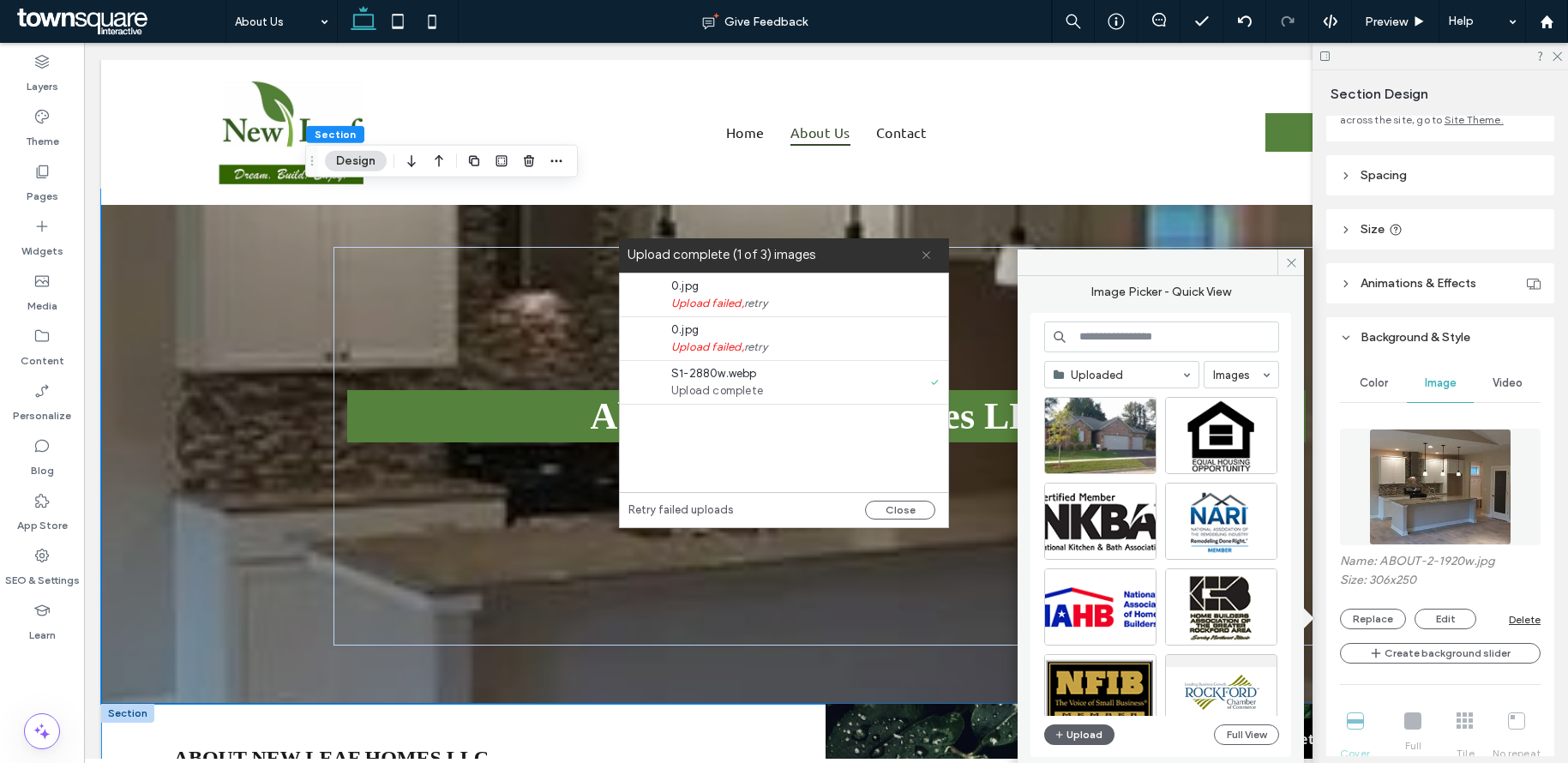 click 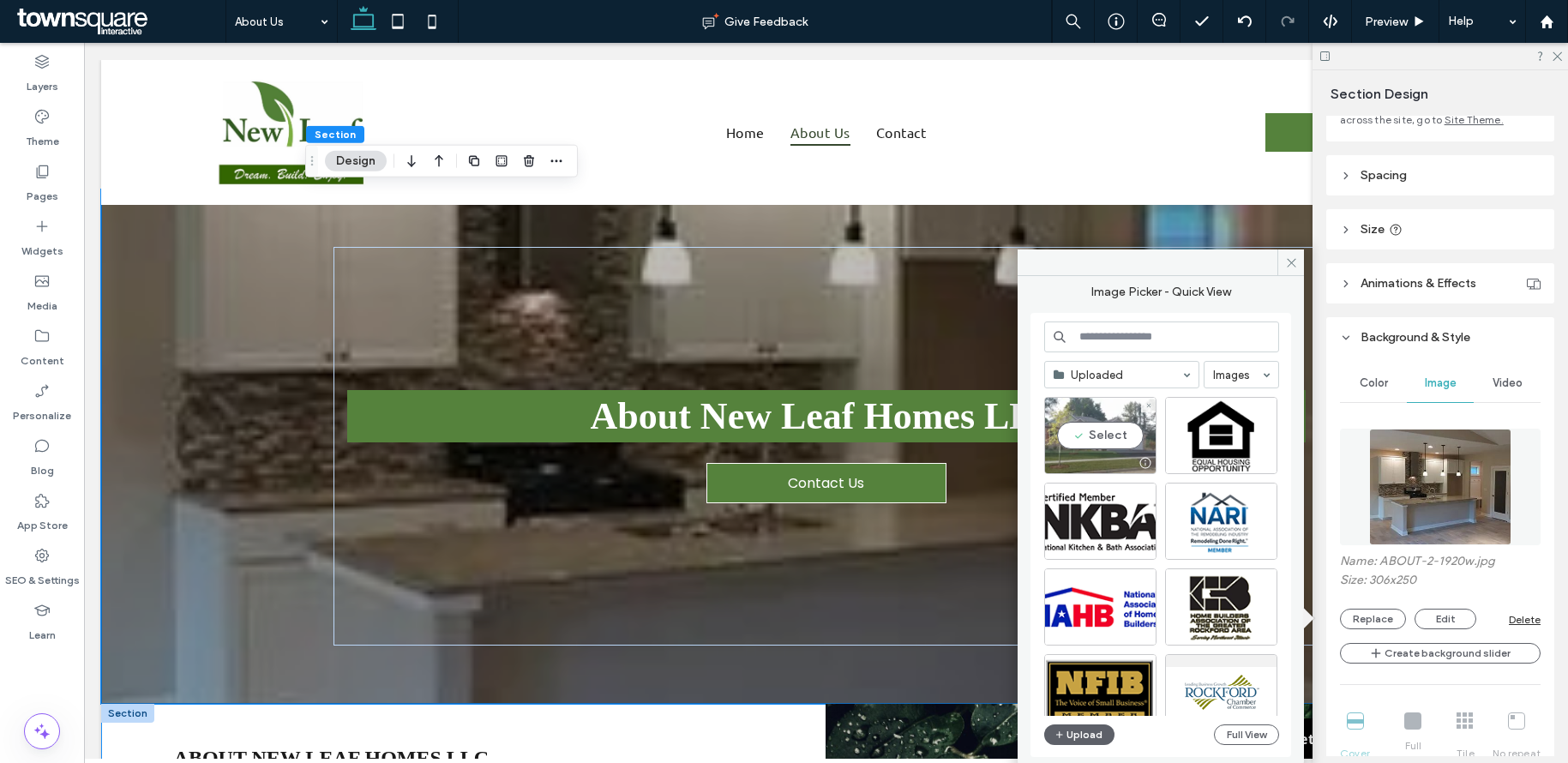 click on "Select" at bounding box center [1100, 436] 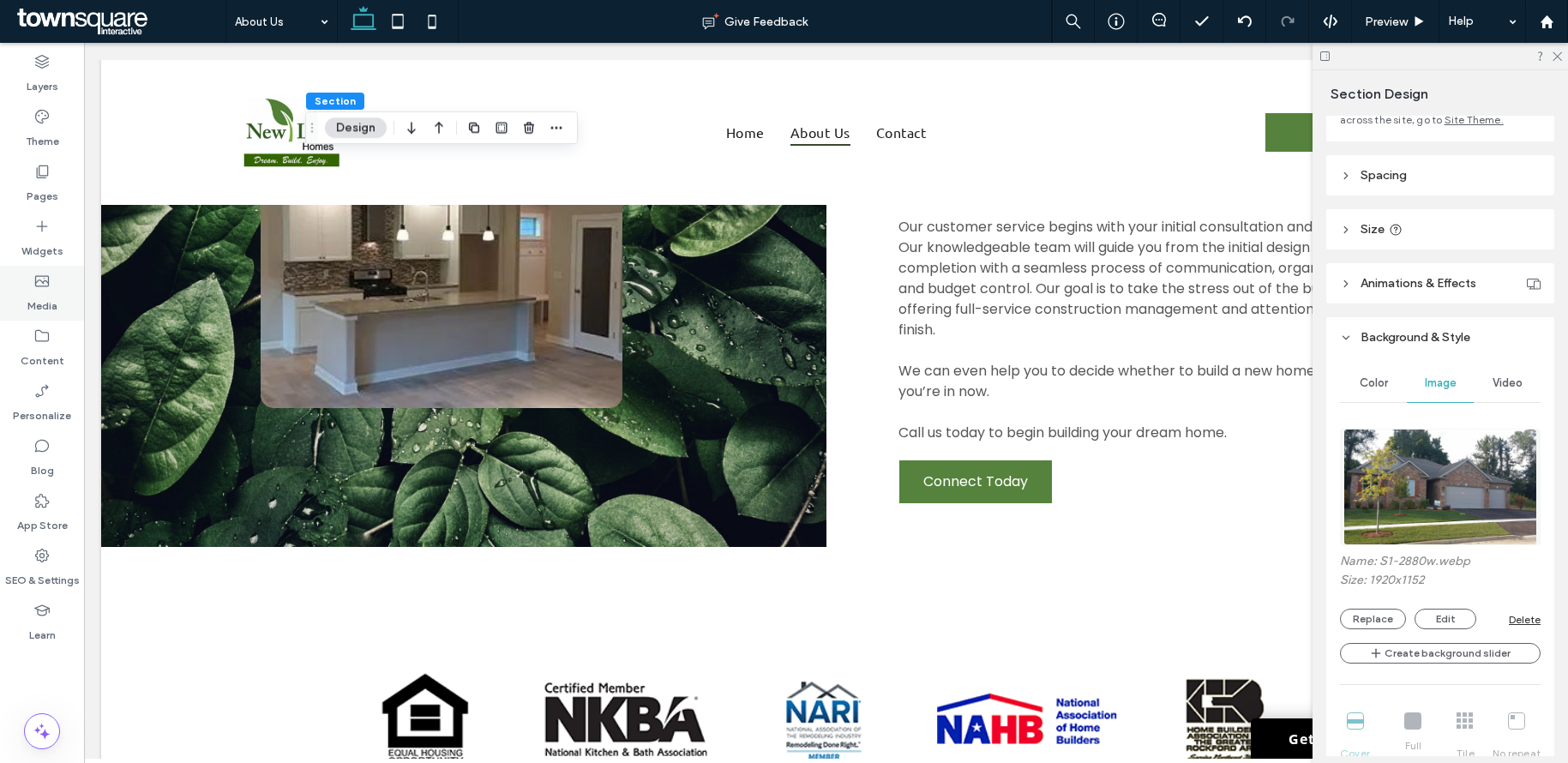 scroll, scrollTop: 1475, scrollLeft: 0, axis: vertical 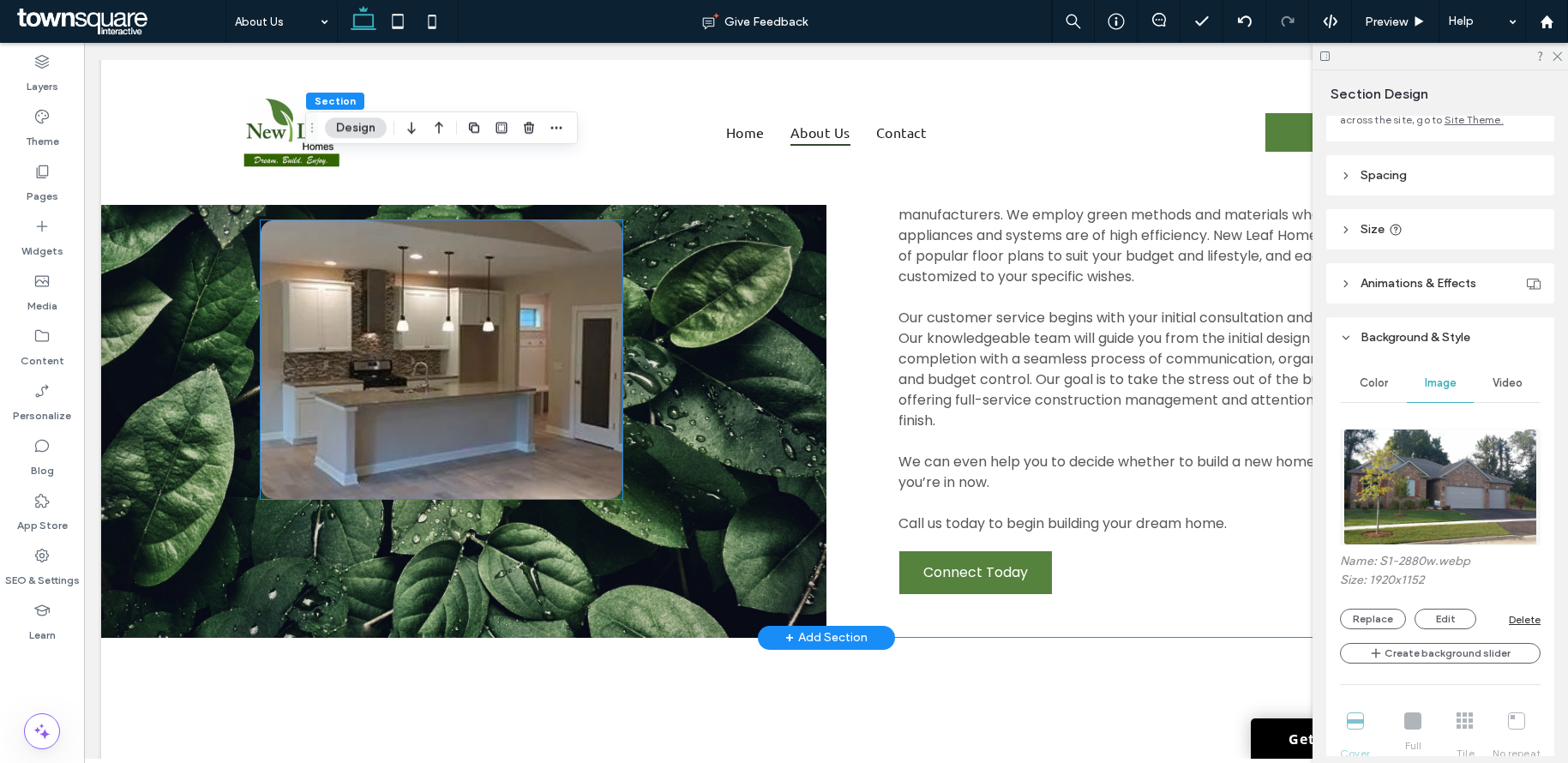 click at bounding box center (442, 359) 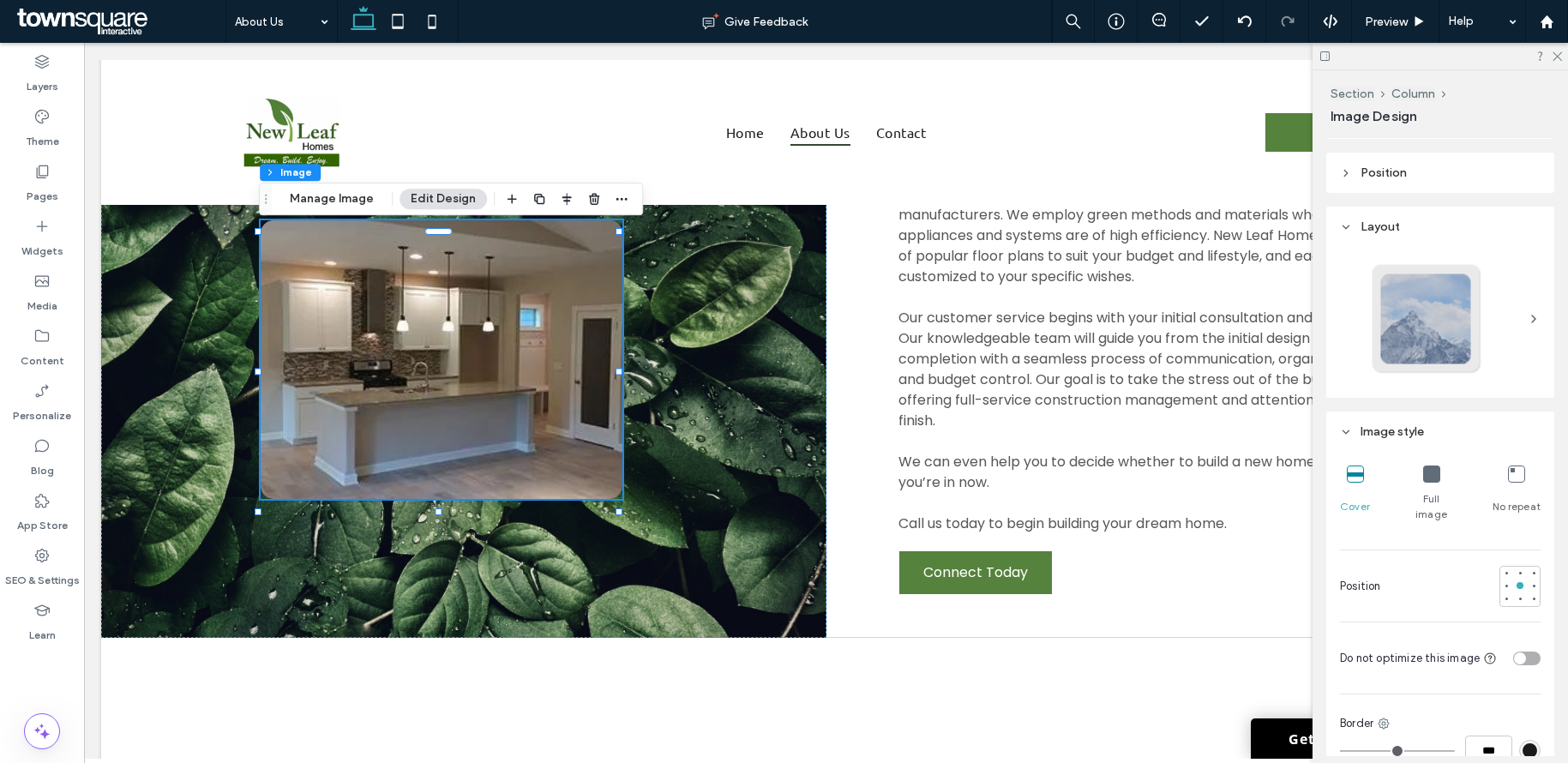 scroll, scrollTop: 392, scrollLeft: 0, axis: vertical 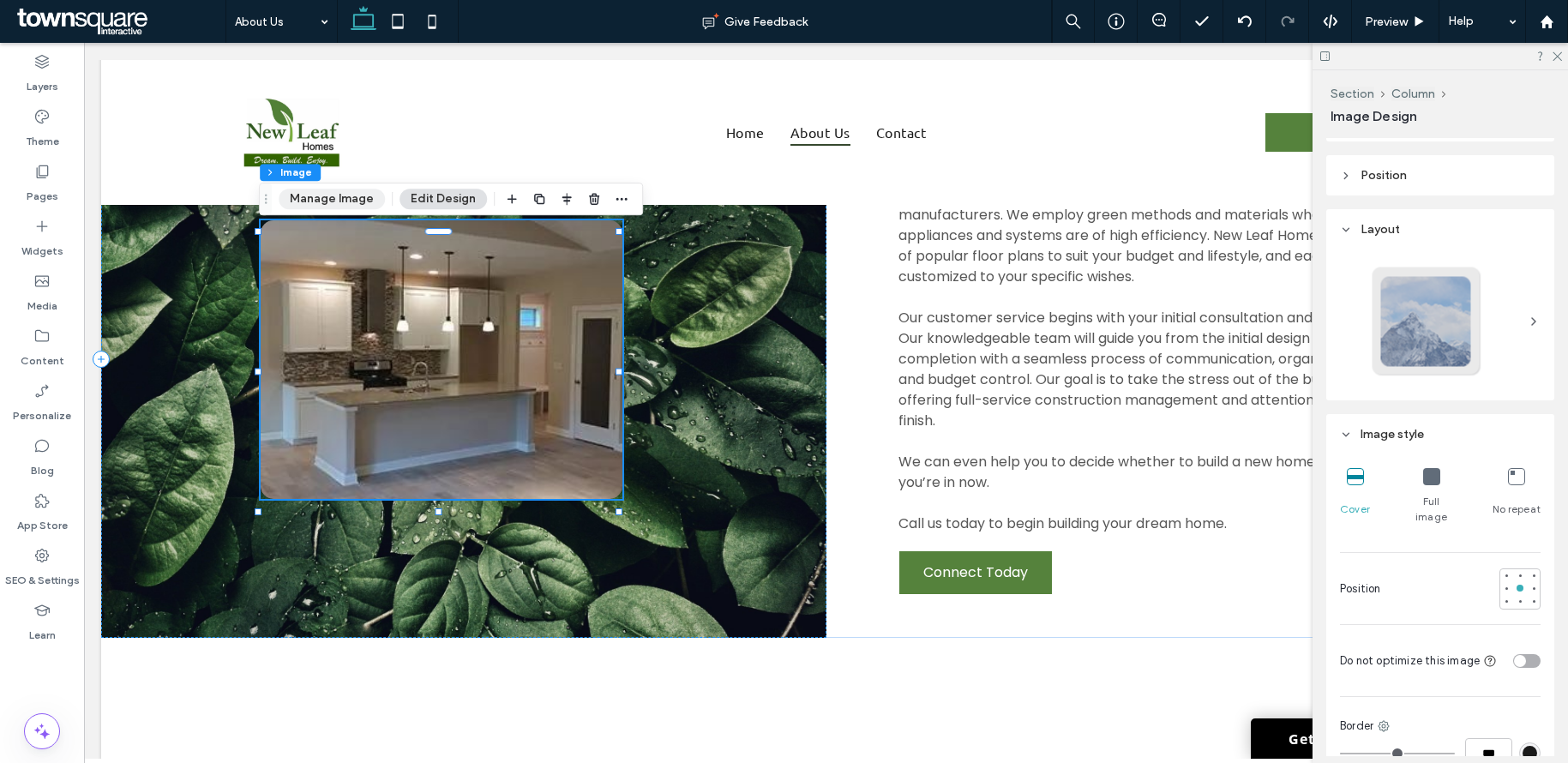 click on "Manage Image" at bounding box center [332, 199] 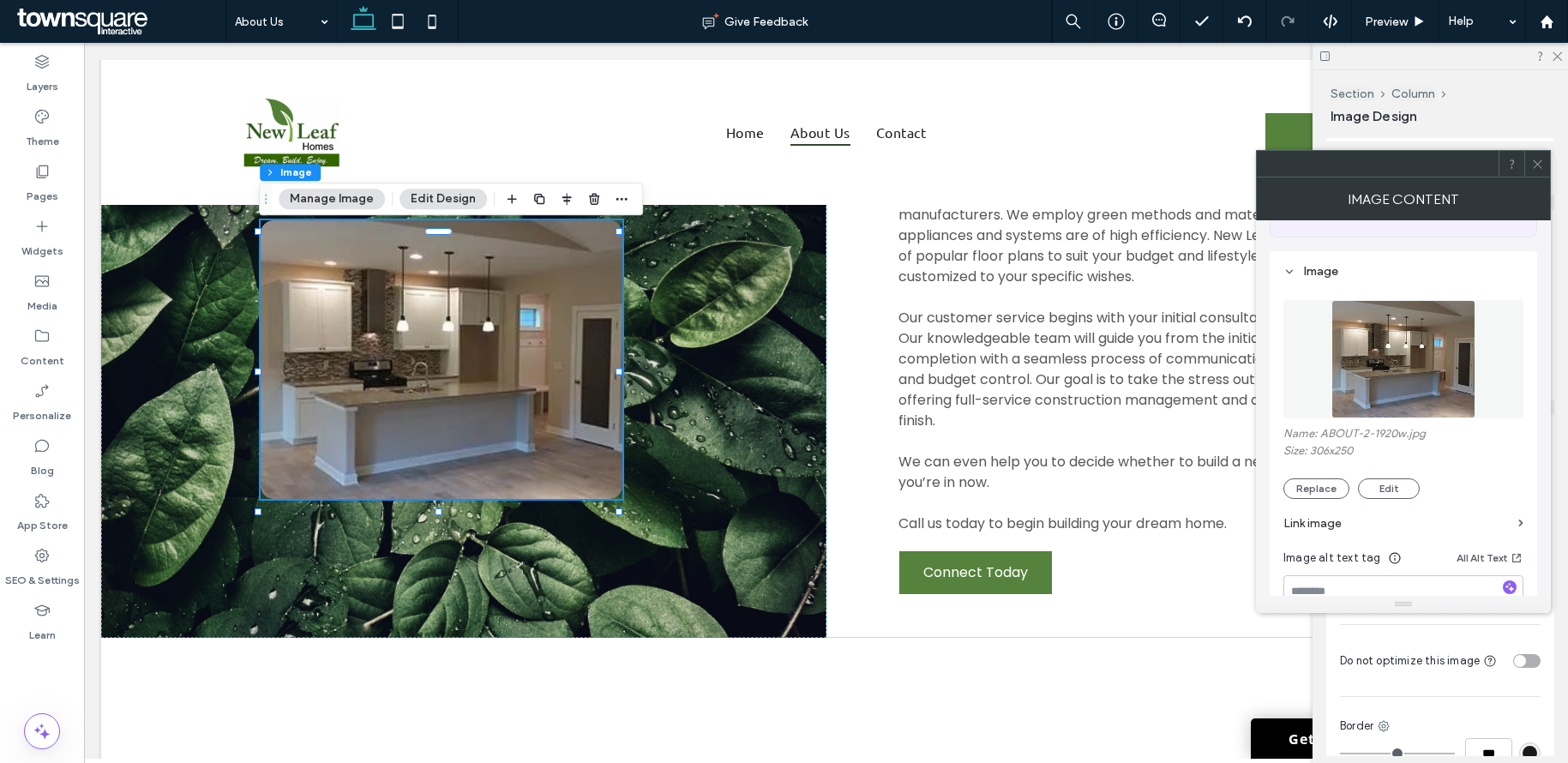 scroll, scrollTop: 135, scrollLeft: 0, axis: vertical 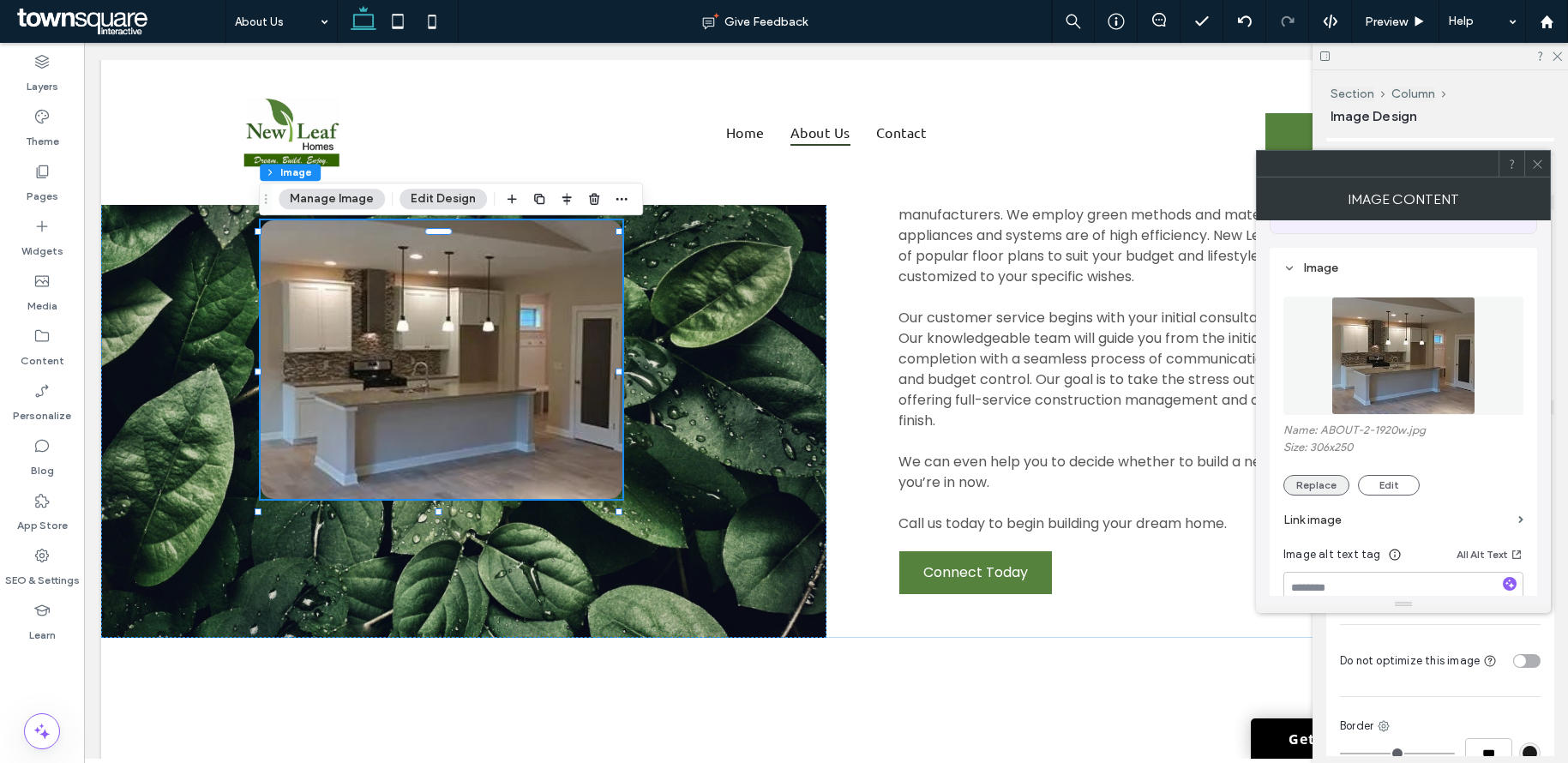 click on "Replace" at bounding box center [1316, 485] 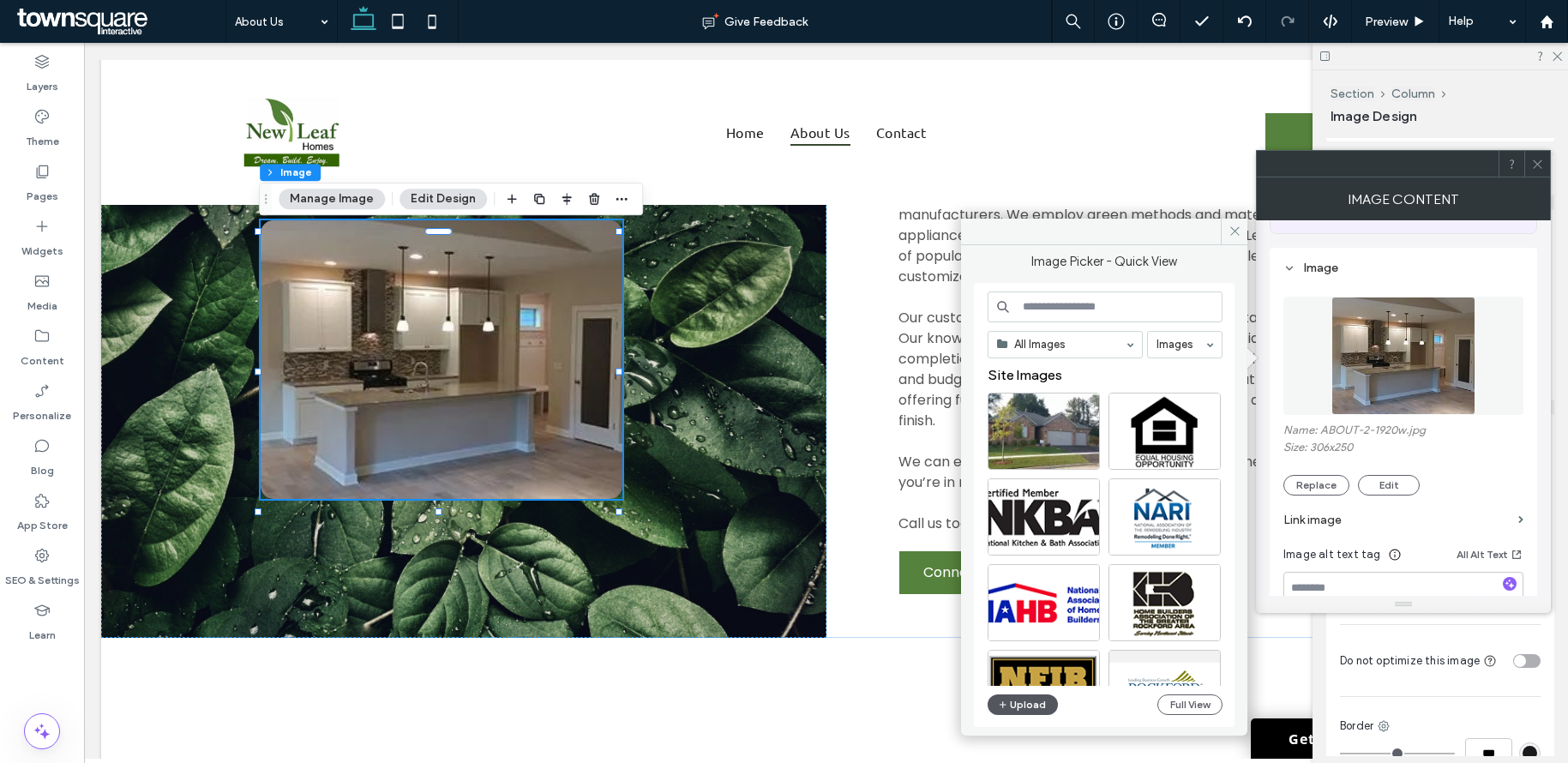 click 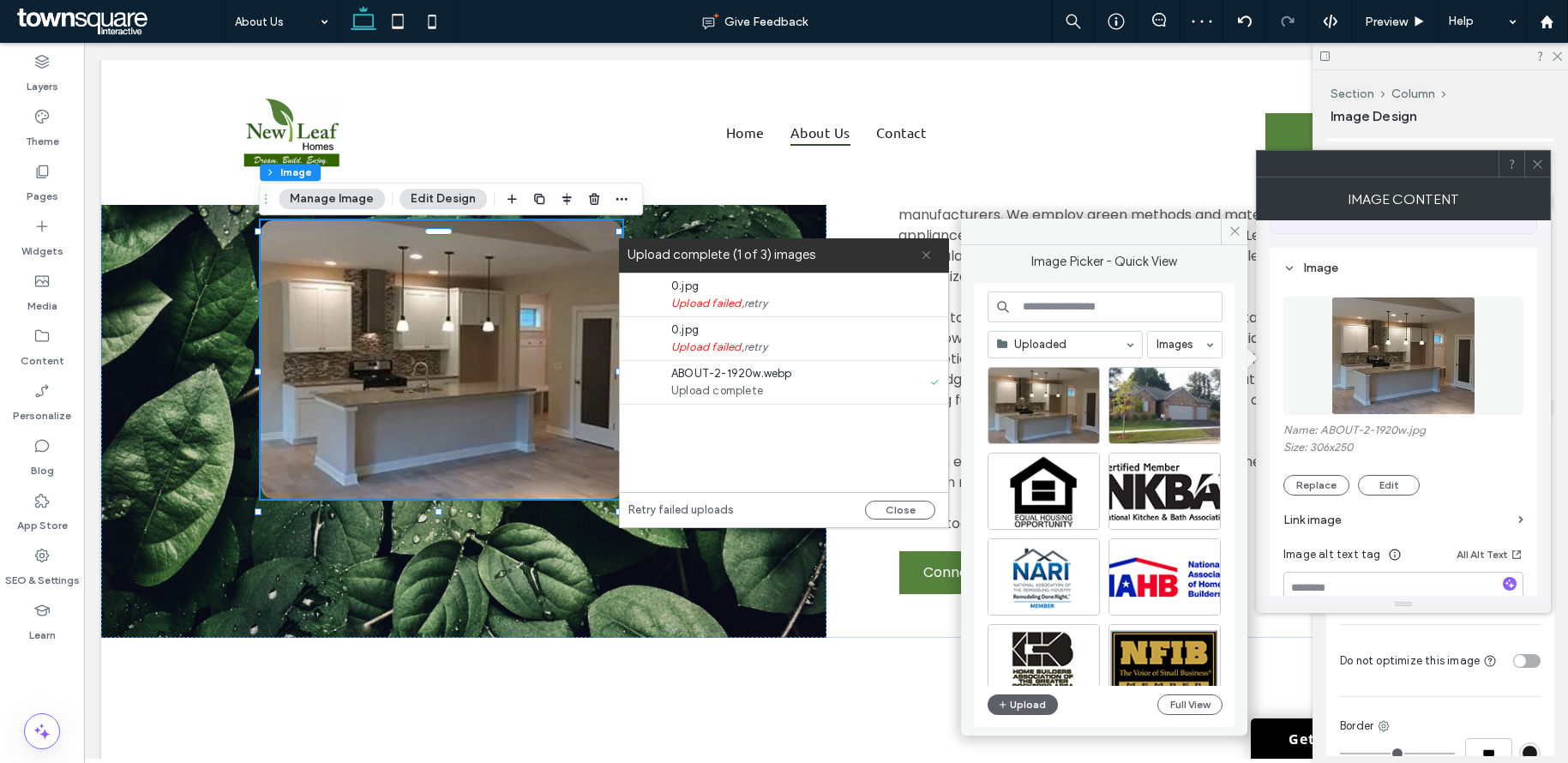 click 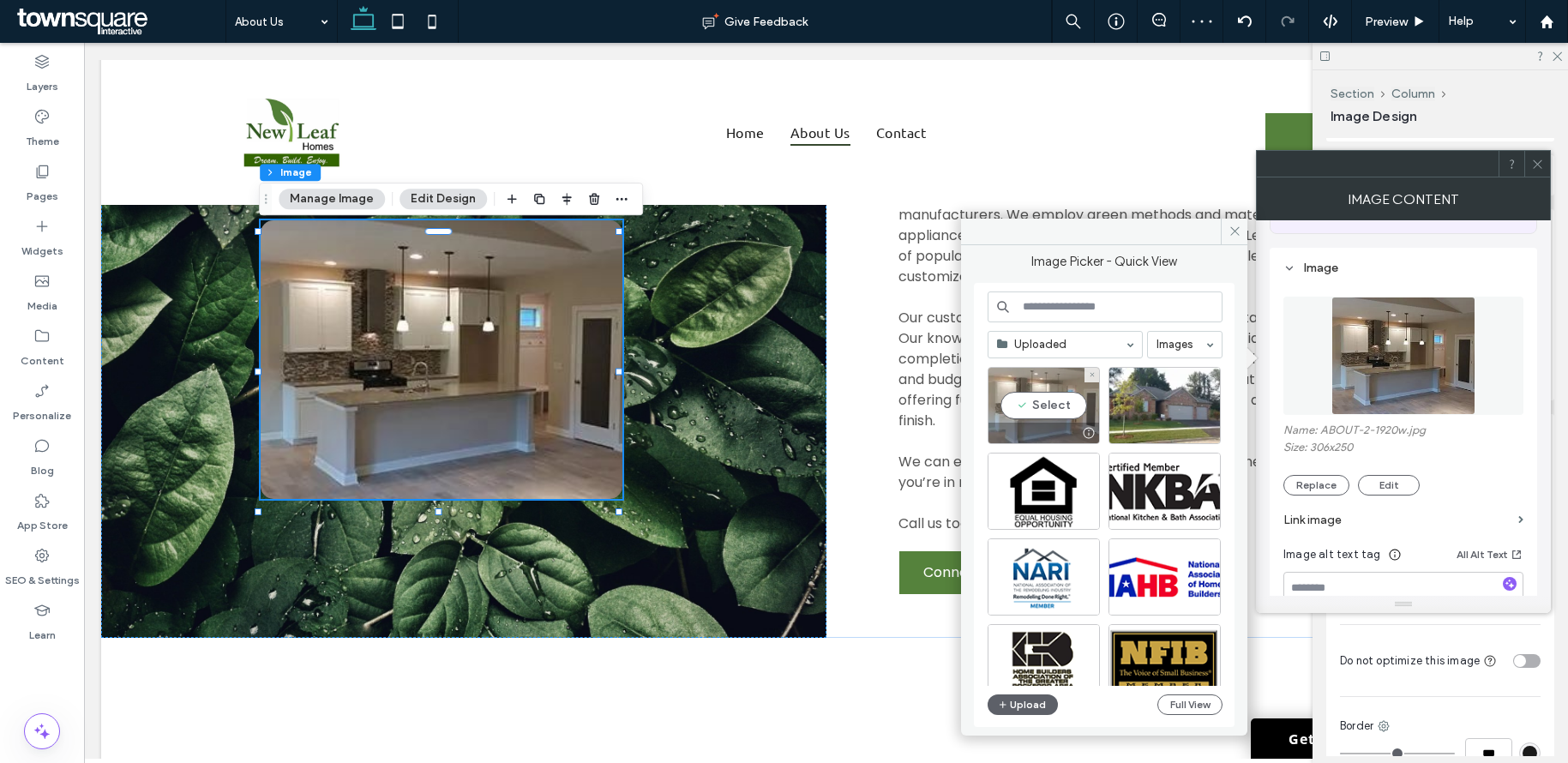 click on "Select" at bounding box center (1043, 406) 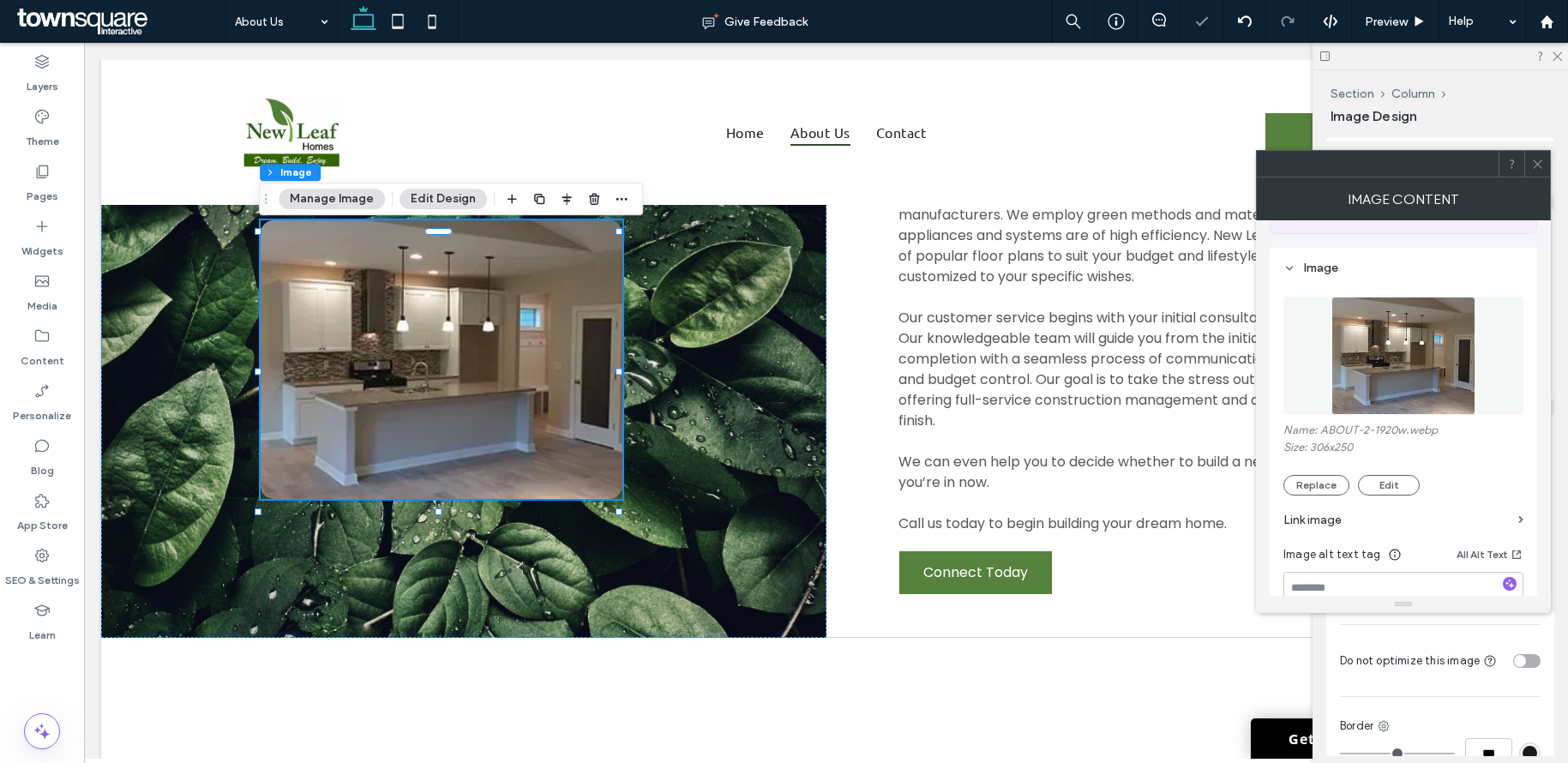 click 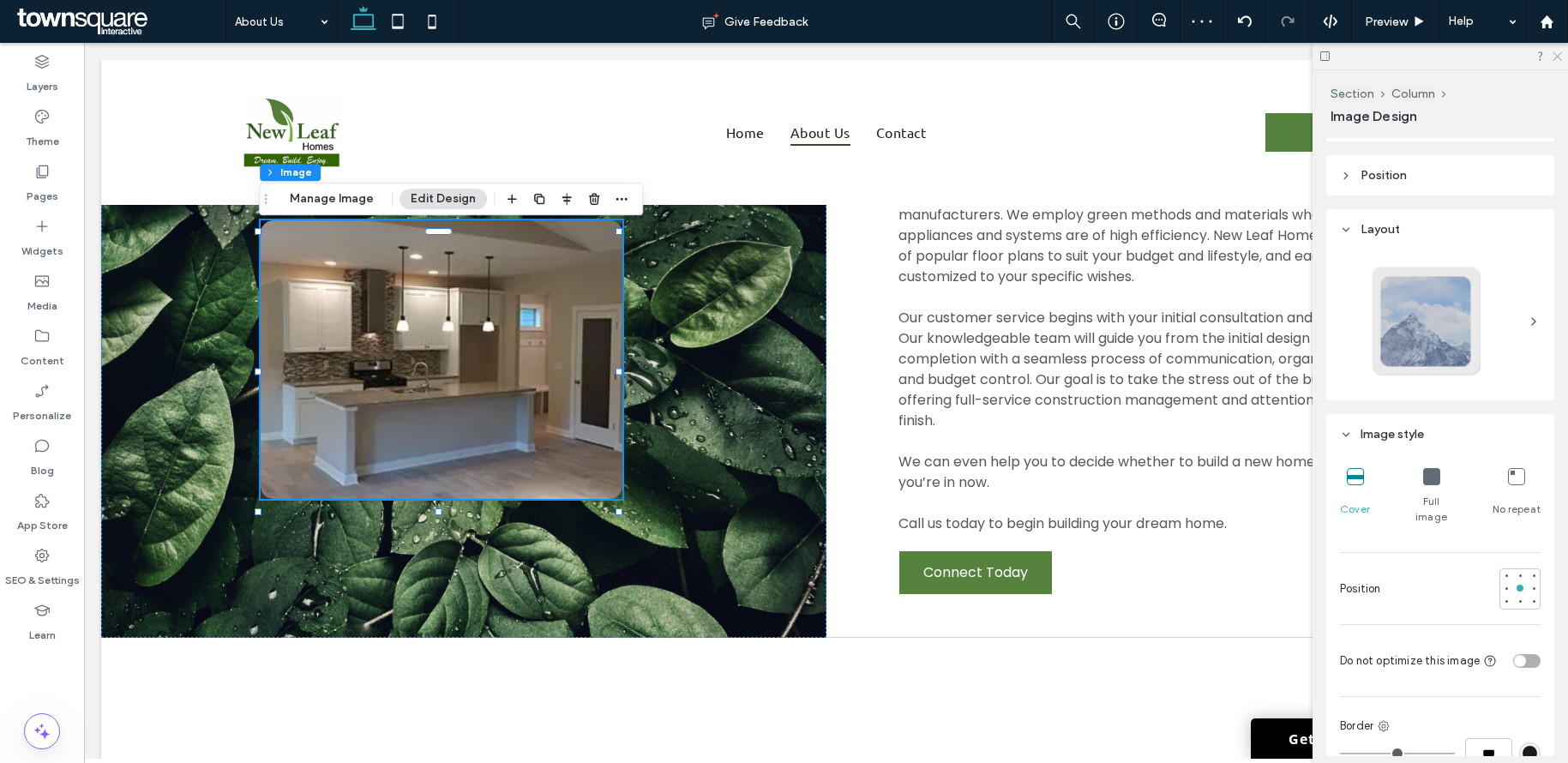 click 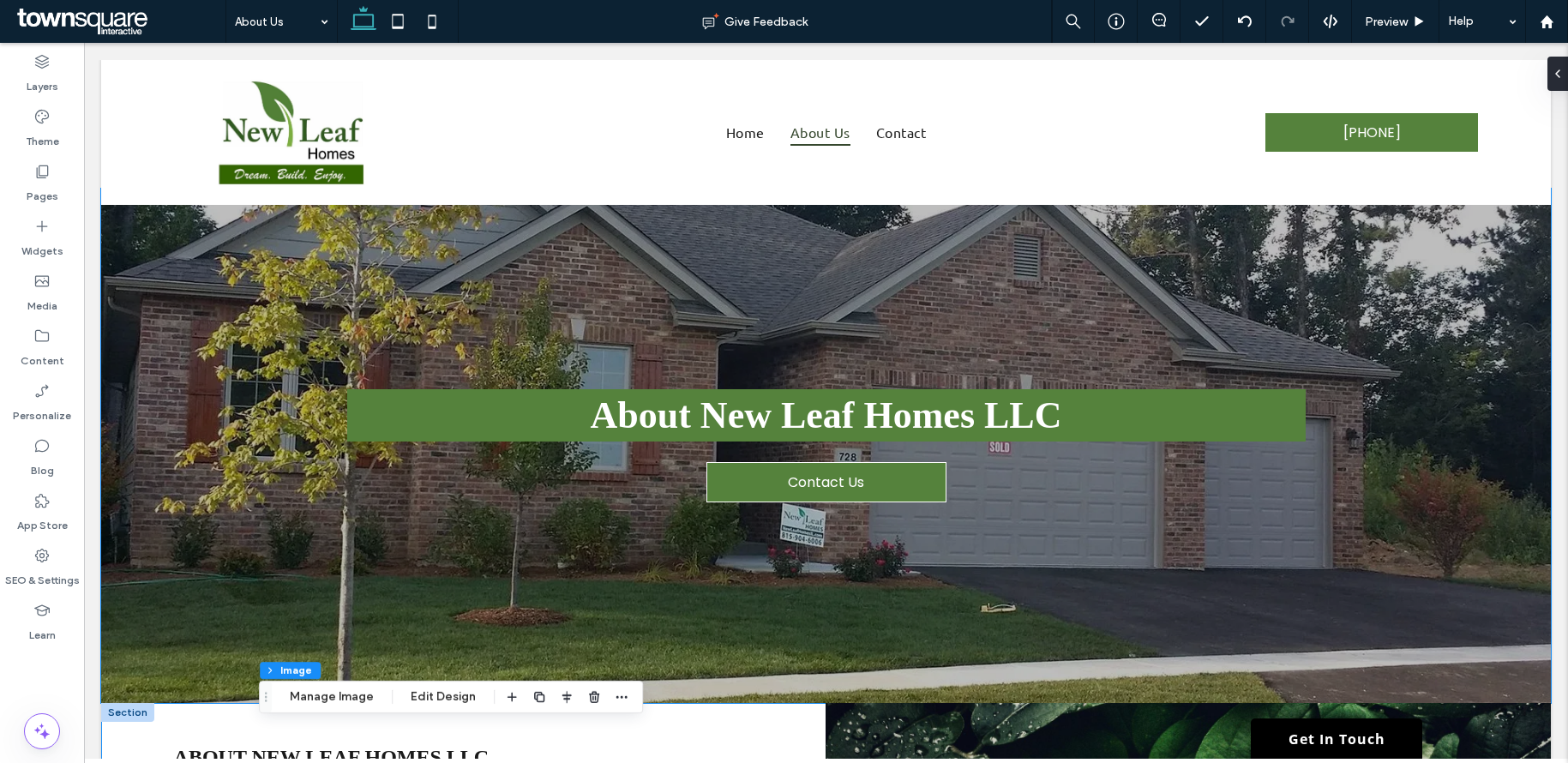 scroll, scrollTop: 0, scrollLeft: 0, axis: both 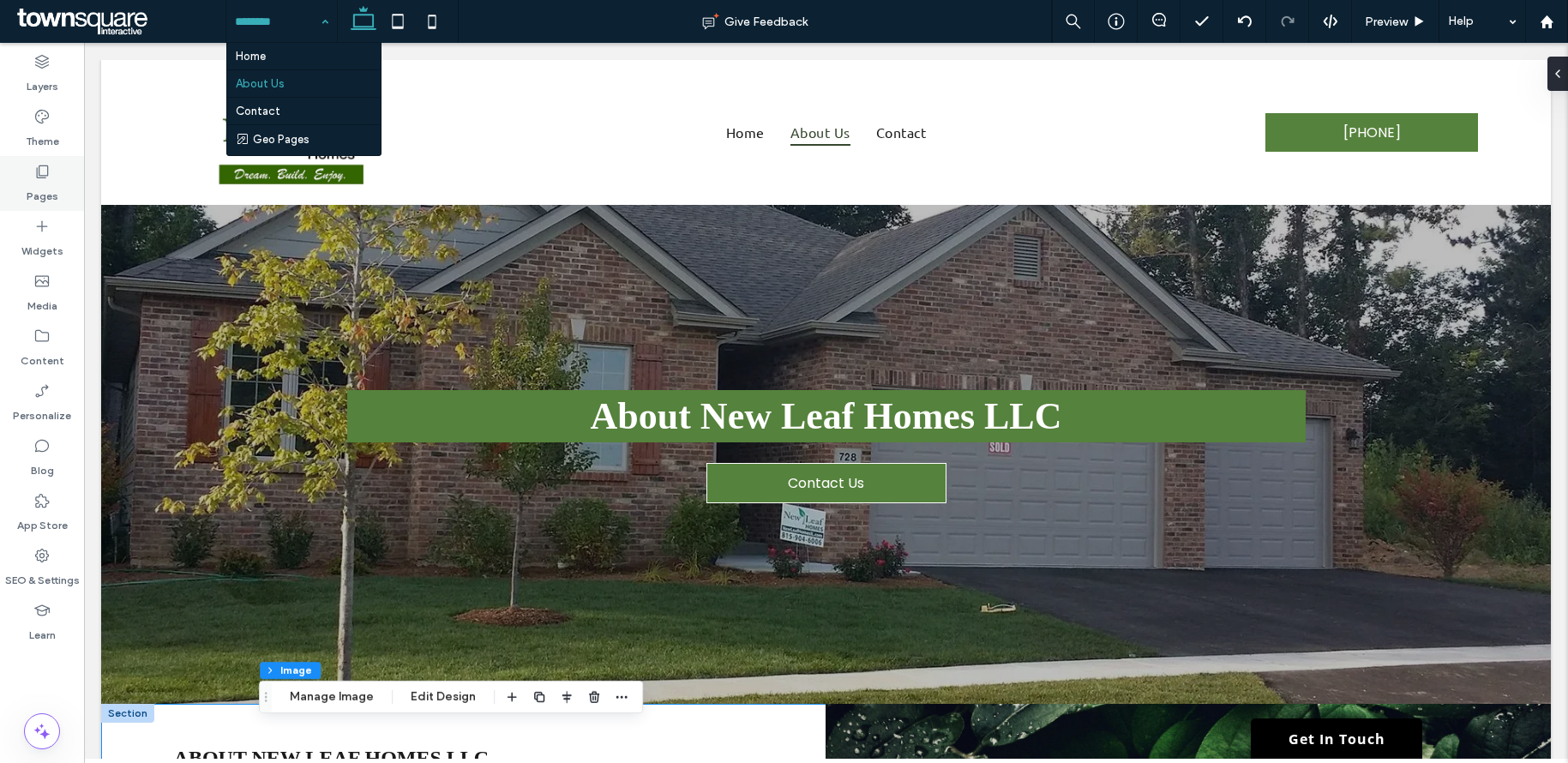 click on "Pages" at bounding box center [42, 192] 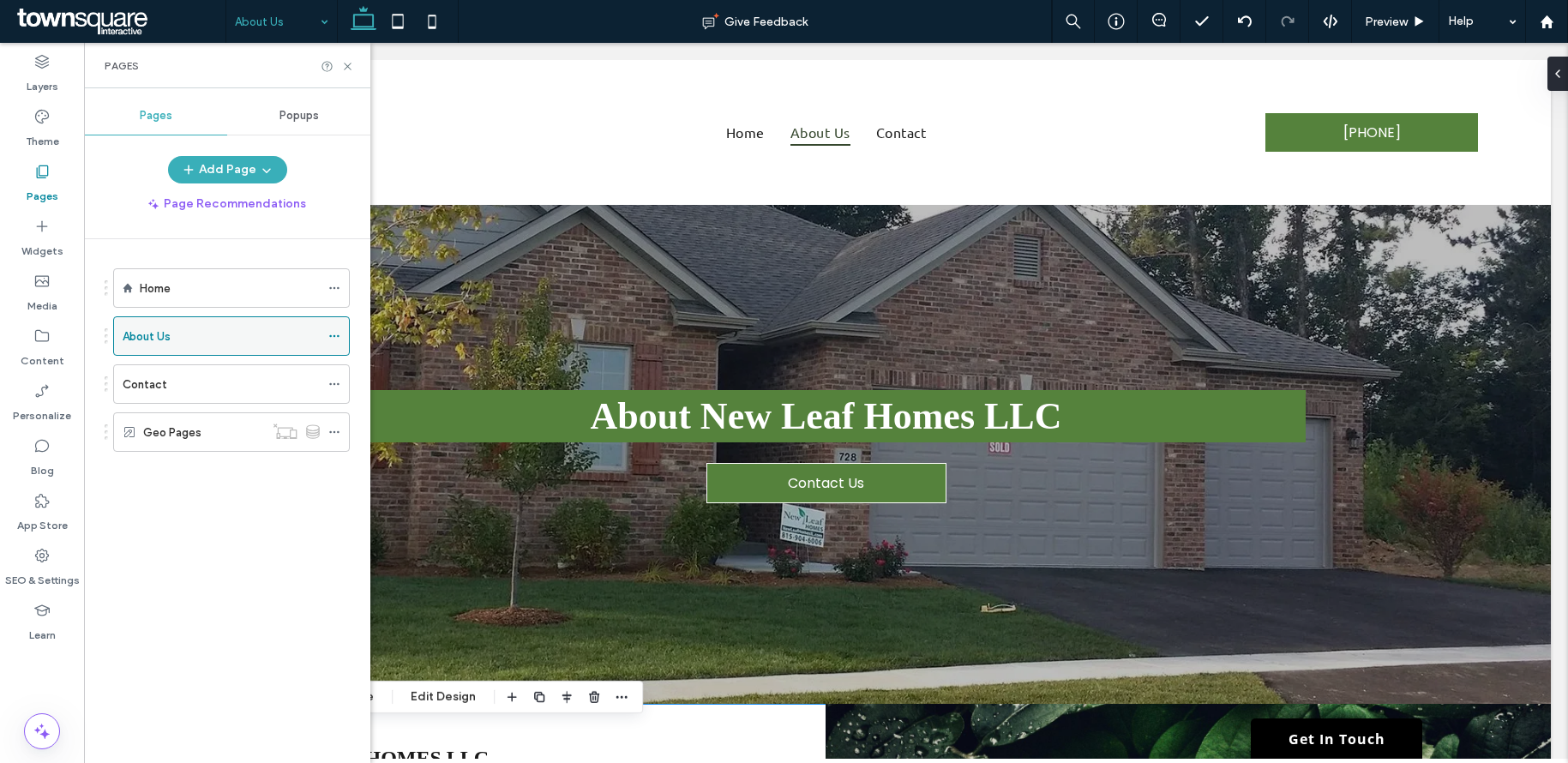 click 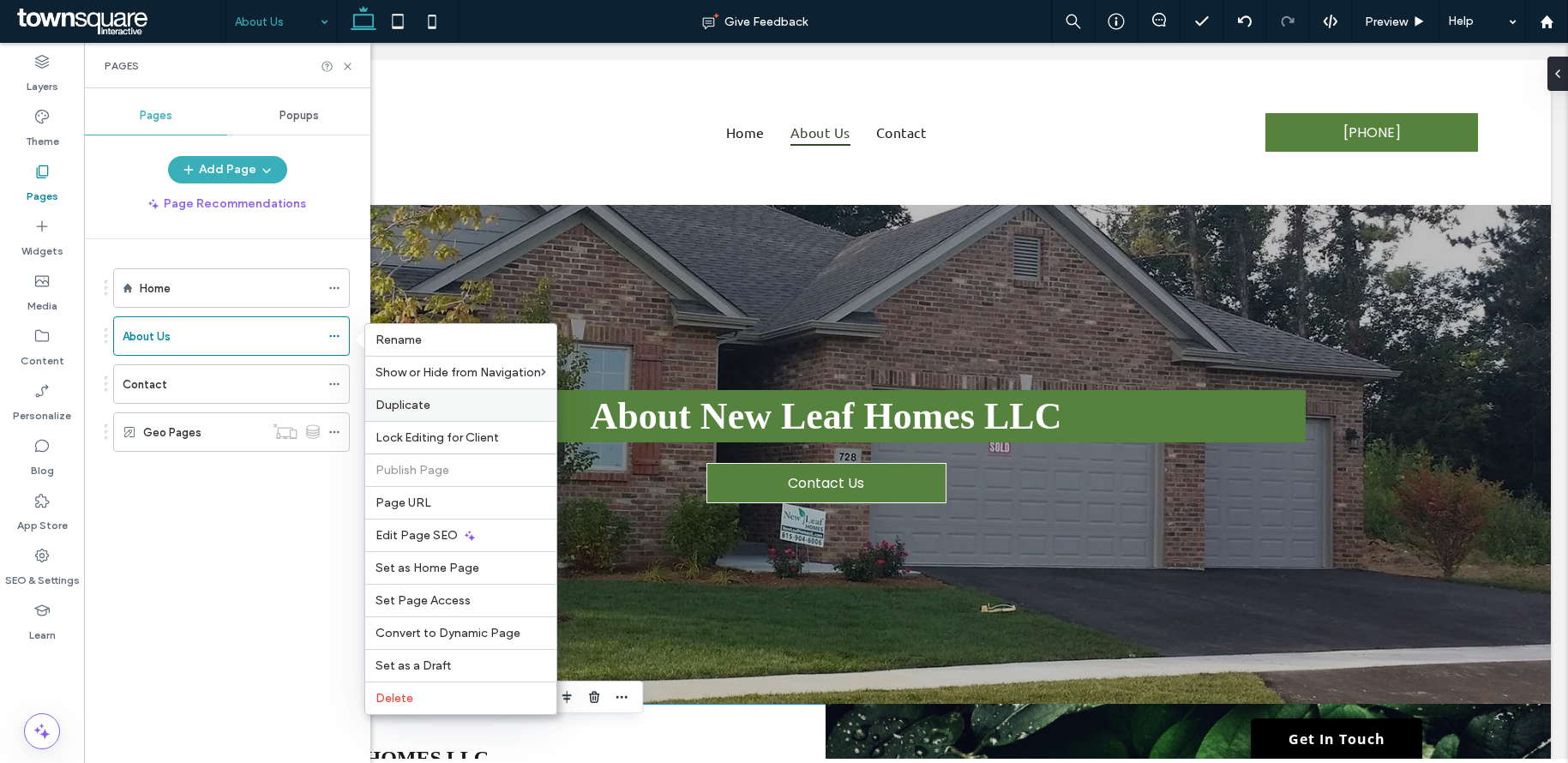 click on "Duplicate" at bounding box center (403, 405) 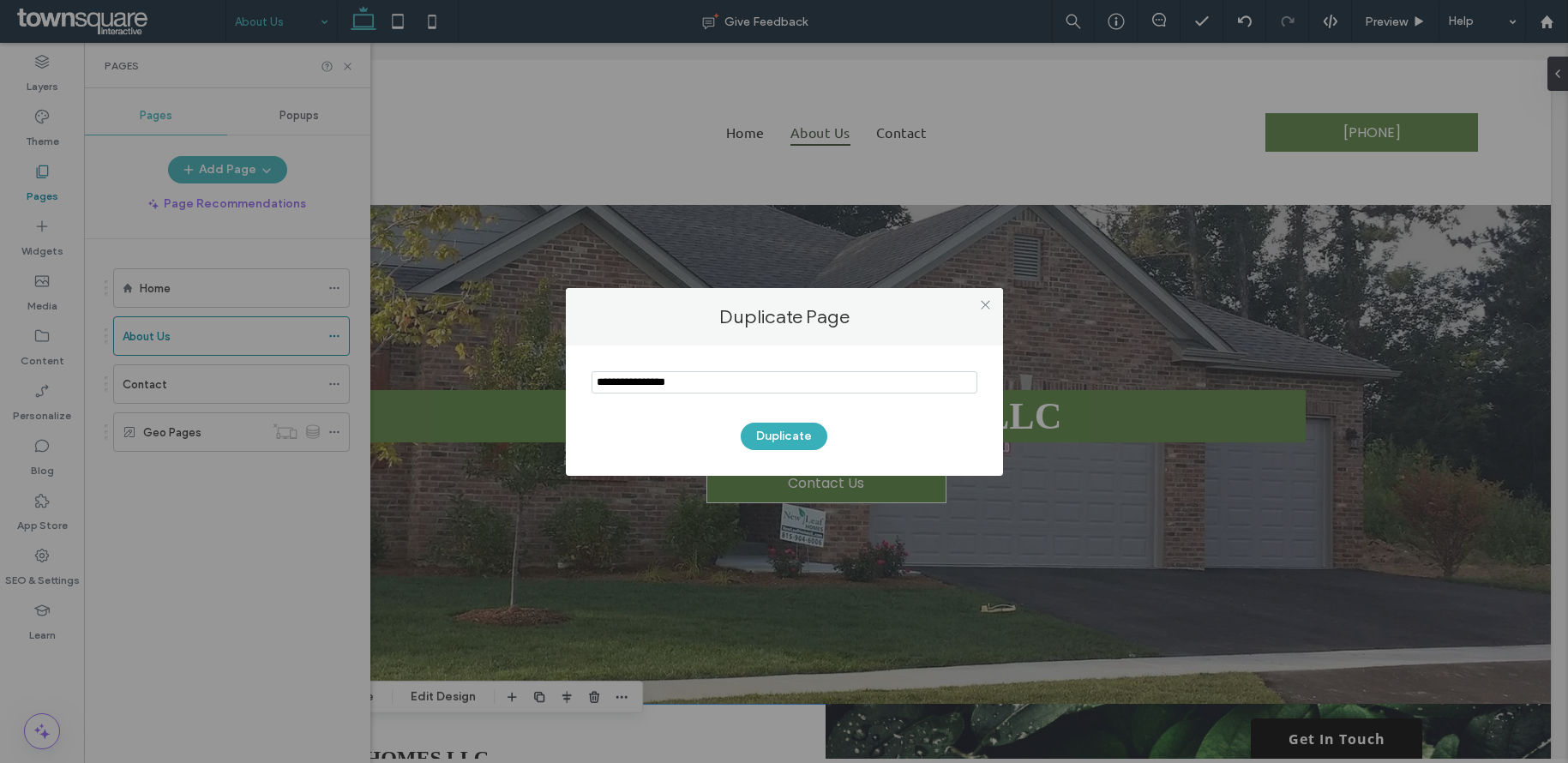 drag, startPoint x: 702, startPoint y: 383, endPoint x: 589, endPoint y: 377, distance: 113.15918 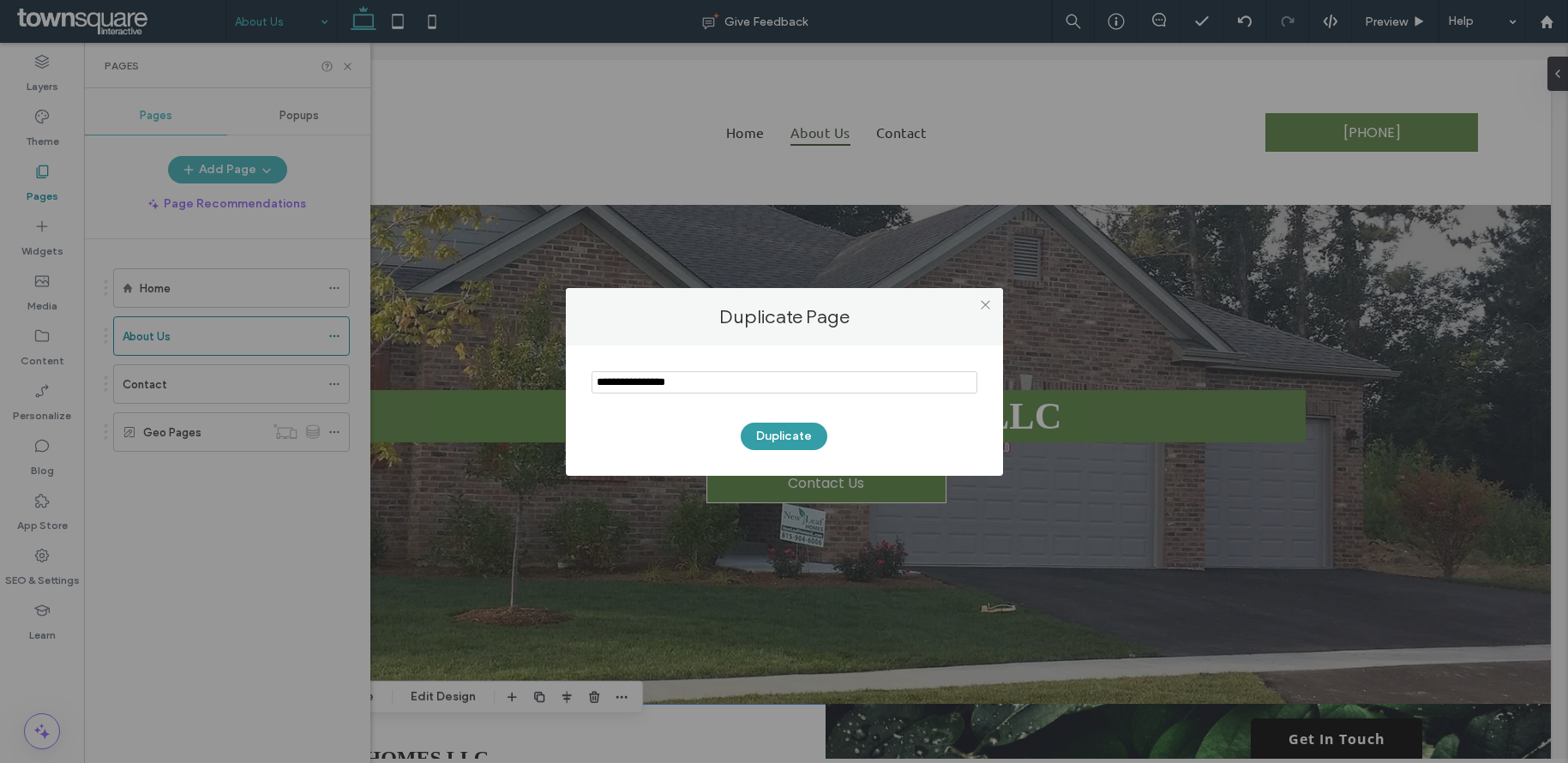 click on "Duplicate" at bounding box center (784, 436) 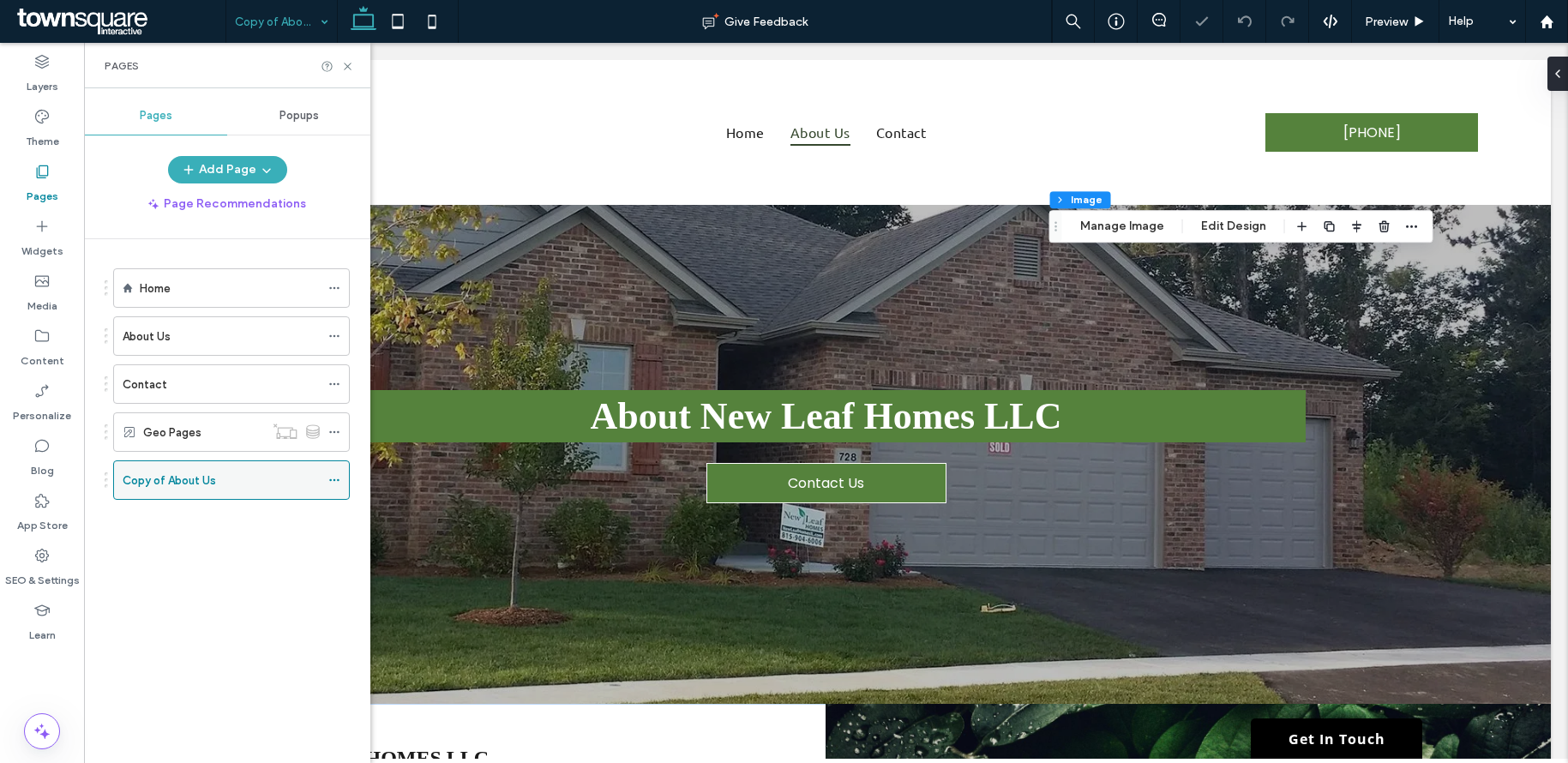 click on "Copy of About Us" at bounding box center [221, 480] 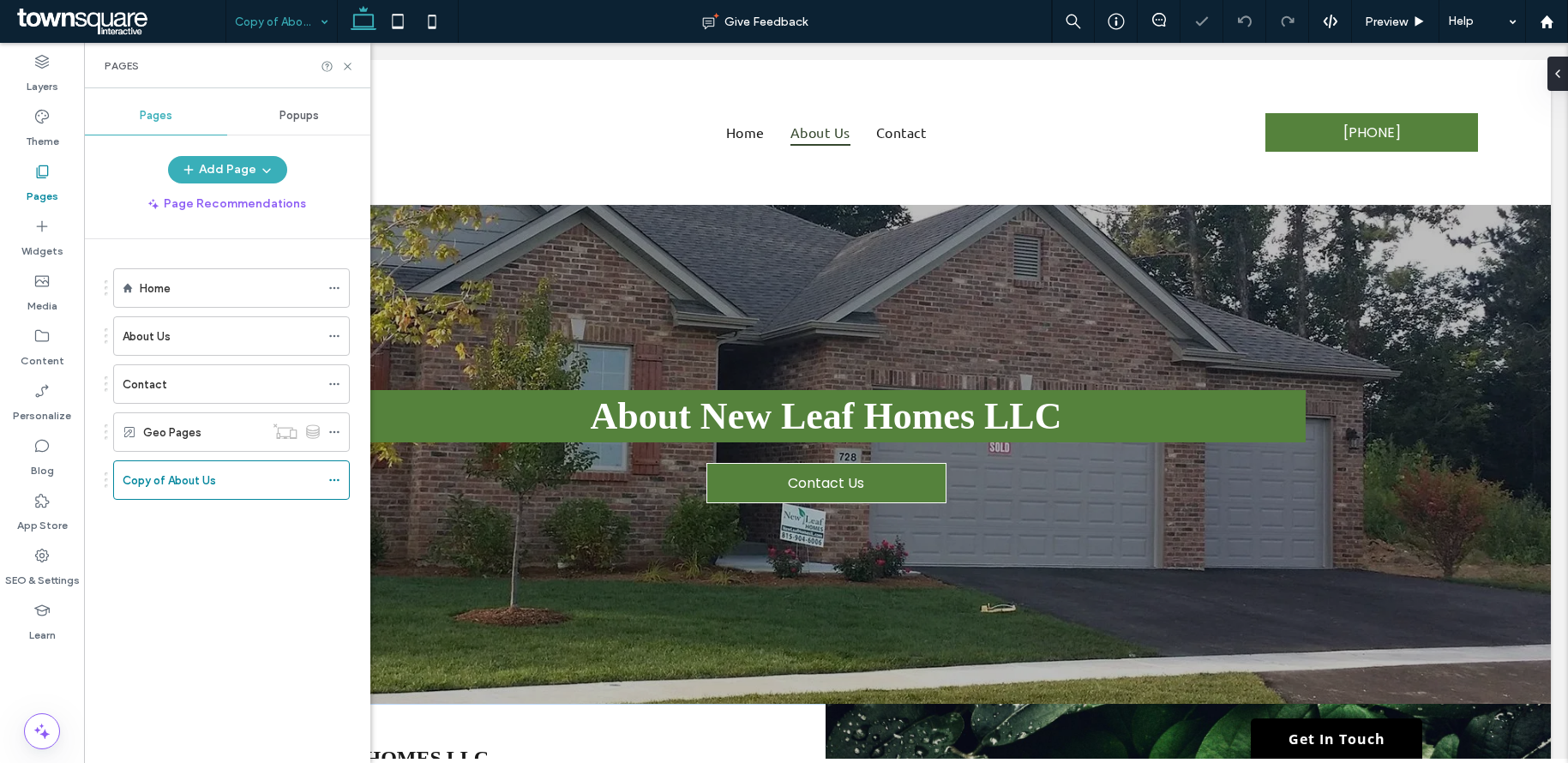 click on "Copy of About Us Give Feedback Preview Help
Design Panel Site Comments Team & Clients Automate new comments Instantly notify your team when someone adds or updates a comment on a site. See Zap Examples
Layers Theme Pages Widgets Media Content Personalize Blog App Store SEO & Settings Learn Pages Pages Popups Add Page Page Recommendations Home About Us Contact Geo Pages Copy of About Us
Select an element to start It’ll show the design panel with all the design options for that element right here." at bounding box center [784, 382] 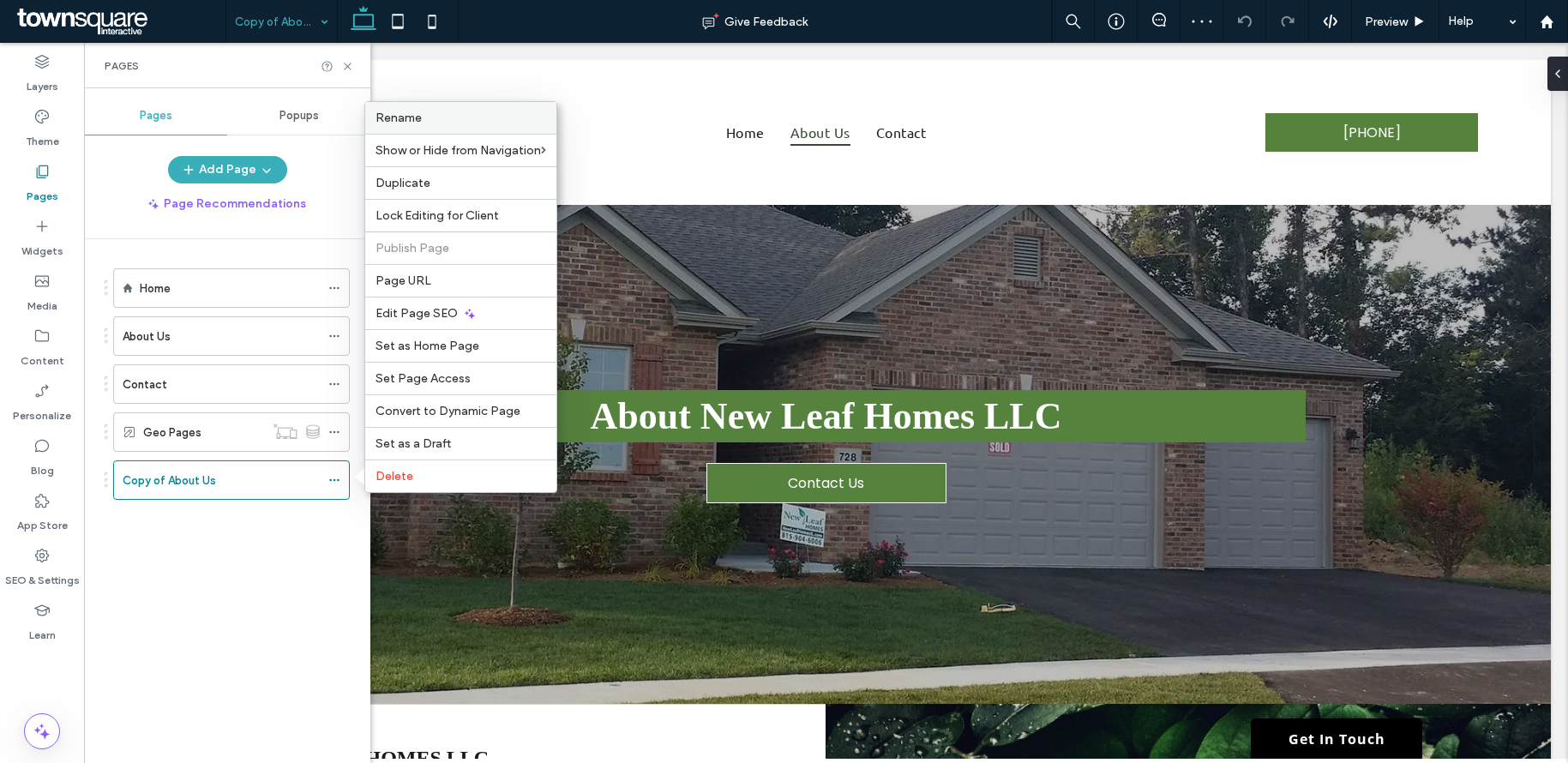 click on "Rename" at bounding box center (460, 117) 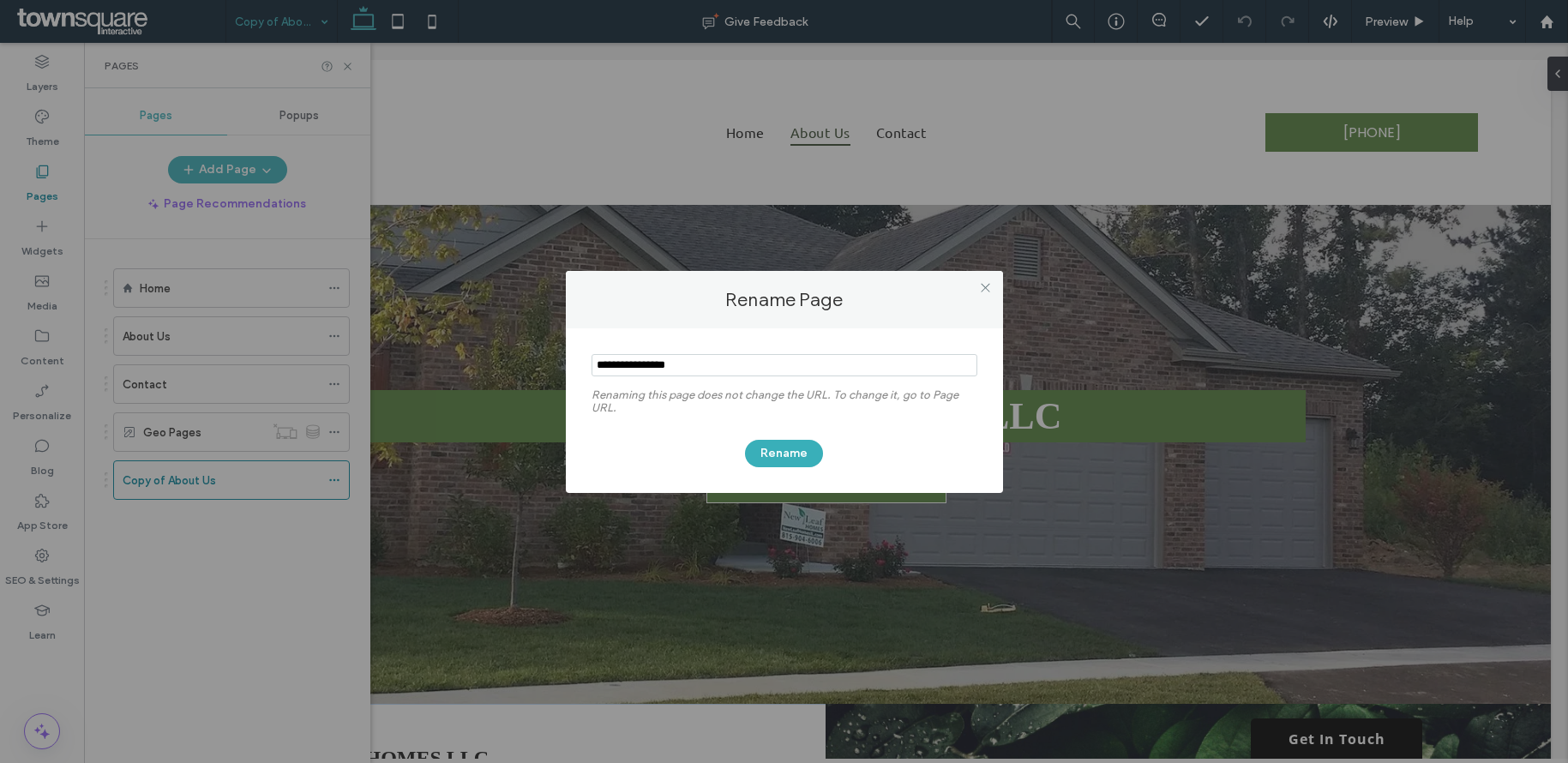 drag, startPoint x: 714, startPoint y: 364, endPoint x: 557, endPoint y: 363, distance: 157.00318 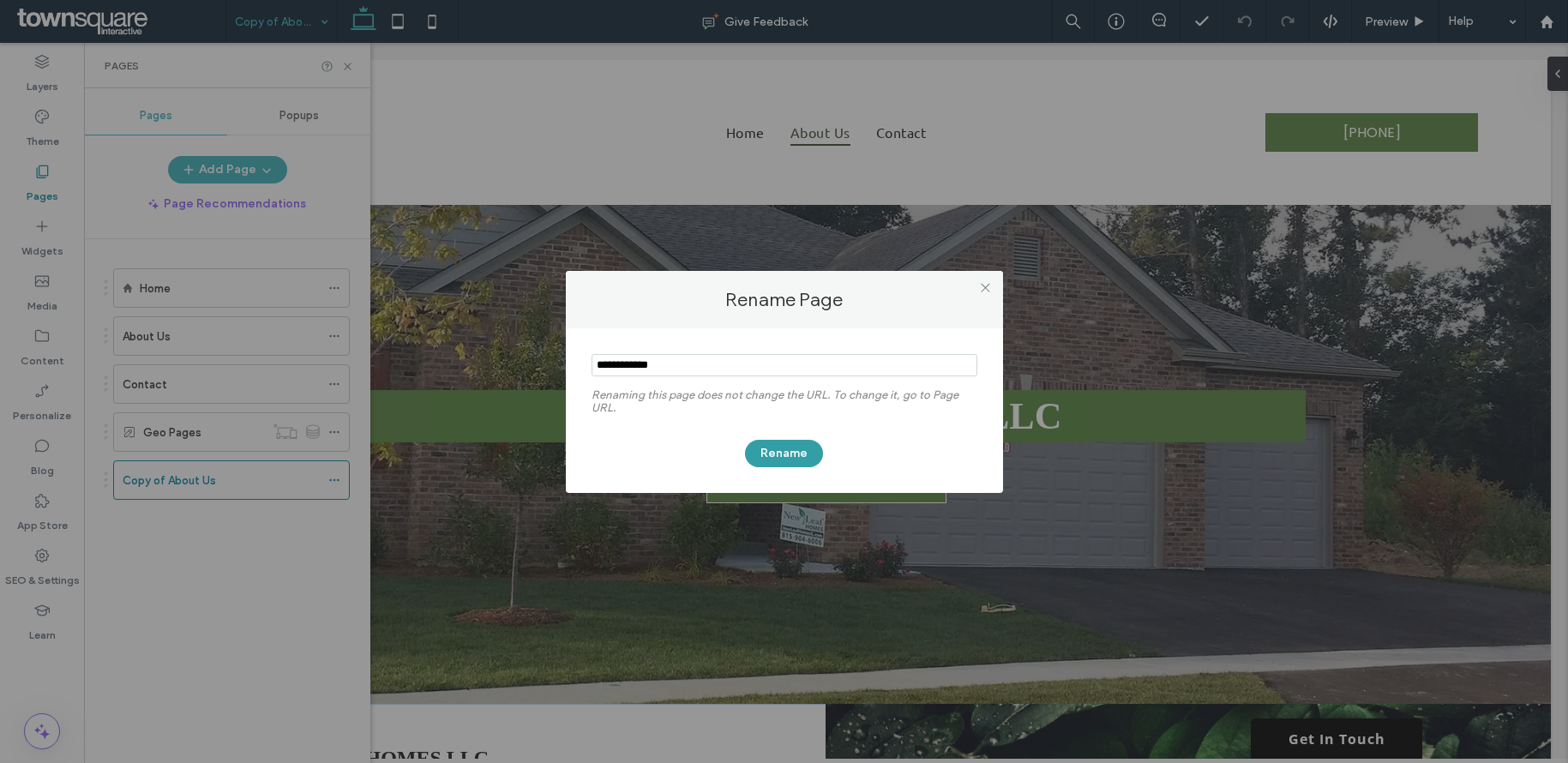 click on "Rename" at bounding box center [784, 454] 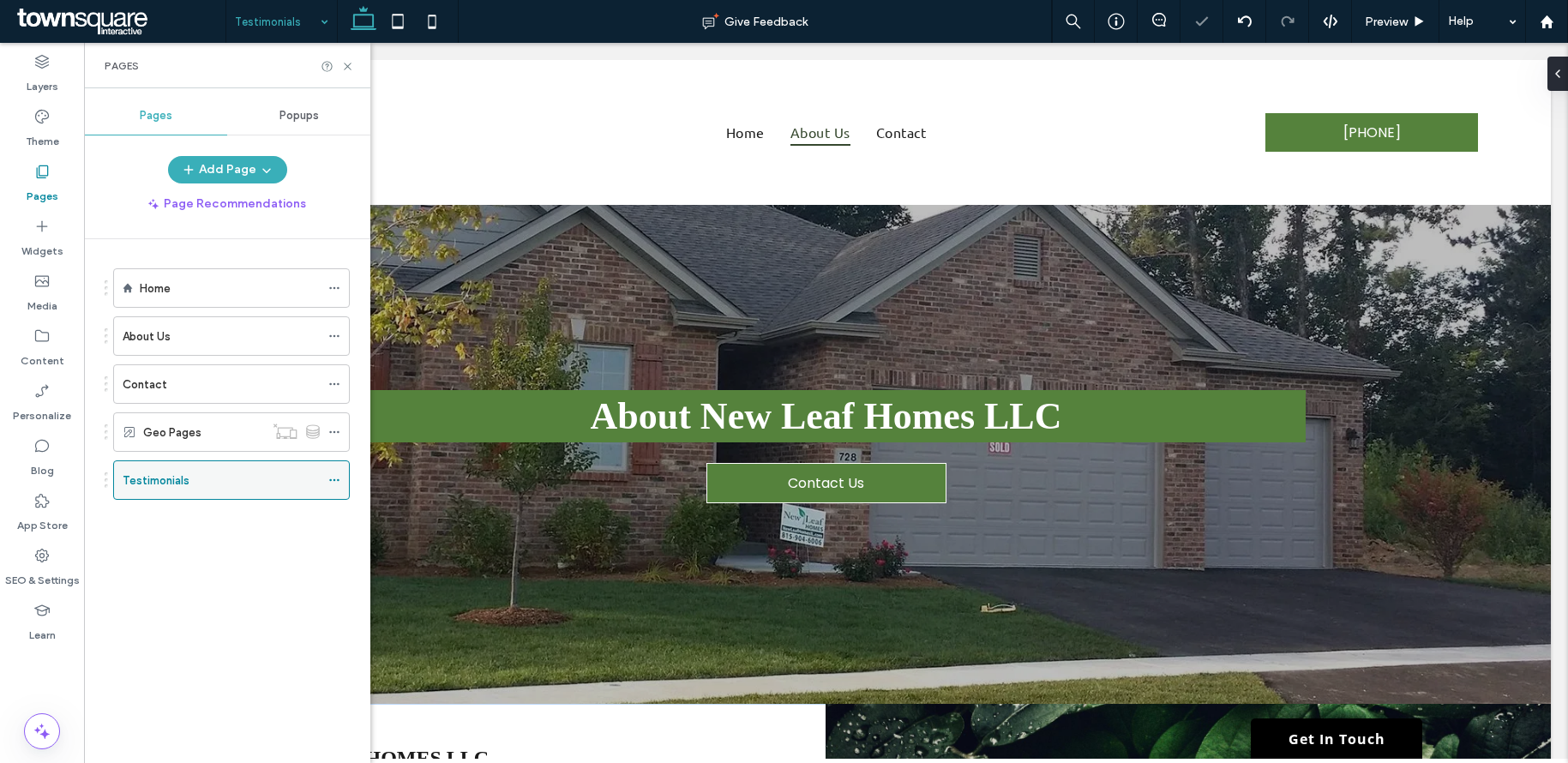click 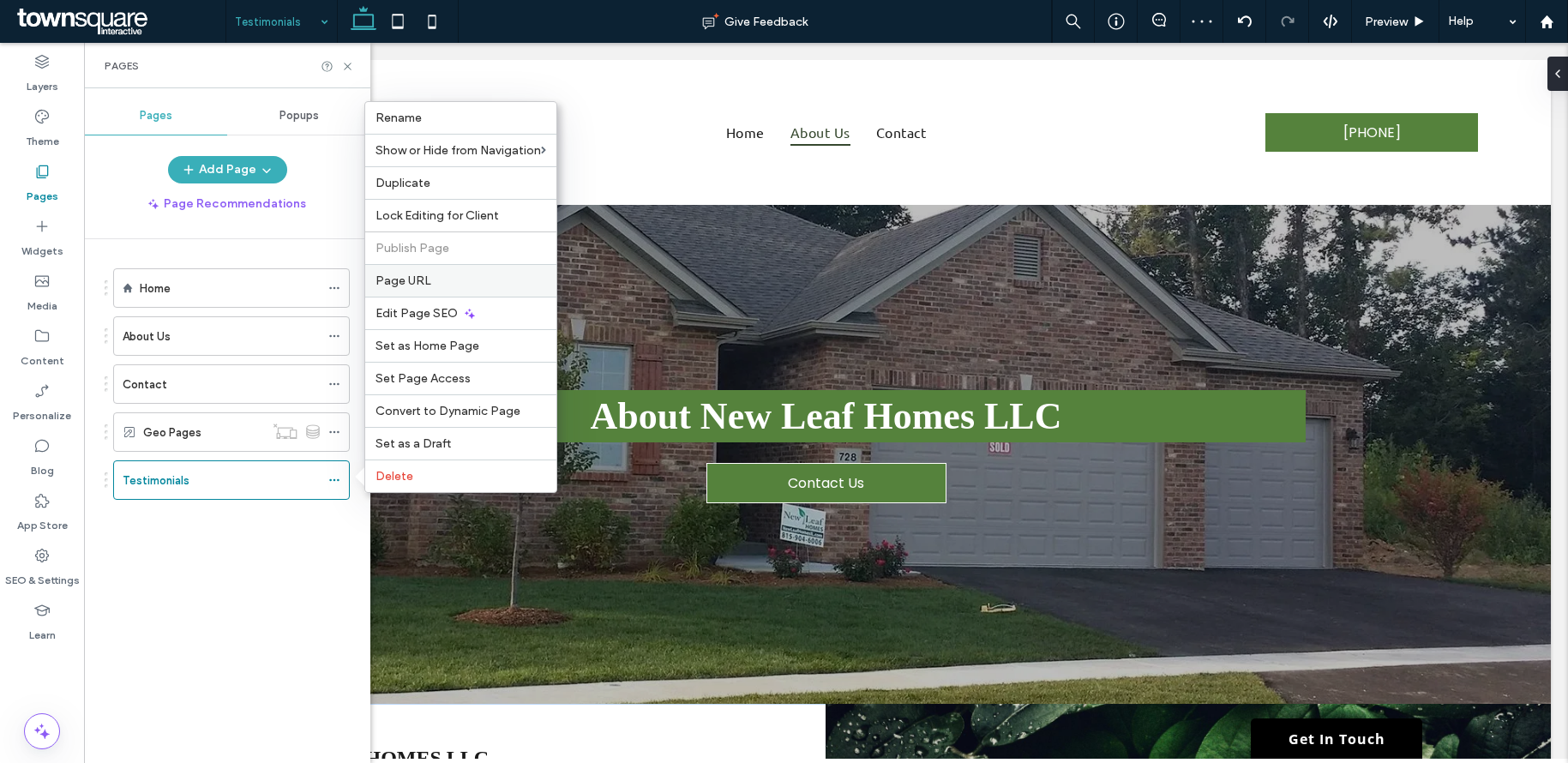 click on "Page URL" at bounding box center (460, 280) 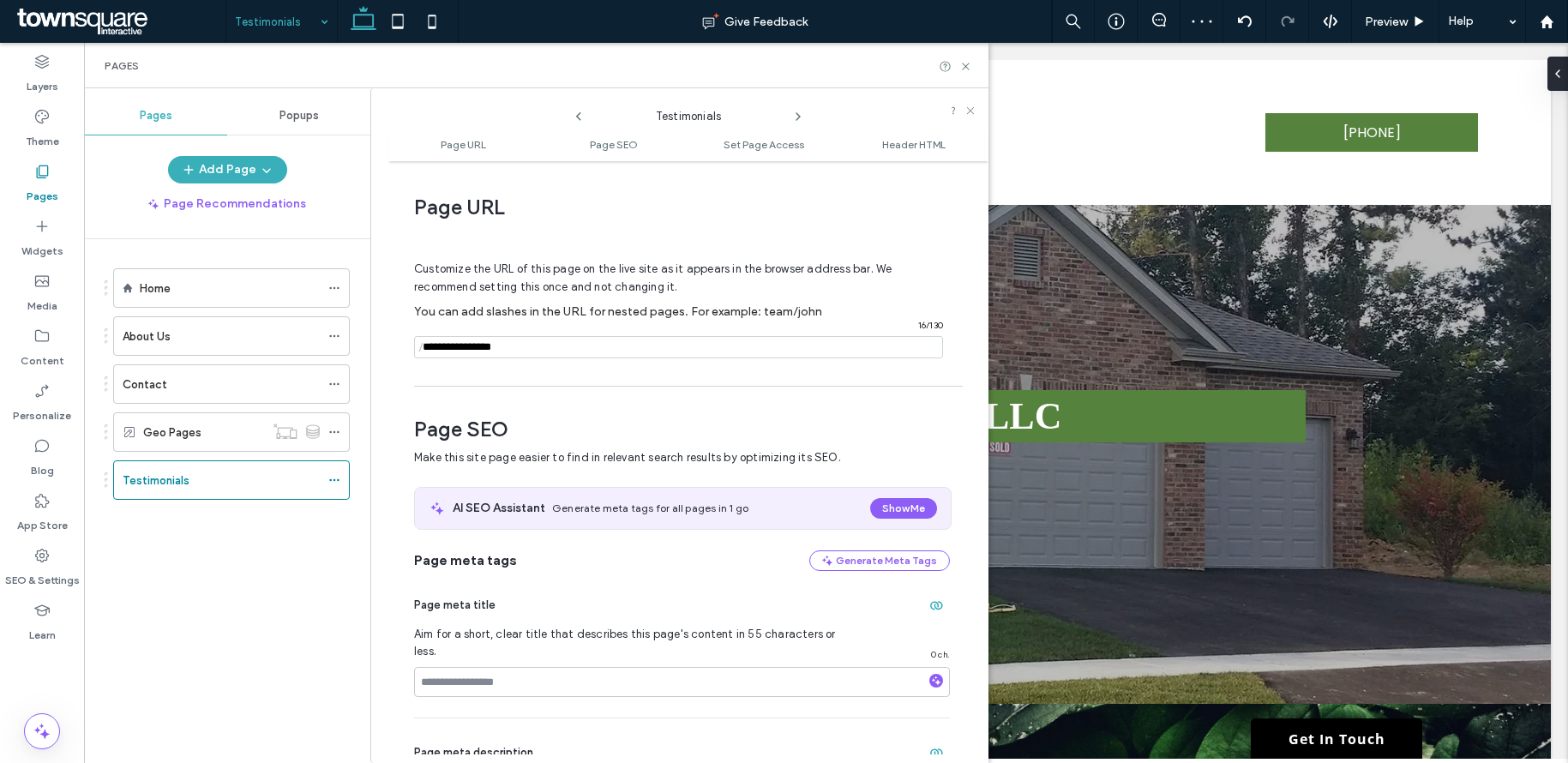 scroll, scrollTop: 9, scrollLeft: 0, axis: vertical 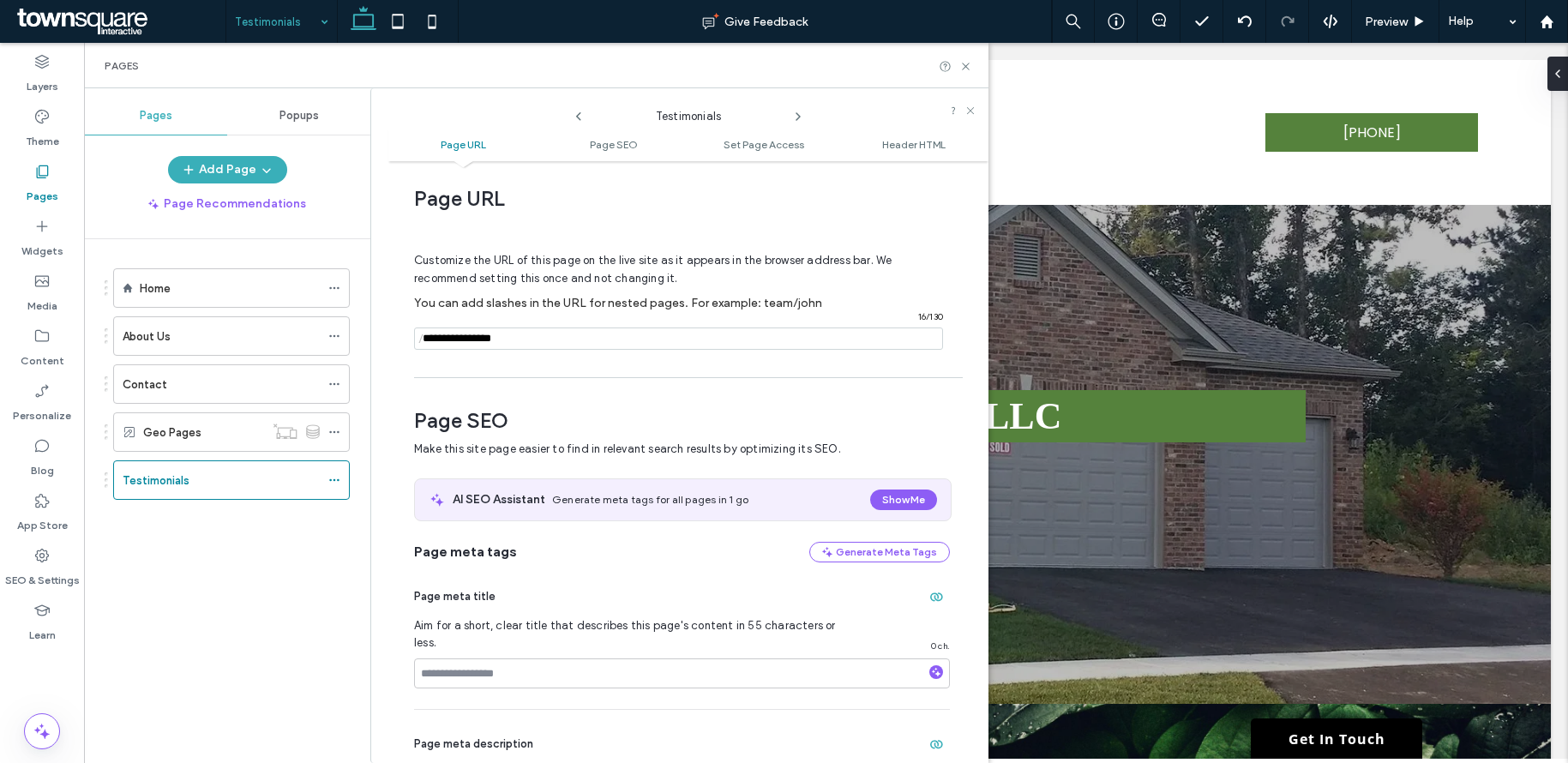 drag, startPoint x: 501, startPoint y: 343, endPoint x: 422, endPoint y: 343, distance: 79 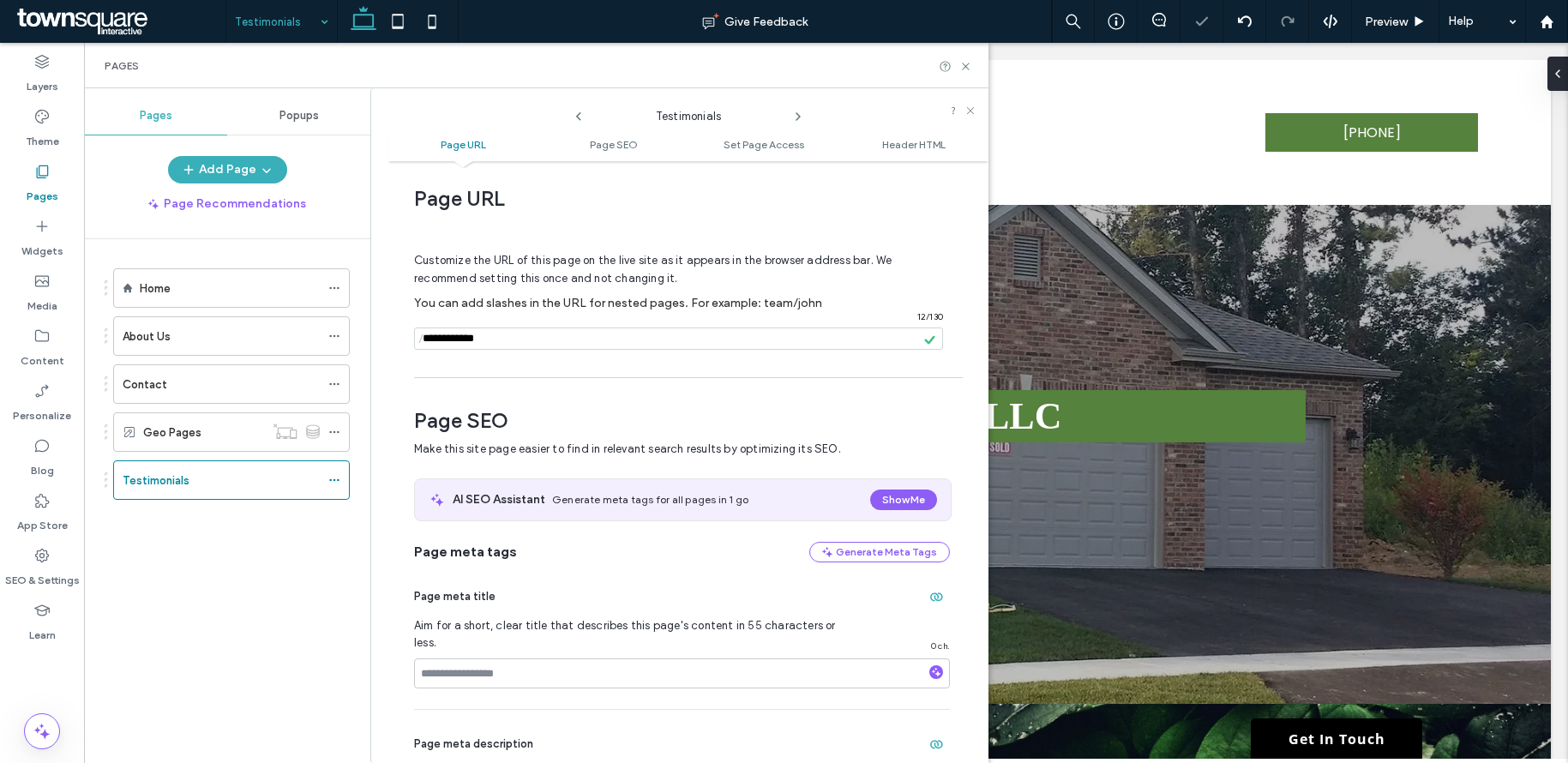click on "Page SEO Make this site page easier to find in relevant search results by optimizing its SEO. AI SEO Assistant Generate meta tags for all pages in 1 go Show Me Page meta tags Generate Meta Tags Page meta title  Aim for a short, clear title that describes this page's content in 55 characters or less. 0   ch. Page meta description Enter a summary of what this page’s content is about. Keep it under 160 characters. 0   ch. Set page to no index Tell search engines not to crawl this page so it won’t appear in search results. Draft pages are set to no index by default. Open Graph: Image for sharing on social networks  This image will be displayed on Facebook, LinkedIn, and other social networks when people share your site on those platforms. Recommended size: 1200 x 630px Image Page keywords Since 2009, keywords are no longer a Google ranking factor, so this is optional. If you still want to add them here, enter keywords relevant to your site and business, separated with a comma." at bounding box center [682, 922] 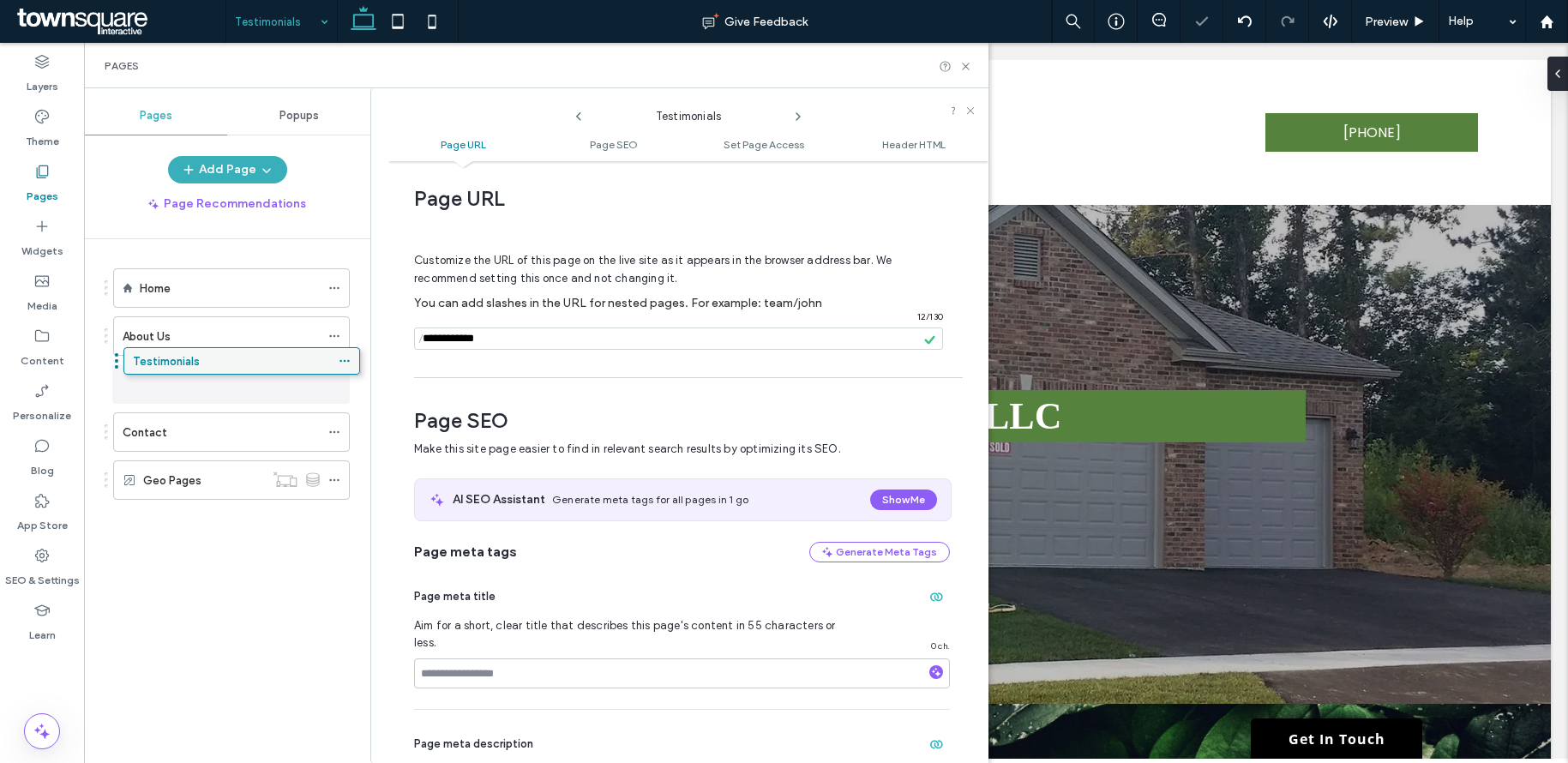 drag, startPoint x: 156, startPoint y: 484, endPoint x: 165, endPoint y: 369, distance: 115.35164 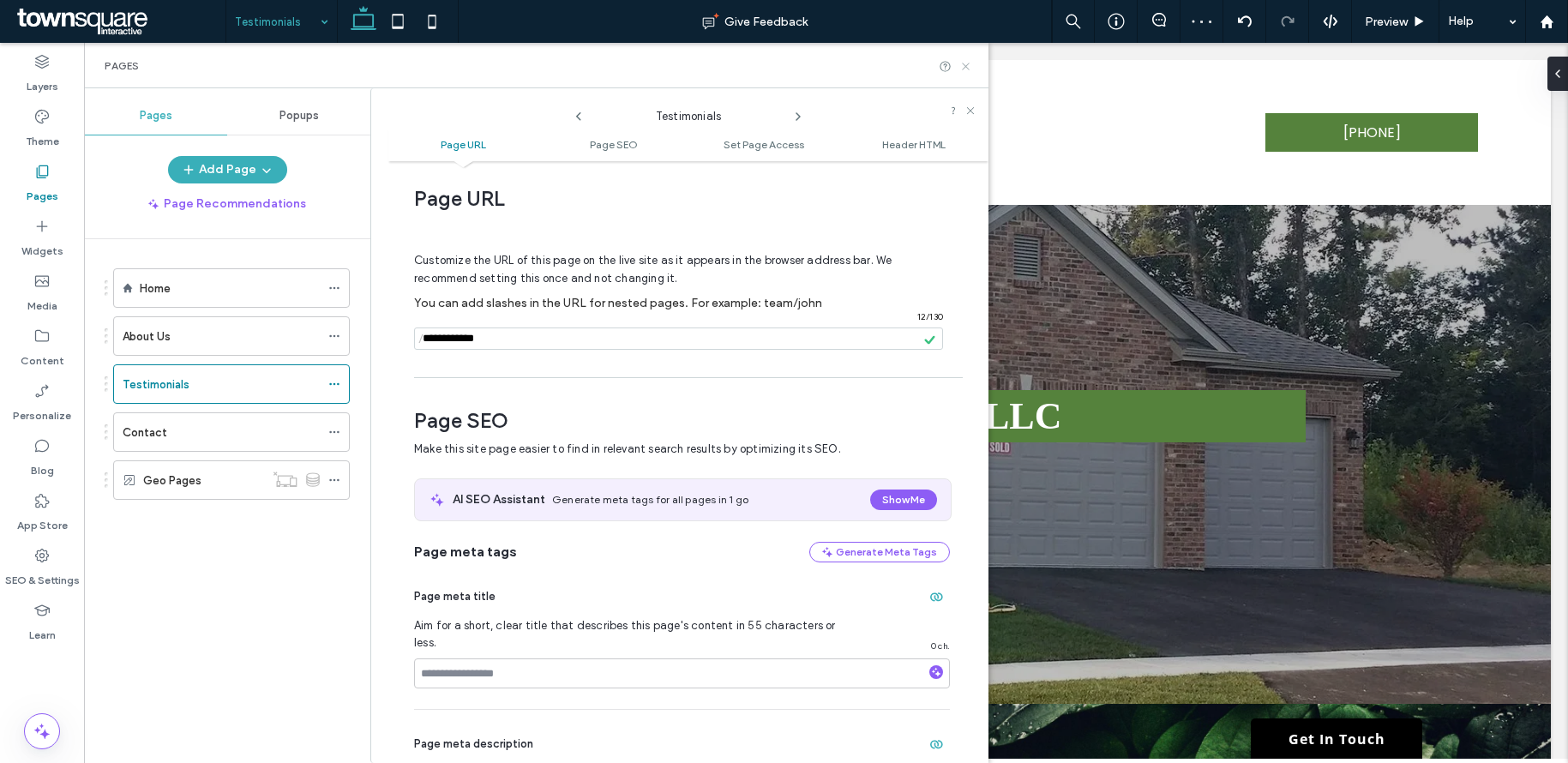 click 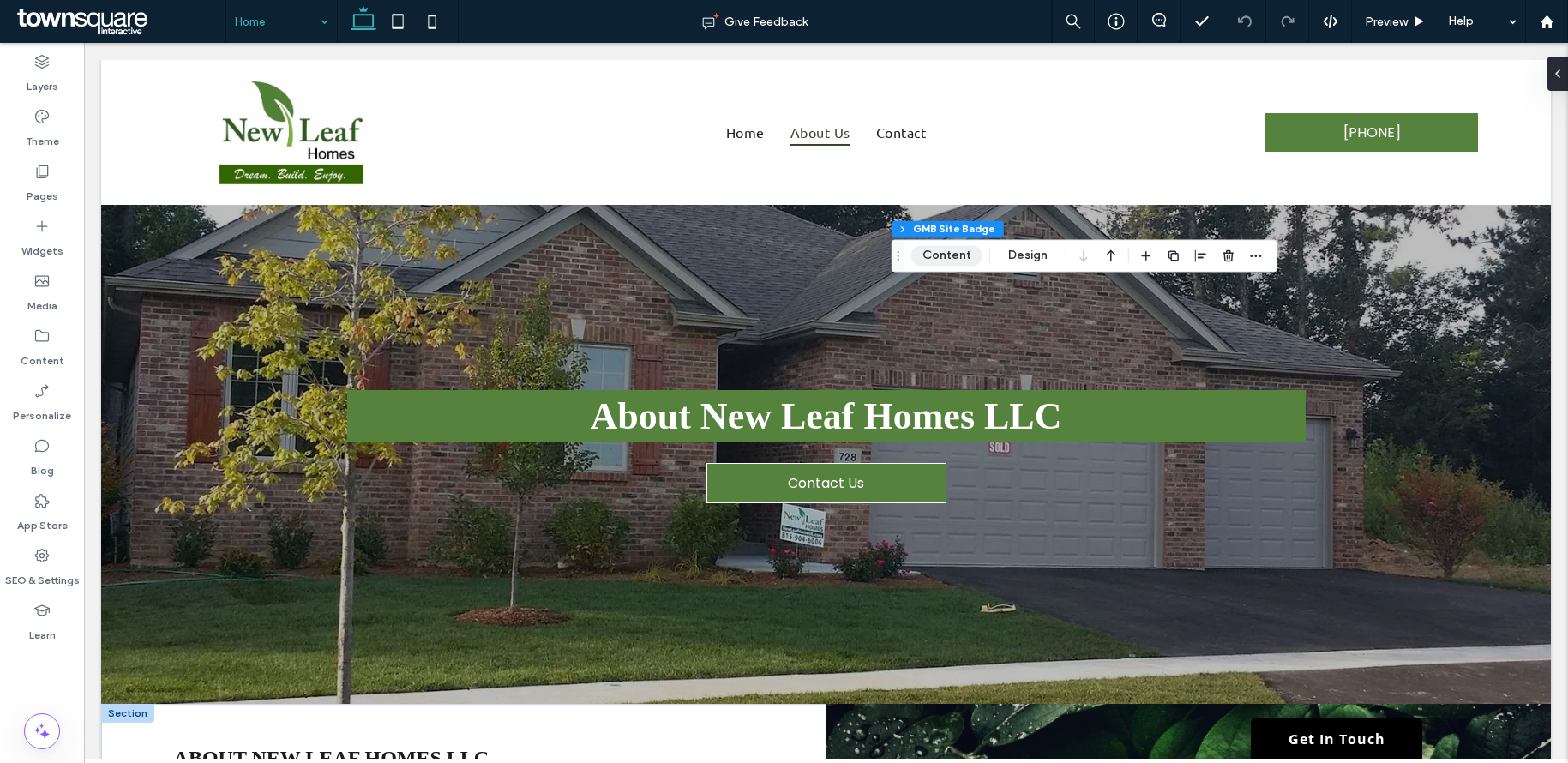 click on "Content" at bounding box center (946, 255) 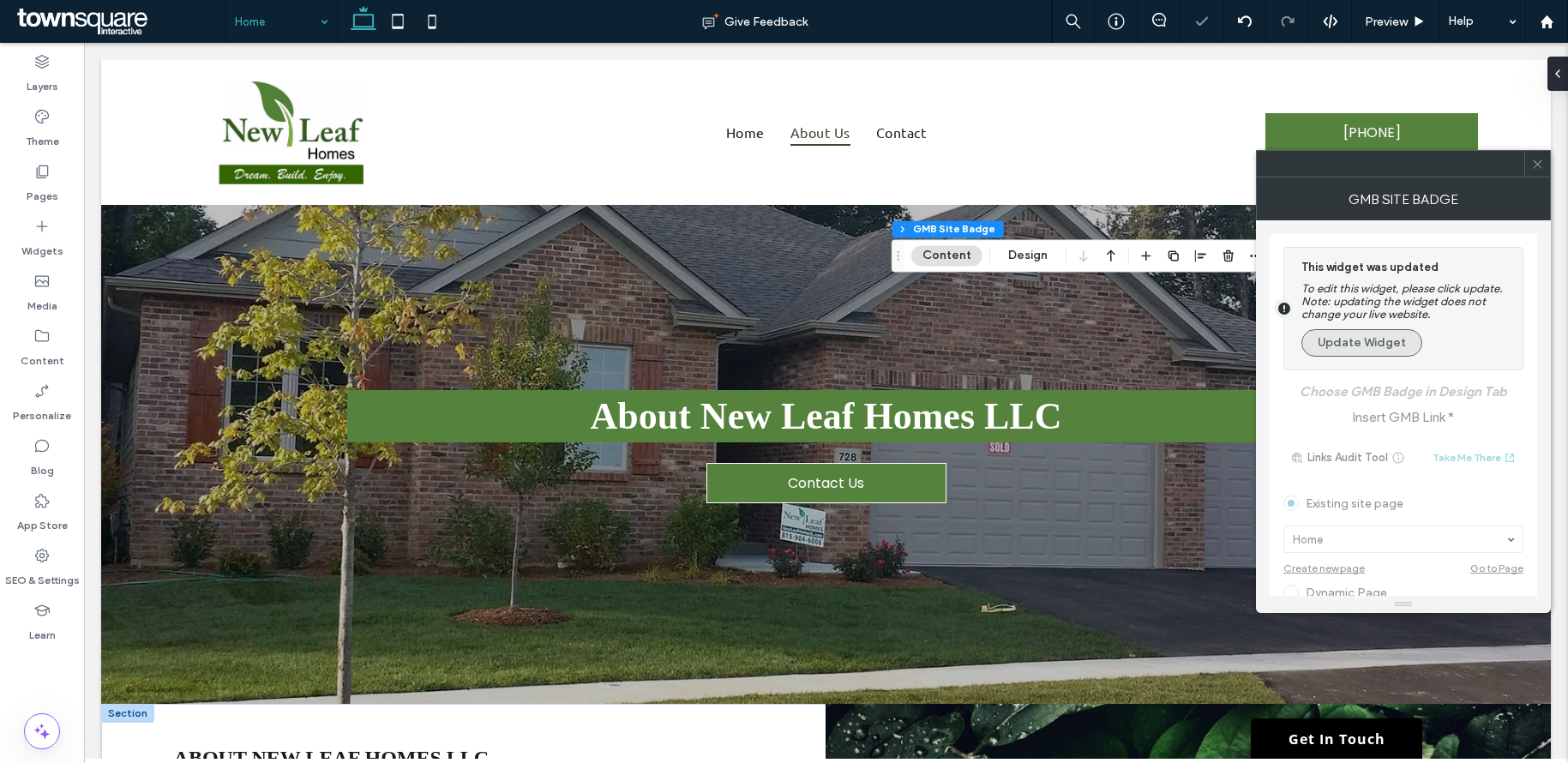 click on "Update Widget" at bounding box center [1361, 343] 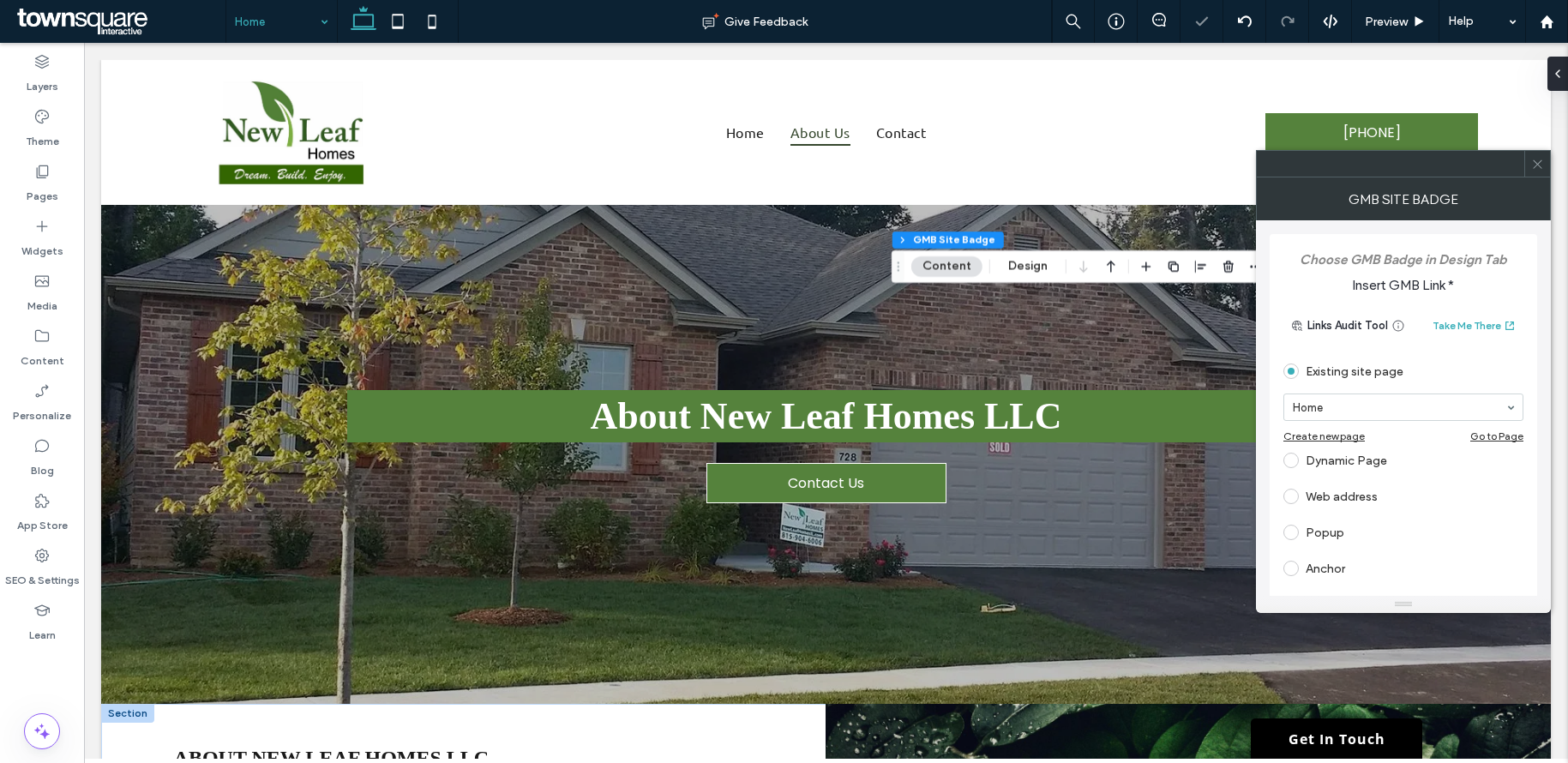 scroll, scrollTop: 26, scrollLeft: 0, axis: vertical 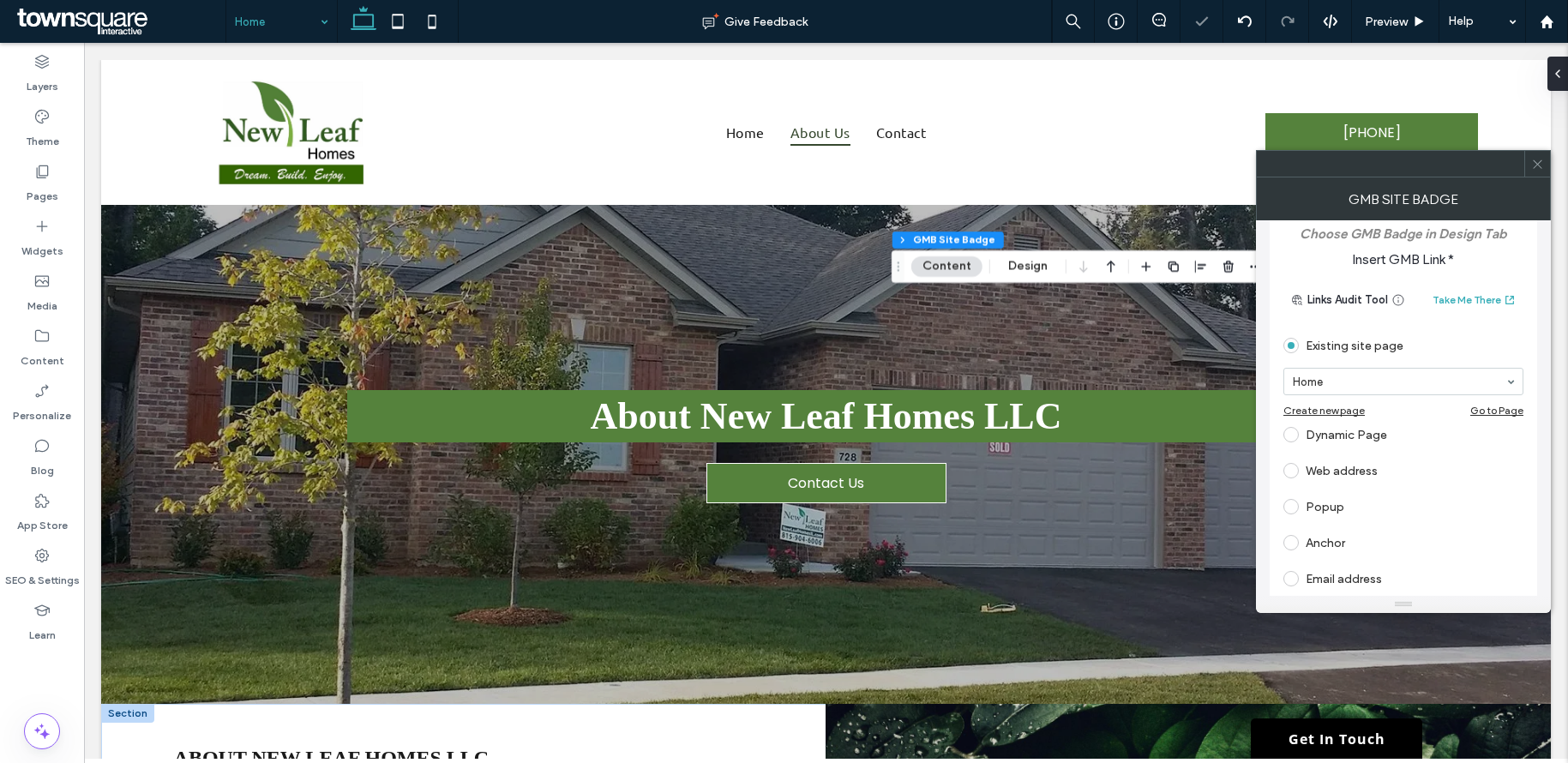 click on "Web address" at bounding box center (1403, 471) 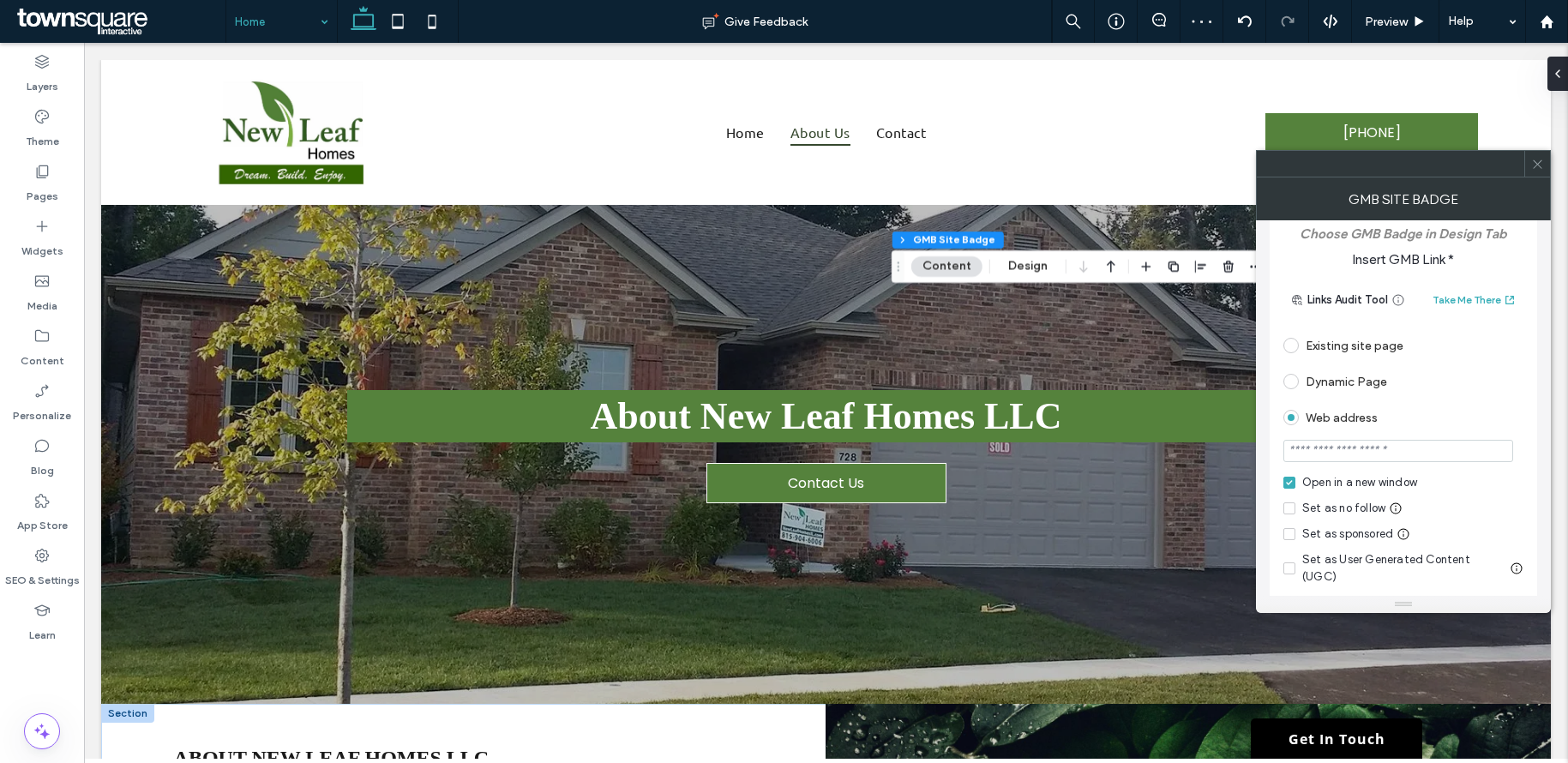 paste on "**********" 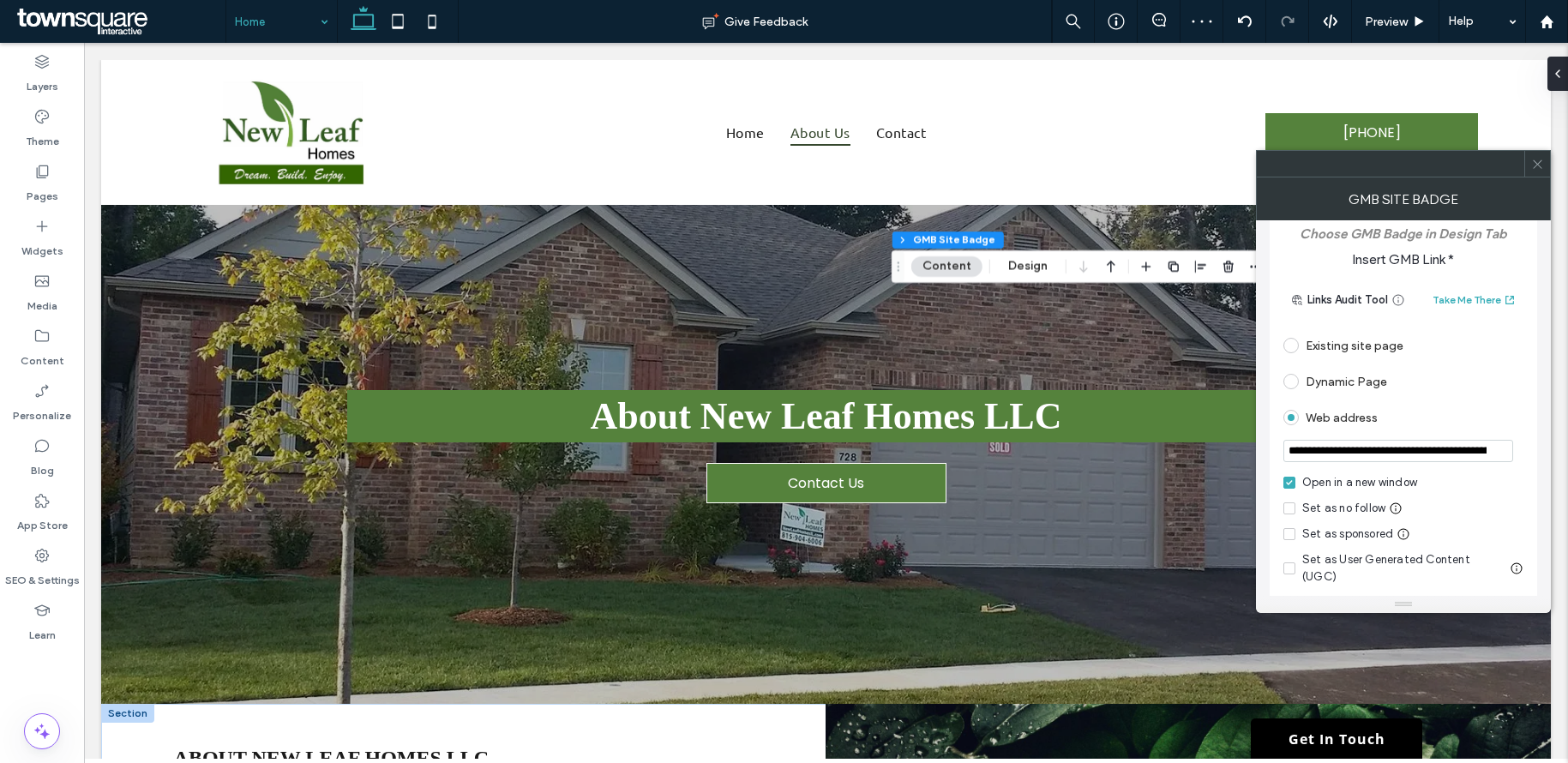 scroll, scrollTop: 0, scrollLeft: 1379, axis: horizontal 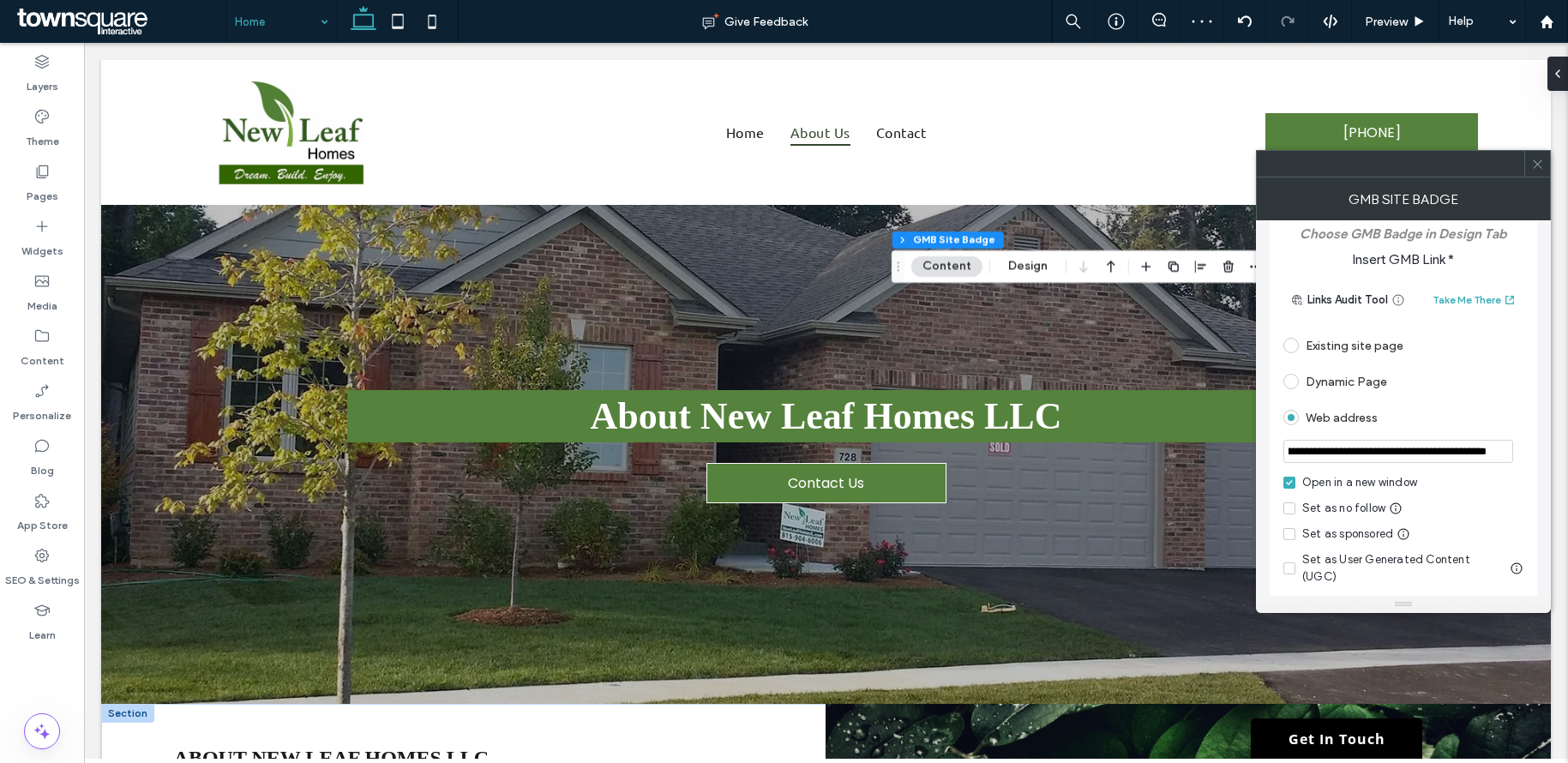 click 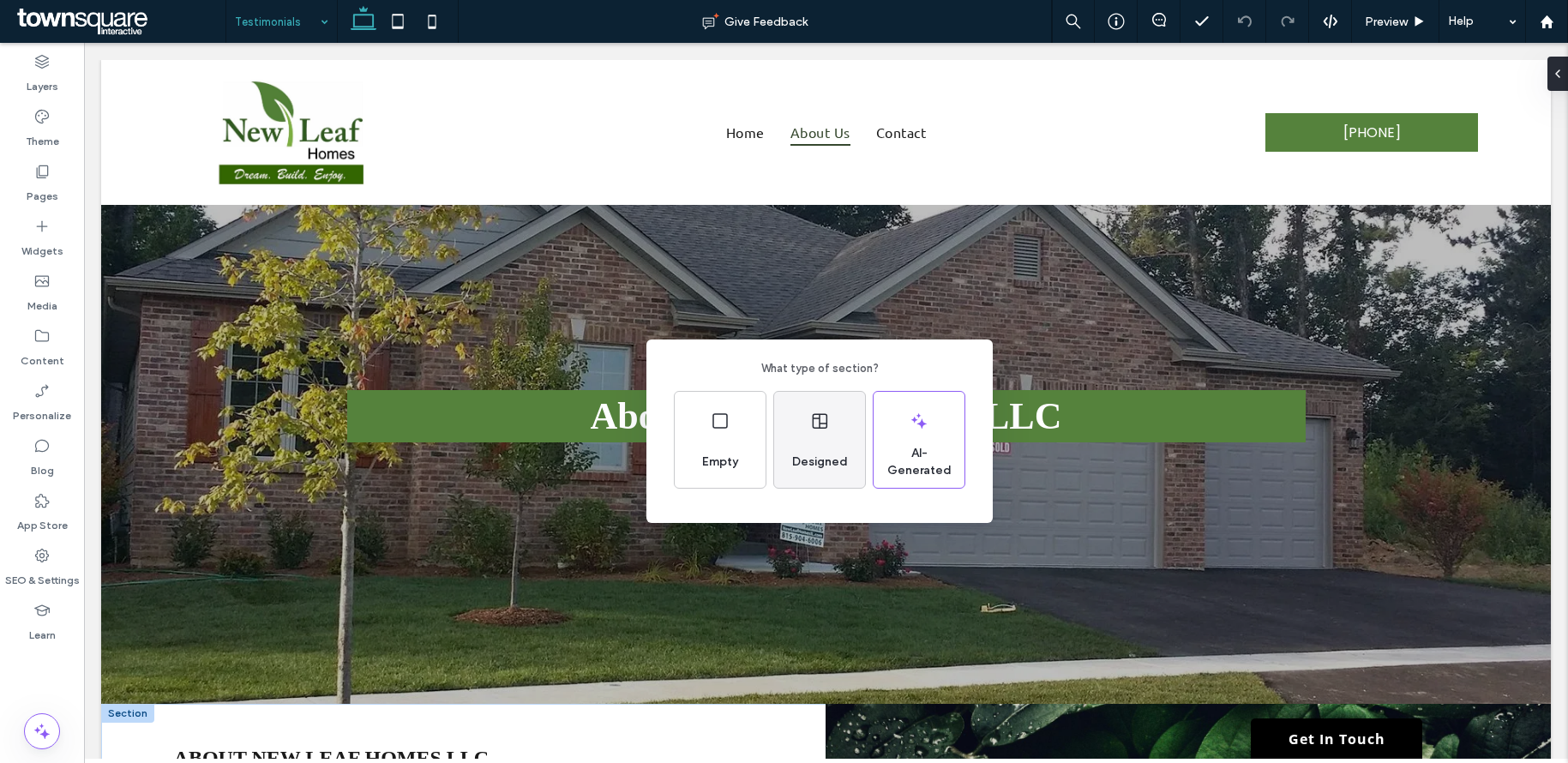 click on "Designed" at bounding box center [820, 462] 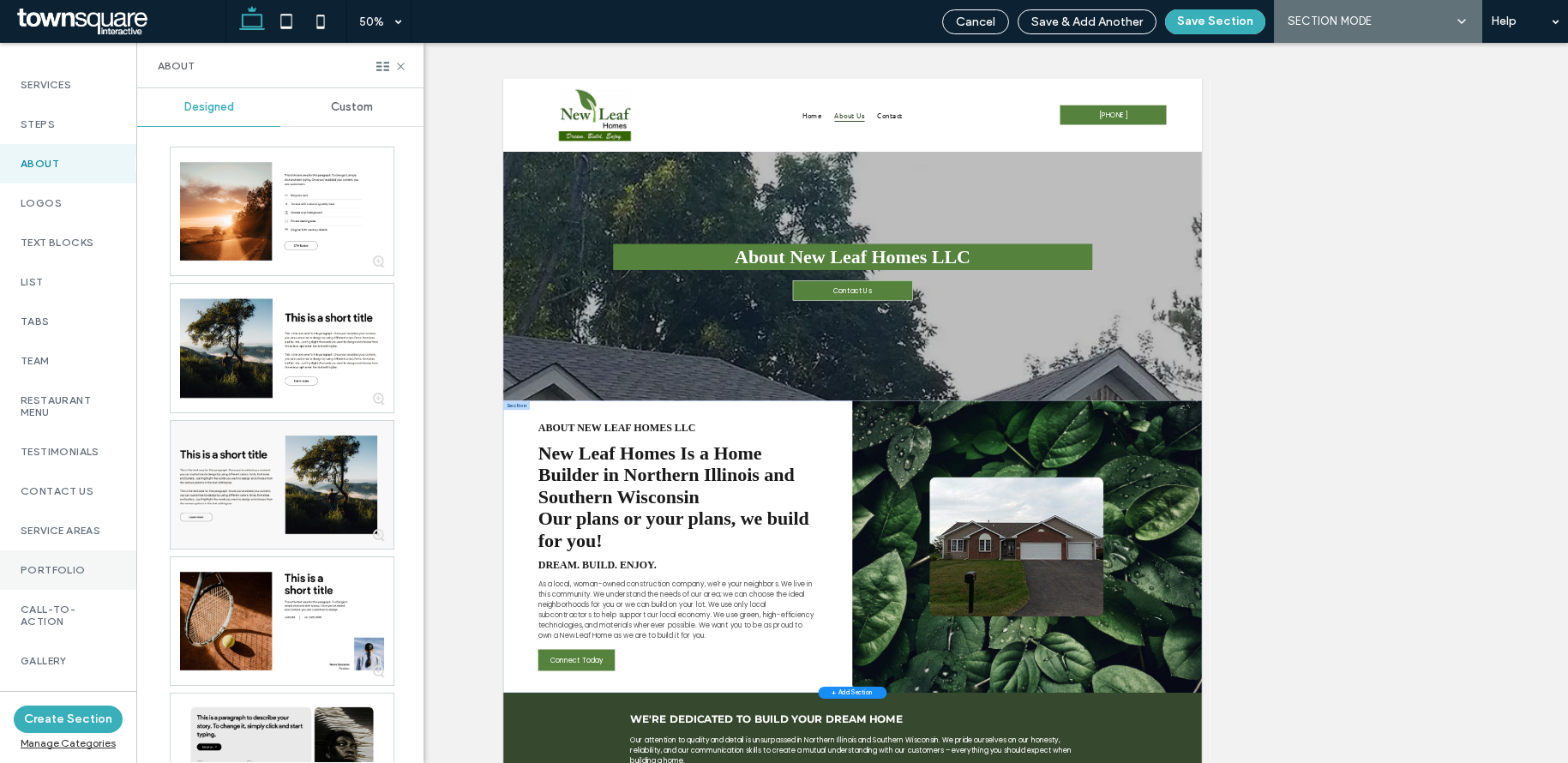 scroll, scrollTop: 280, scrollLeft: 0, axis: vertical 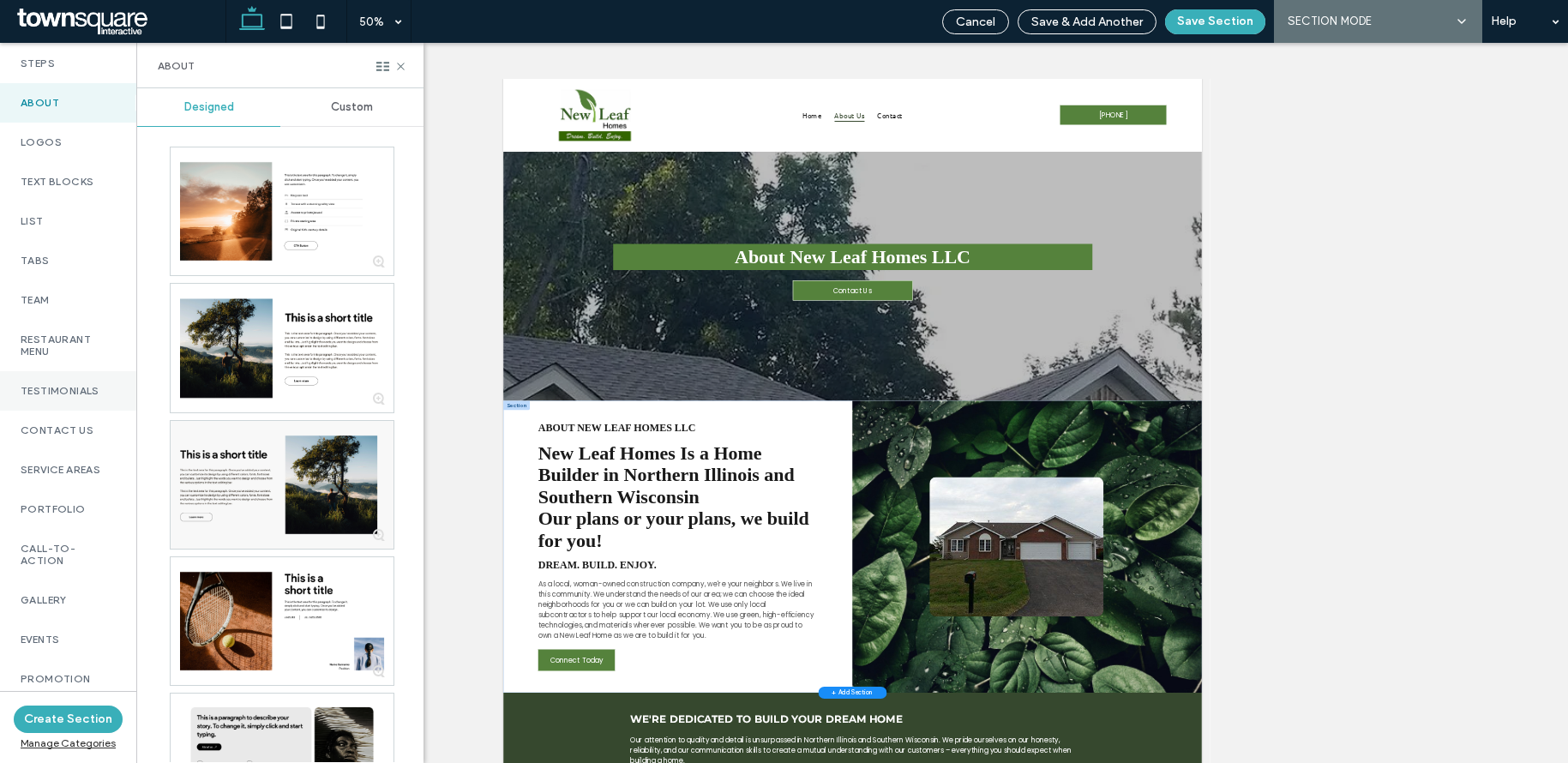 click on "Testimonials" at bounding box center [68, 391] 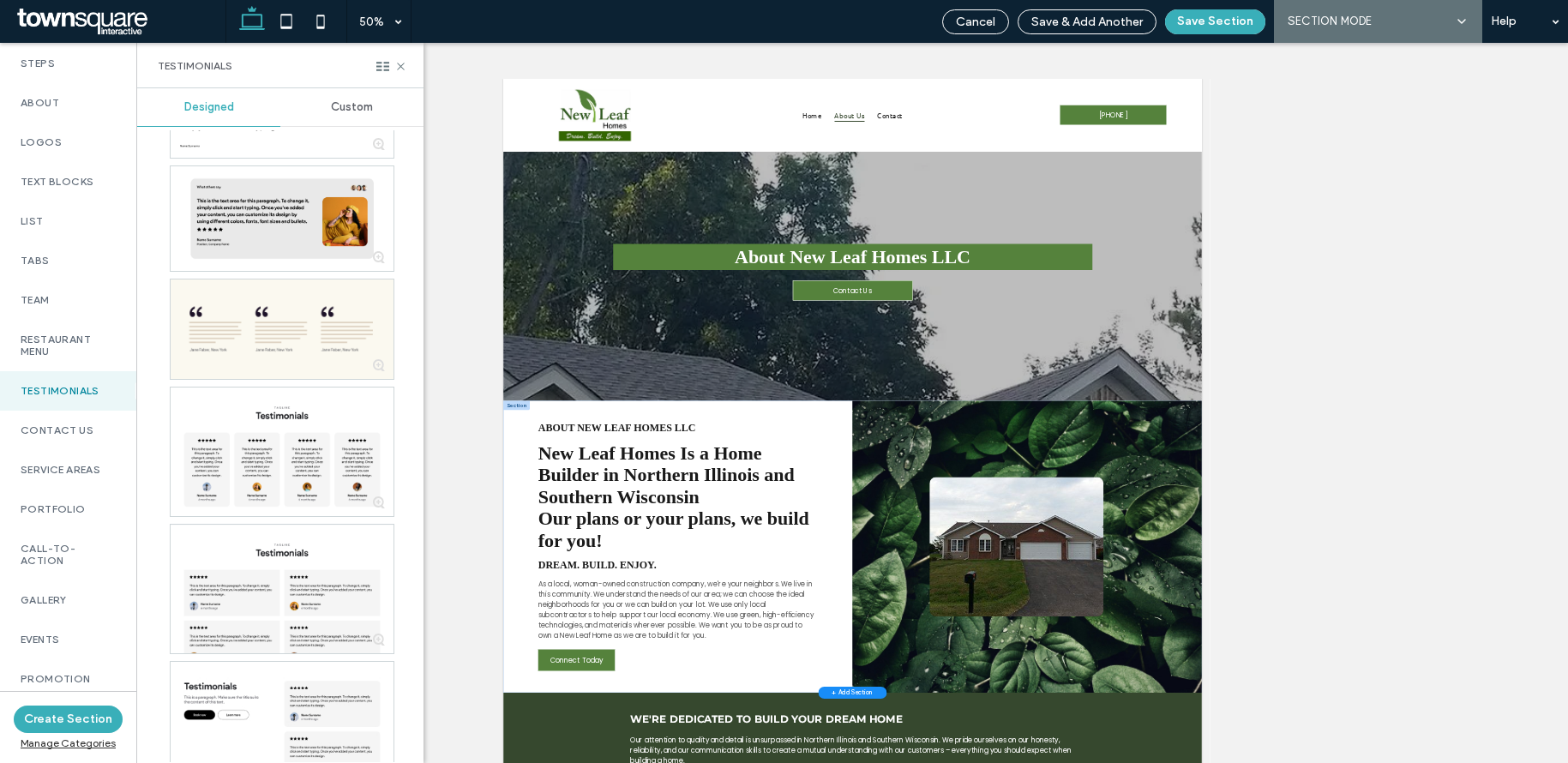 click on "Custom" at bounding box center (351, 107) 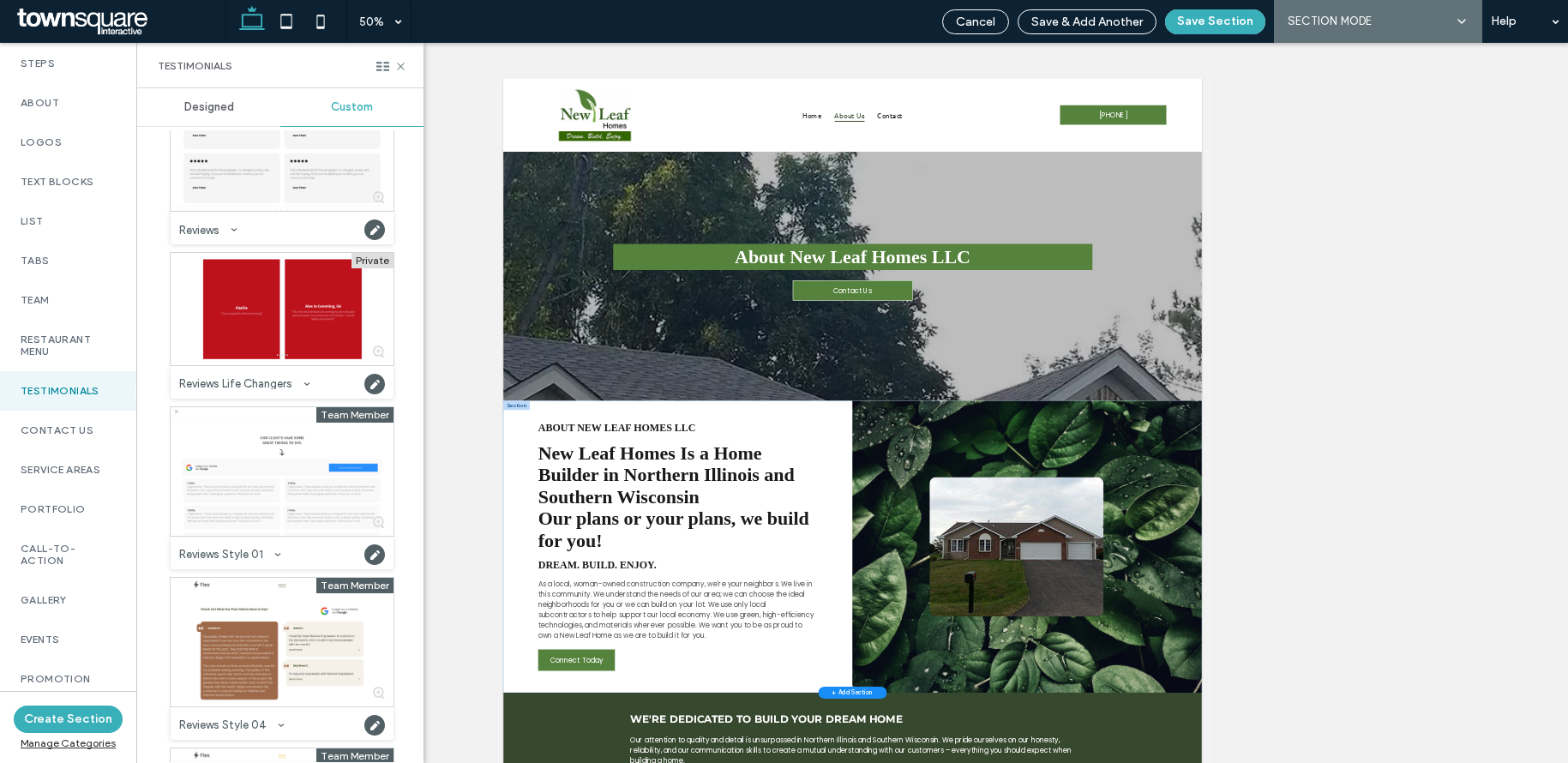 scroll, scrollTop: 1505, scrollLeft: 0, axis: vertical 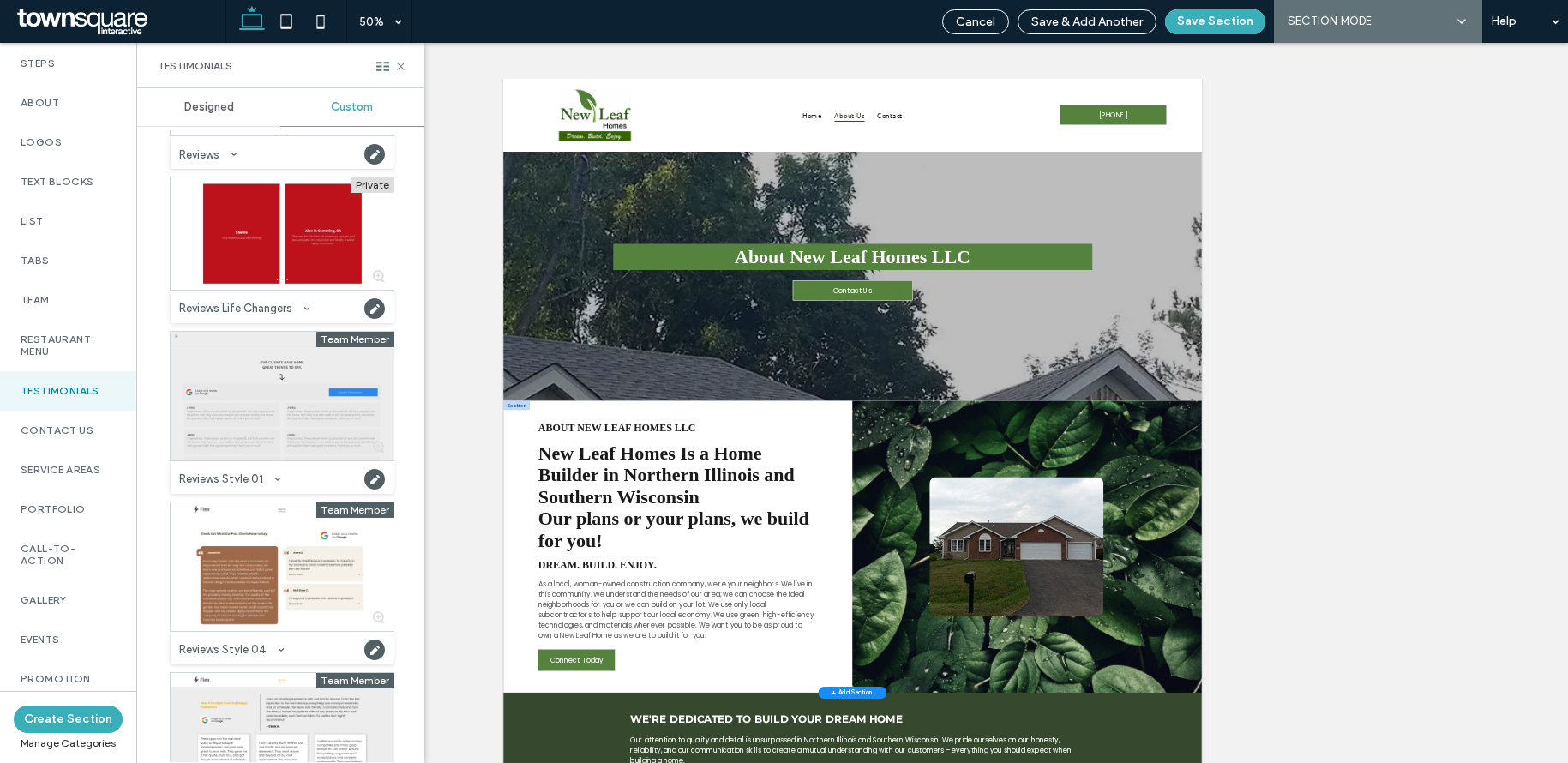 click at bounding box center (282, 396) 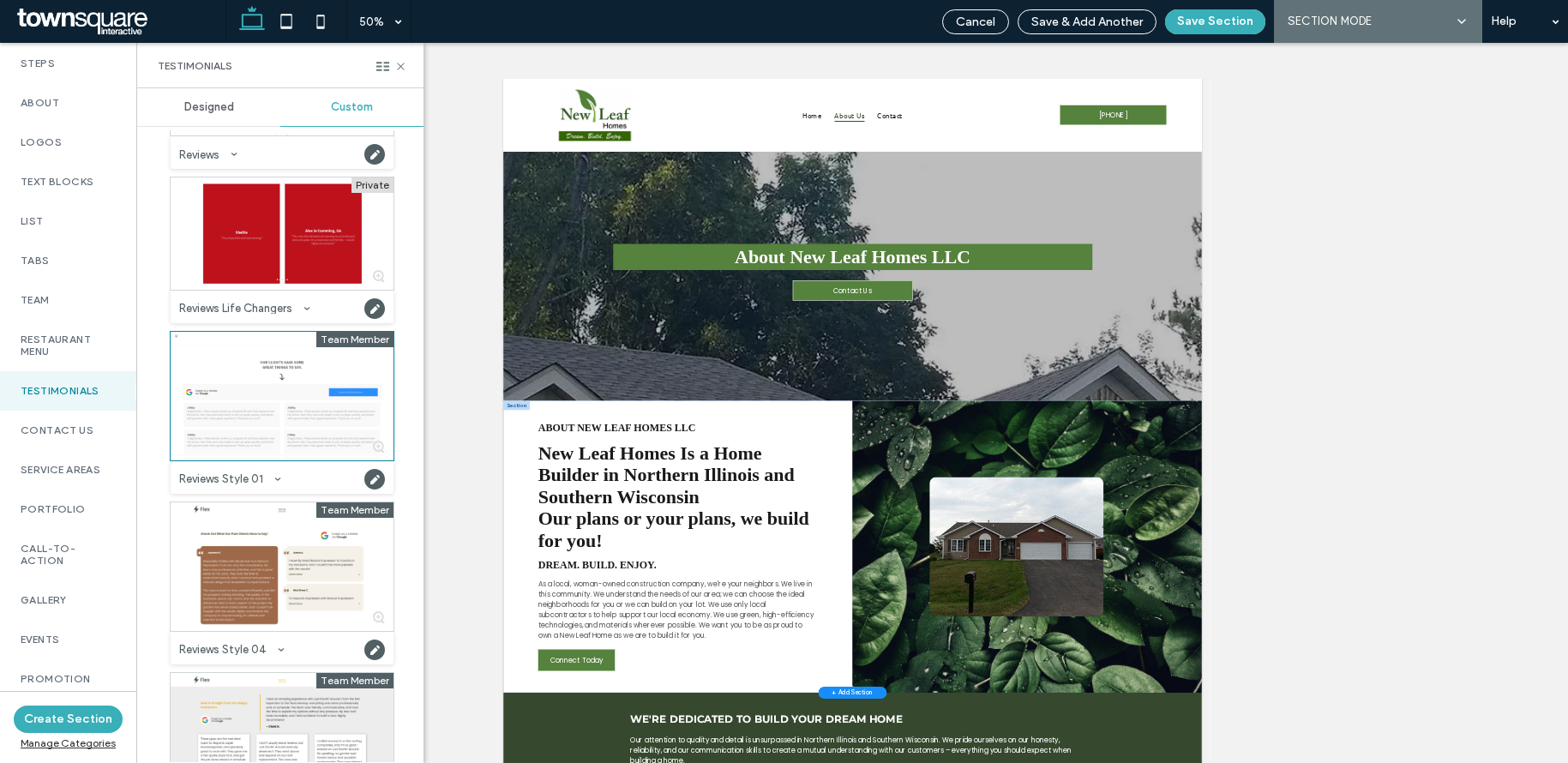click on "Cancel Save & Add Another Save Section AI SECTION MODE SECTION MODE Help" at bounding box center [1251, 21] 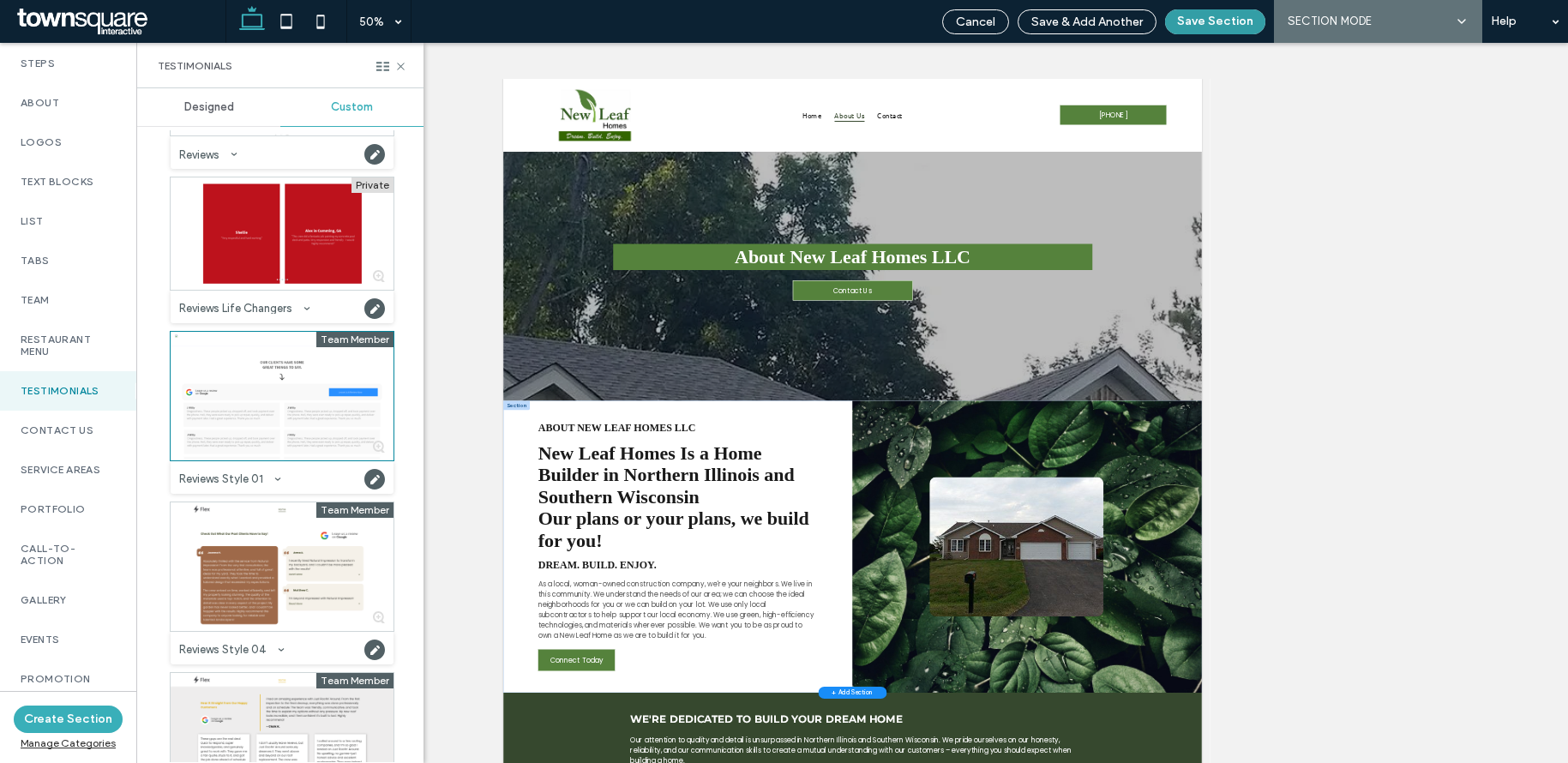 click on "Save Section" at bounding box center (1215, 21) 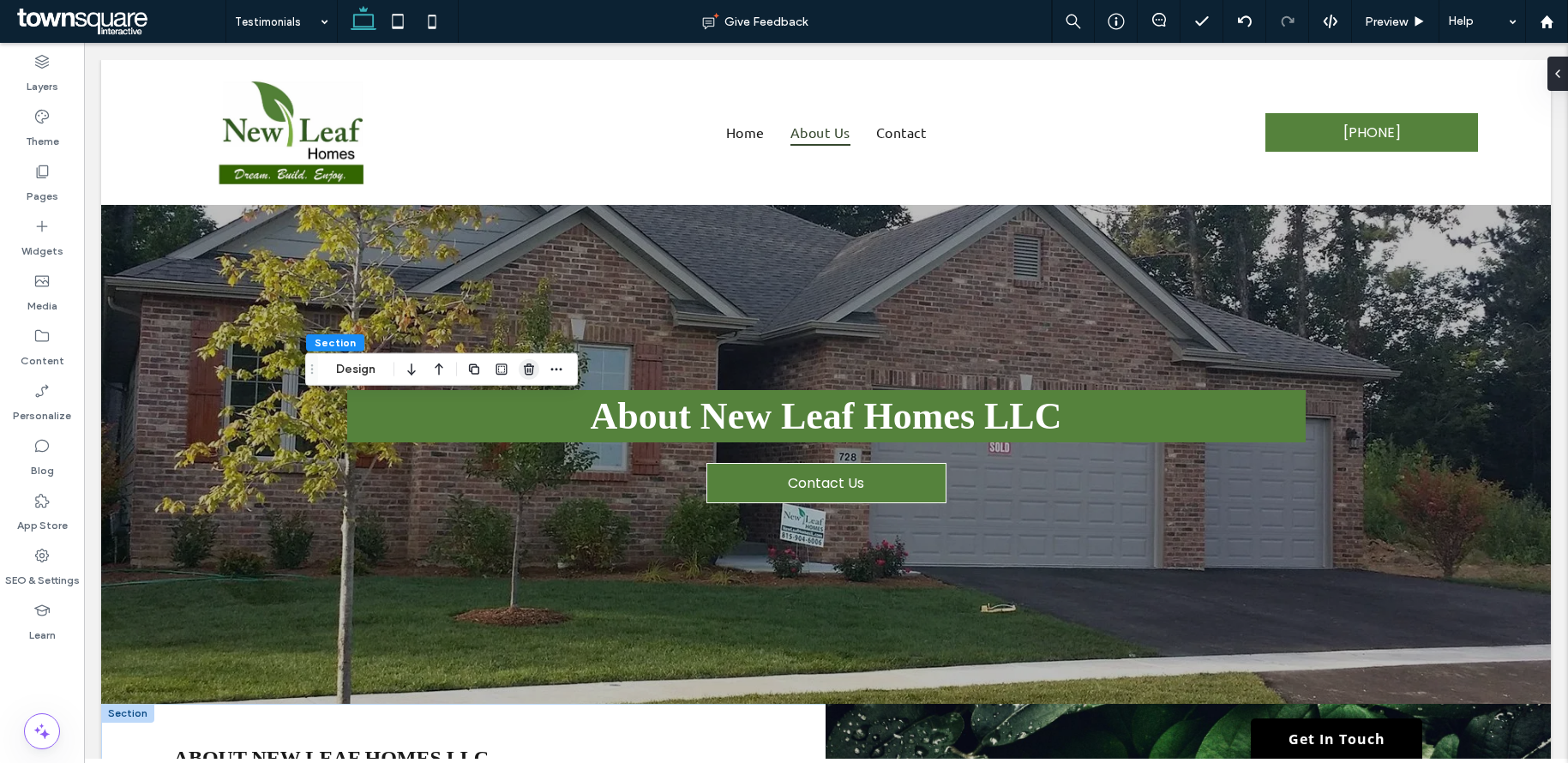 click 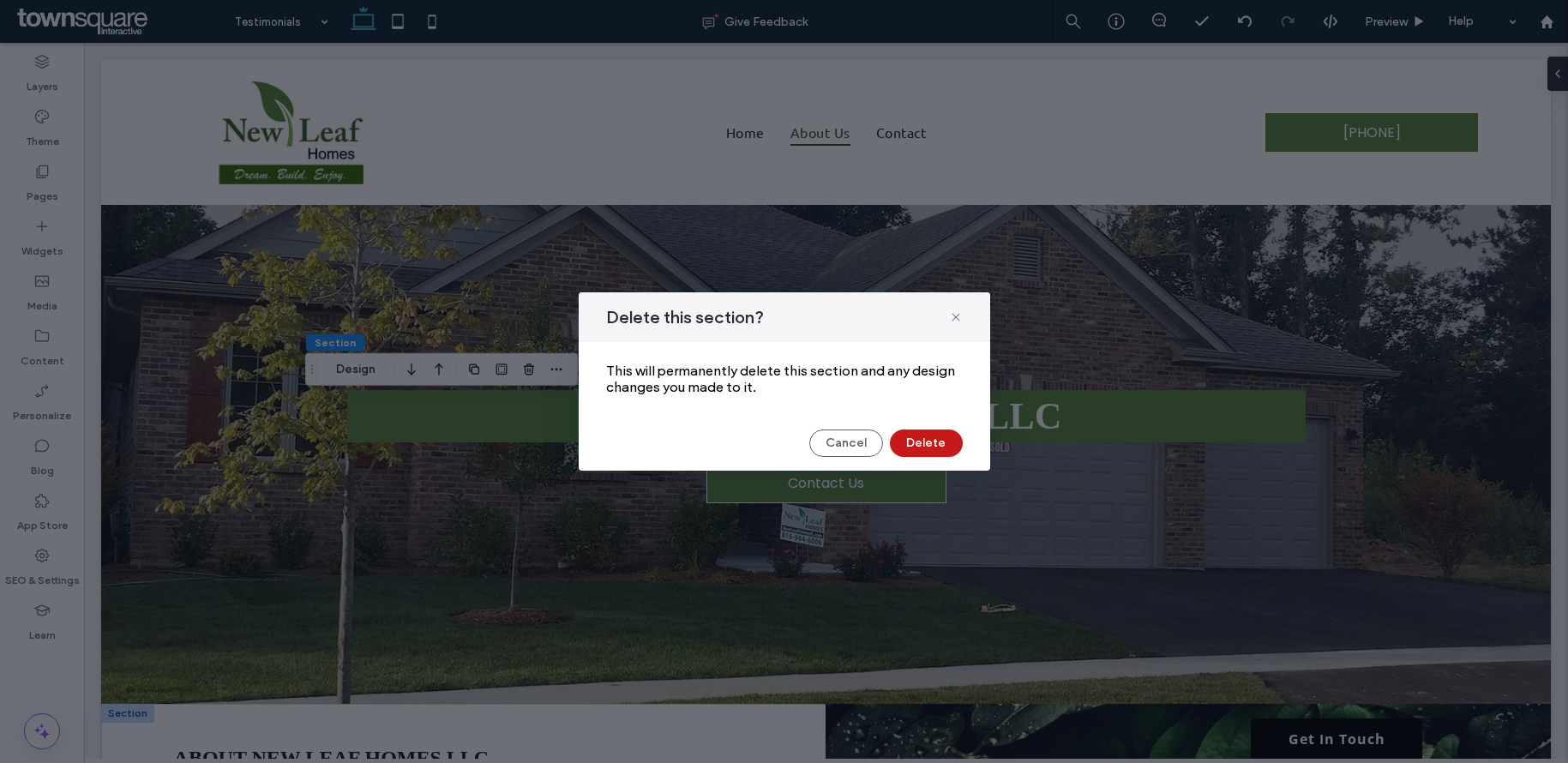 click on "Delete" at bounding box center [926, 443] 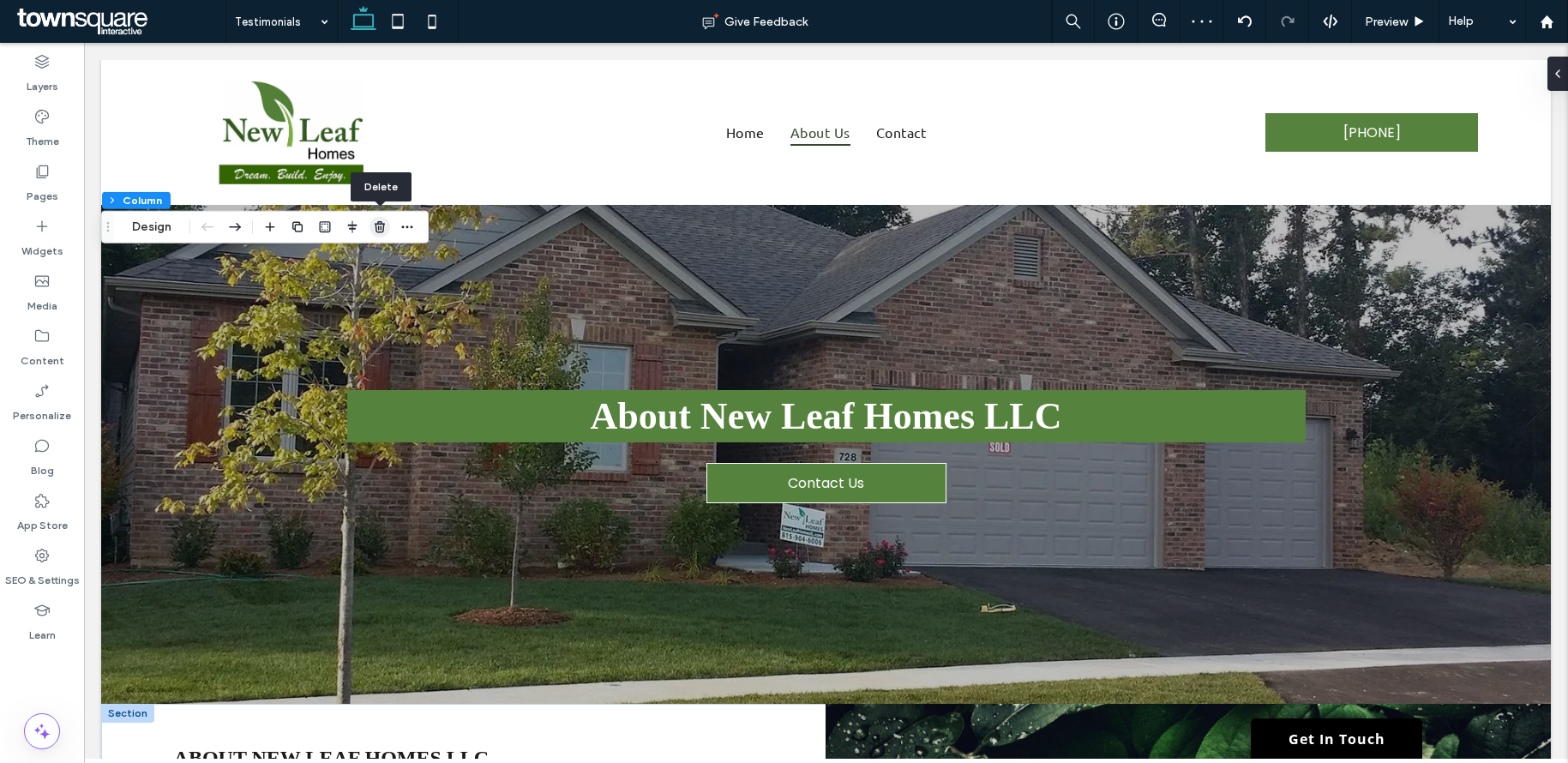 click 